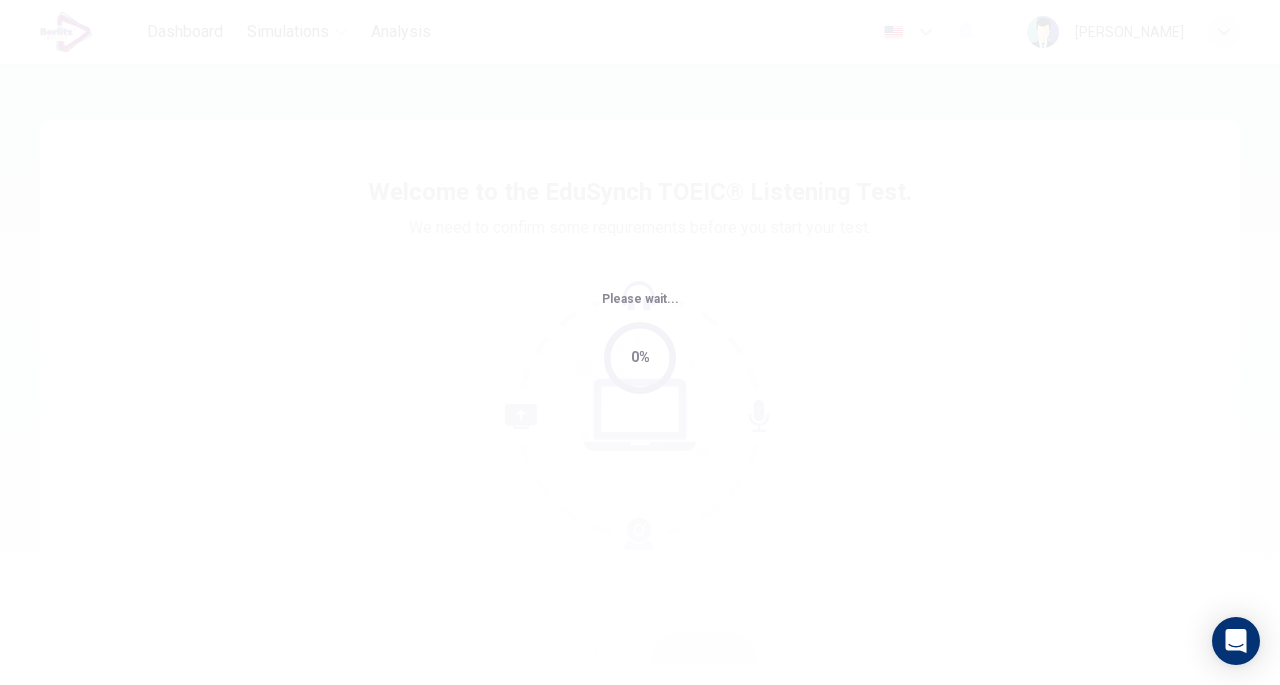 scroll, scrollTop: 0, scrollLeft: 0, axis: both 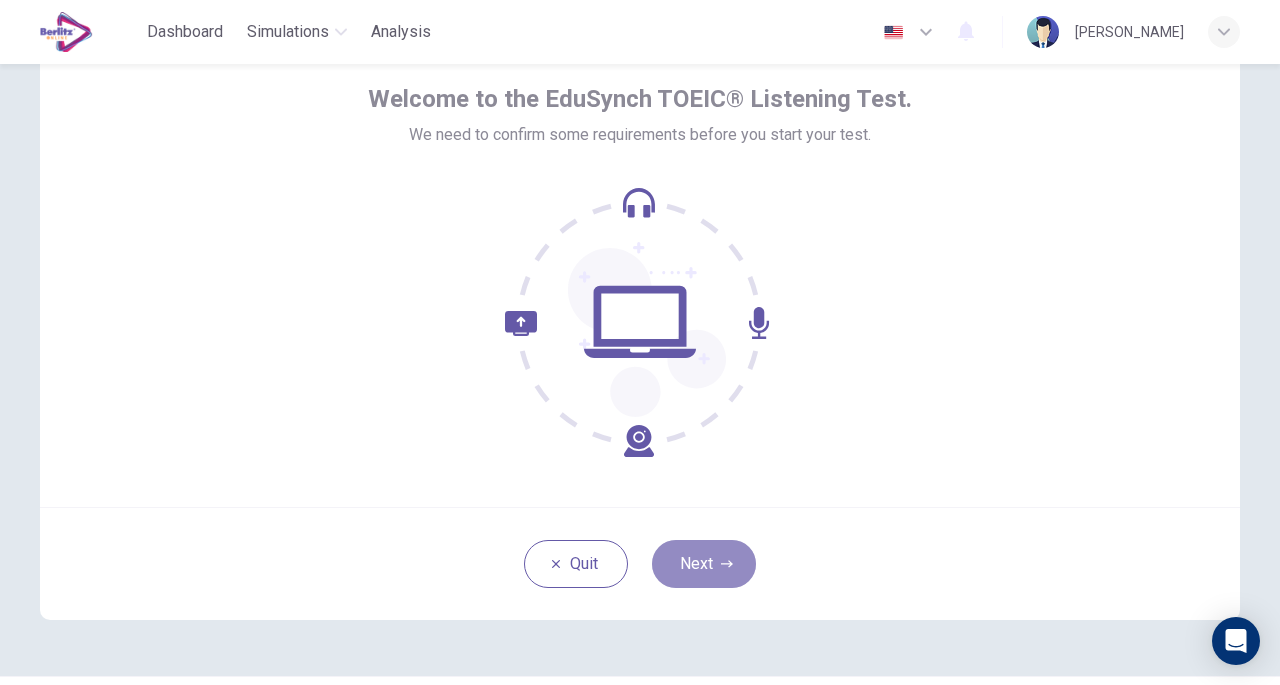click on "Next" at bounding box center [704, 564] 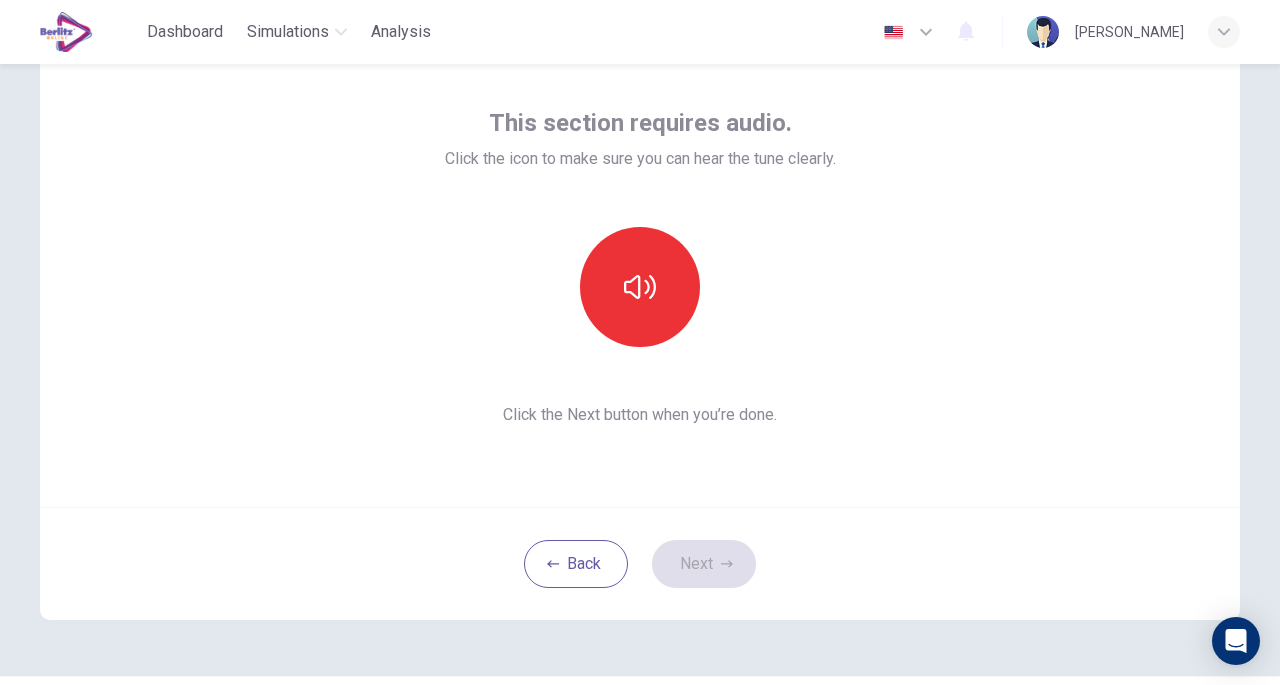 click 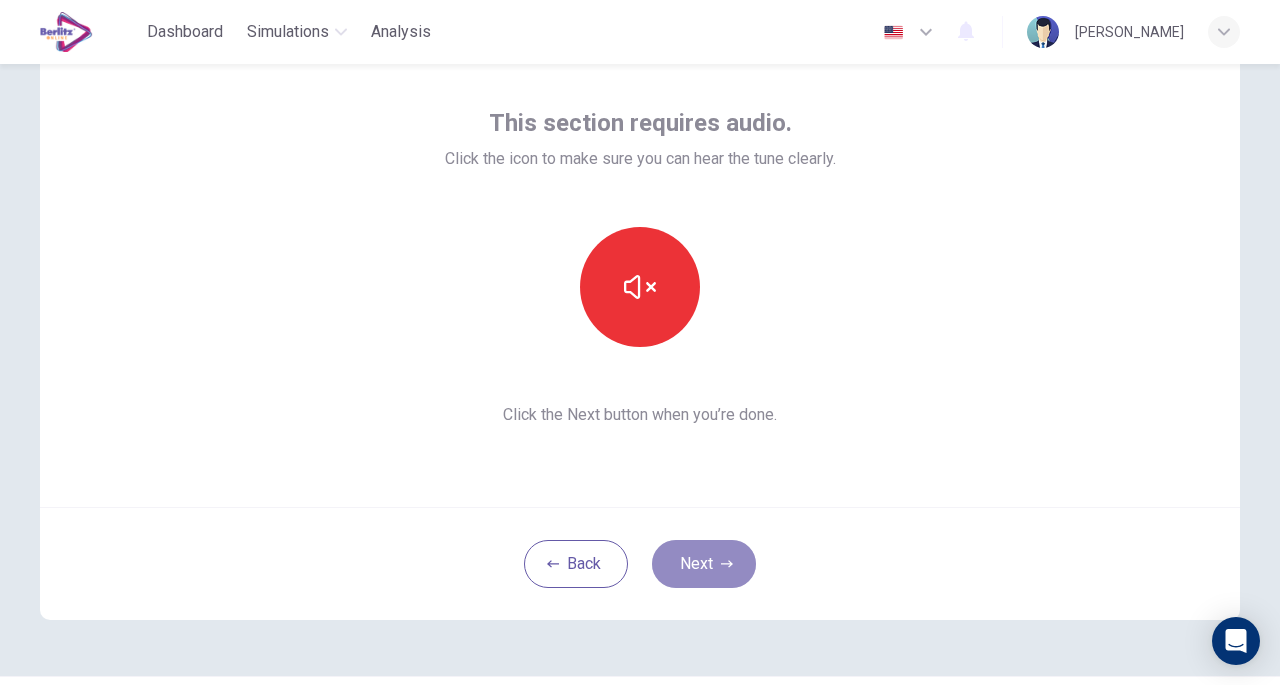 click on "Next" at bounding box center [704, 564] 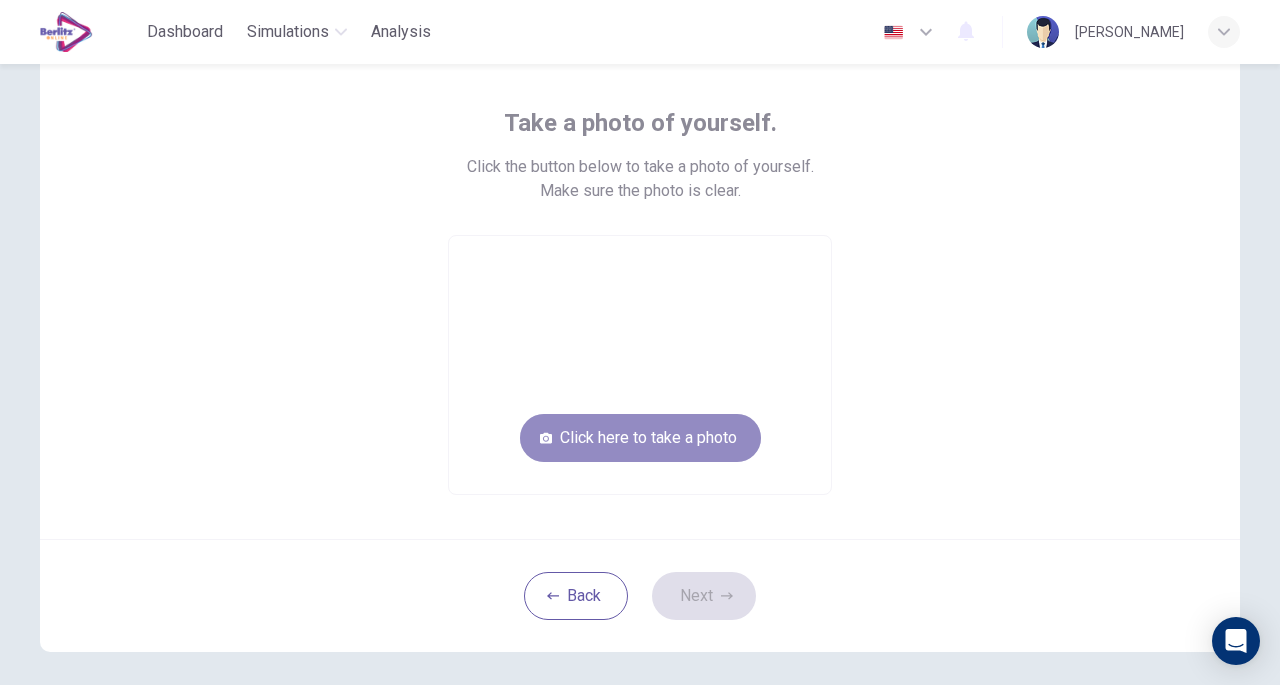 click on "Click here to take a photo" at bounding box center [640, 438] 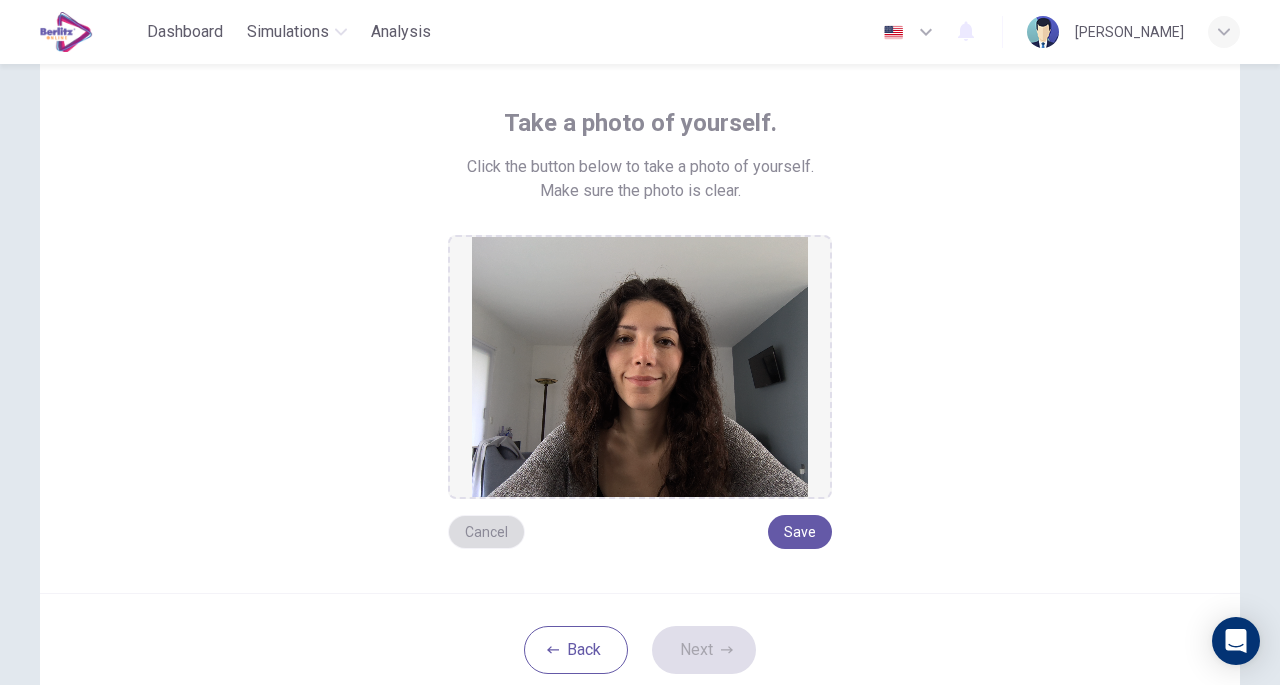click on "Cancel" at bounding box center (486, 532) 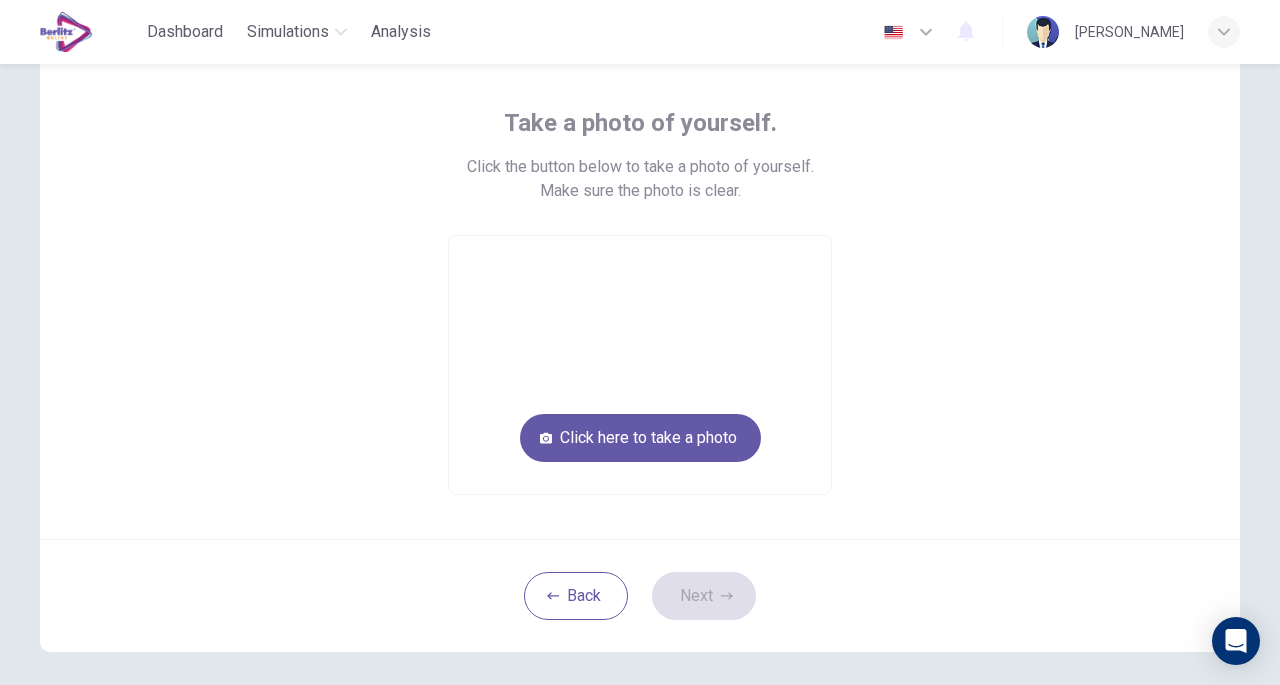 click on "Click here to take a photo" at bounding box center (640, 438) 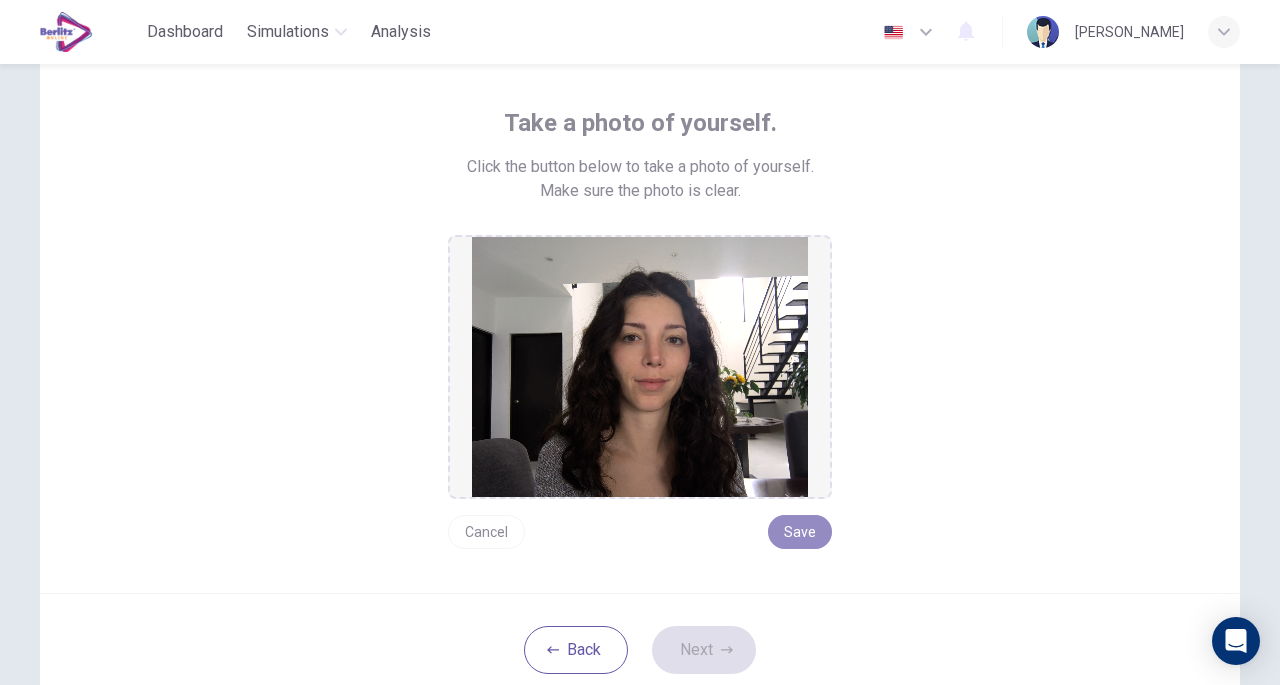 click on "Save" at bounding box center (800, 532) 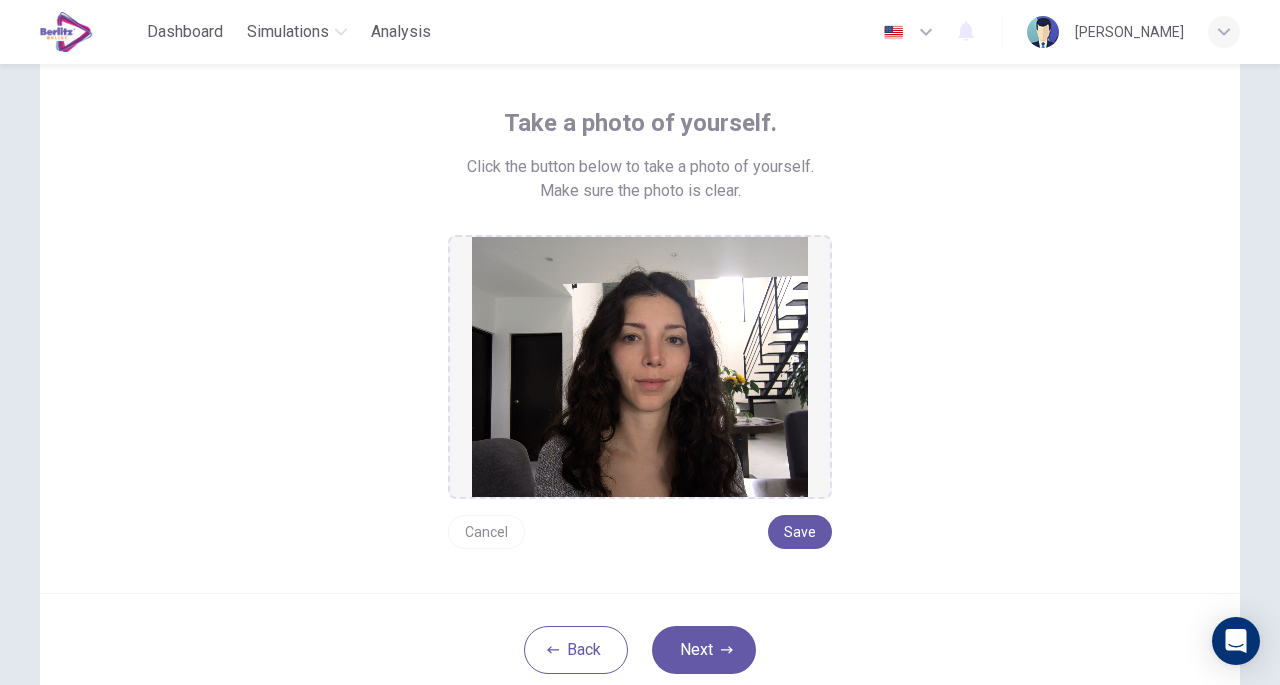 type 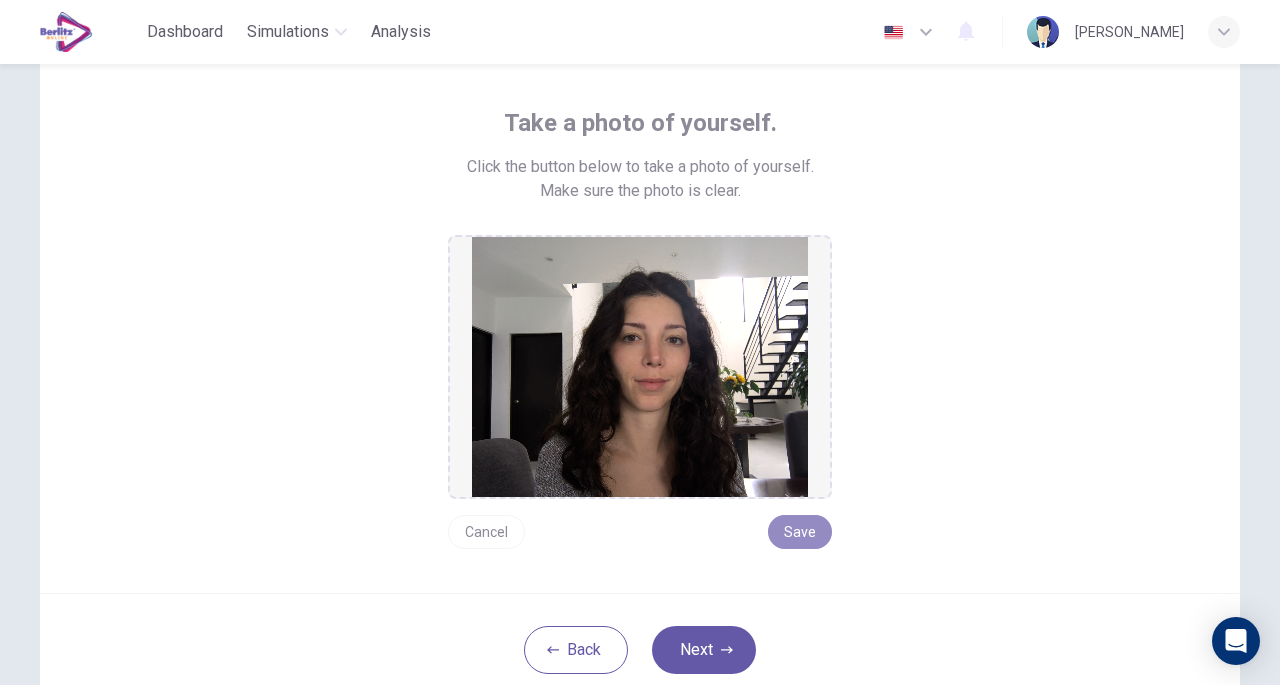 click on "Save" at bounding box center (800, 532) 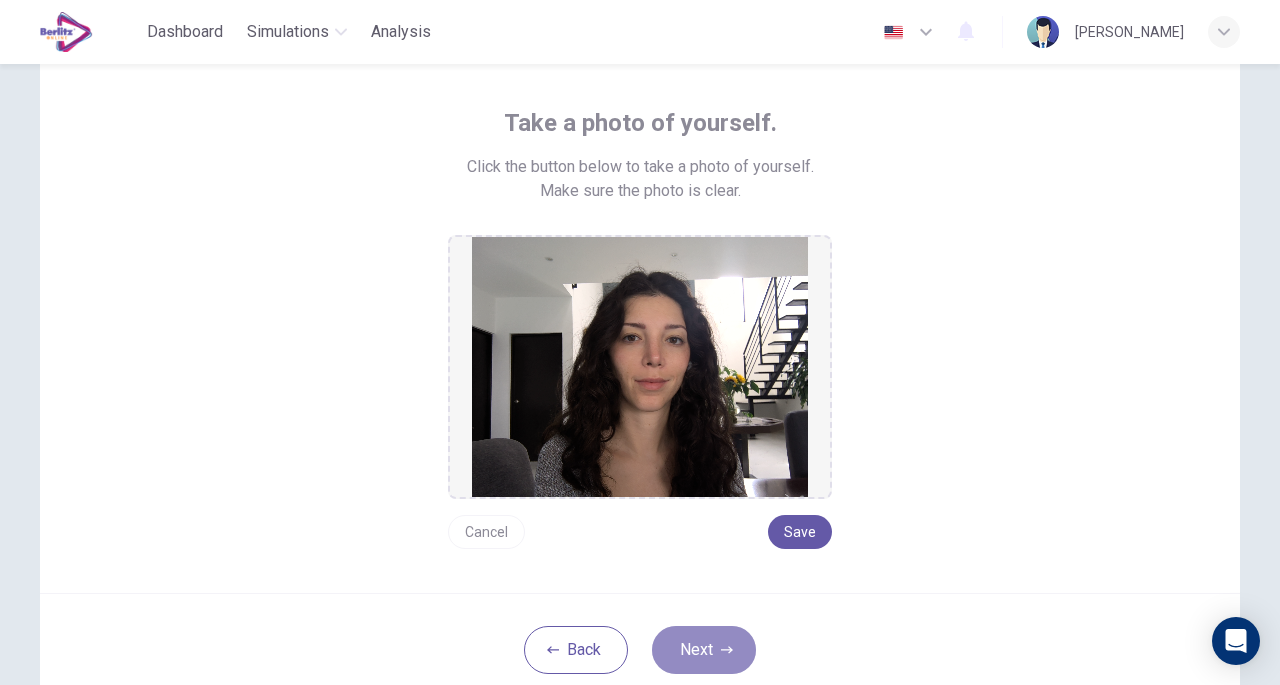 click on "Next" at bounding box center [704, 650] 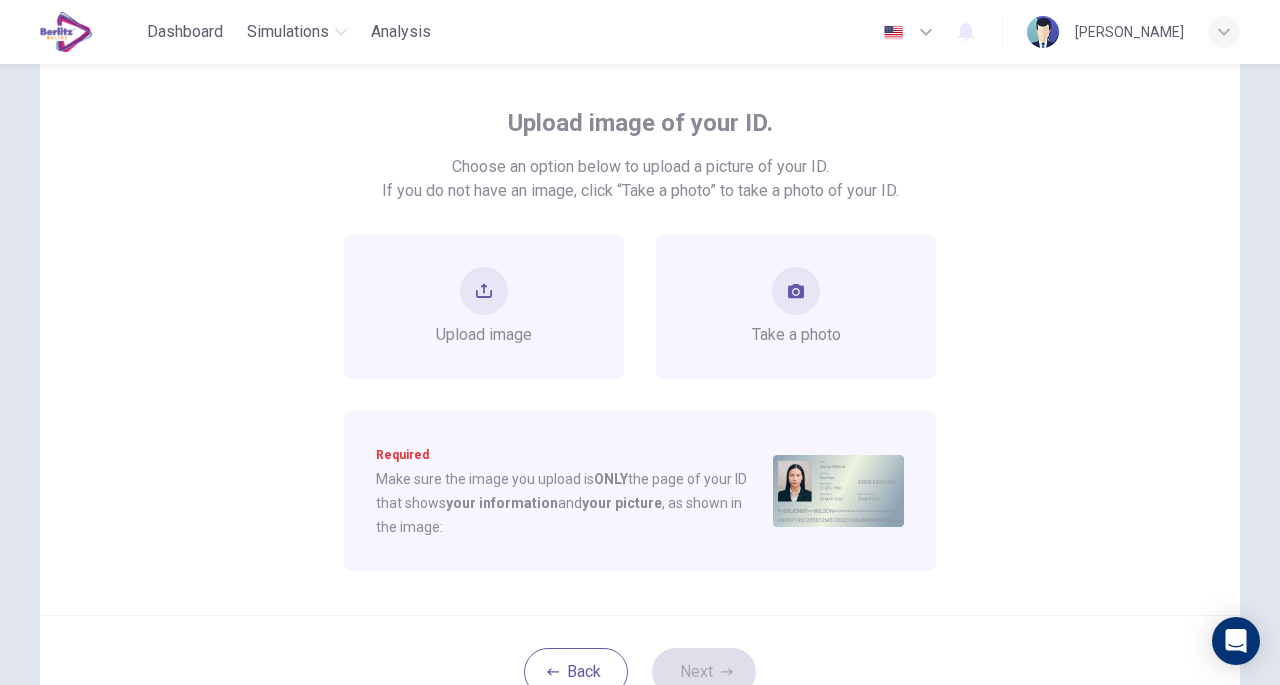 click at bounding box center [796, 291] 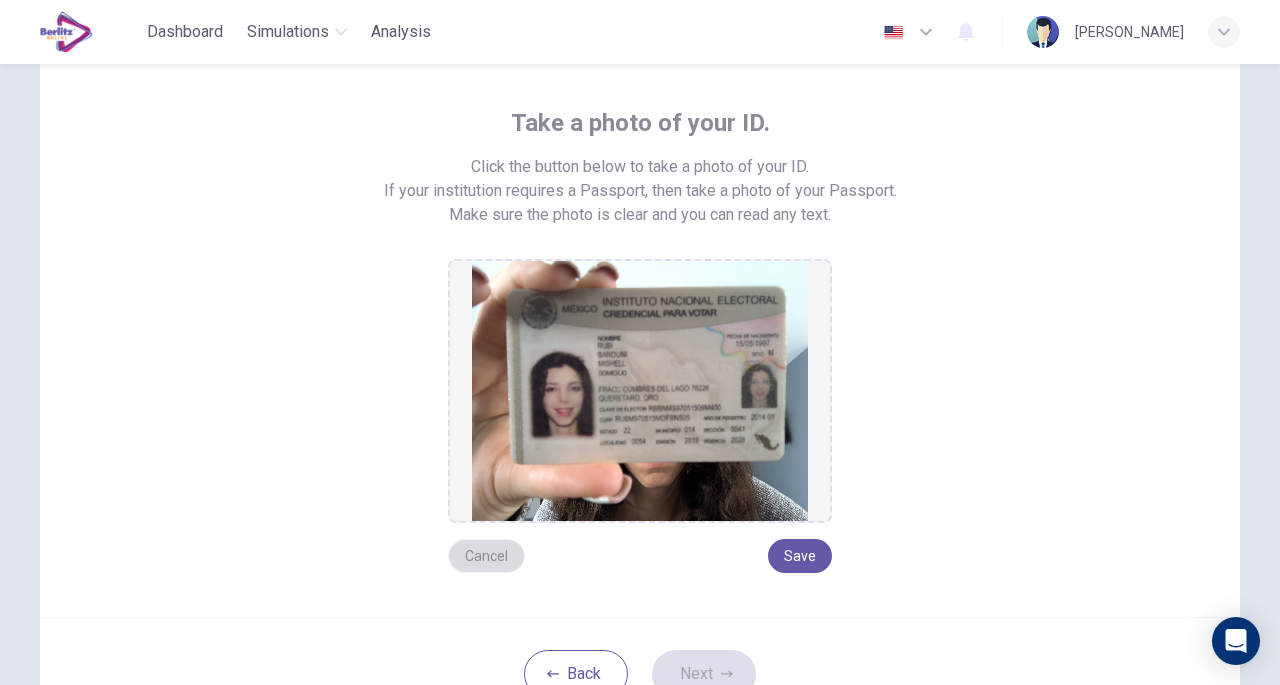 click on "Cancel" at bounding box center (486, 556) 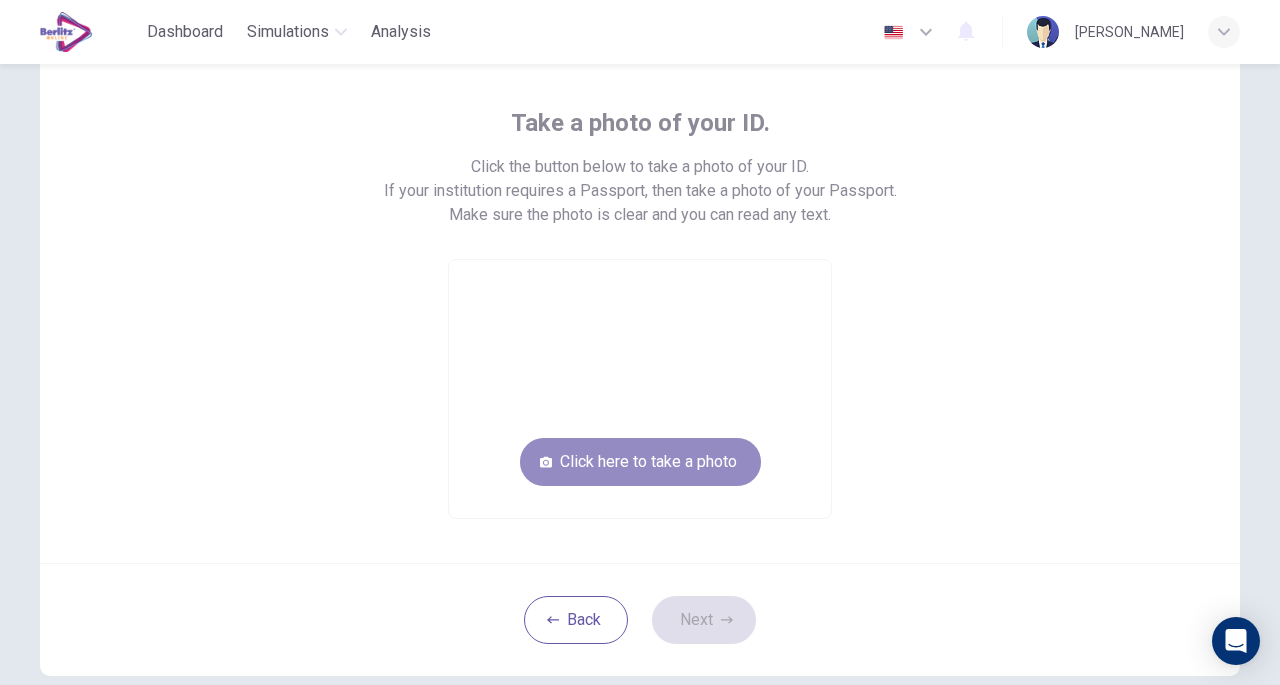 click on "Click here to take a photo" at bounding box center [640, 462] 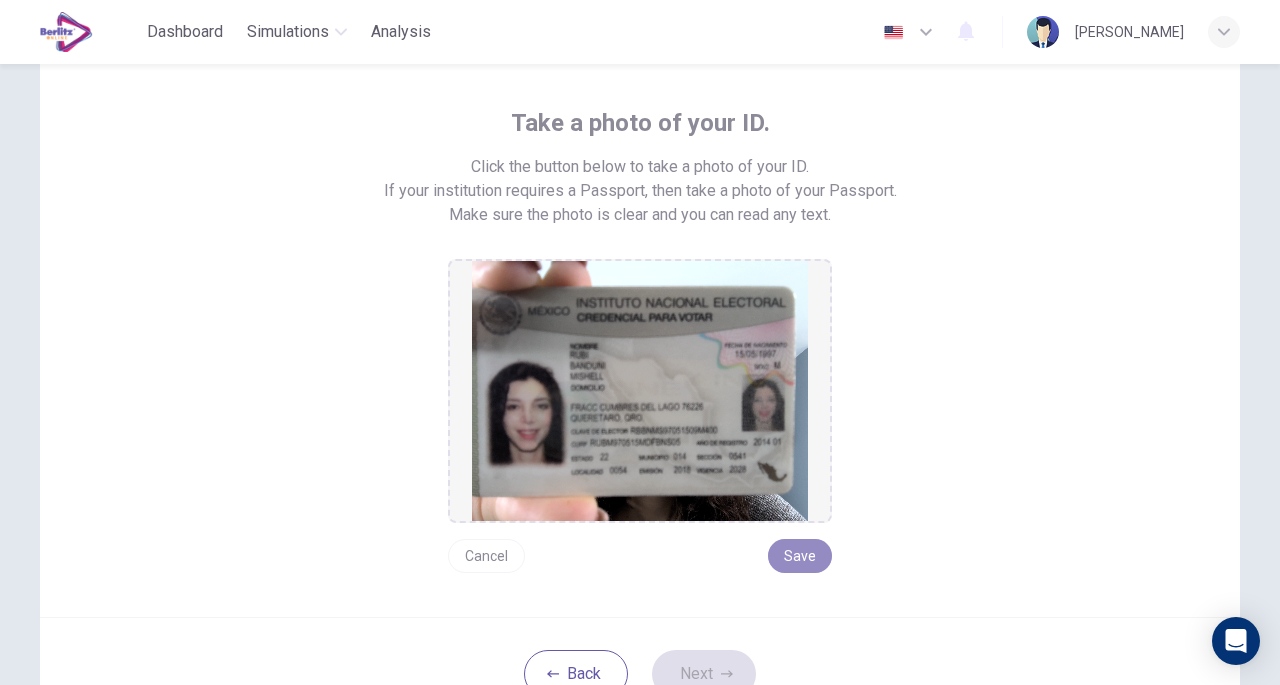 click on "Save" at bounding box center [800, 556] 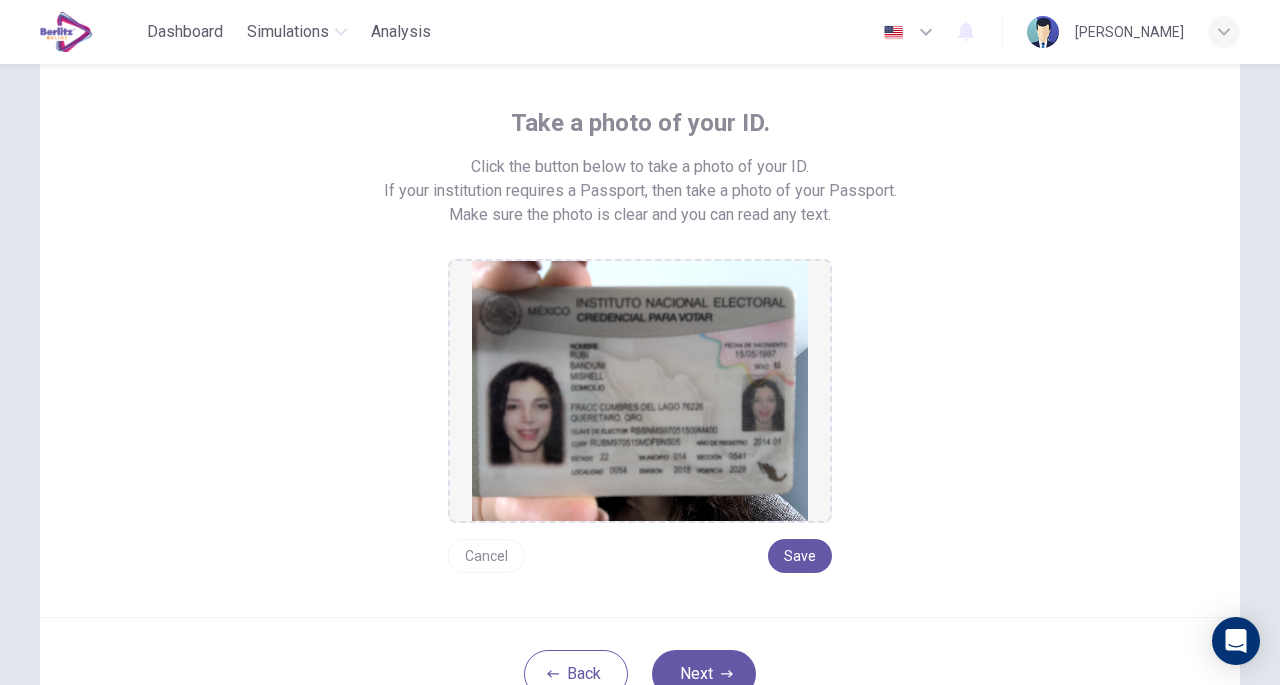 scroll, scrollTop: 207, scrollLeft: 0, axis: vertical 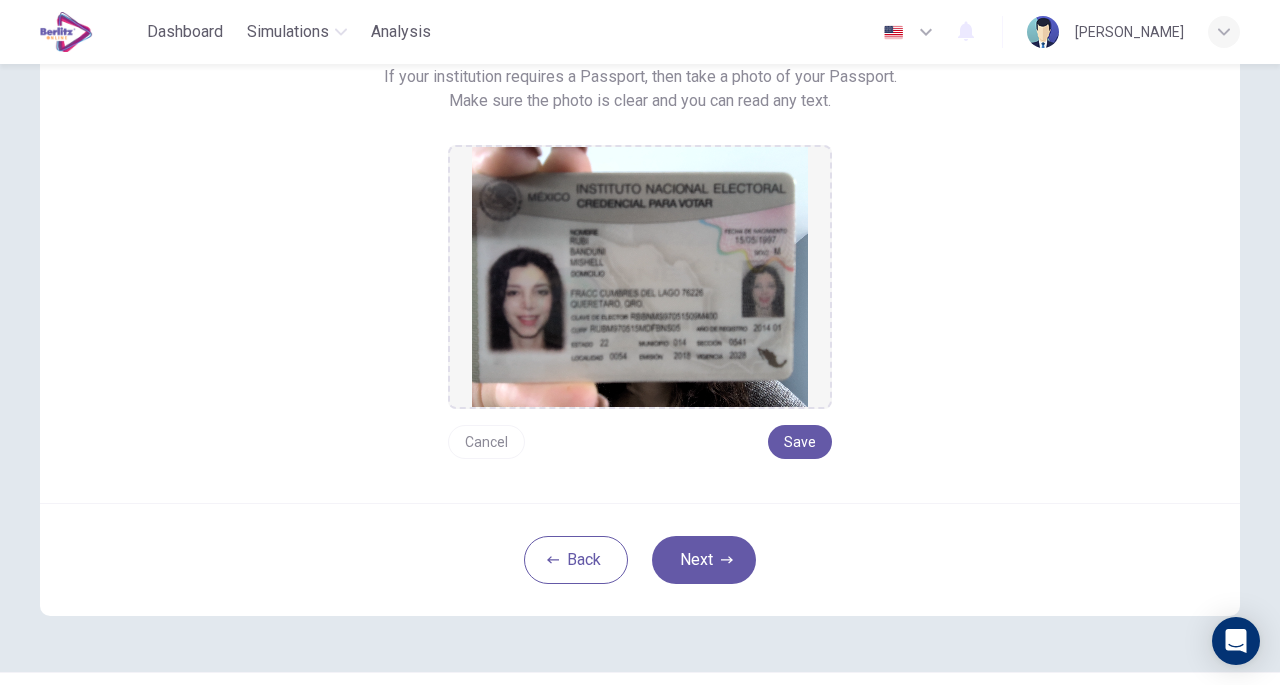 click on "Cancel" at bounding box center [486, 442] 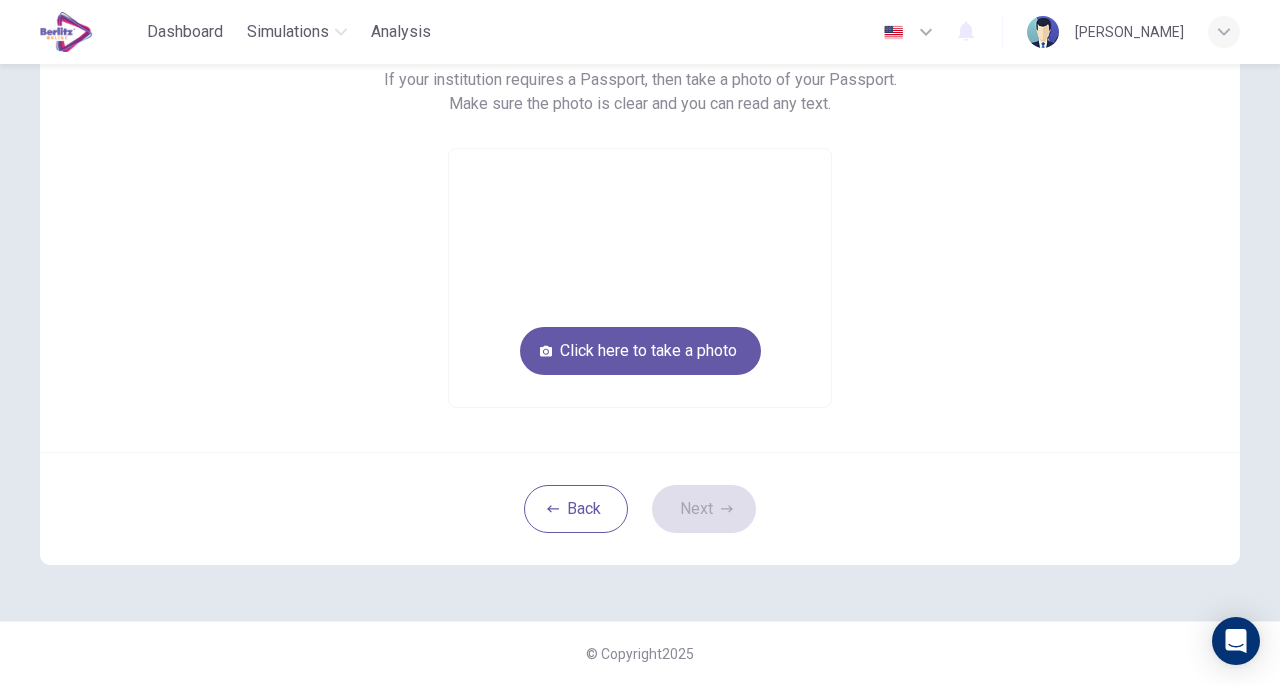 scroll, scrollTop: 203, scrollLeft: 0, axis: vertical 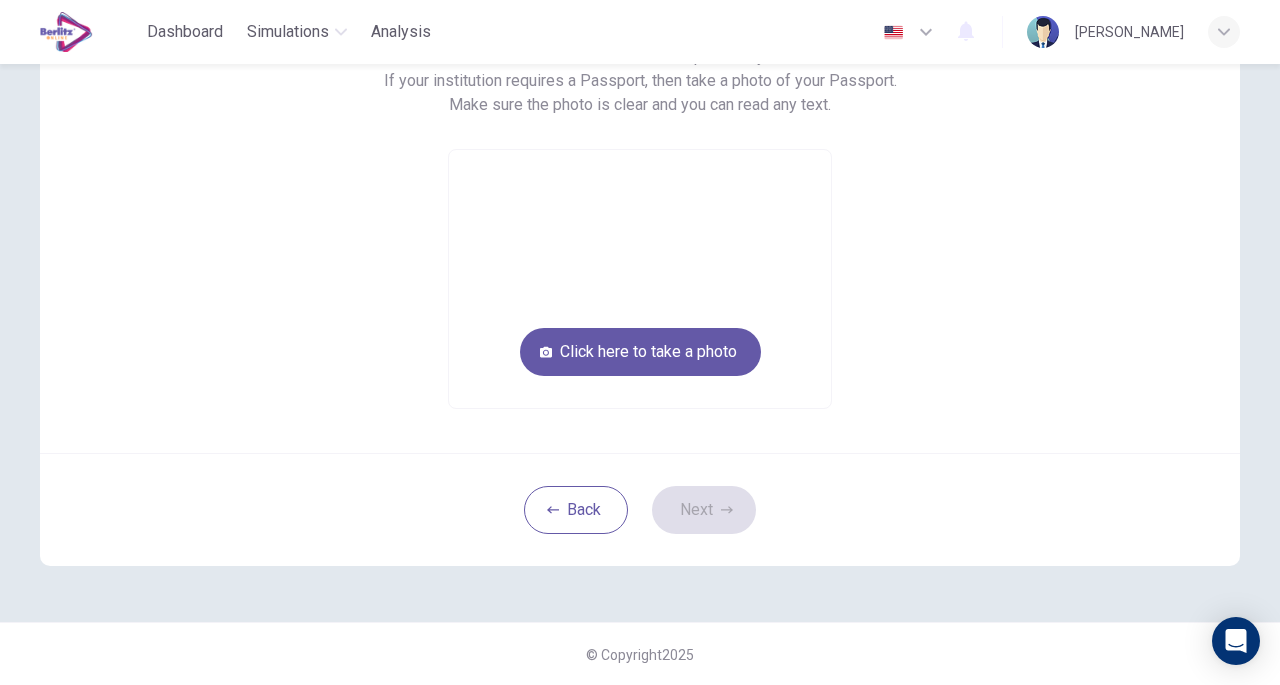 click on "Click here to take a photo" at bounding box center (640, 352) 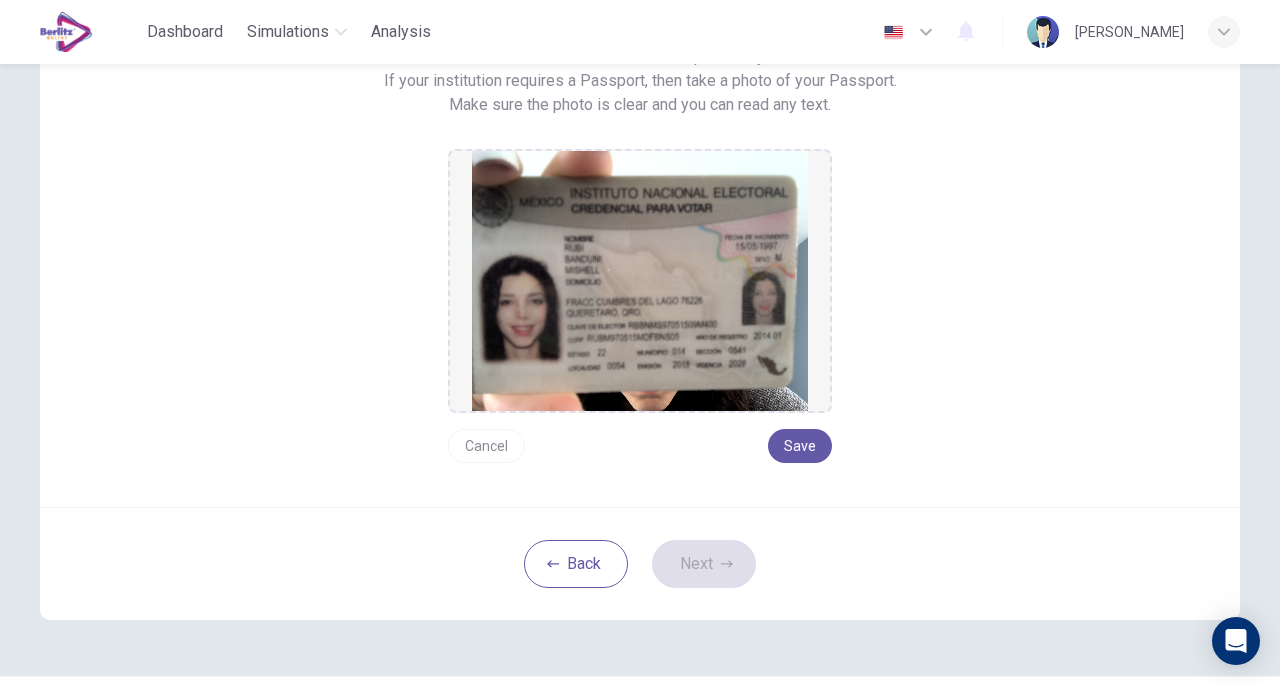 click on "Cancel" at bounding box center [486, 446] 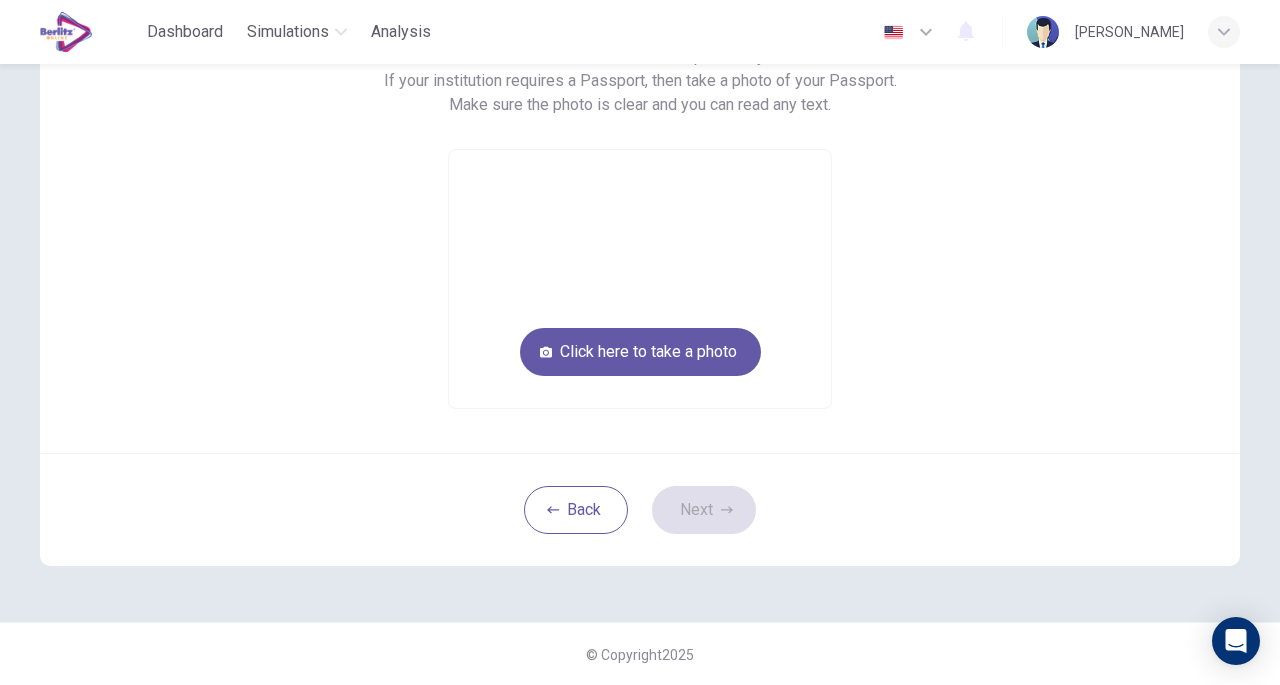 click on "Click here to take a photo" at bounding box center [640, 352] 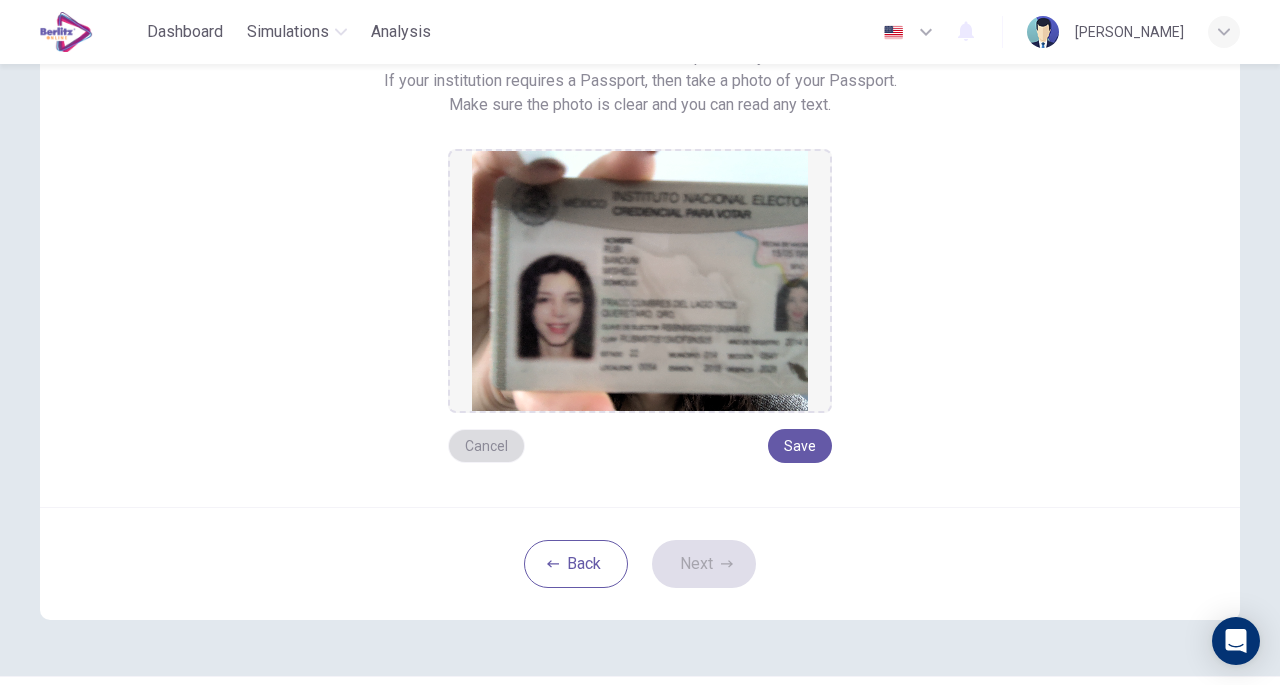 click on "Cancel" at bounding box center [486, 446] 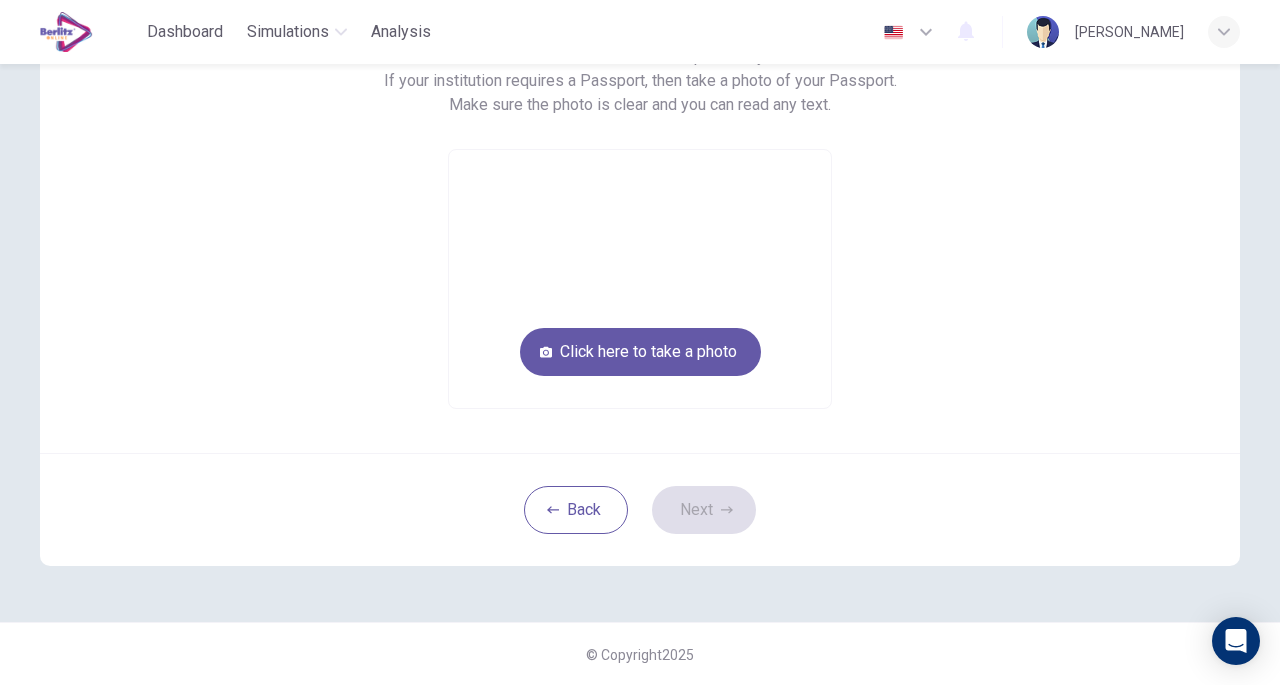 click on "Click here to take a photo" at bounding box center [640, 352] 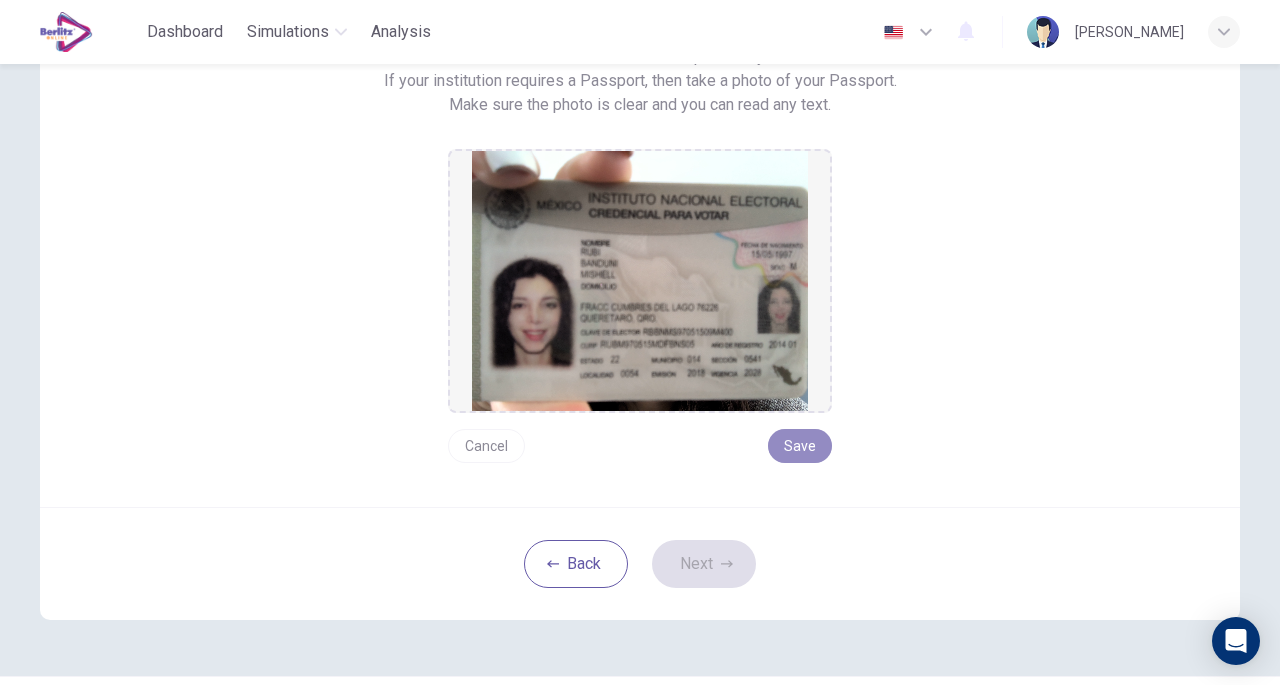 click on "Save" at bounding box center [800, 446] 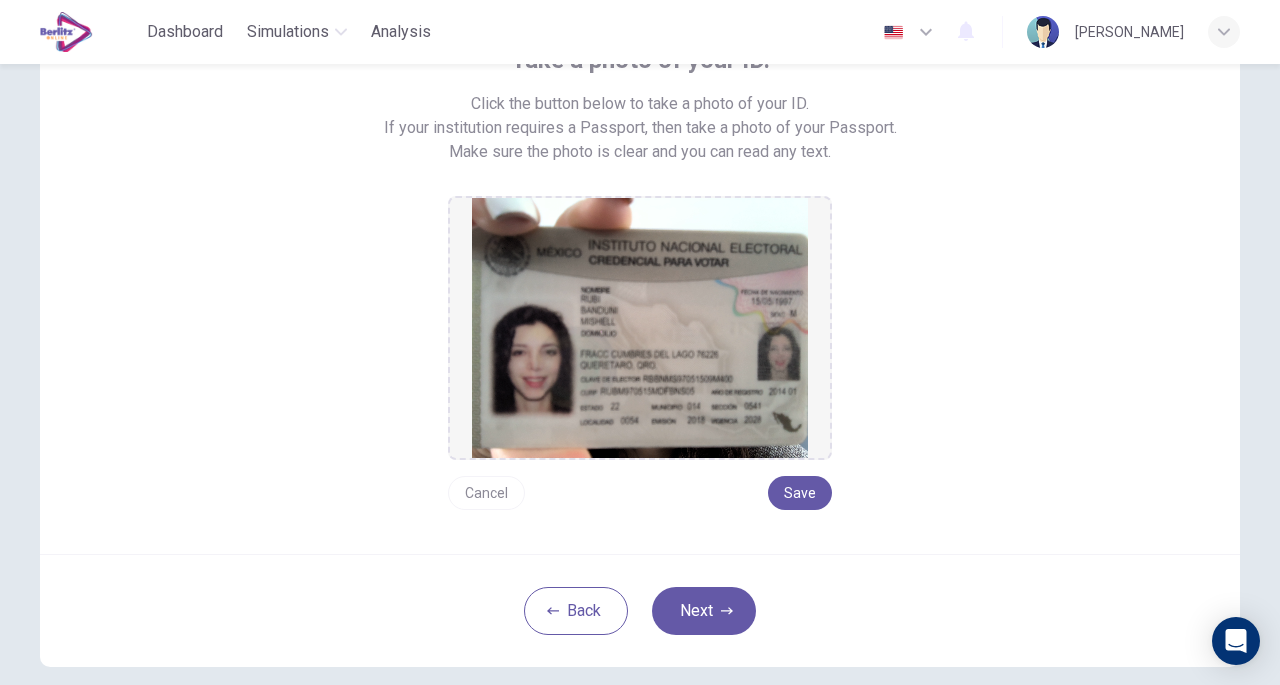 scroll, scrollTop: 146, scrollLeft: 0, axis: vertical 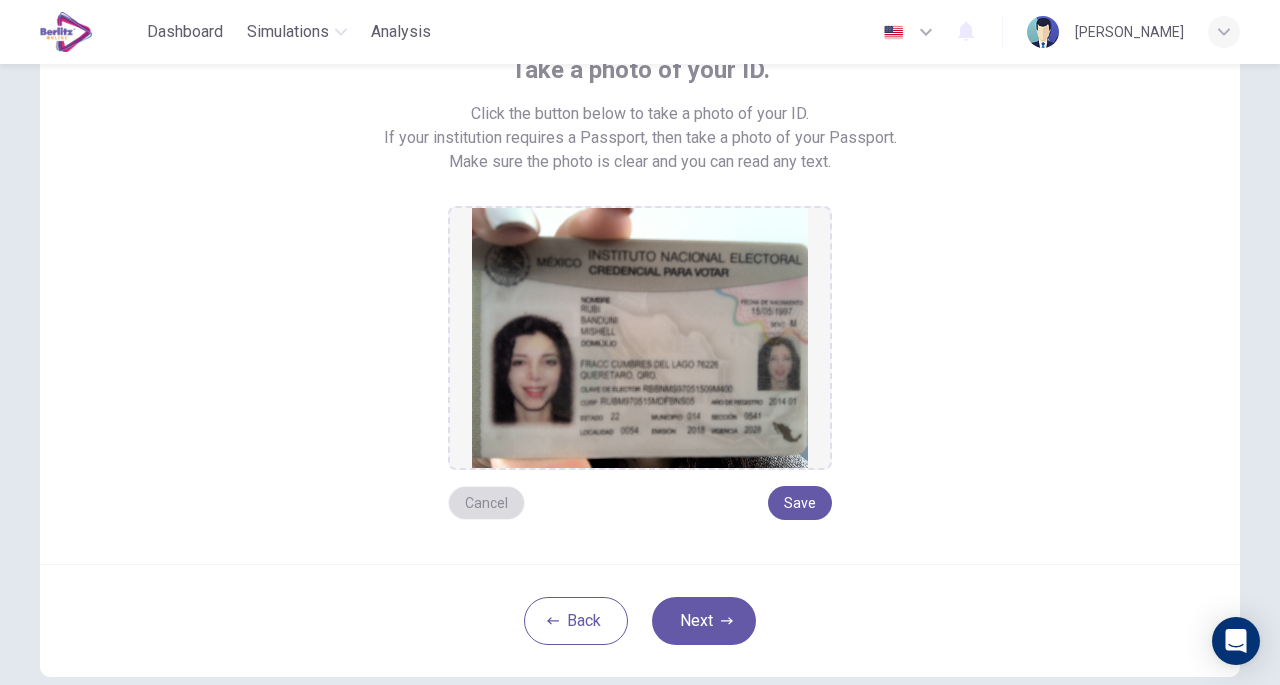 click on "Cancel" at bounding box center (486, 503) 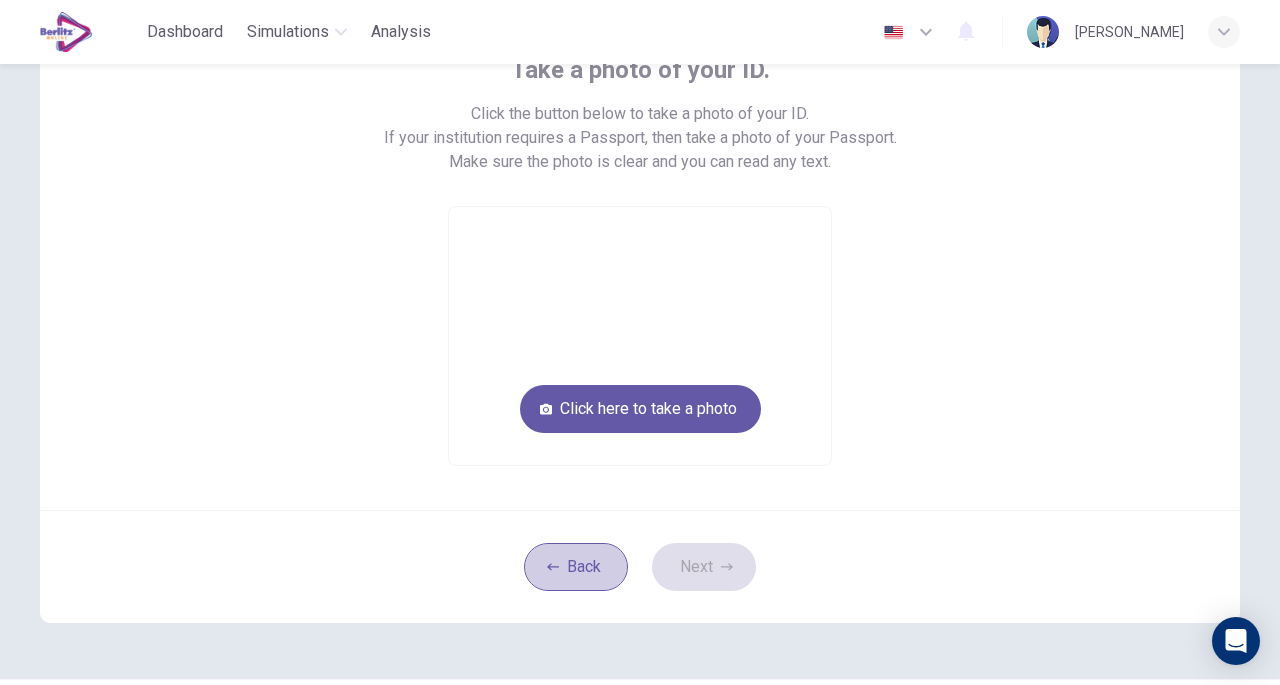 click on "Back" at bounding box center (576, 567) 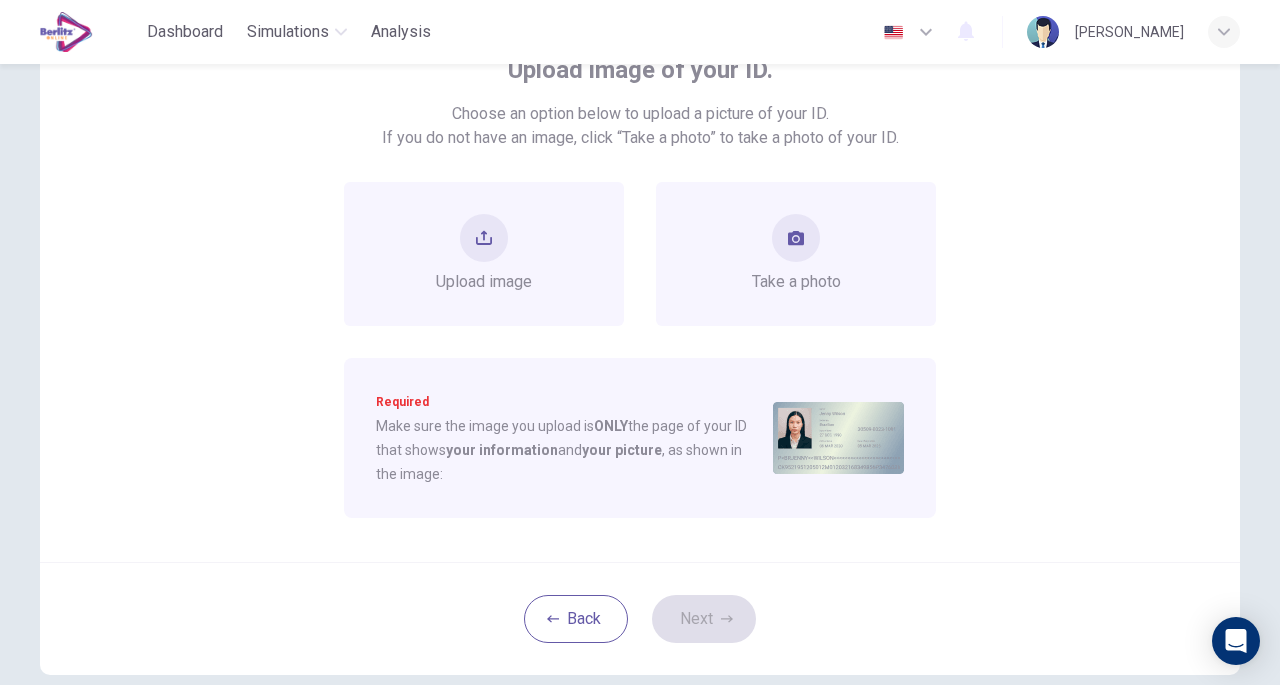 click on "Upload image" at bounding box center [484, 254] 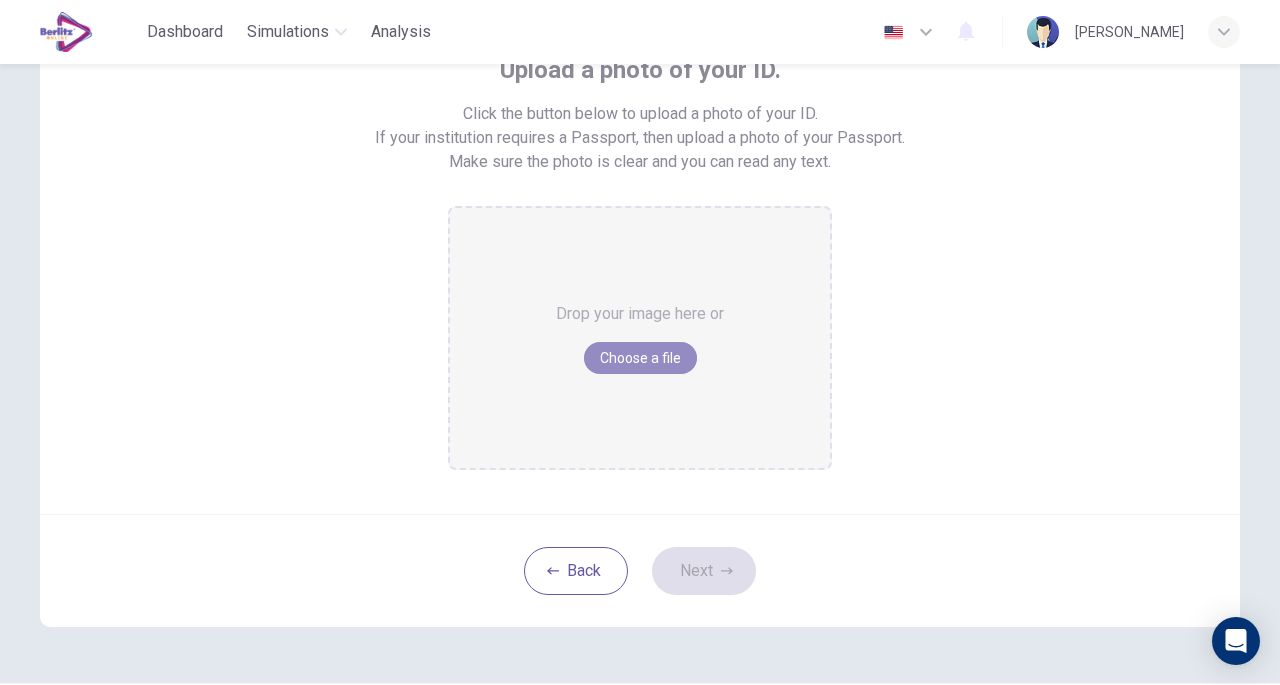 click on "Choose a file" at bounding box center (640, 358) 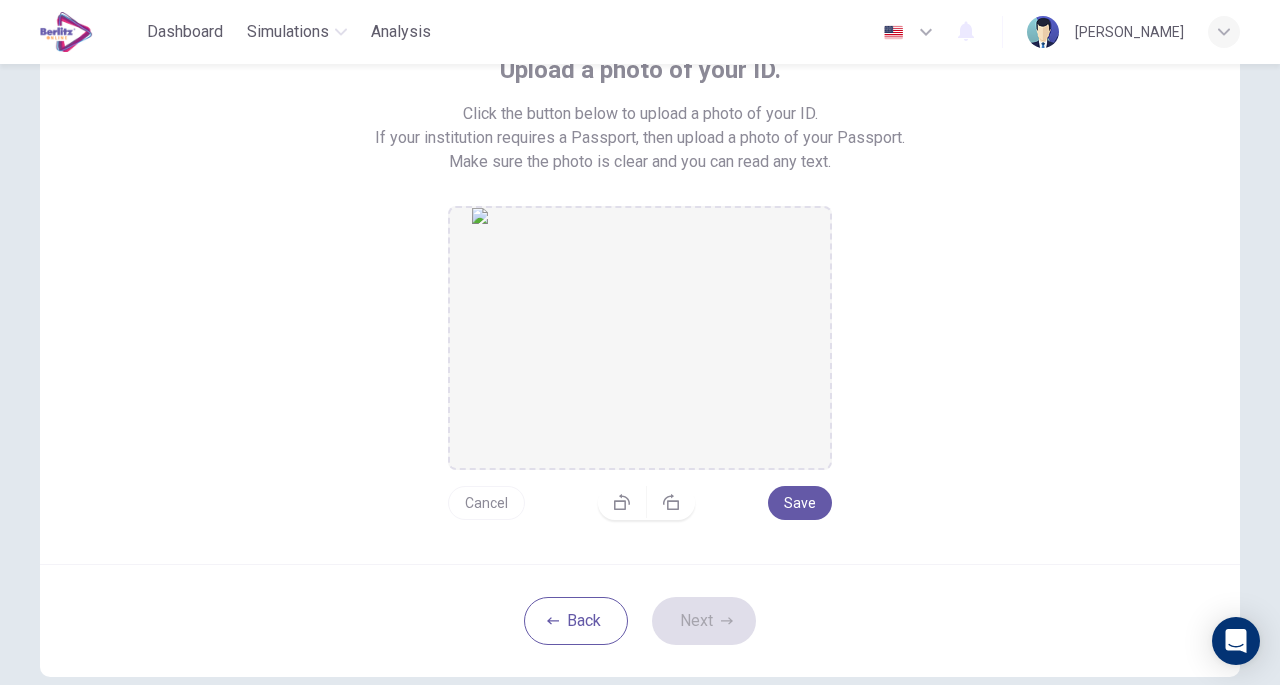click on "Save" at bounding box center [800, 503] 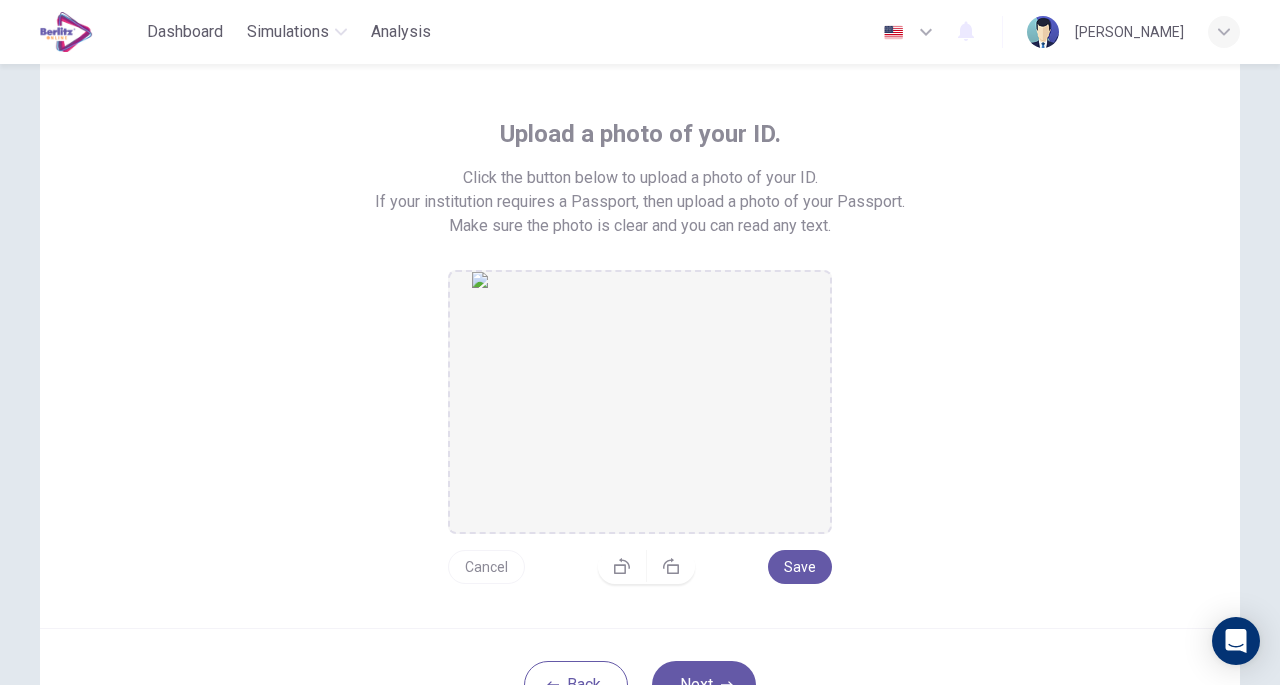scroll, scrollTop: 231, scrollLeft: 0, axis: vertical 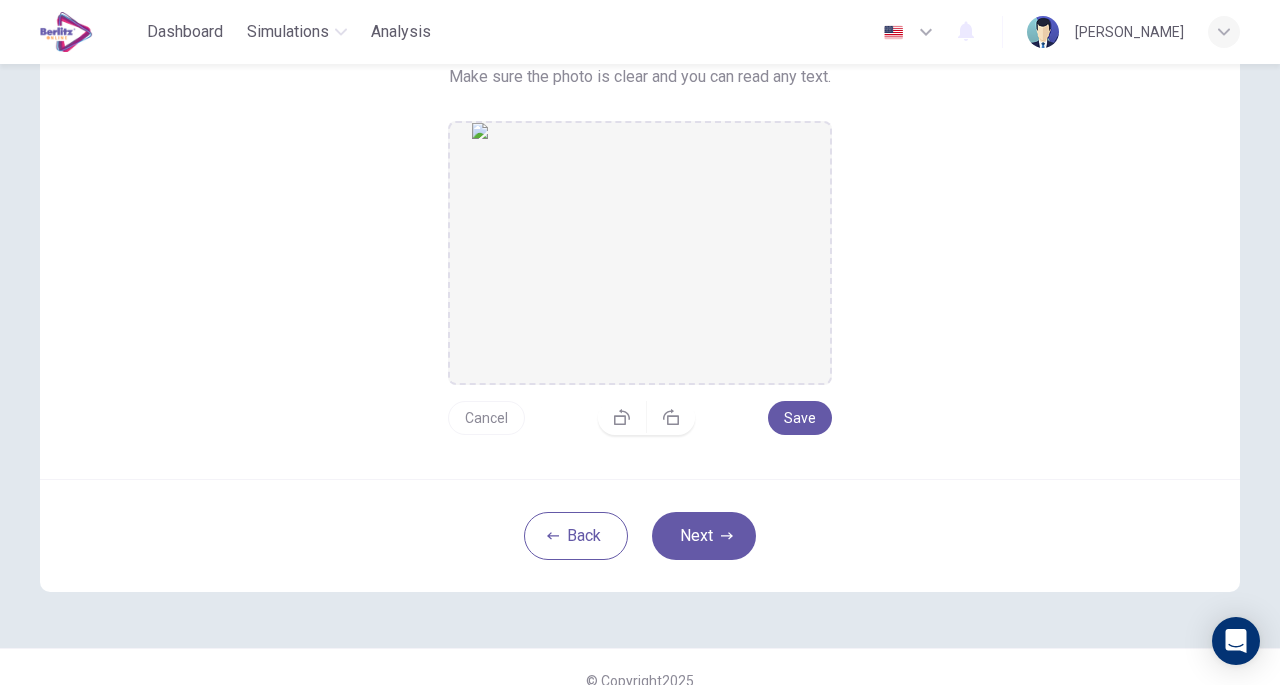click on "Next" at bounding box center [704, 536] 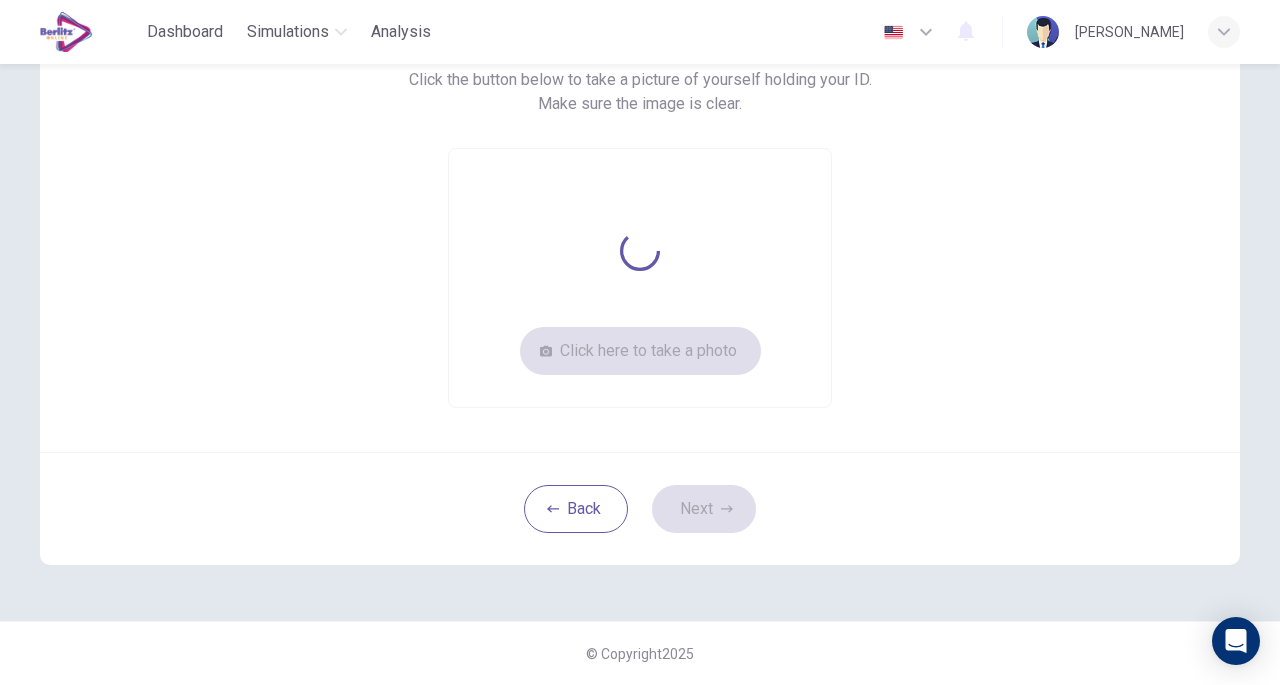 scroll, scrollTop: 179, scrollLeft: 0, axis: vertical 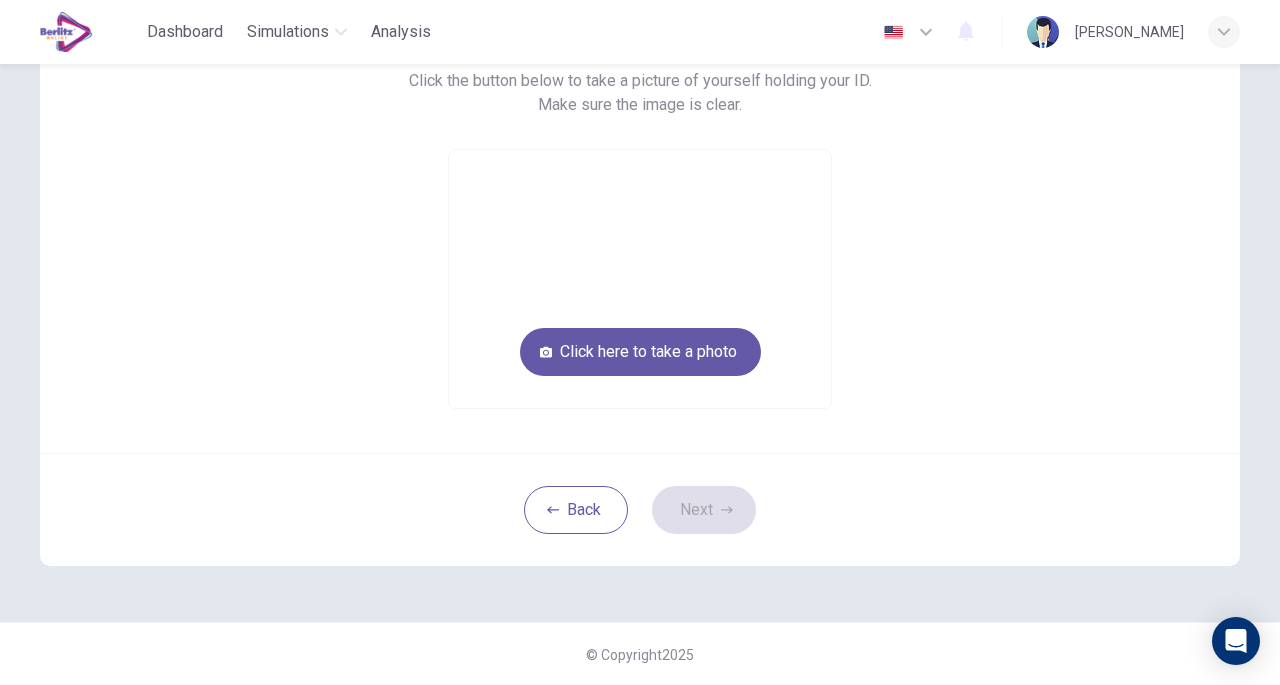 click on "Click here to take a photo" at bounding box center (640, 352) 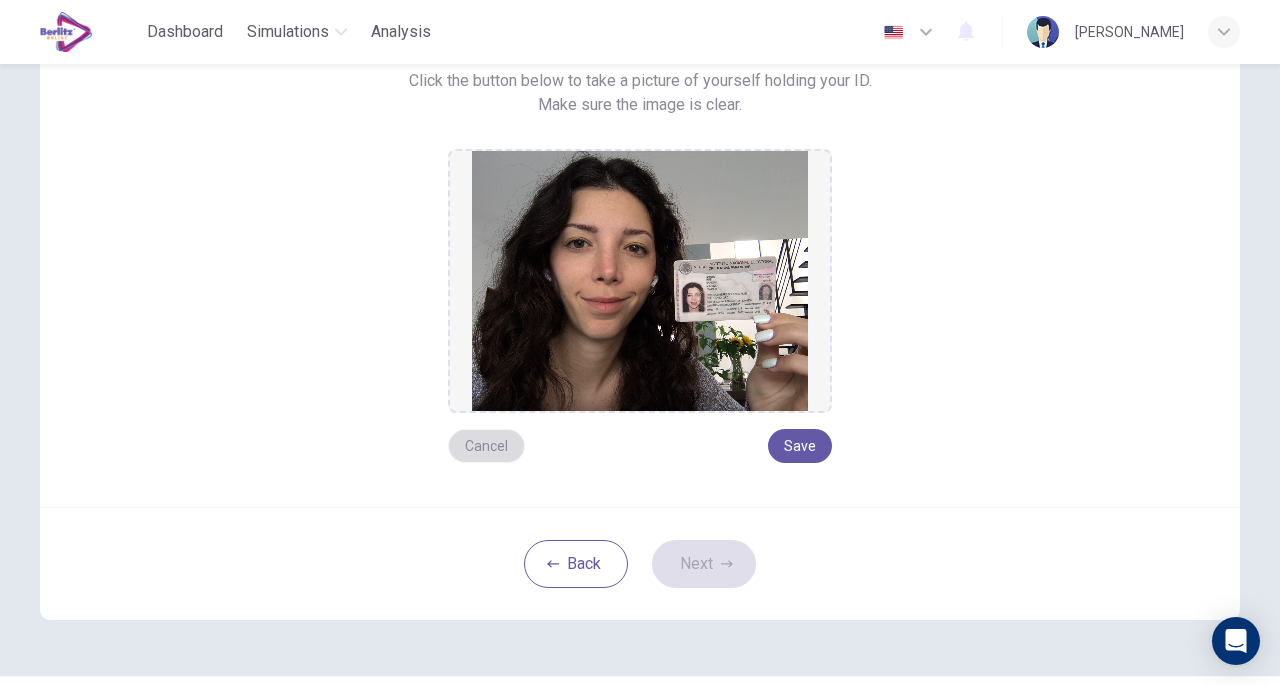 click on "Cancel" at bounding box center (486, 446) 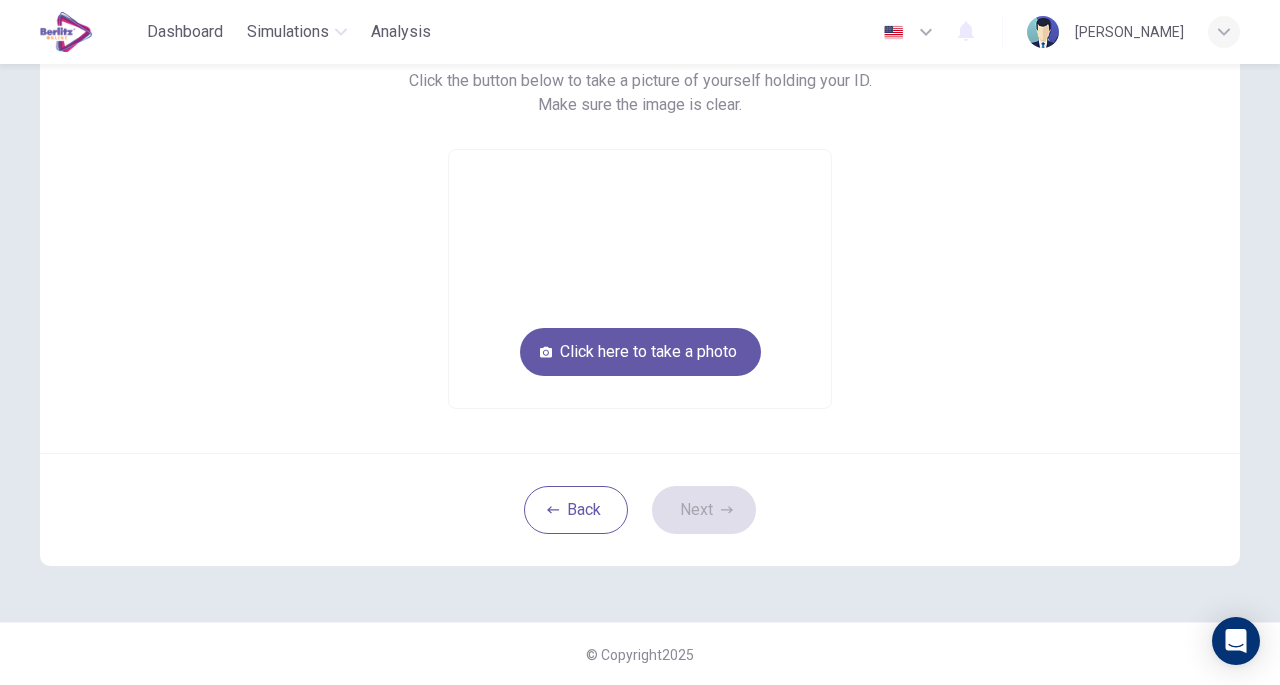 click on "Take a picture of yourself next to your ID. Click the button below to take a picture of yourself holding your ID. Make sure the image is clear. Click here to take a photo Back Next" at bounding box center [640, 253] 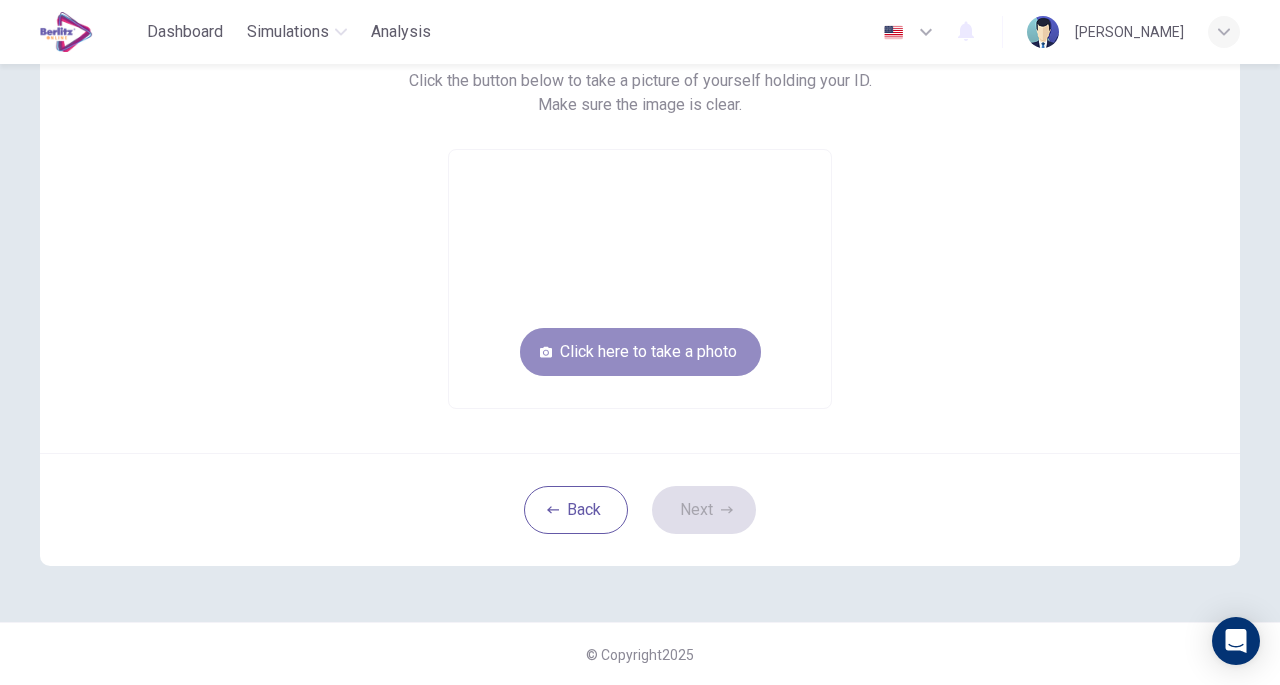 click on "Click here to take a photo" at bounding box center [640, 352] 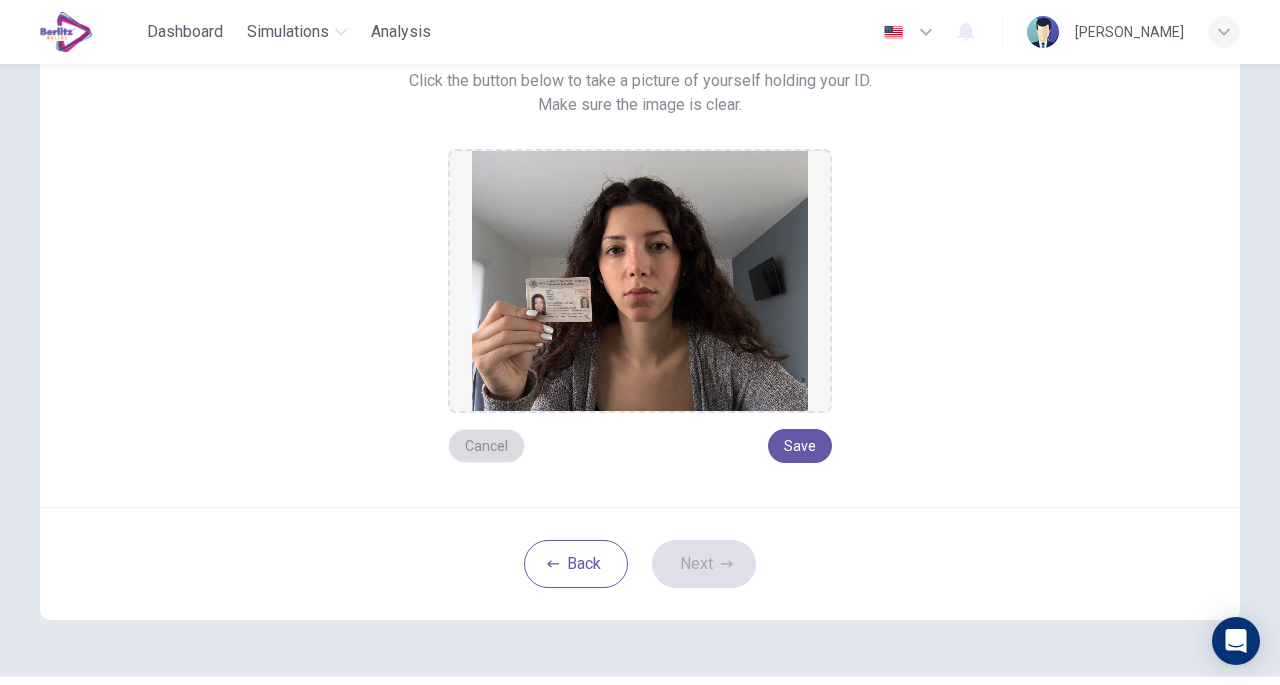 click on "Cancel" at bounding box center (486, 446) 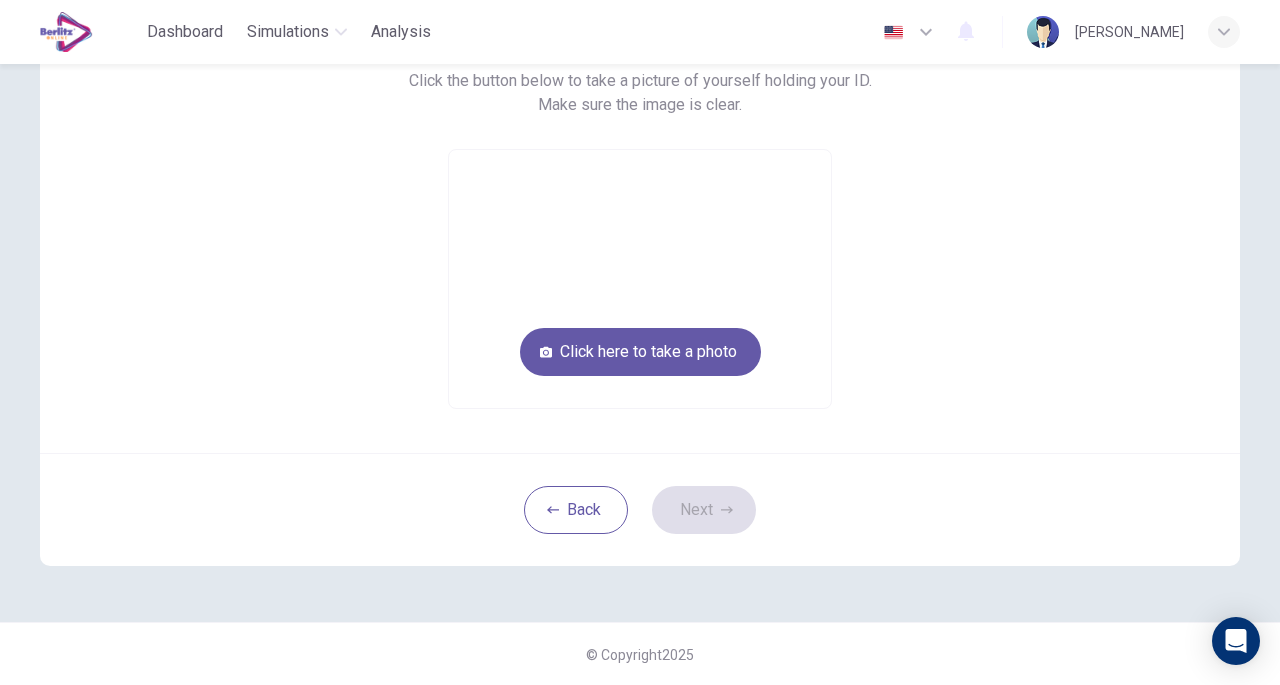 click on "Click here to take a photo" at bounding box center (640, 352) 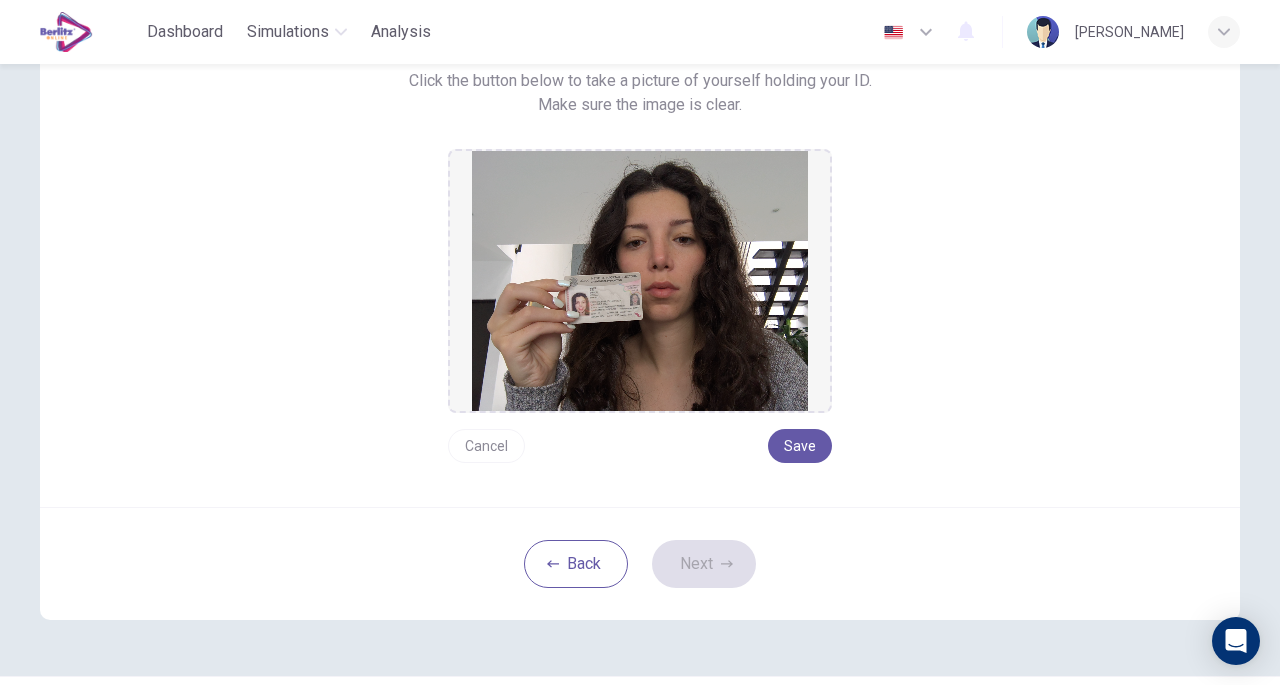 click on "Save" at bounding box center (800, 446) 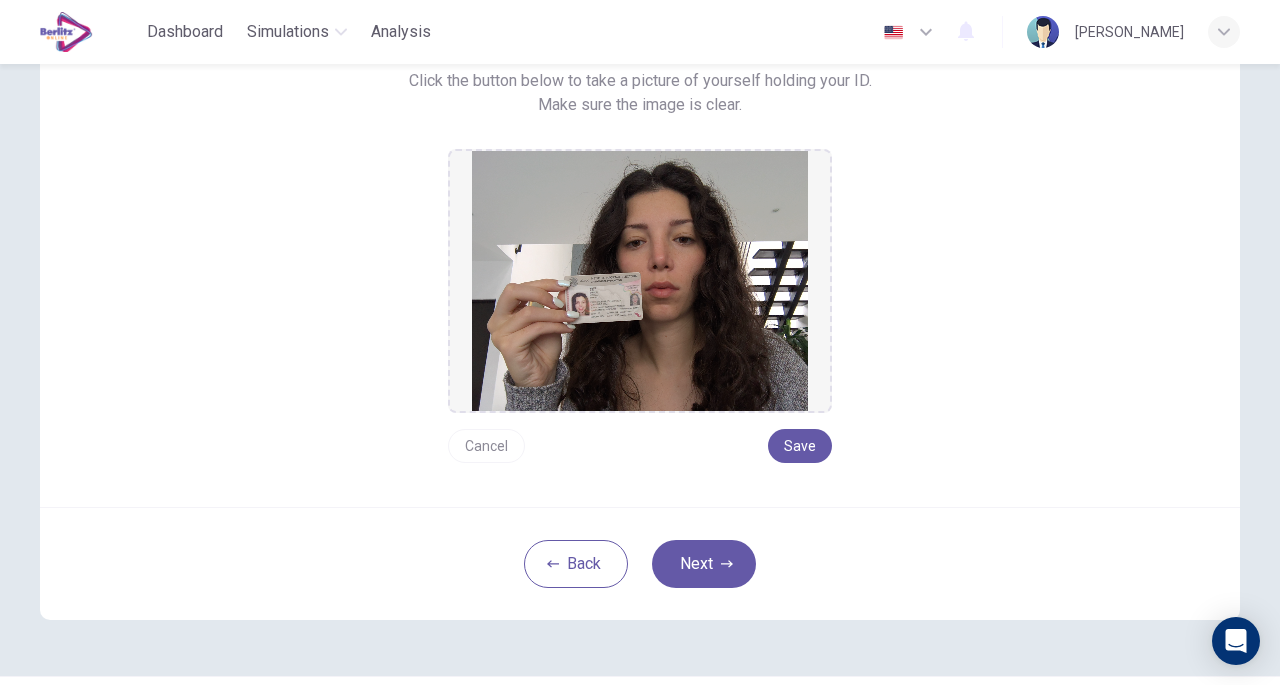 click on "Next" at bounding box center [704, 564] 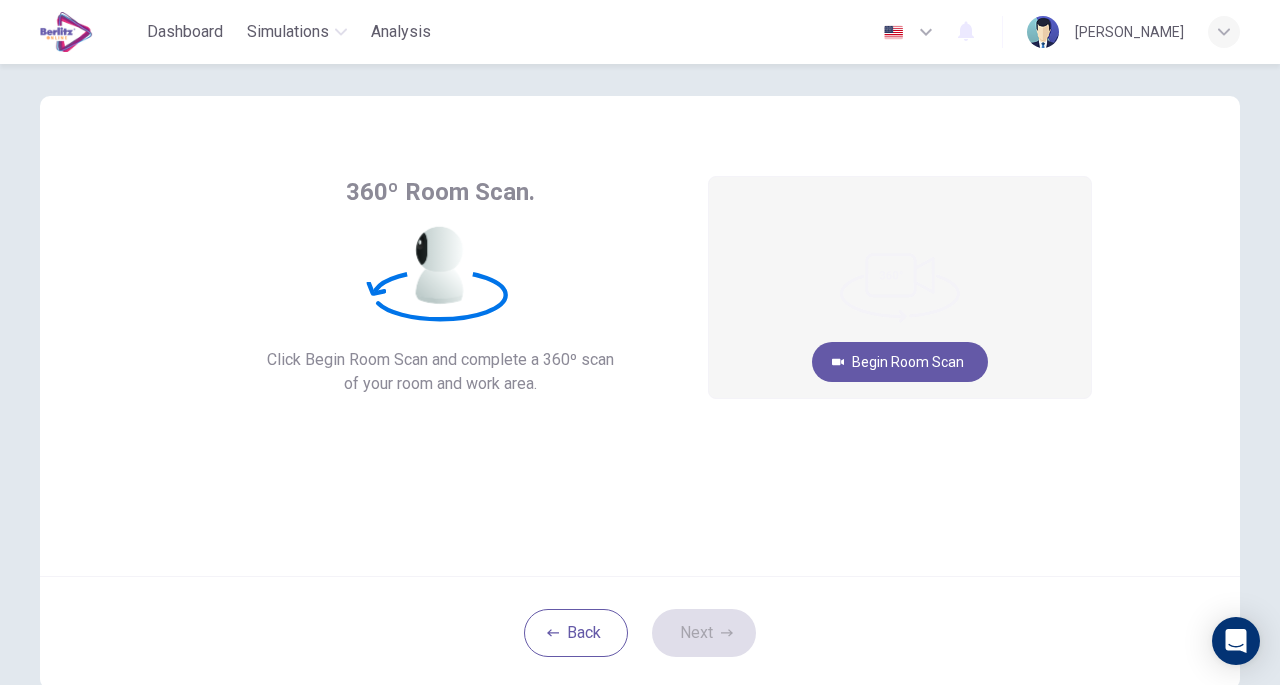 scroll, scrollTop: 16, scrollLeft: 0, axis: vertical 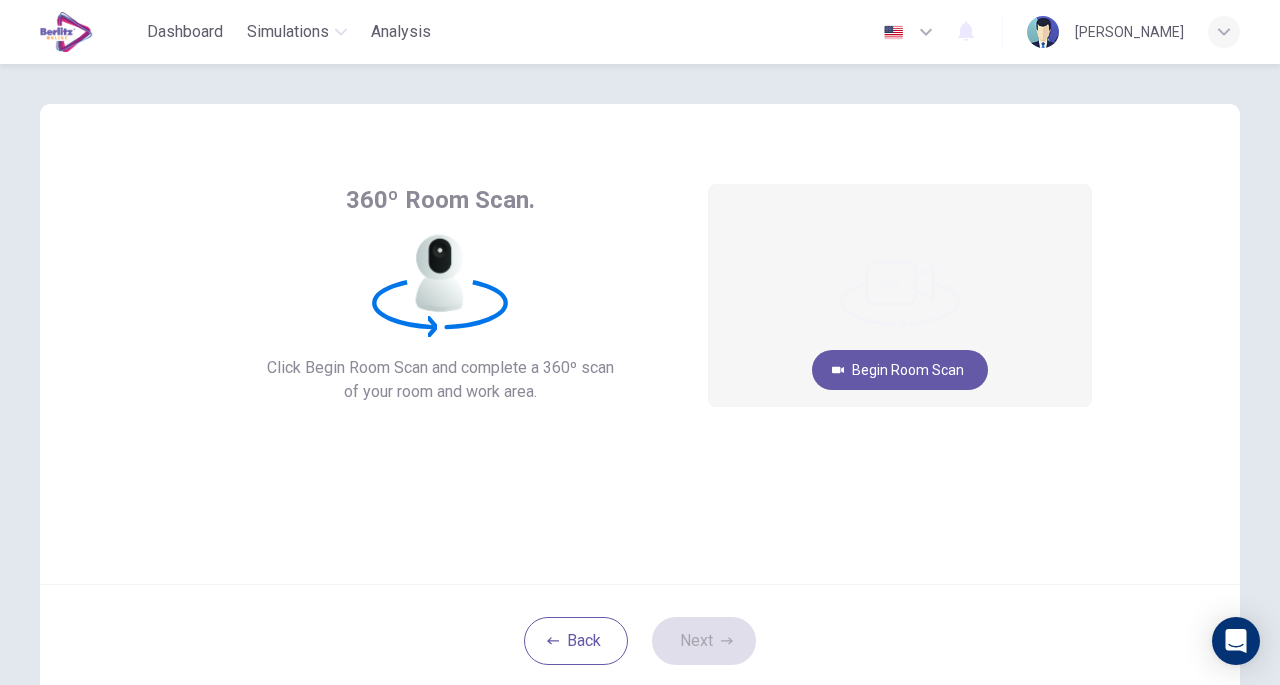 click on "360º Room Scan. Click Begin Room Scan and complete a 360º scan of your room and work area. Begin Room Scan Cancel Back Next" at bounding box center (640, 400) 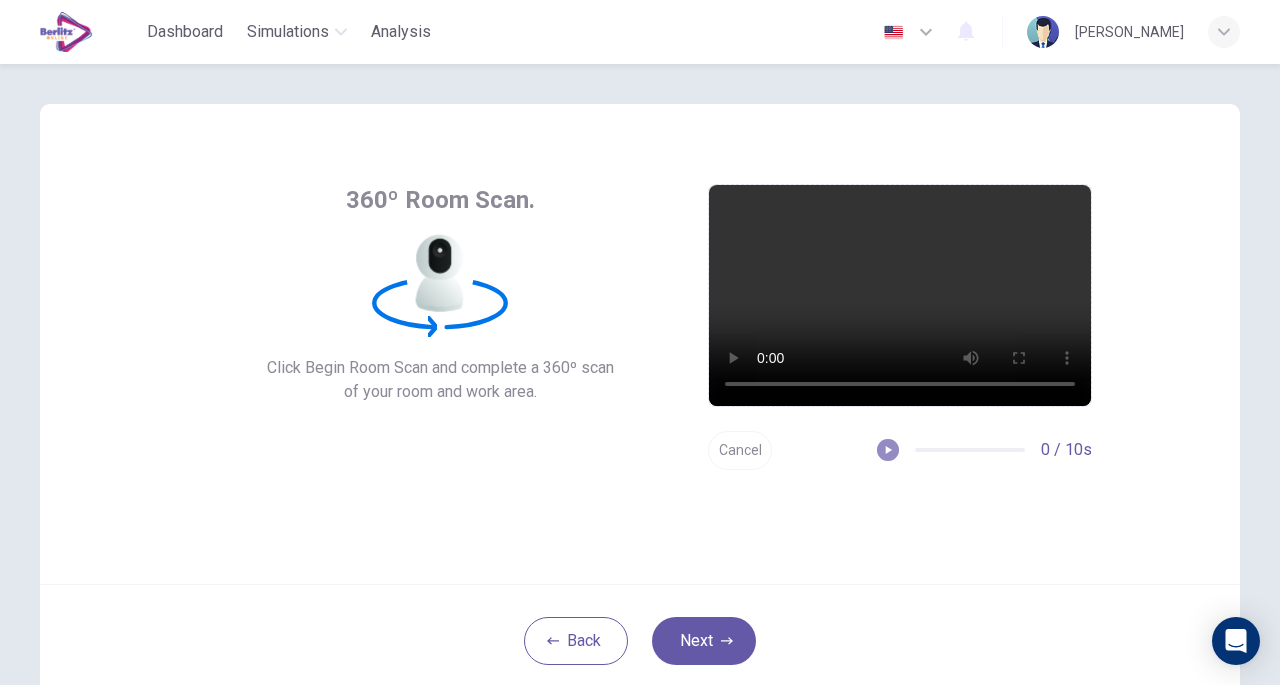 click at bounding box center (888, 450) 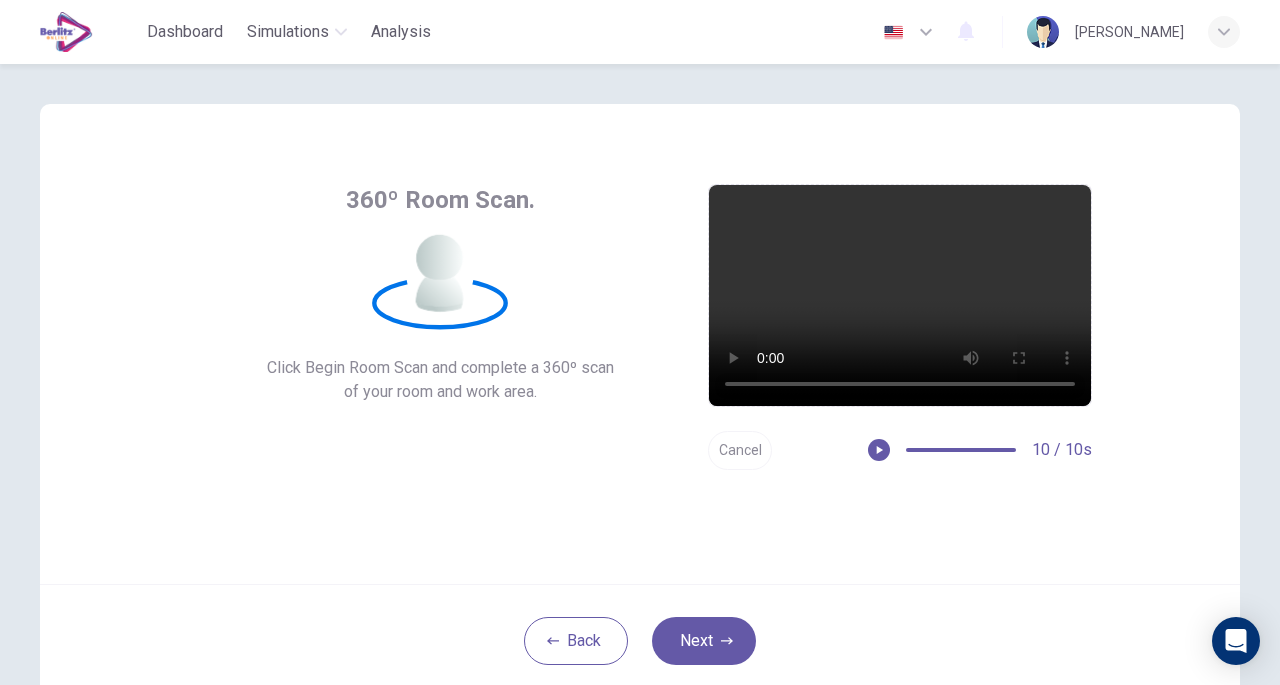 click on "Next" at bounding box center (704, 641) 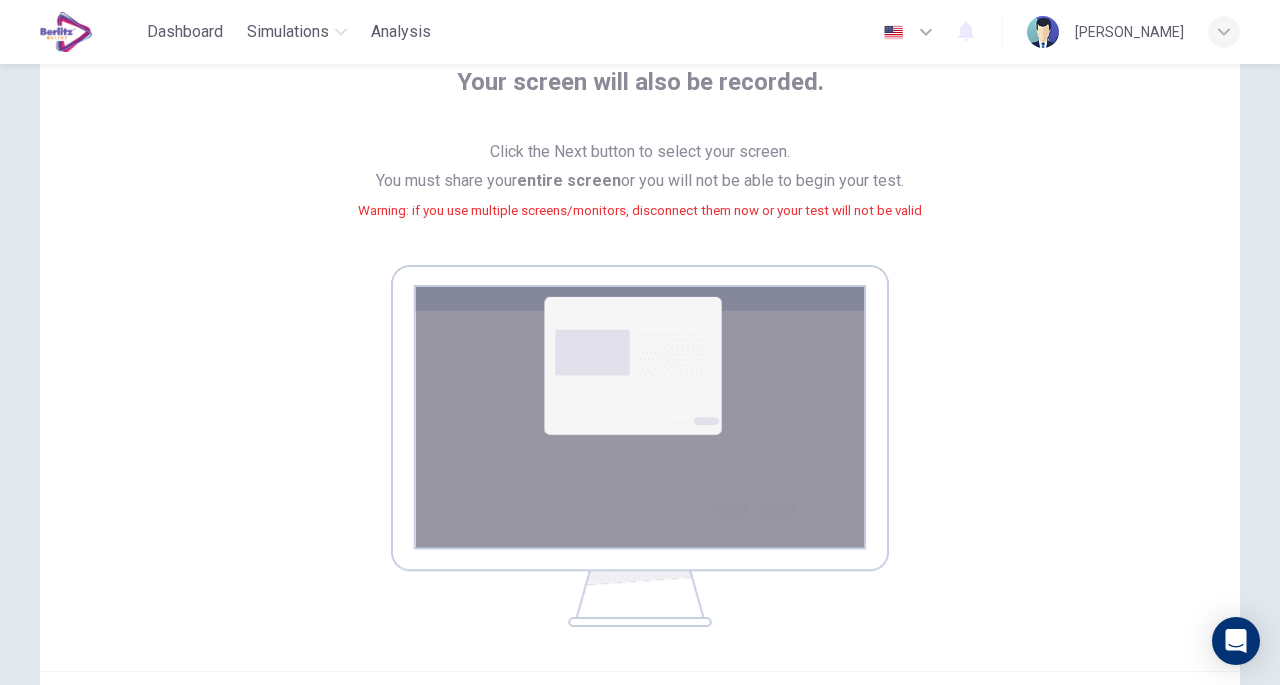 scroll, scrollTop: 353, scrollLeft: 0, axis: vertical 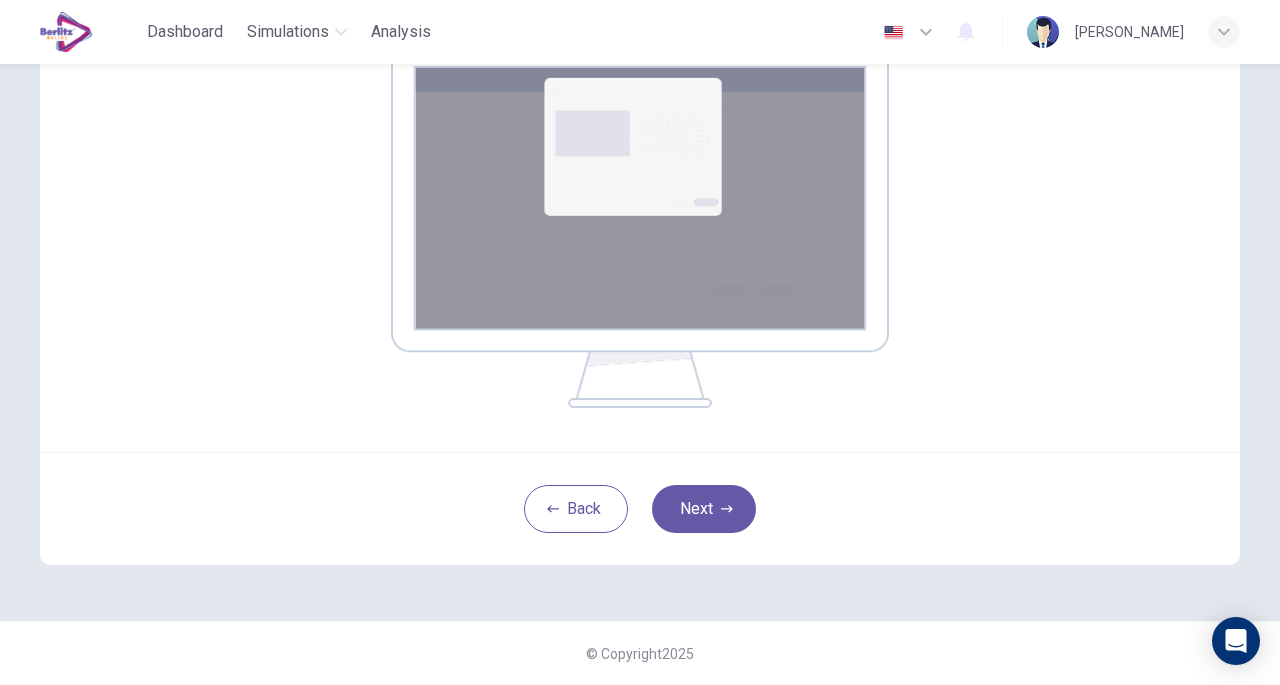 click at bounding box center (640, 227) 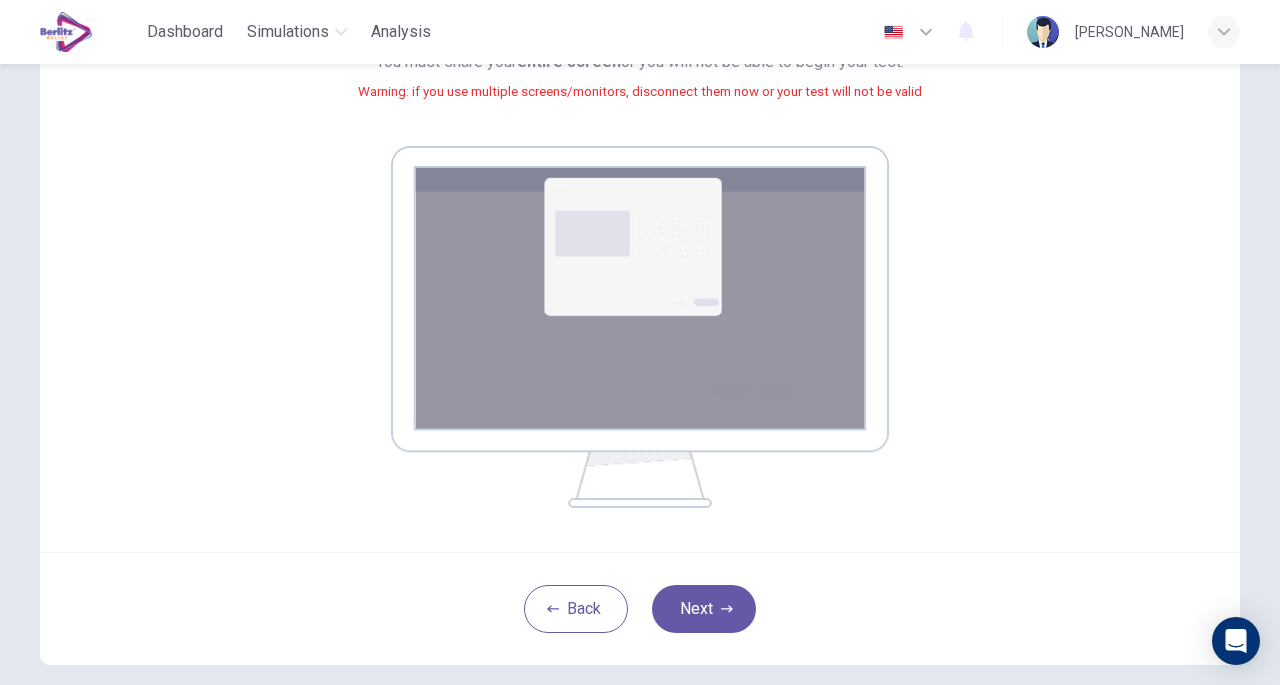 scroll, scrollTop: 294, scrollLeft: 0, axis: vertical 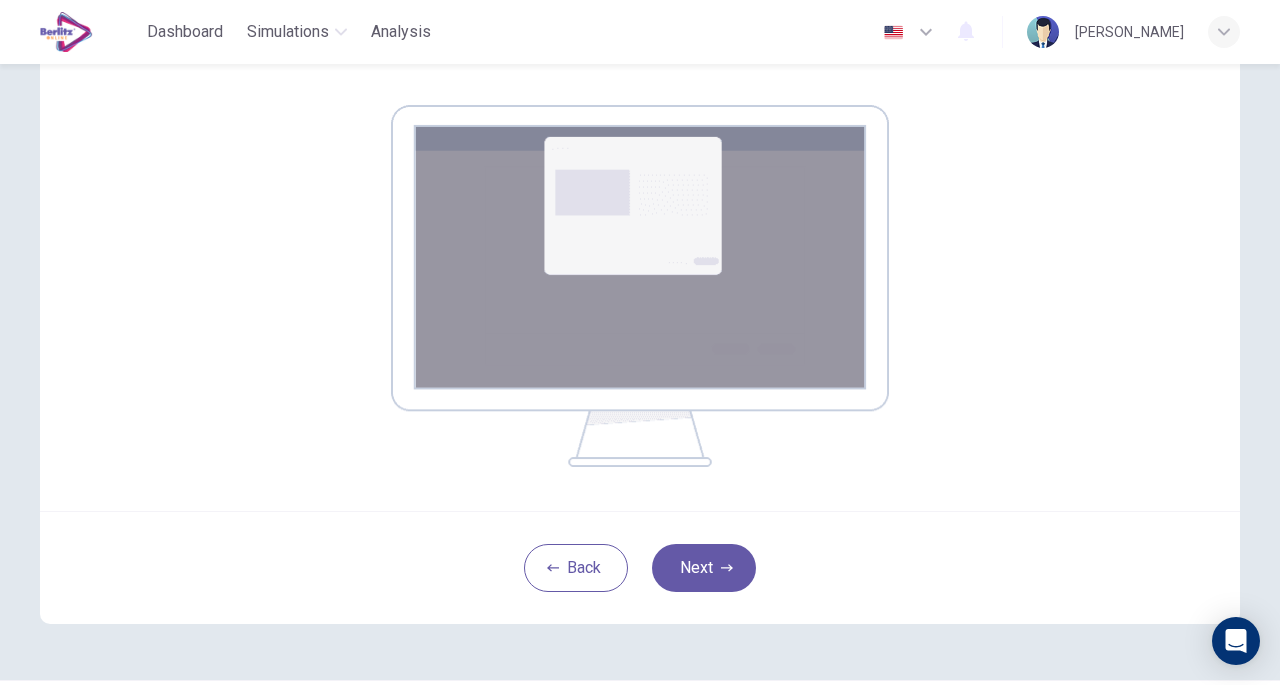 click on "Next" at bounding box center [704, 568] 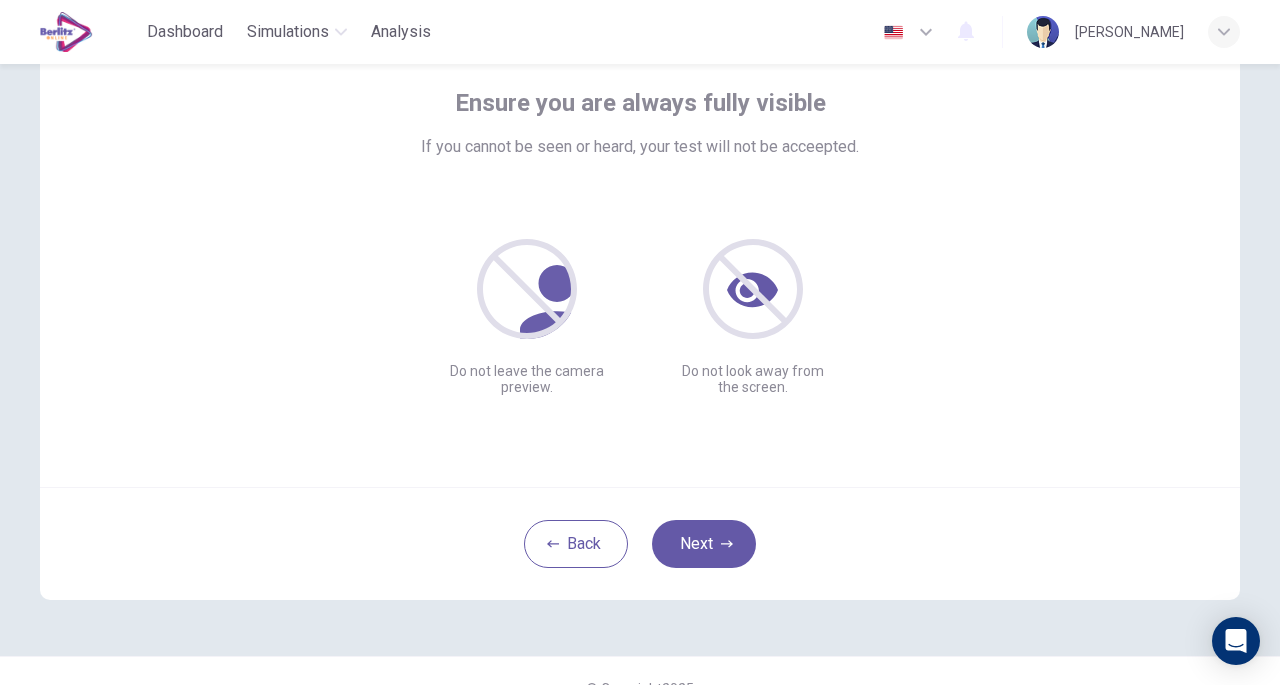 scroll, scrollTop: 111, scrollLeft: 0, axis: vertical 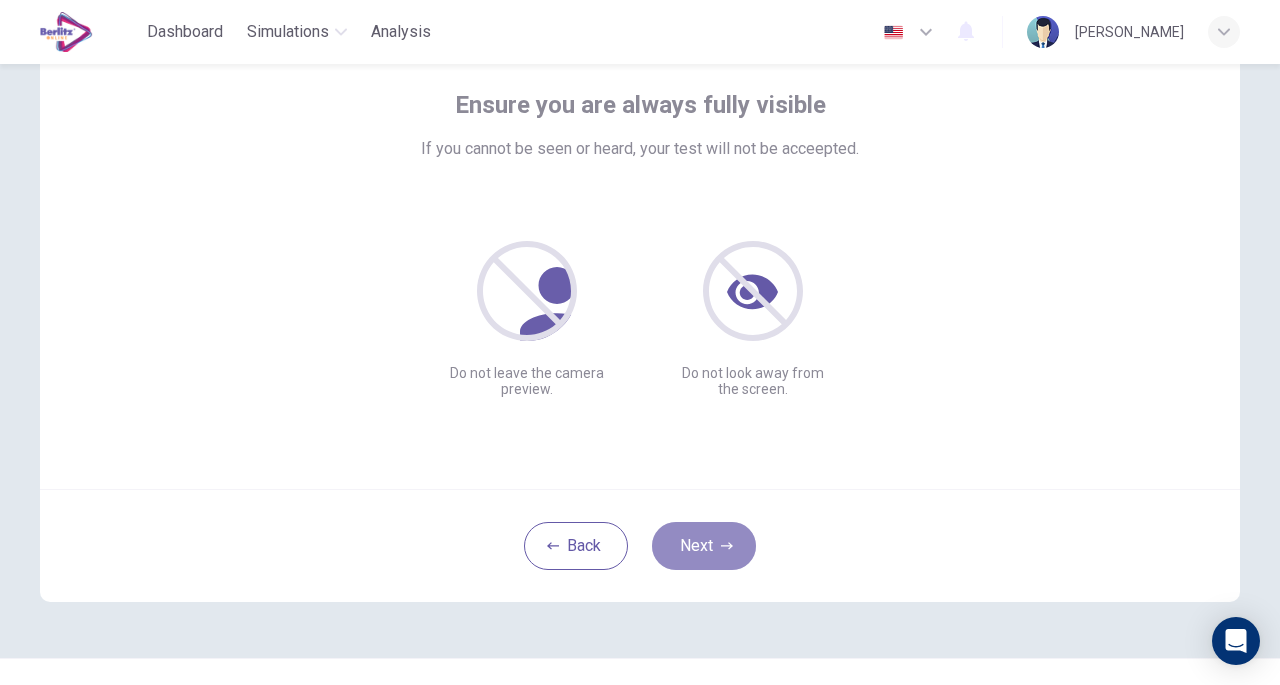 click on "Next" at bounding box center (704, 546) 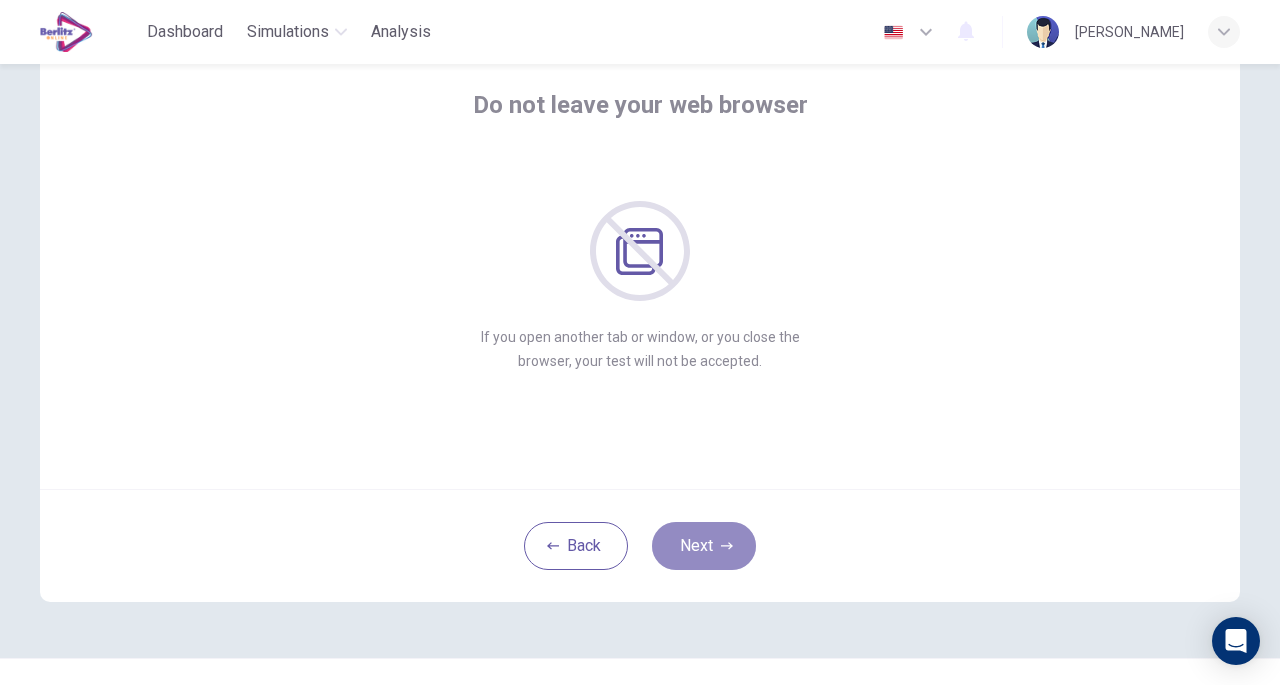 click on "Next" at bounding box center [704, 546] 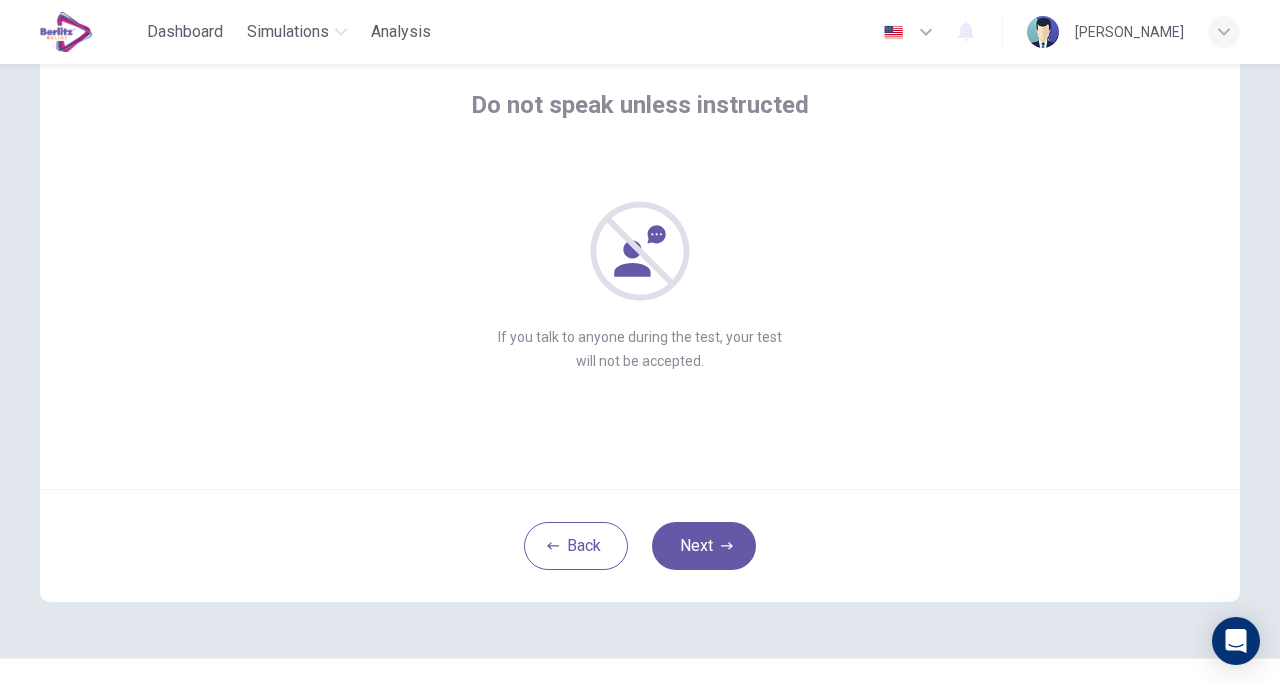 click on "Next" at bounding box center [704, 546] 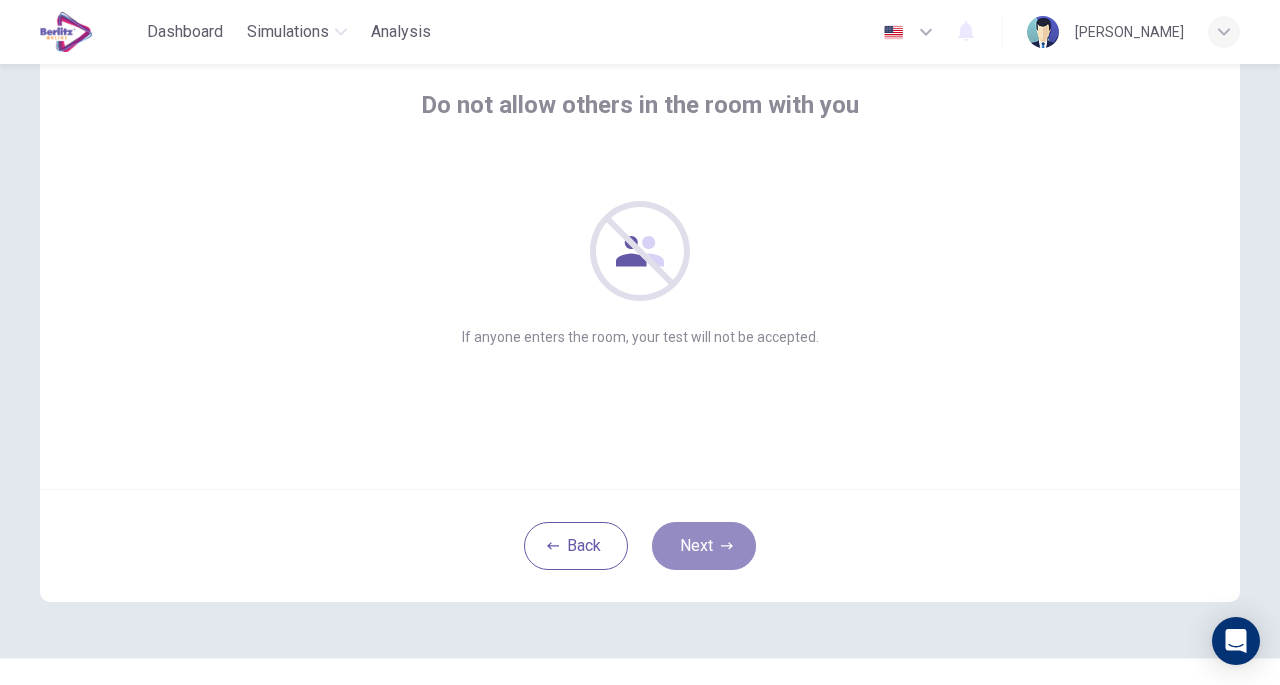 click 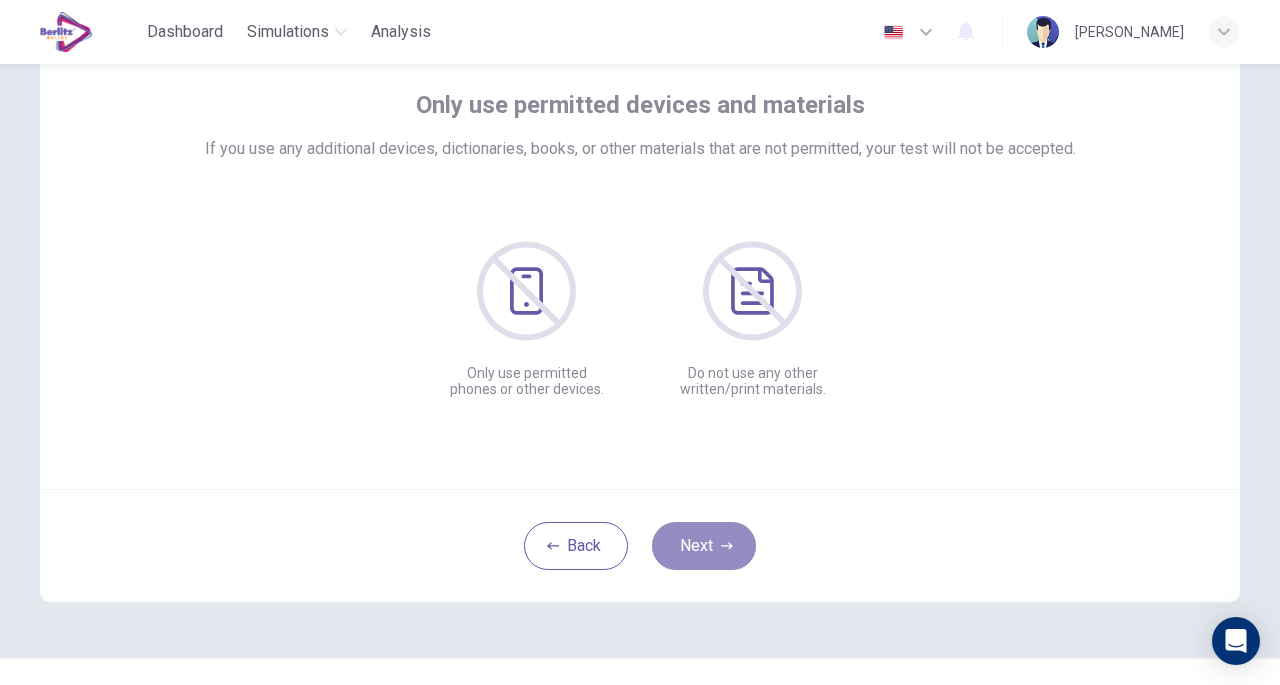 click 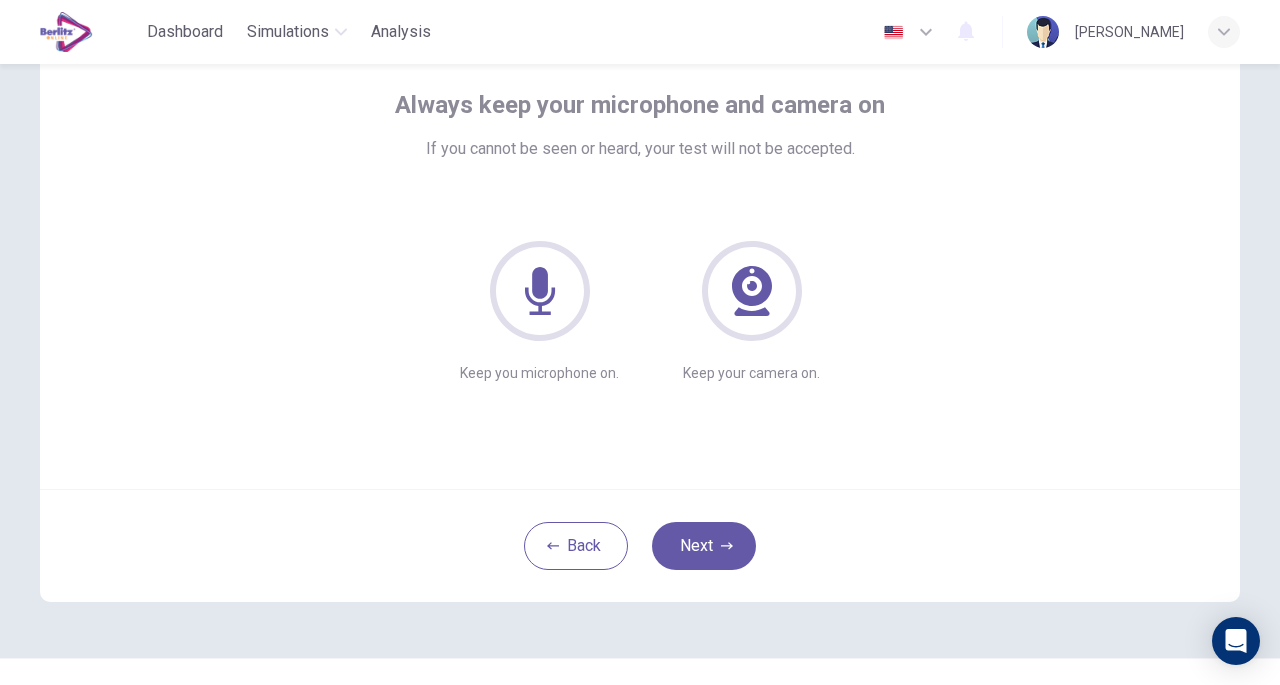 drag, startPoint x: 718, startPoint y: 543, endPoint x: 695, endPoint y: 547, distance: 23.345236 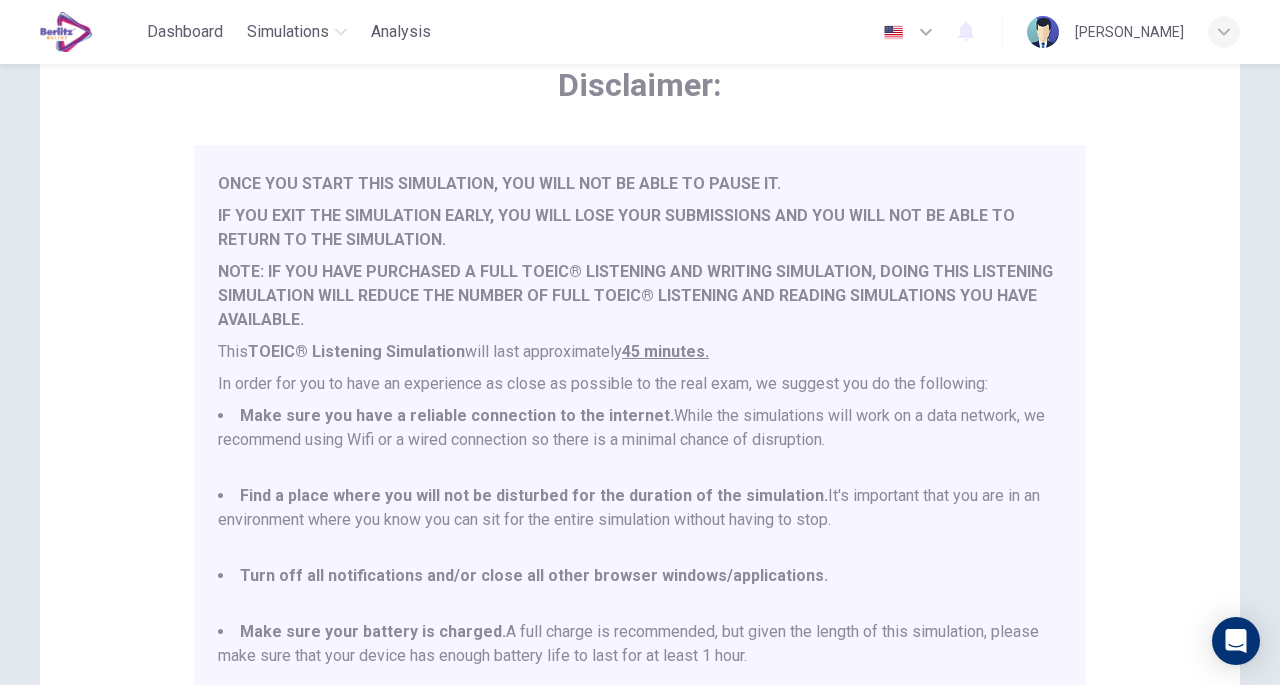 scroll, scrollTop: 52, scrollLeft: 0, axis: vertical 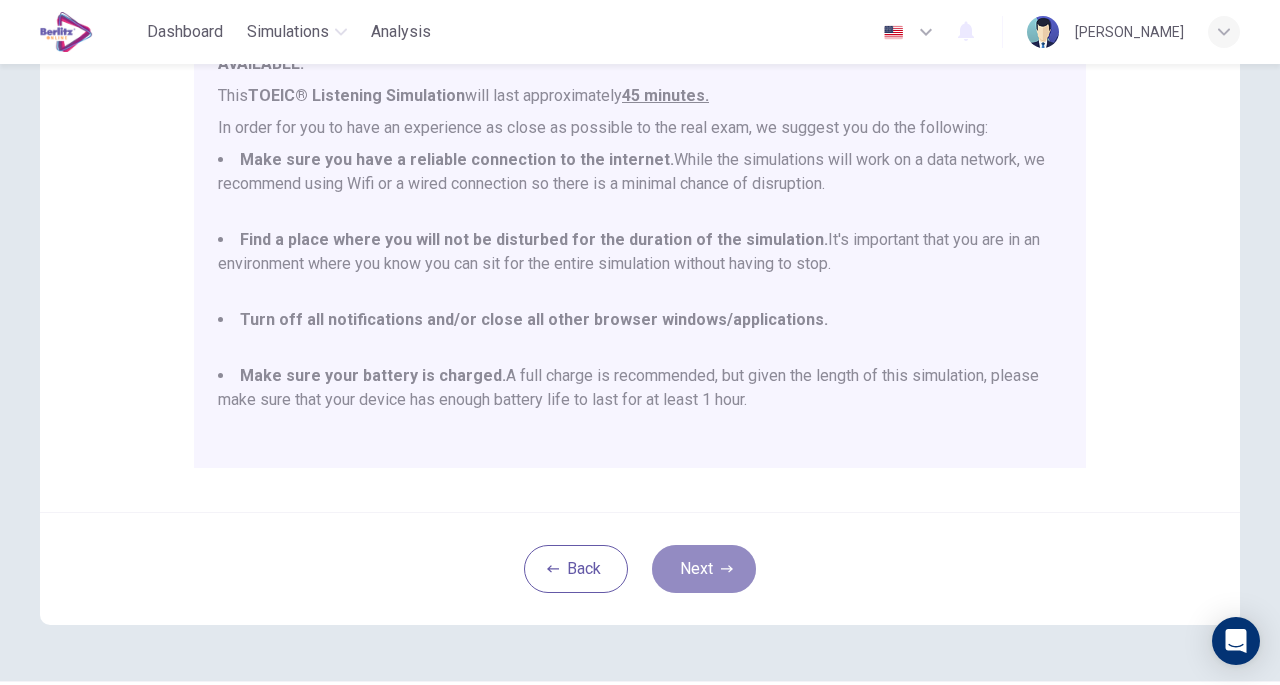 click on "Next" at bounding box center (704, 569) 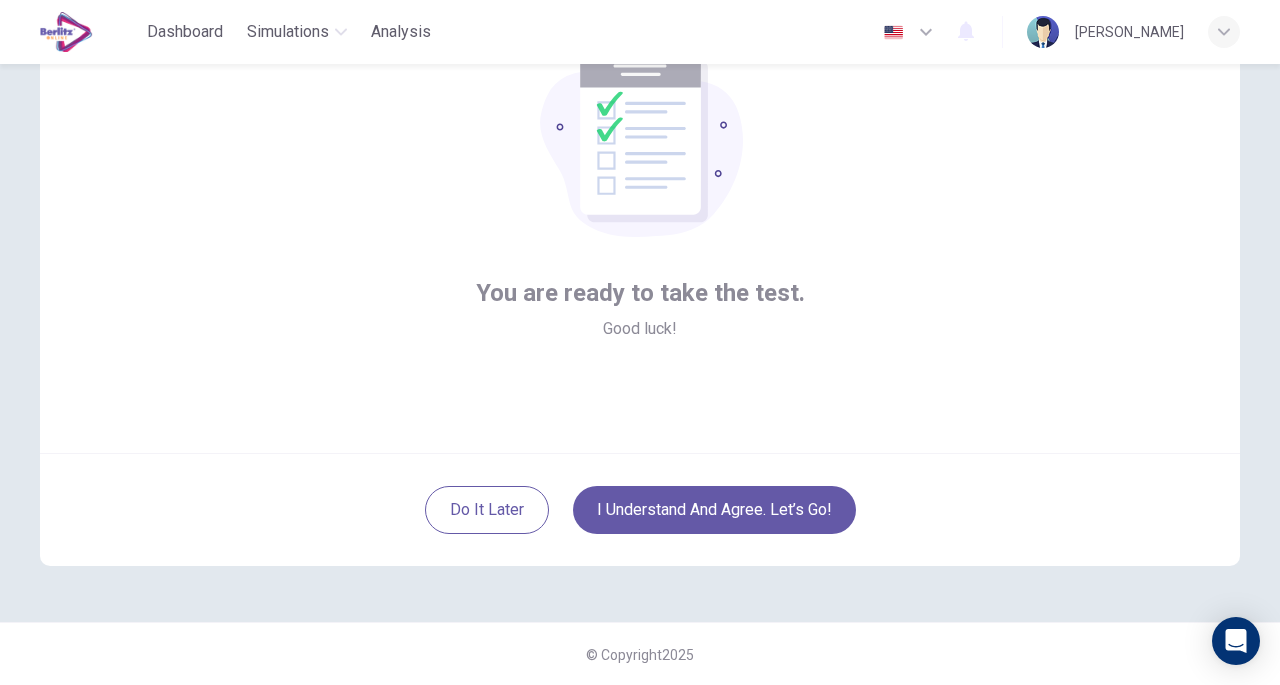 click on "I understand and agree. Let’s go!" at bounding box center (714, 510) 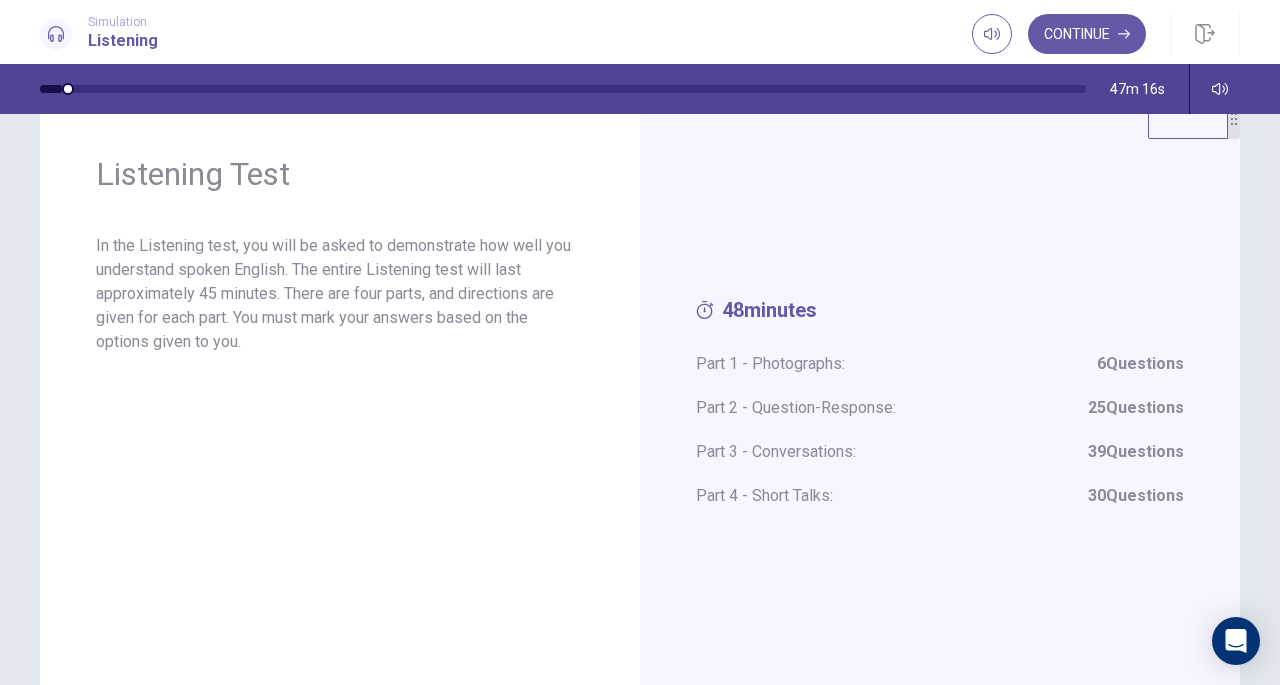 scroll, scrollTop: 58, scrollLeft: 0, axis: vertical 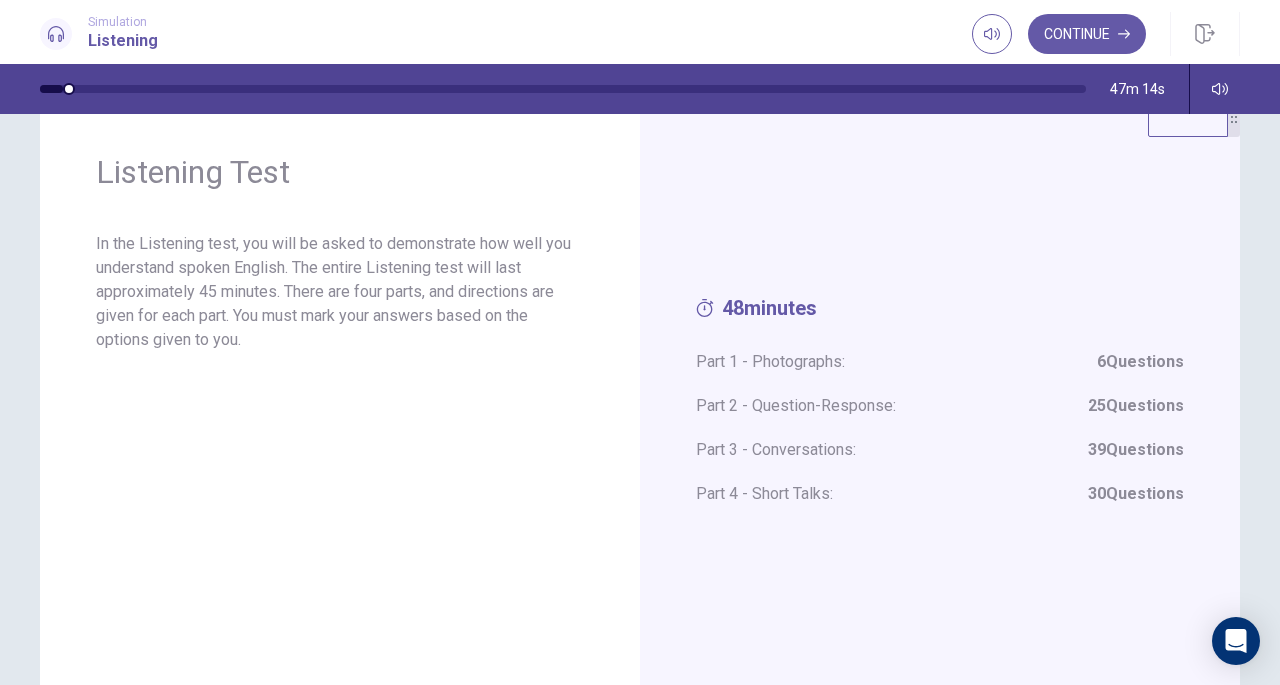 click on "6  Questions" at bounding box center [1140, 362] 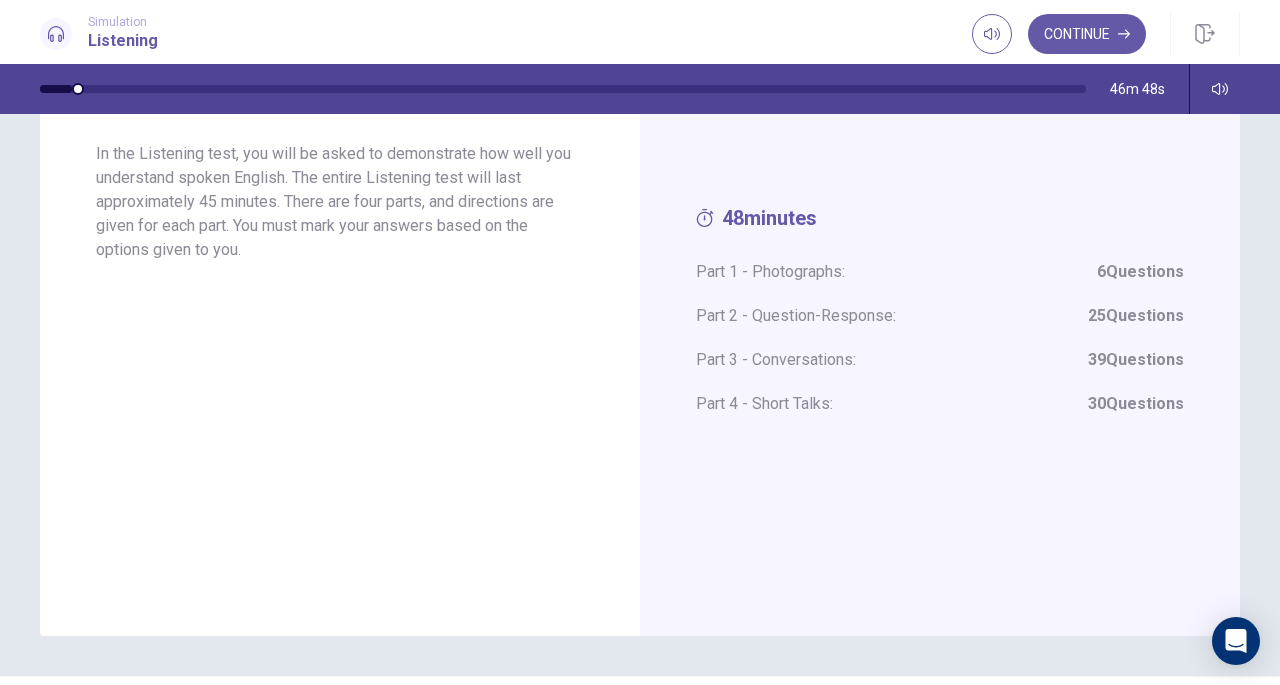 scroll, scrollTop: 108, scrollLeft: 0, axis: vertical 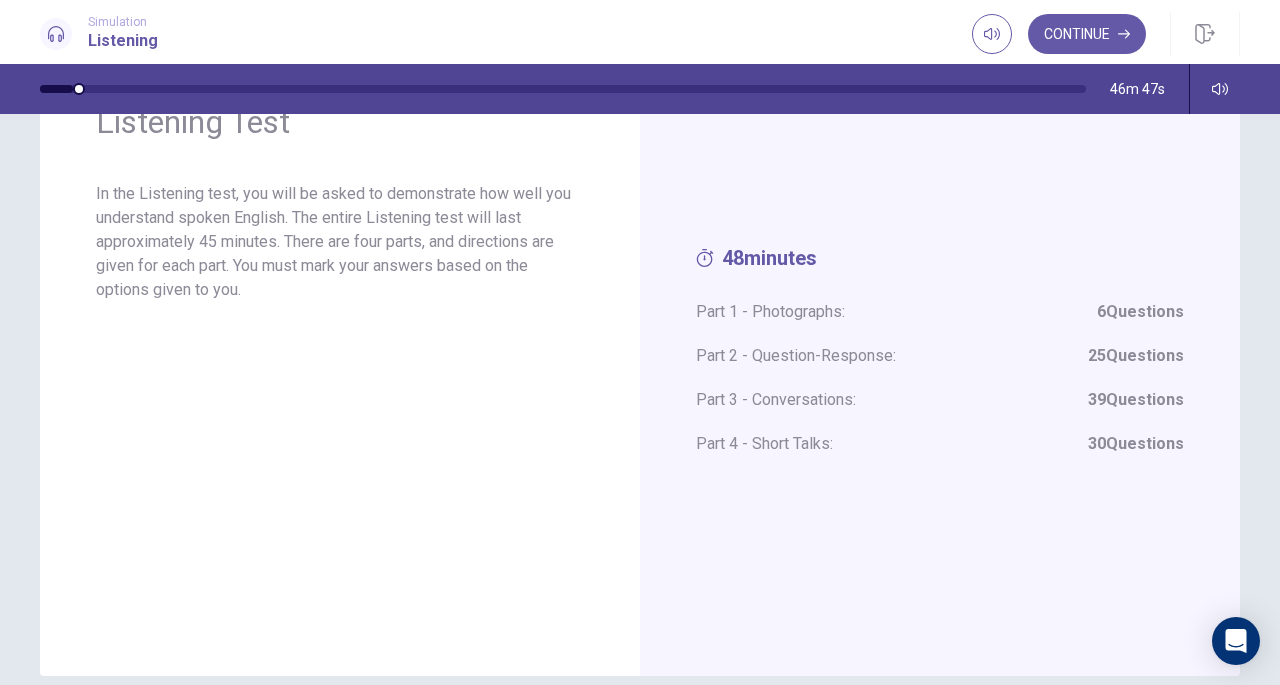 click on "Continue" at bounding box center (1087, 34) 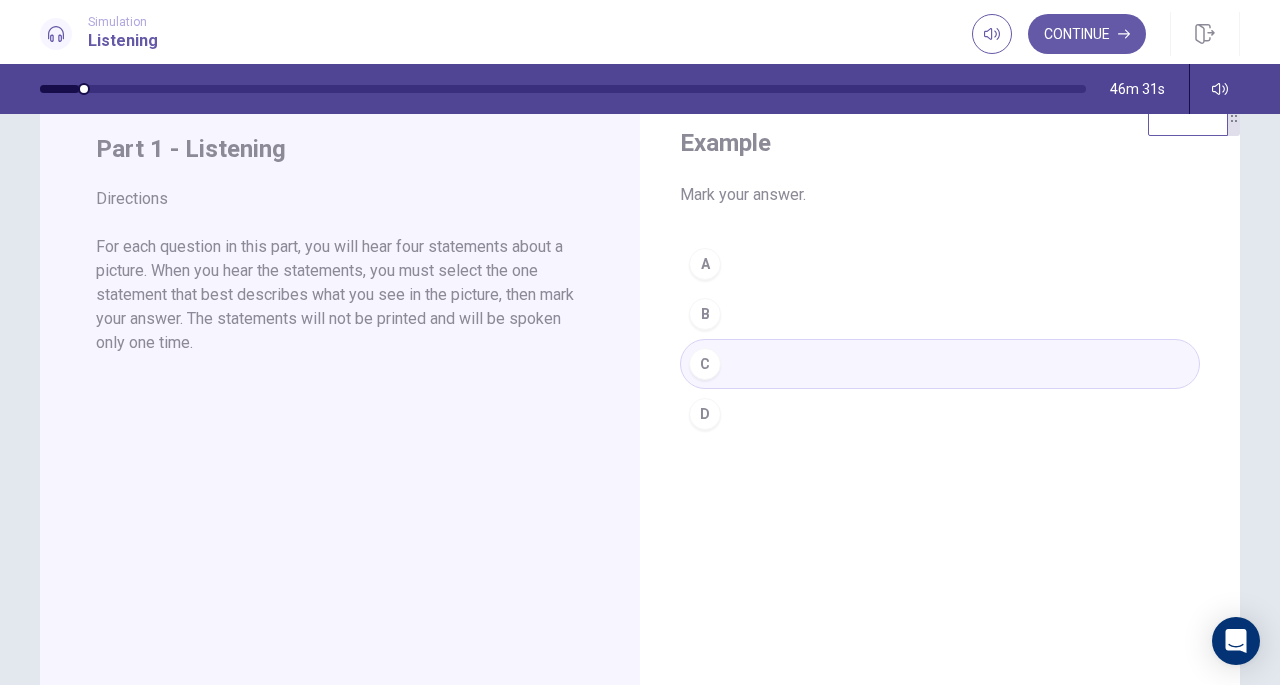 scroll, scrollTop: 76, scrollLeft: 0, axis: vertical 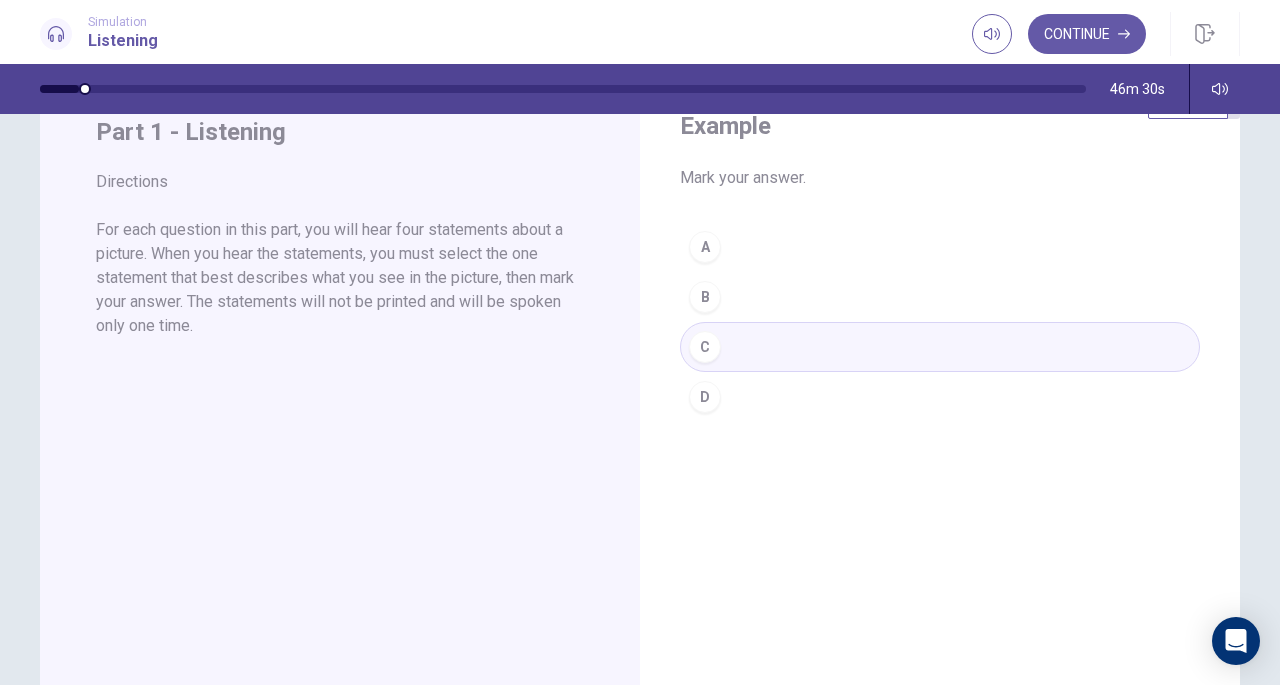 click on "A B C D" at bounding box center (940, 322) 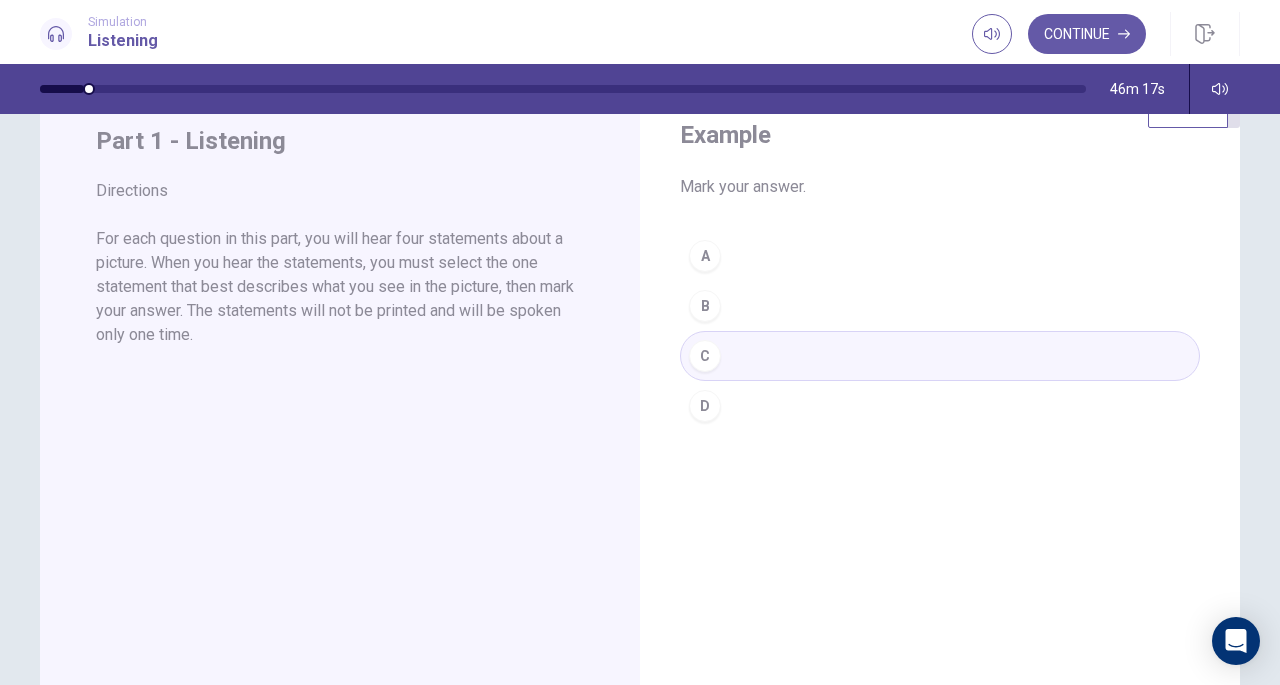 scroll, scrollTop: 0, scrollLeft: 0, axis: both 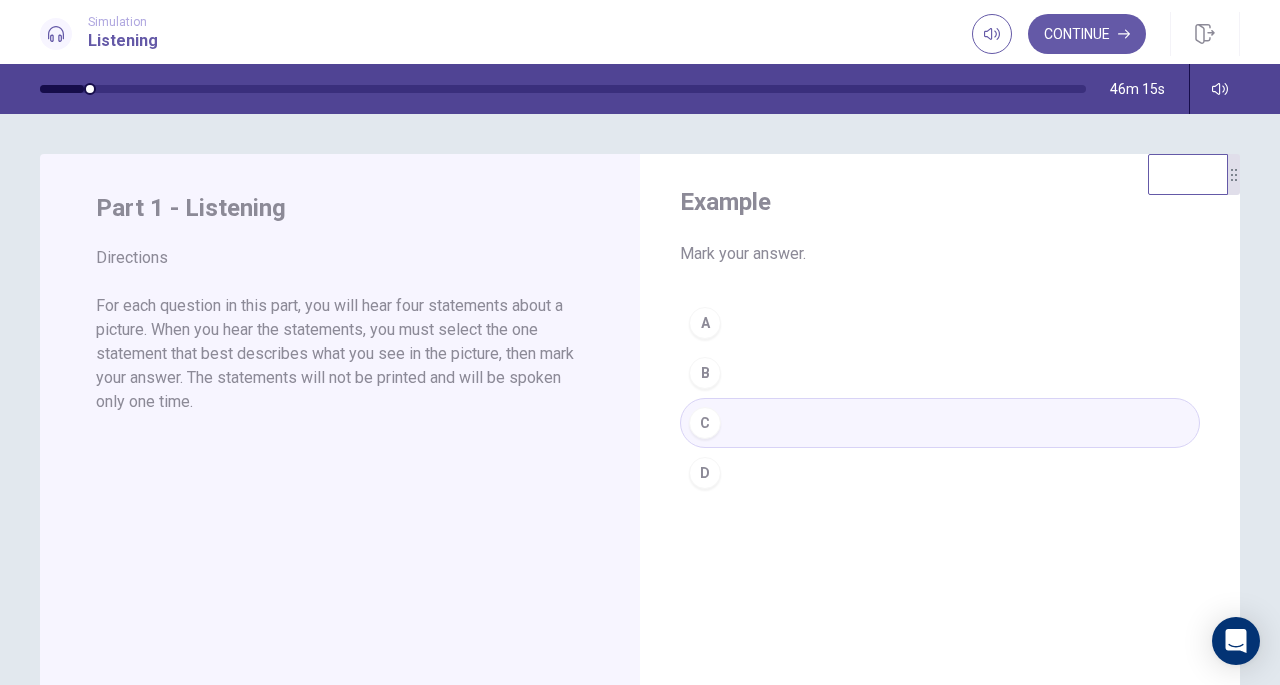click on "Continue" at bounding box center [1087, 34] 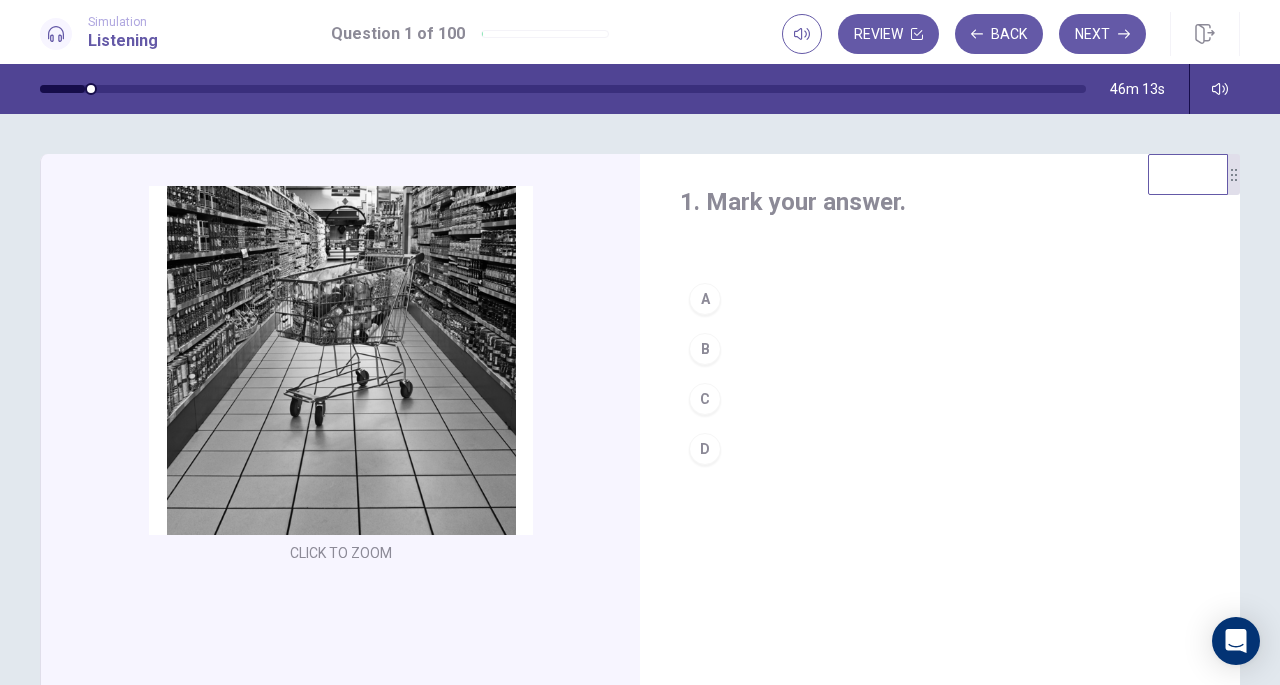 scroll, scrollTop: 54, scrollLeft: 0, axis: vertical 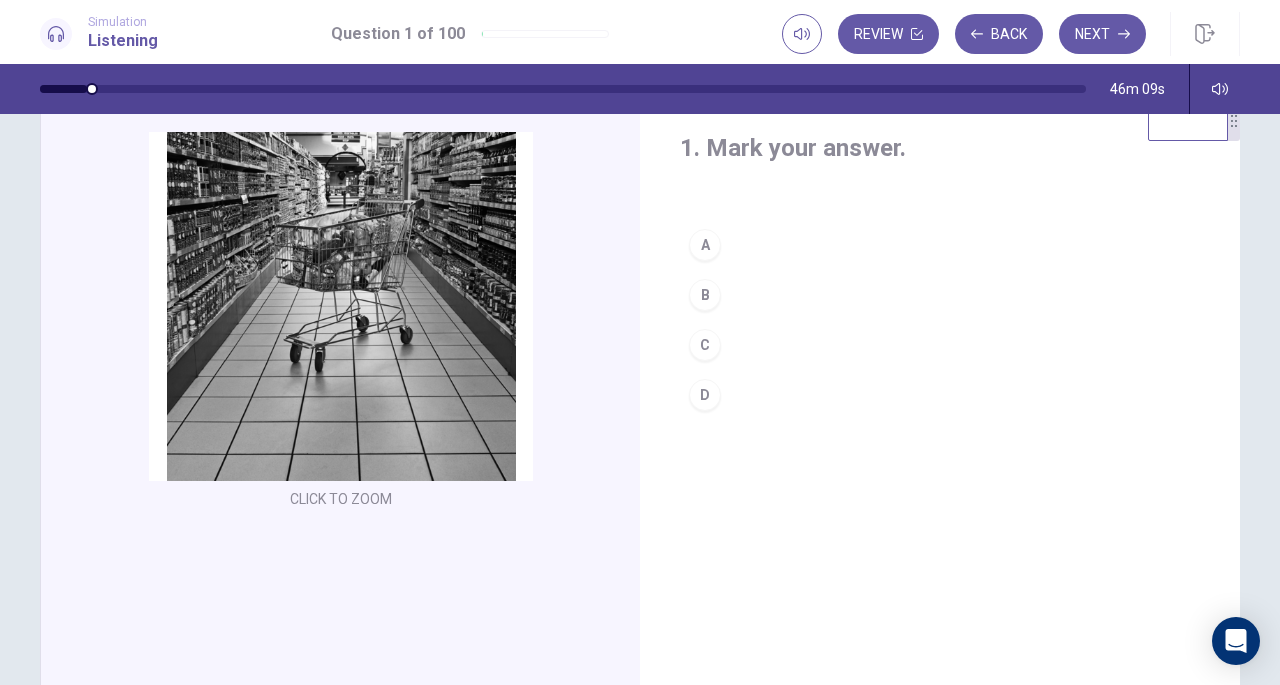 click on "Next" at bounding box center (1102, 34) 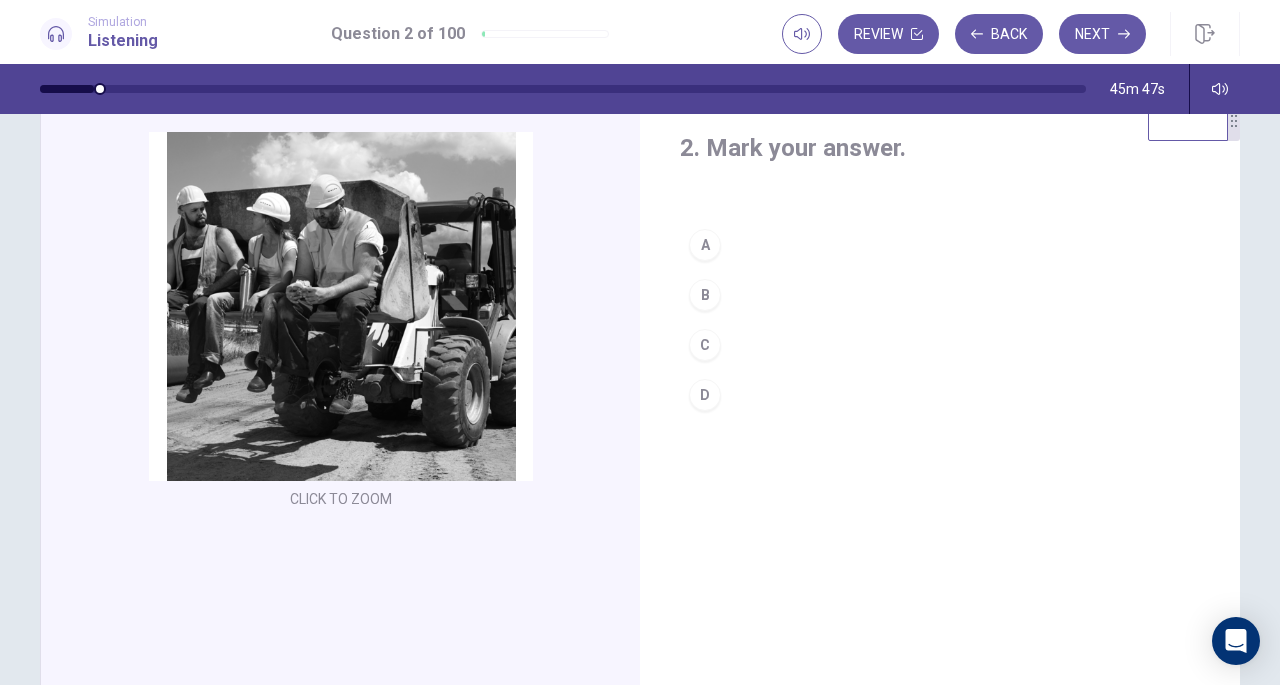 click on "Next" at bounding box center (1102, 34) 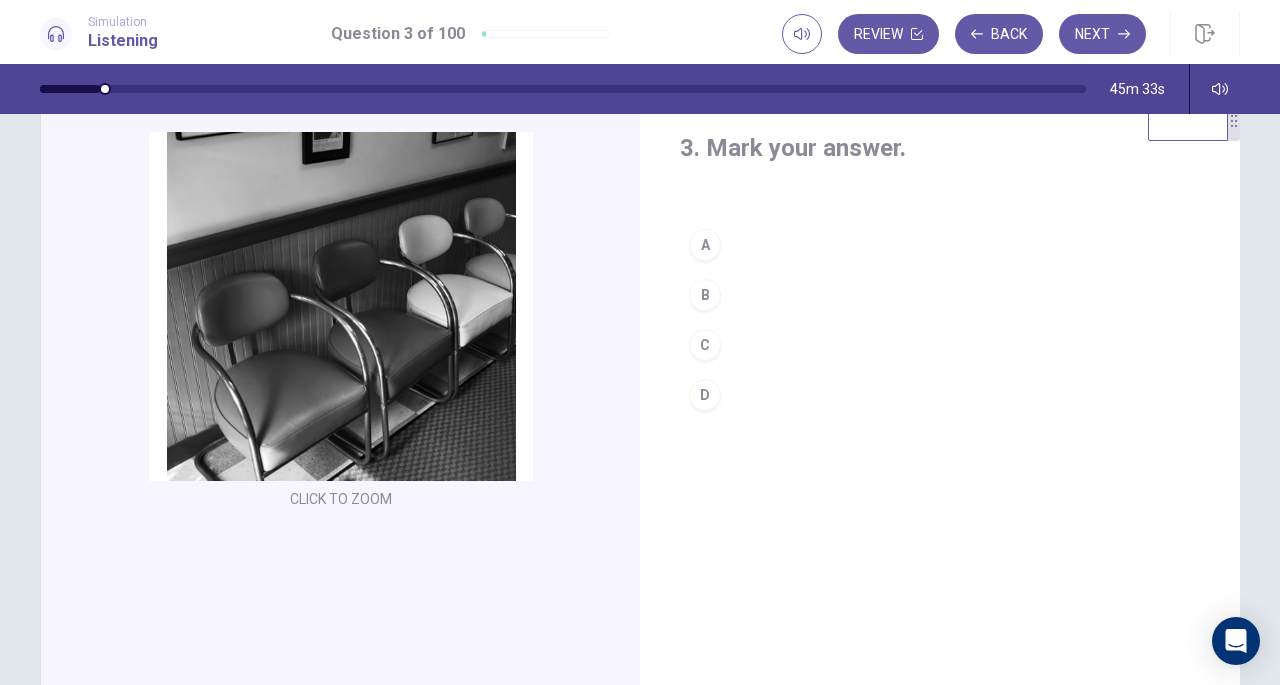 click on "C" at bounding box center [705, 345] 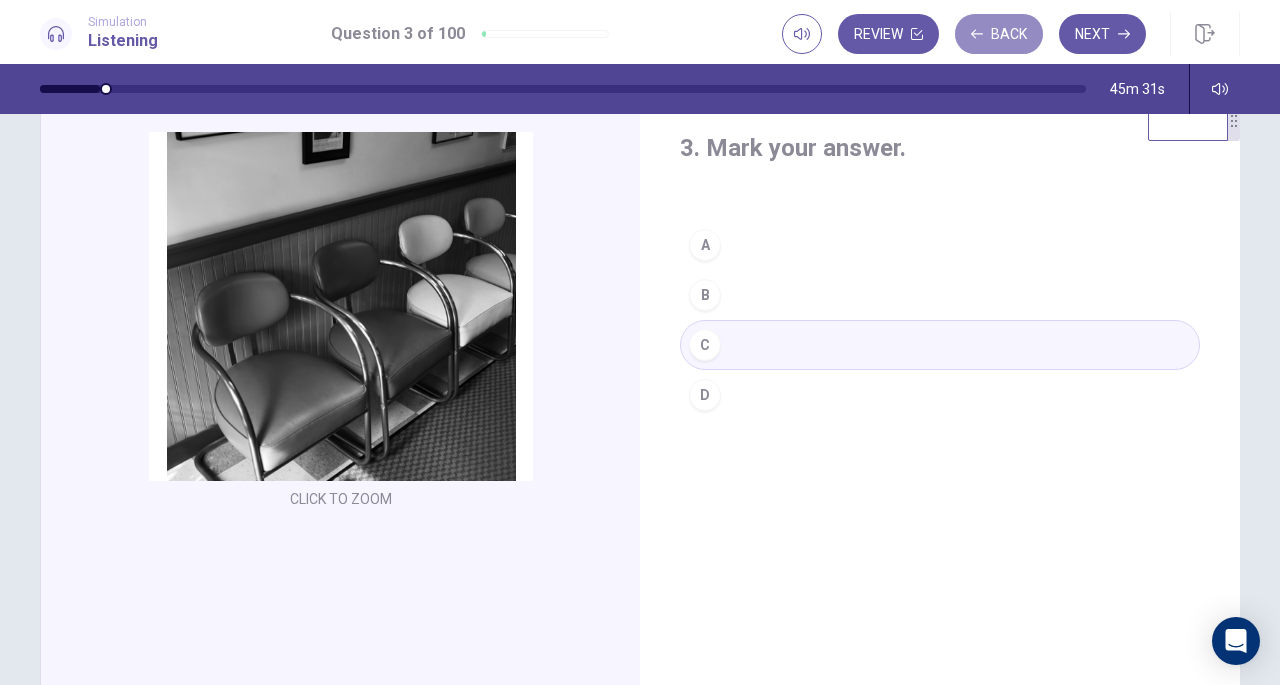 click on "Back" at bounding box center (999, 34) 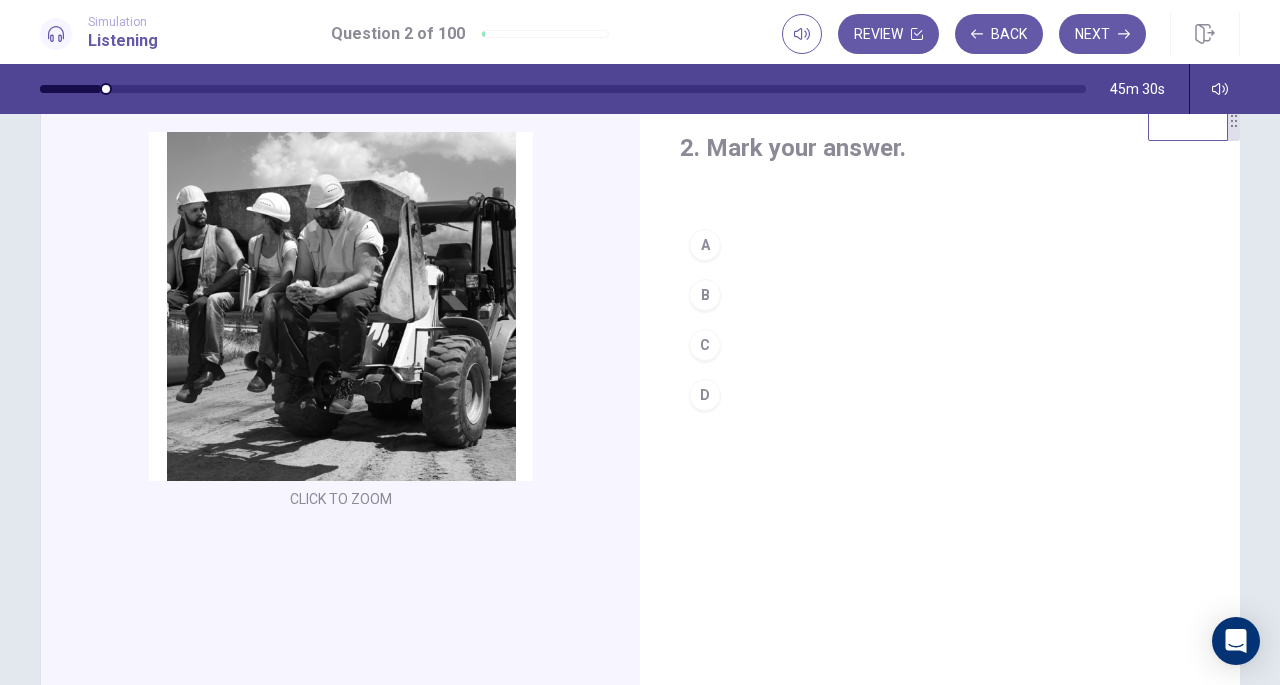 click on "Back" at bounding box center (999, 34) 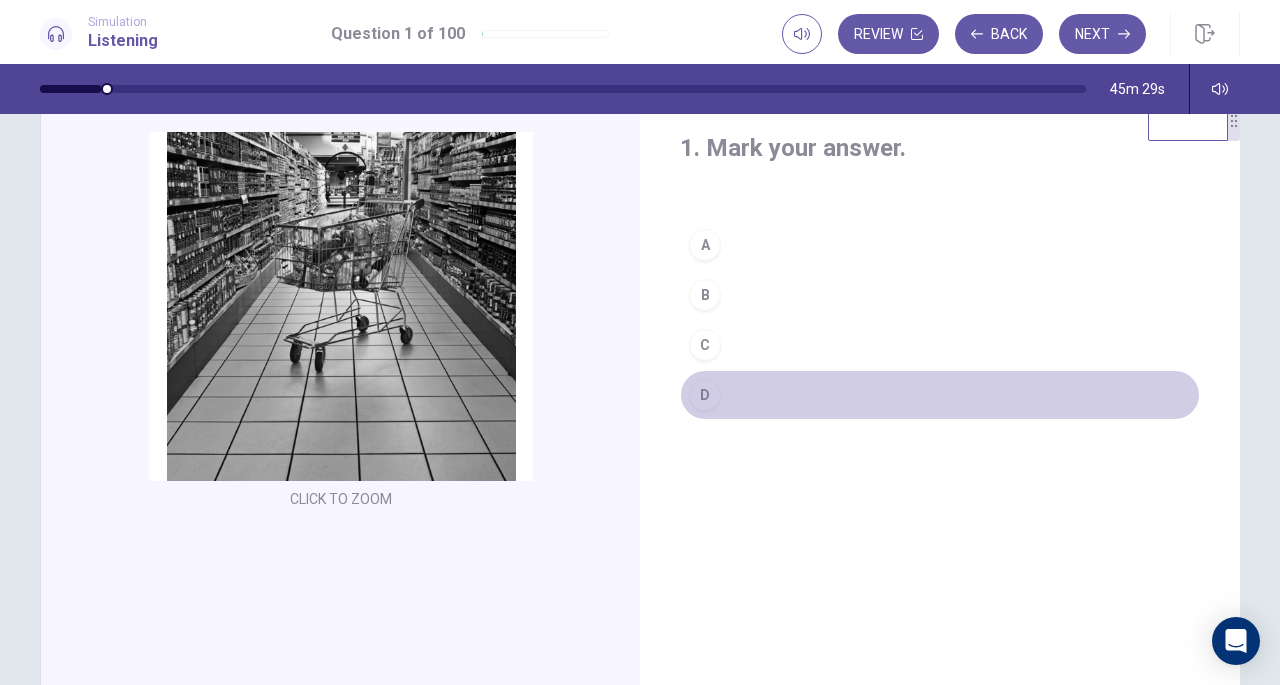 click on "D" at bounding box center [705, 395] 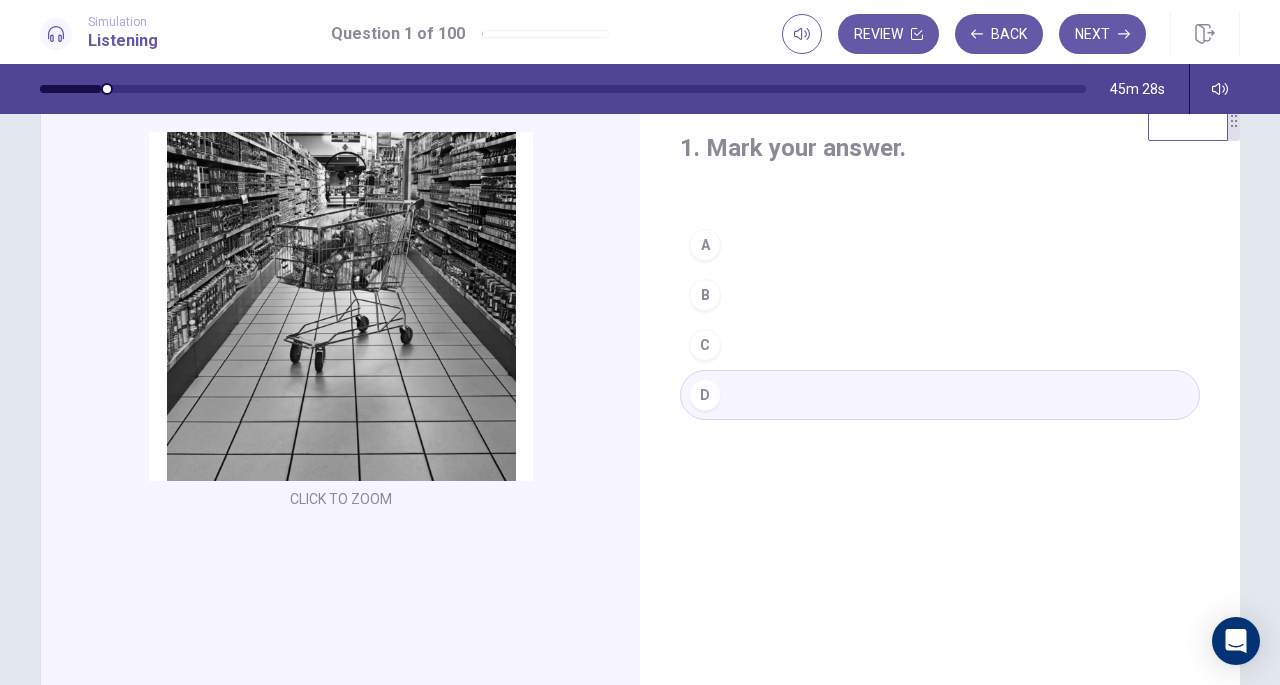 click on "Next" at bounding box center (1102, 34) 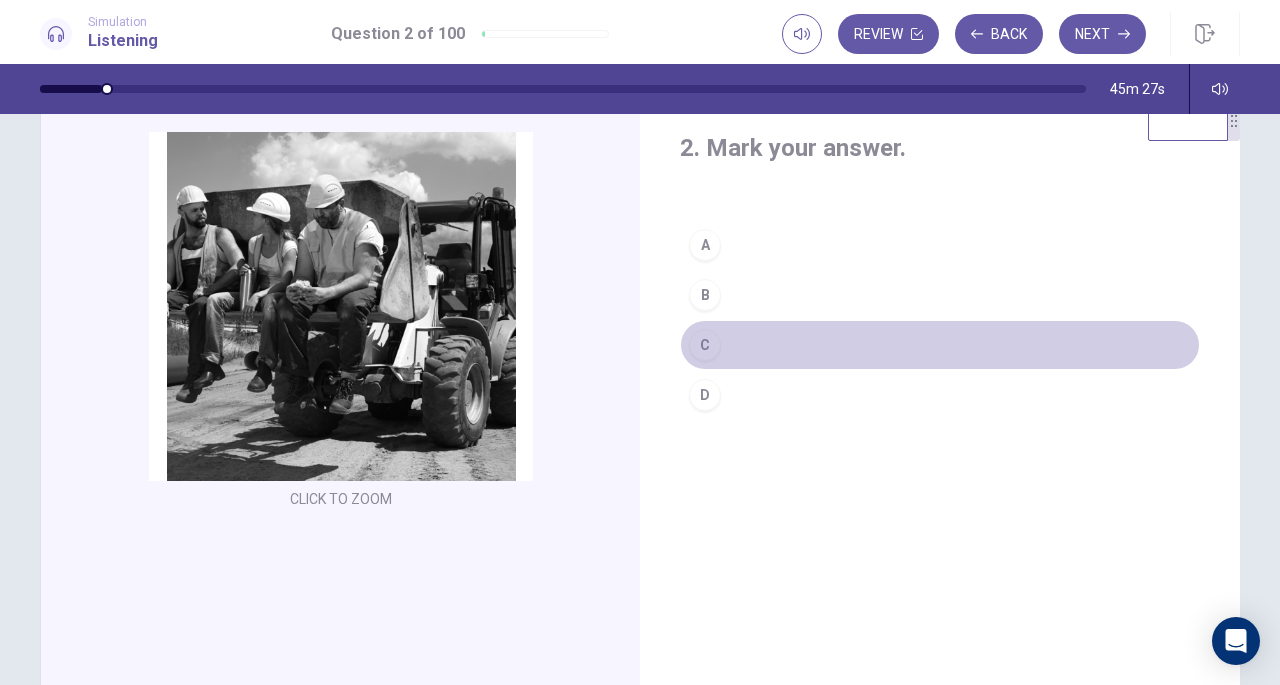 click on "C" at bounding box center [705, 345] 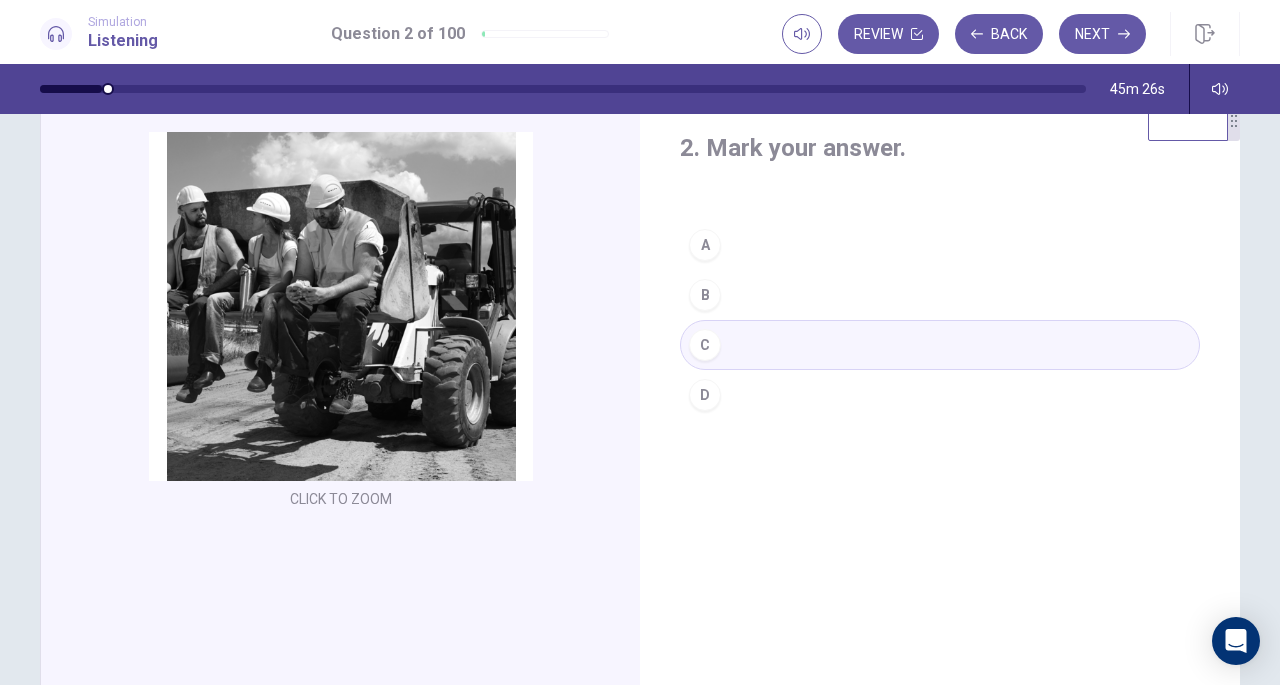 click on "Next" at bounding box center (1102, 34) 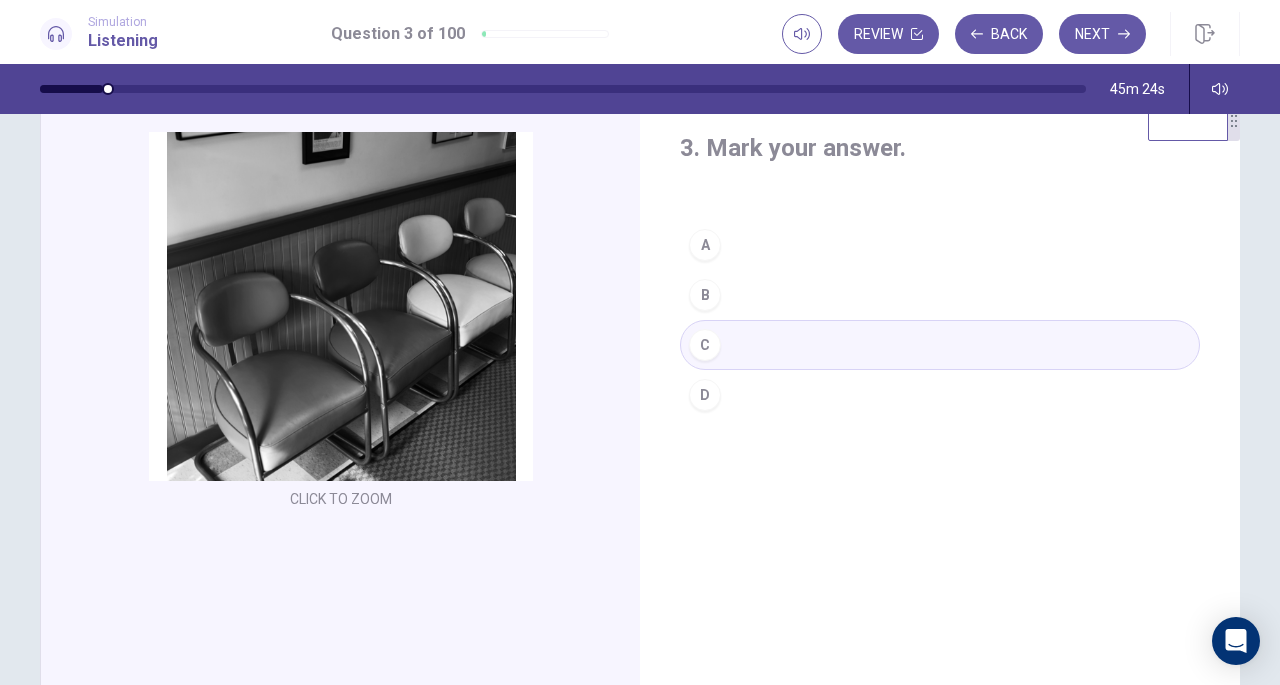 click on "Next" at bounding box center [1102, 34] 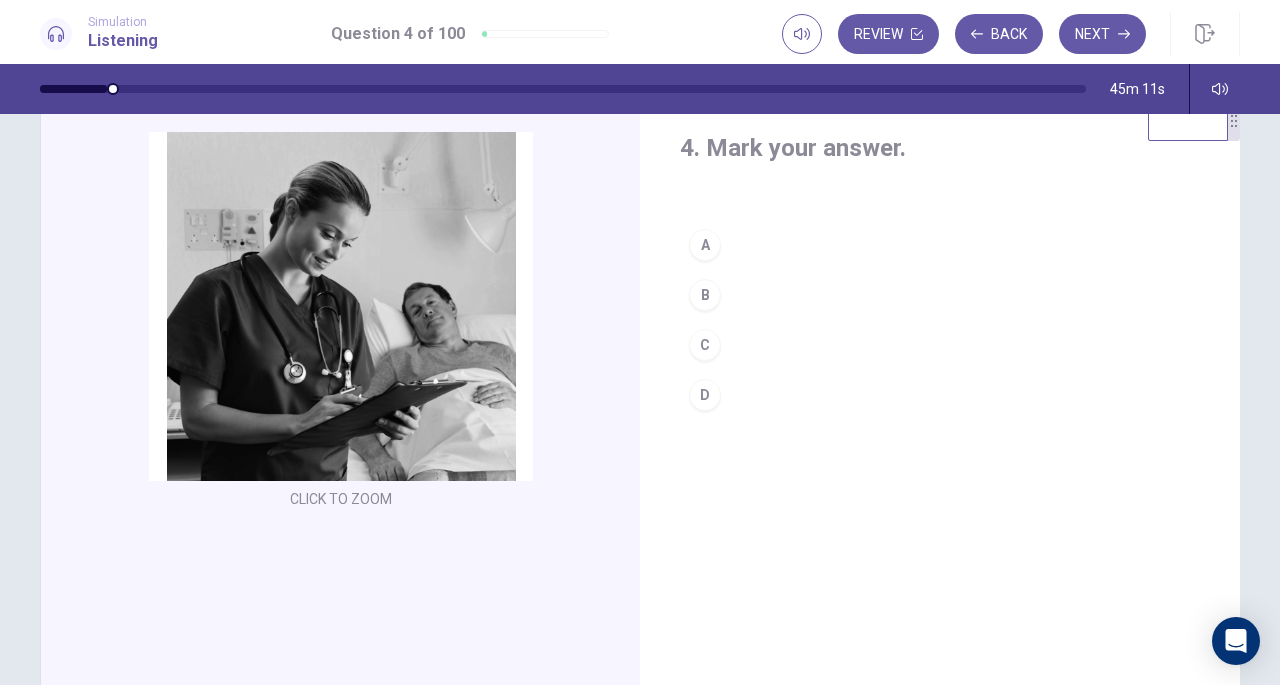 click on "B" at bounding box center (705, 295) 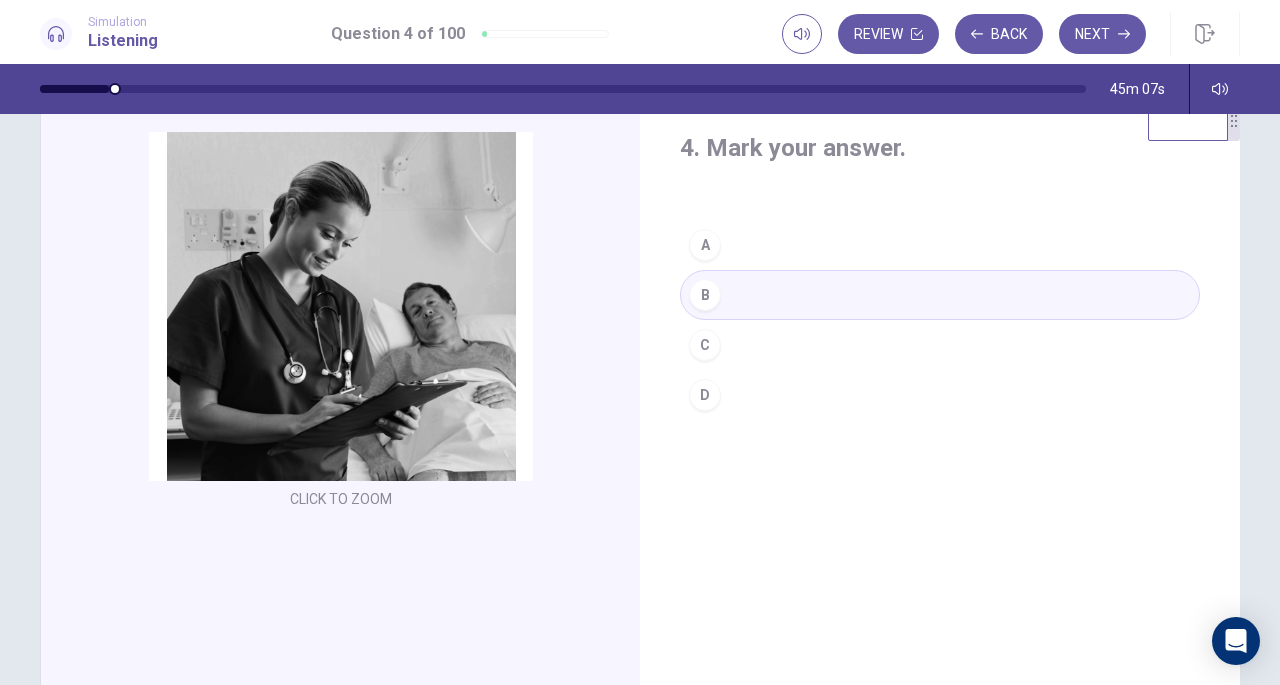 click on "C" at bounding box center (705, 345) 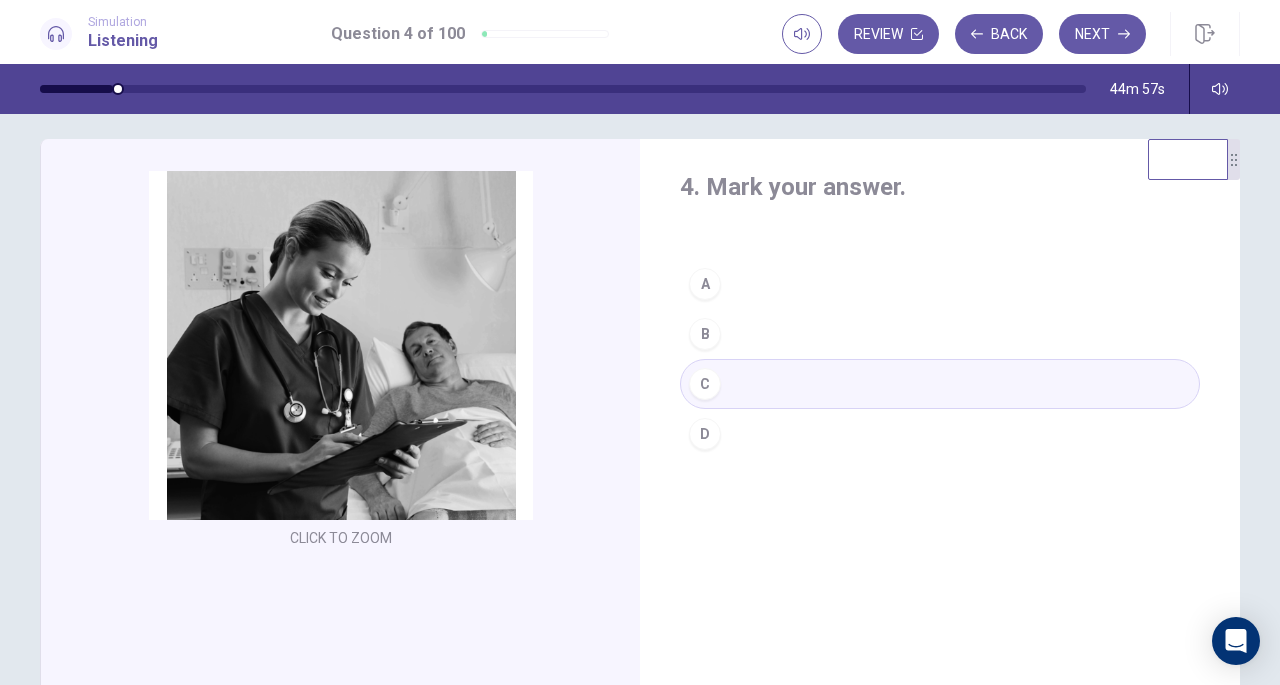 scroll, scrollTop: 14, scrollLeft: 0, axis: vertical 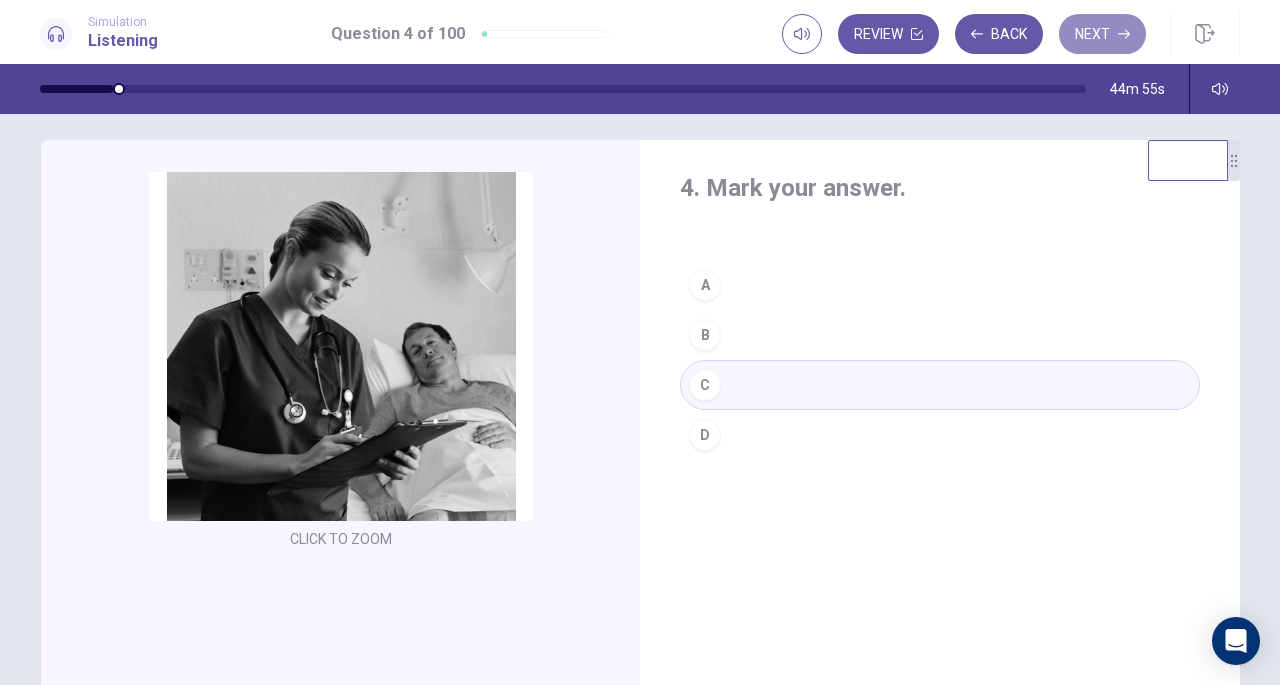click on "Next" at bounding box center (1102, 34) 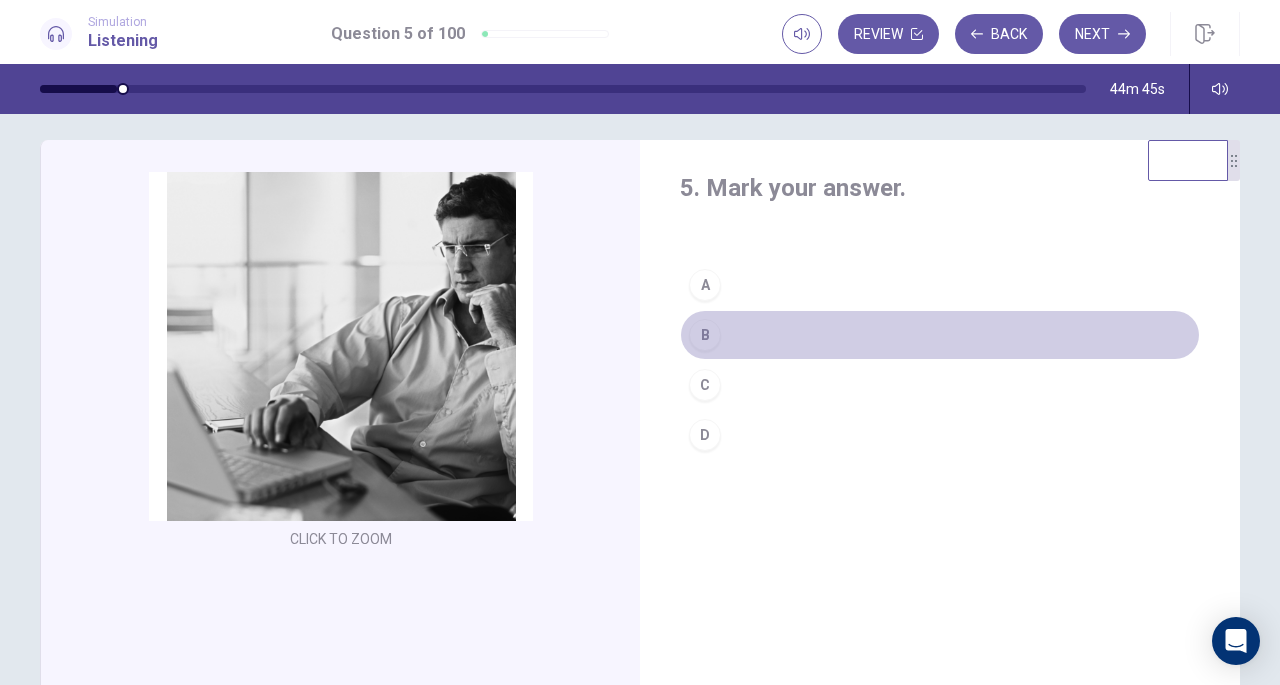 click on "B" at bounding box center (705, 335) 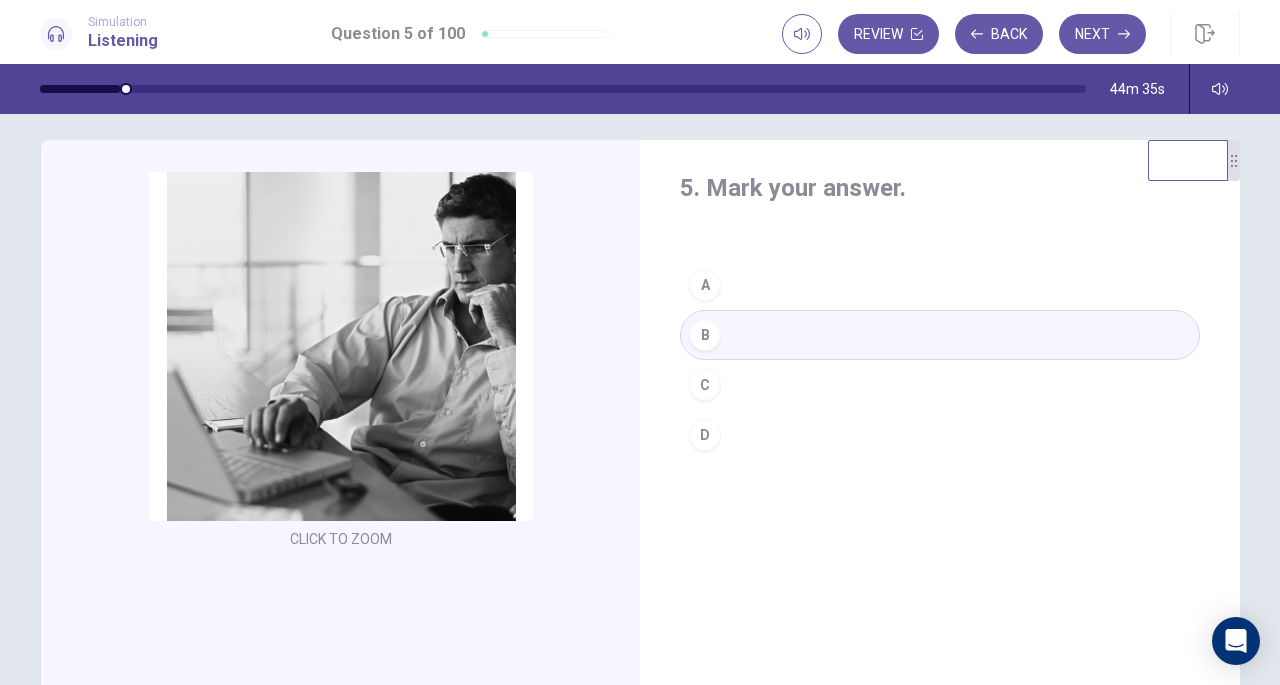 click on "Next" at bounding box center [1102, 34] 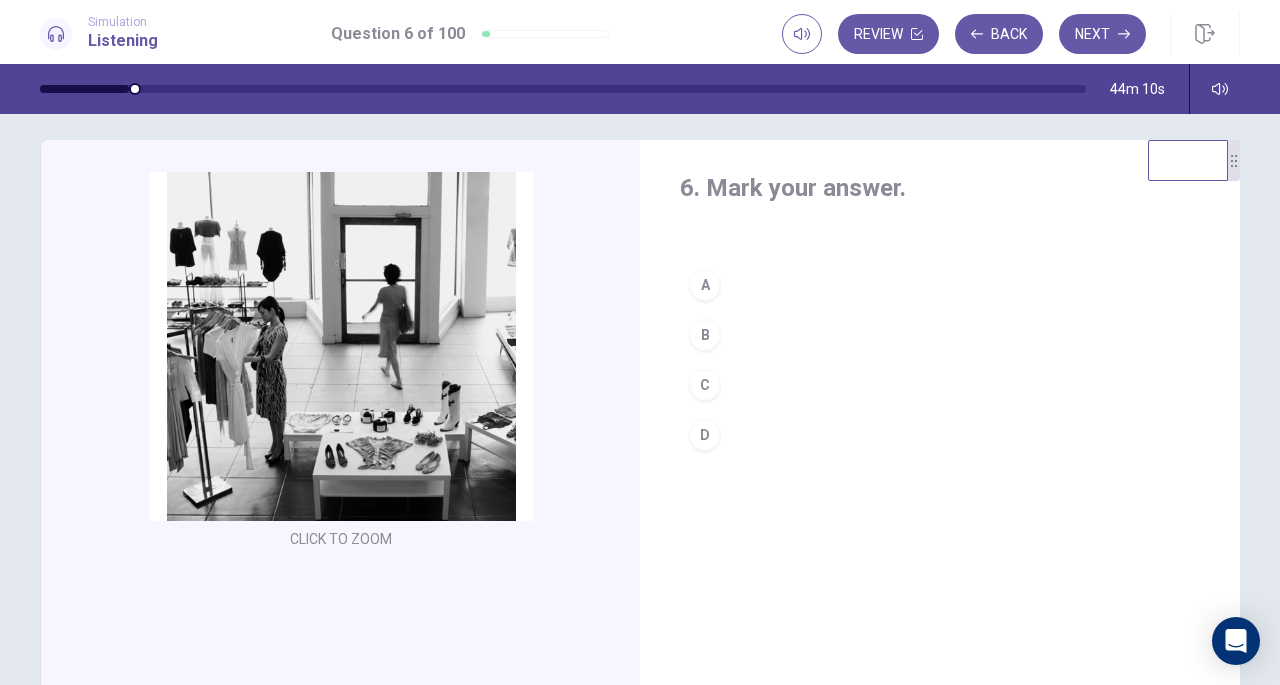 click on "C" at bounding box center [705, 385] 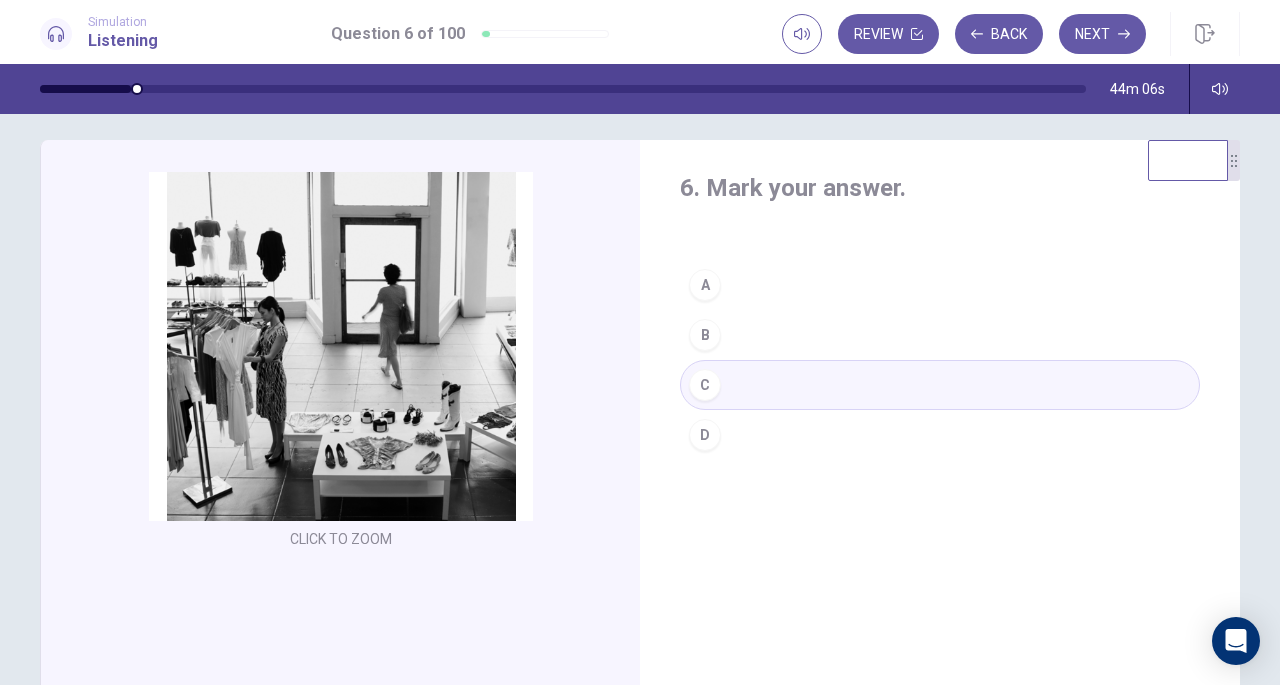 click on "Next" at bounding box center (1102, 34) 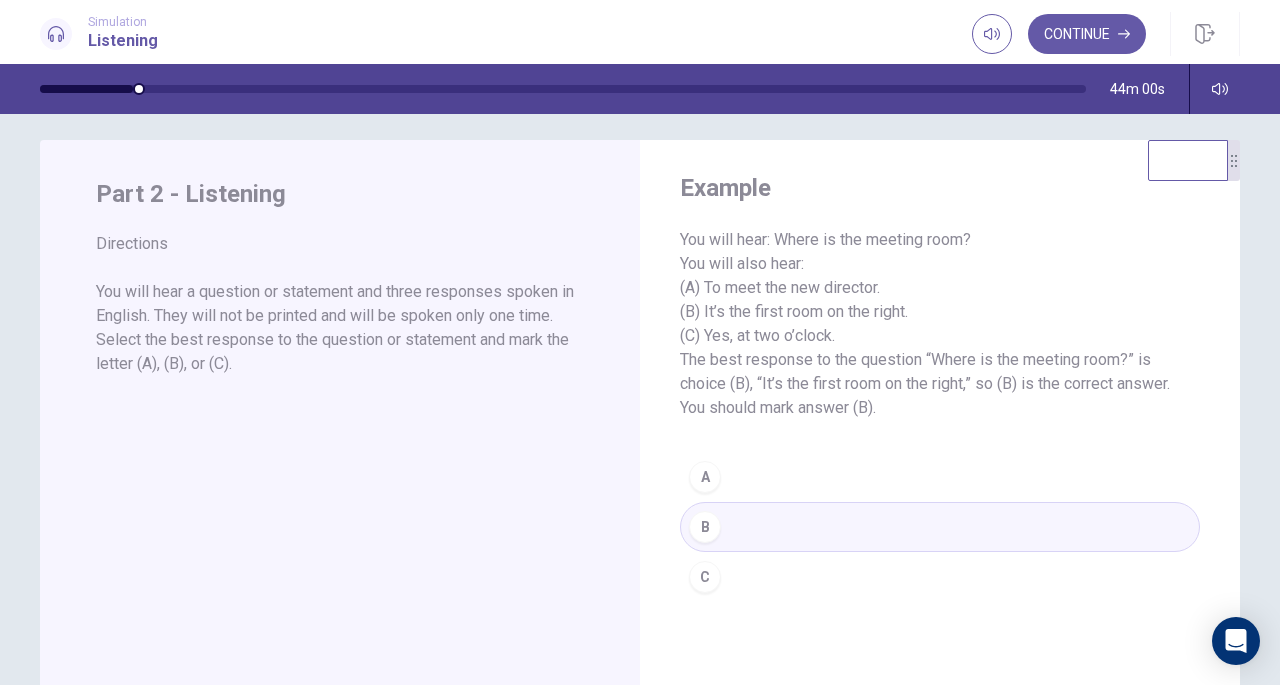click on "A B C" at bounding box center [940, 527] 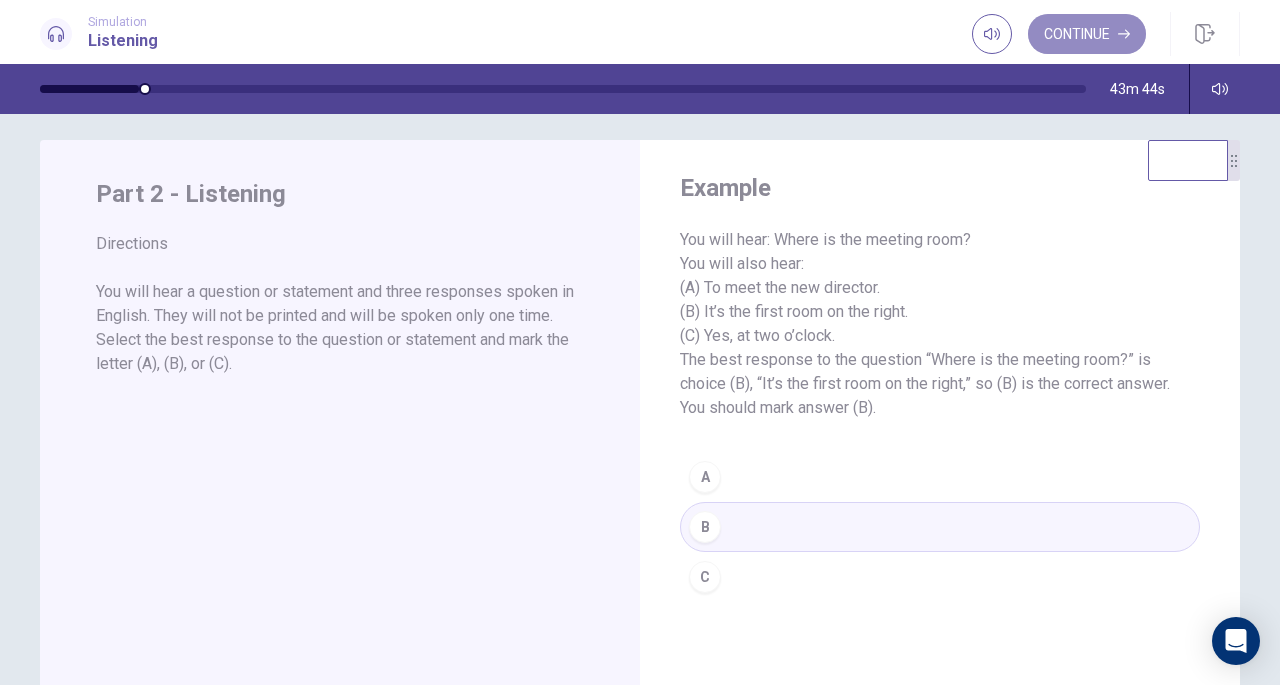 click on "Continue" at bounding box center [1087, 34] 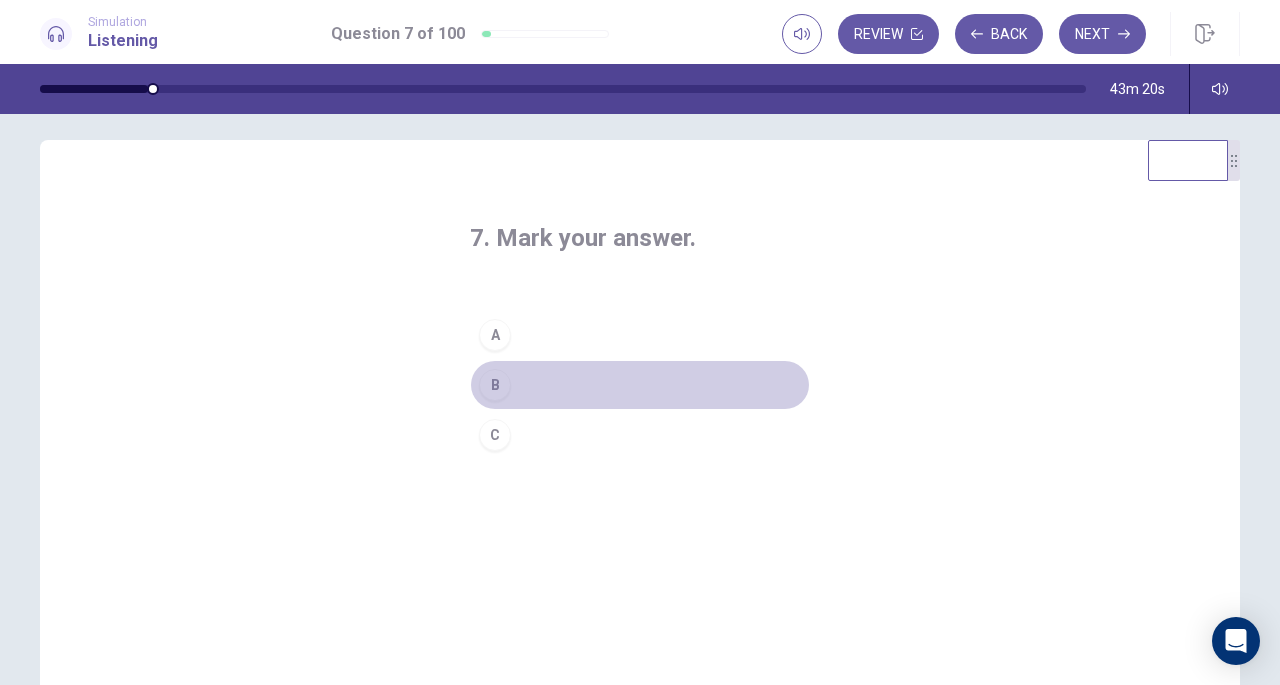 click on "B" at bounding box center (495, 385) 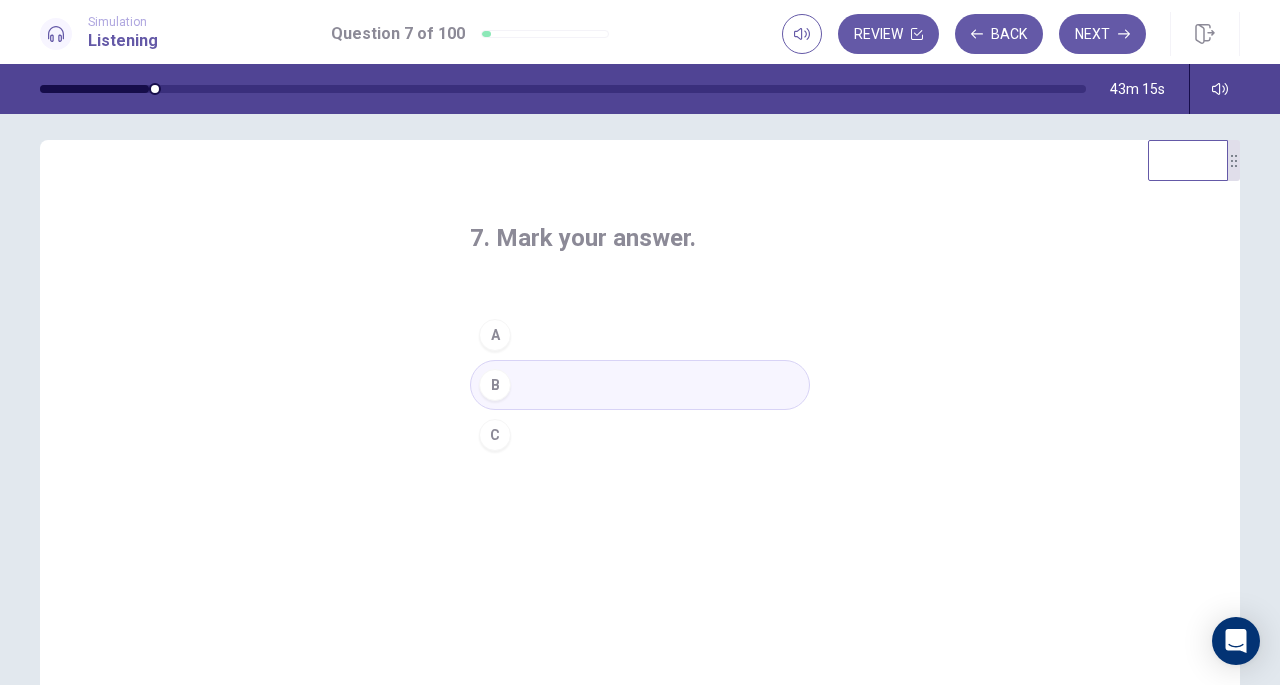 click on "Next" at bounding box center (1102, 34) 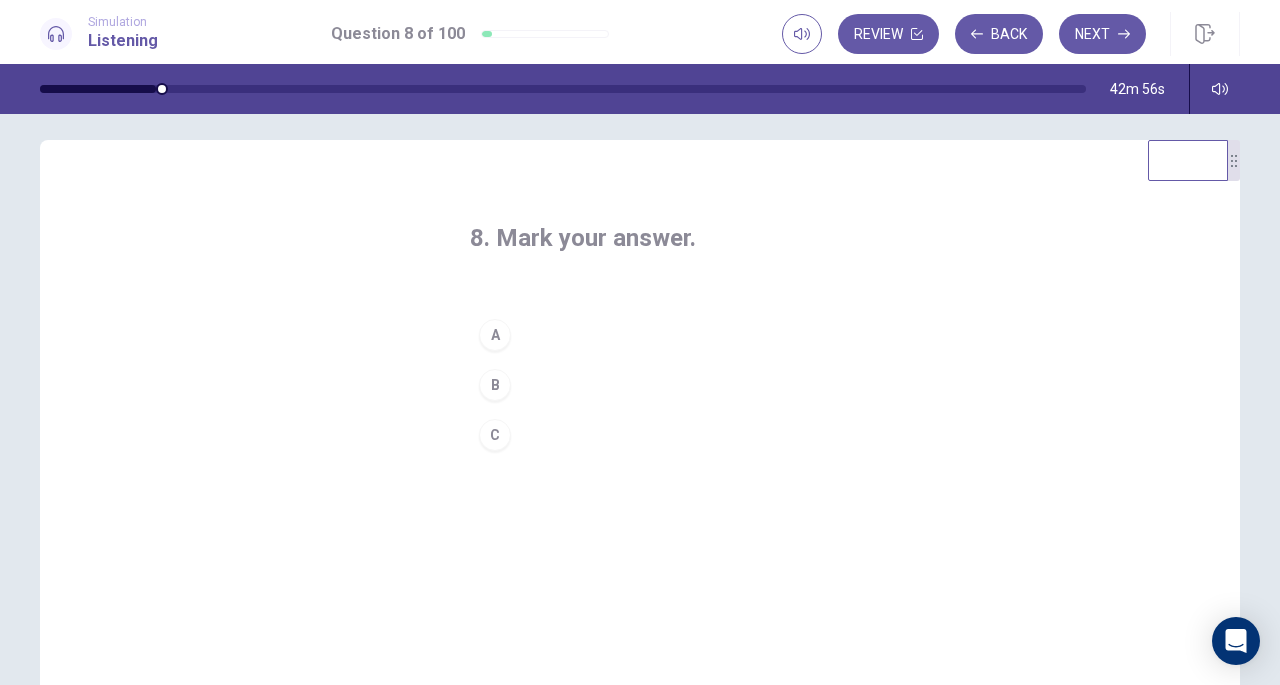 click on "B" at bounding box center (495, 385) 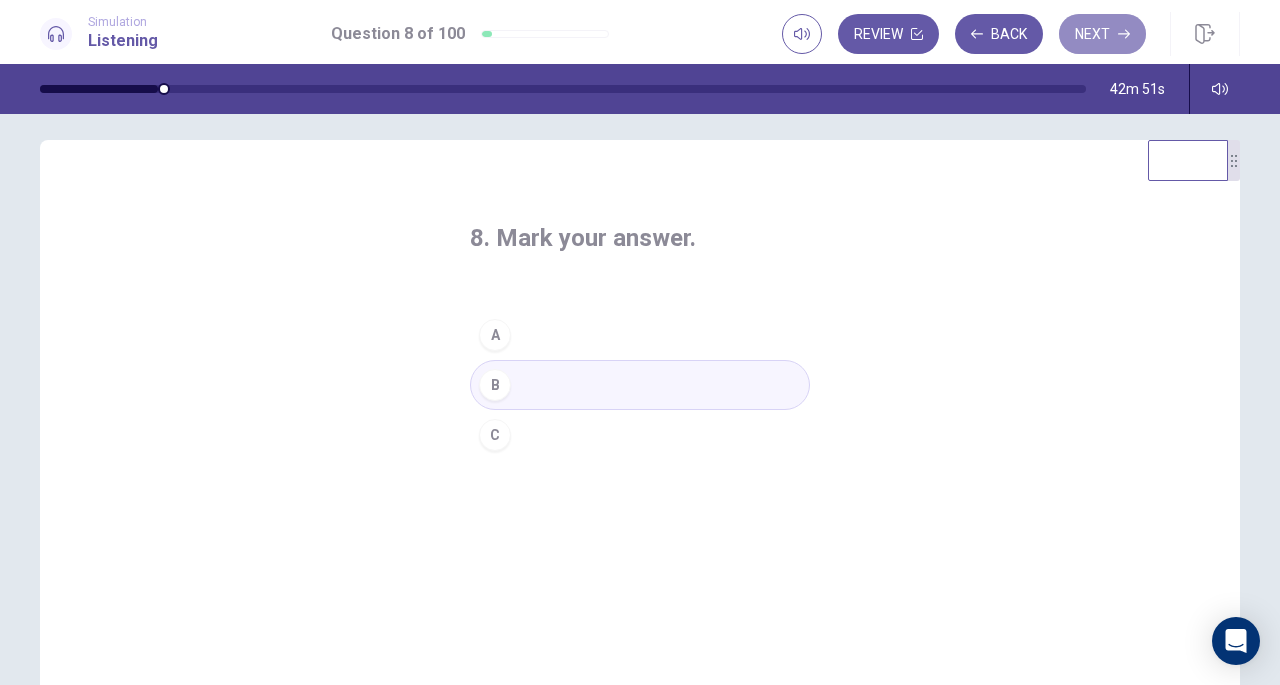 click on "Next" at bounding box center (1102, 34) 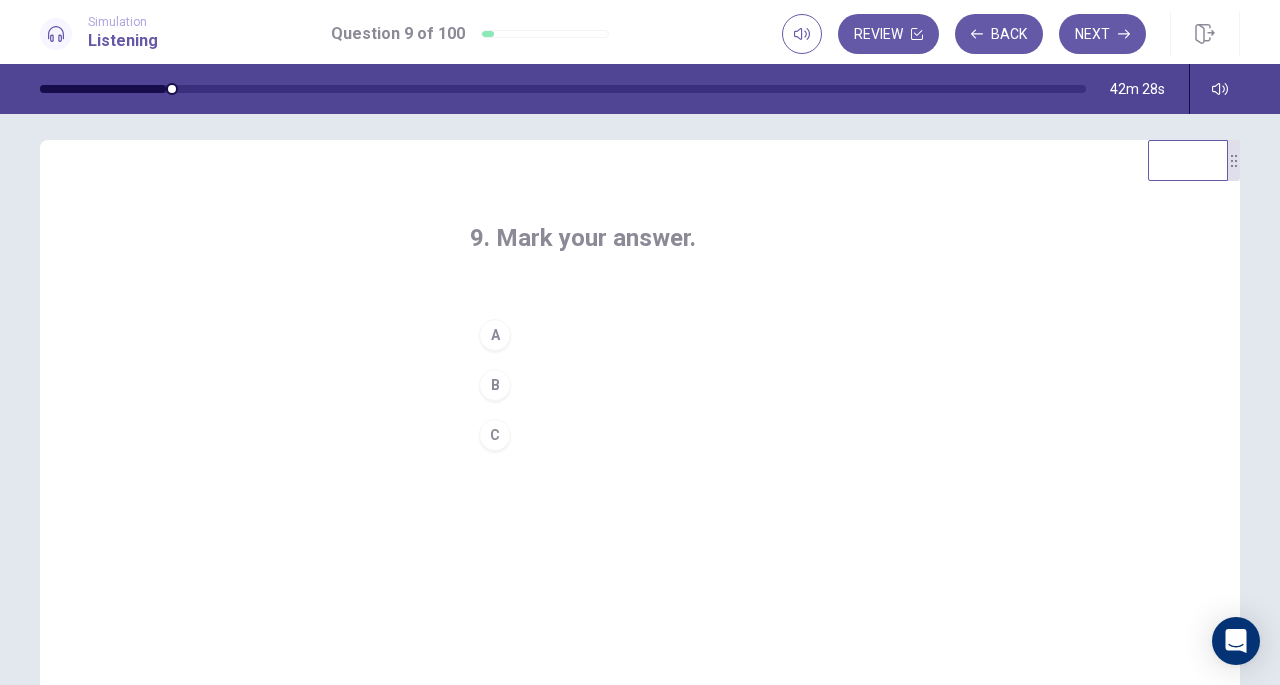 click on "A" at bounding box center (495, 335) 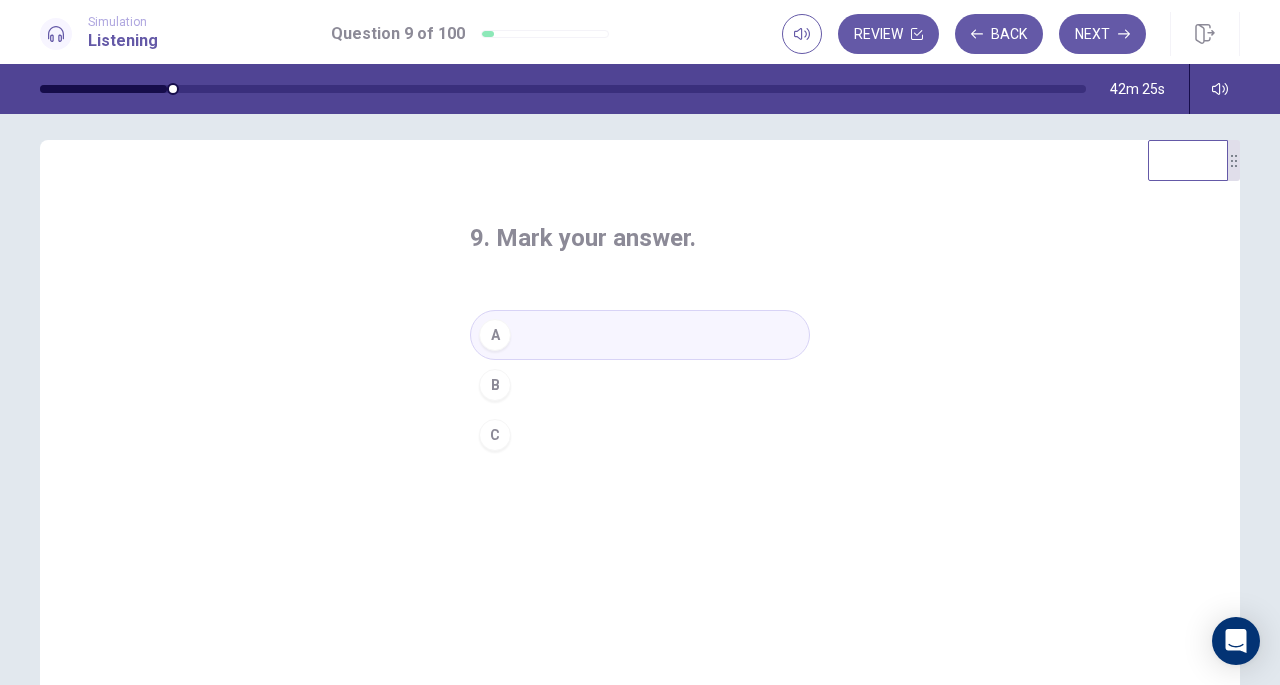 click on "Next" at bounding box center (1102, 34) 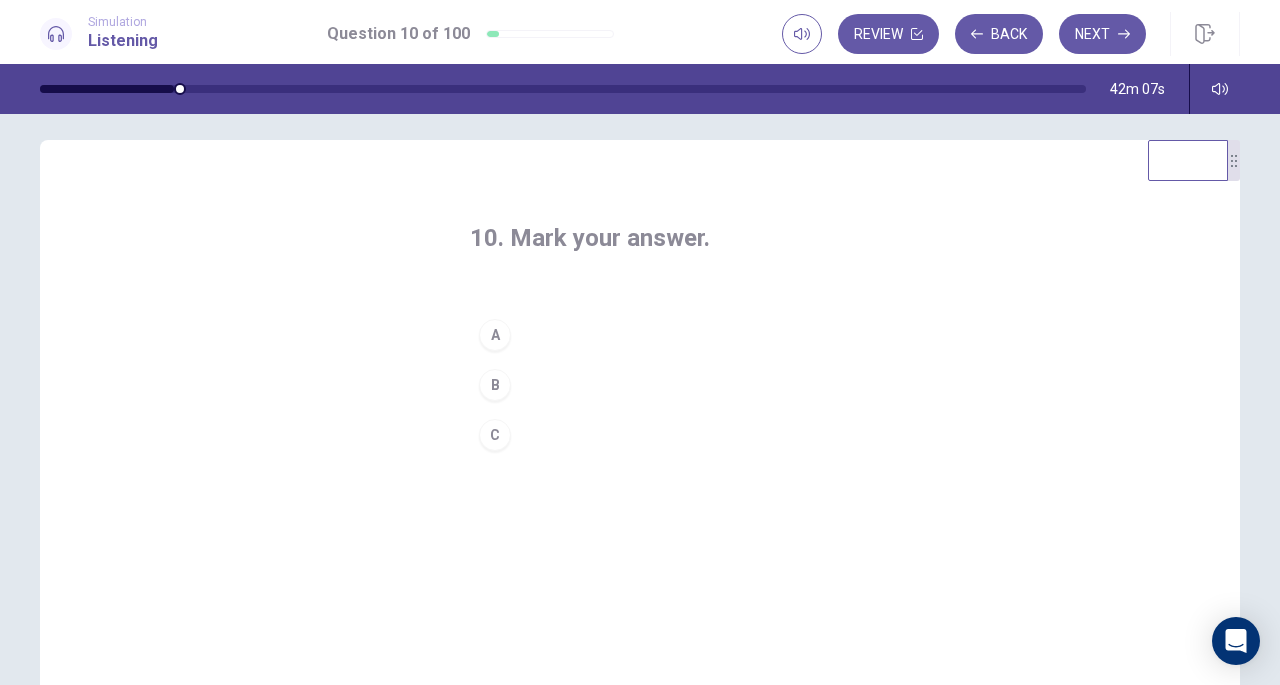 click on "C" at bounding box center [495, 435] 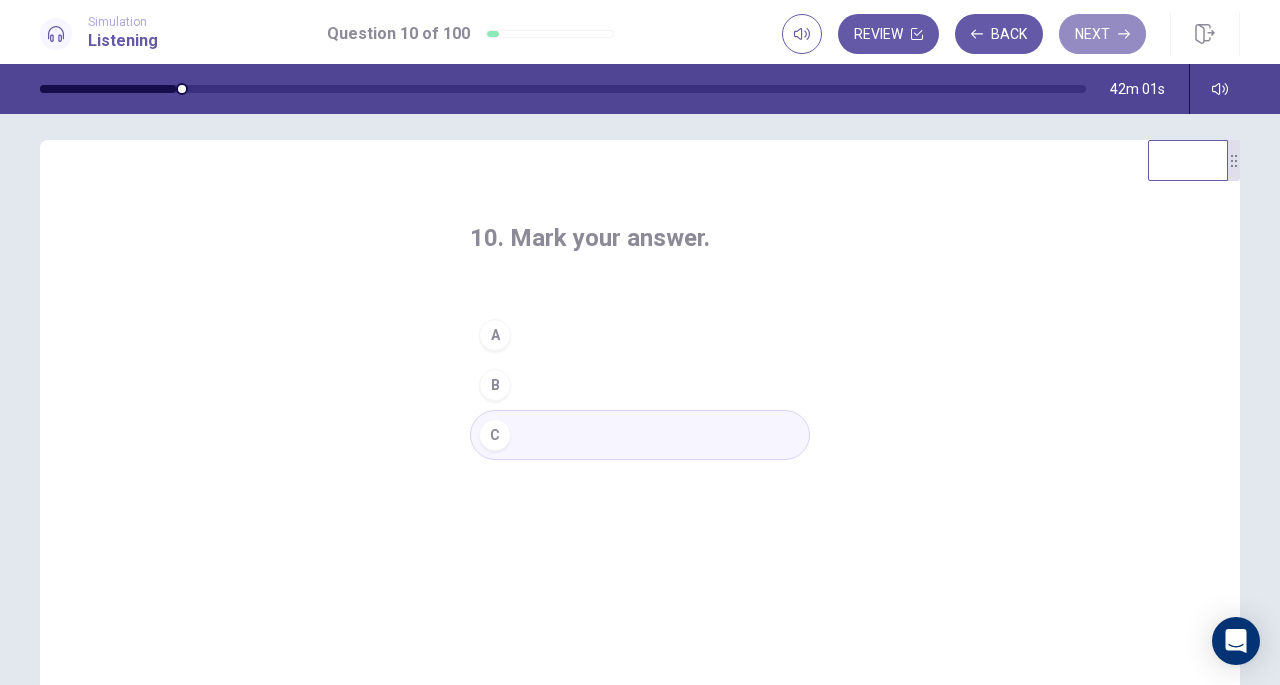 click on "Next" at bounding box center [1102, 34] 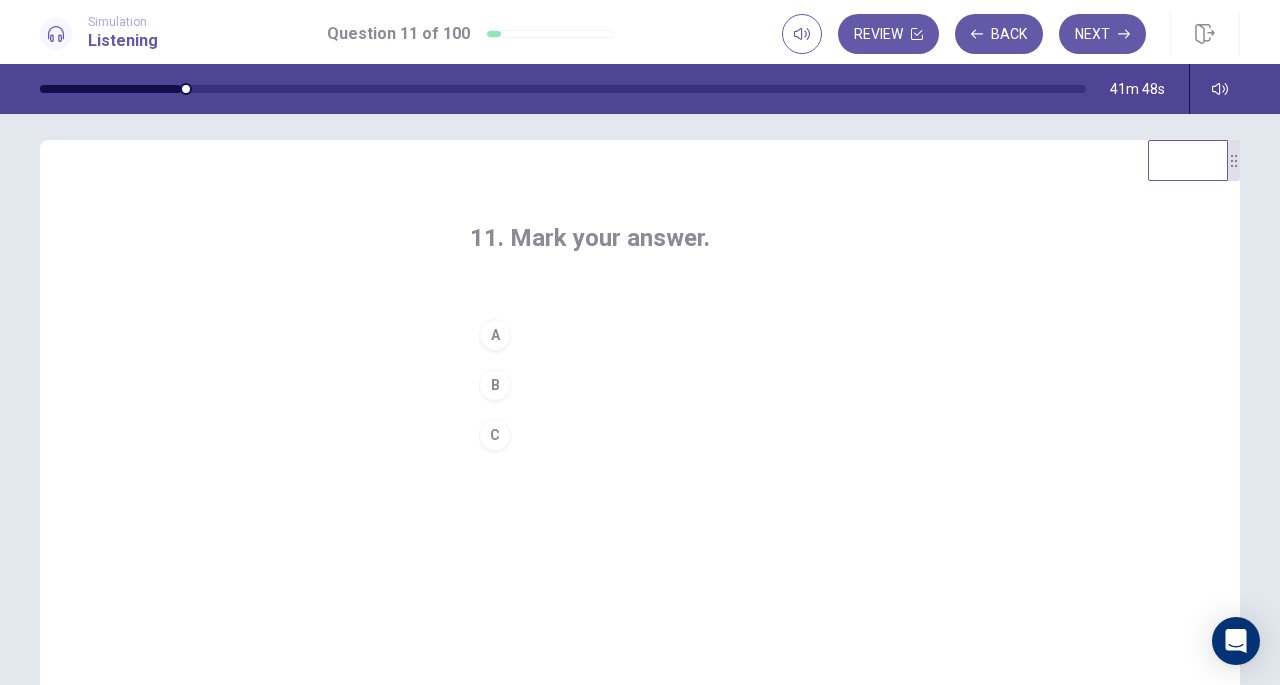 click on "A" at bounding box center [495, 335] 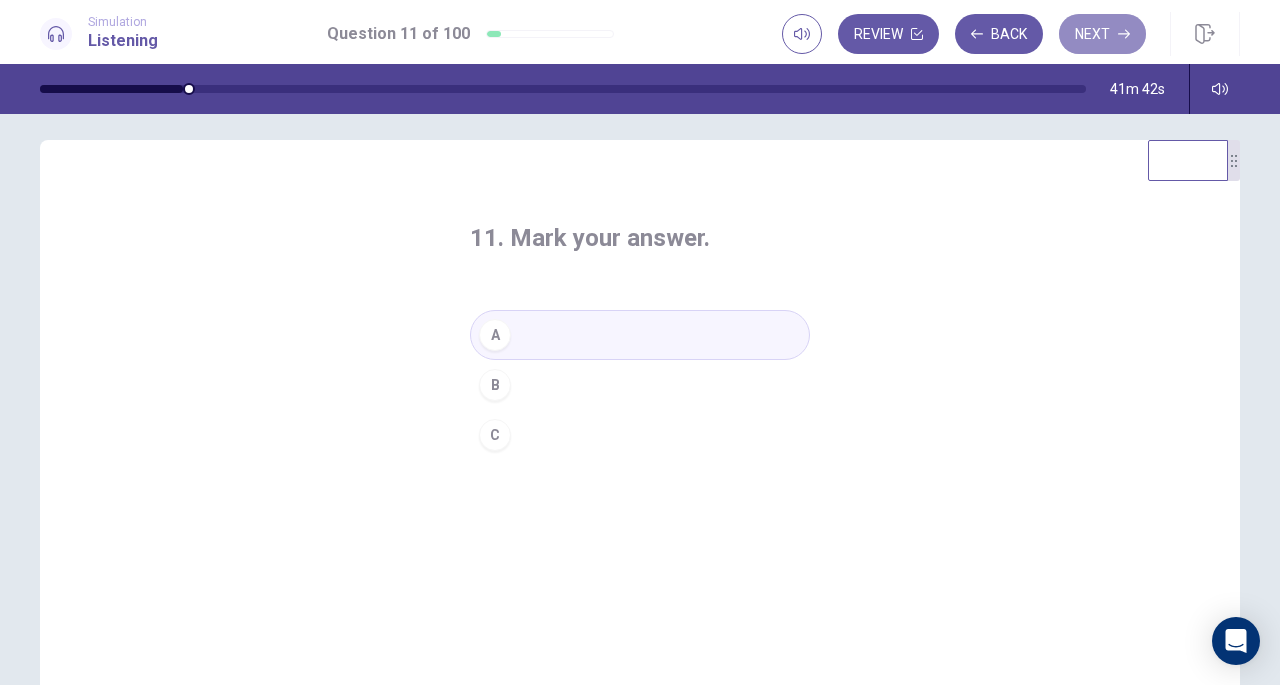 click on "Next" at bounding box center (1102, 34) 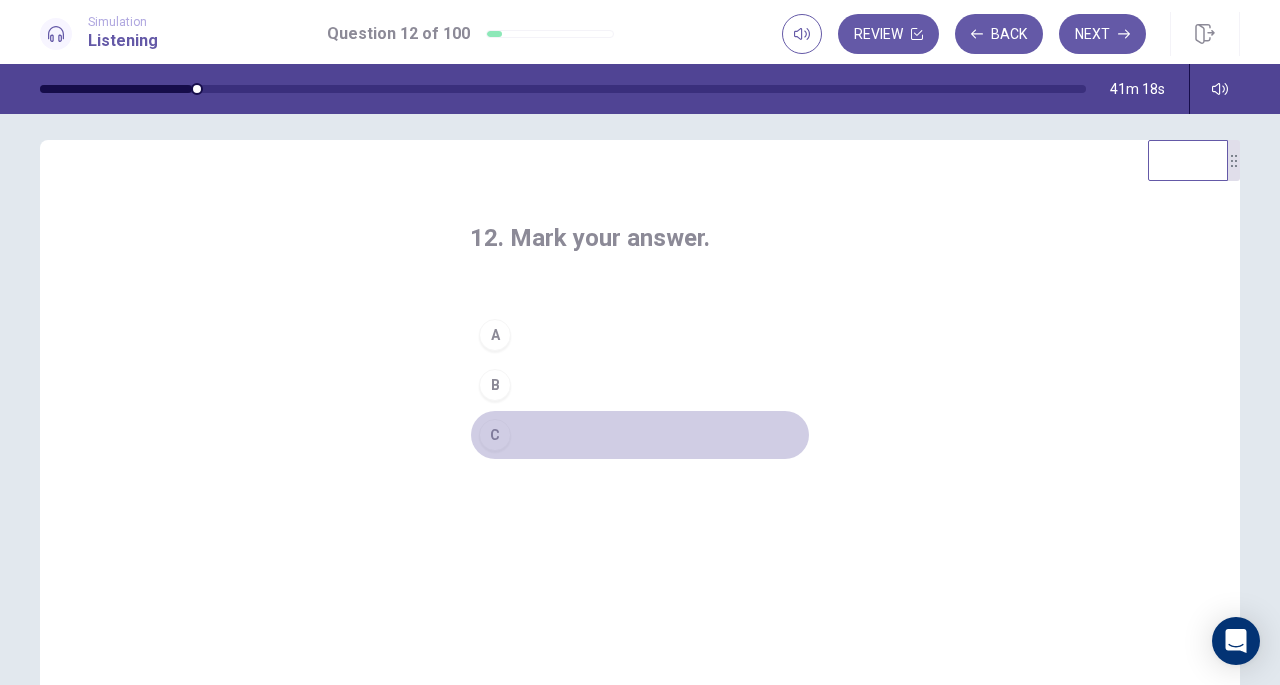 click on "C" at bounding box center (495, 435) 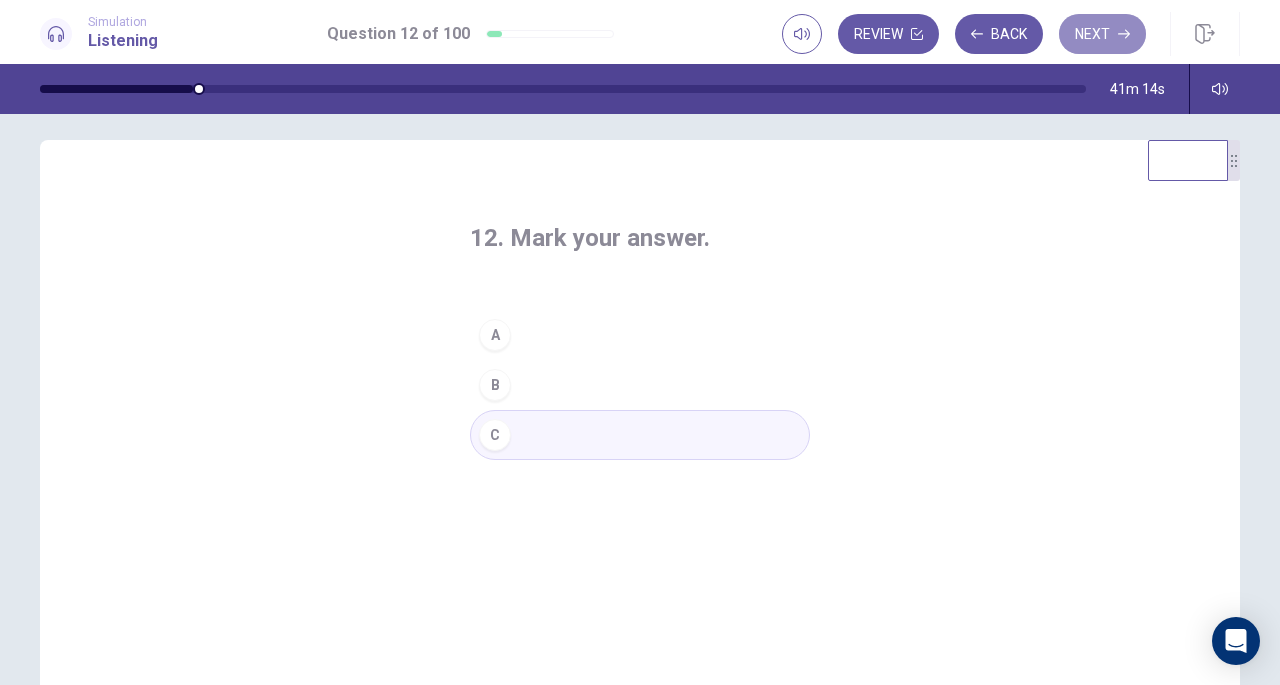 click on "Next" at bounding box center [1102, 34] 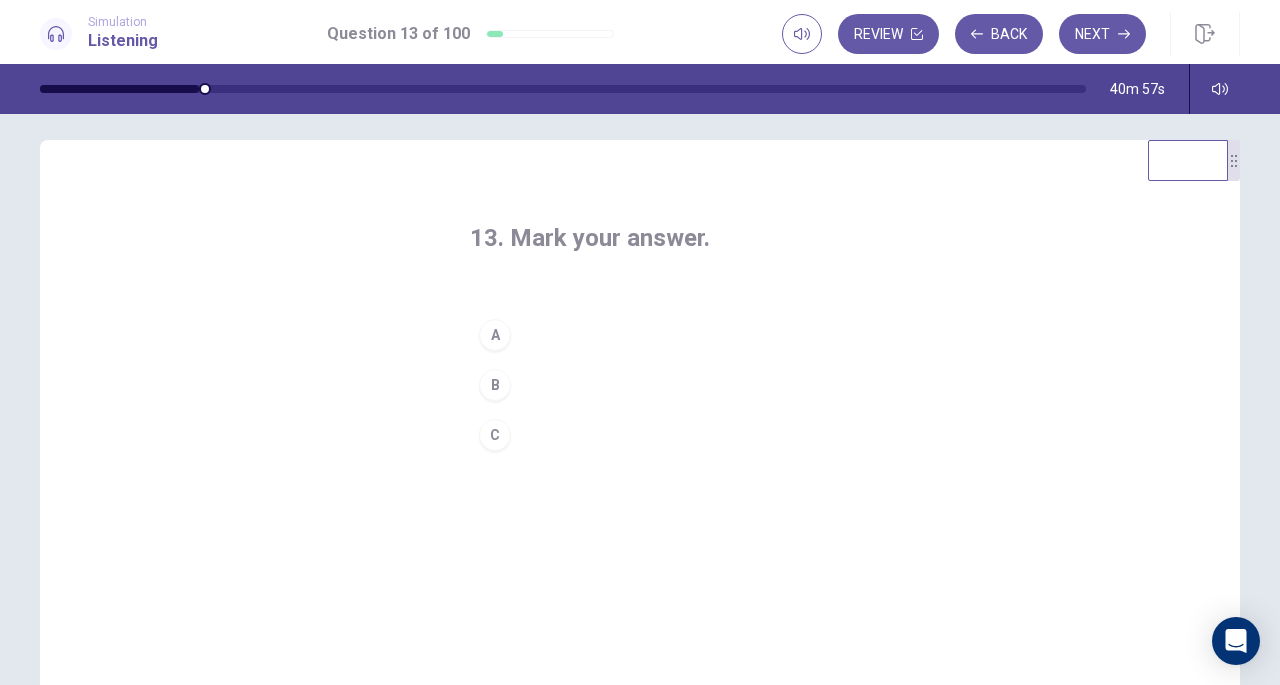 click on "B" at bounding box center [640, 385] 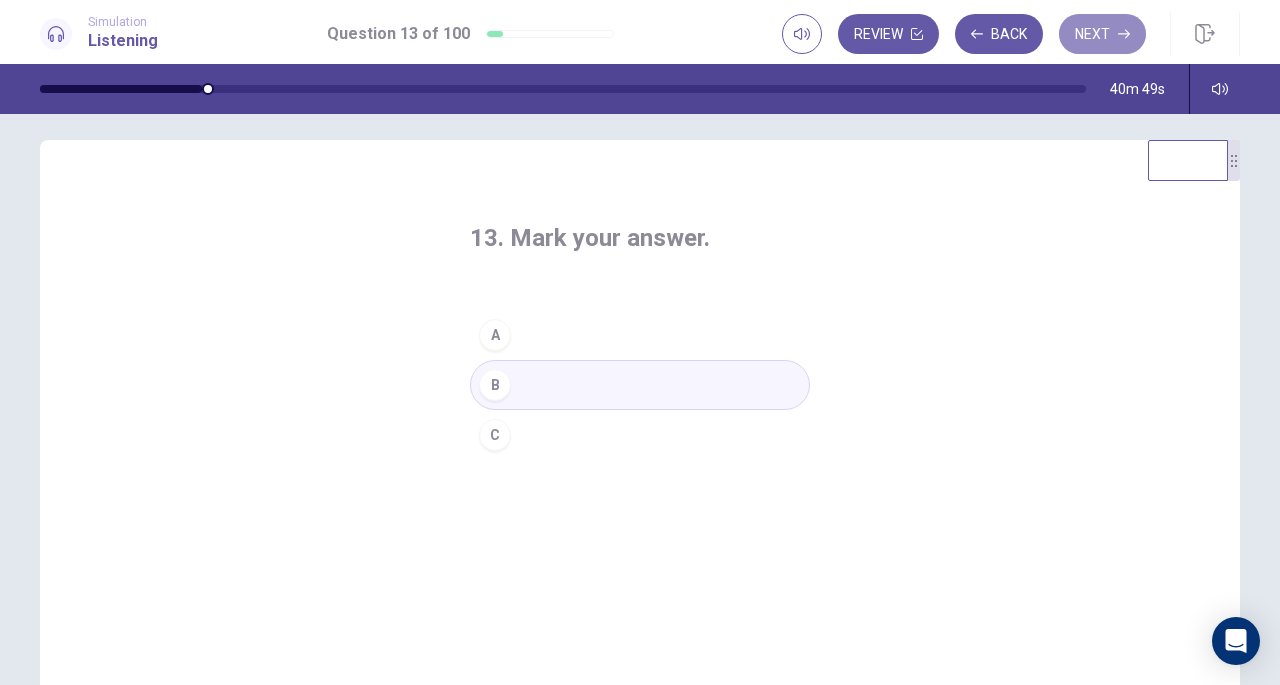 click on "Next" at bounding box center [1102, 34] 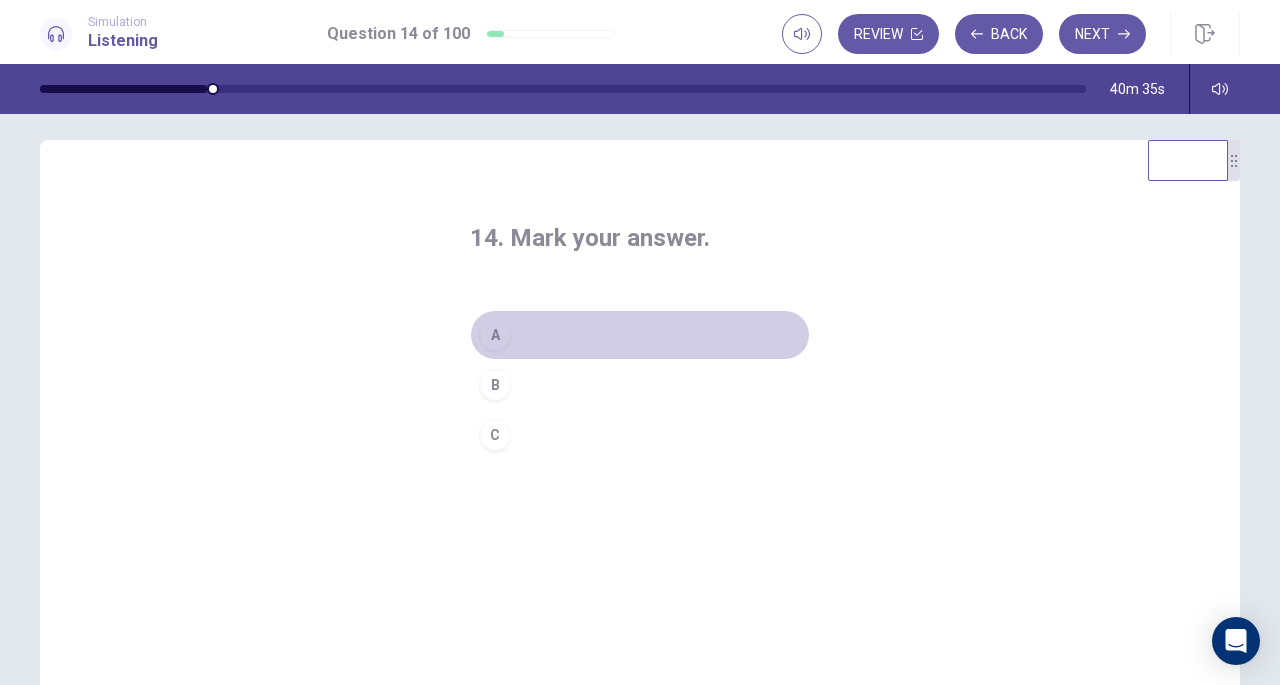 click on "A" at bounding box center (495, 335) 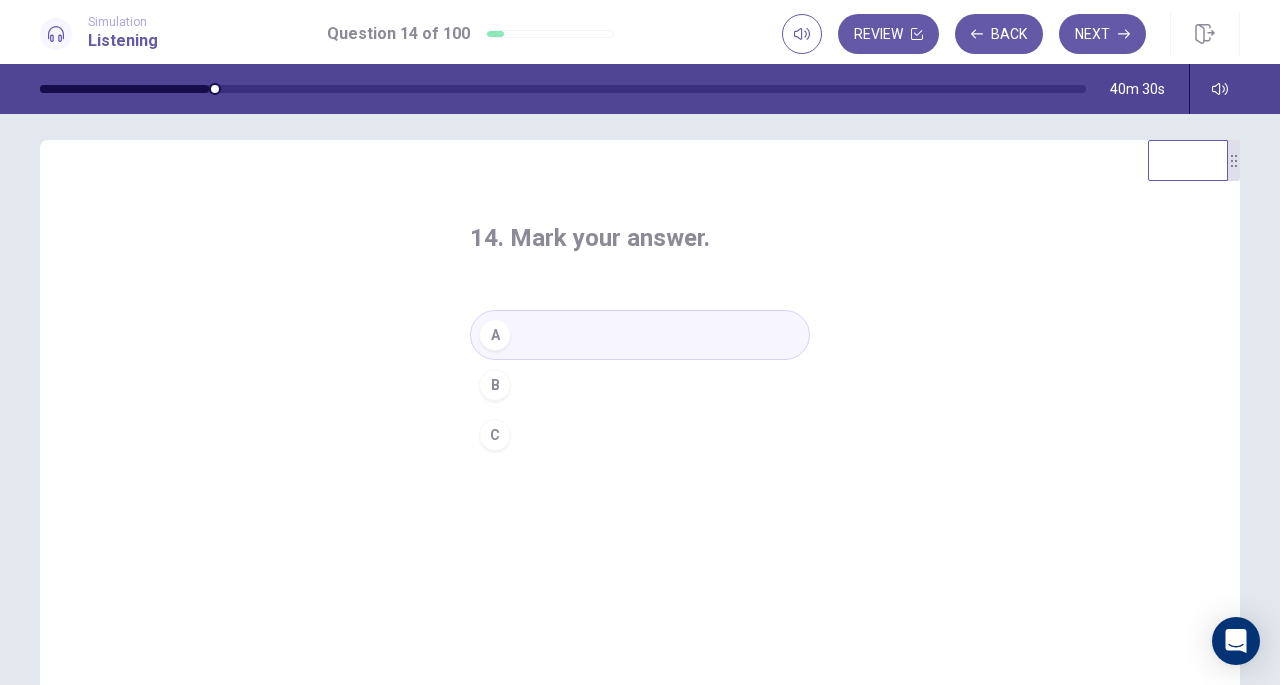click on "Next" at bounding box center (1102, 34) 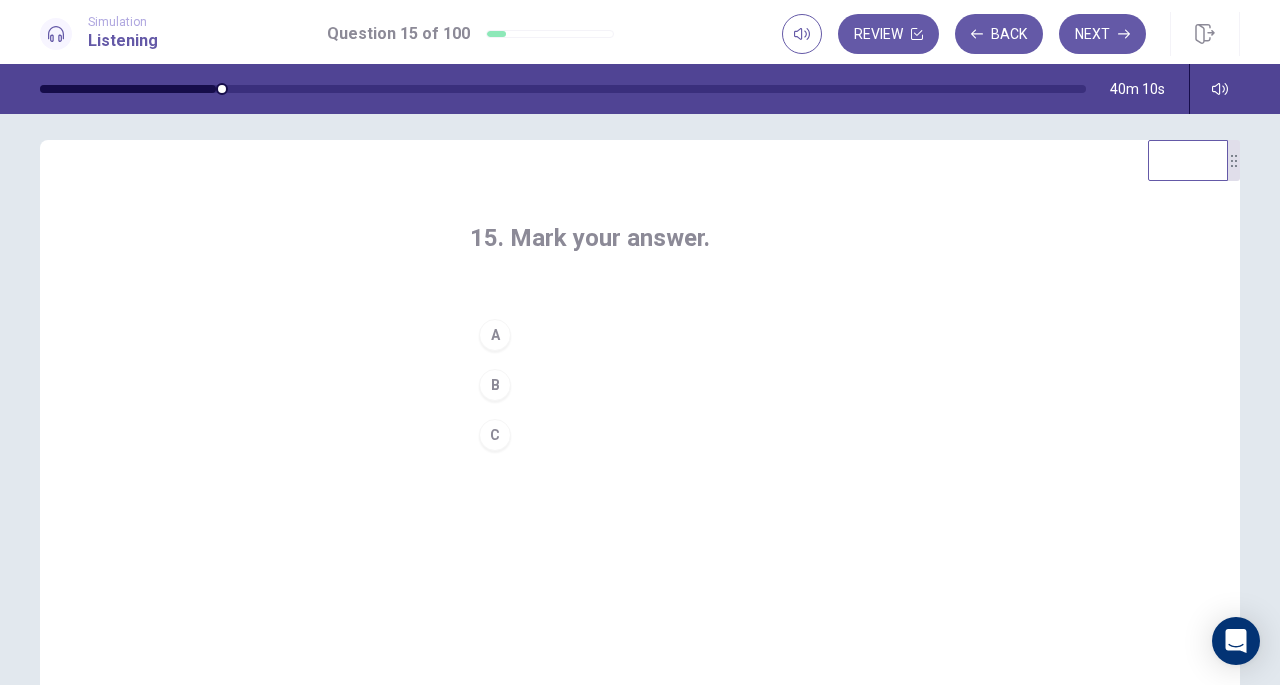 click on "A" at bounding box center (495, 335) 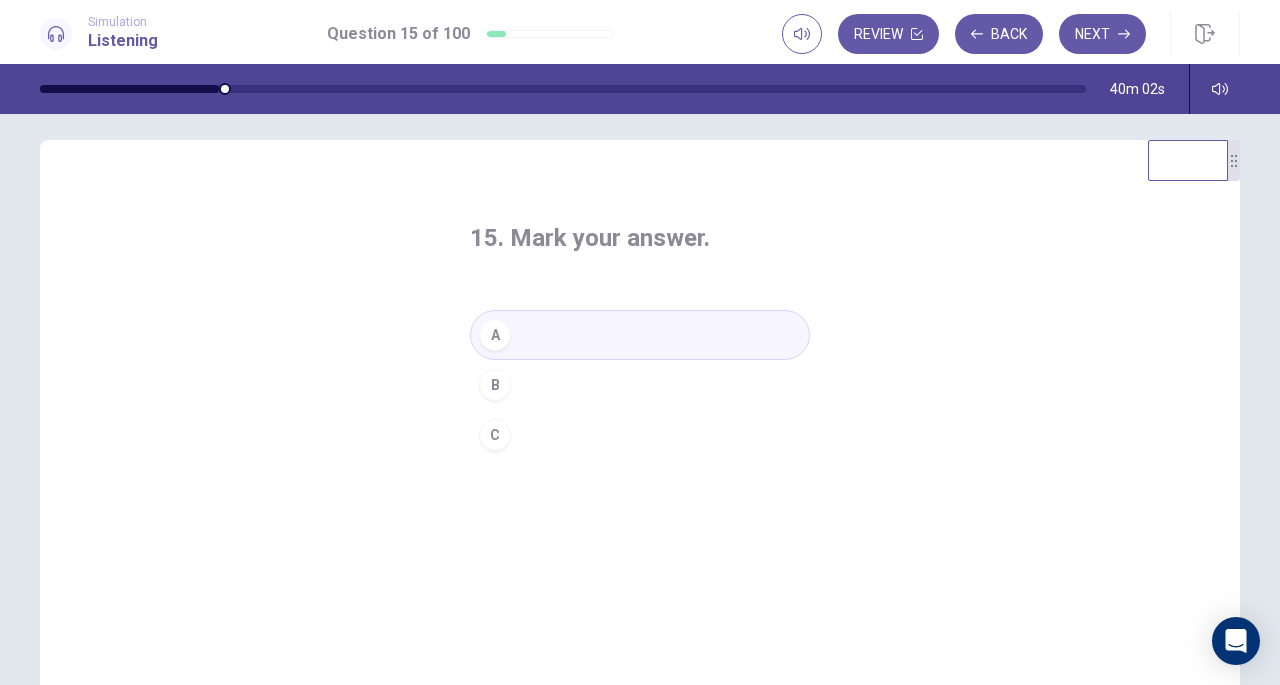 click on "Next" at bounding box center [1102, 34] 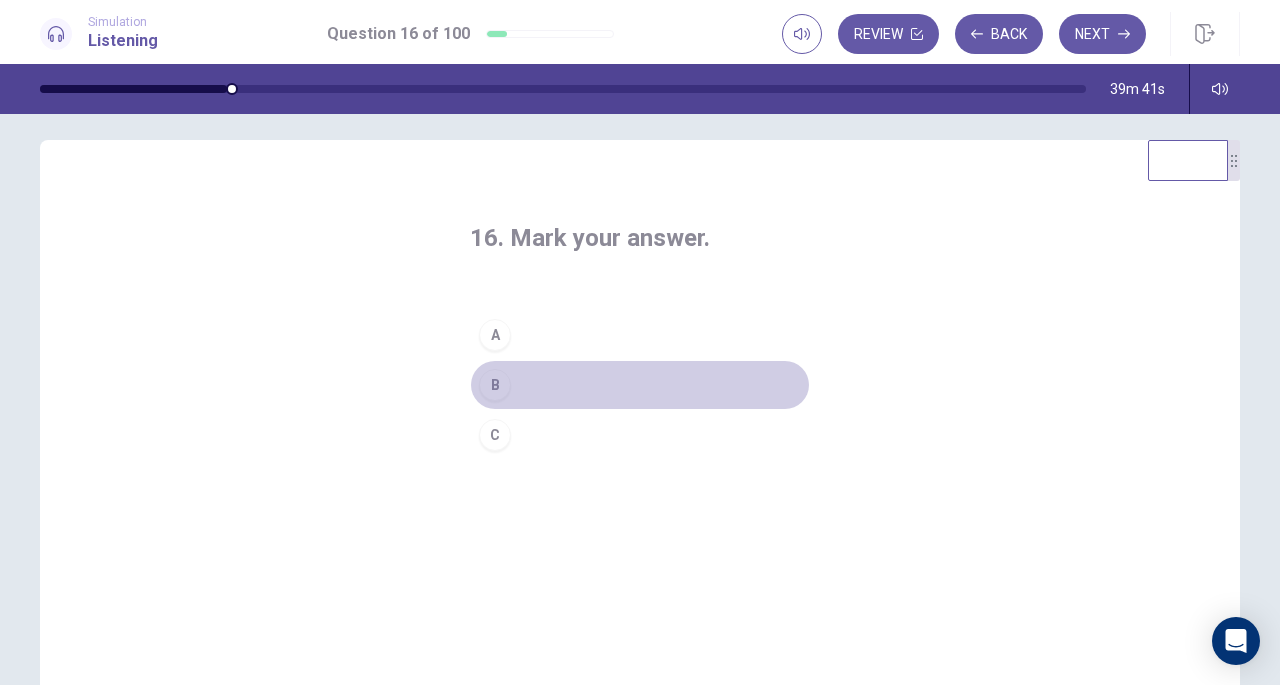 click on "B" at bounding box center (495, 385) 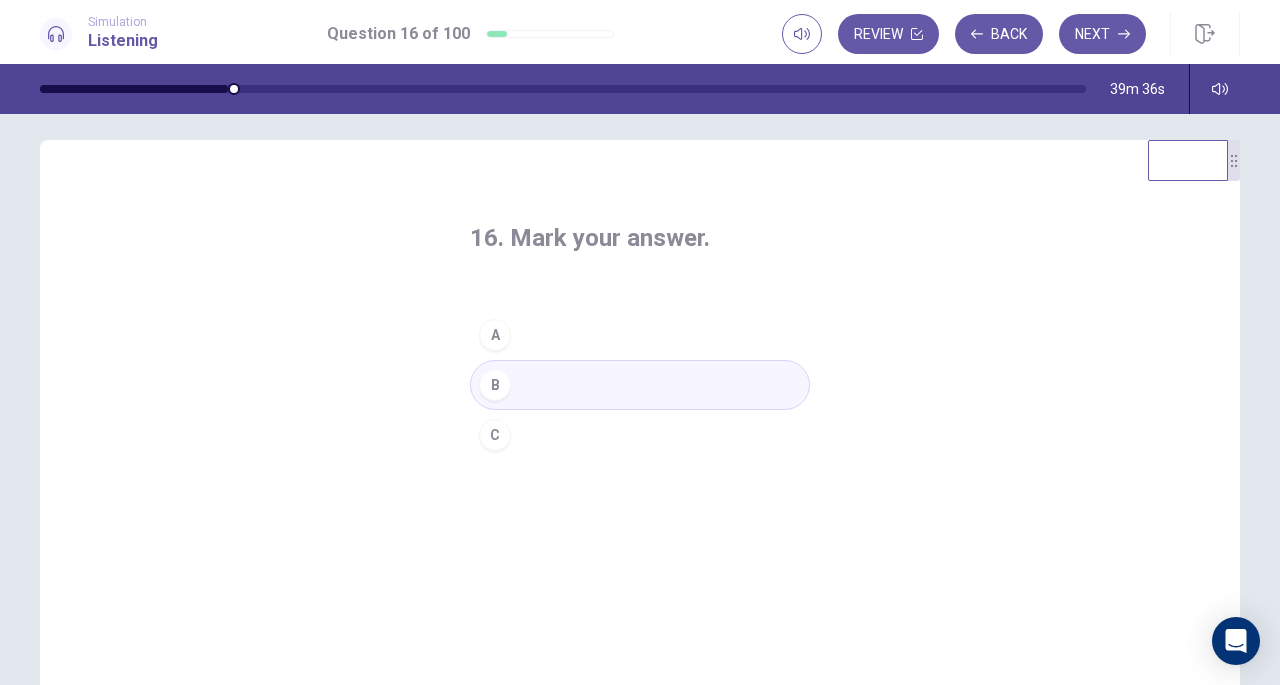 click on "Next" at bounding box center [1102, 34] 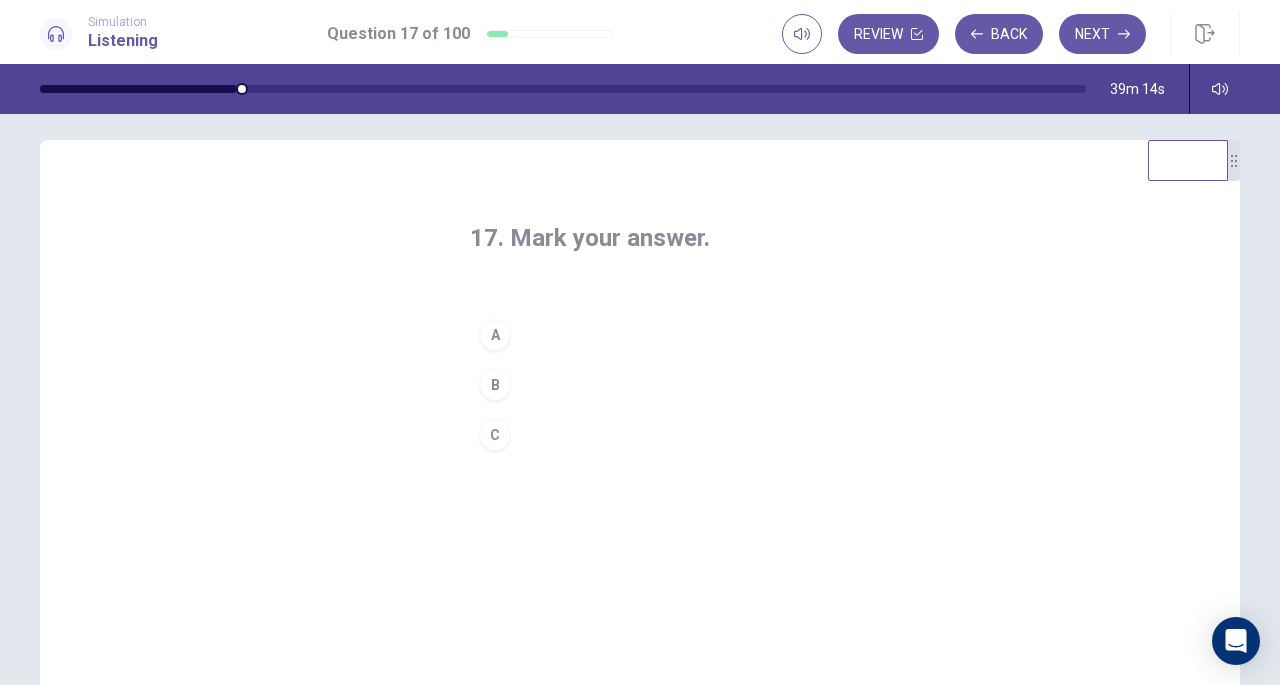 click on "C" at bounding box center (495, 435) 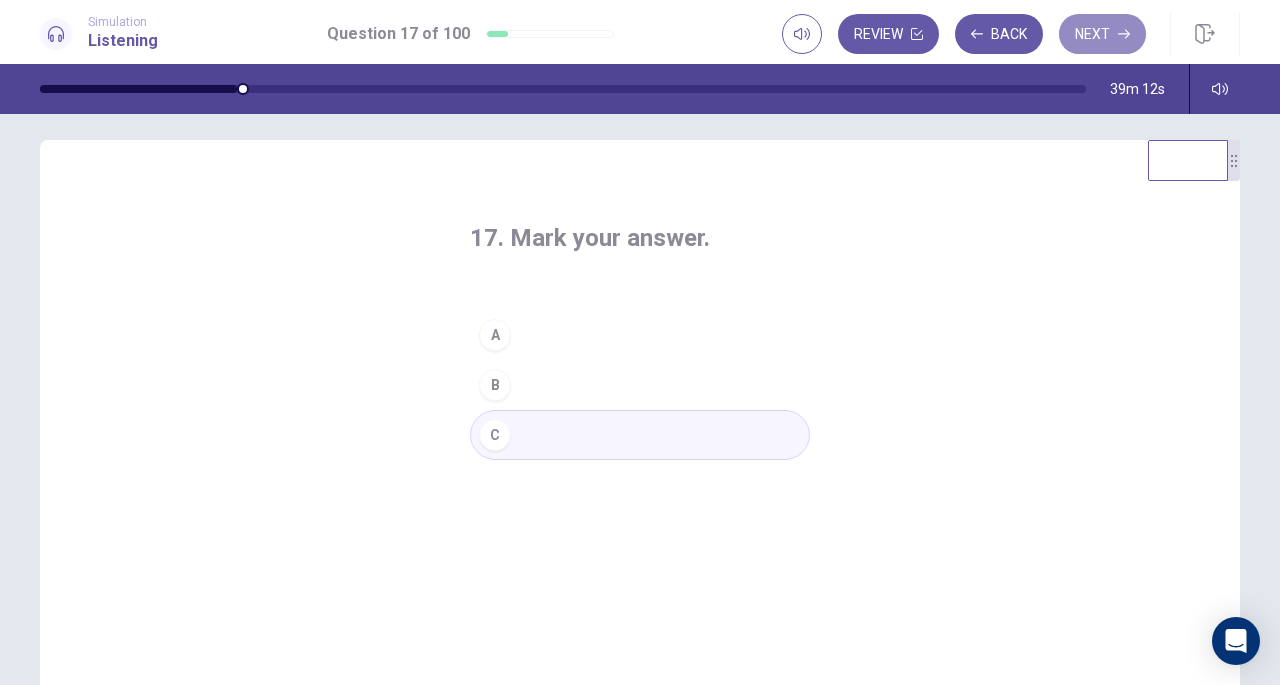 click on "Next" at bounding box center [1102, 34] 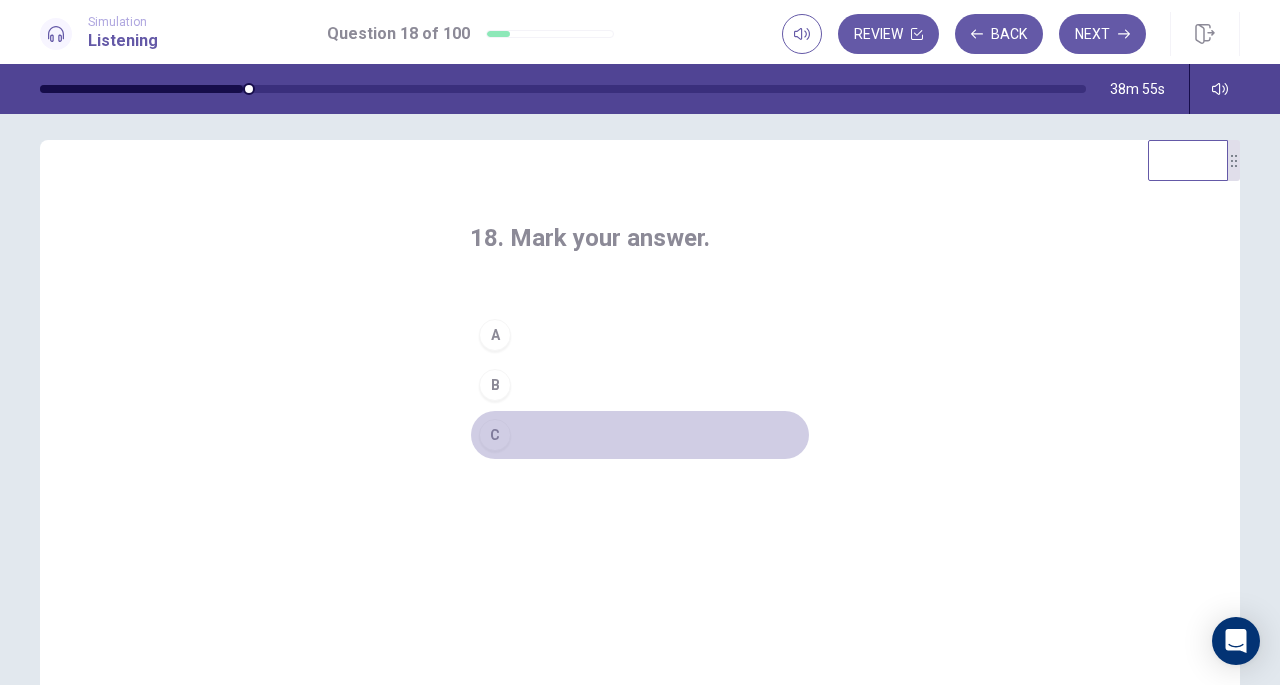 click on "C" at bounding box center [495, 435] 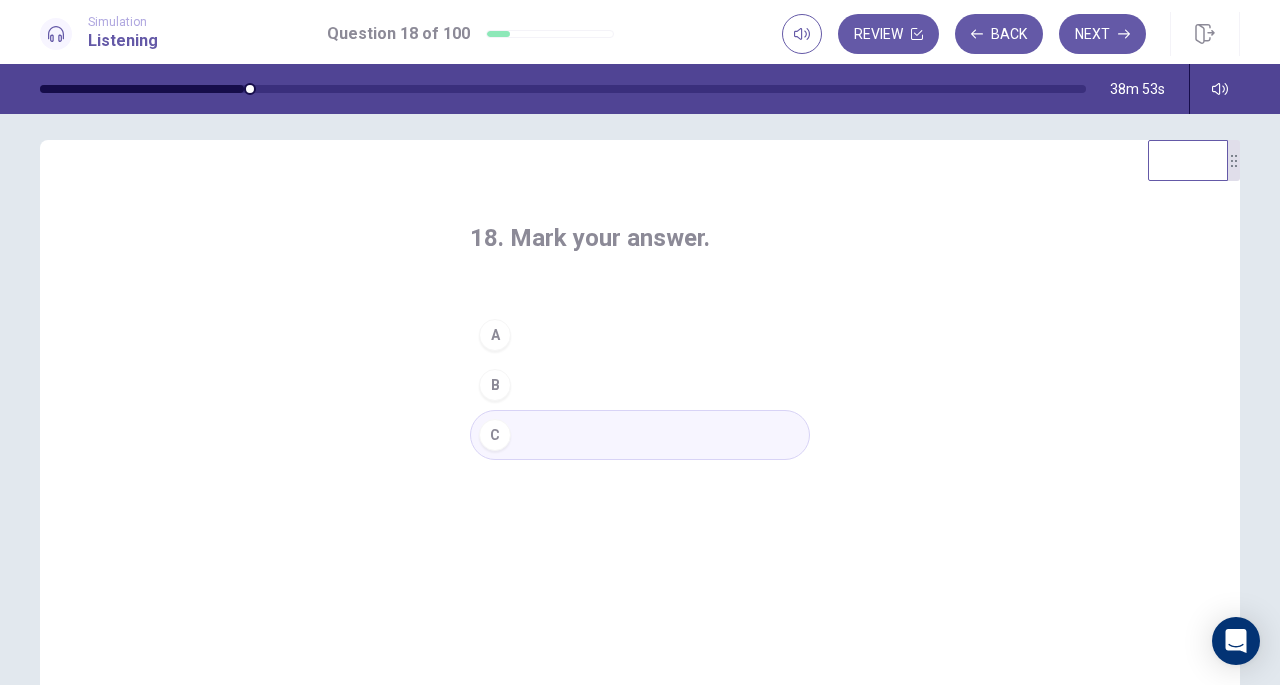 click on "Next" at bounding box center [1102, 34] 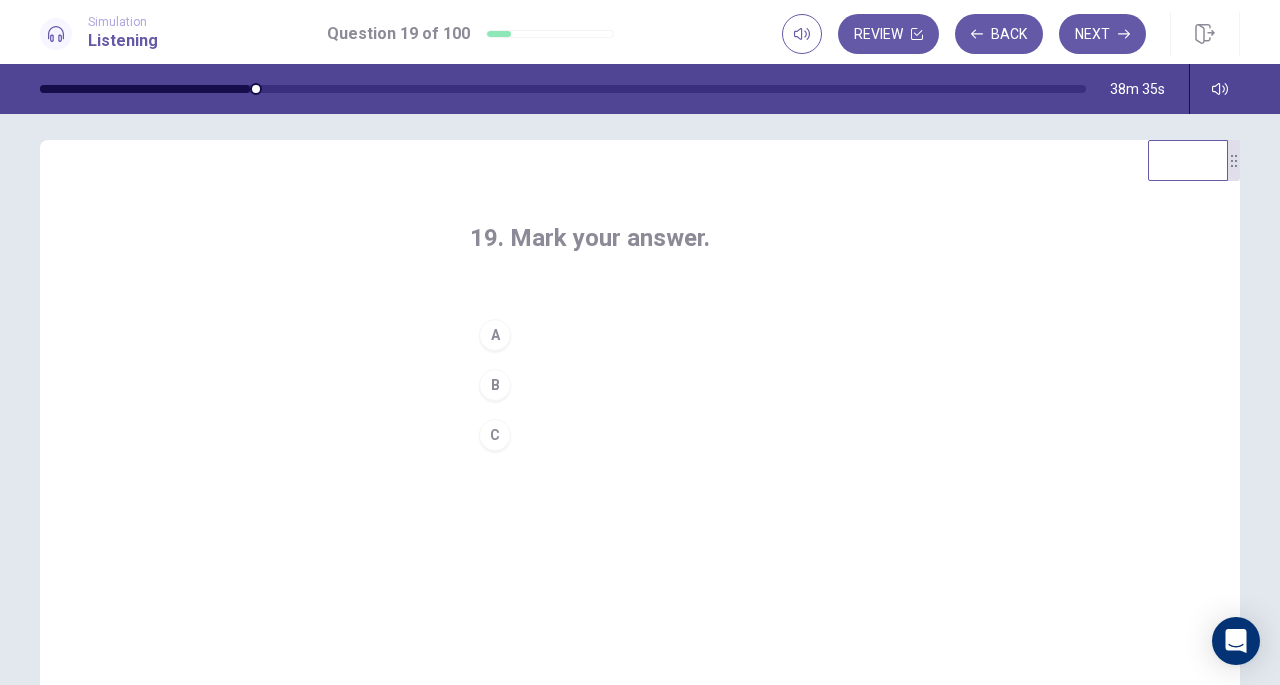 click on "A" at bounding box center [495, 335] 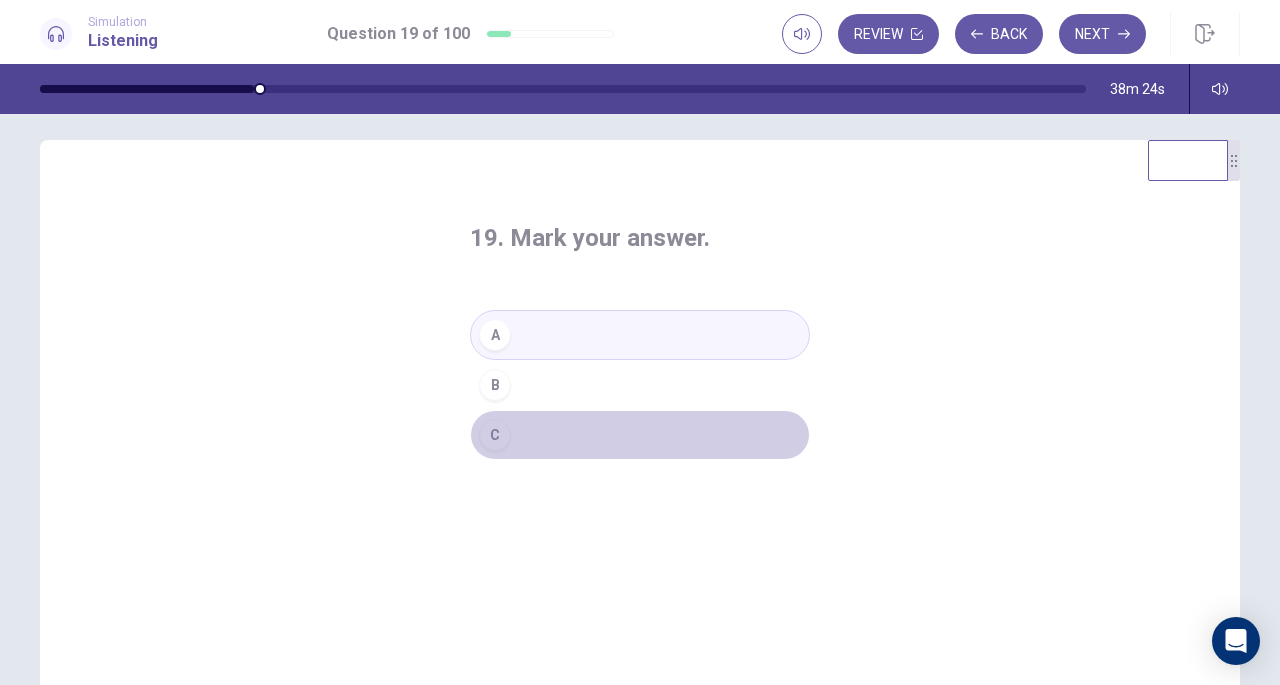 click on "C" at bounding box center (495, 435) 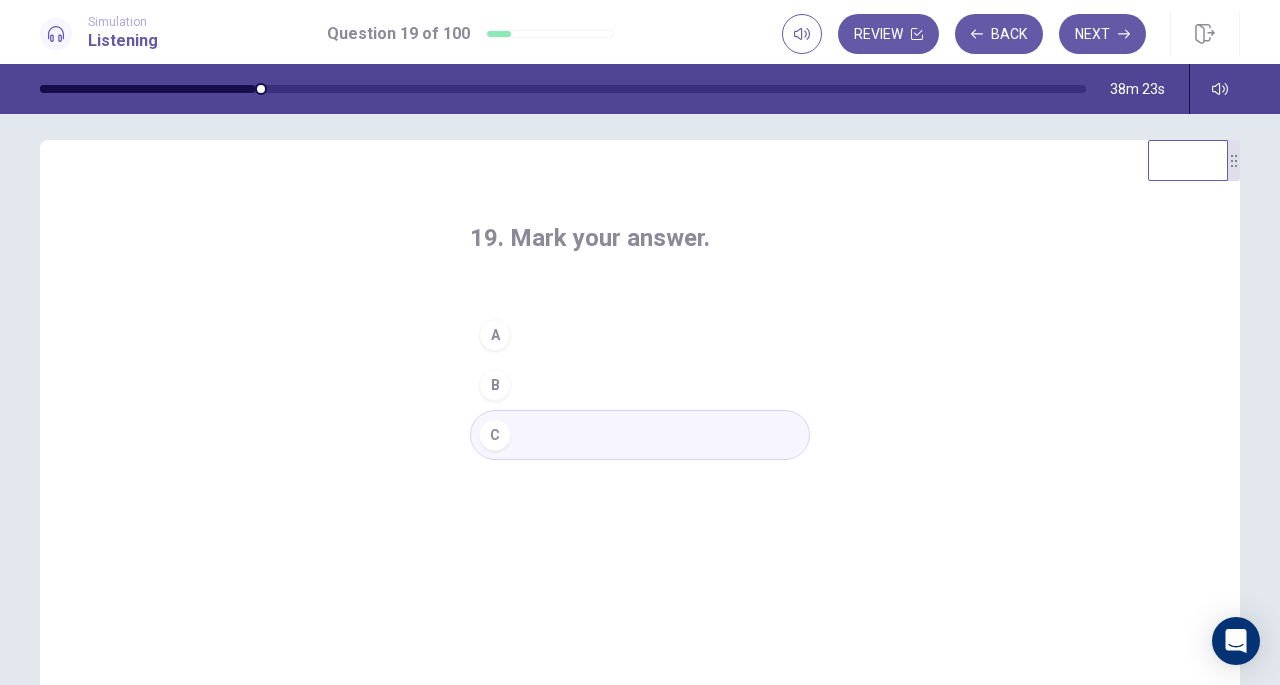 click on "Next" at bounding box center (1102, 34) 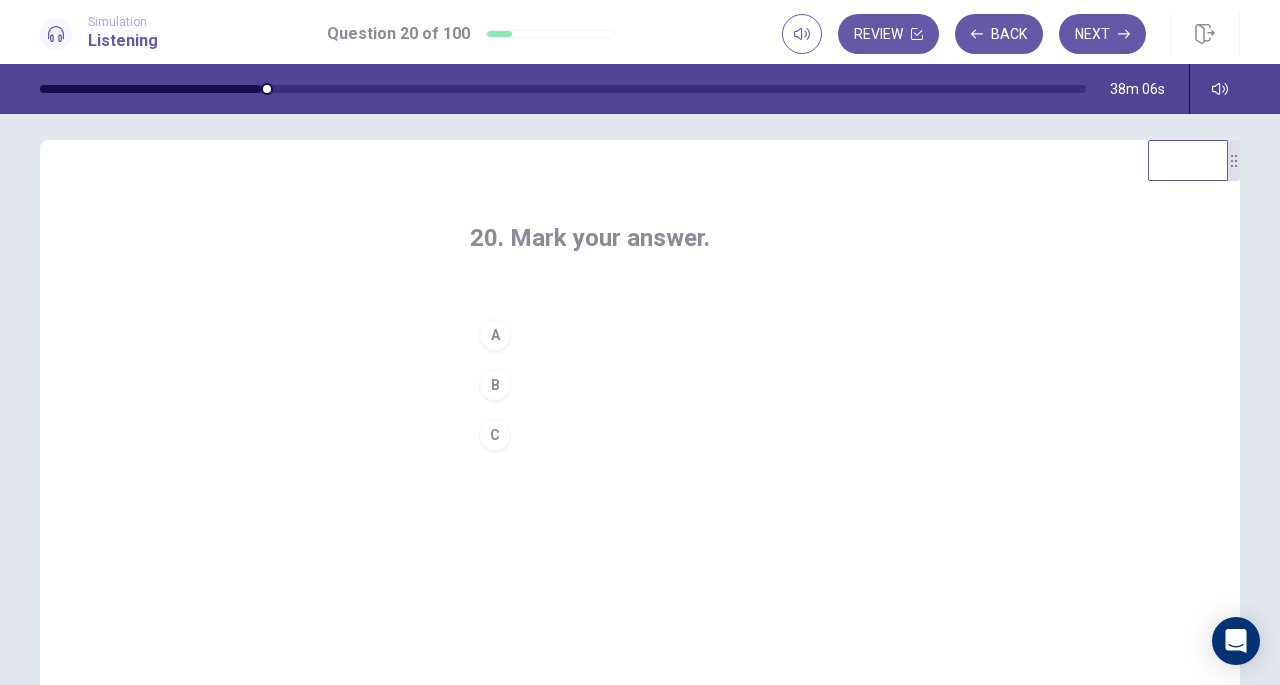click on "C" at bounding box center (495, 435) 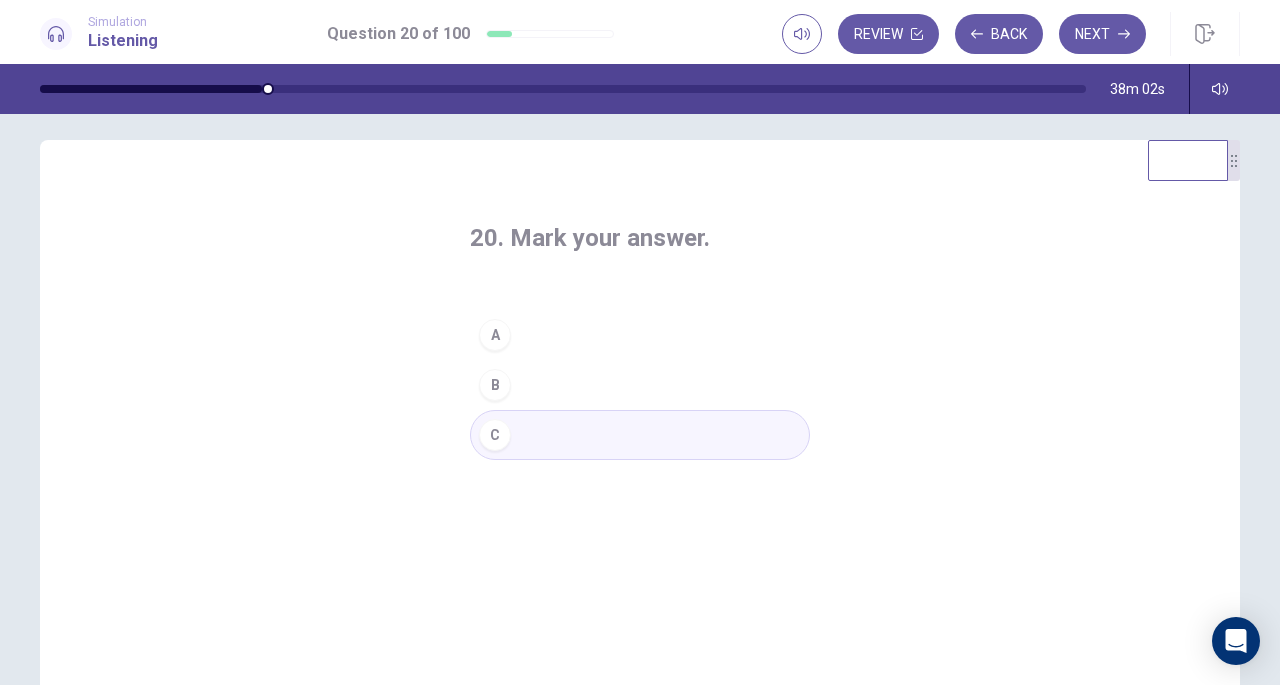 click on "Next" at bounding box center (1102, 34) 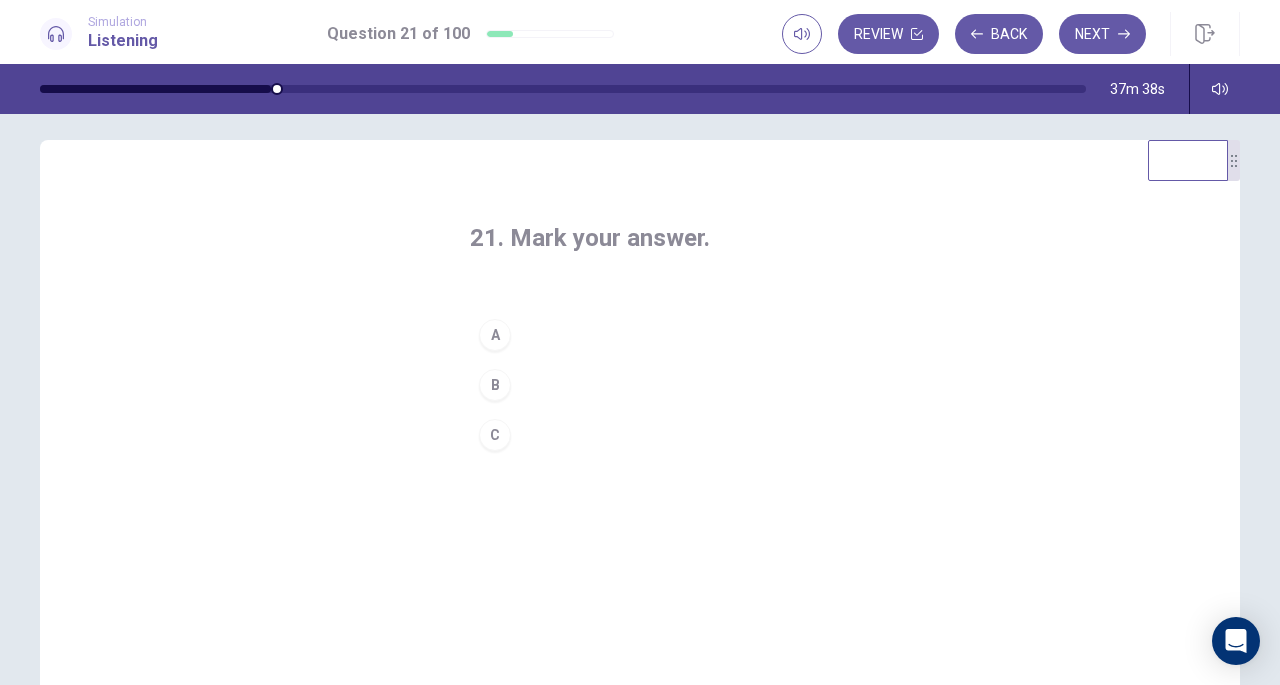click on "C" at bounding box center [495, 435] 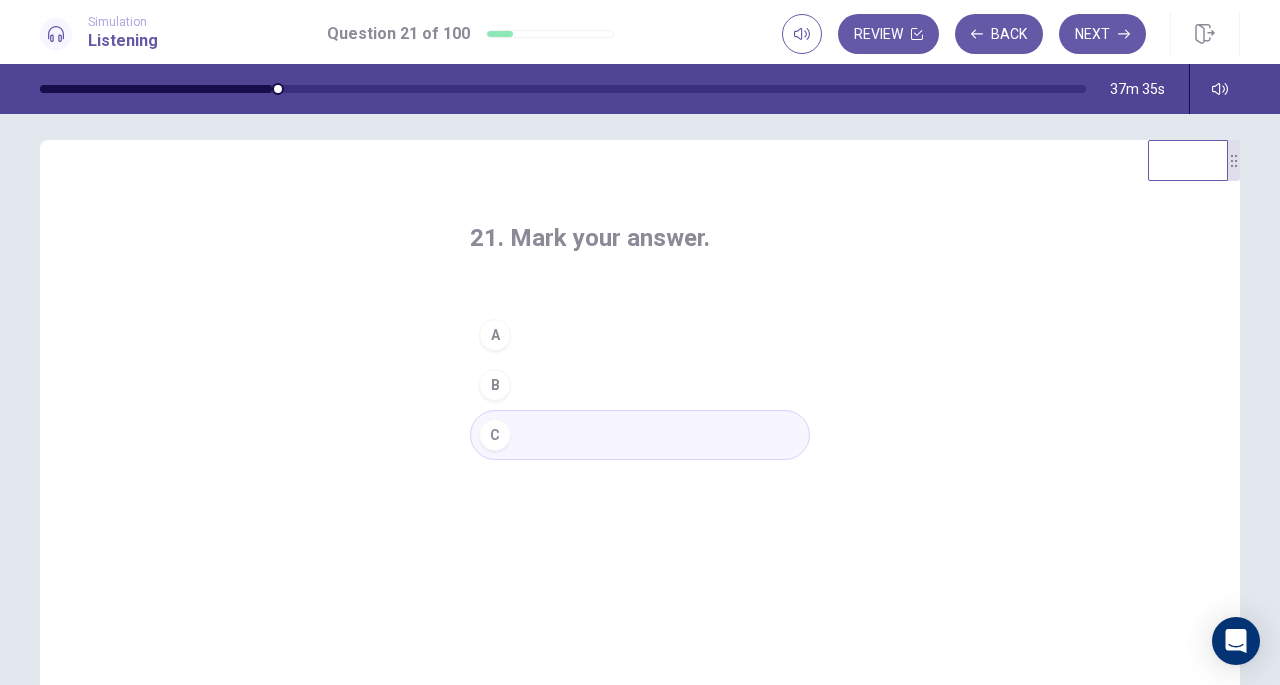 click on "A" at bounding box center (495, 335) 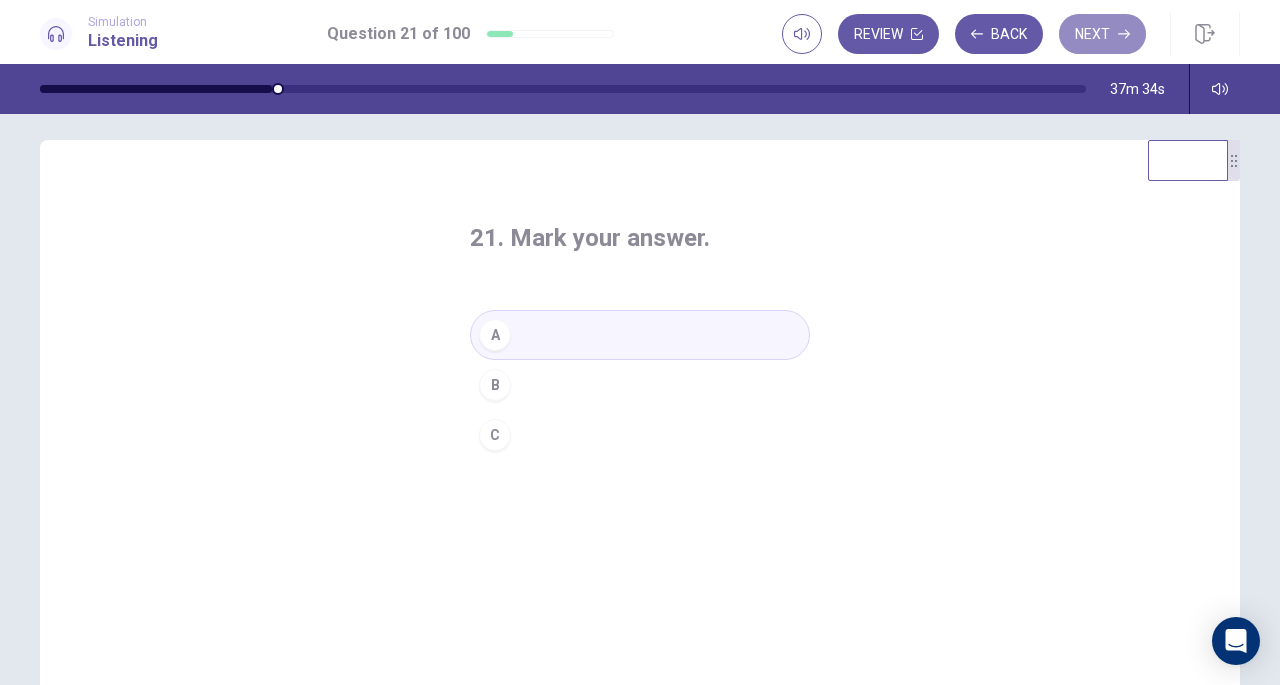 click on "Next" at bounding box center [1102, 34] 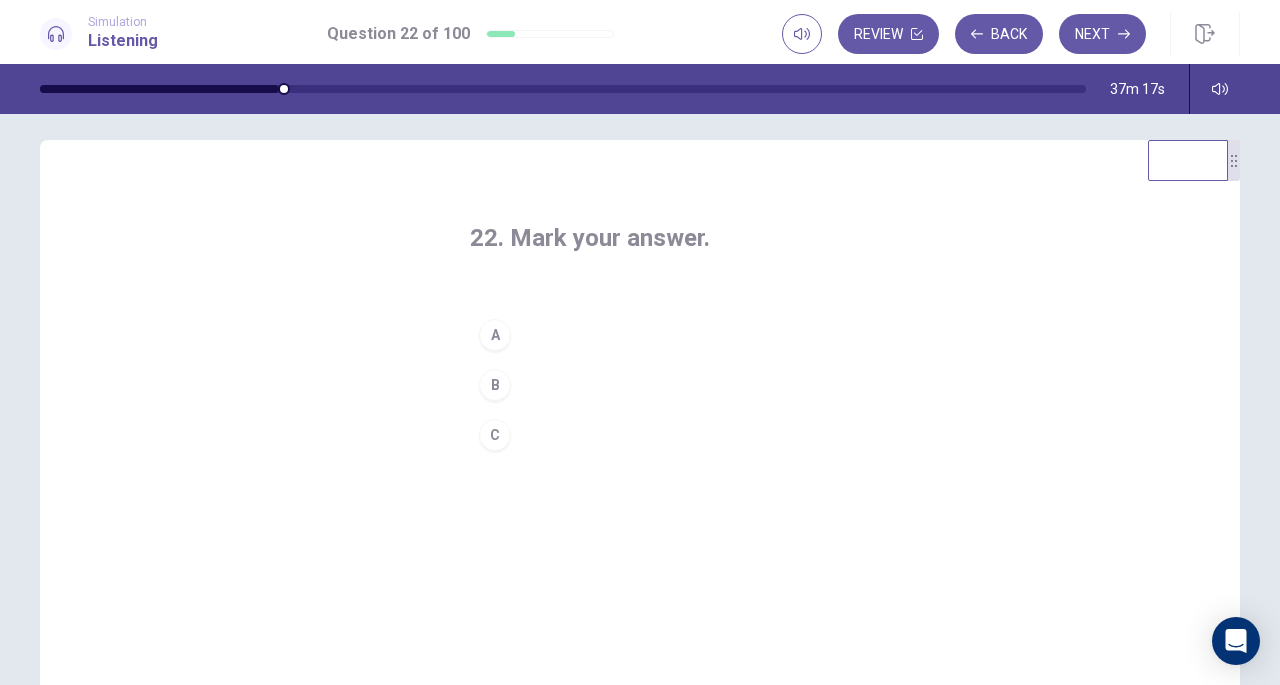 click on "B" at bounding box center (640, 385) 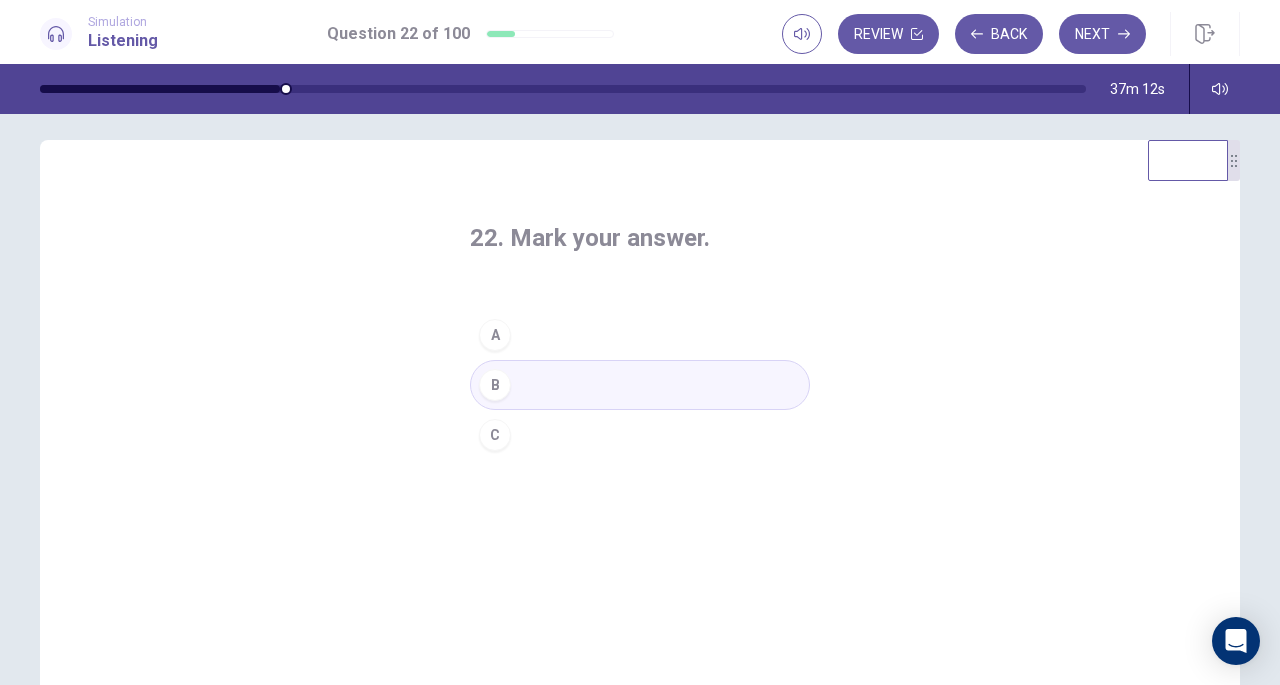click on "Next" at bounding box center (1102, 34) 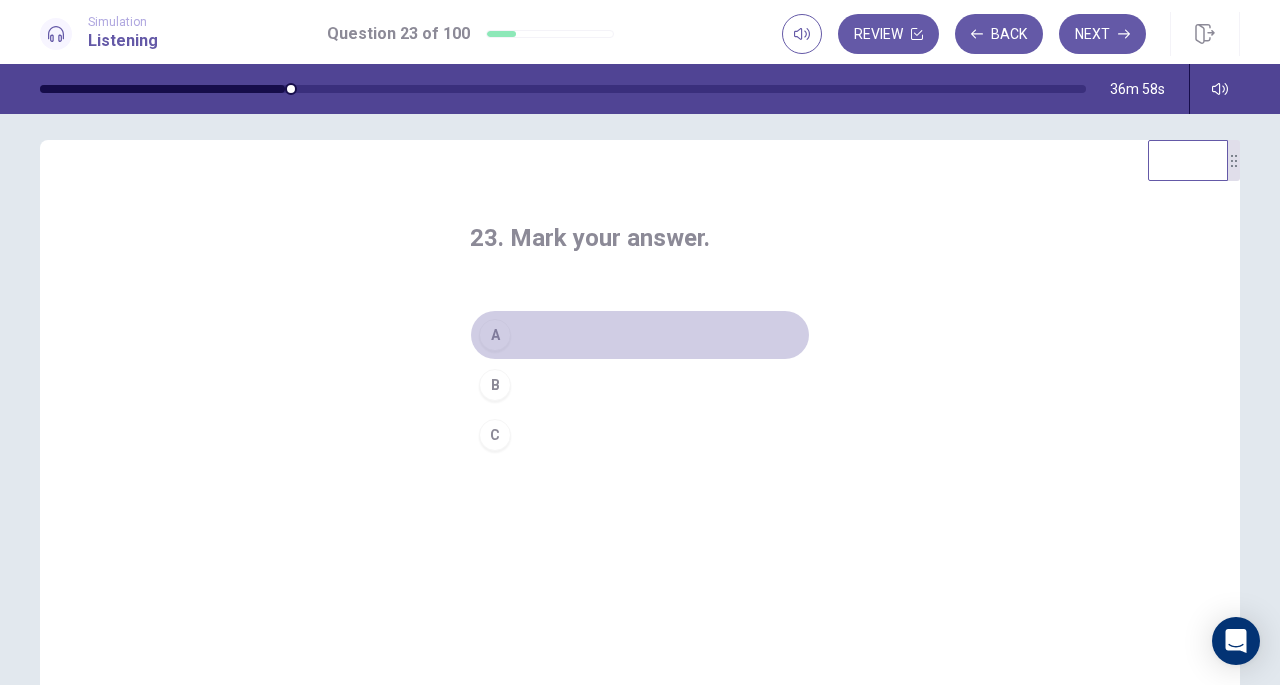 click on "A" at bounding box center [495, 335] 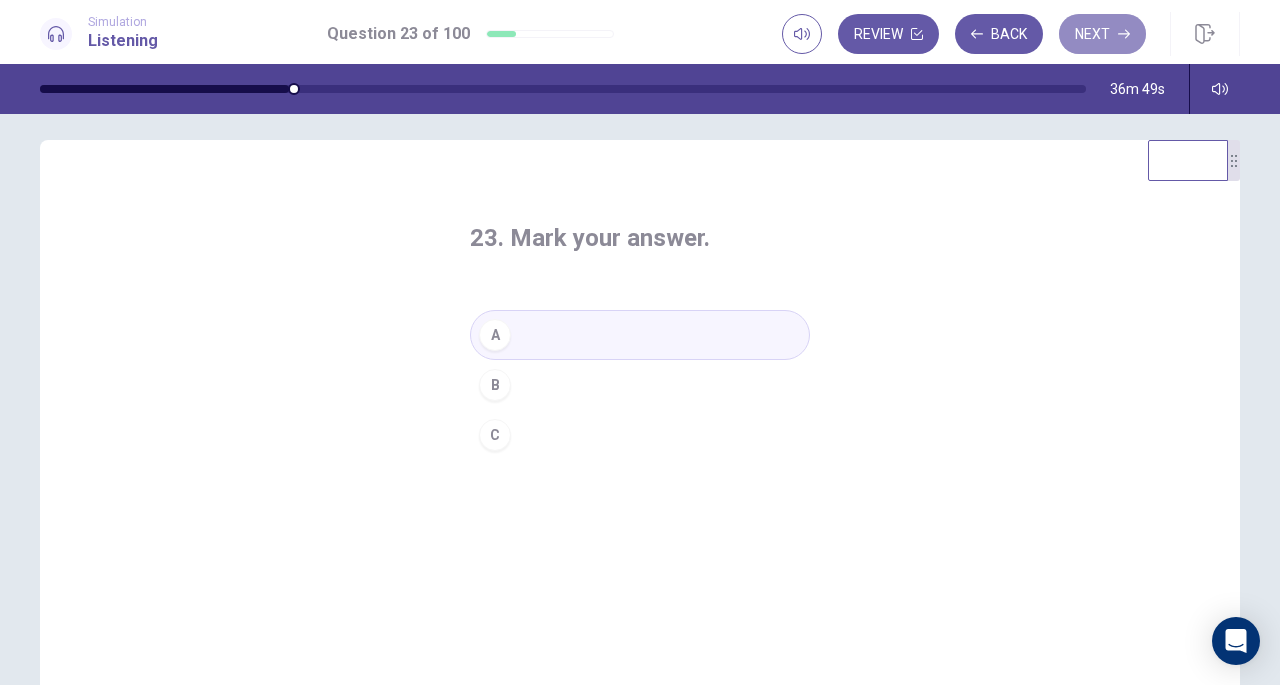 click on "Next" at bounding box center [1102, 34] 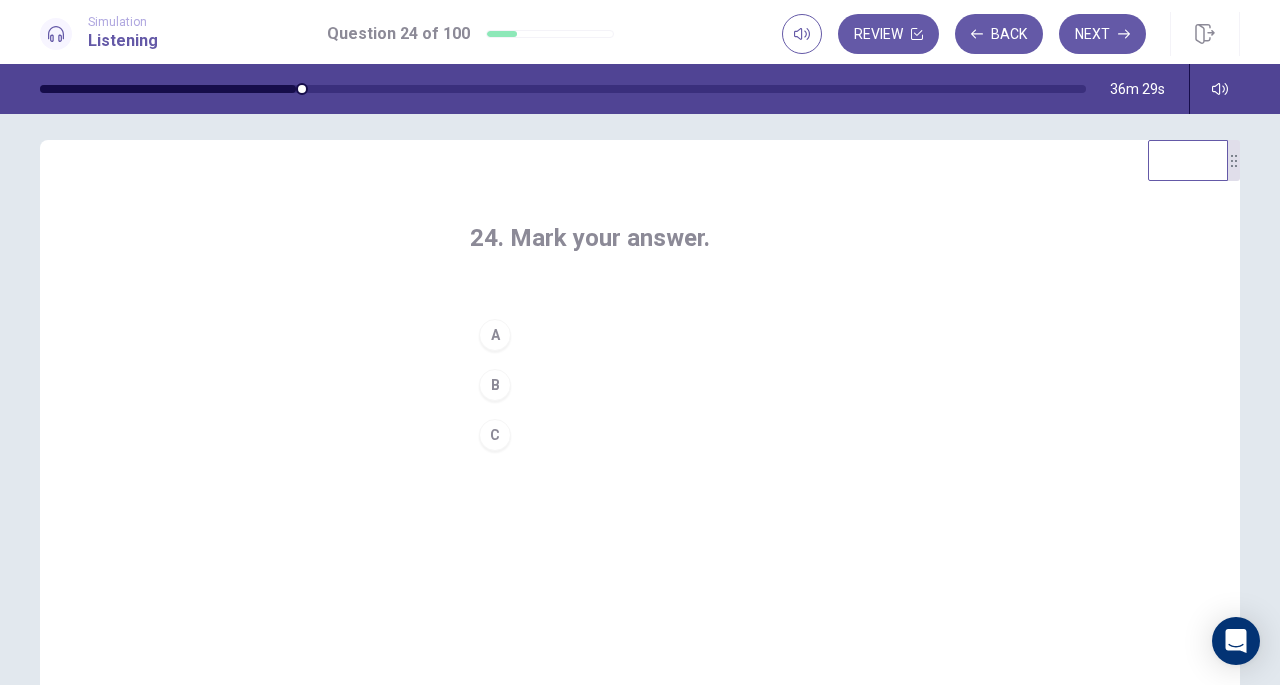 click on "C" at bounding box center (495, 435) 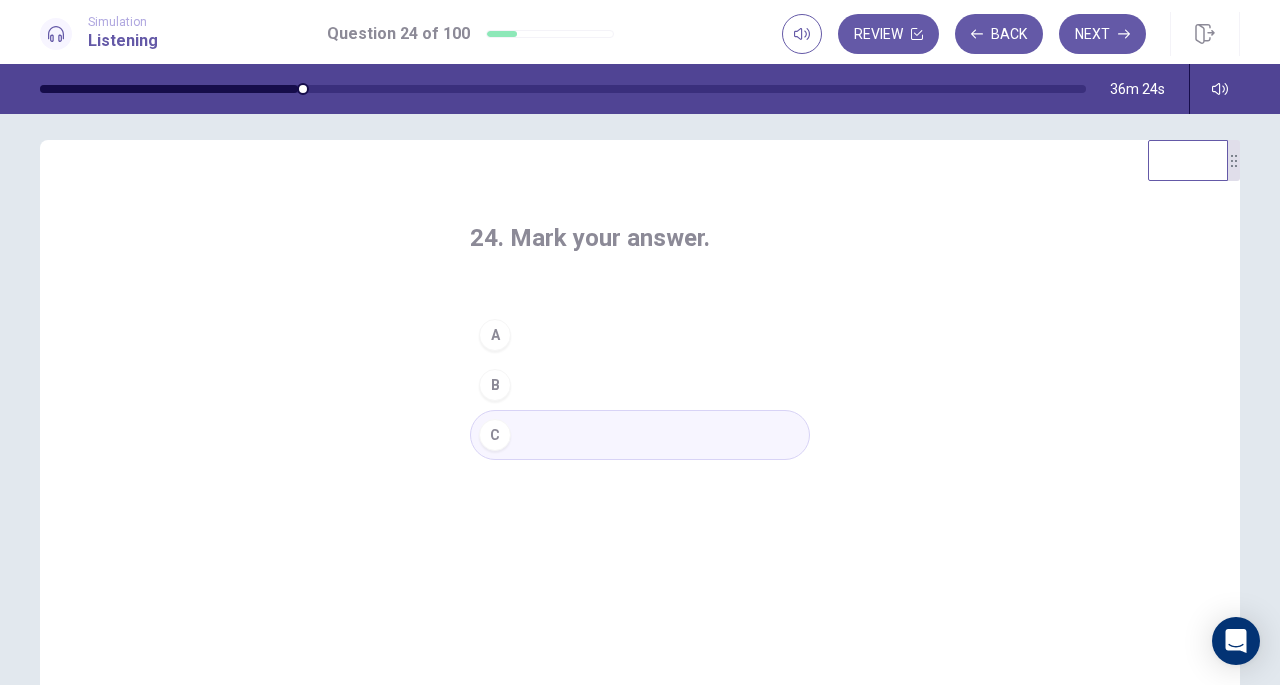 click on "Next" at bounding box center (1102, 34) 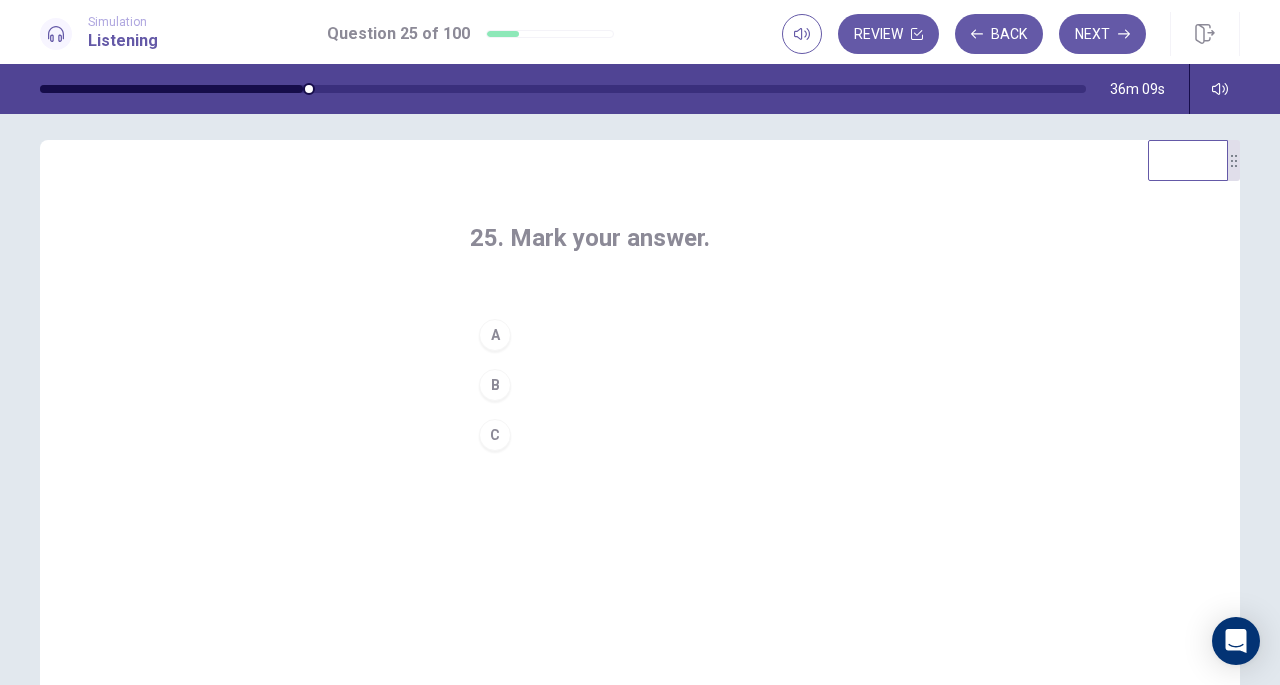 click on "A" at bounding box center [495, 335] 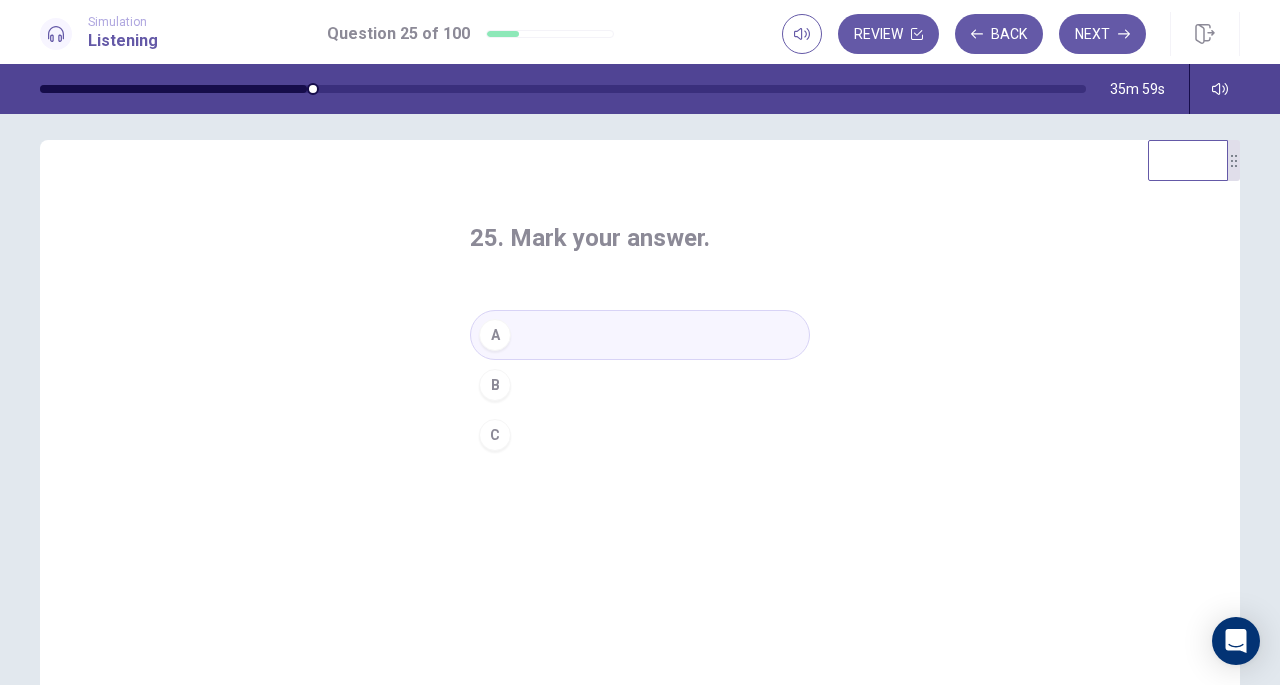 click on "Next" at bounding box center [1102, 34] 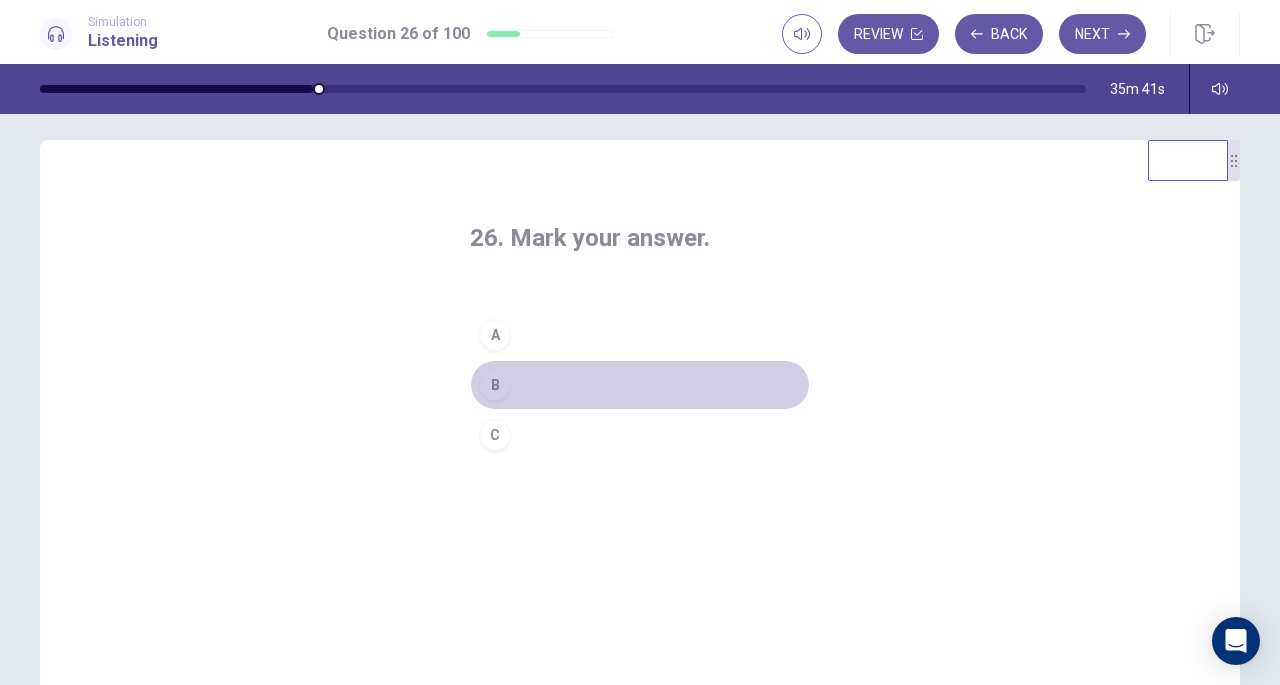 click on "B" at bounding box center (495, 385) 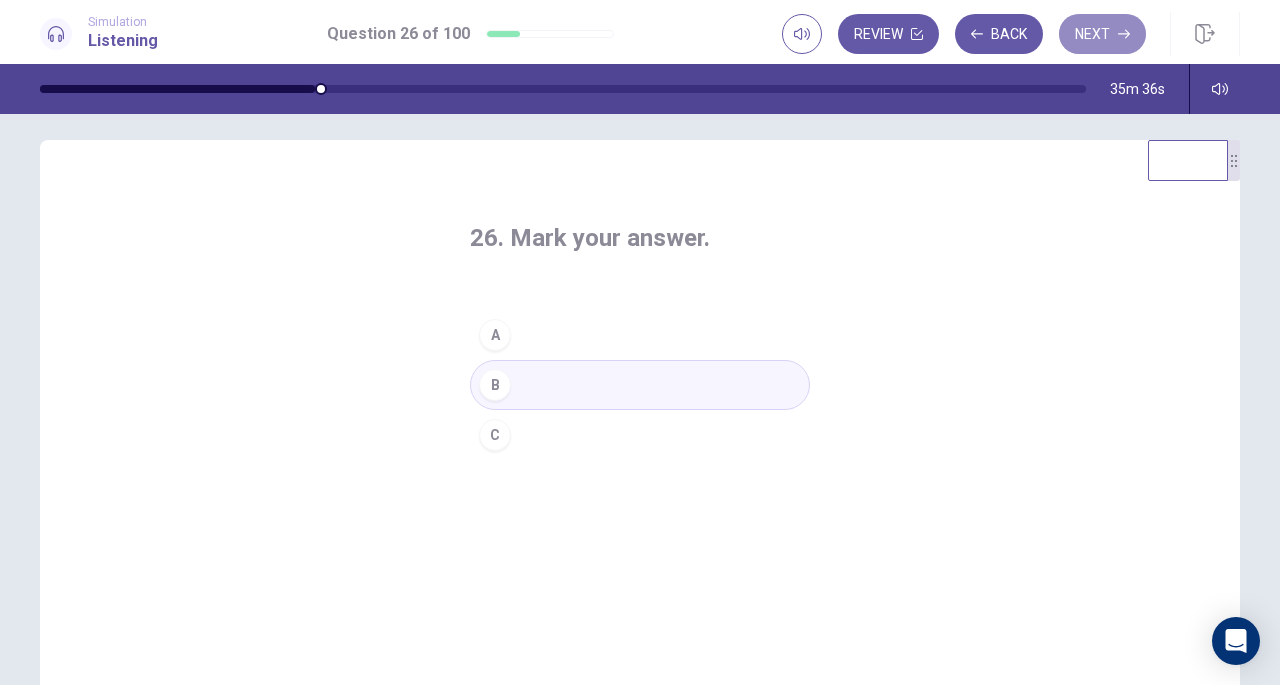 click on "Next" at bounding box center (1102, 34) 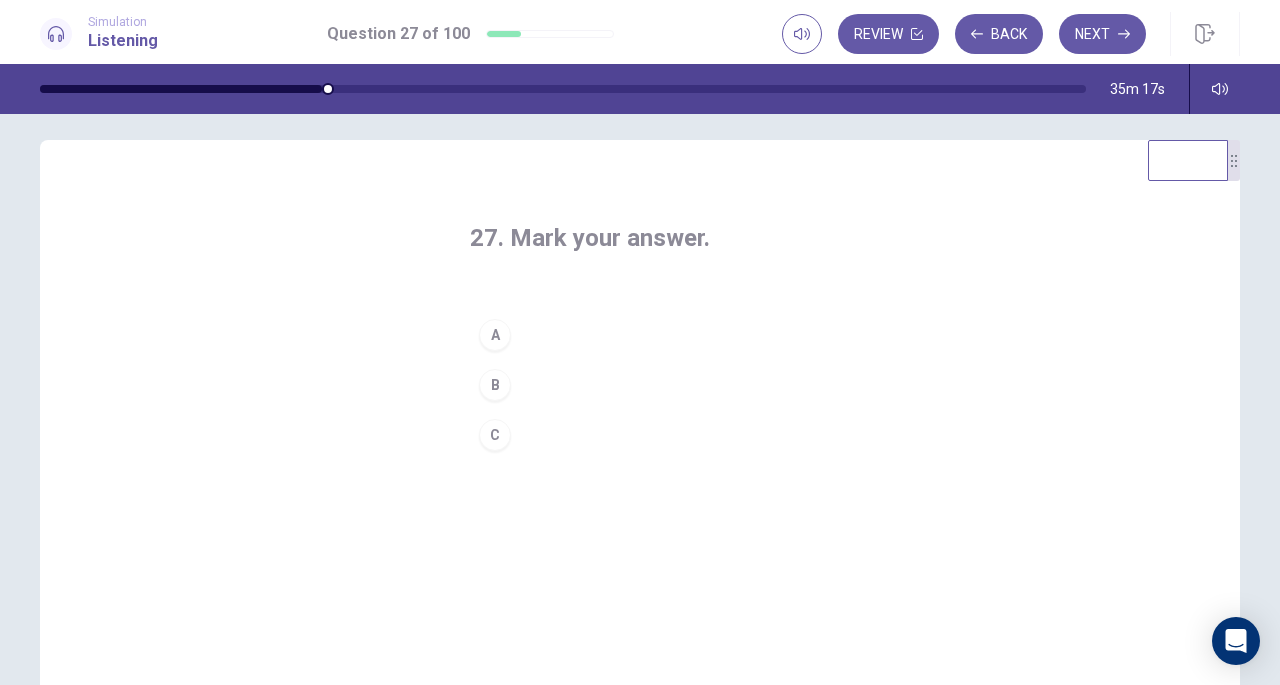 click on "B" at bounding box center [495, 385] 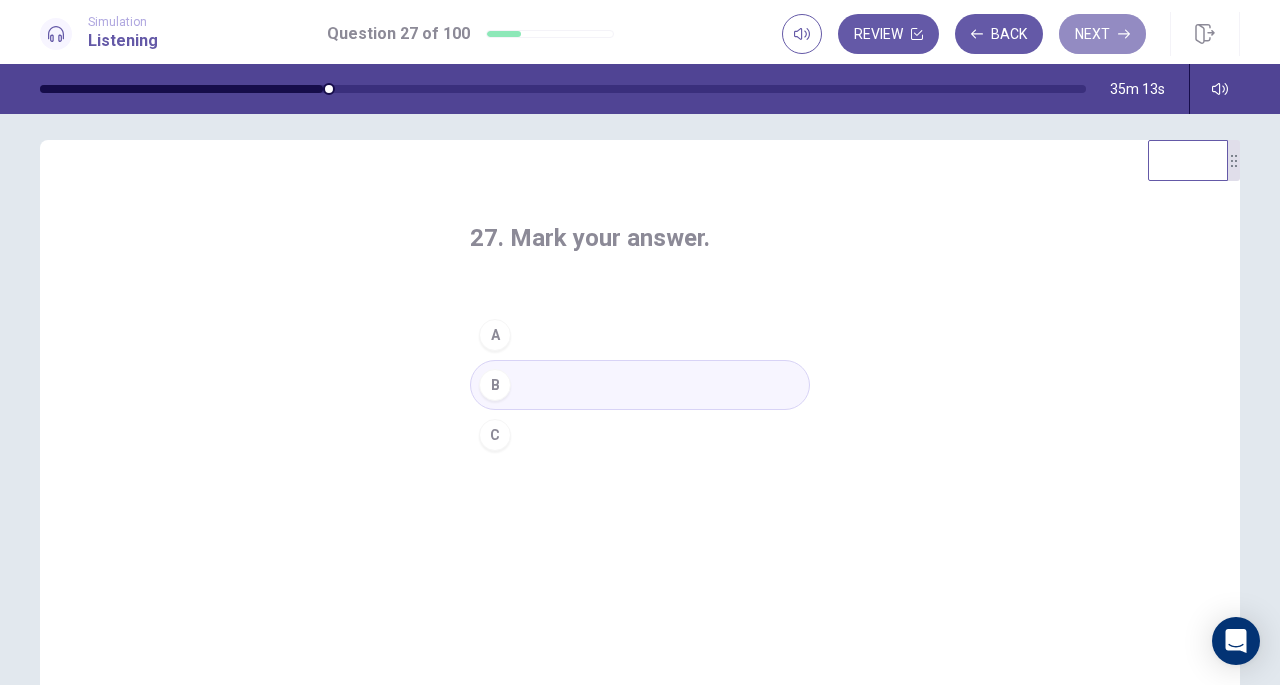 click on "Next" at bounding box center [1102, 34] 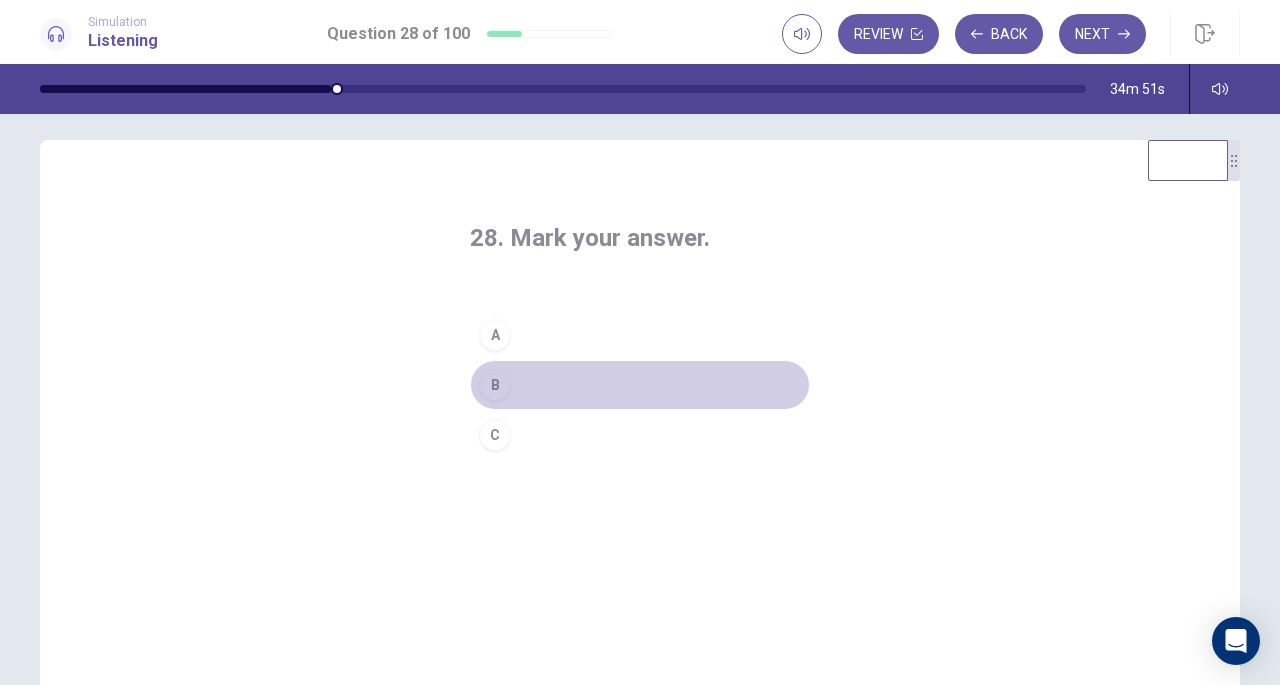 click on "B" at bounding box center [495, 385] 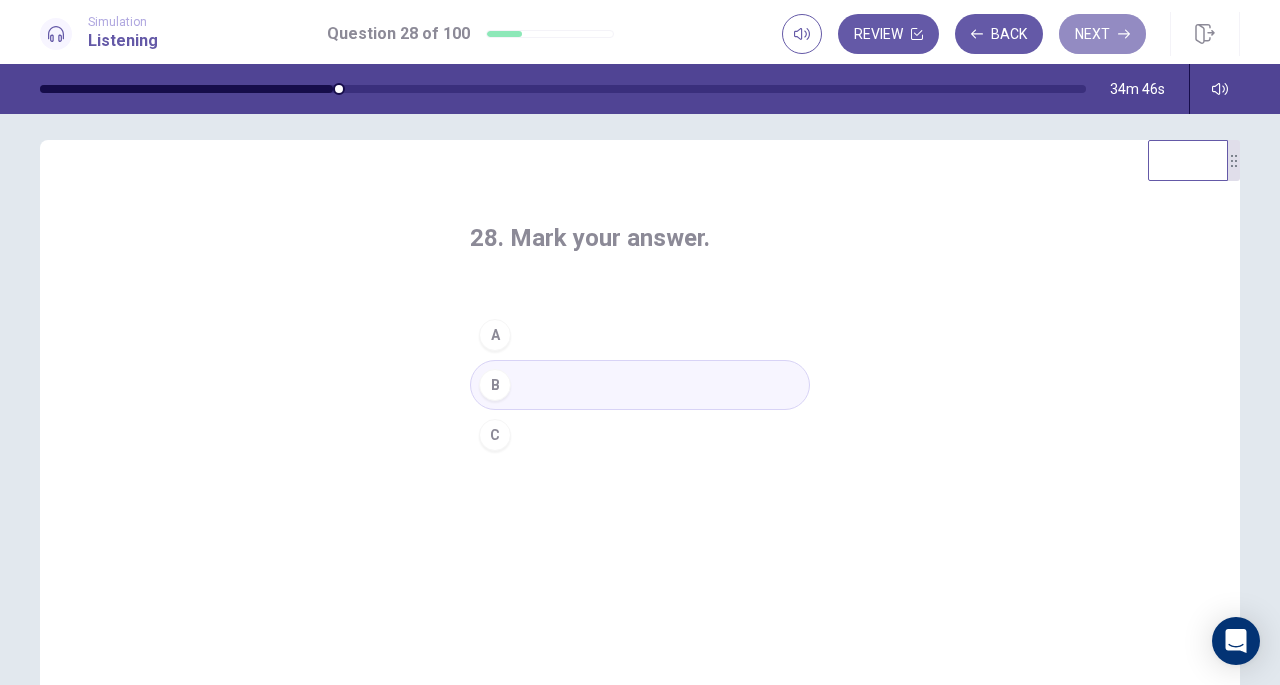 click on "Next" at bounding box center [1102, 34] 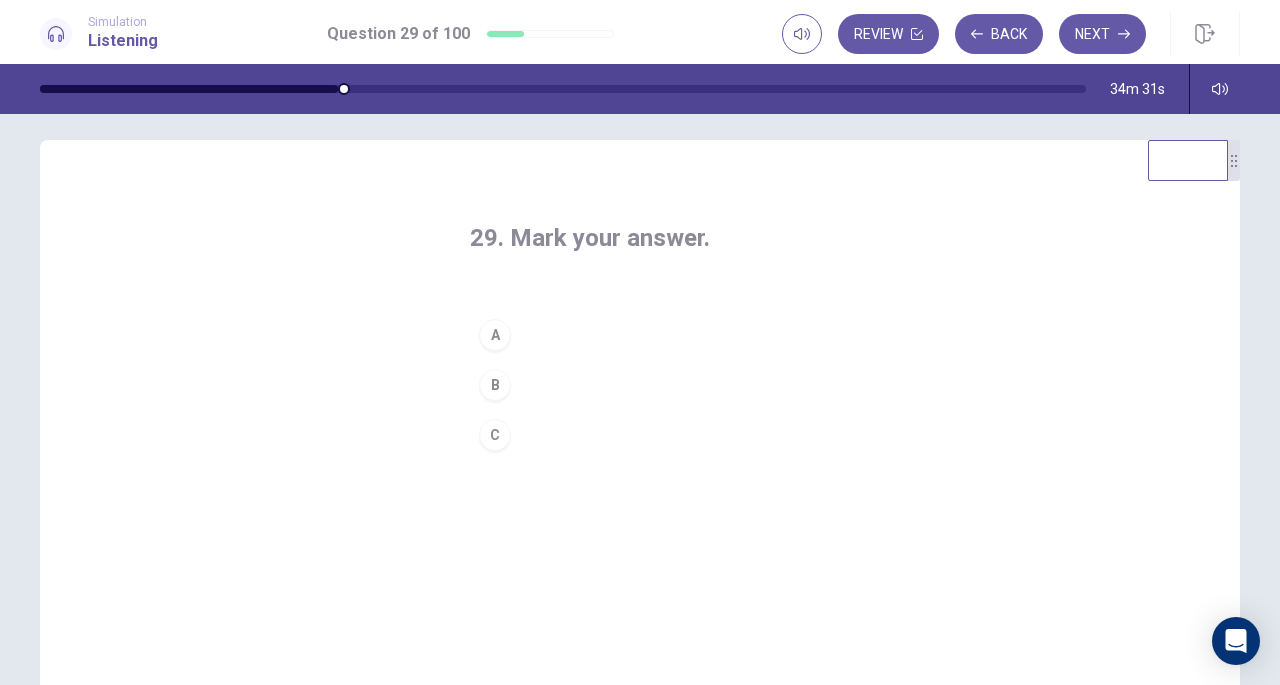 click on "A" at bounding box center [495, 335] 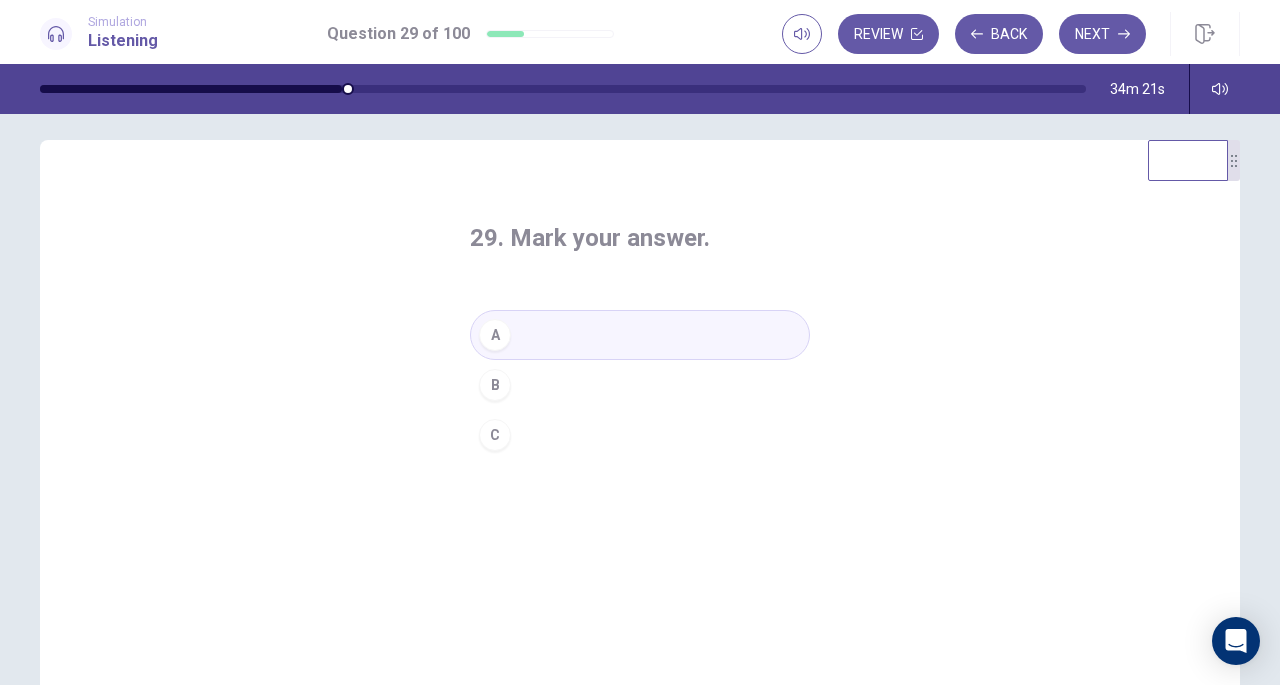 click on "Next" at bounding box center (1102, 34) 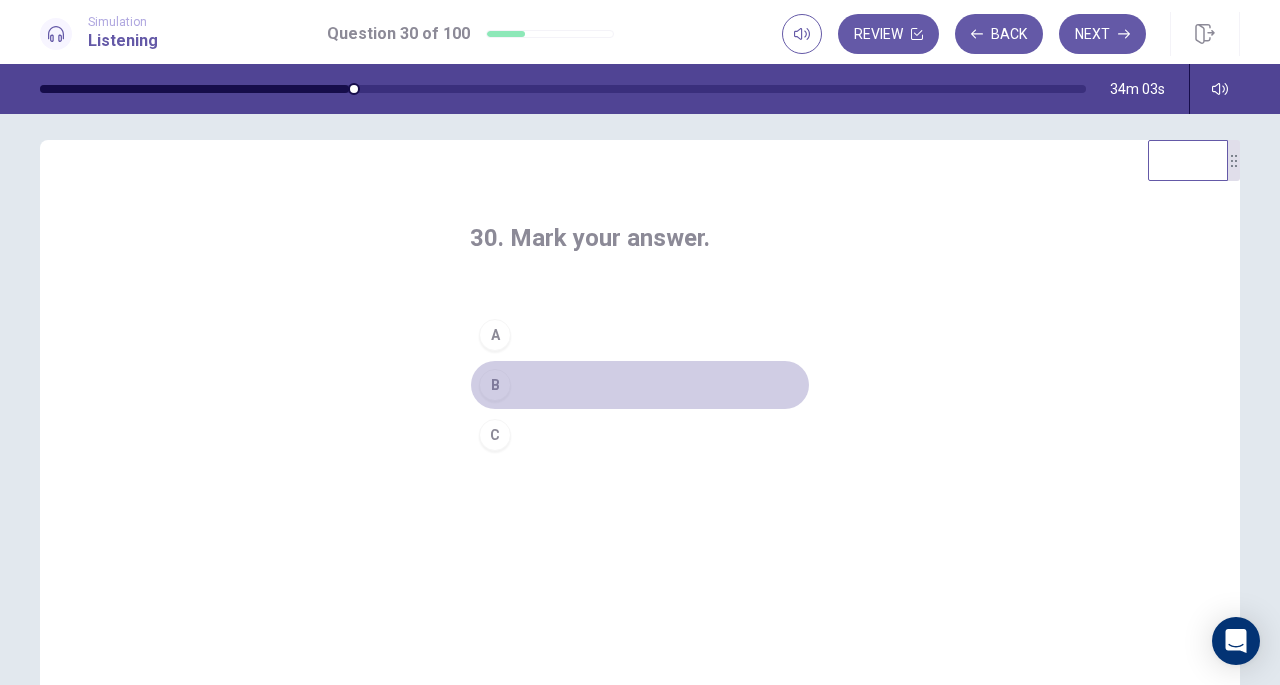 click on "B" at bounding box center (495, 385) 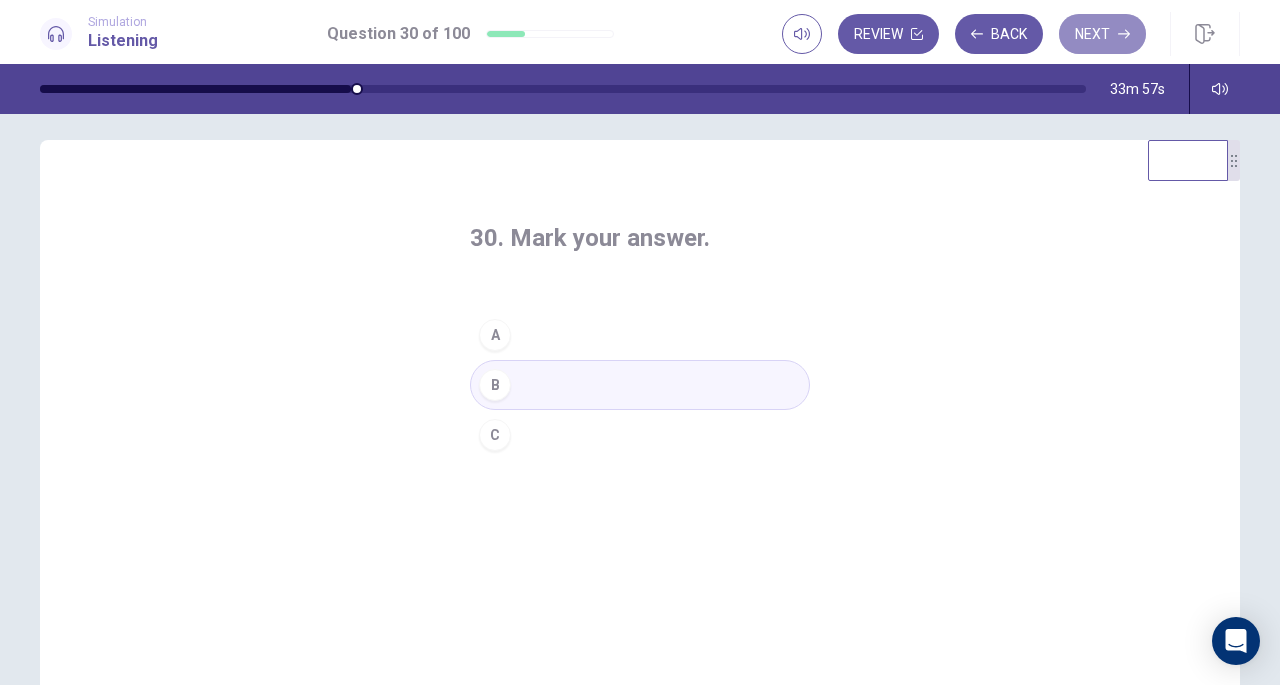 click on "Next" at bounding box center (1102, 34) 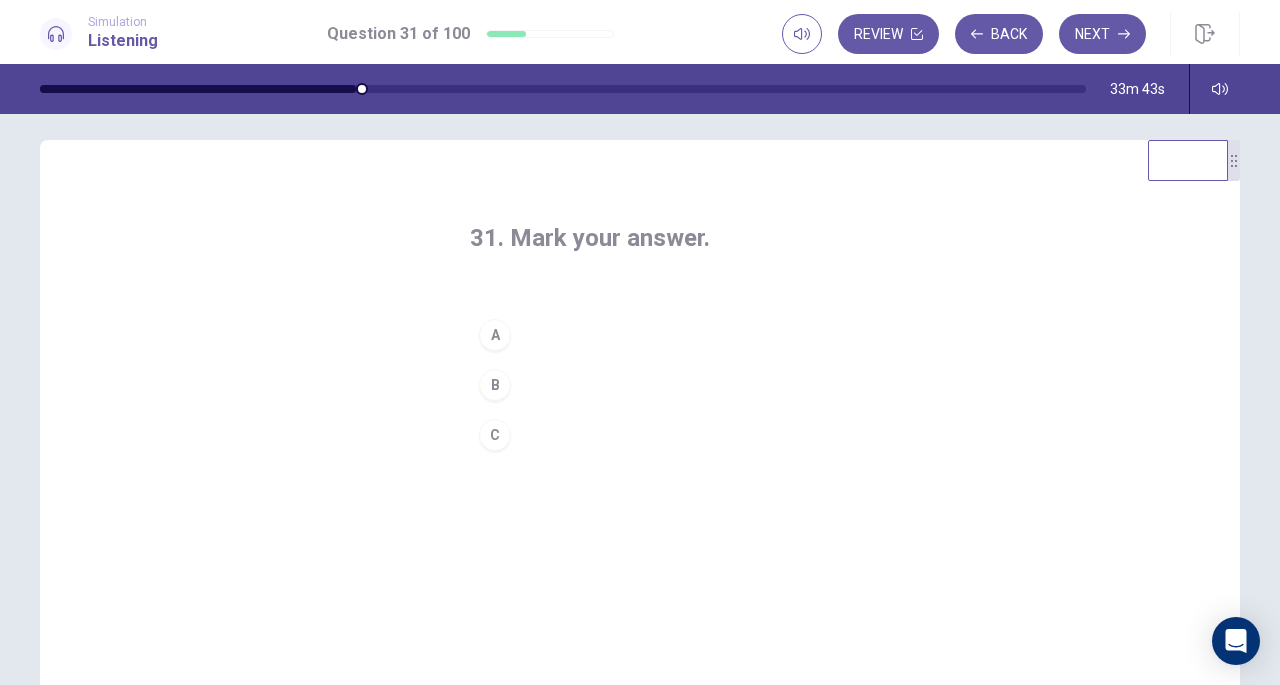 click on "A" at bounding box center [495, 335] 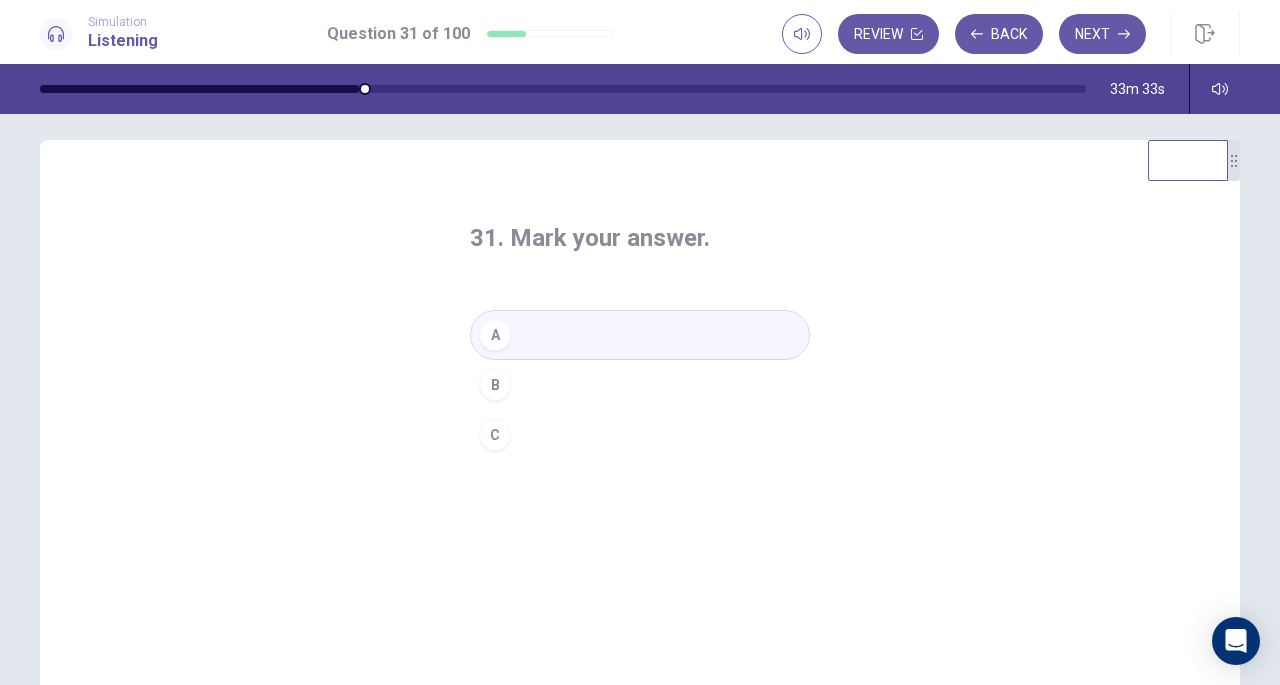 click on "Next" at bounding box center (1102, 34) 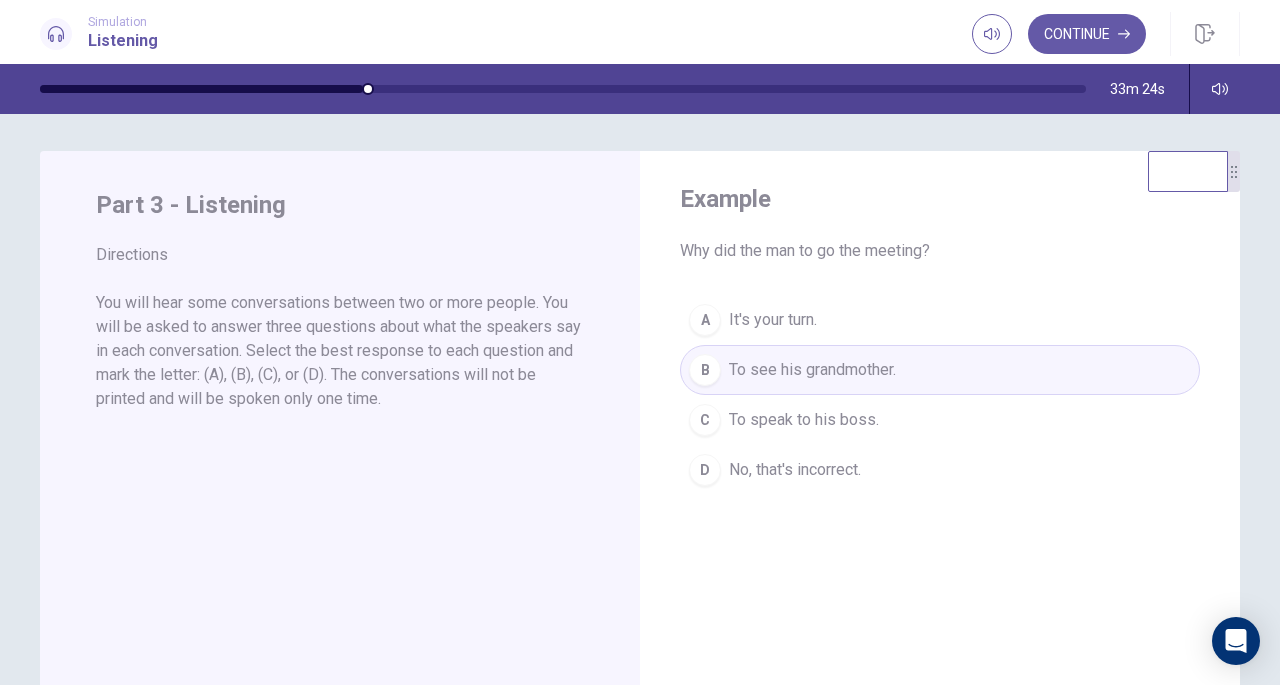 scroll, scrollTop: 0, scrollLeft: 0, axis: both 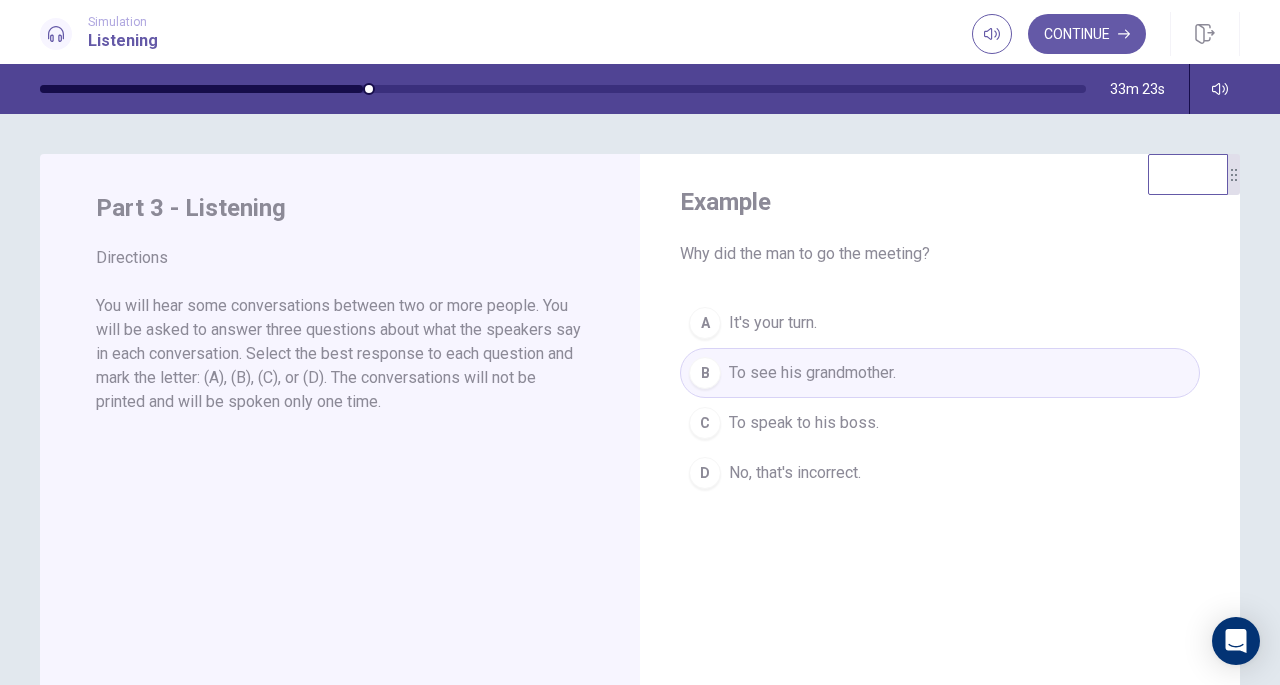 click on "Continue" at bounding box center (1087, 34) 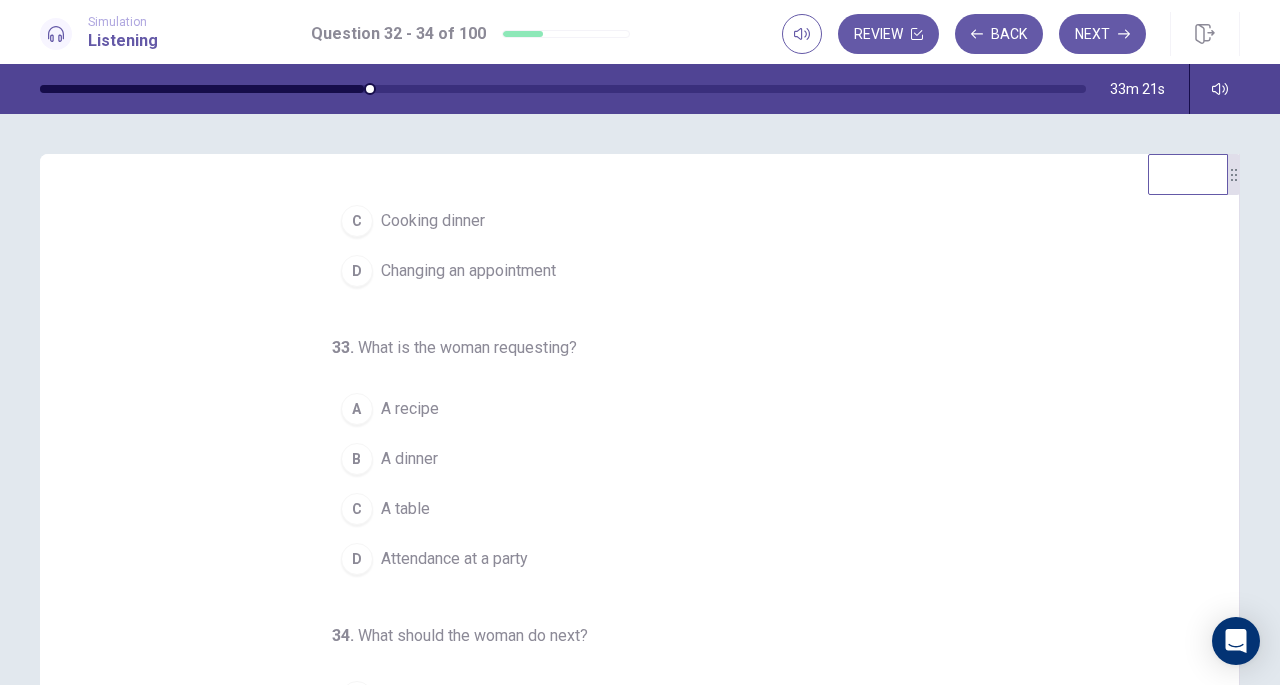 scroll, scrollTop: 200, scrollLeft: 0, axis: vertical 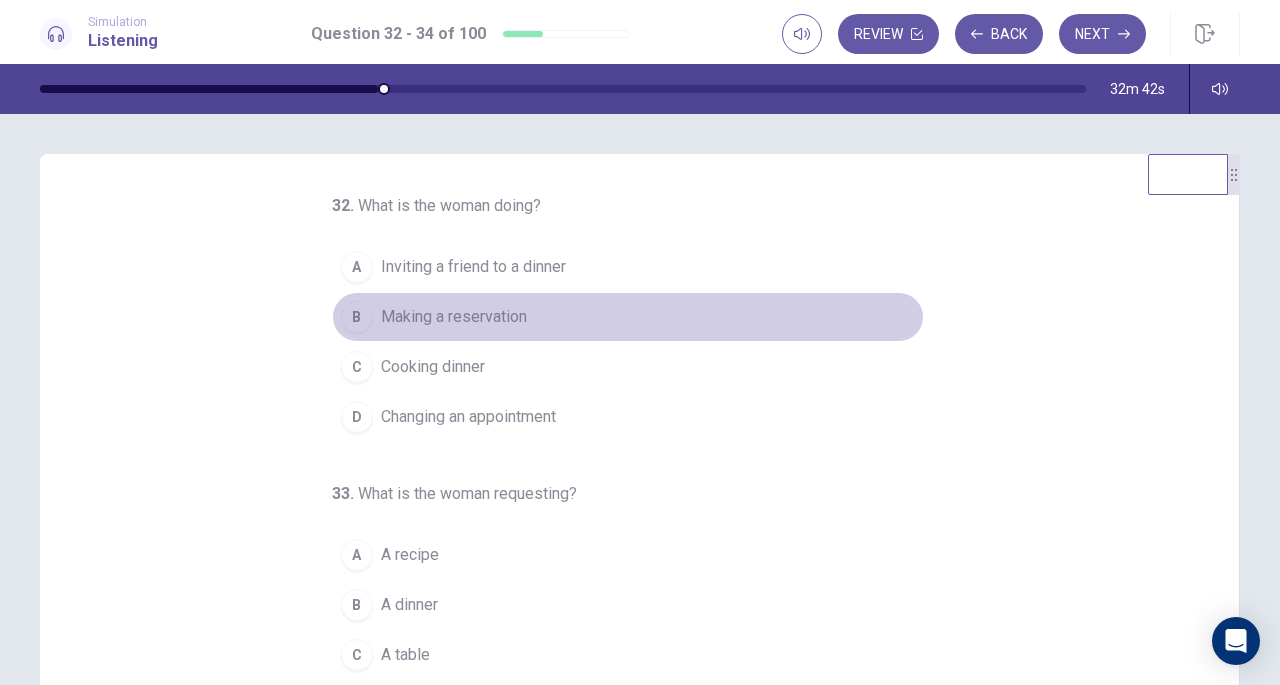 click on "B" at bounding box center [357, 317] 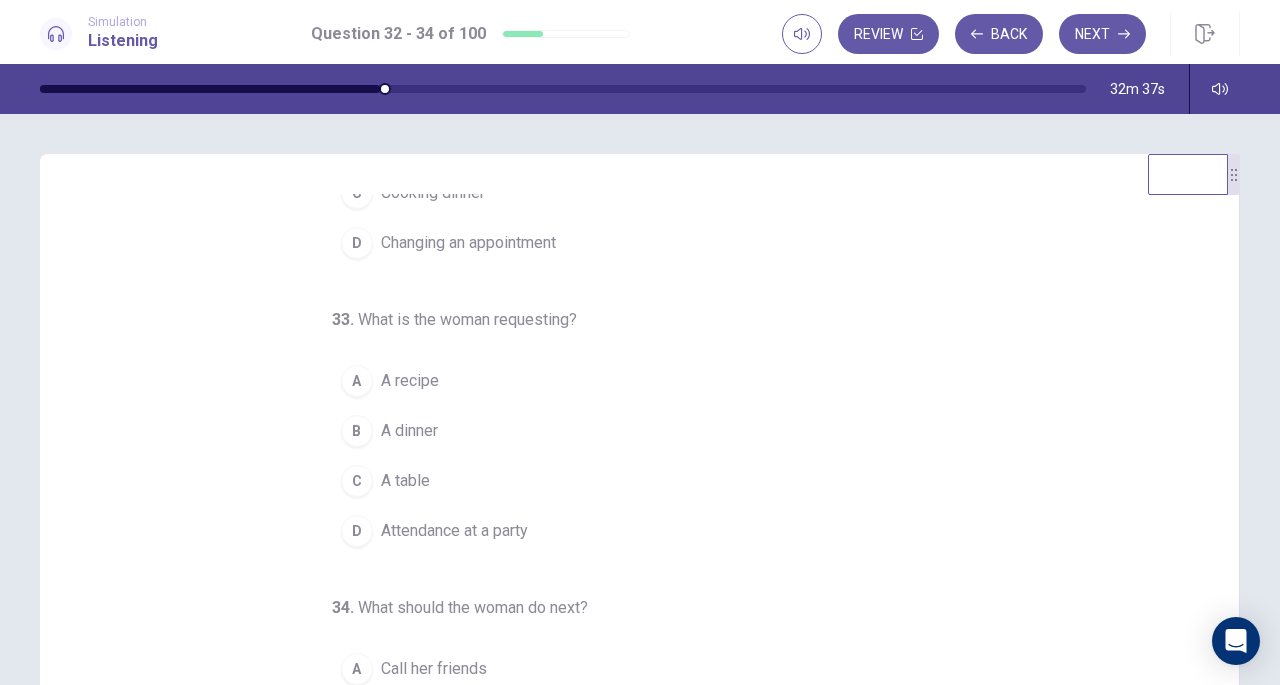 scroll, scrollTop: 195, scrollLeft: 0, axis: vertical 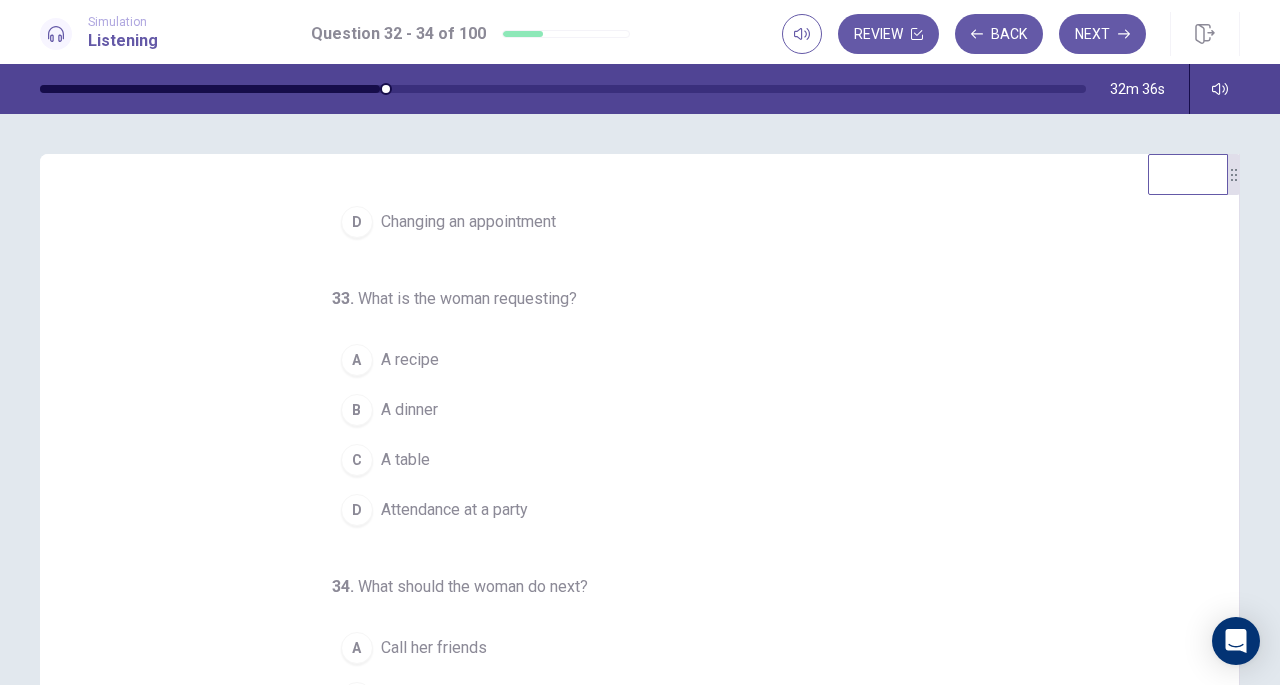 click on "B" at bounding box center [357, 410] 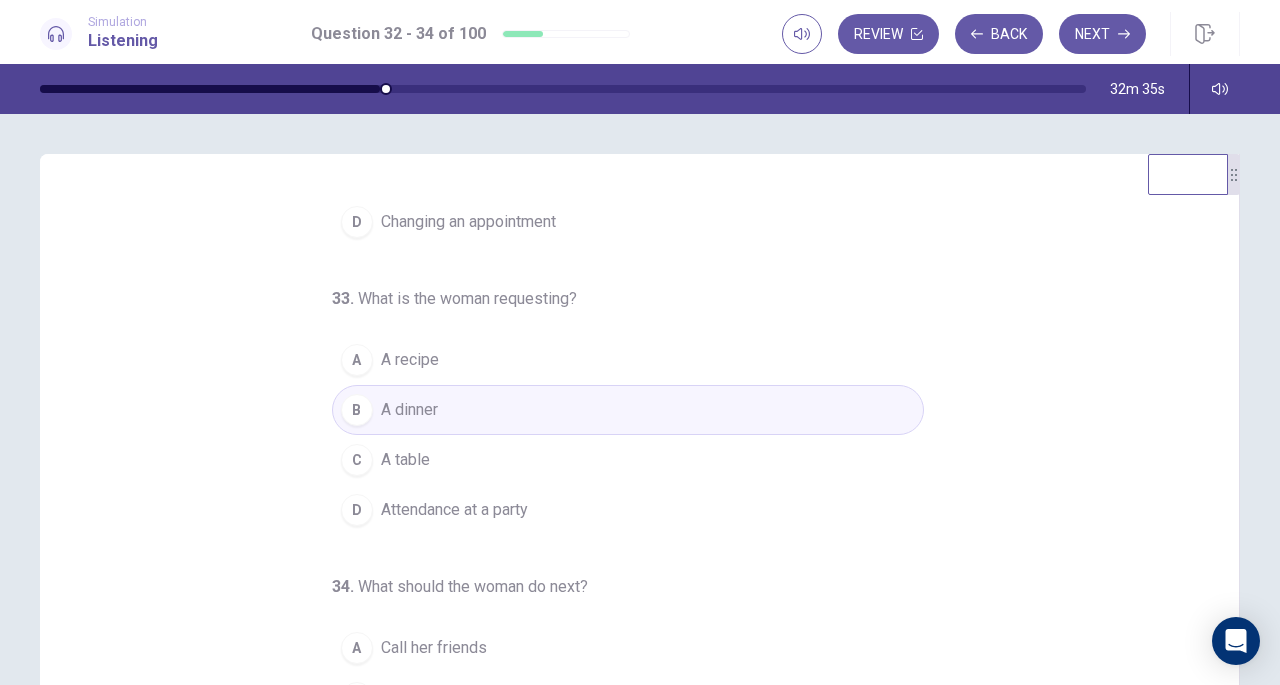 scroll, scrollTop: 200, scrollLeft: 0, axis: vertical 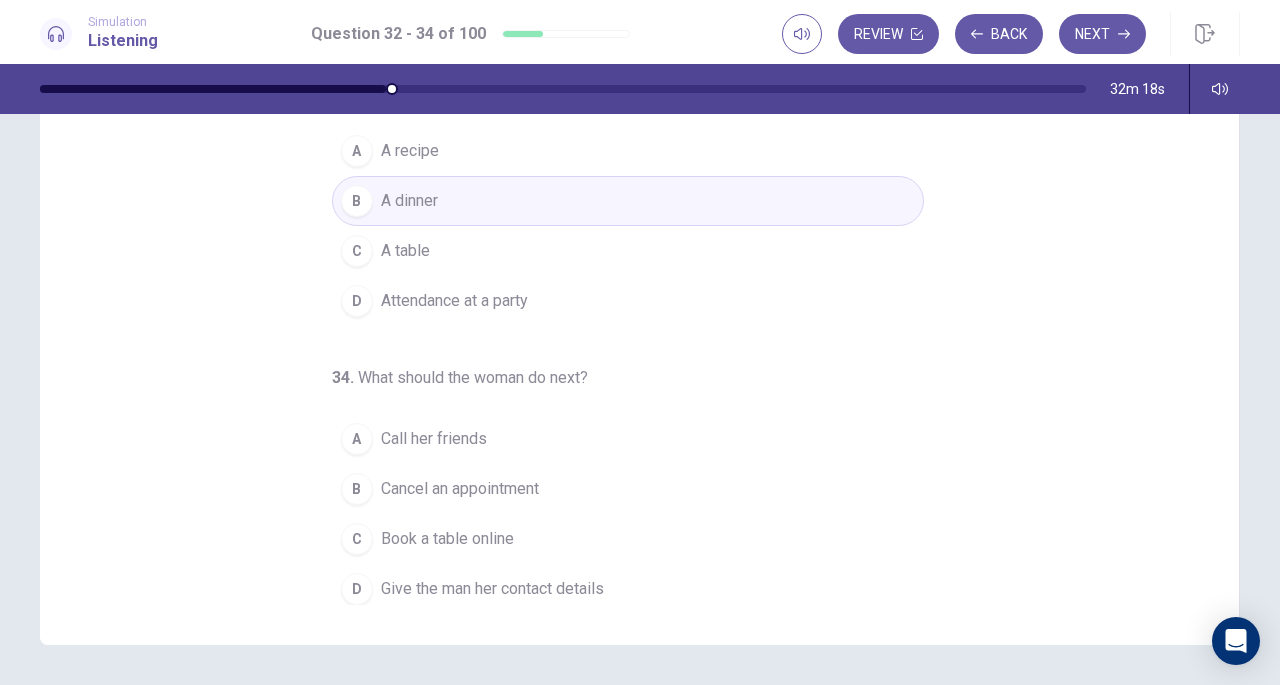 click on "D" at bounding box center (357, 589) 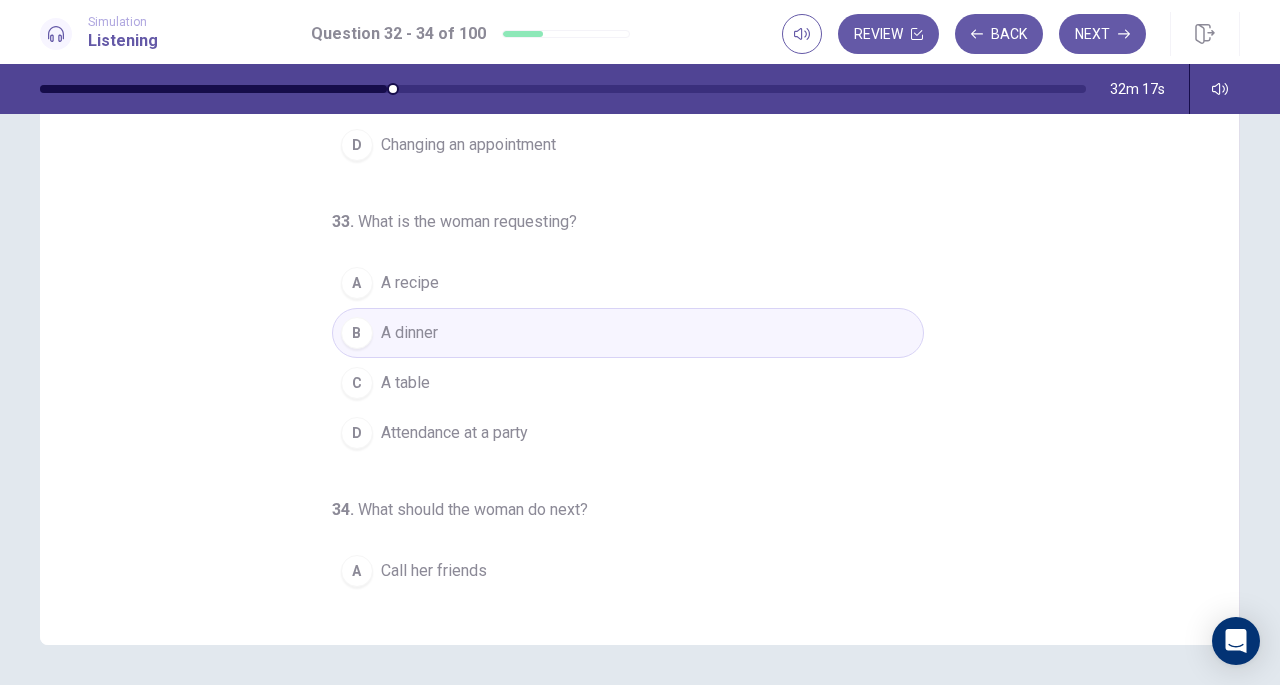 scroll, scrollTop: 0, scrollLeft: 0, axis: both 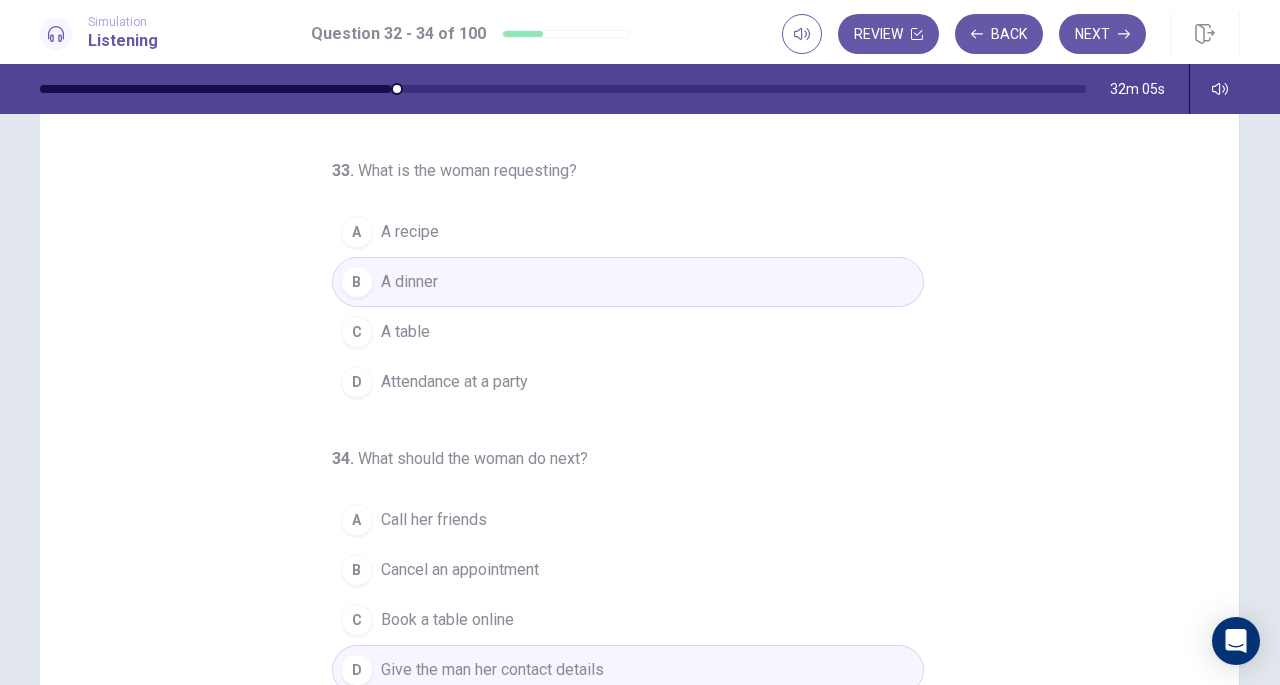 click on "A table" at bounding box center [405, 332] 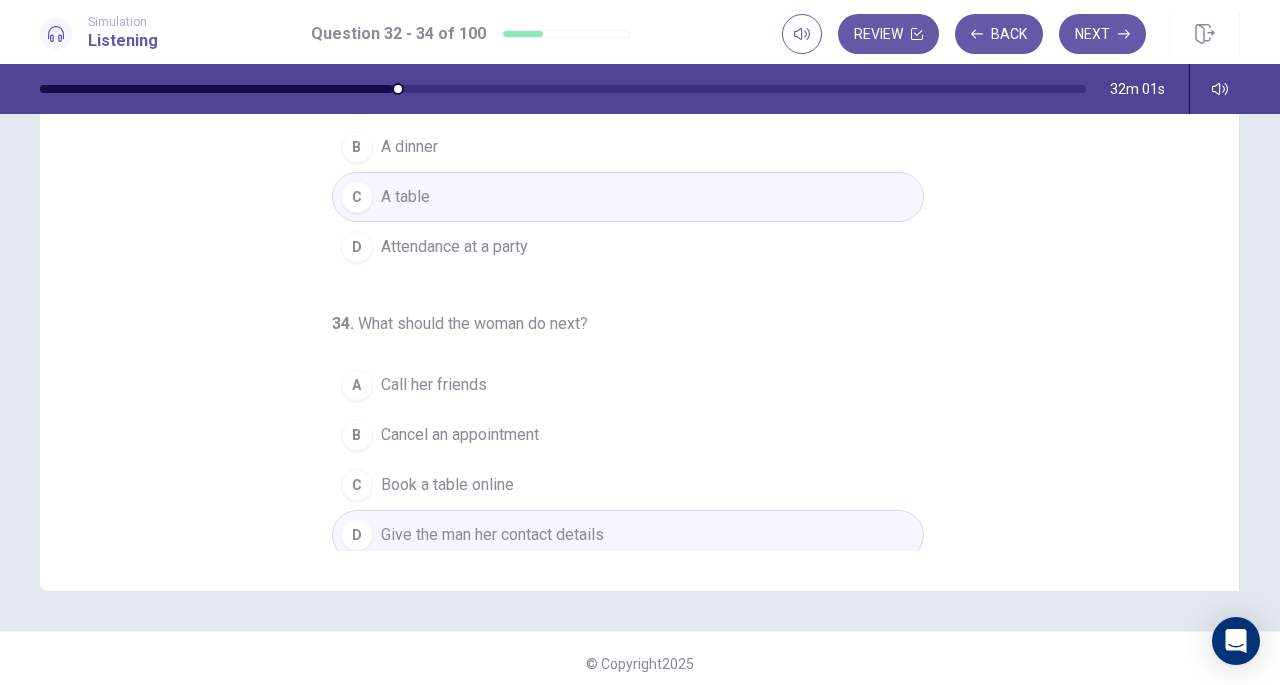 scroll, scrollTop: 268, scrollLeft: 0, axis: vertical 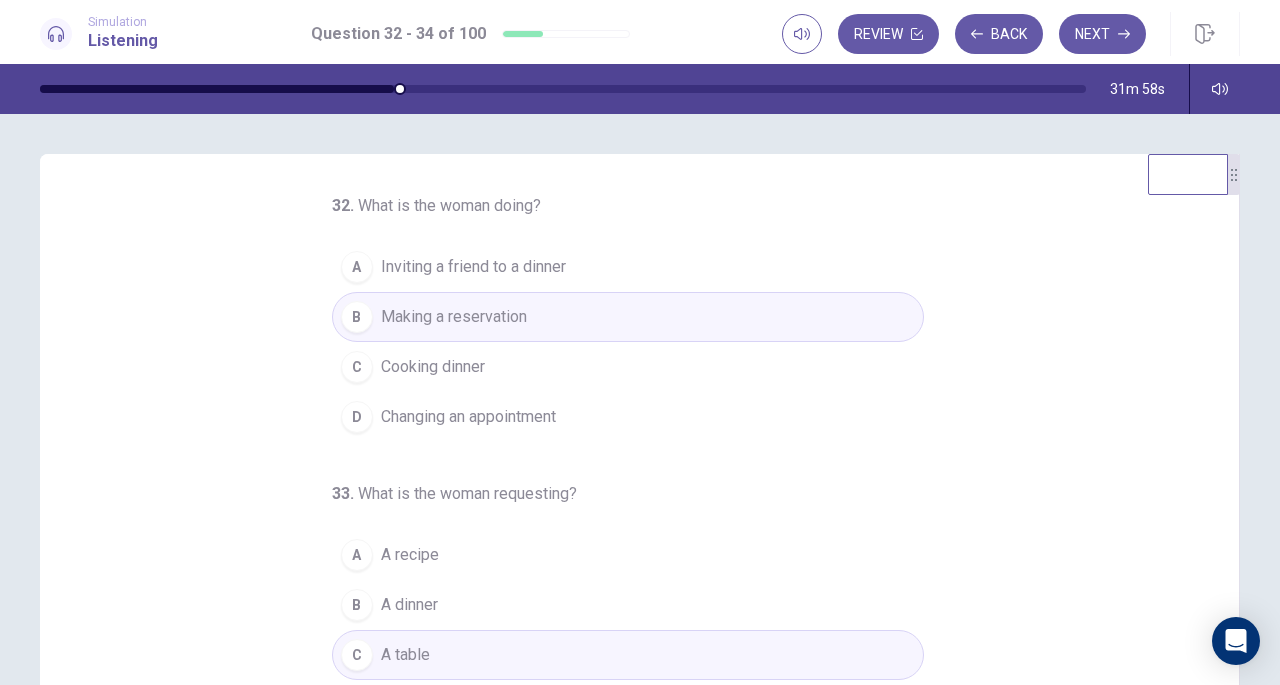 click on "Next" at bounding box center (1102, 34) 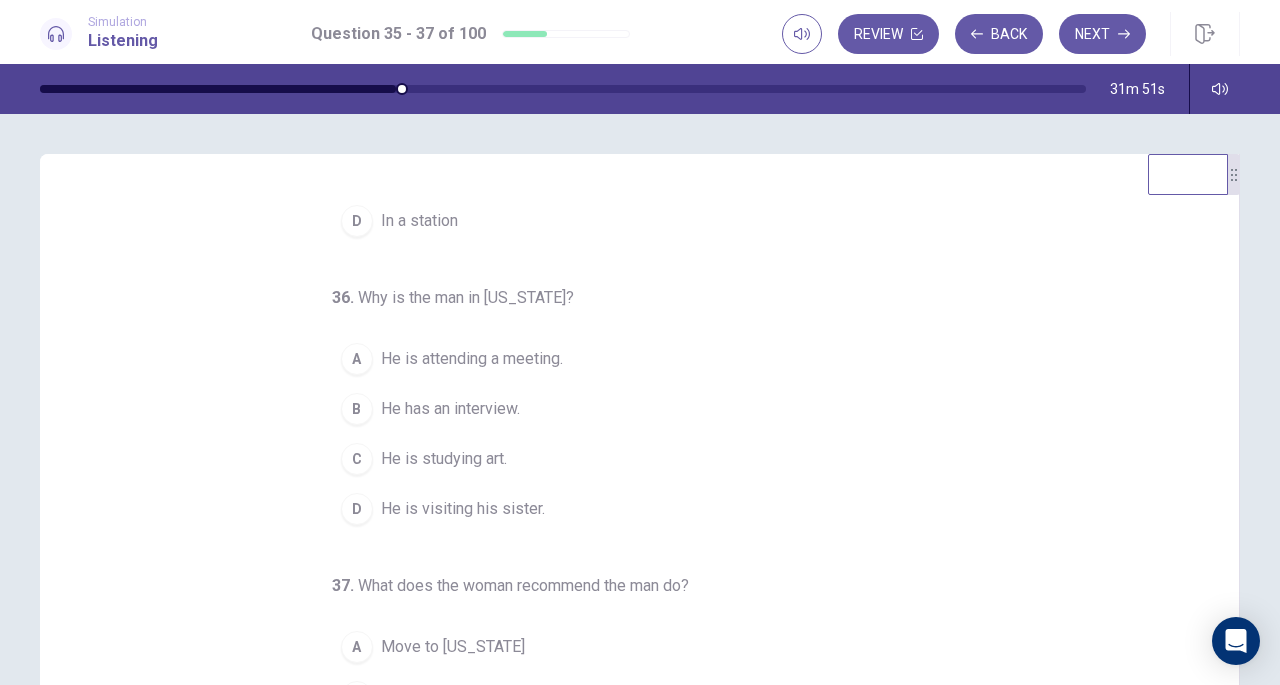 scroll, scrollTop: 200, scrollLeft: 0, axis: vertical 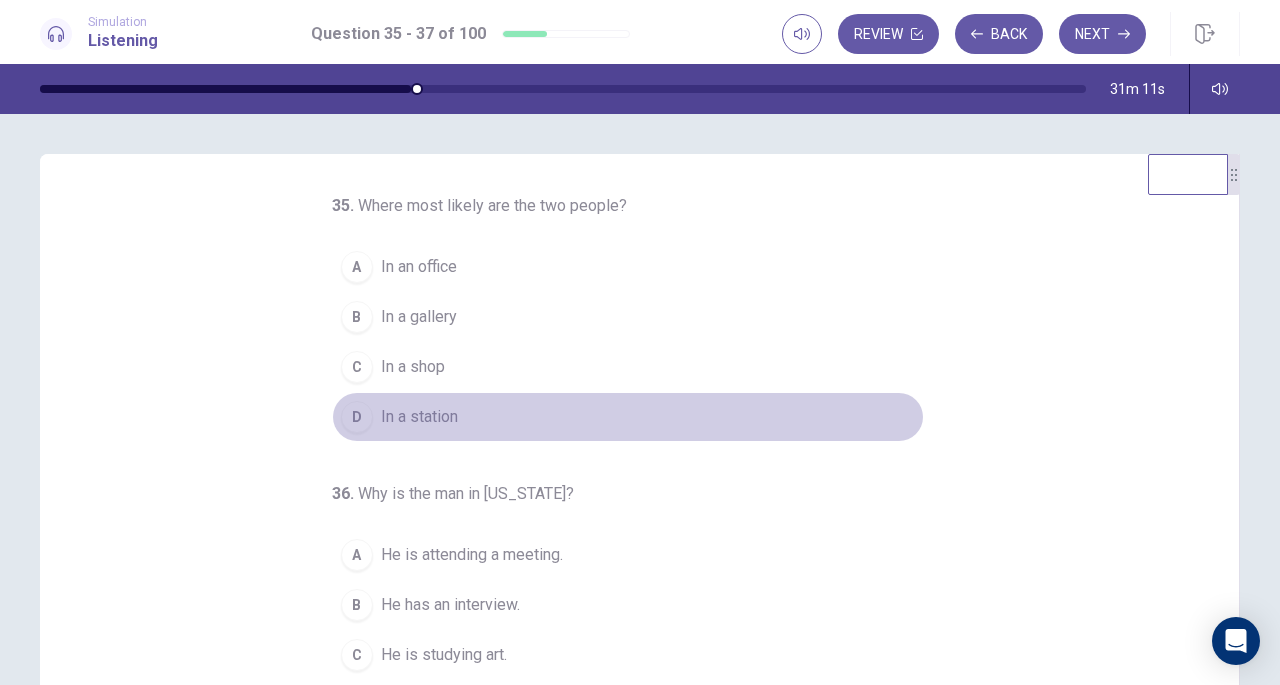 click on "D" at bounding box center (357, 417) 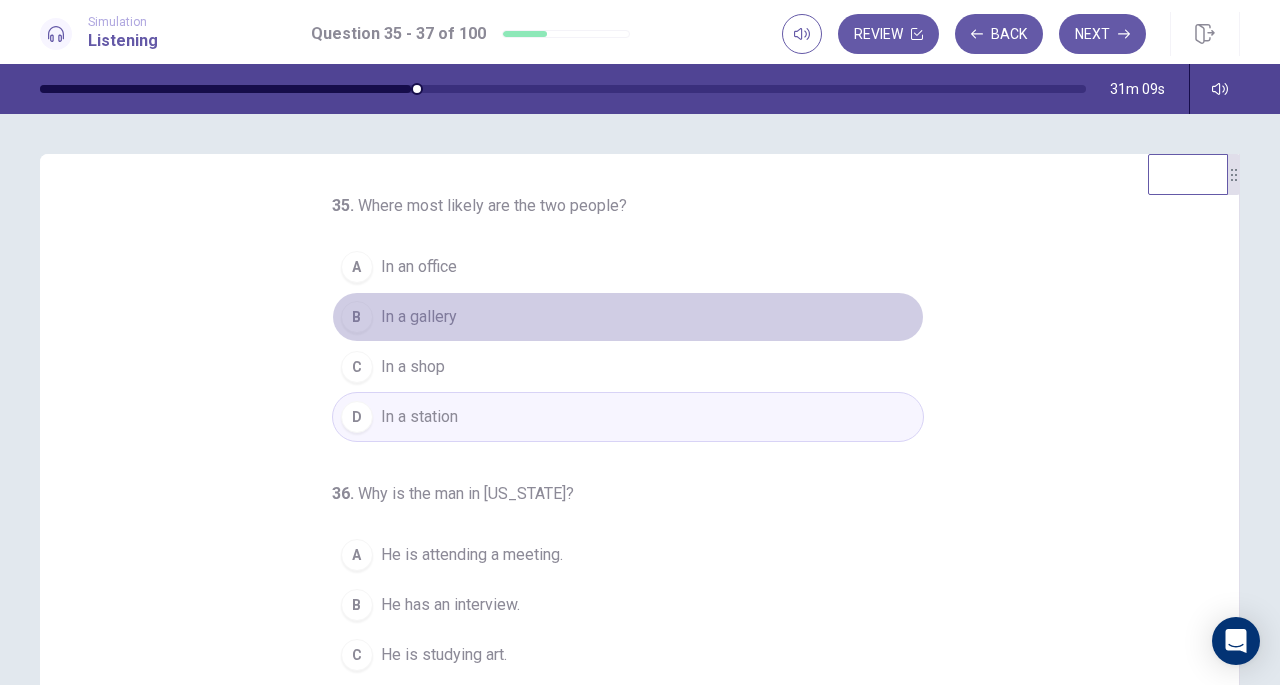 click on "B In a gallery" at bounding box center [628, 317] 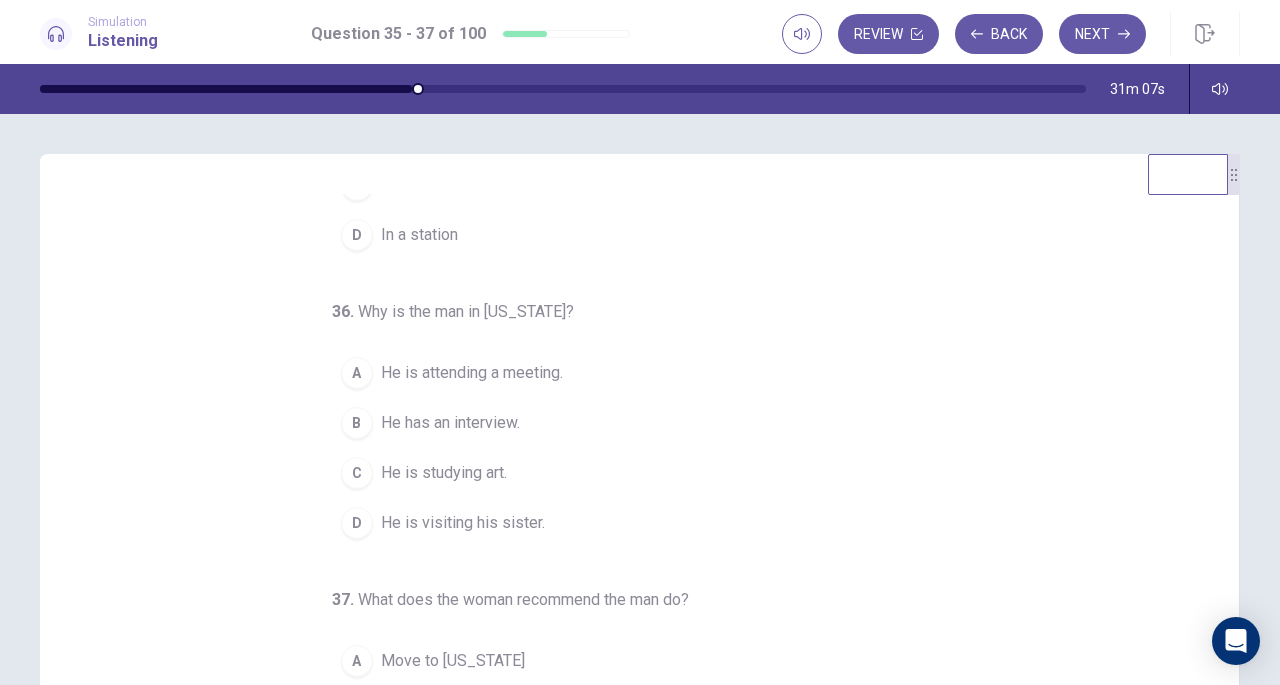 scroll, scrollTop: 200, scrollLeft: 0, axis: vertical 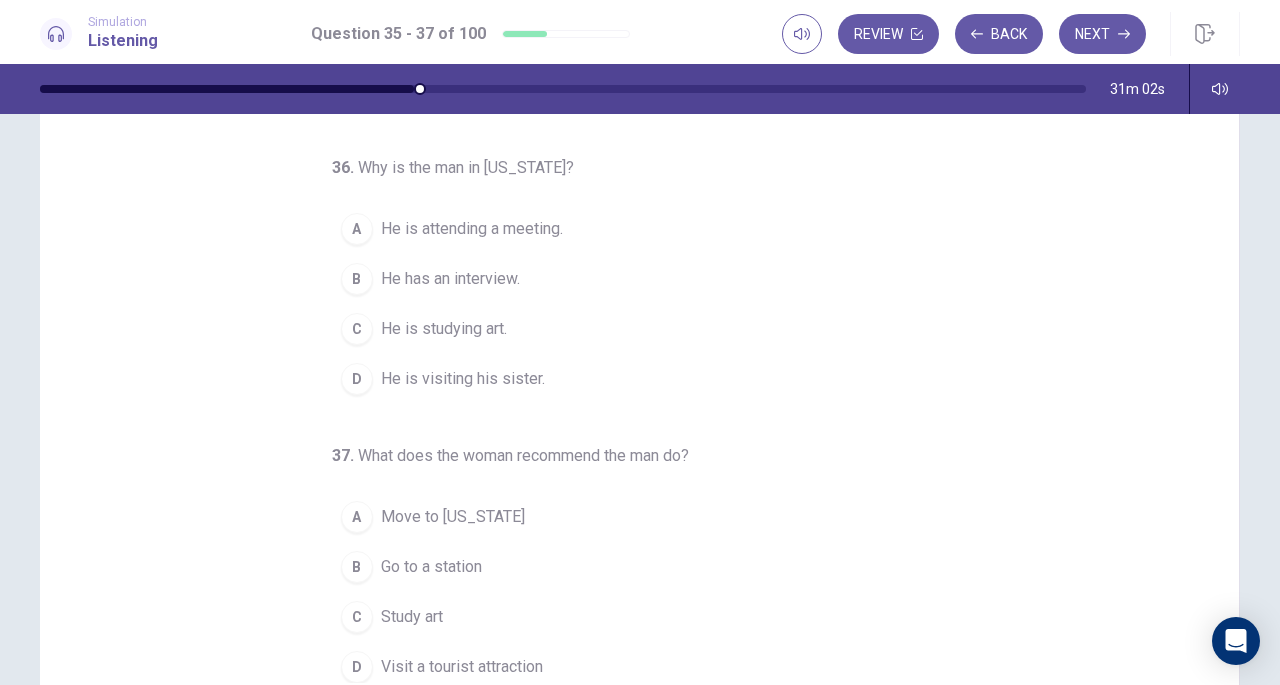 click on "He is visiting his sister." at bounding box center (463, 379) 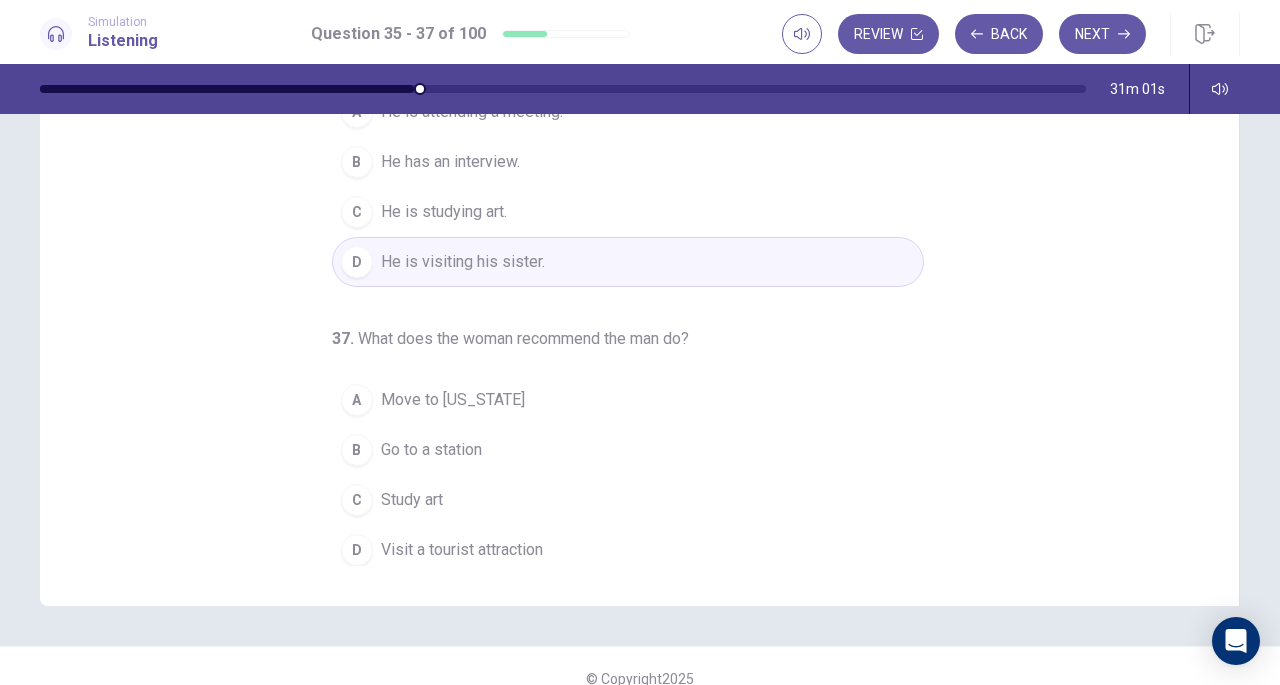 scroll, scrollTop: 247, scrollLeft: 0, axis: vertical 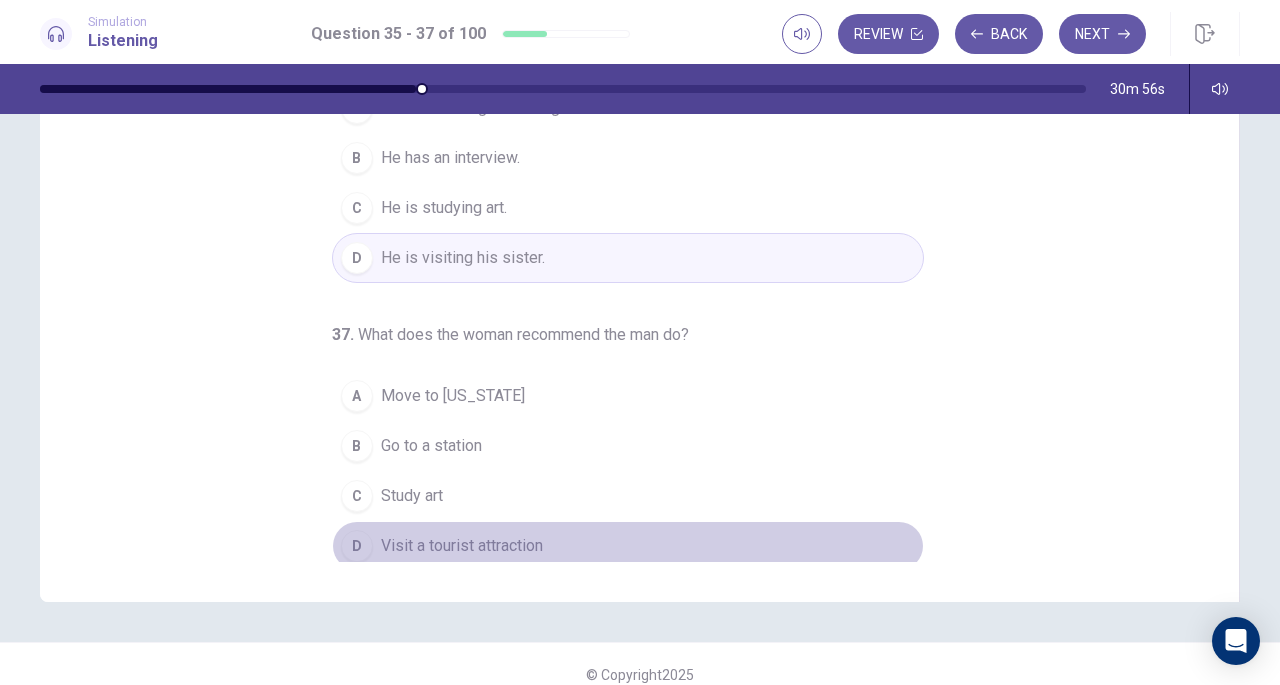 click on "D" at bounding box center (357, 546) 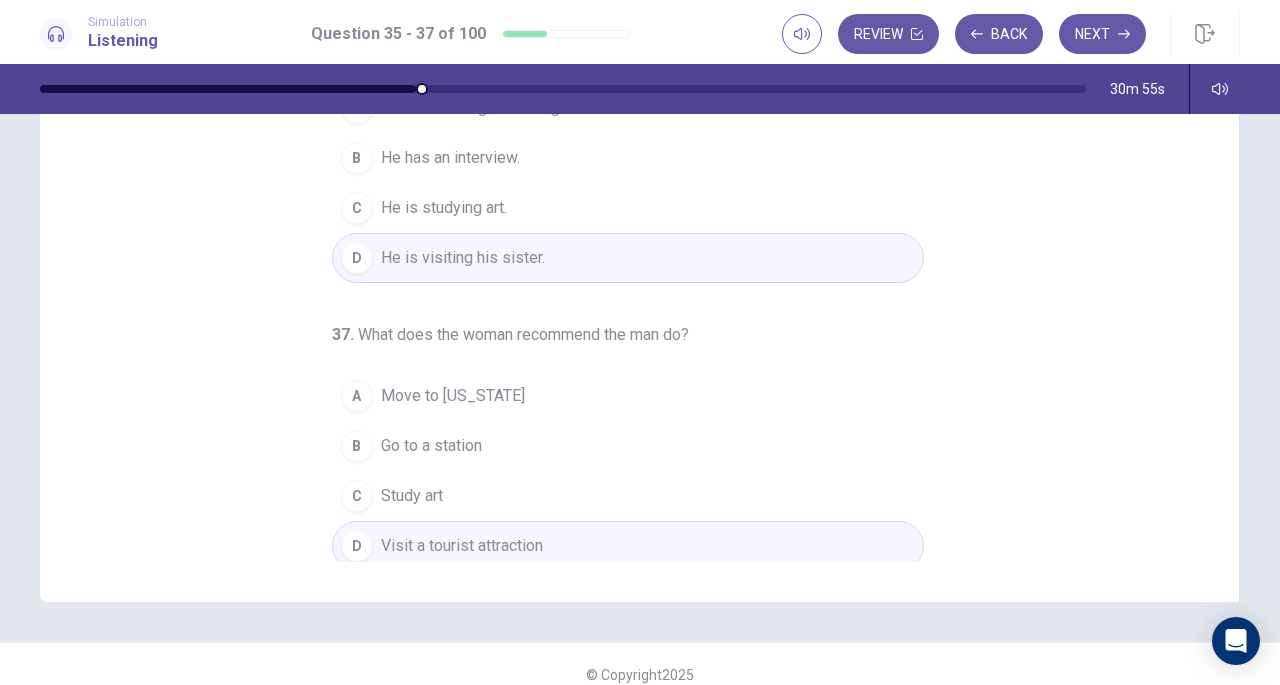 scroll, scrollTop: 268, scrollLeft: 0, axis: vertical 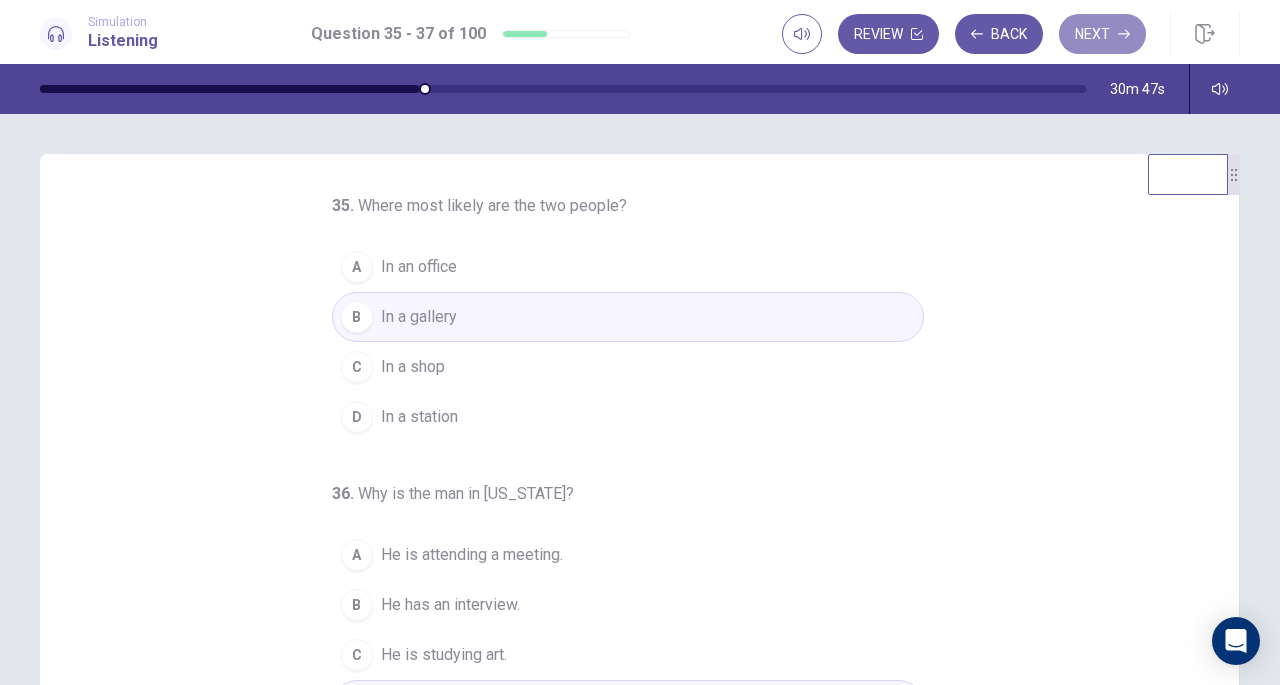 click on "Next" at bounding box center [1102, 34] 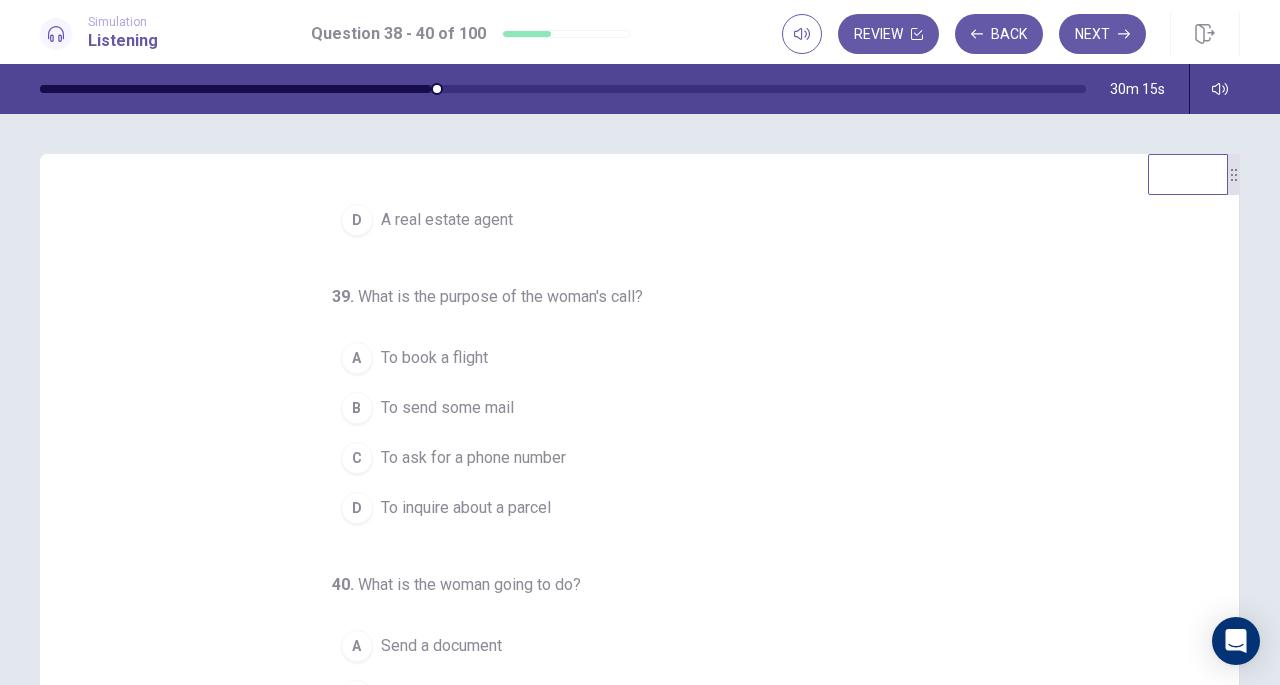 scroll, scrollTop: 200, scrollLeft: 0, axis: vertical 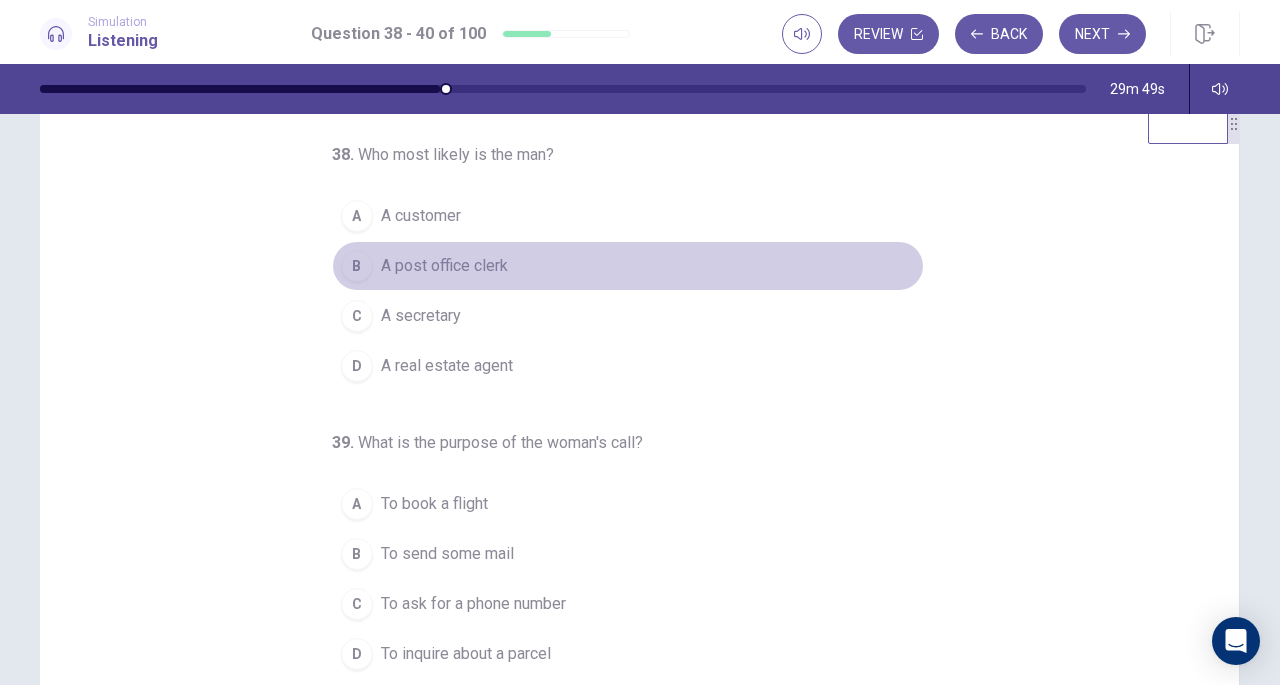 click on "B" at bounding box center (357, 266) 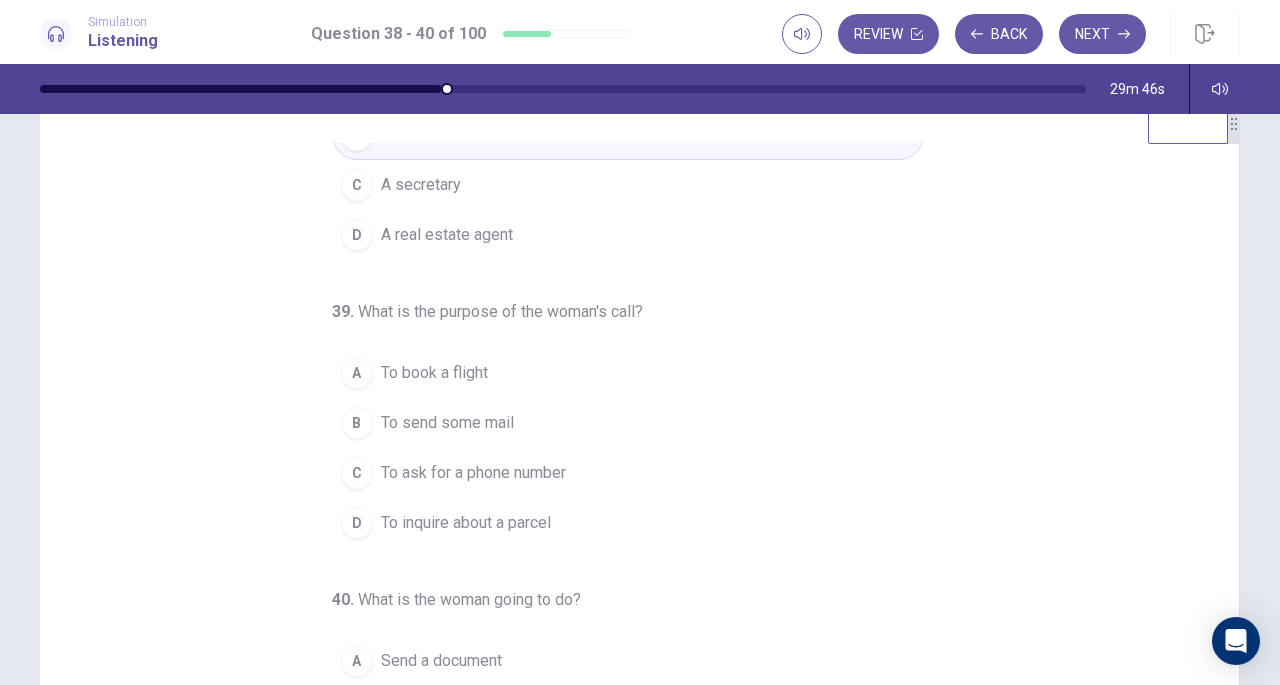 scroll, scrollTop: 162, scrollLeft: 0, axis: vertical 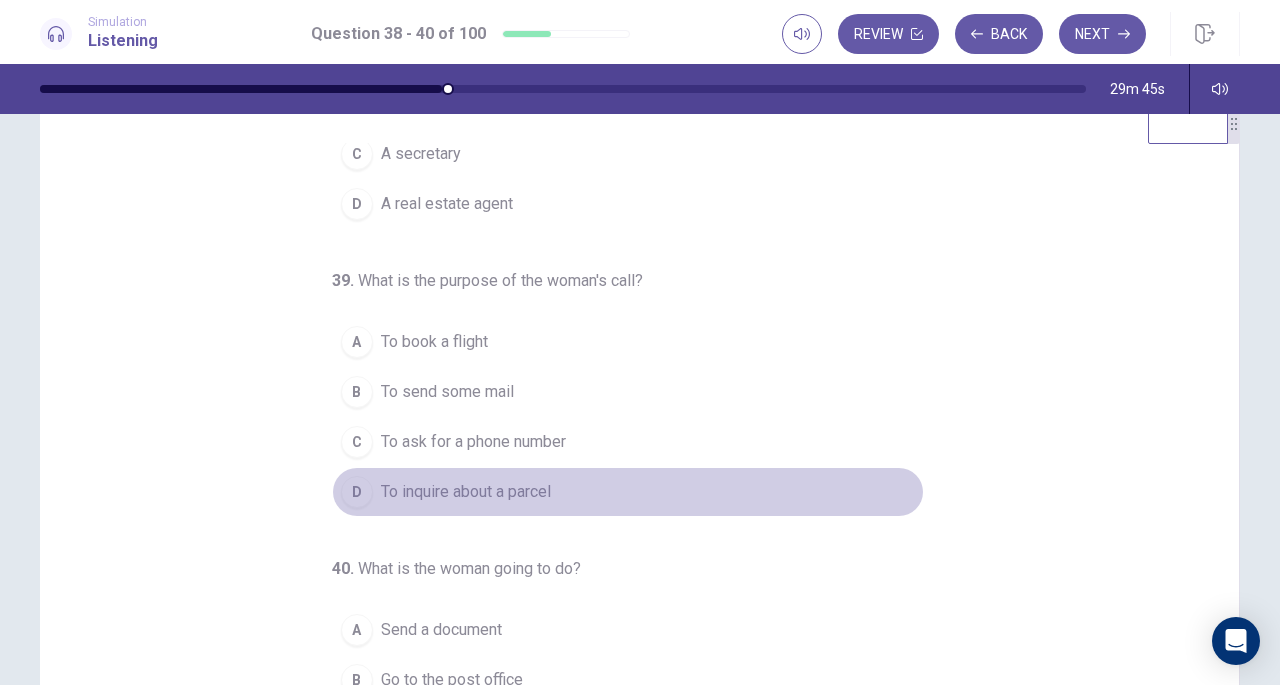 click on "D To inquire about a parcel" at bounding box center [628, 492] 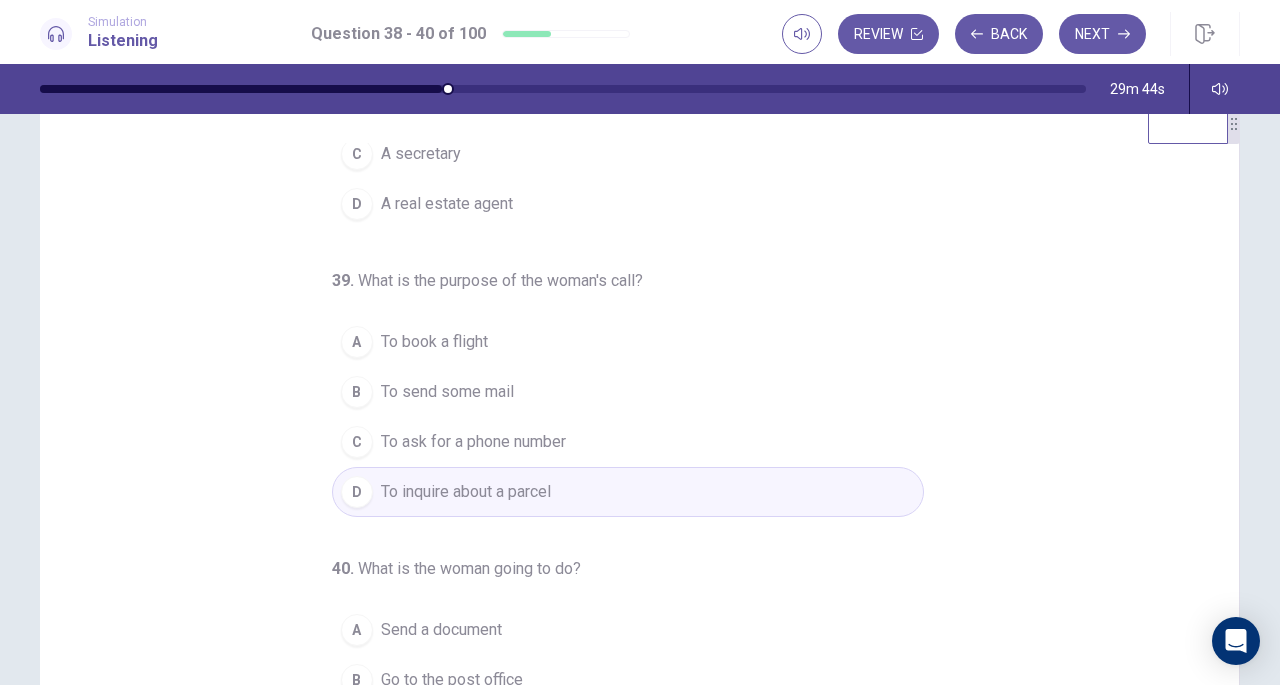 scroll, scrollTop: 200, scrollLeft: 0, axis: vertical 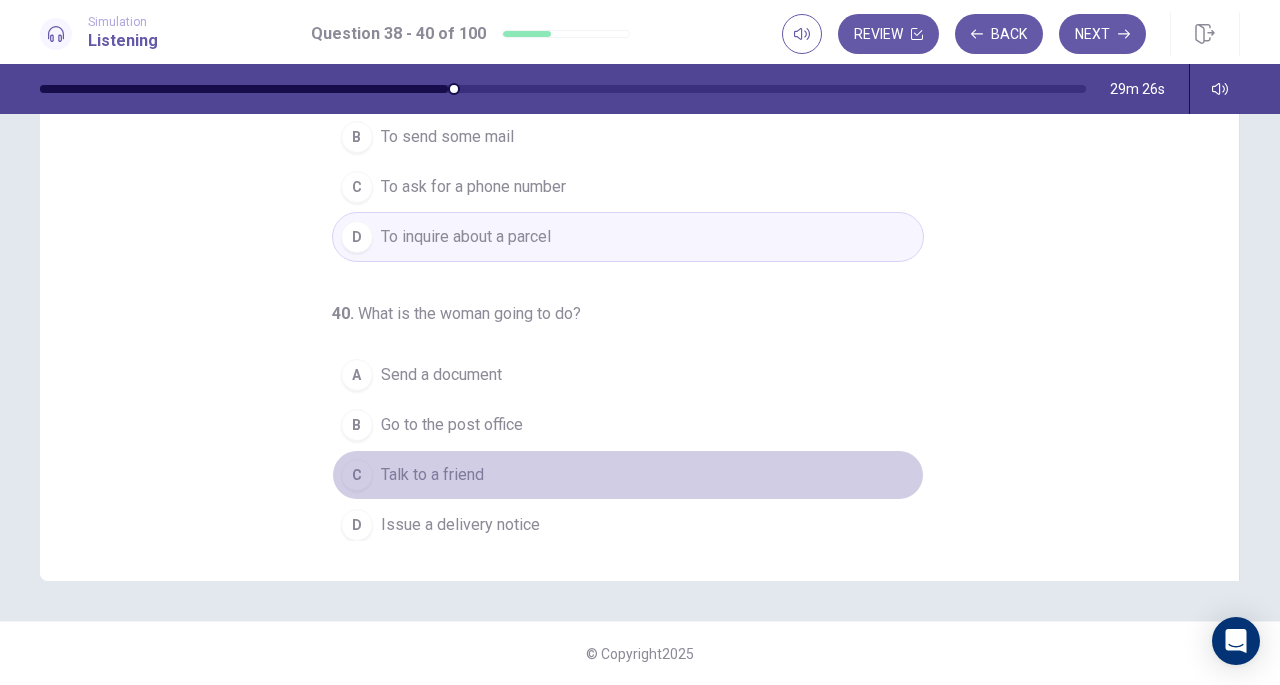 click on "Talk to a friend" at bounding box center [432, 475] 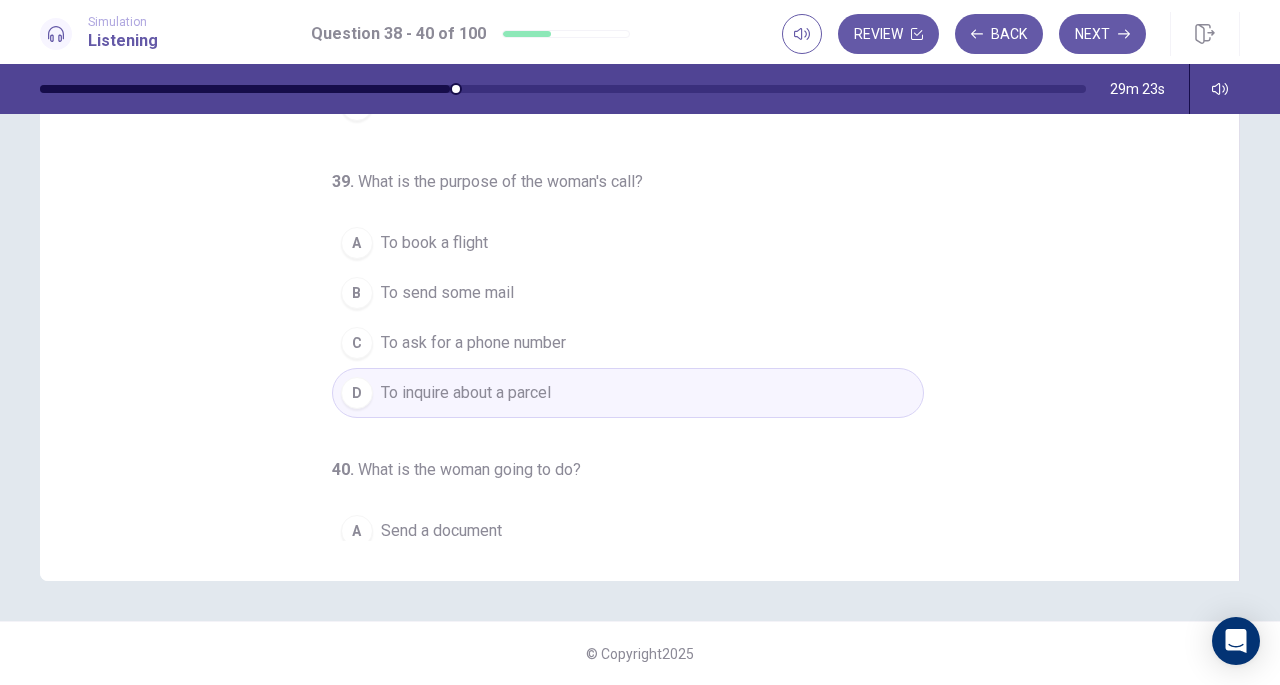 scroll, scrollTop: 0, scrollLeft: 0, axis: both 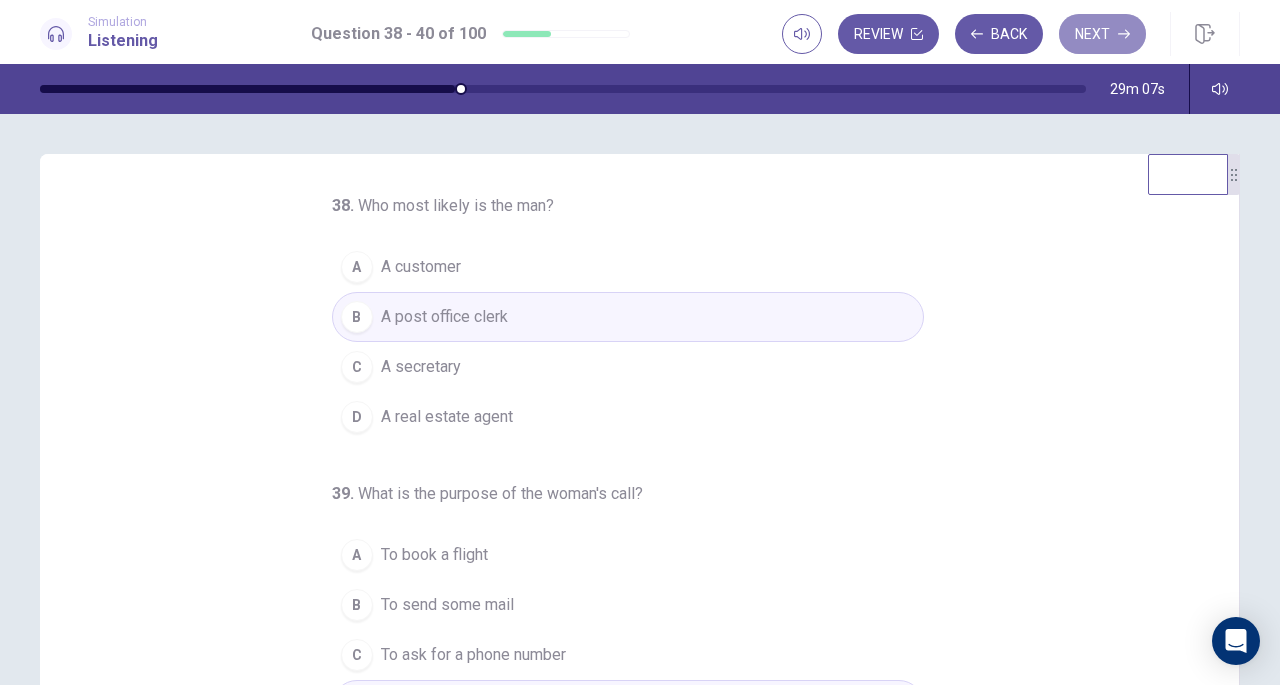 click on "Next" at bounding box center [1102, 34] 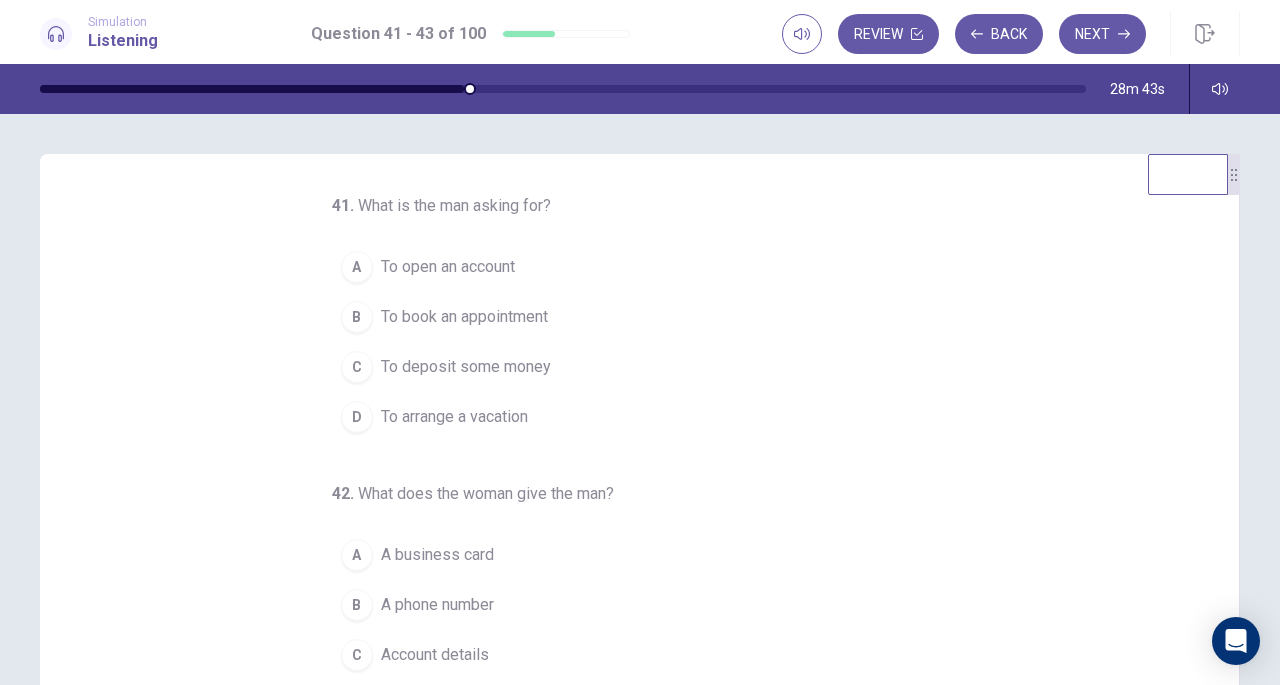 scroll, scrollTop: 200, scrollLeft: 0, axis: vertical 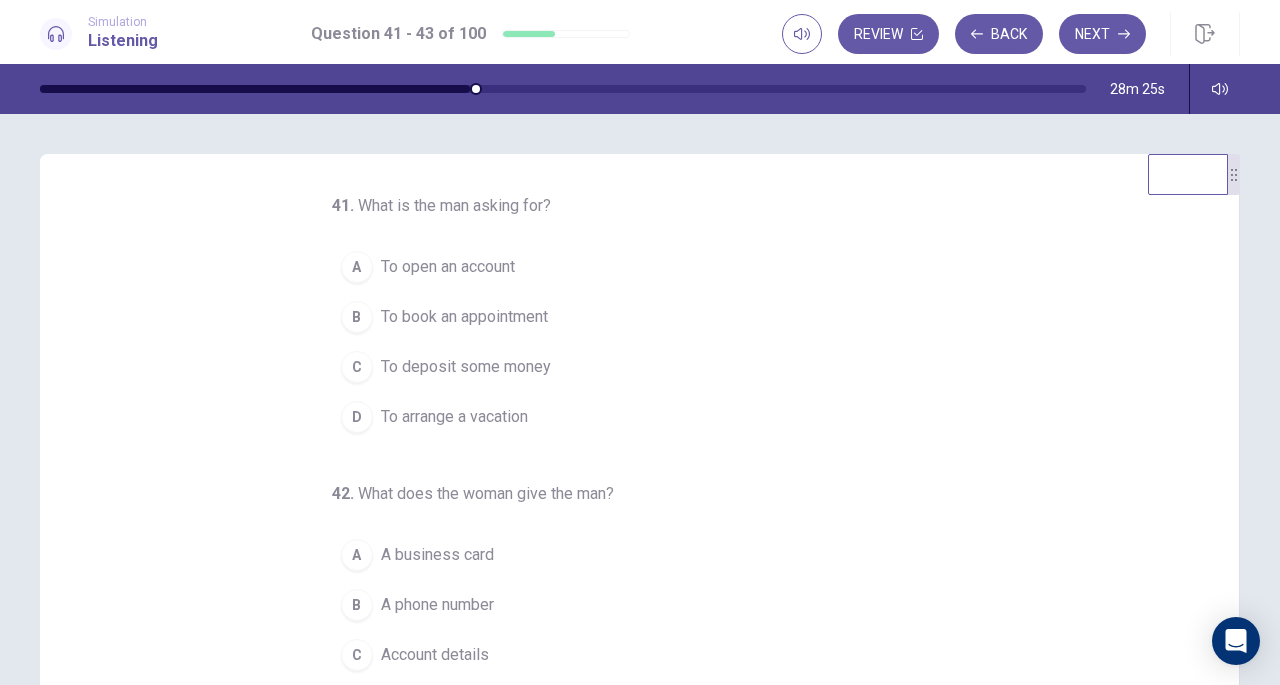 click on "To open an account" at bounding box center [448, 267] 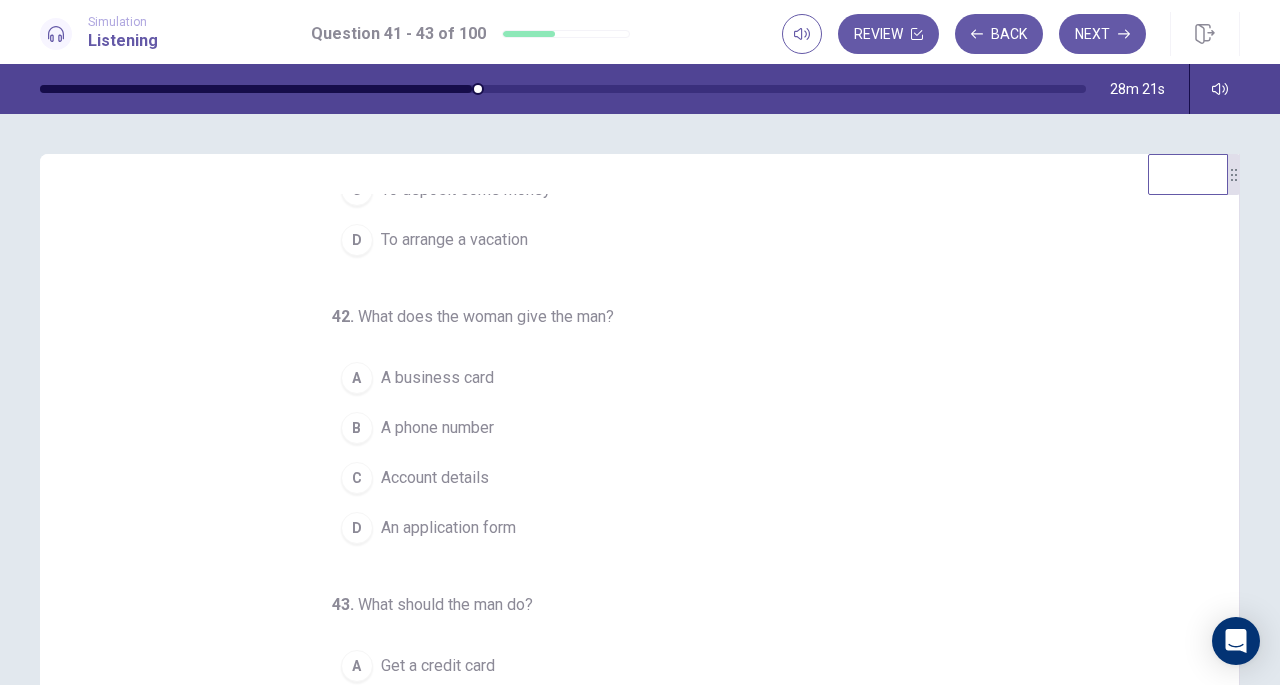 scroll, scrollTop: 178, scrollLeft: 0, axis: vertical 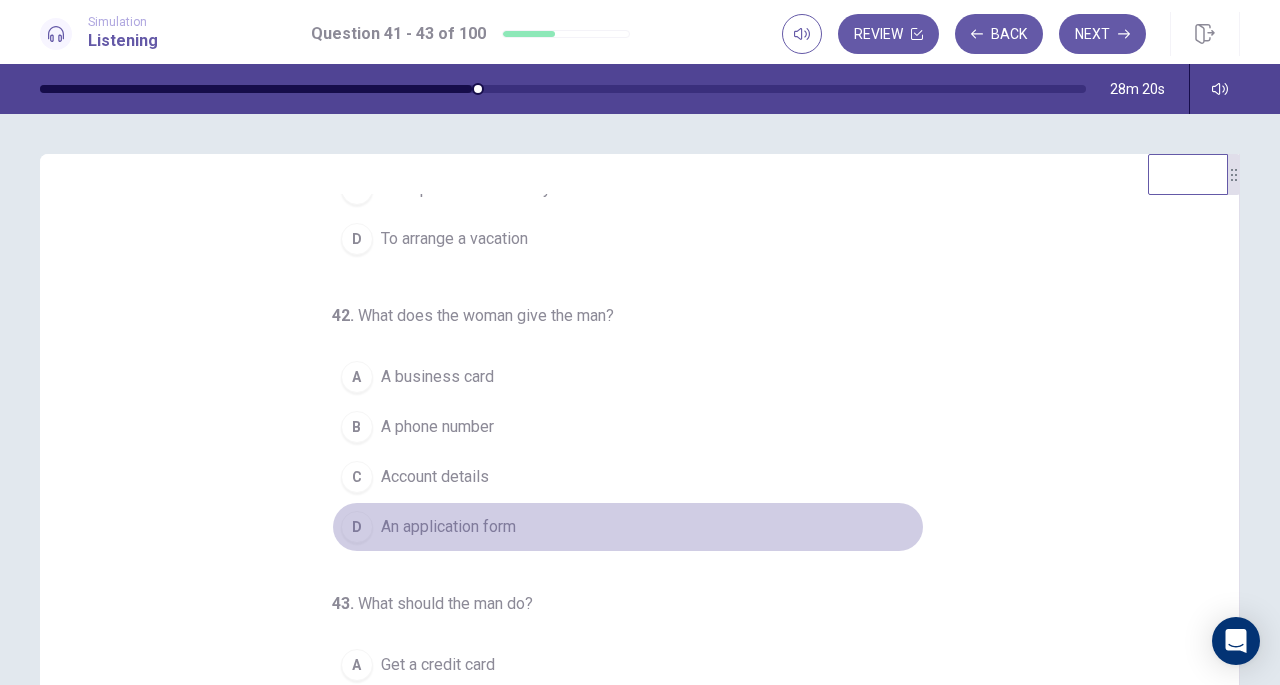 click on "An application form" at bounding box center [448, 527] 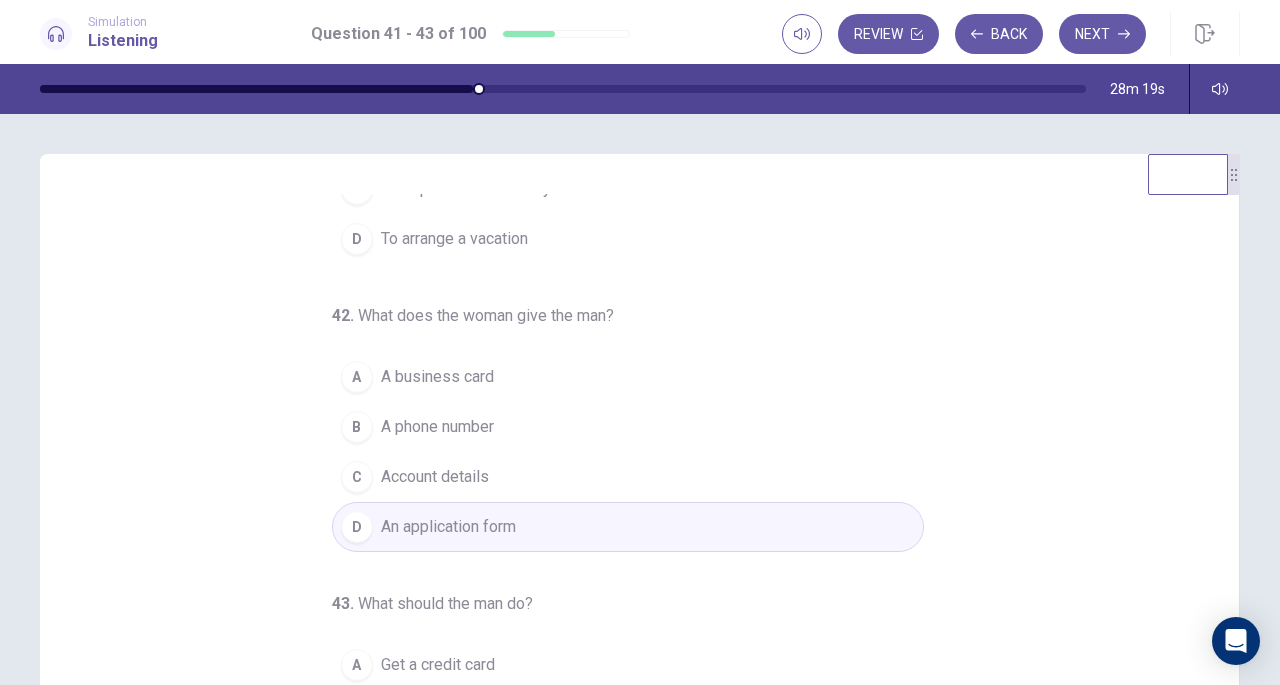 scroll, scrollTop: 200, scrollLeft: 0, axis: vertical 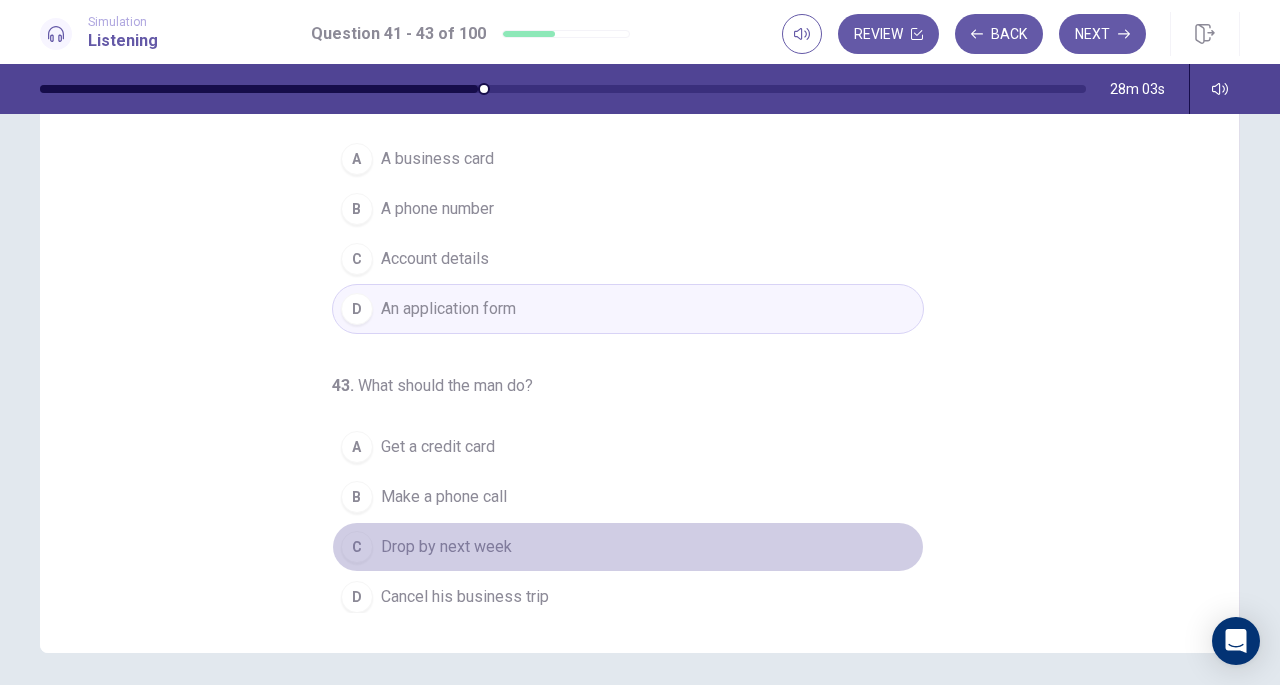 click on "C Drop by next week" at bounding box center (628, 547) 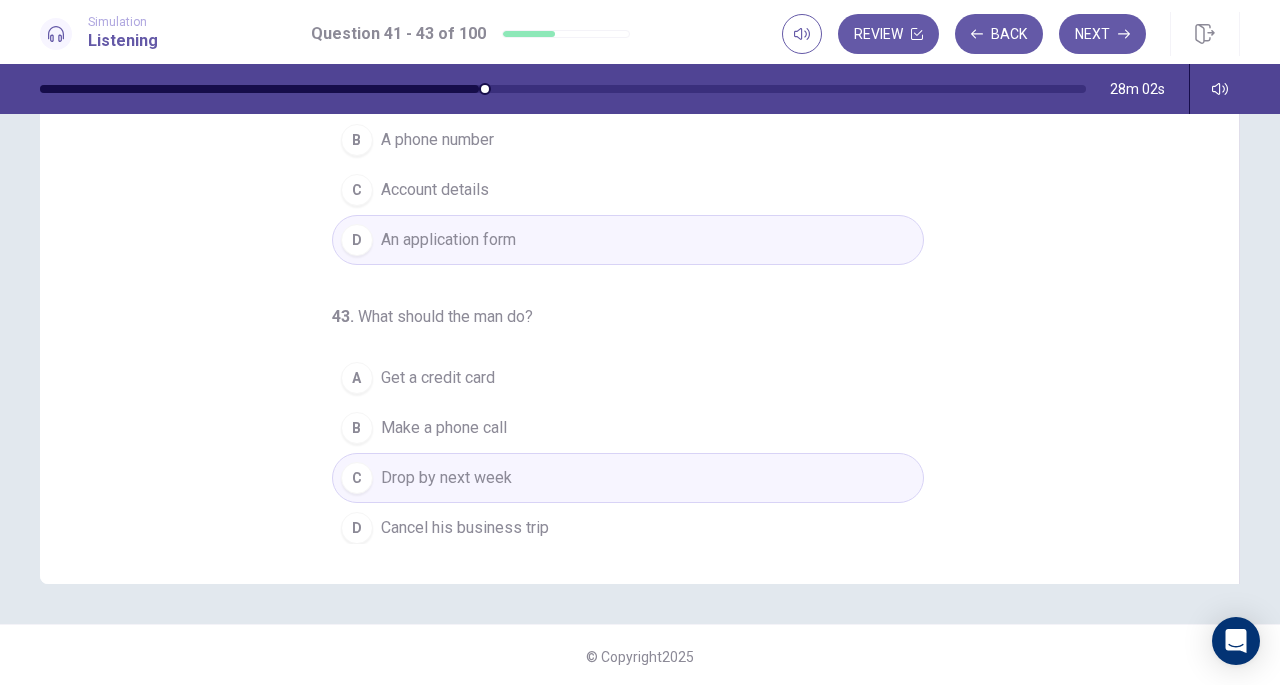 scroll, scrollTop: 268, scrollLeft: 0, axis: vertical 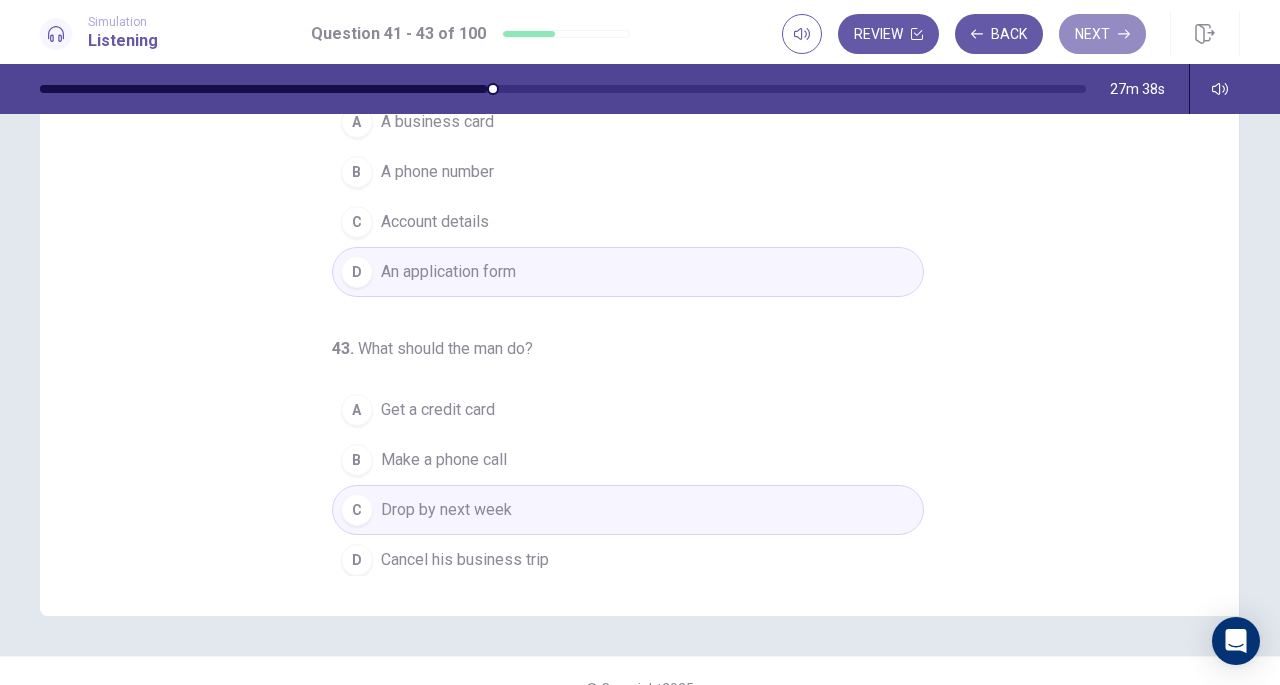 click on "Next" at bounding box center (1102, 34) 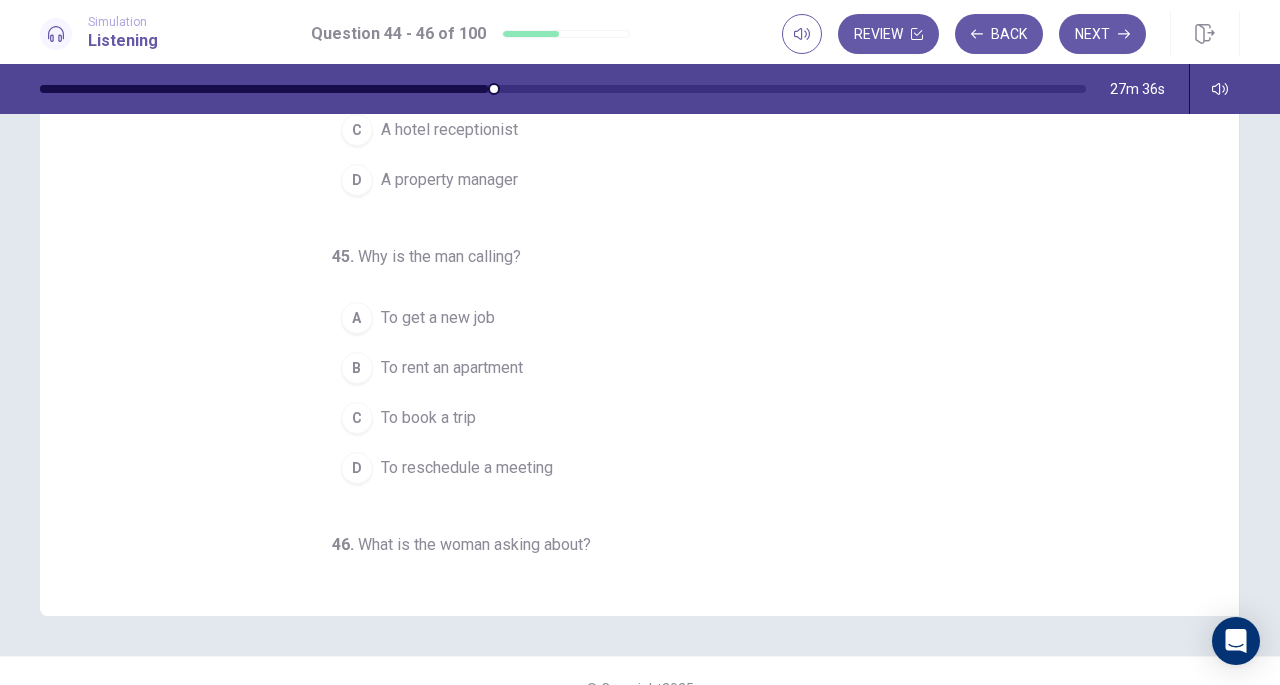 scroll, scrollTop: 0, scrollLeft: 0, axis: both 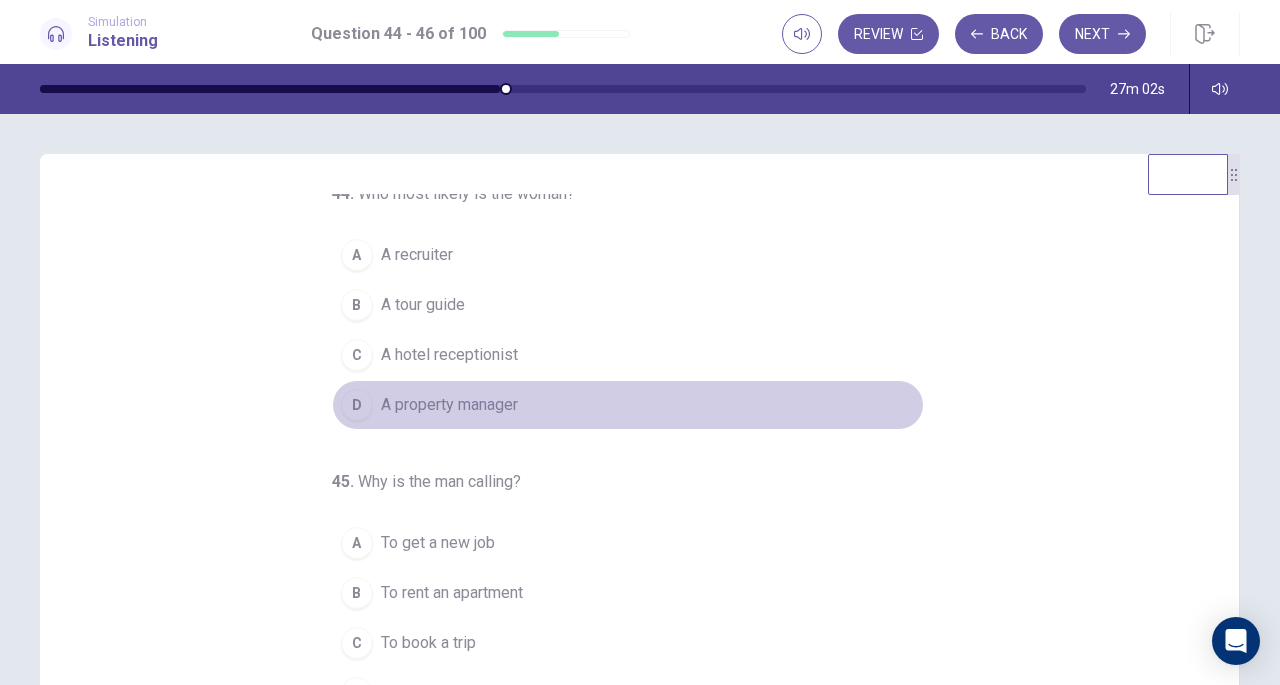 click on "D A property manager" at bounding box center [628, 405] 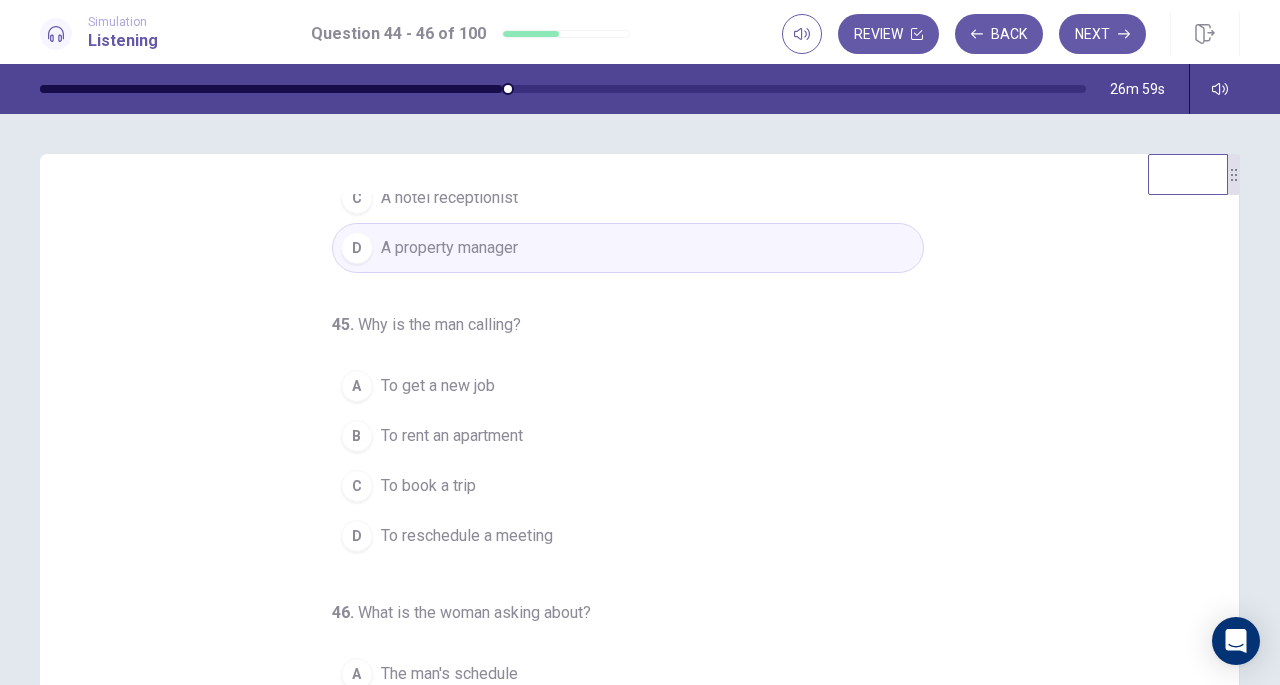 scroll, scrollTop: 200, scrollLeft: 0, axis: vertical 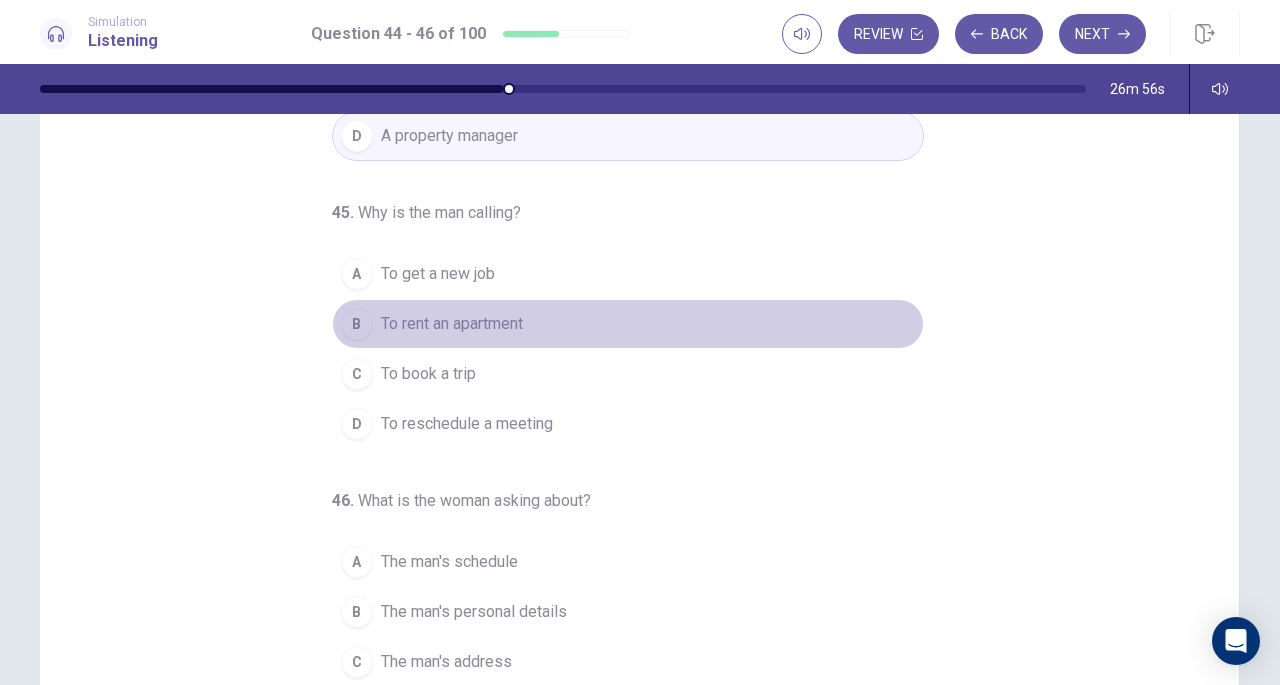 click on "To rent an apartment" at bounding box center [452, 324] 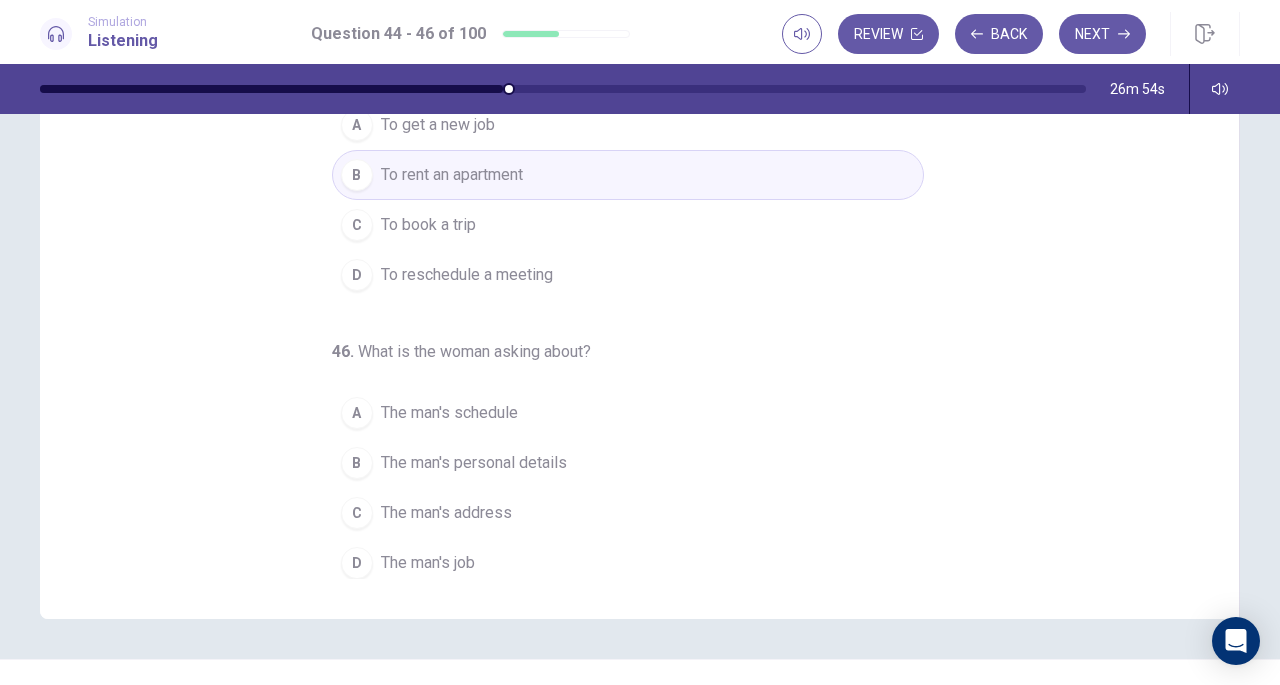 scroll, scrollTop: 231, scrollLeft: 0, axis: vertical 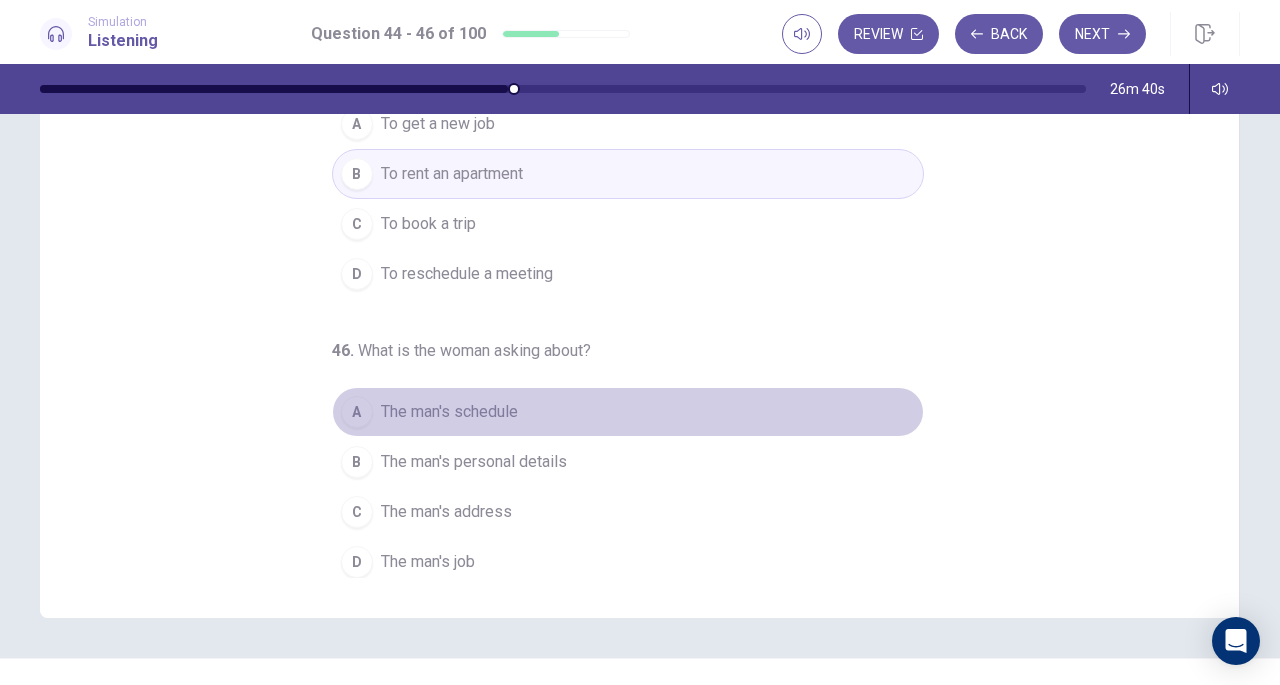 click on "The man's schedule" at bounding box center (449, 412) 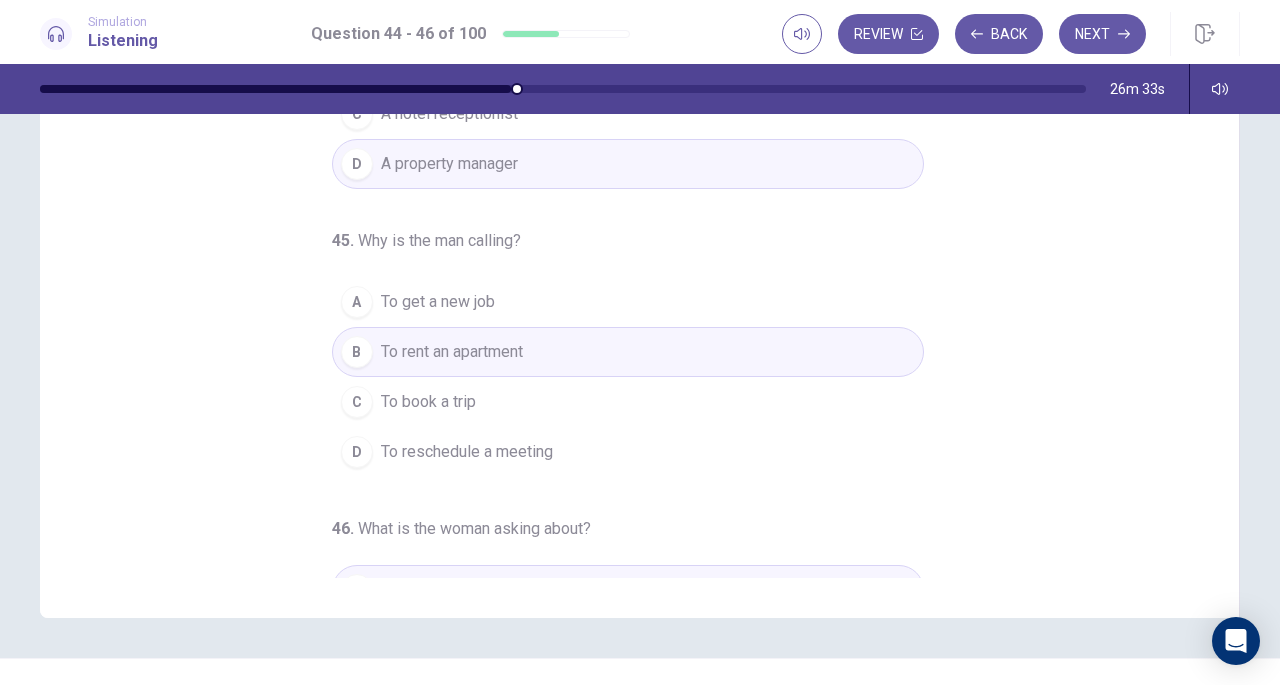 scroll, scrollTop: 0, scrollLeft: 0, axis: both 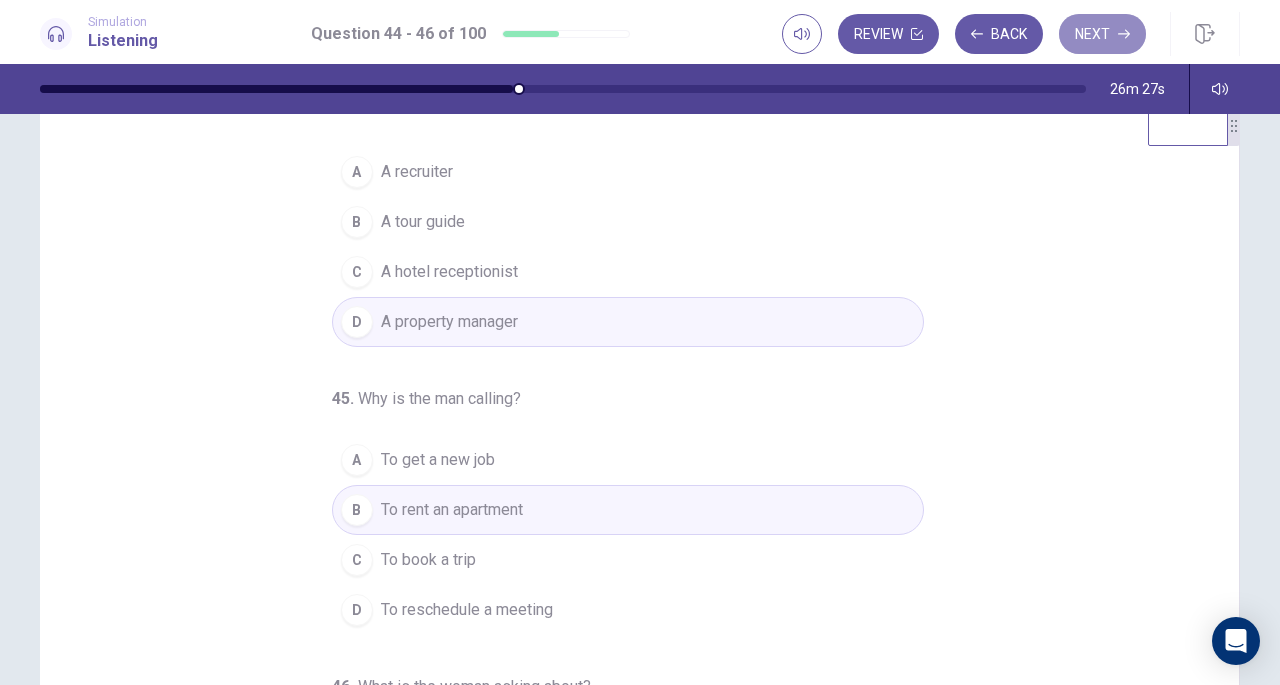 click on "Next" at bounding box center (1102, 34) 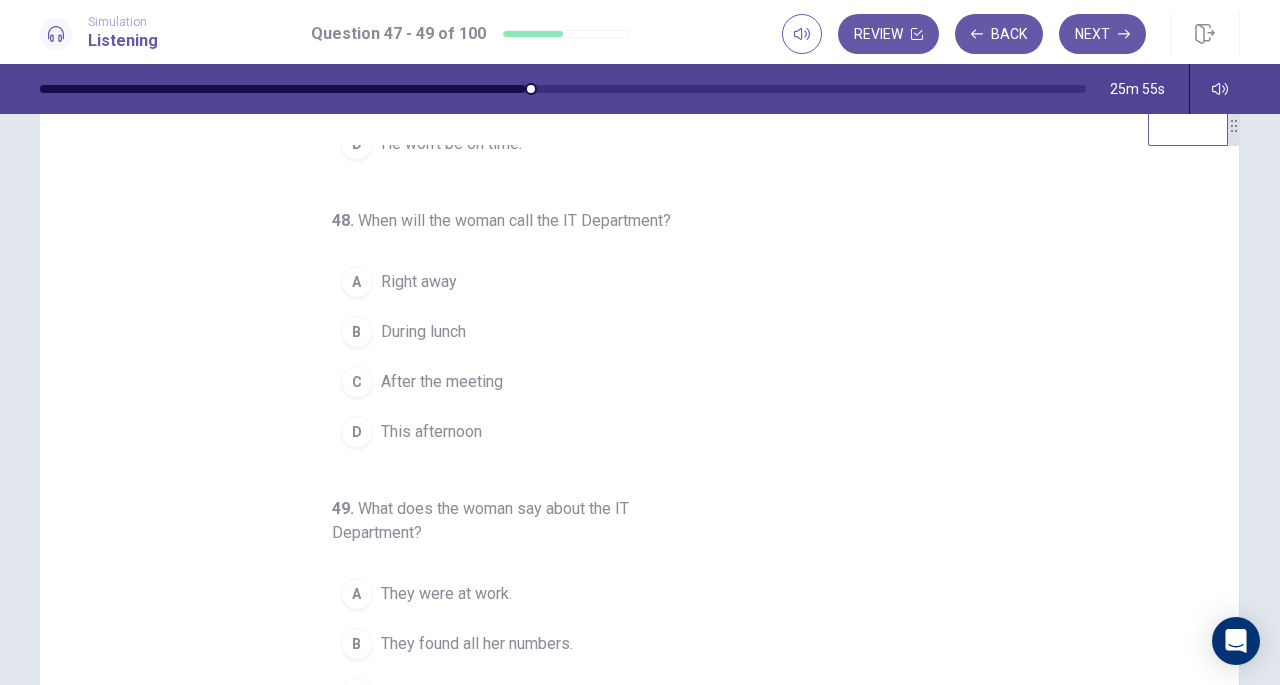 scroll, scrollTop: 224, scrollLeft: 0, axis: vertical 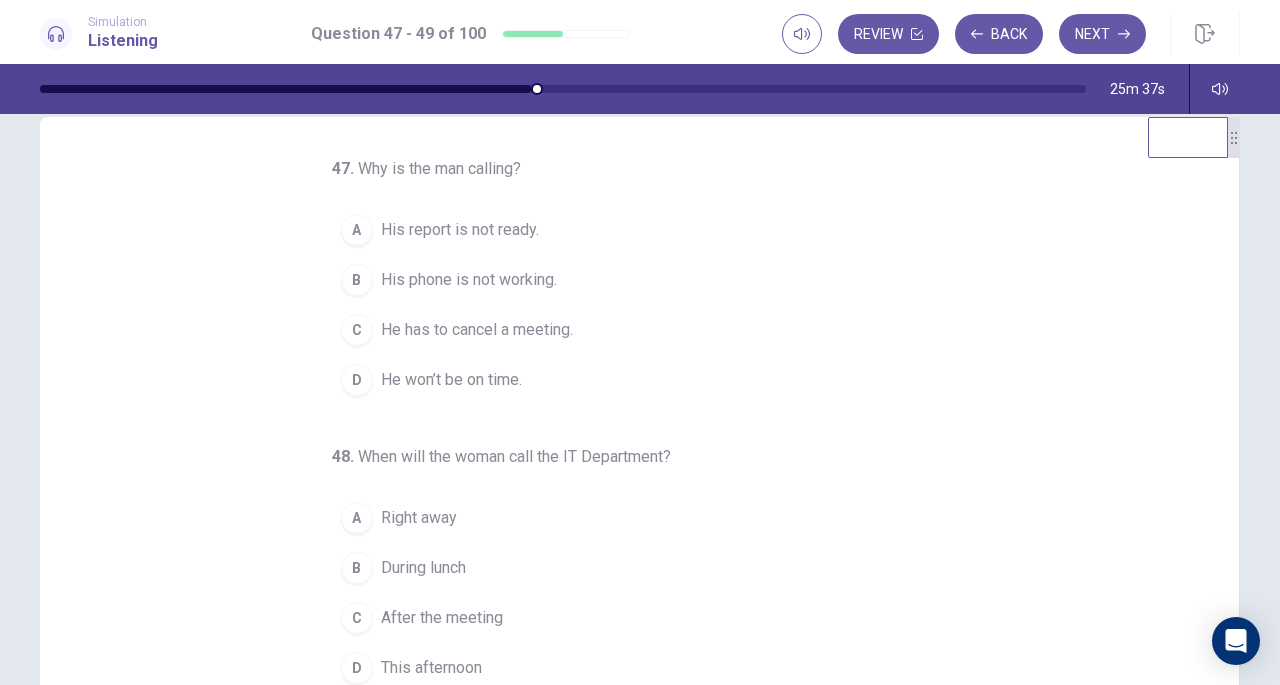 click on "His phone is not working." at bounding box center [469, 280] 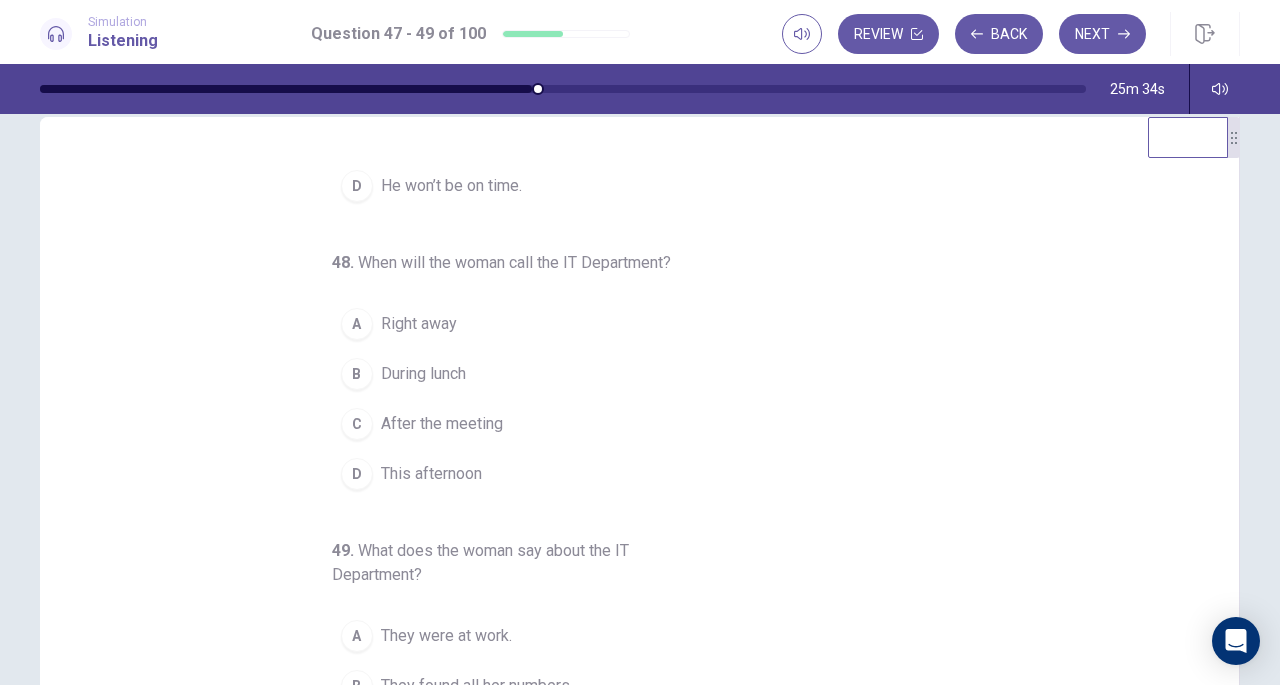 scroll, scrollTop: 224, scrollLeft: 0, axis: vertical 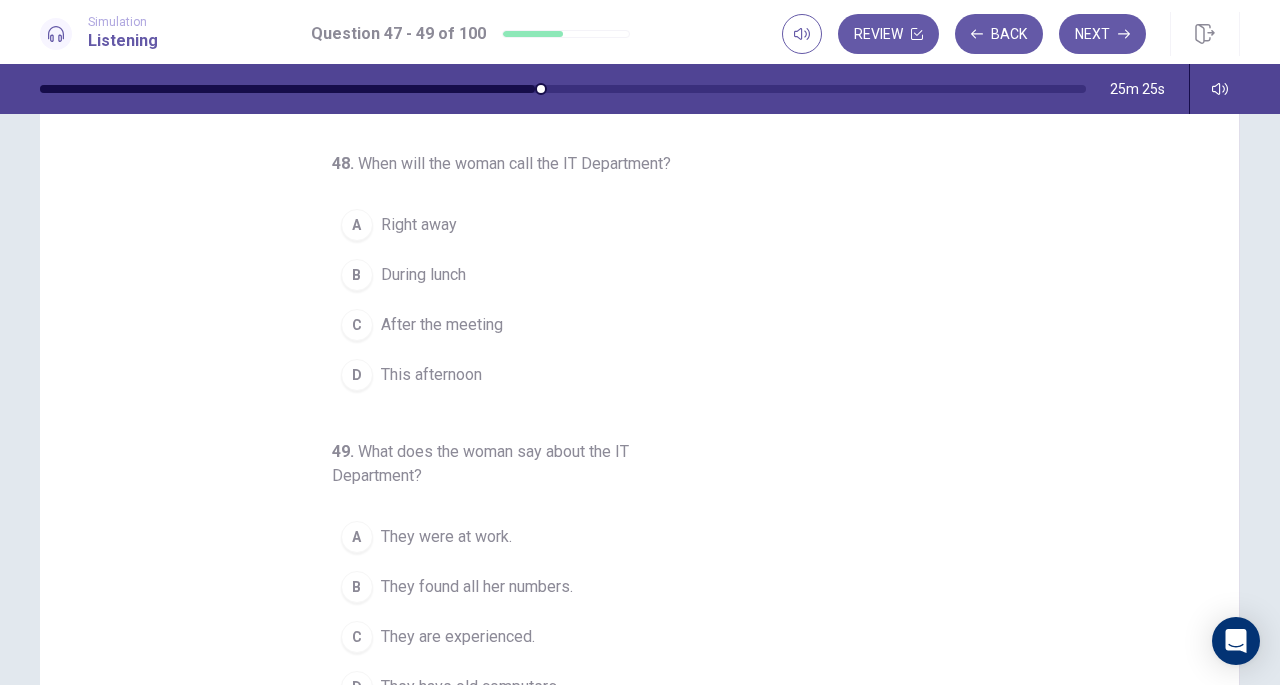 click on "A Right away" at bounding box center (628, 225) 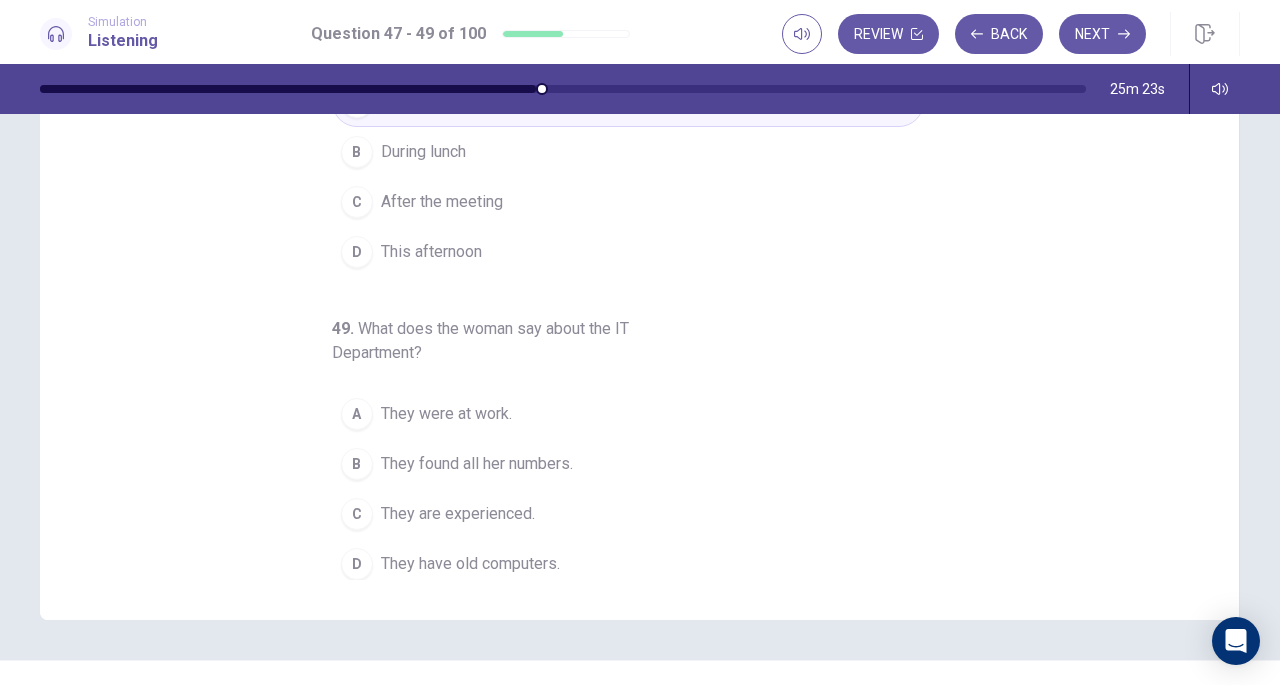 scroll, scrollTop: 230, scrollLeft: 0, axis: vertical 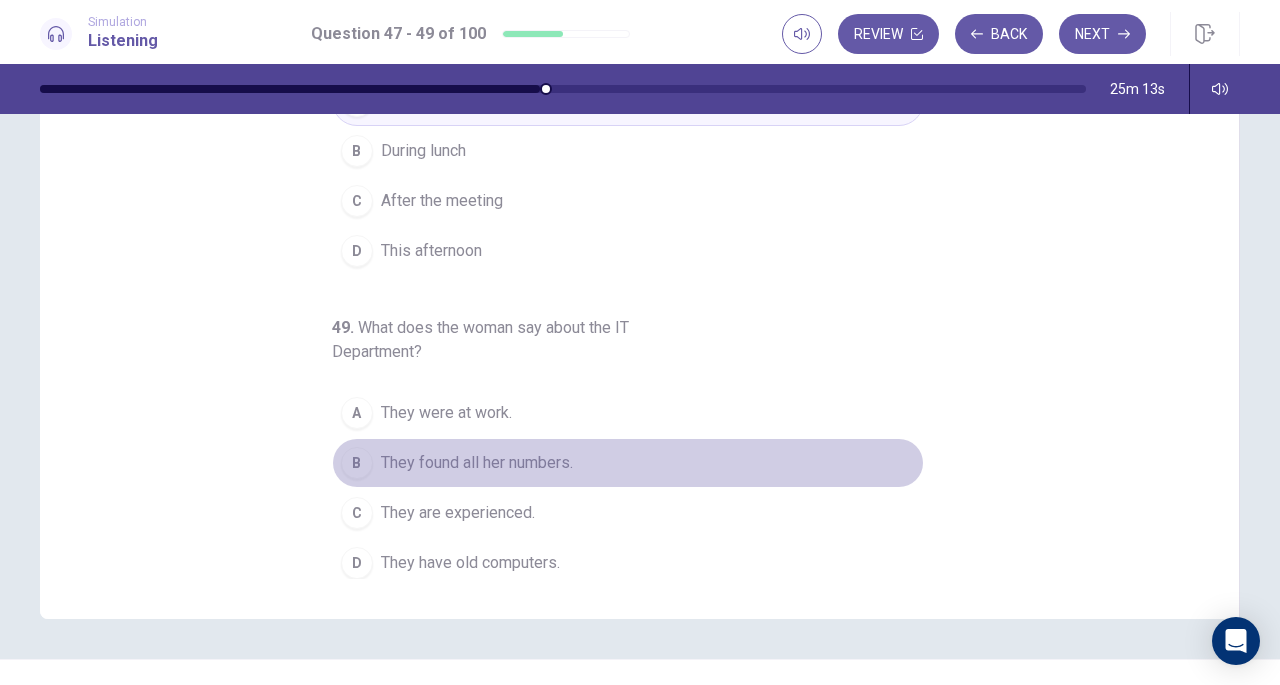 click on "They found all her numbers." at bounding box center [477, 463] 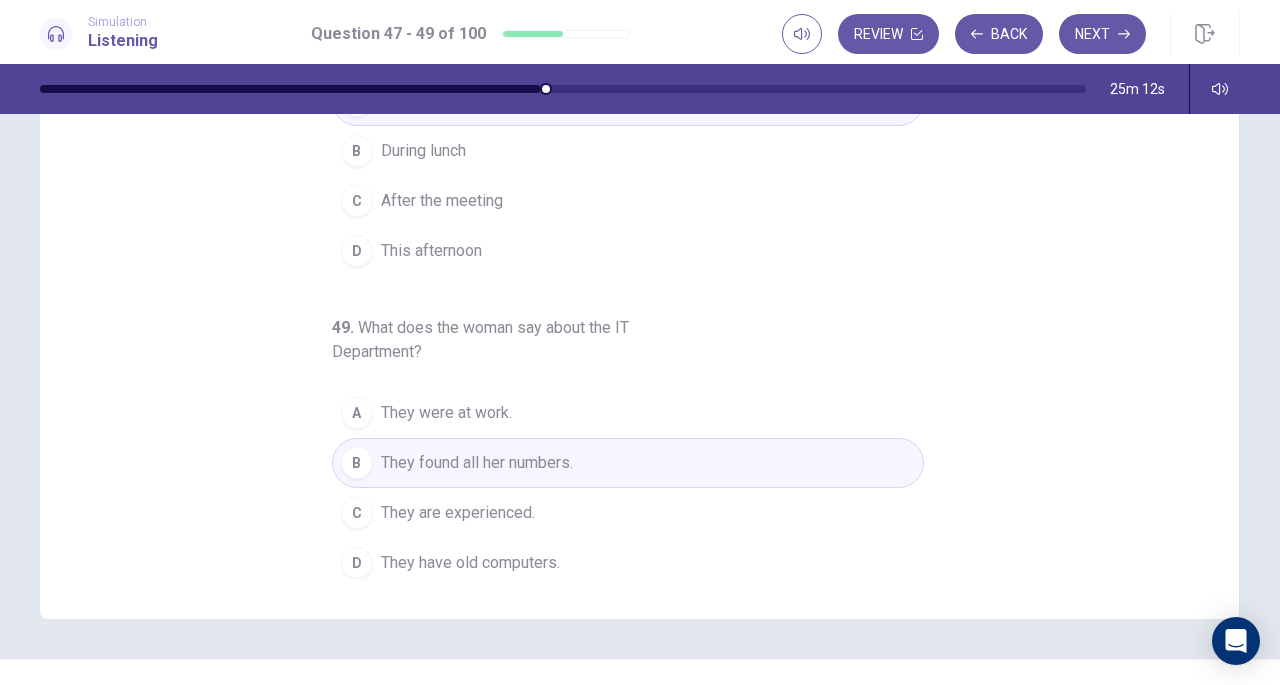 scroll, scrollTop: 0, scrollLeft: 0, axis: both 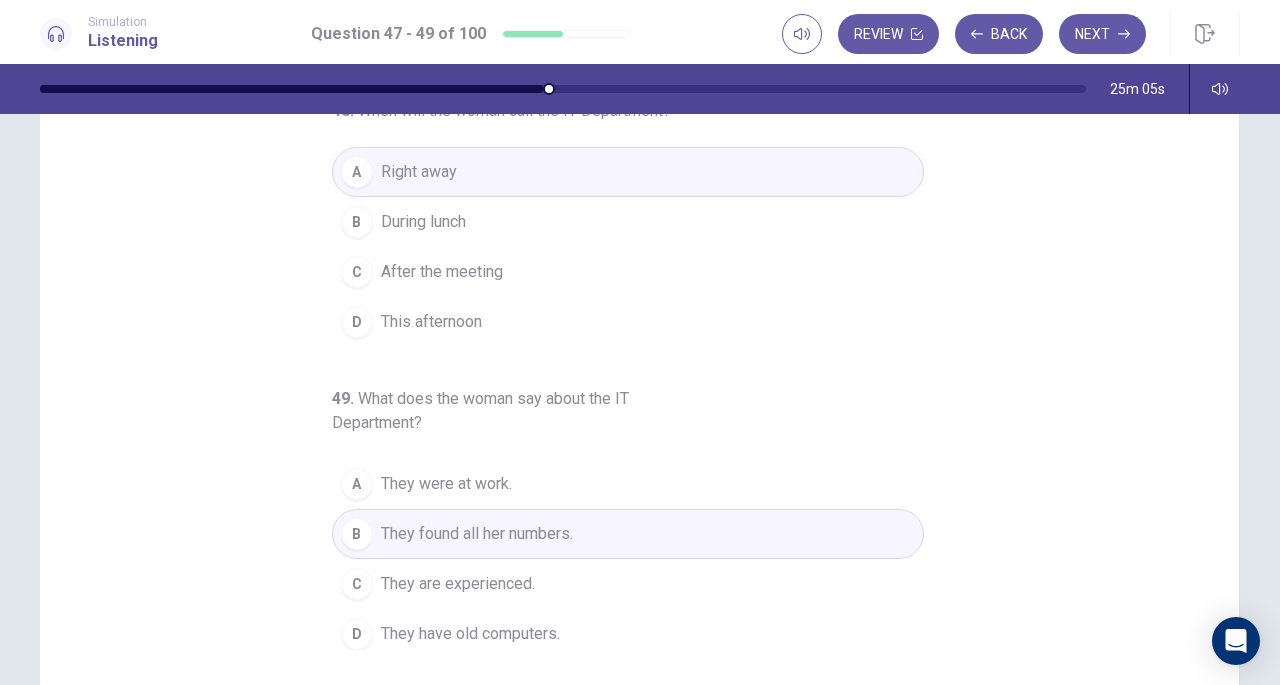 click on "Next" at bounding box center (1102, 34) 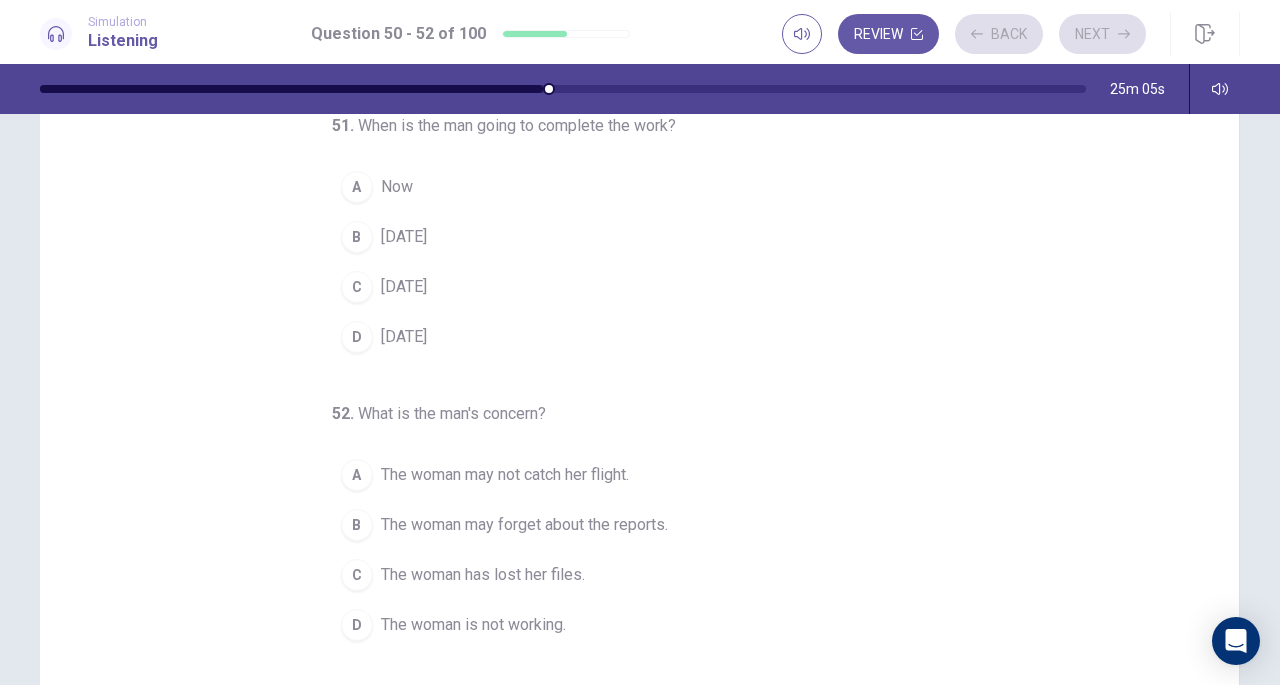 scroll, scrollTop: 200, scrollLeft: 0, axis: vertical 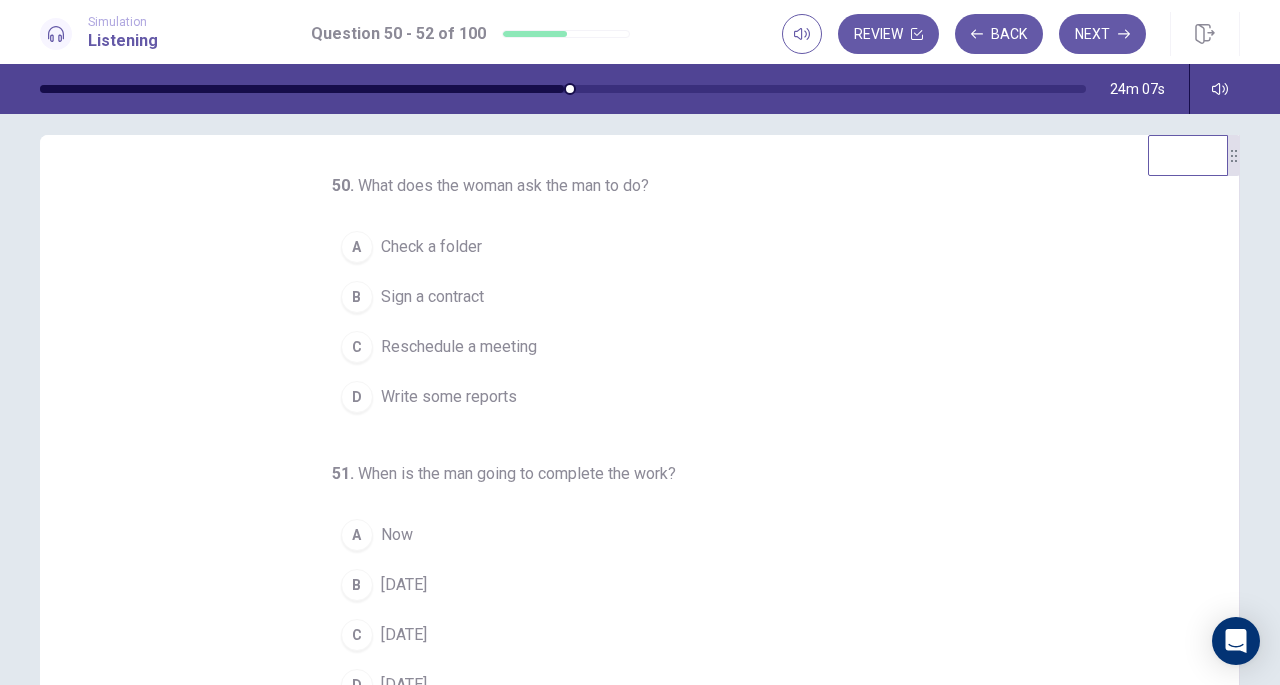click on "D Write some reports" at bounding box center [628, 397] 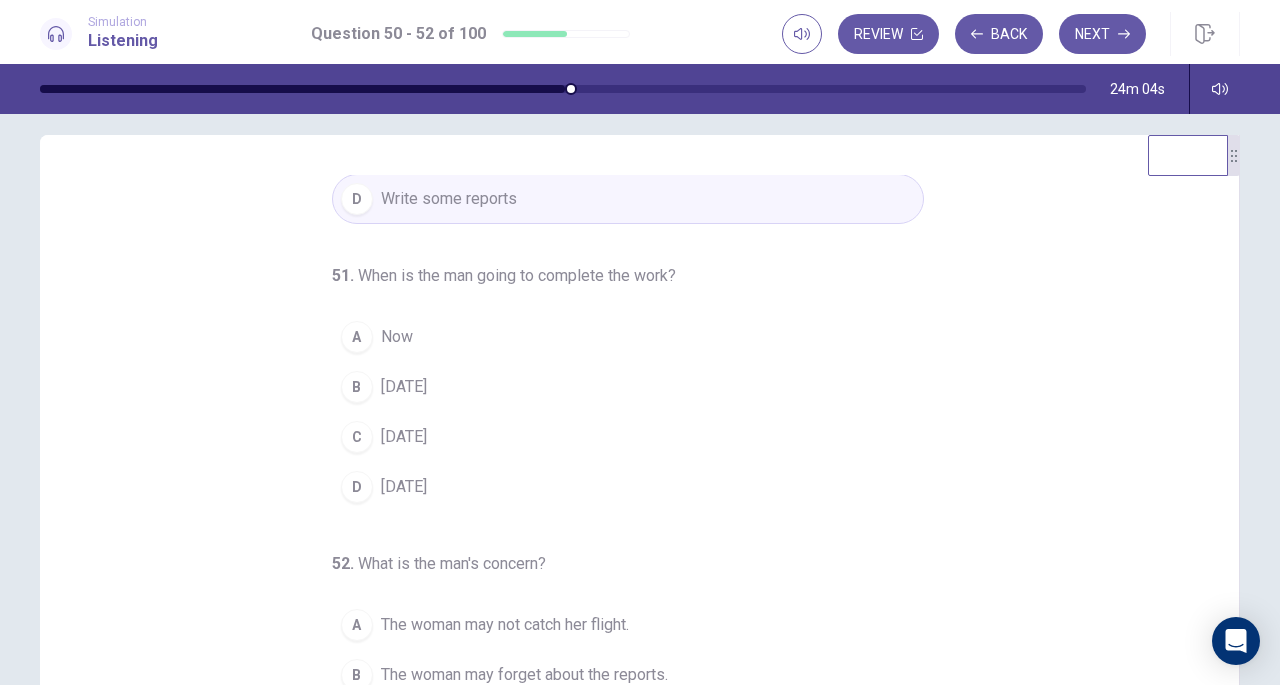 scroll, scrollTop: 200, scrollLeft: 0, axis: vertical 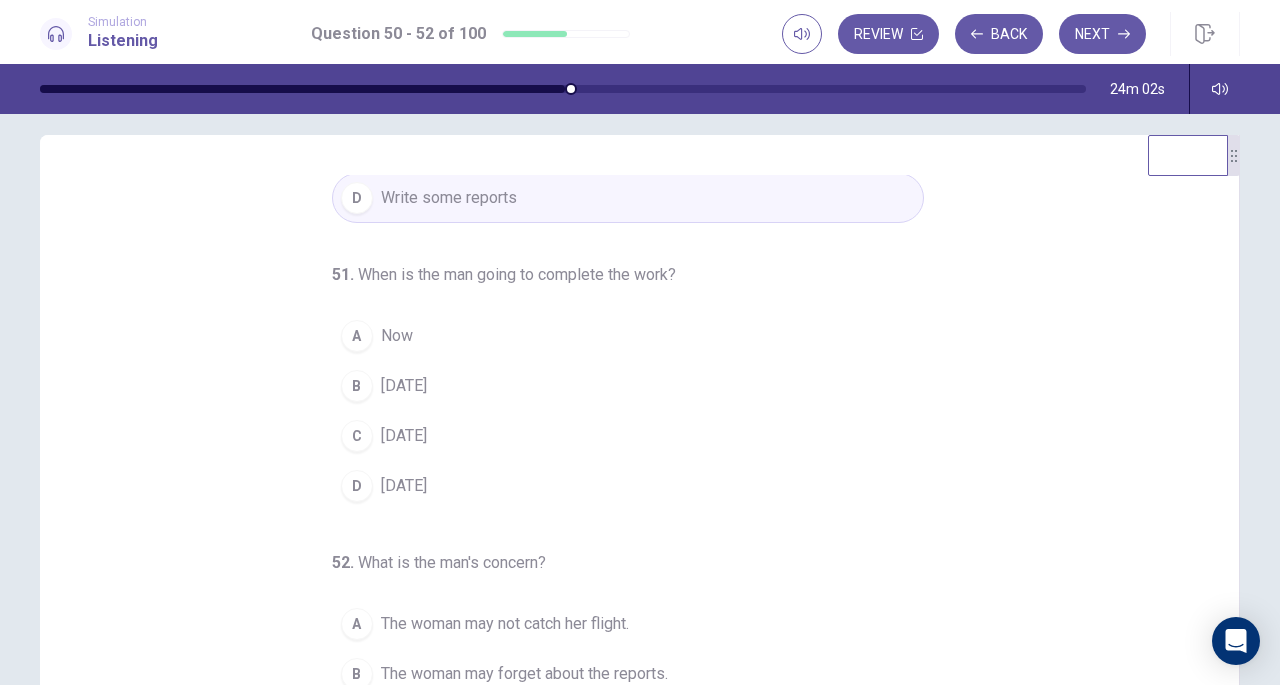 click on "B Thursday" at bounding box center [628, 386] 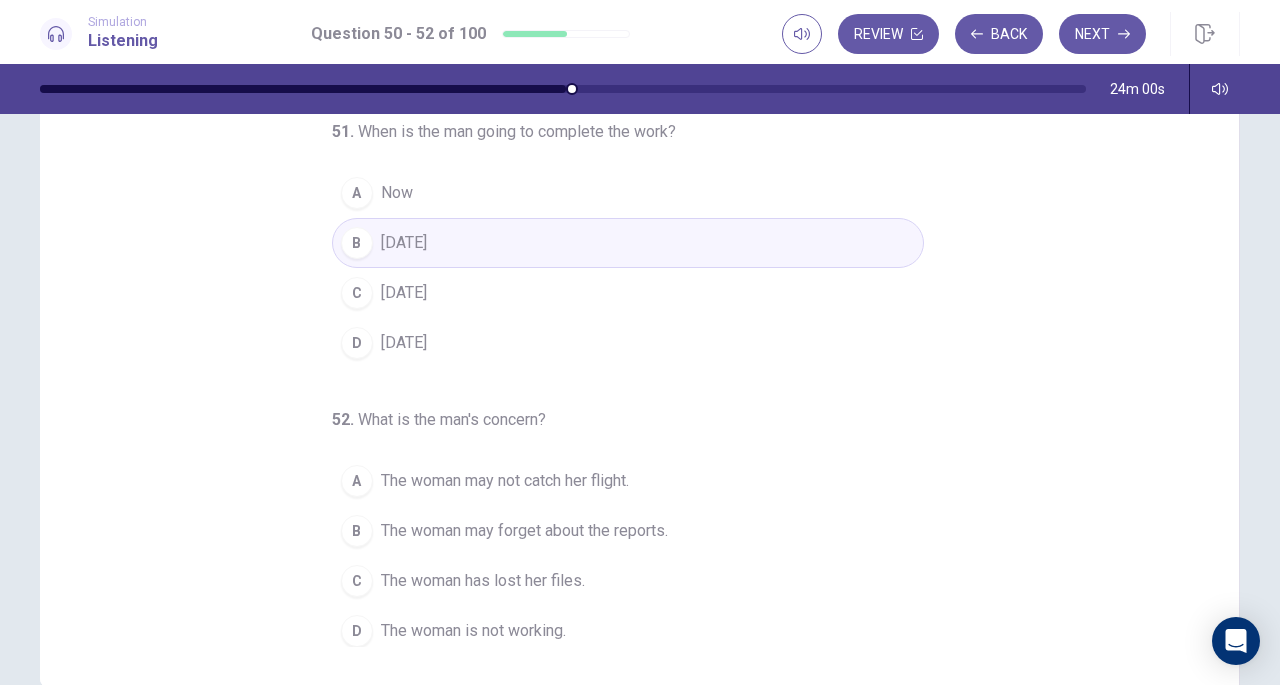 scroll, scrollTop: 174, scrollLeft: 0, axis: vertical 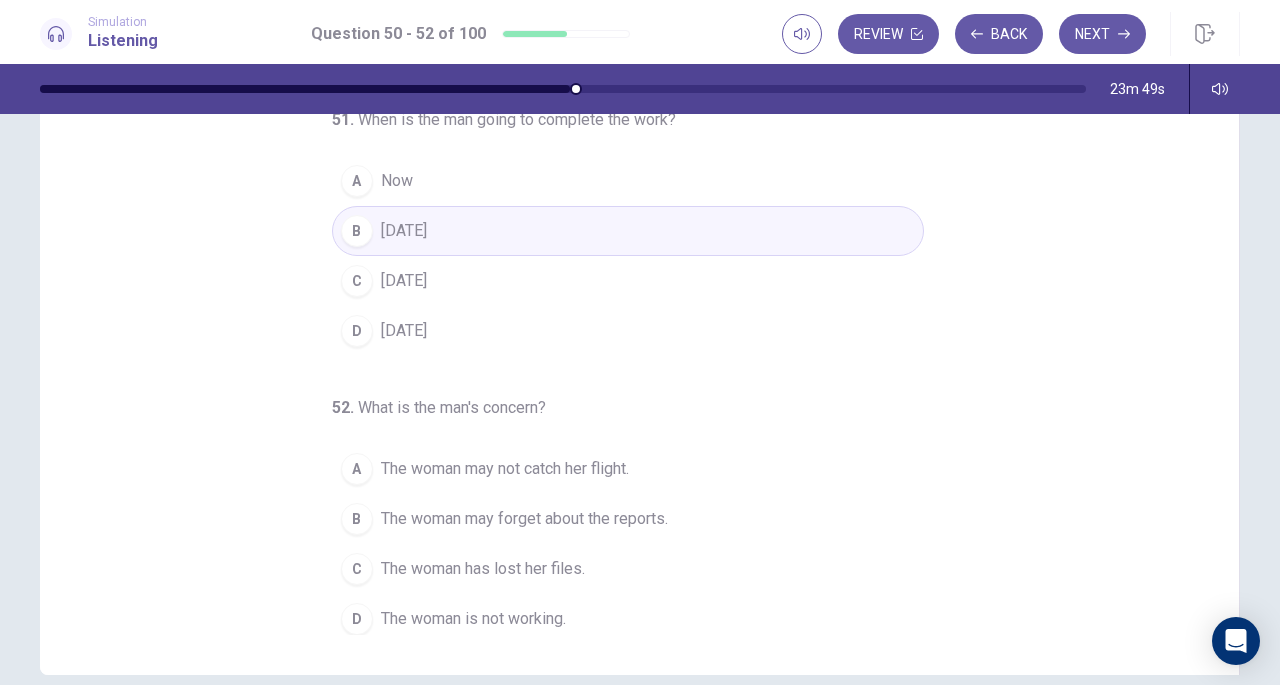 click on "The woman may not catch her flight." at bounding box center [505, 469] 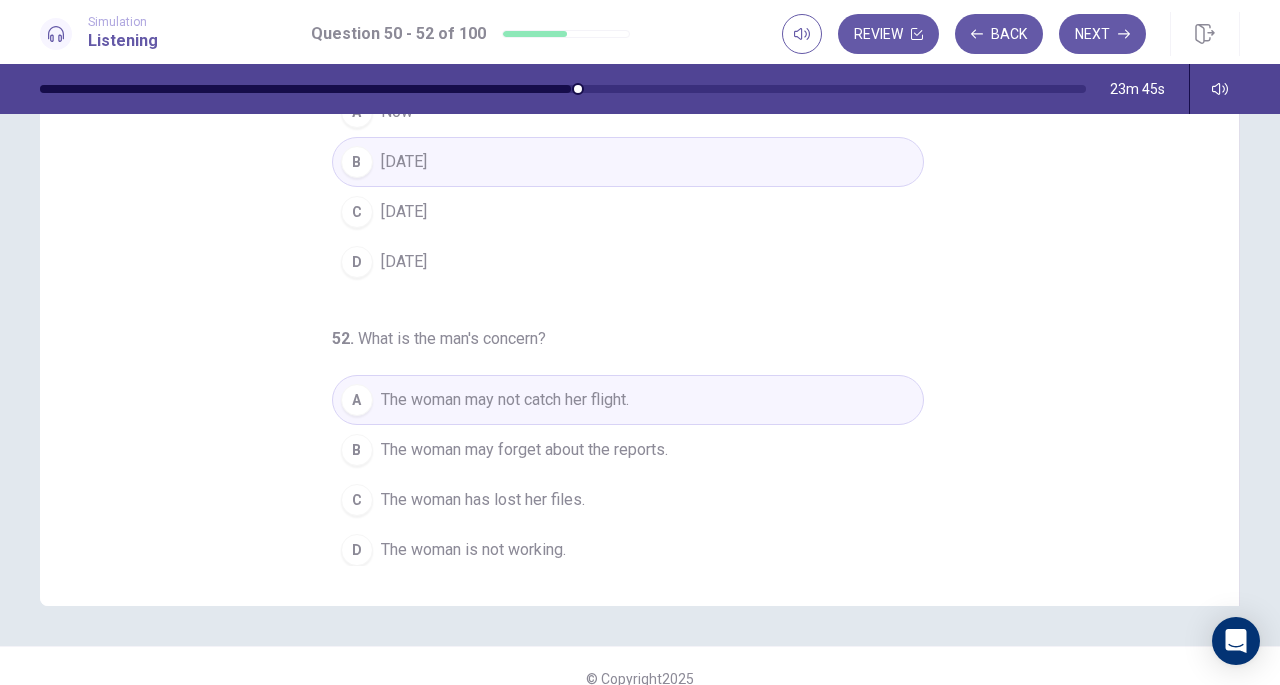 scroll, scrollTop: 244, scrollLeft: 0, axis: vertical 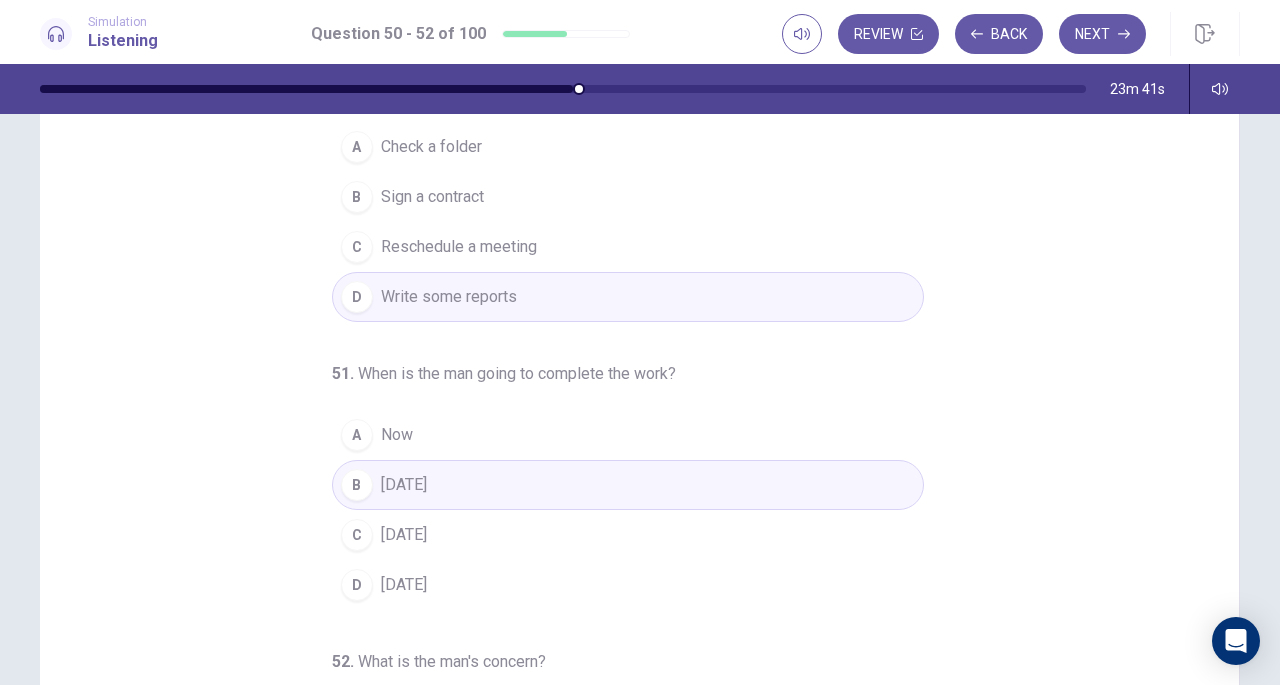 click on "Next" at bounding box center [1102, 34] 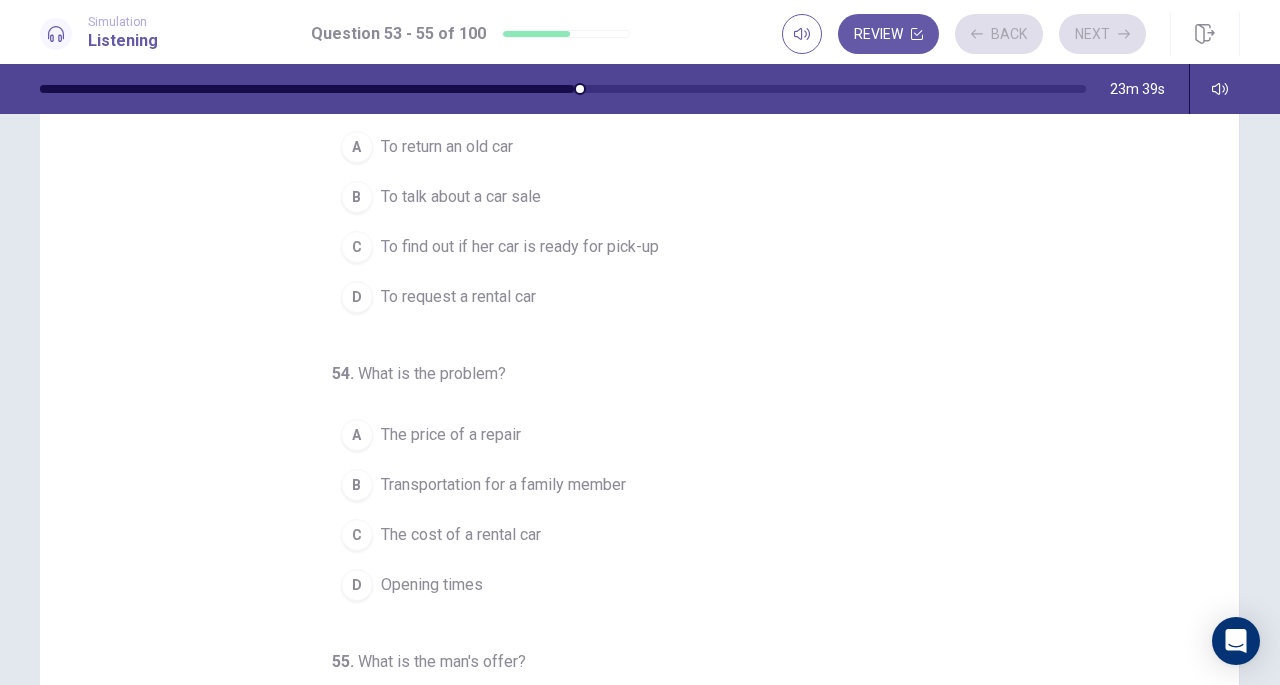 scroll, scrollTop: 0, scrollLeft: 0, axis: both 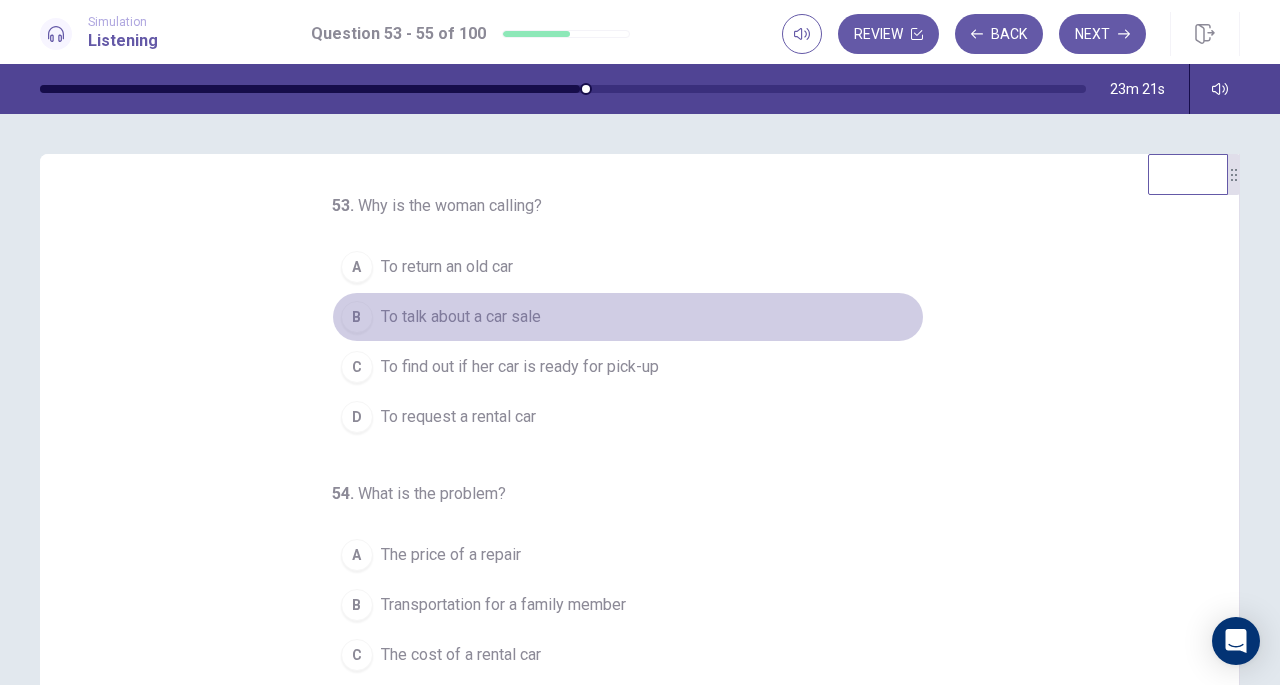 click on "B To talk about a car sale" at bounding box center [628, 317] 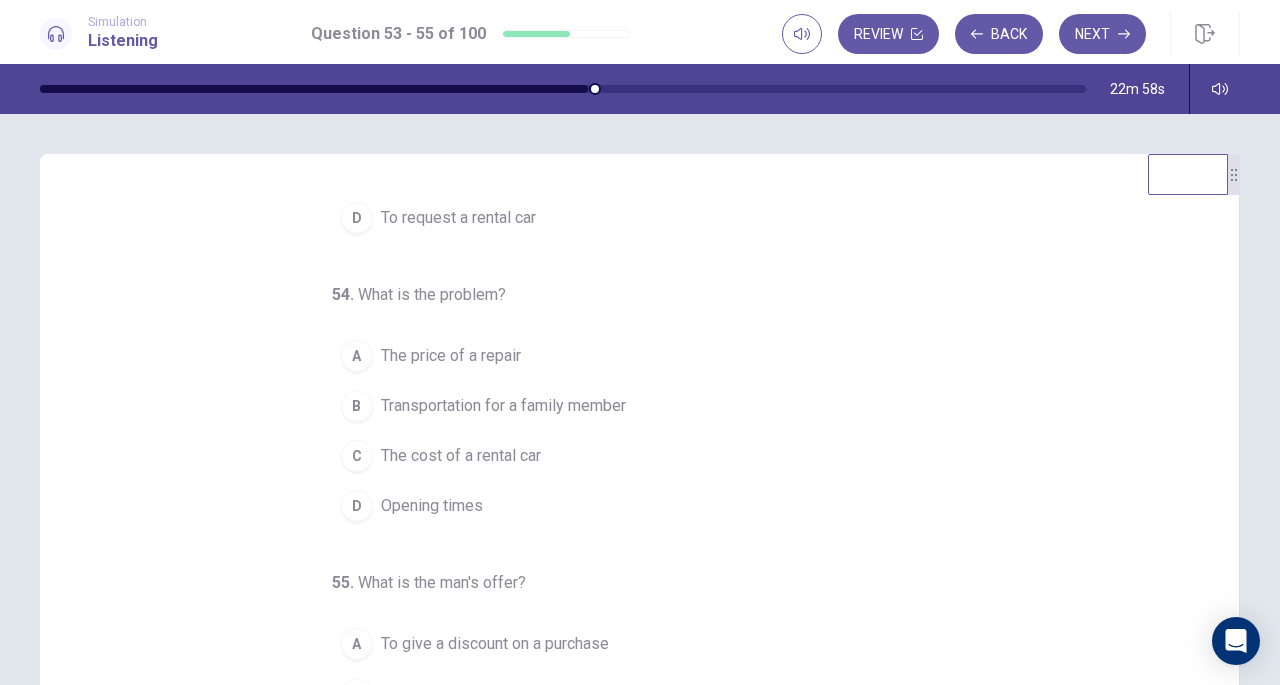 scroll, scrollTop: 200, scrollLeft: 0, axis: vertical 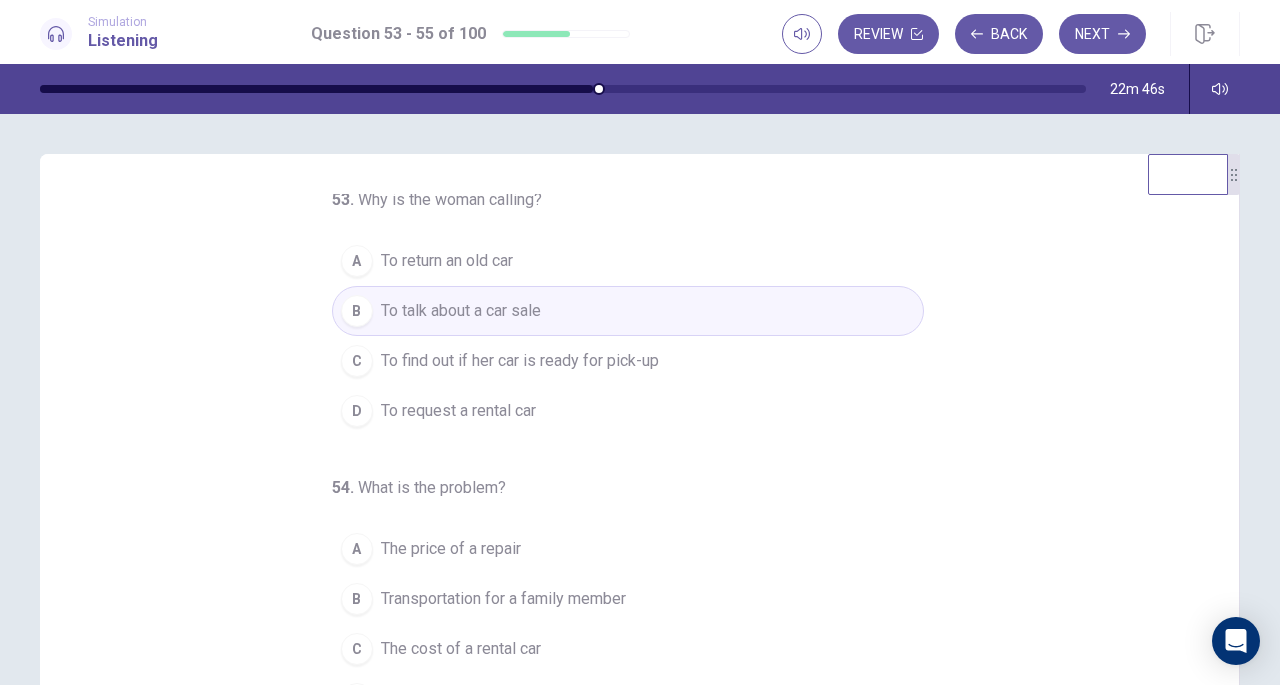 click on "To find out if her car is ready for pick-up" at bounding box center (520, 361) 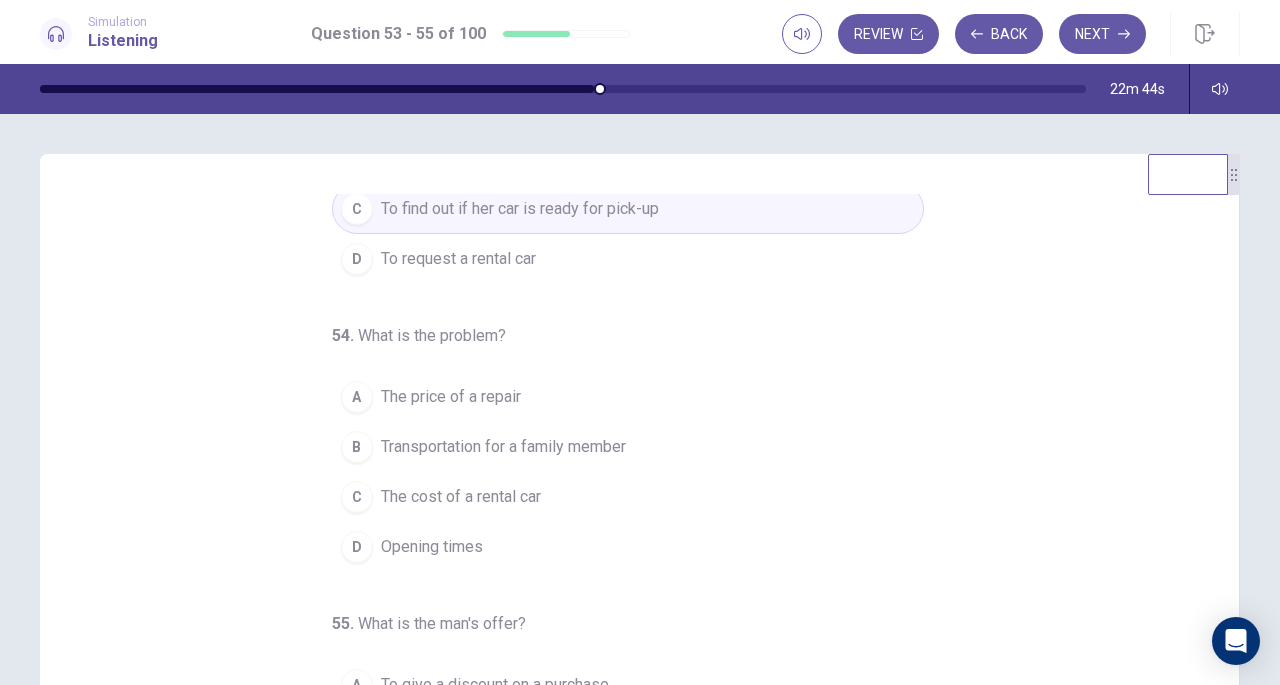 scroll, scrollTop: 200, scrollLeft: 0, axis: vertical 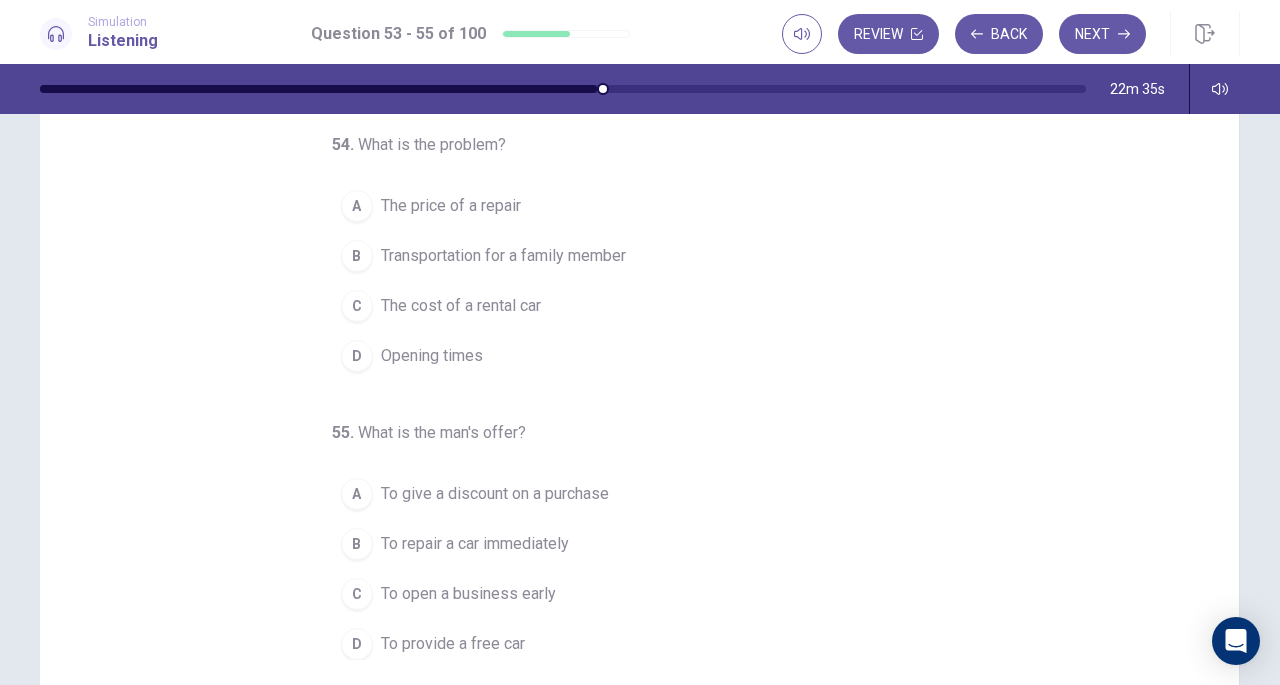 click on "B" at bounding box center (357, 256) 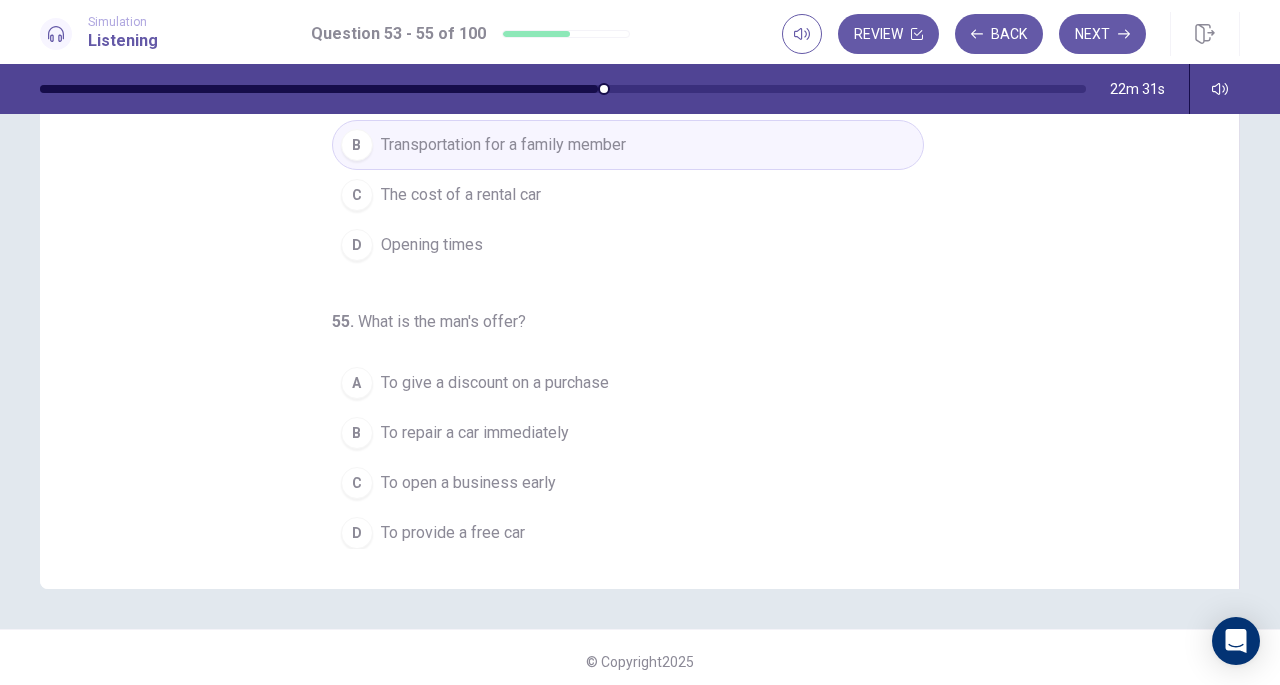 scroll, scrollTop: 263, scrollLeft: 0, axis: vertical 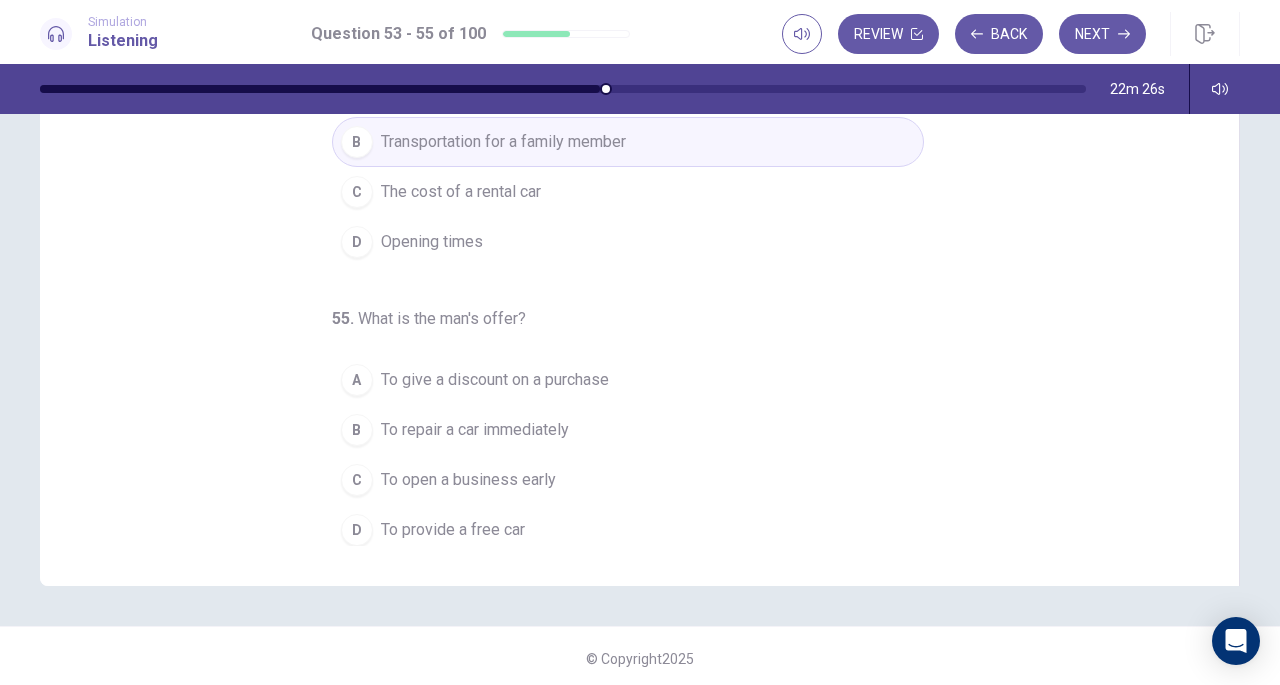 click on "D To provide a free car" at bounding box center [628, 530] 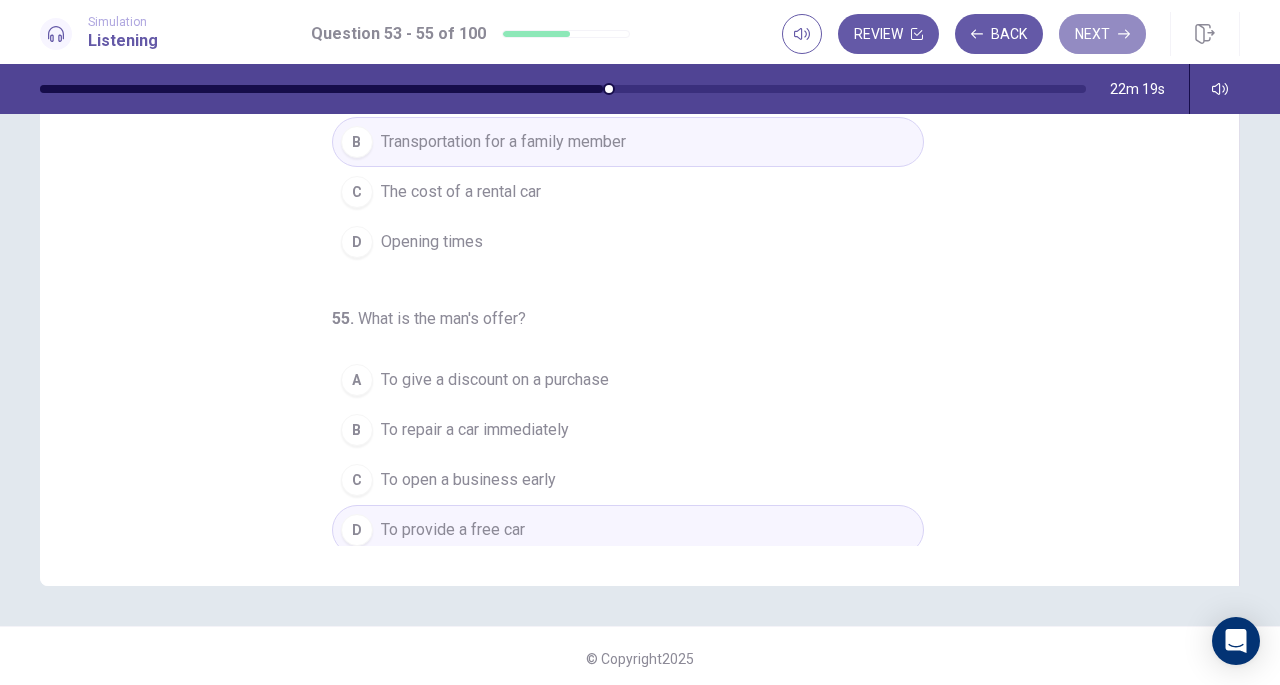 click on "Next" at bounding box center [1102, 34] 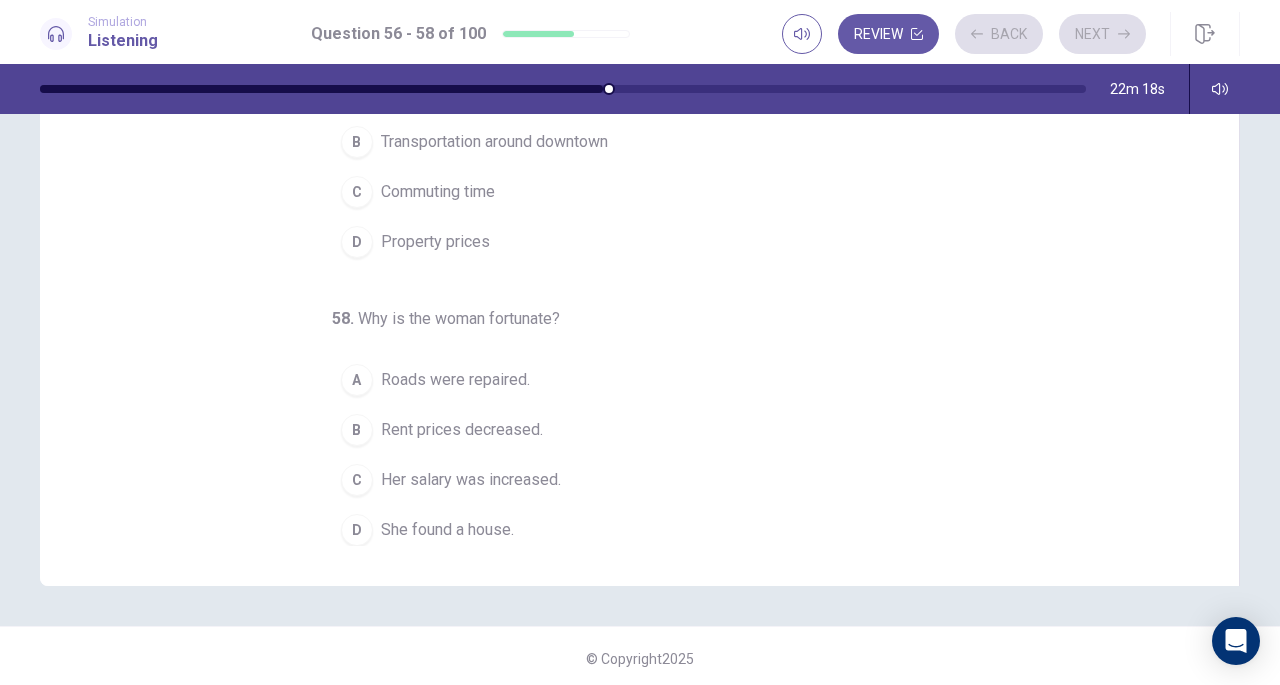 scroll, scrollTop: 0, scrollLeft: 0, axis: both 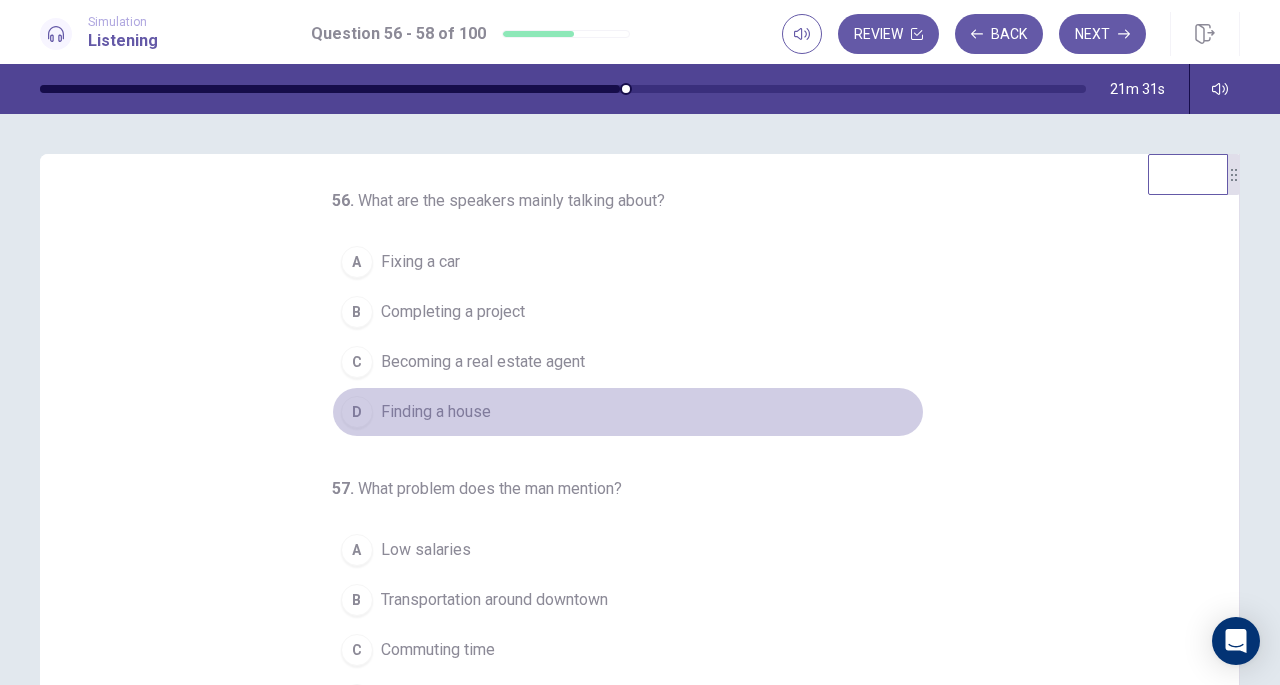 click on "Finding a house" at bounding box center [436, 412] 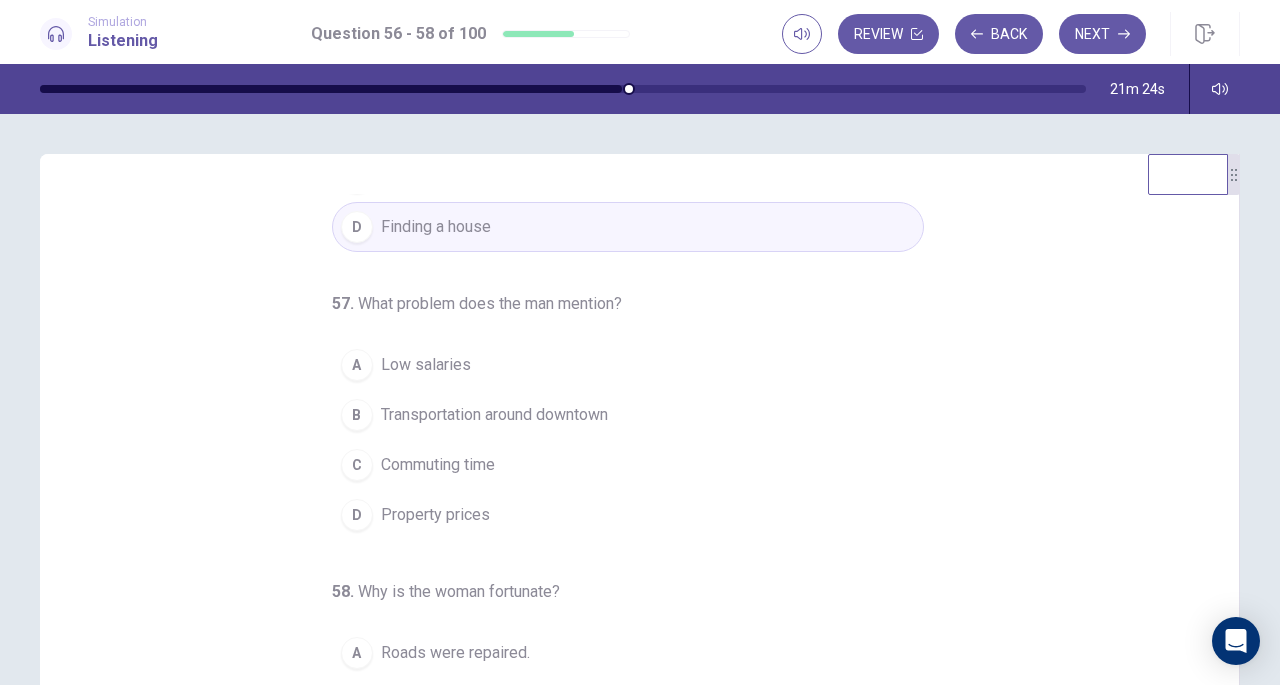 scroll, scrollTop: 200, scrollLeft: 0, axis: vertical 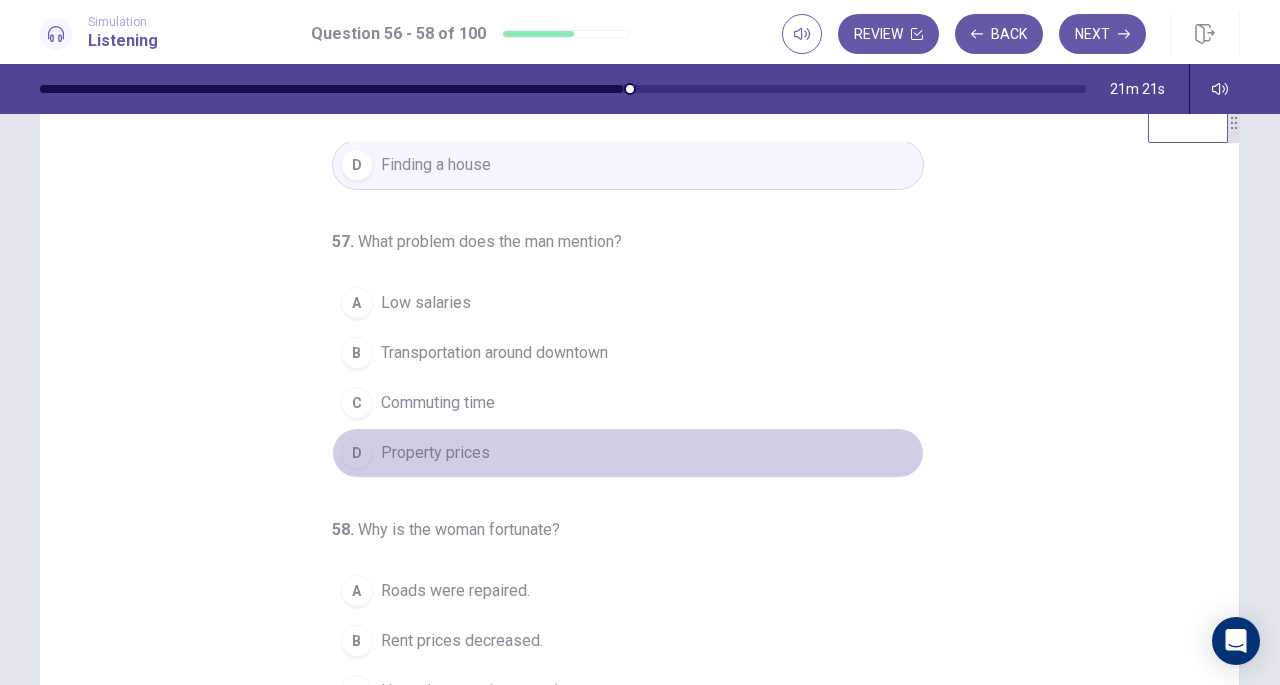 click on "Property prices" at bounding box center [435, 453] 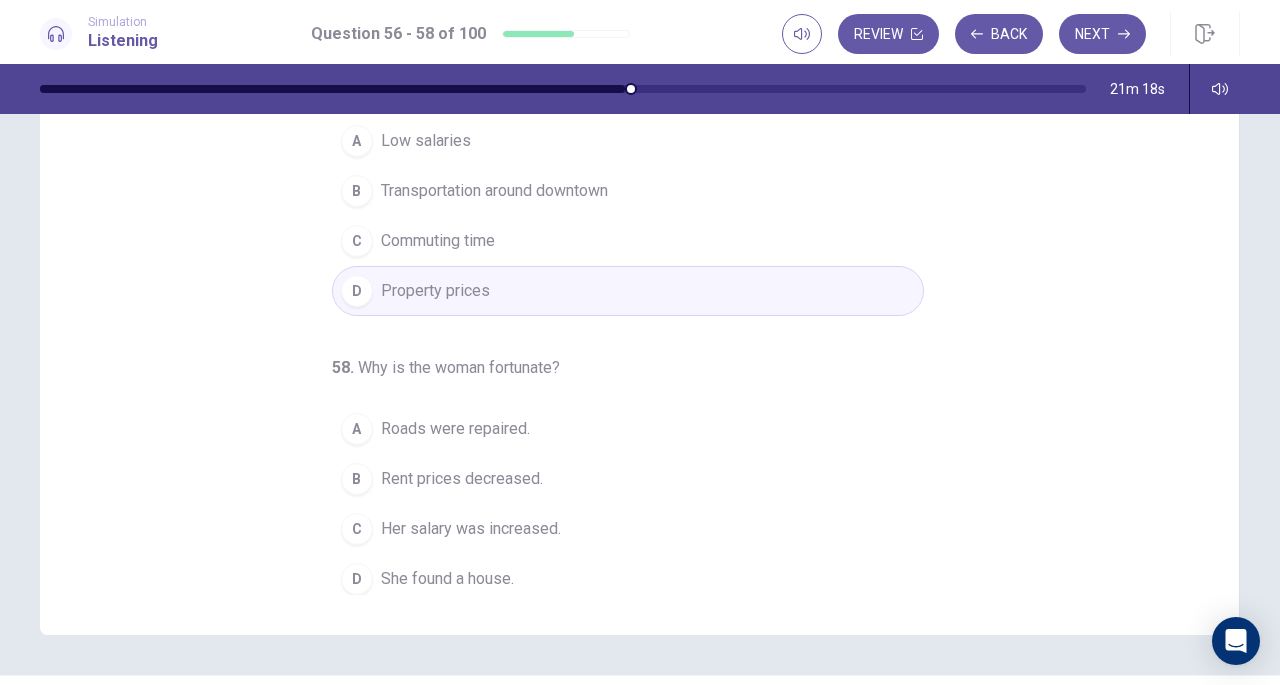 scroll, scrollTop: 215, scrollLeft: 0, axis: vertical 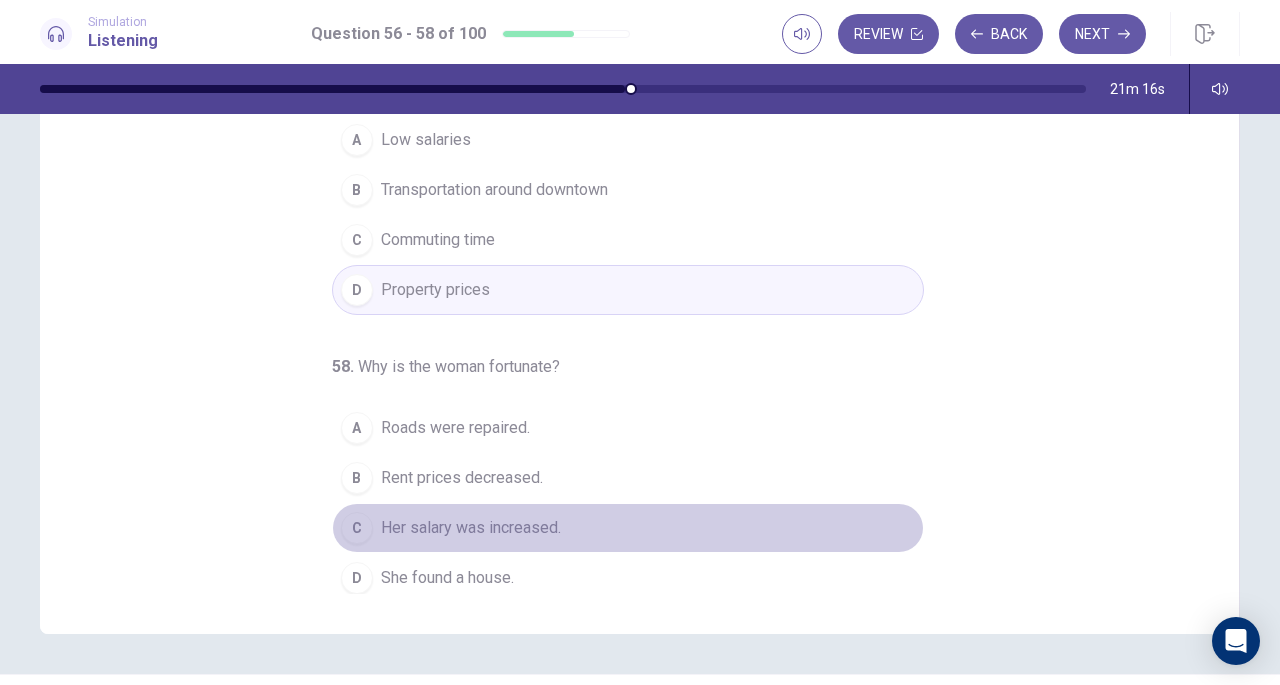 click on "Her salary was increased." at bounding box center [471, 528] 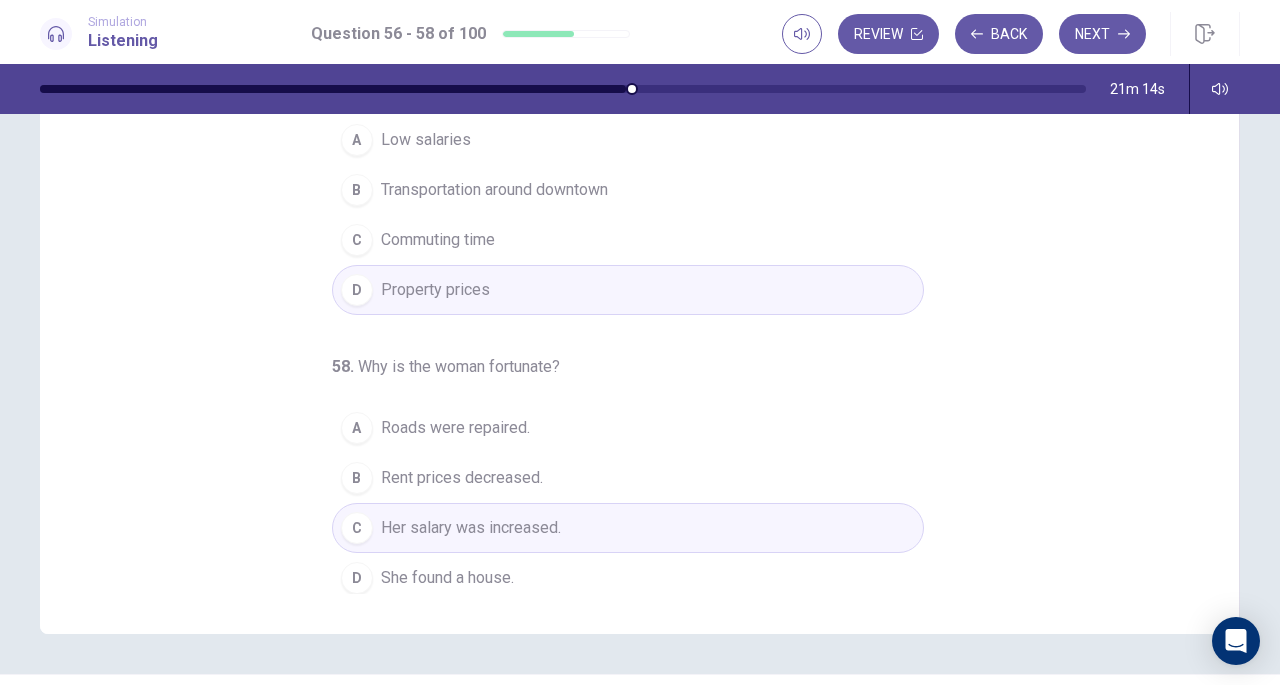 click on "Next" at bounding box center [1102, 34] 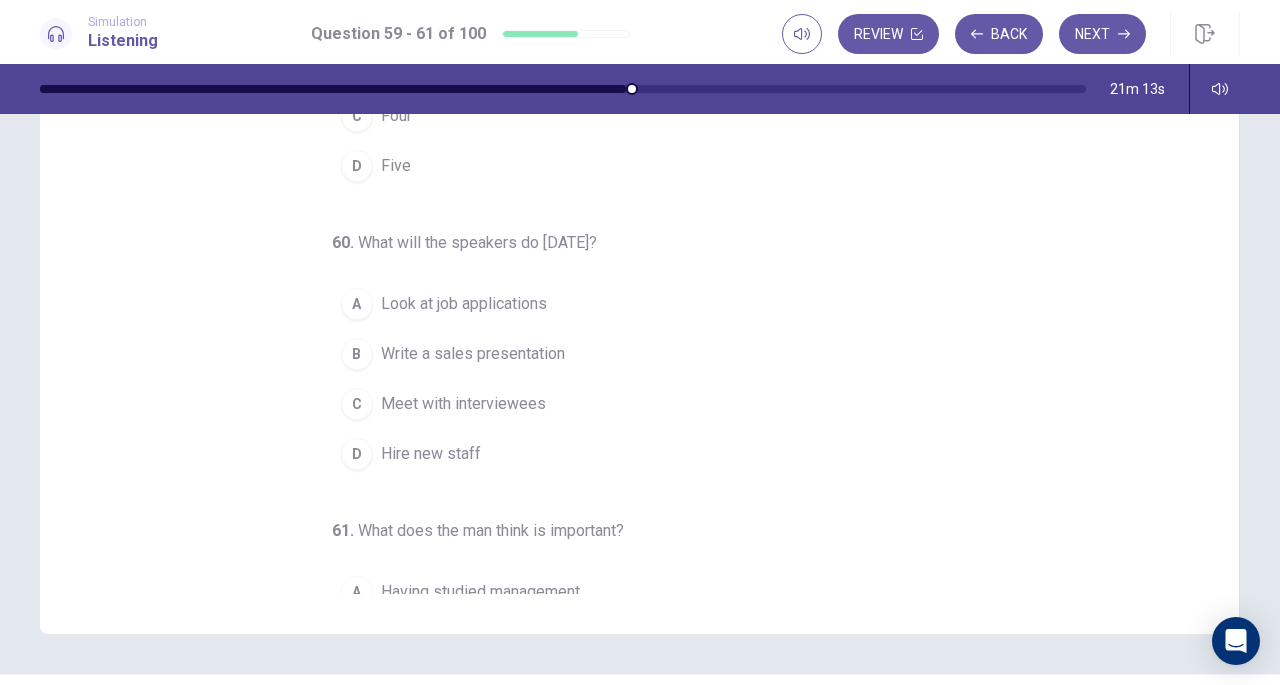 scroll, scrollTop: 0, scrollLeft: 0, axis: both 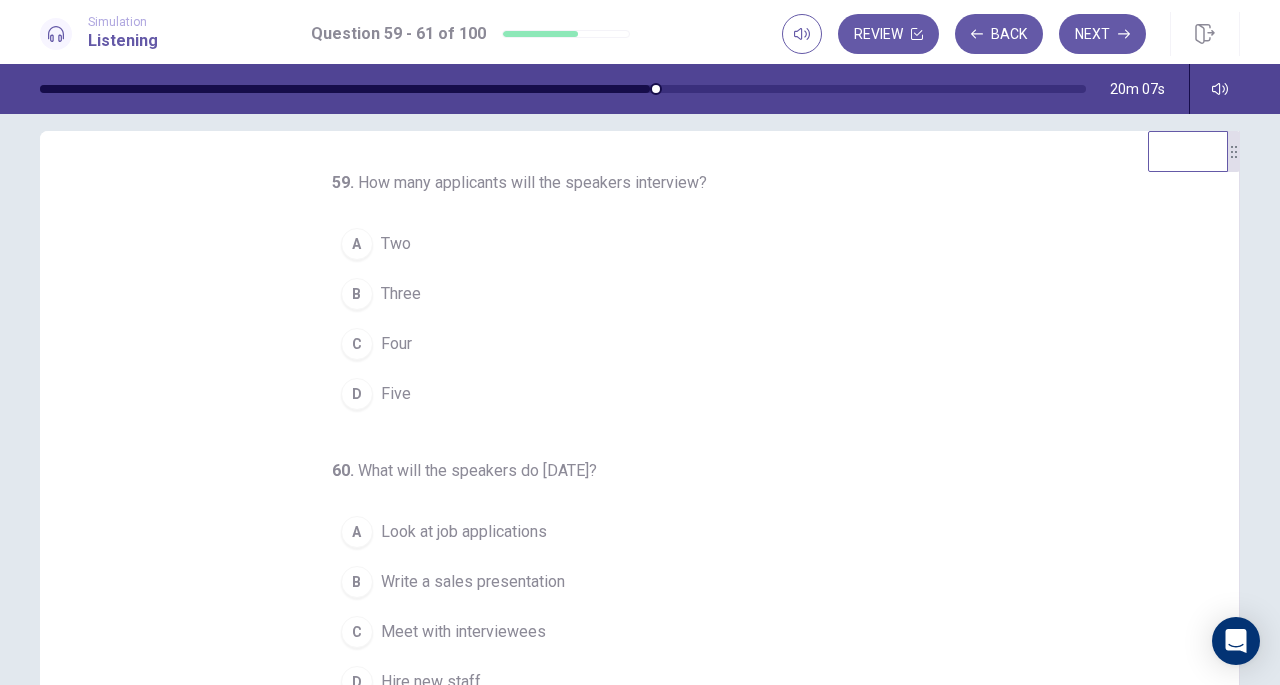 click on "D" at bounding box center (357, 394) 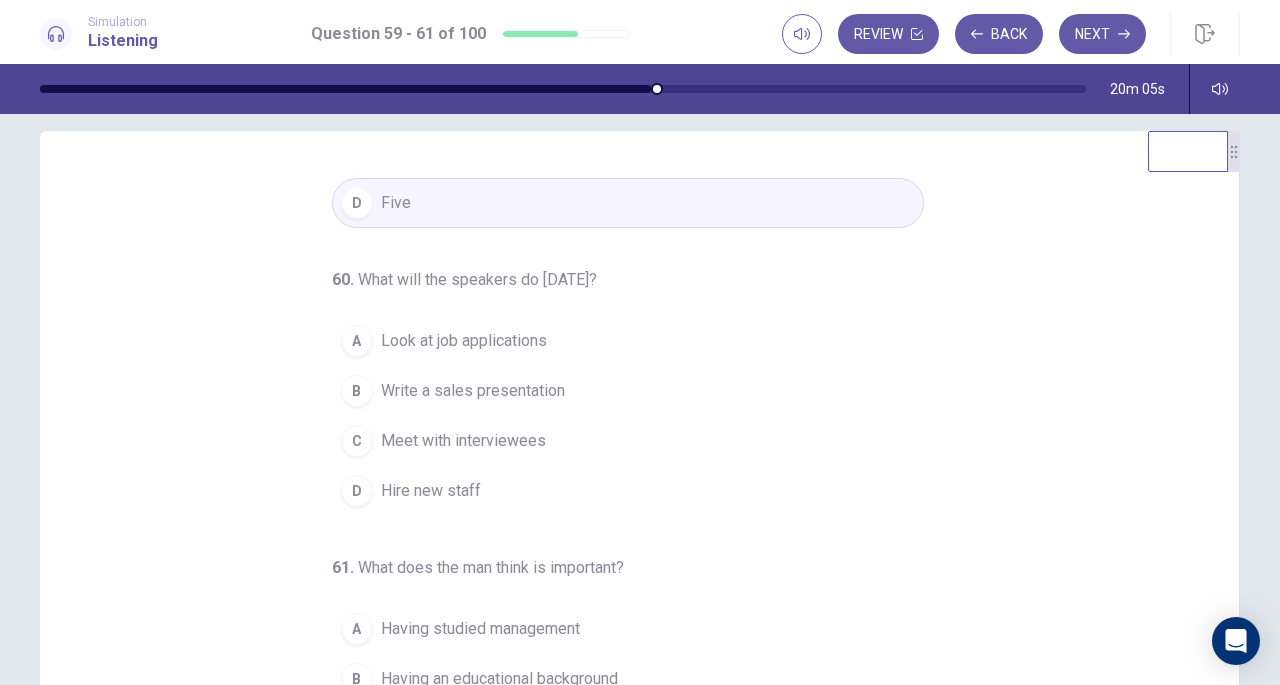 scroll, scrollTop: 200, scrollLeft: 0, axis: vertical 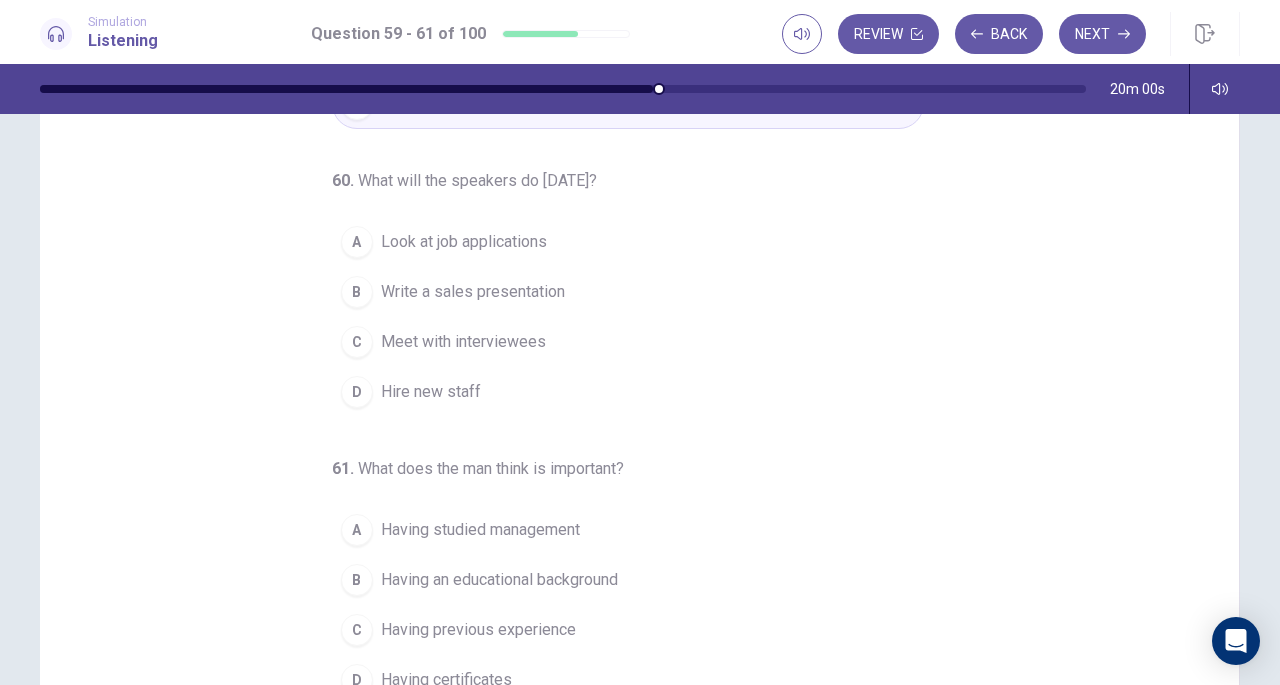 click on "A Look at job applications" at bounding box center (628, 242) 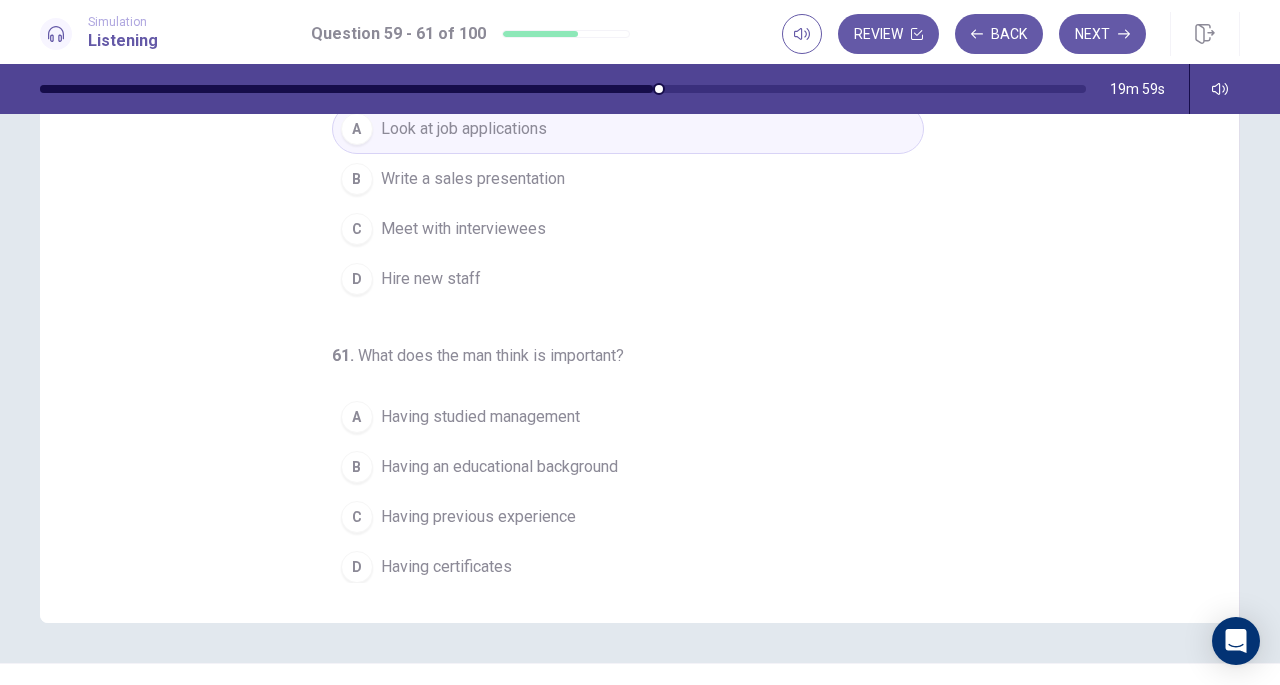 scroll, scrollTop: 237, scrollLeft: 0, axis: vertical 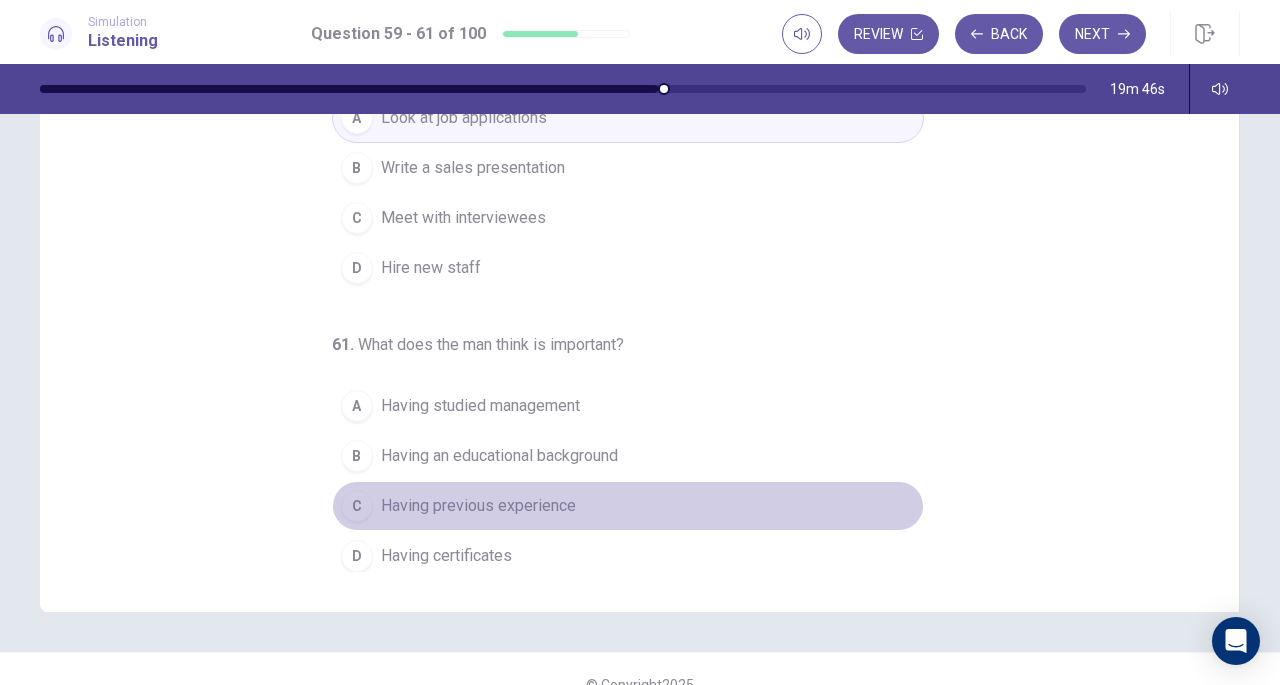 click on "Having previous experience" at bounding box center (478, 506) 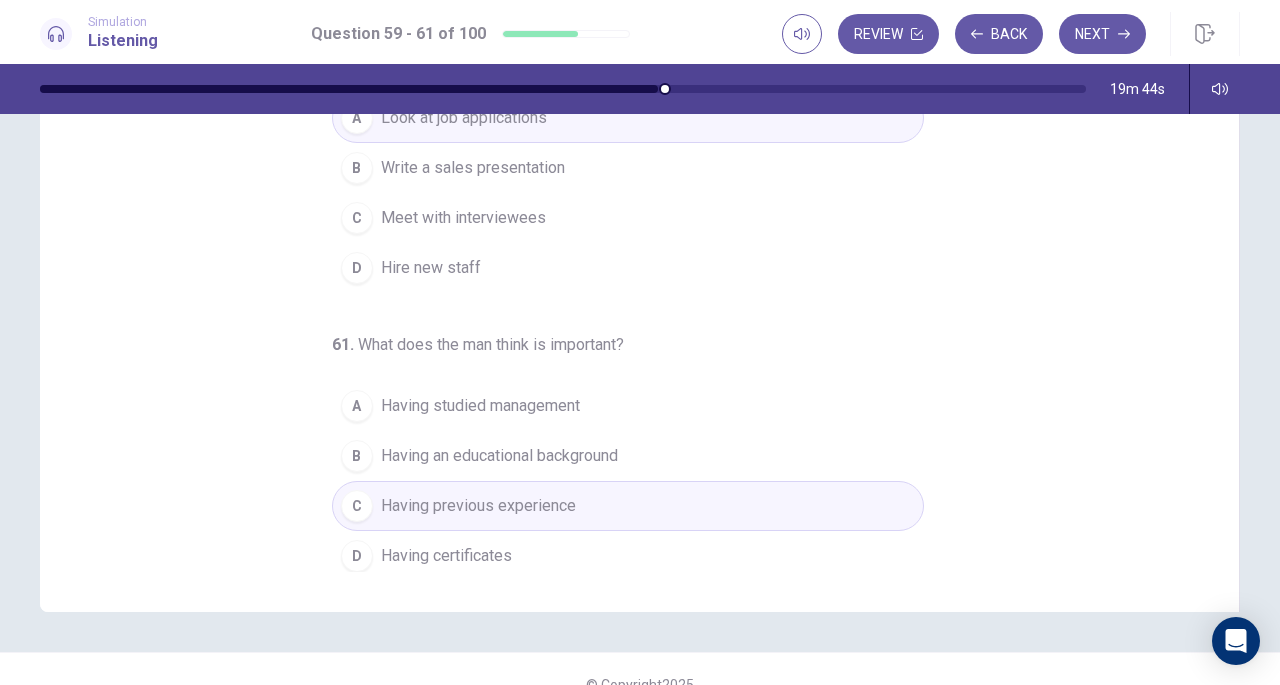 click on "Next" at bounding box center [1102, 34] 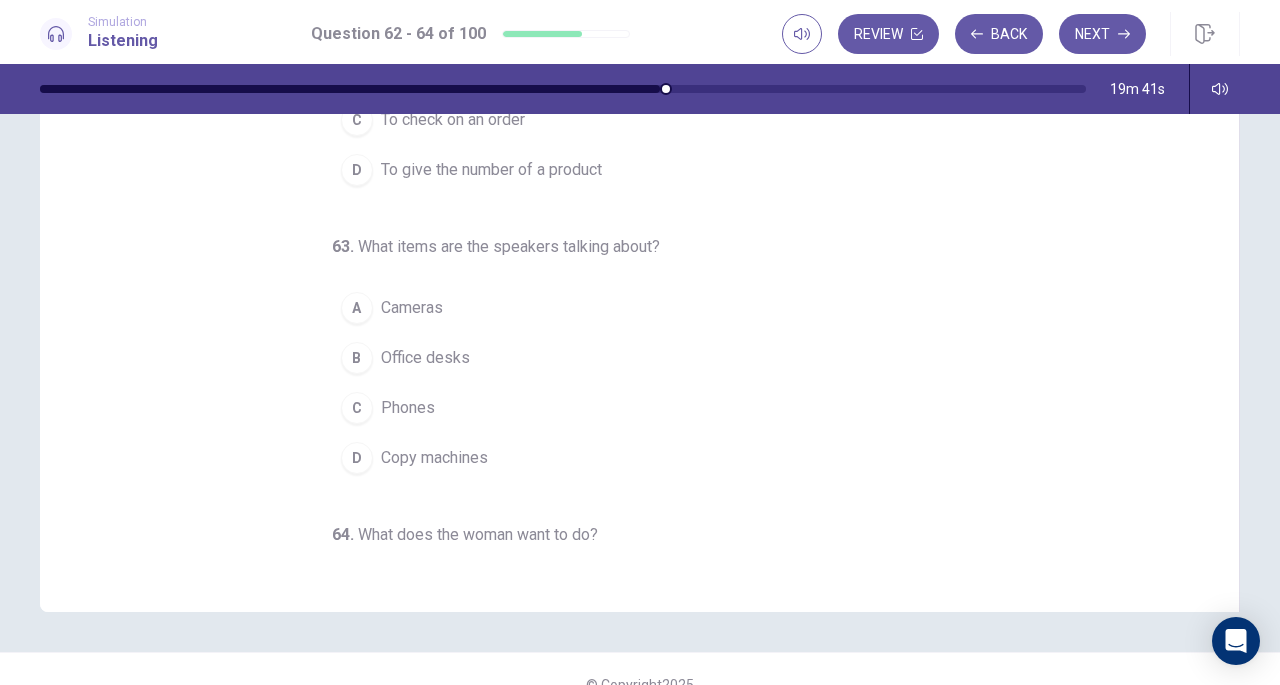 scroll, scrollTop: 0, scrollLeft: 0, axis: both 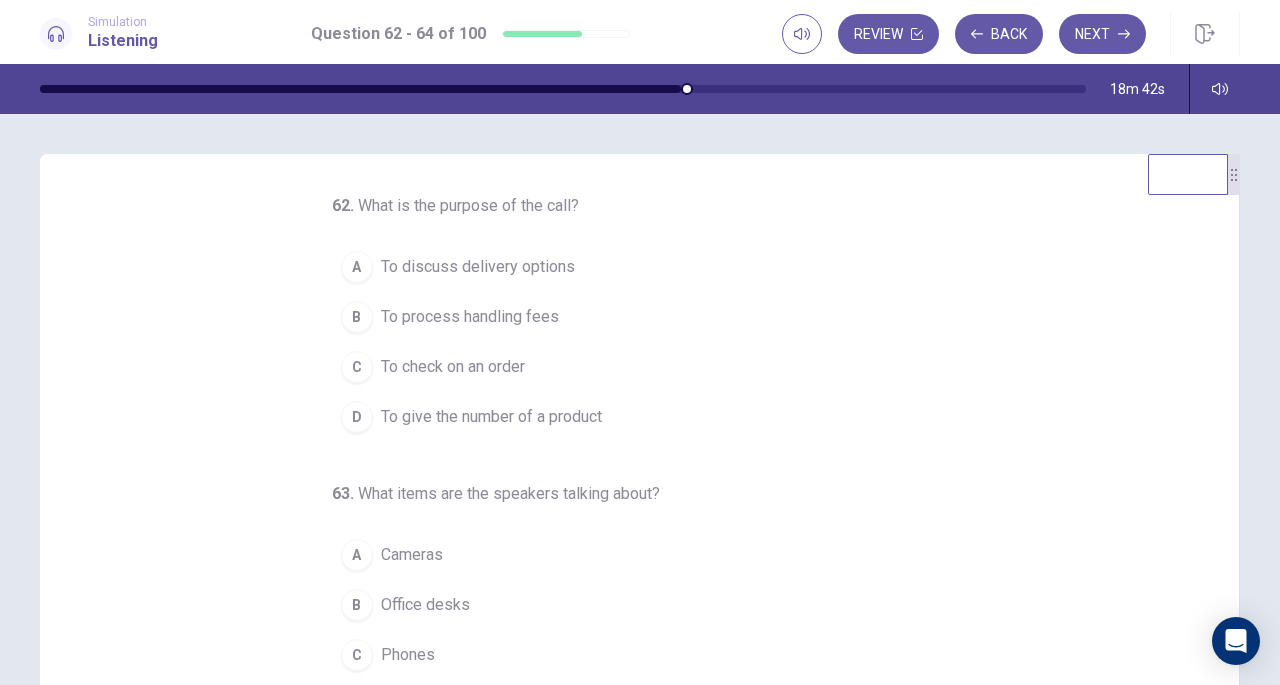 click on "C To check on an order" at bounding box center (628, 367) 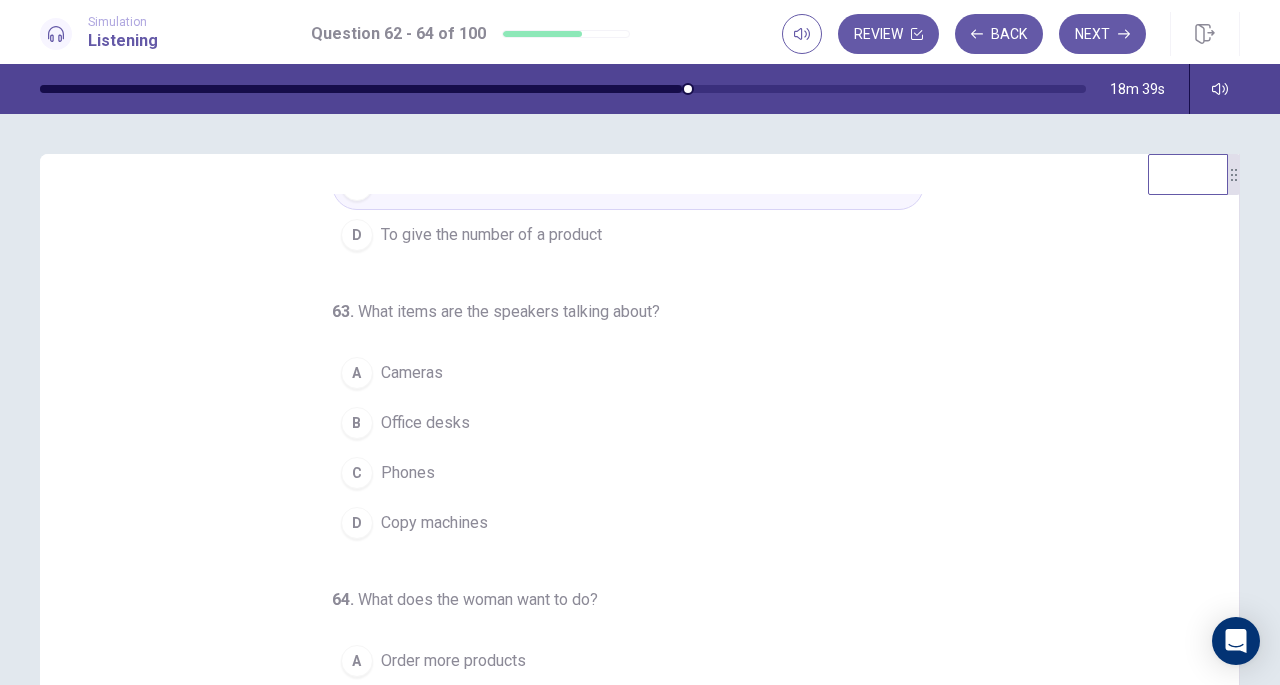 scroll, scrollTop: 200, scrollLeft: 0, axis: vertical 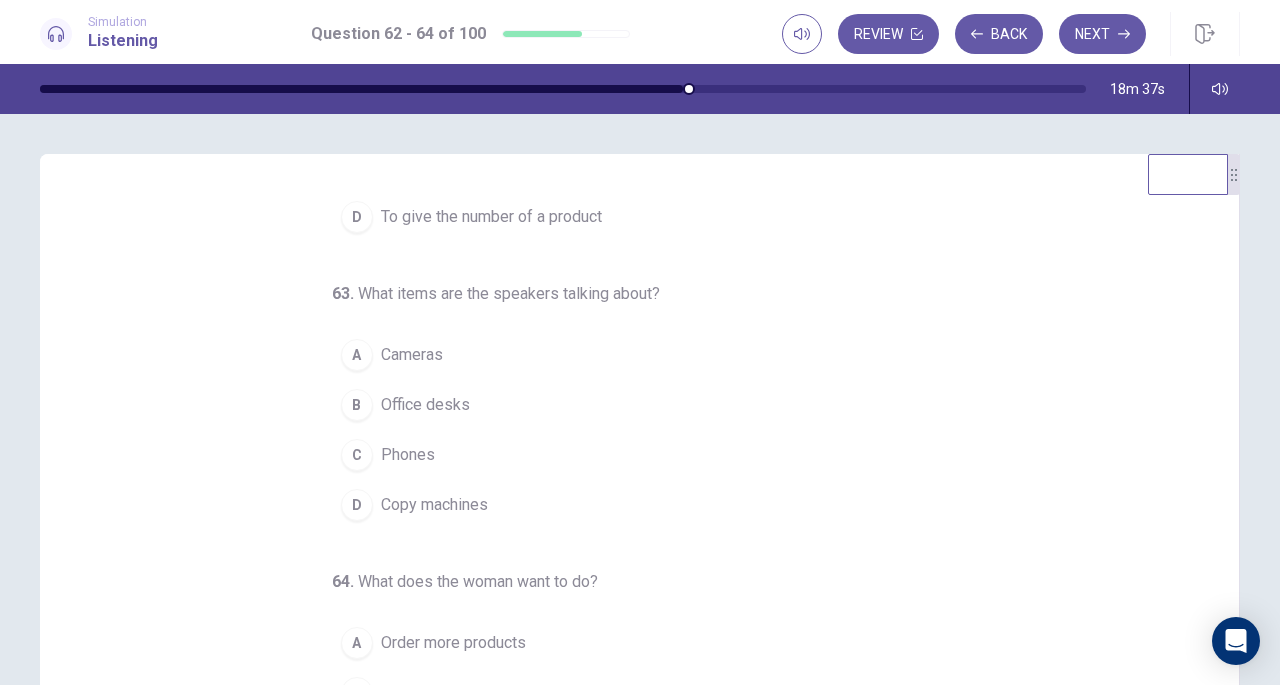 click on "D Copy machines" at bounding box center [628, 505] 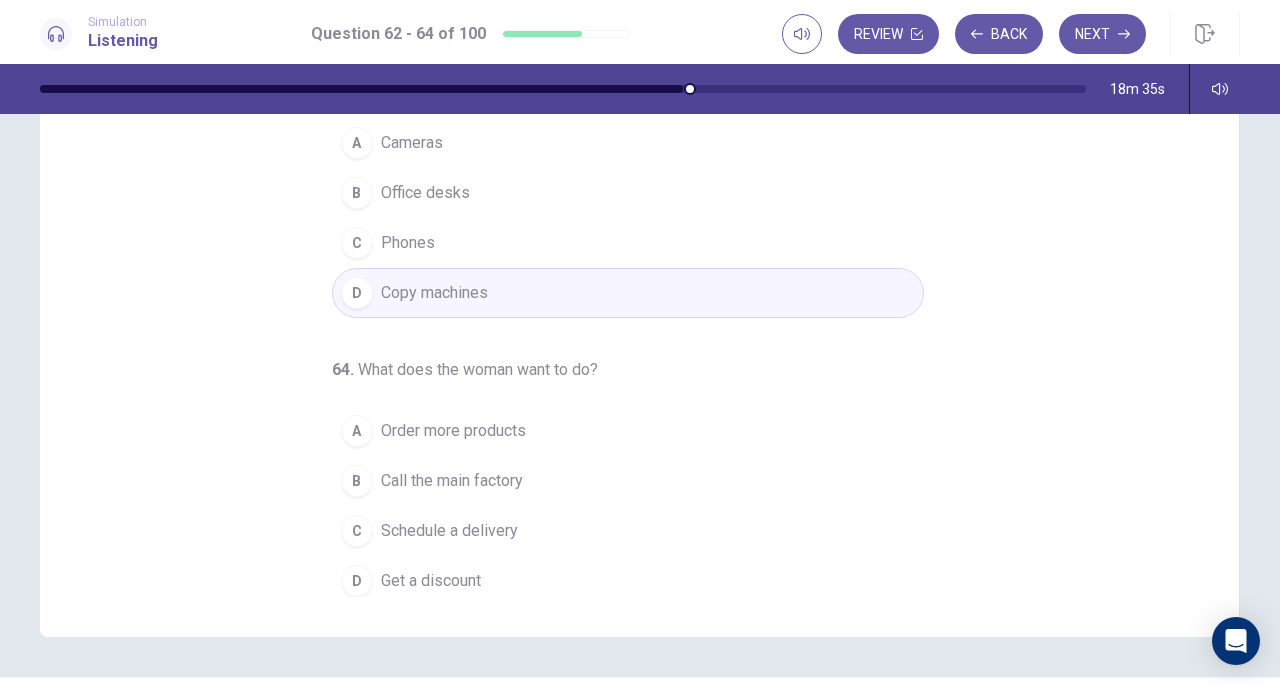 scroll, scrollTop: 214, scrollLeft: 0, axis: vertical 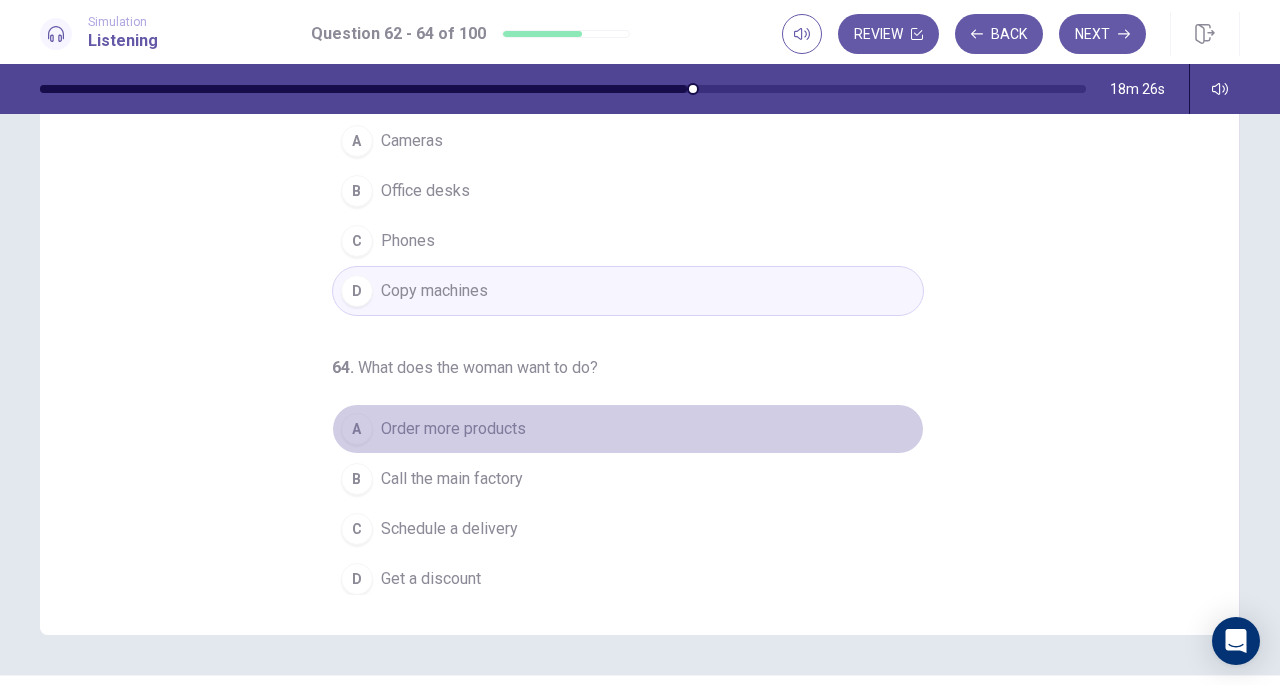 click on "Order more products" at bounding box center (453, 429) 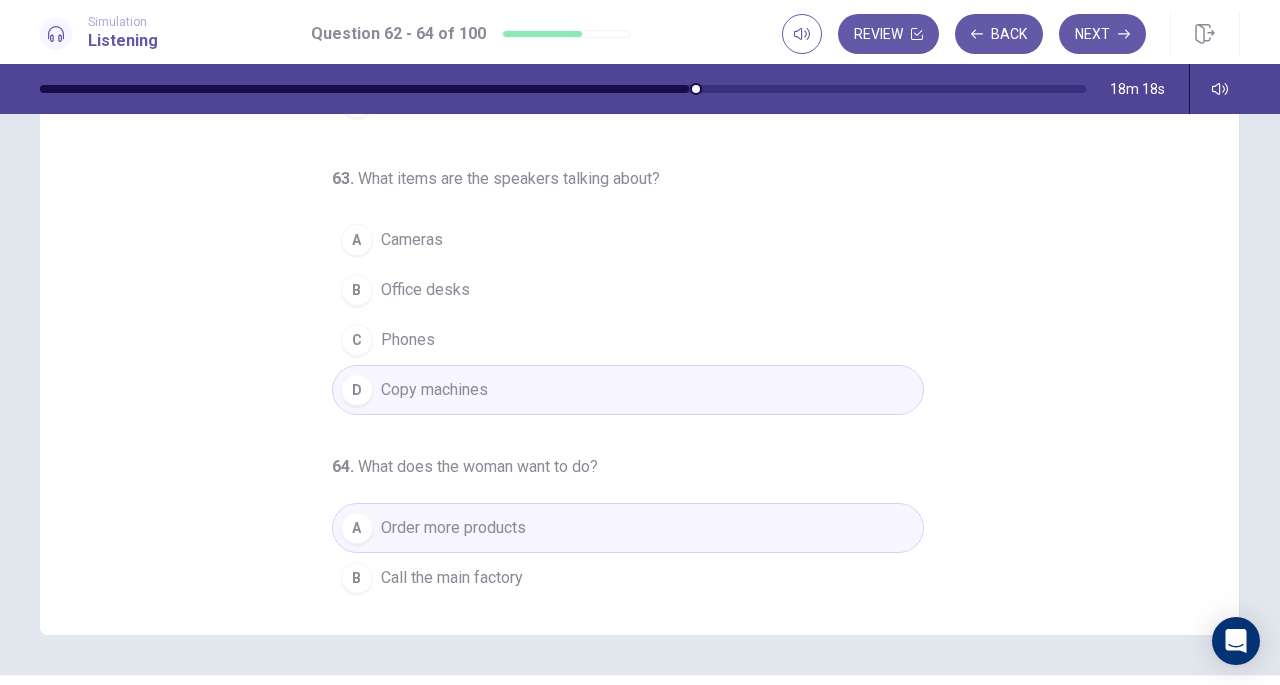 scroll, scrollTop: 0, scrollLeft: 0, axis: both 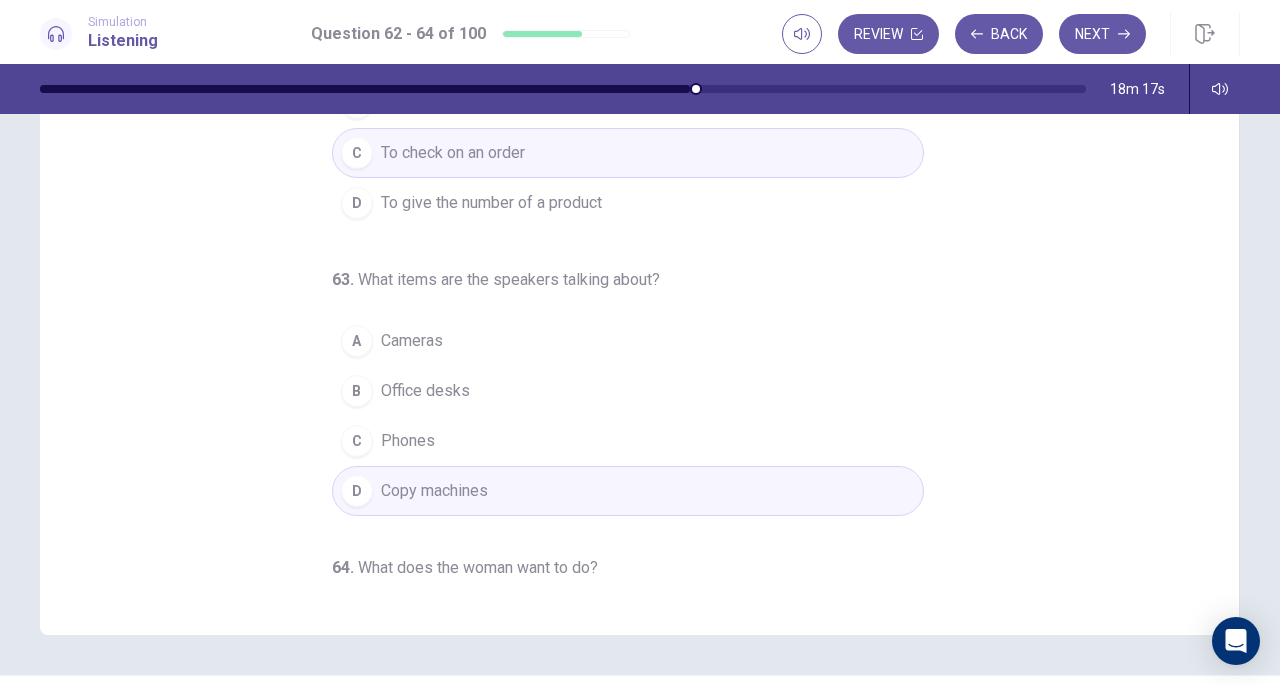 click on "Next" at bounding box center [1102, 34] 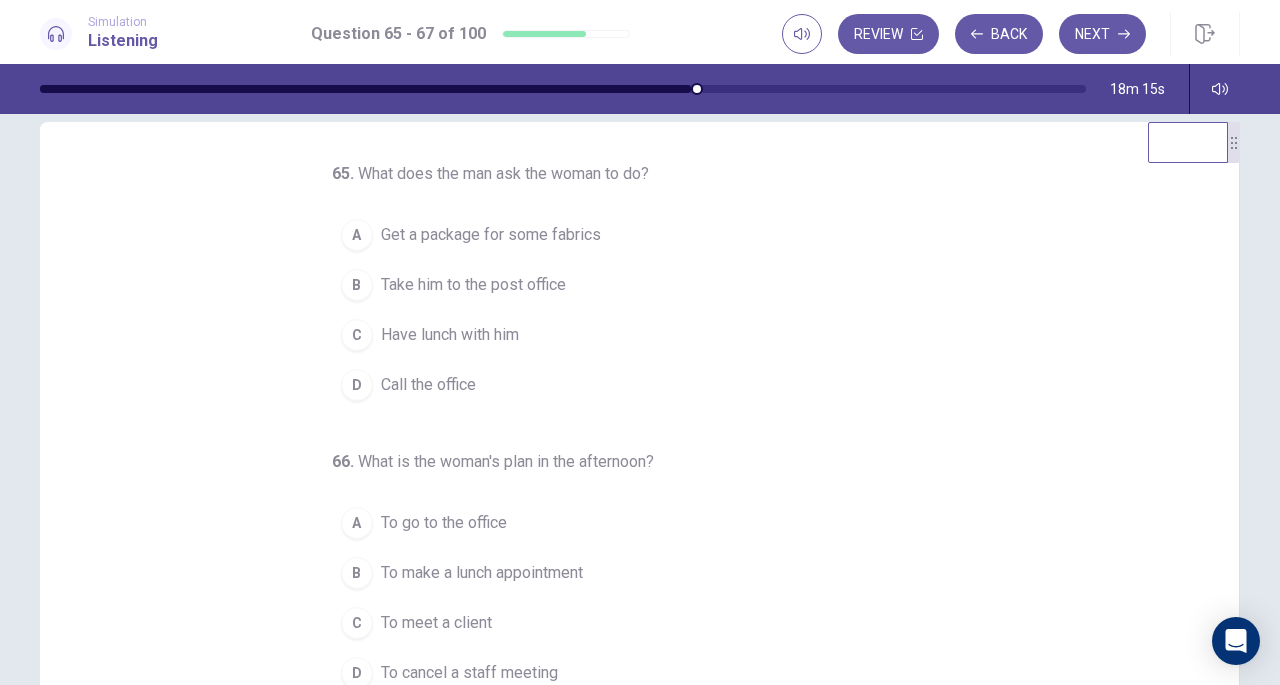 scroll, scrollTop: 30, scrollLeft: 0, axis: vertical 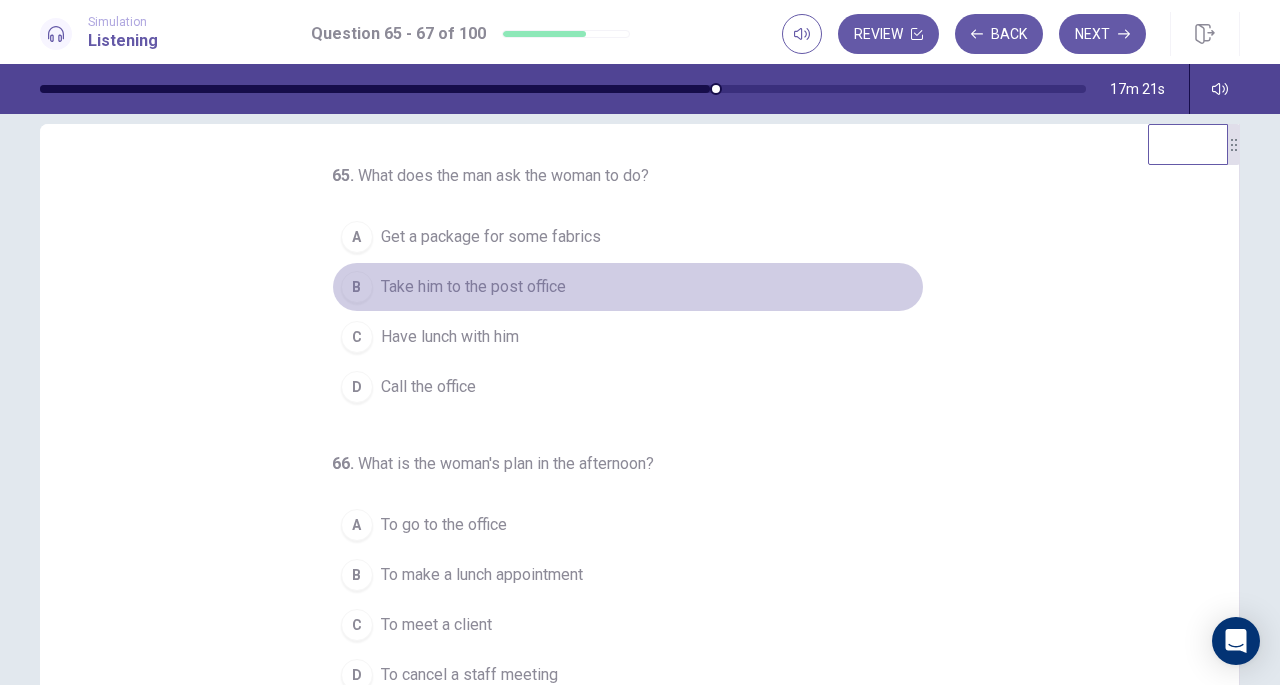 click on "B Take him to the post office" at bounding box center (628, 287) 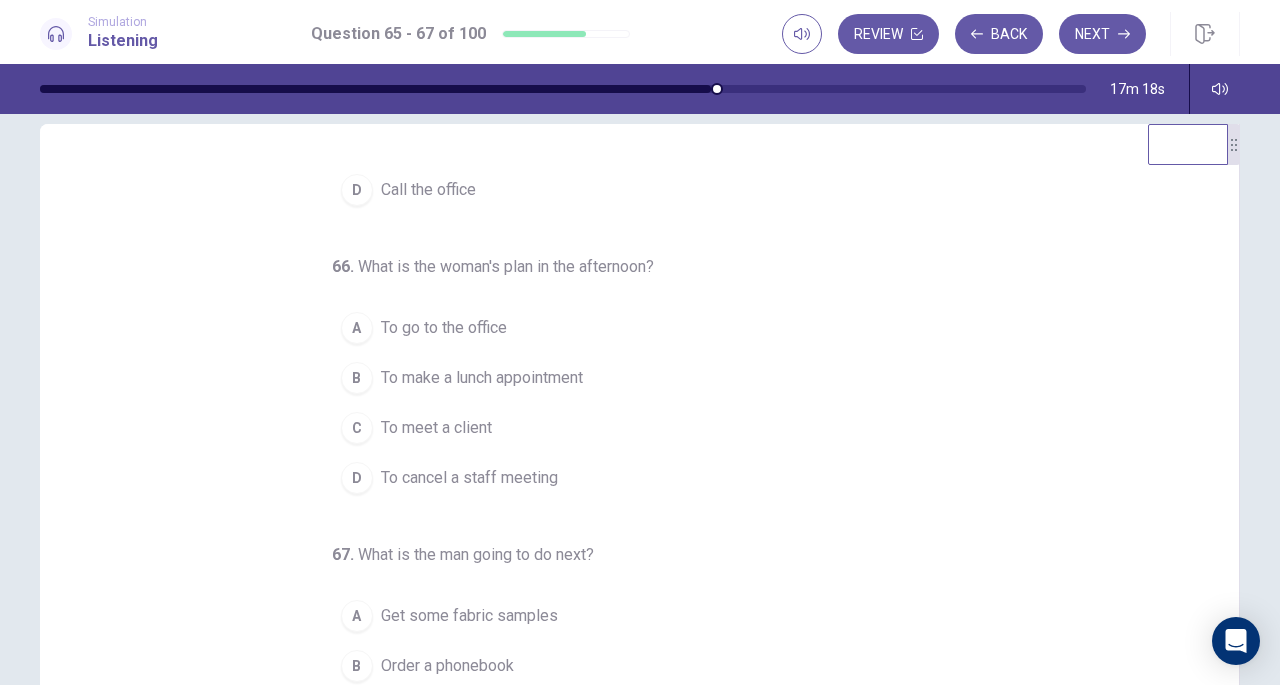 scroll, scrollTop: 200, scrollLeft: 0, axis: vertical 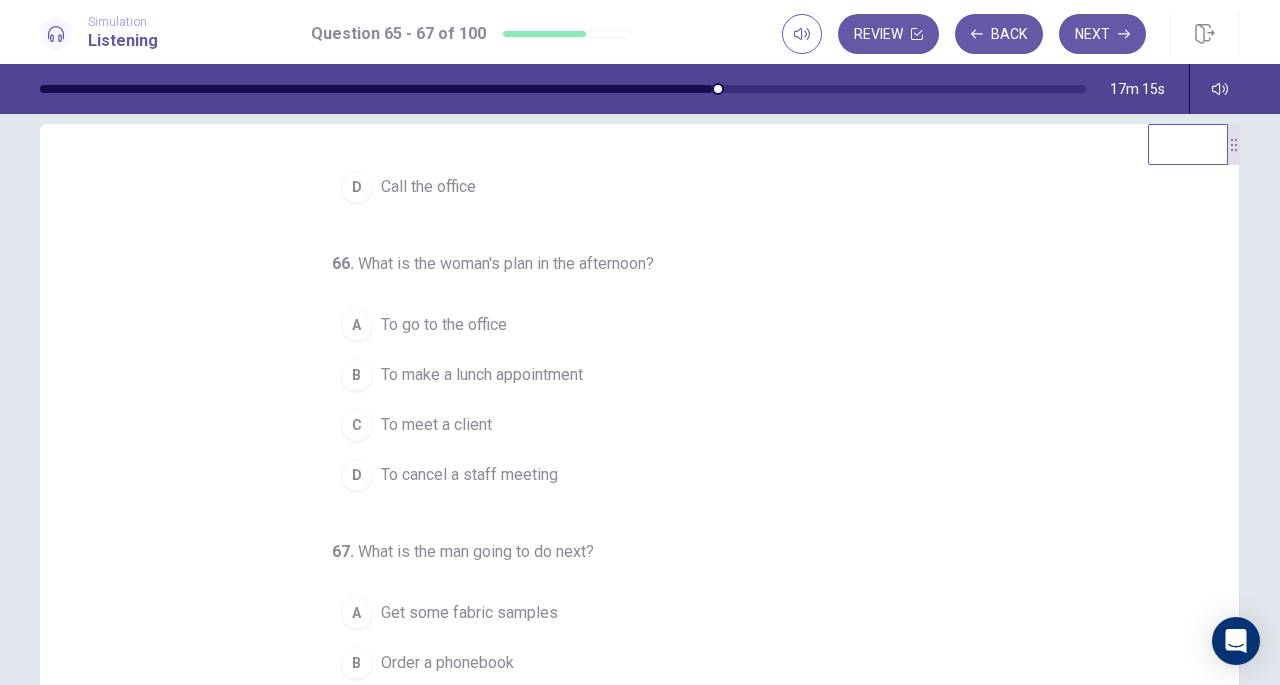 click on "C To meet a client" at bounding box center [628, 425] 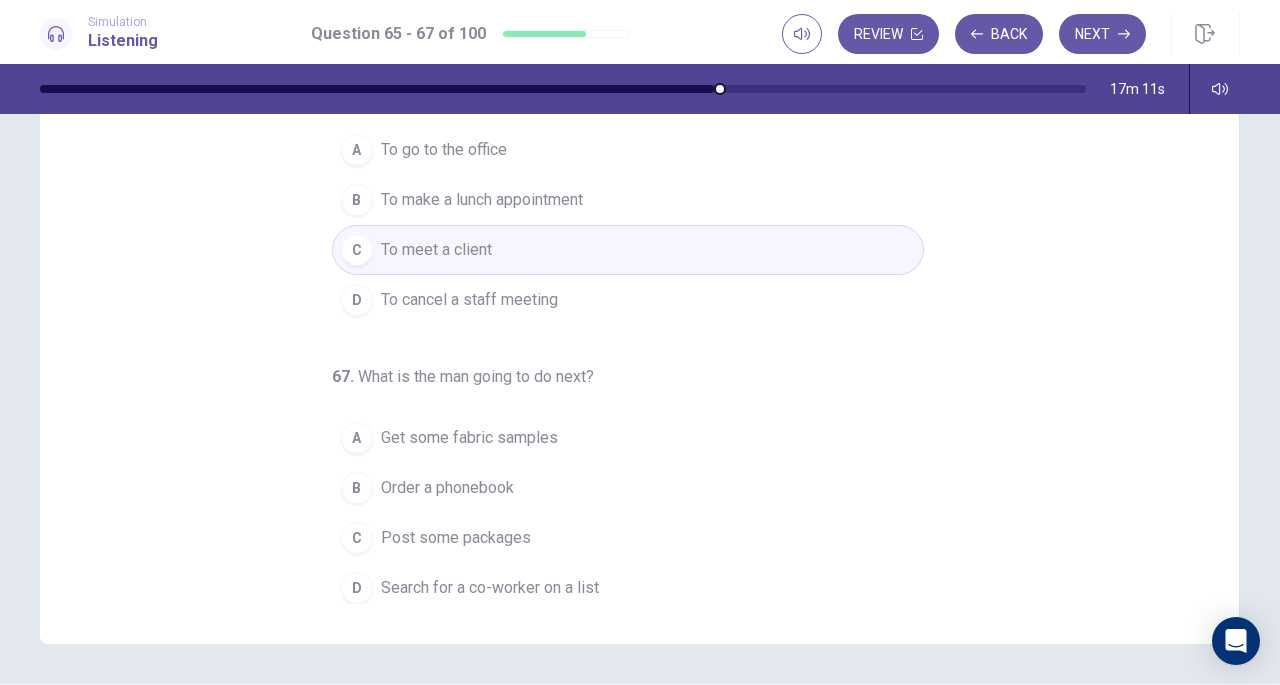 scroll, scrollTop: 206, scrollLeft: 0, axis: vertical 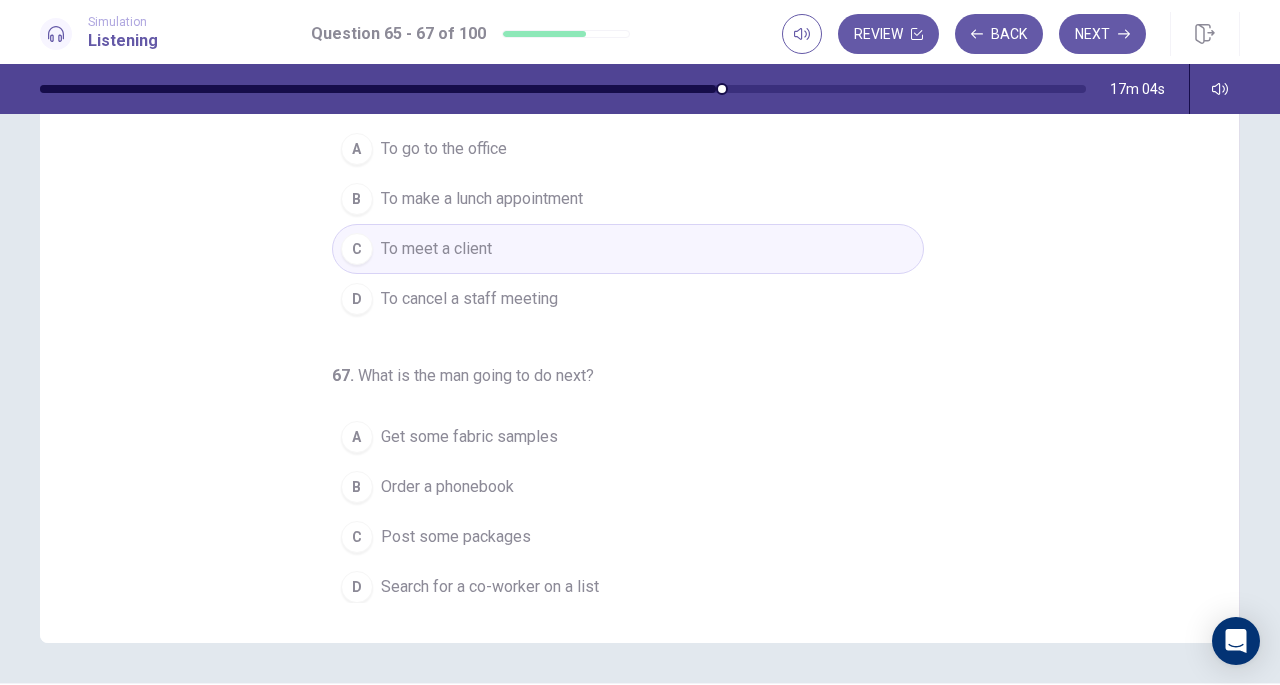 click on "Search for a co-worker on a list" at bounding box center [490, 587] 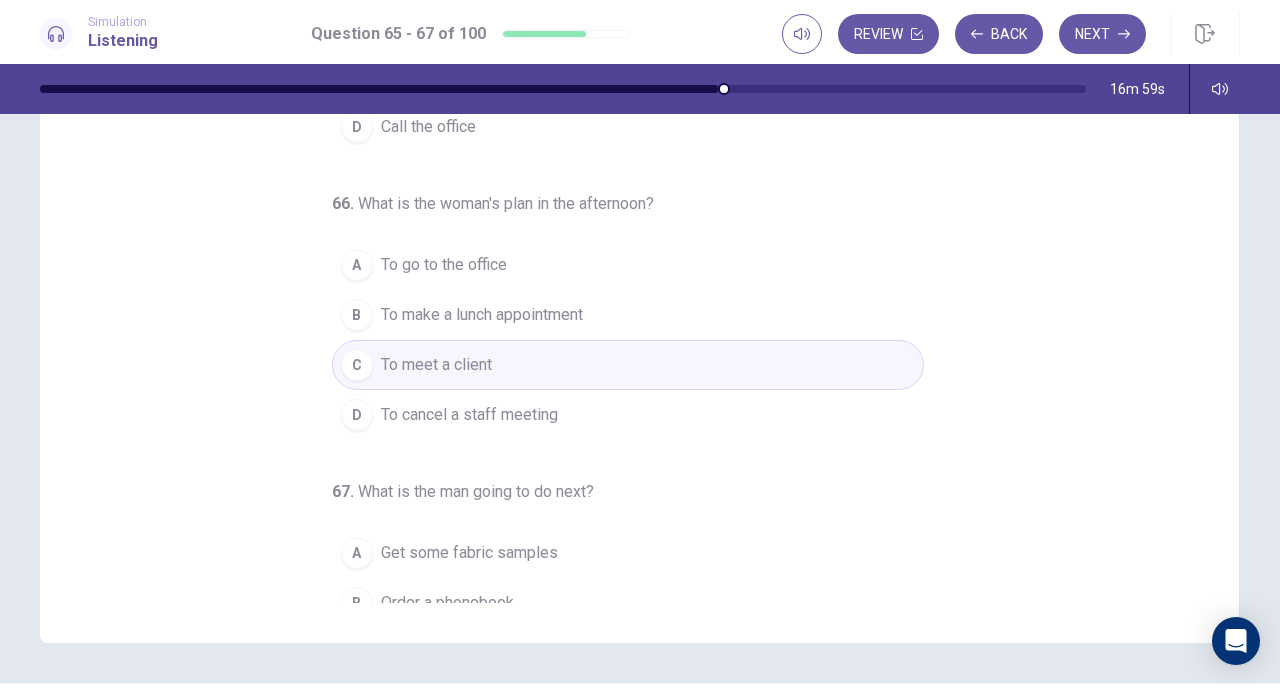 scroll, scrollTop: 0, scrollLeft: 0, axis: both 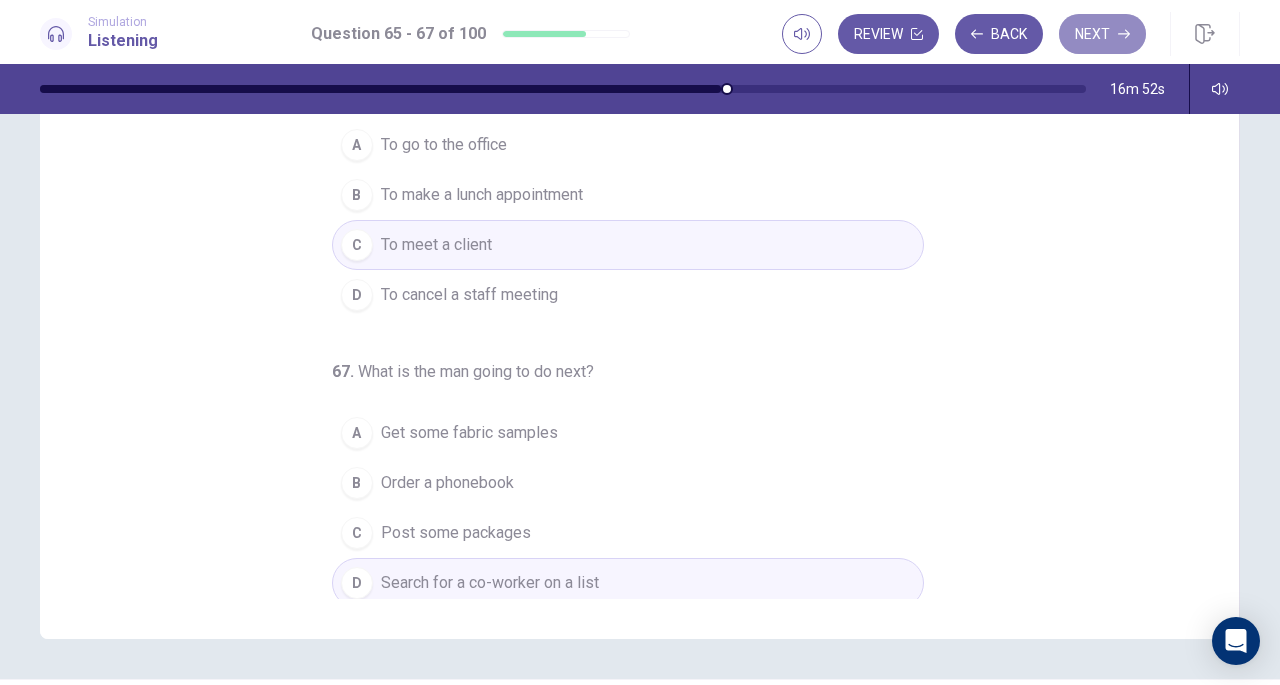 click on "Next" at bounding box center [1102, 34] 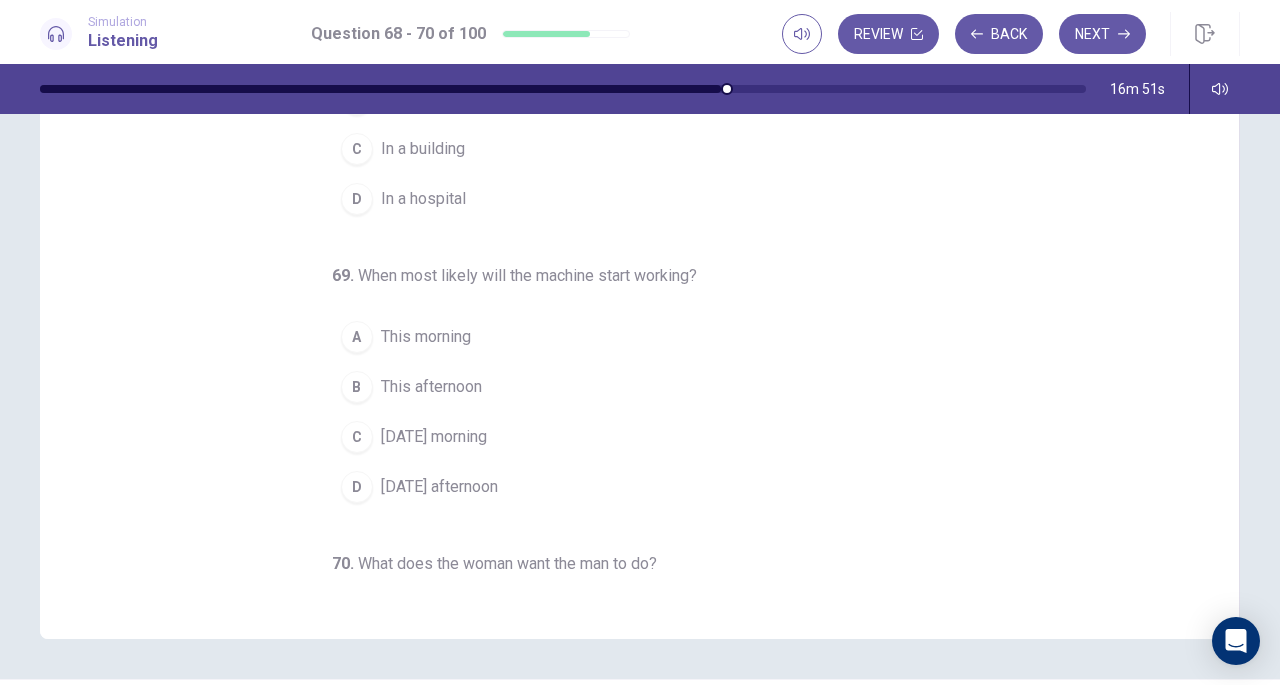 scroll, scrollTop: 0, scrollLeft: 0, axis: both 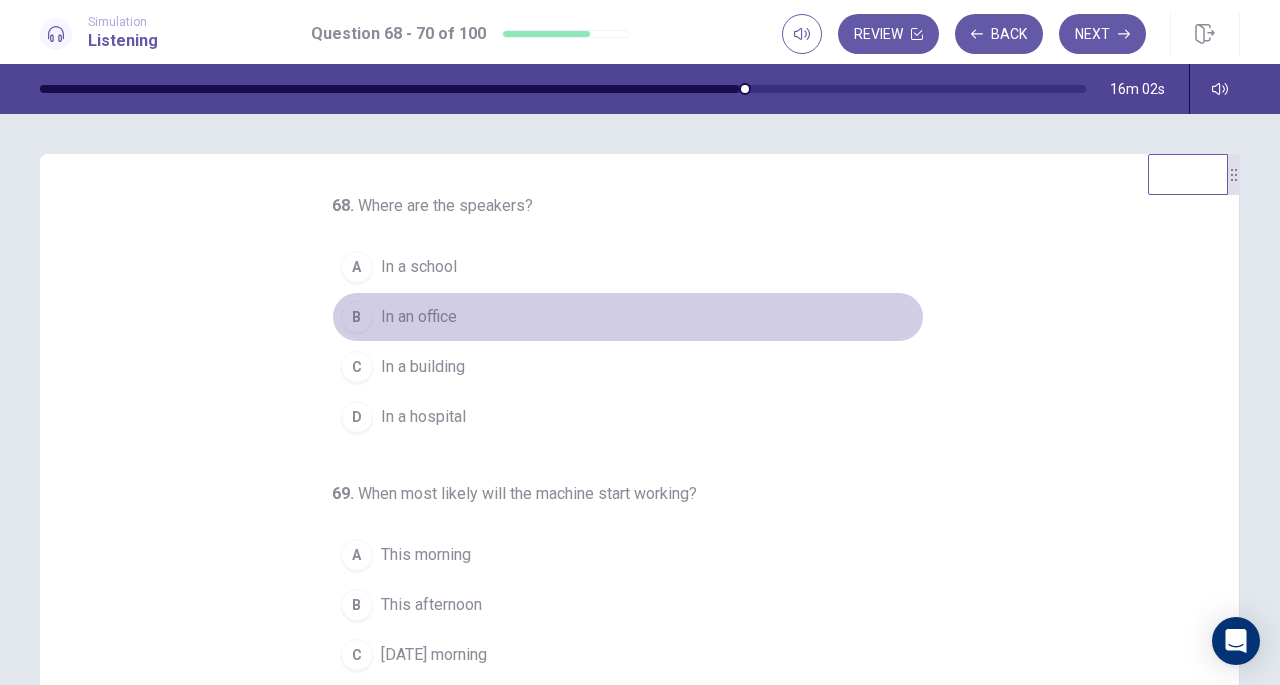 click on "B In an office" at bounding box center [628, 317] 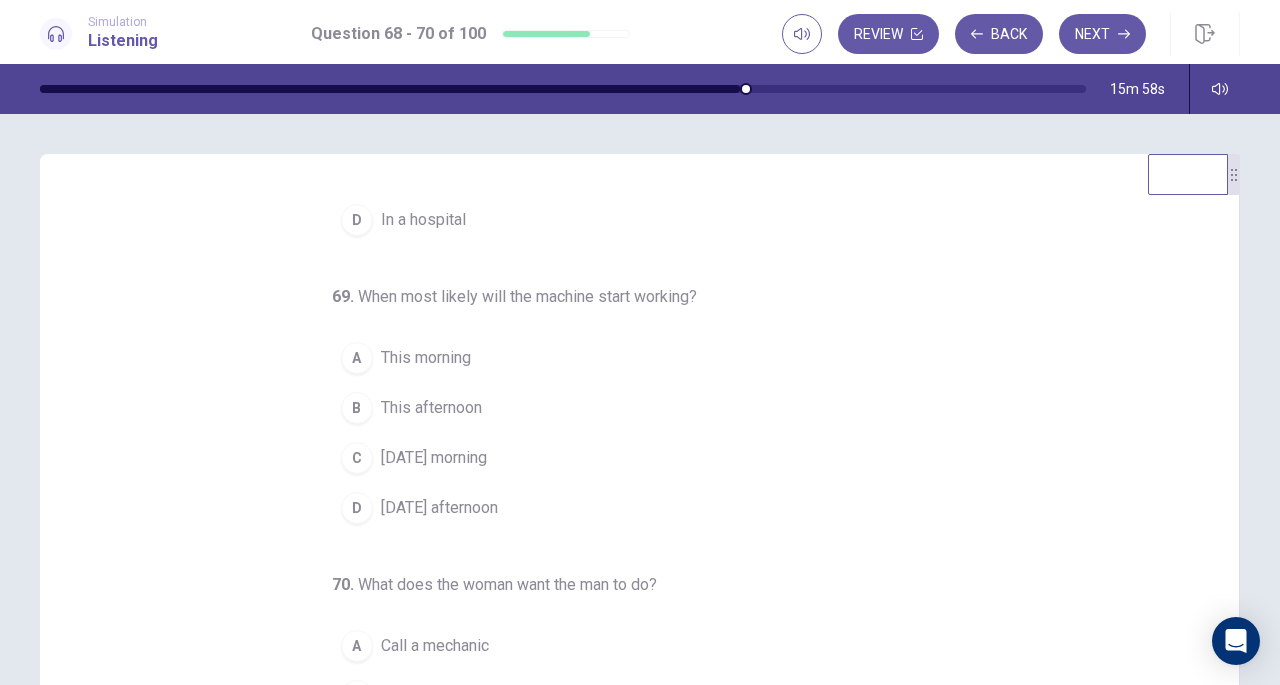 scroll, scrollTop: 200, scrollLeft: 0, axis: vertical 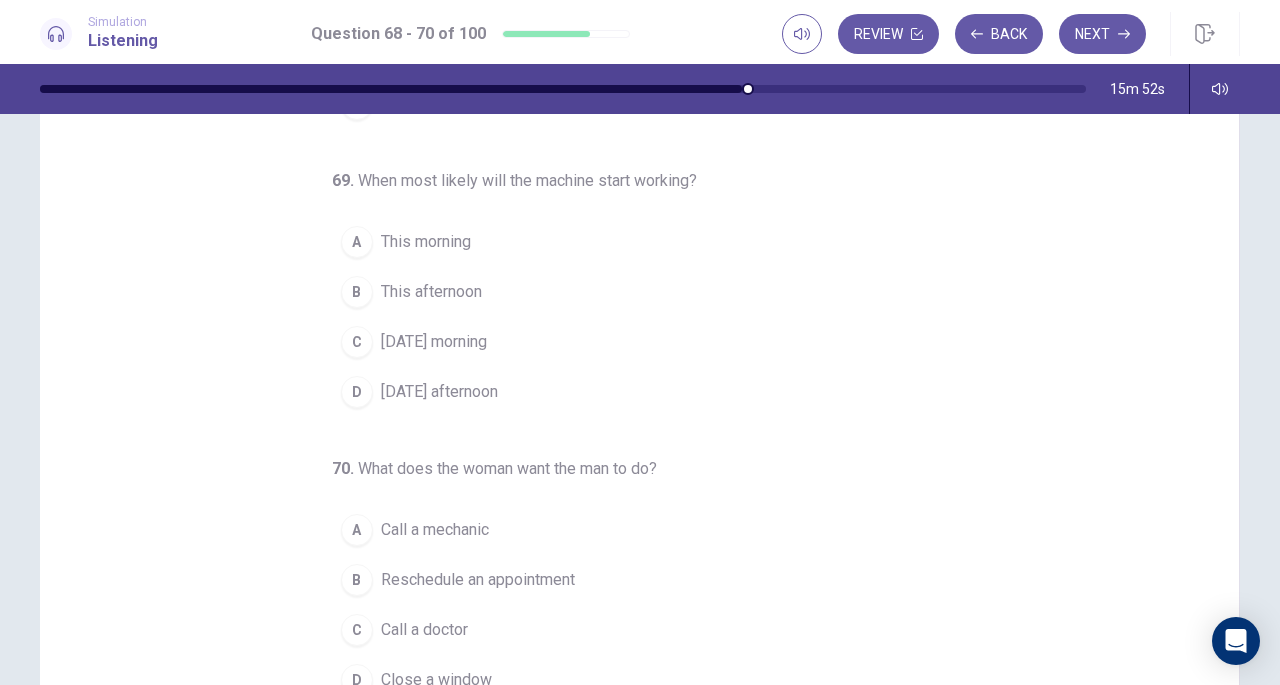 click on "Tomorrow morning" at bounding box center (434, 342) 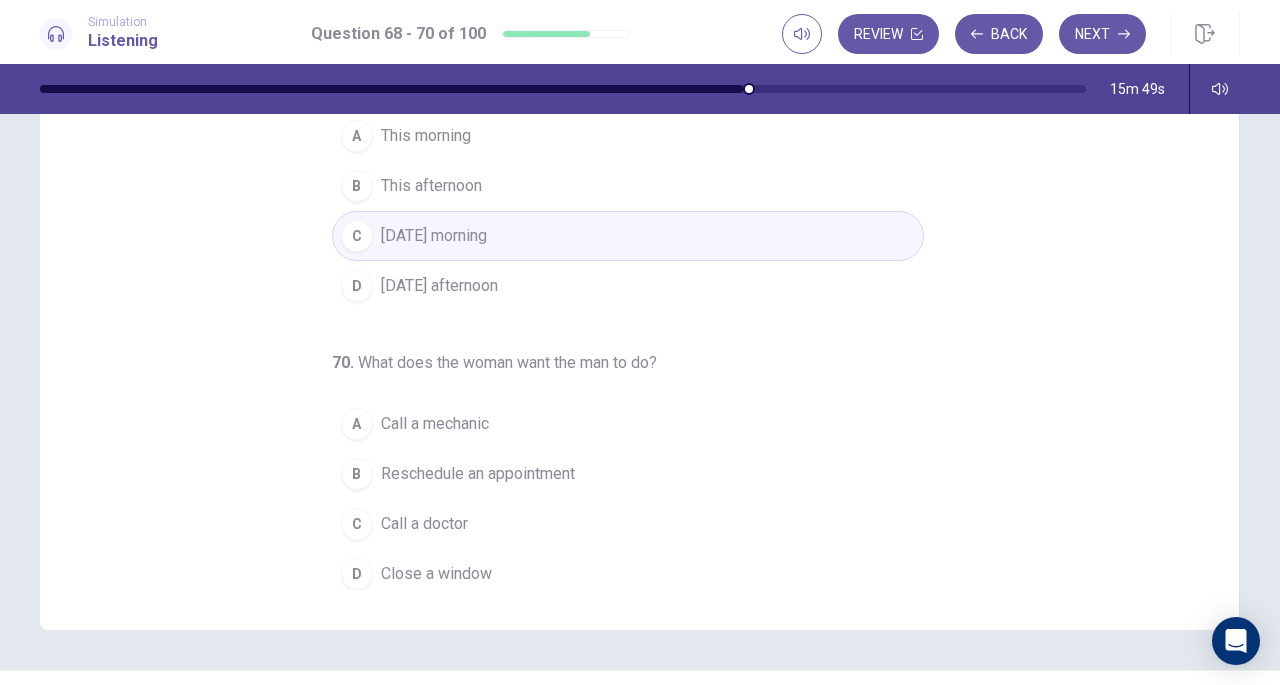 scroll, scrollTop: 221, scrollLeft: 0, axis: vertical 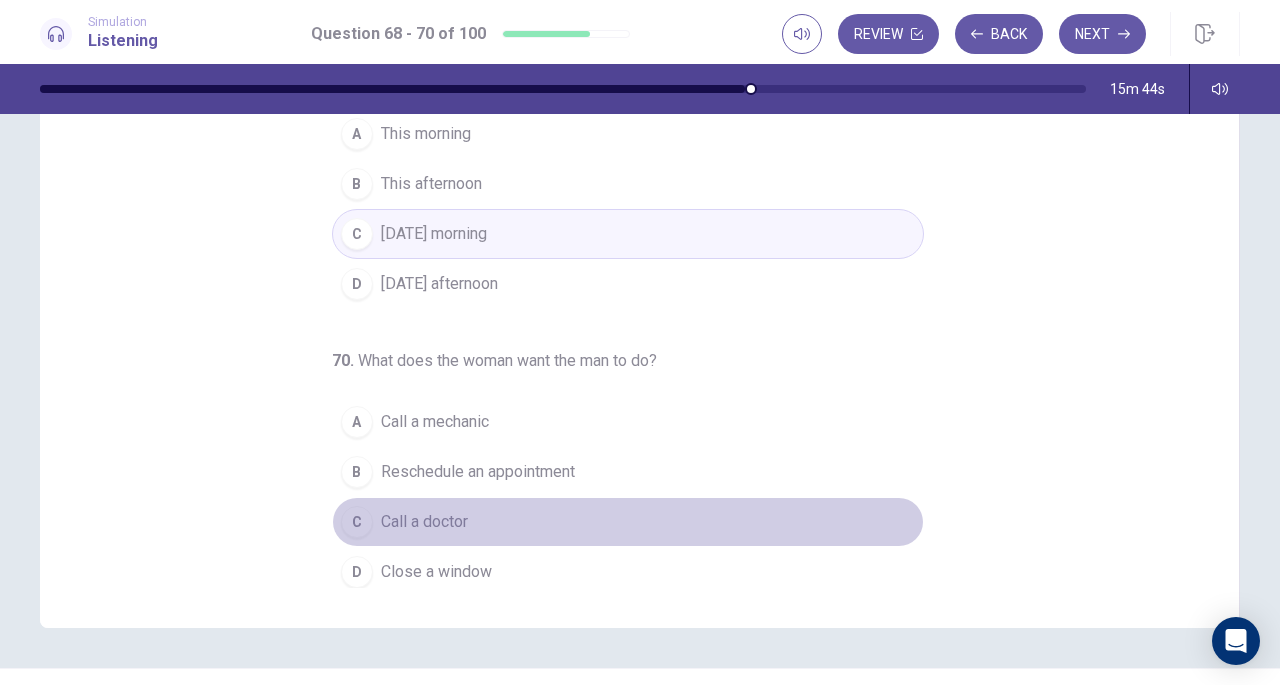 click on "C Call a doctor" at bounding box center [628, 522] 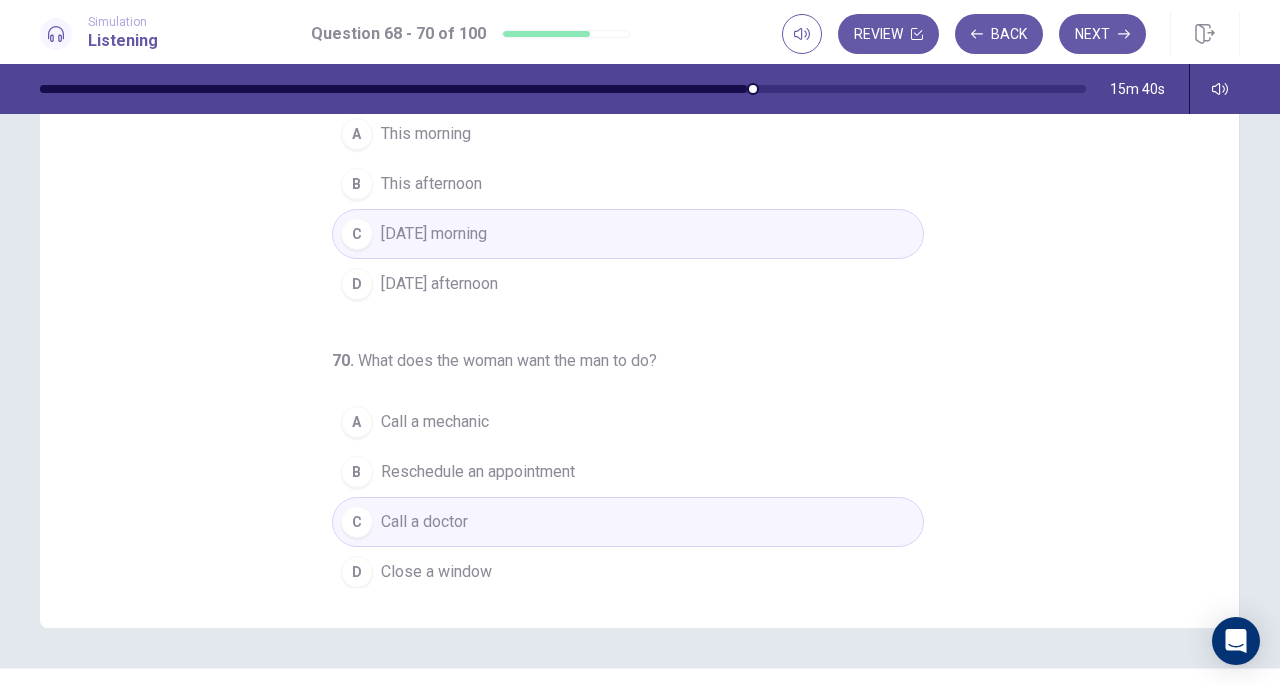 click on "D Close a window" at bounding box center [628, 572] 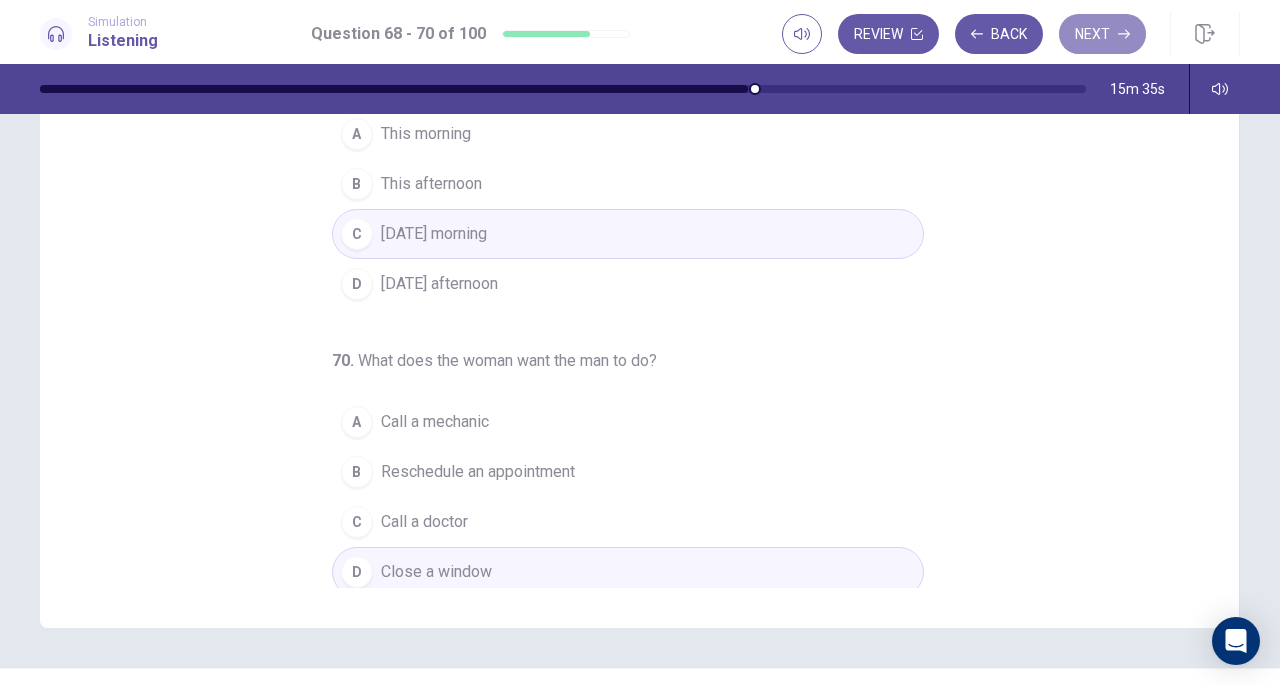 click on "Next" at bounding box center [1102, 34] 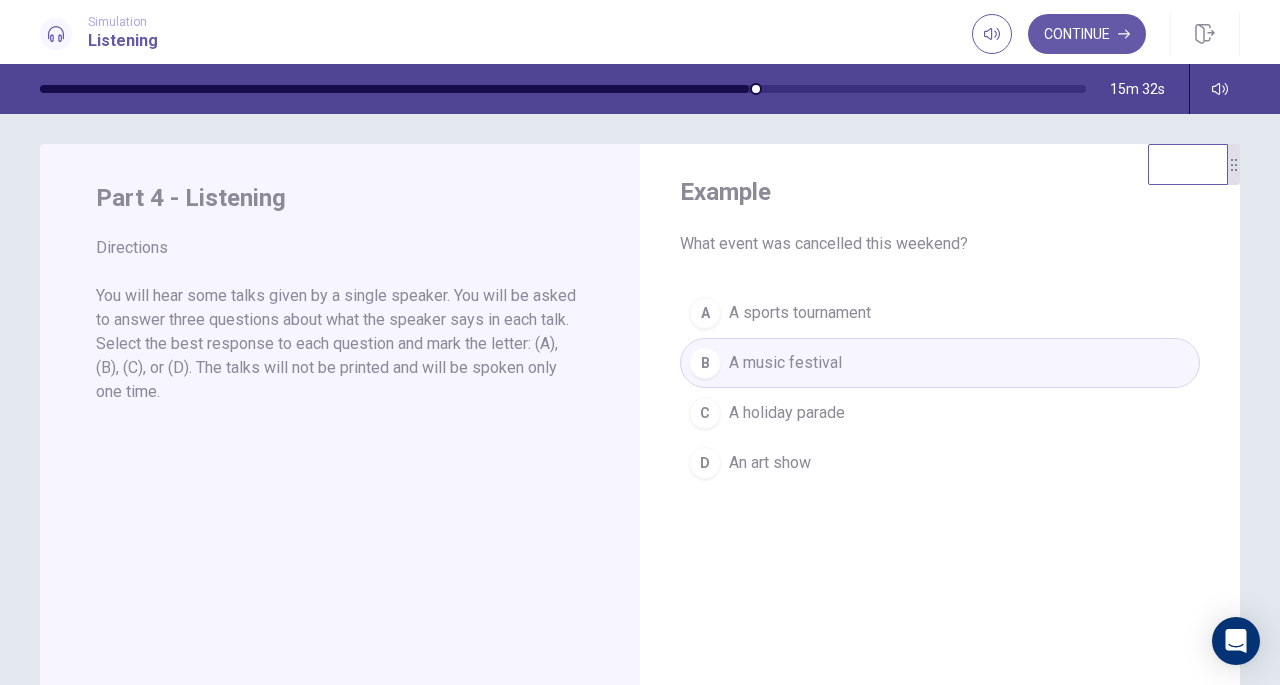 scroll, scrollTop: 9, scrollLeft: 0, axis: vertical 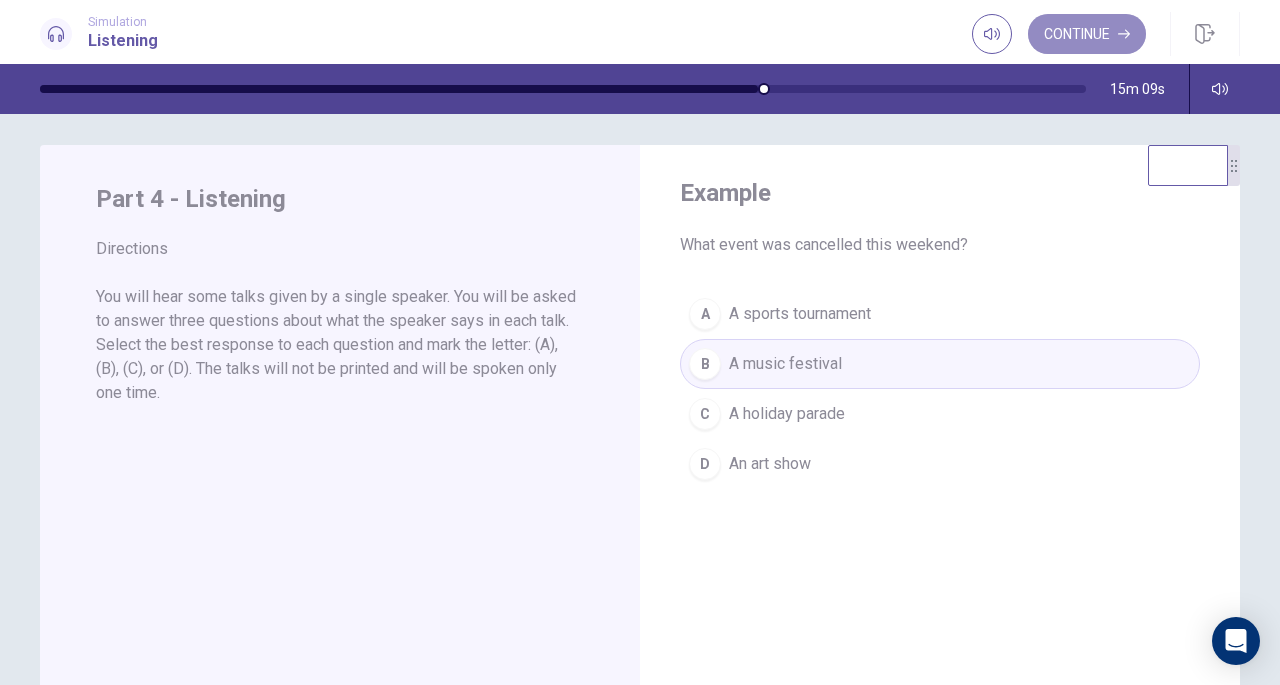 click on "Continue" at bounding box center [1087, 34] 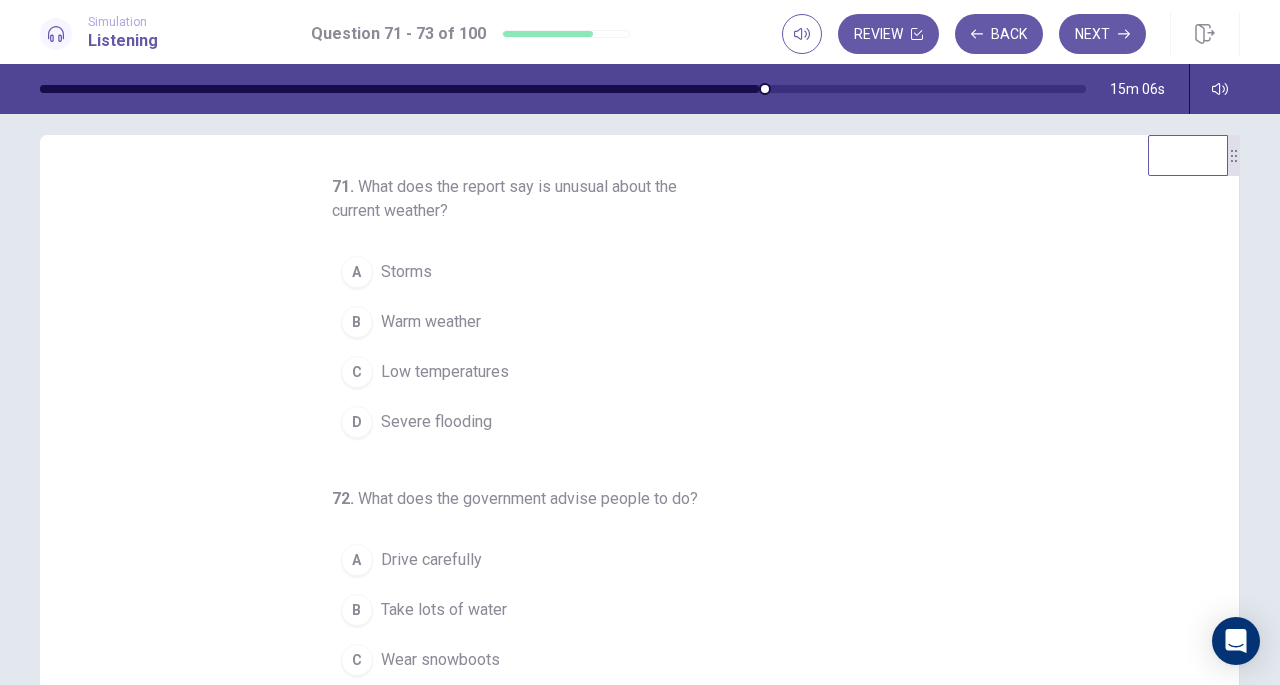 scroll, scrollTop: 20, scrollLeft: 0, axis: vertical 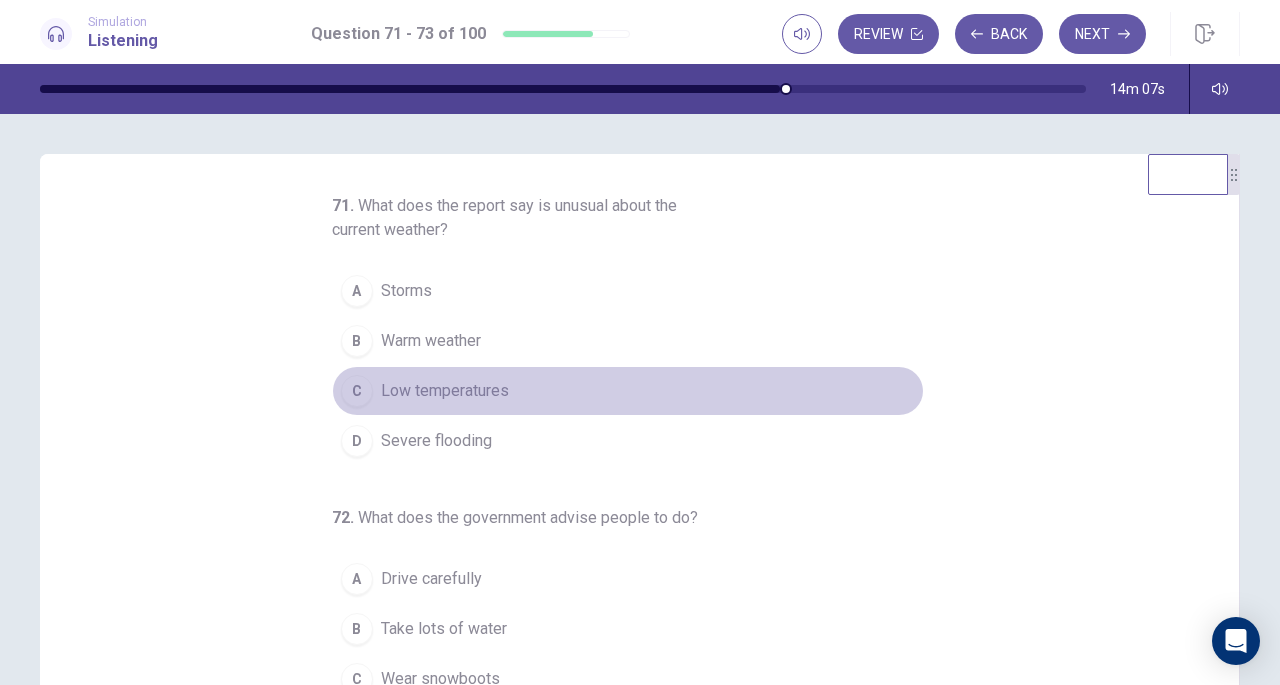 click on "Low temperatures" at bounding box center (445, 391) 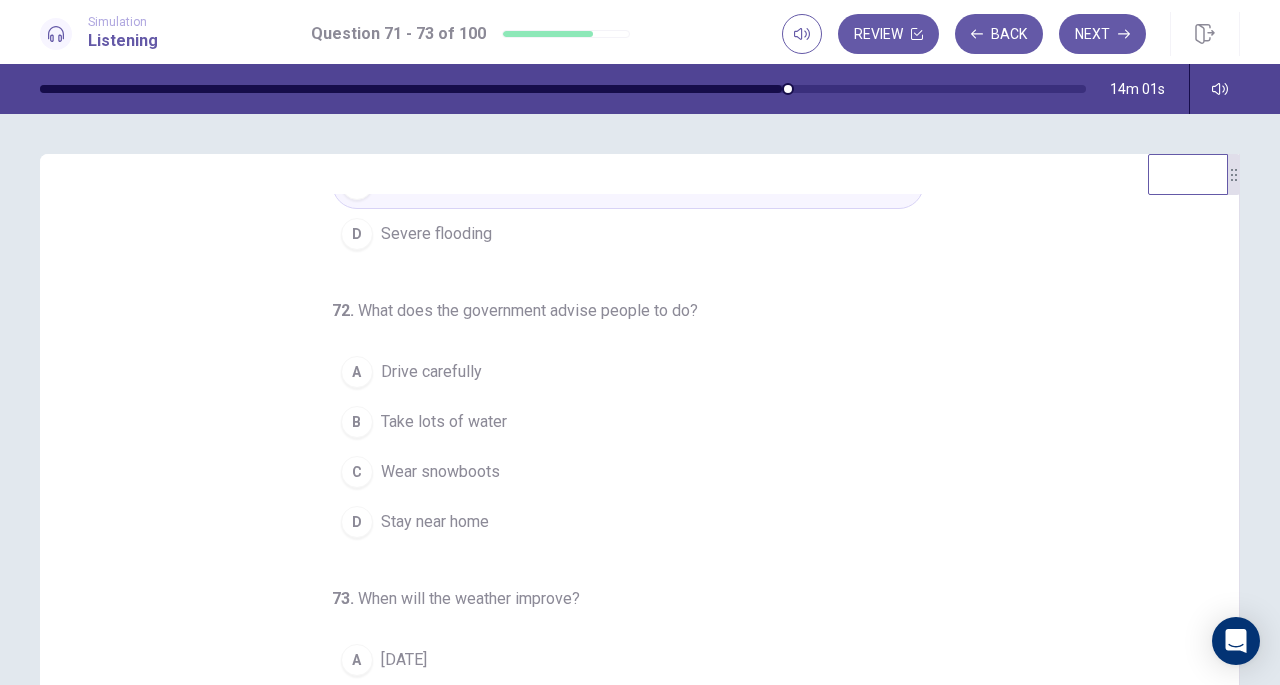 scroll, scrollTop: 224, scrollLeft: 0, axis: vertical 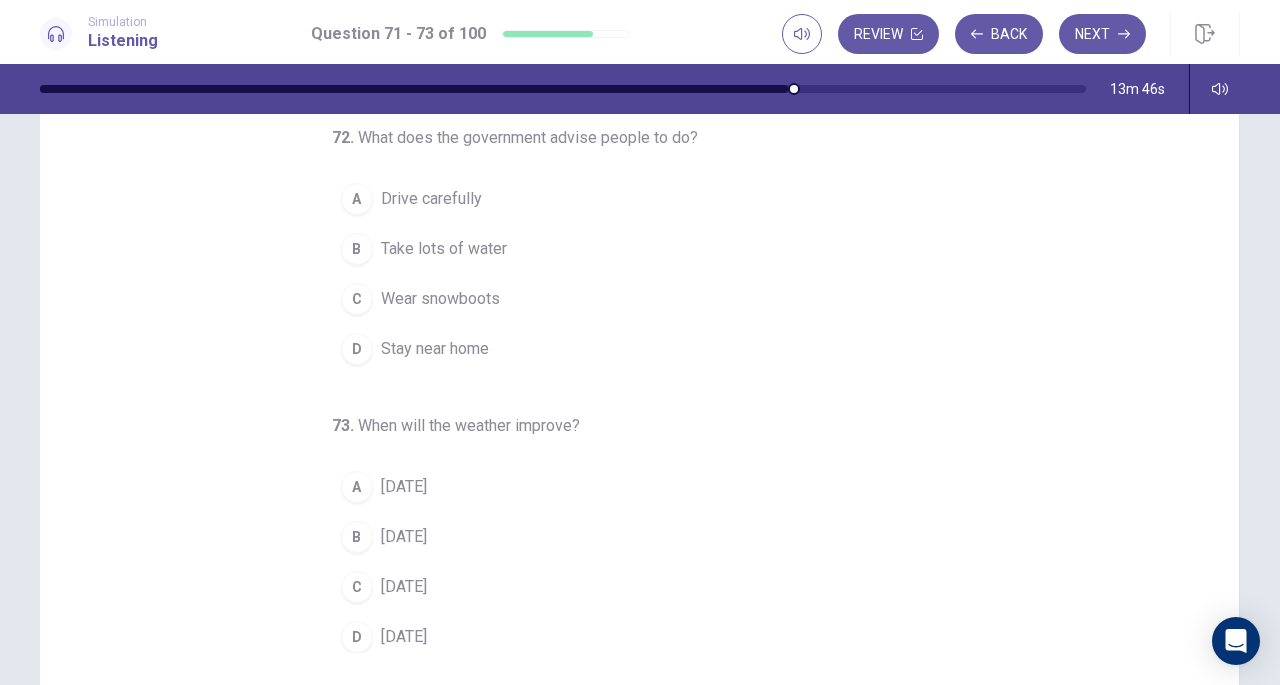 click on "D Stay near home" at bounding box center [628, 349] 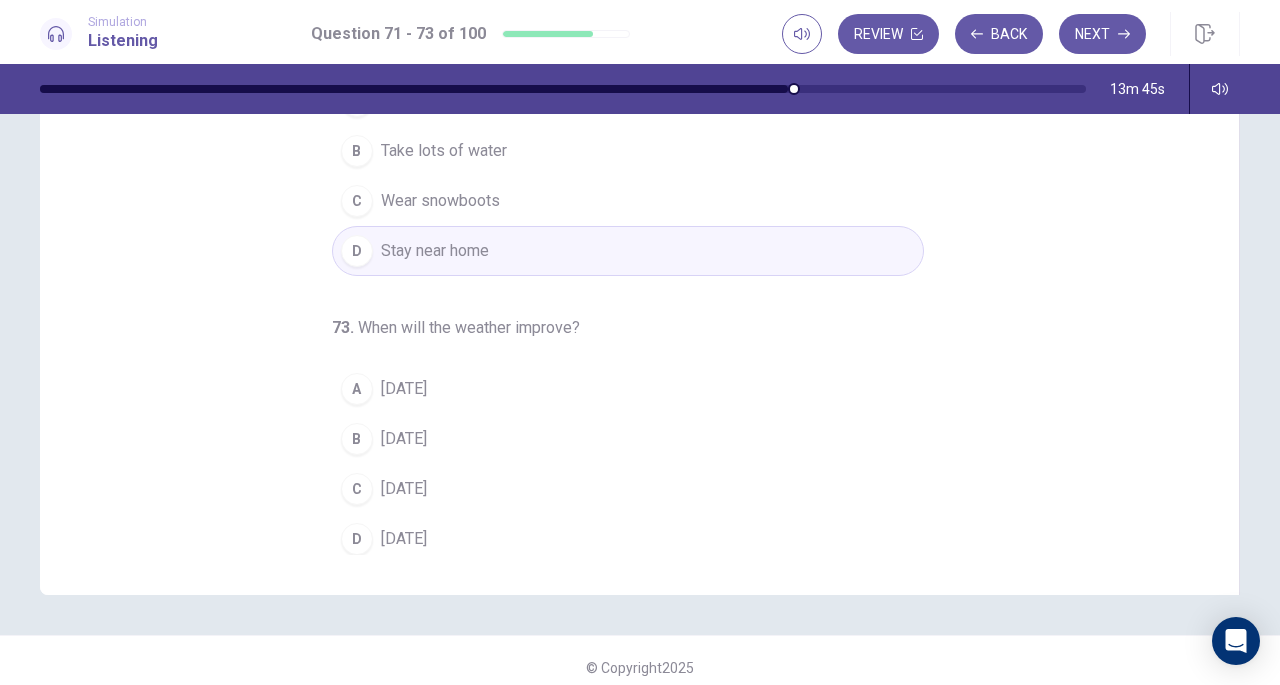 scroll, scrollTop: 256, scrollLeft: 0, axis: vertical 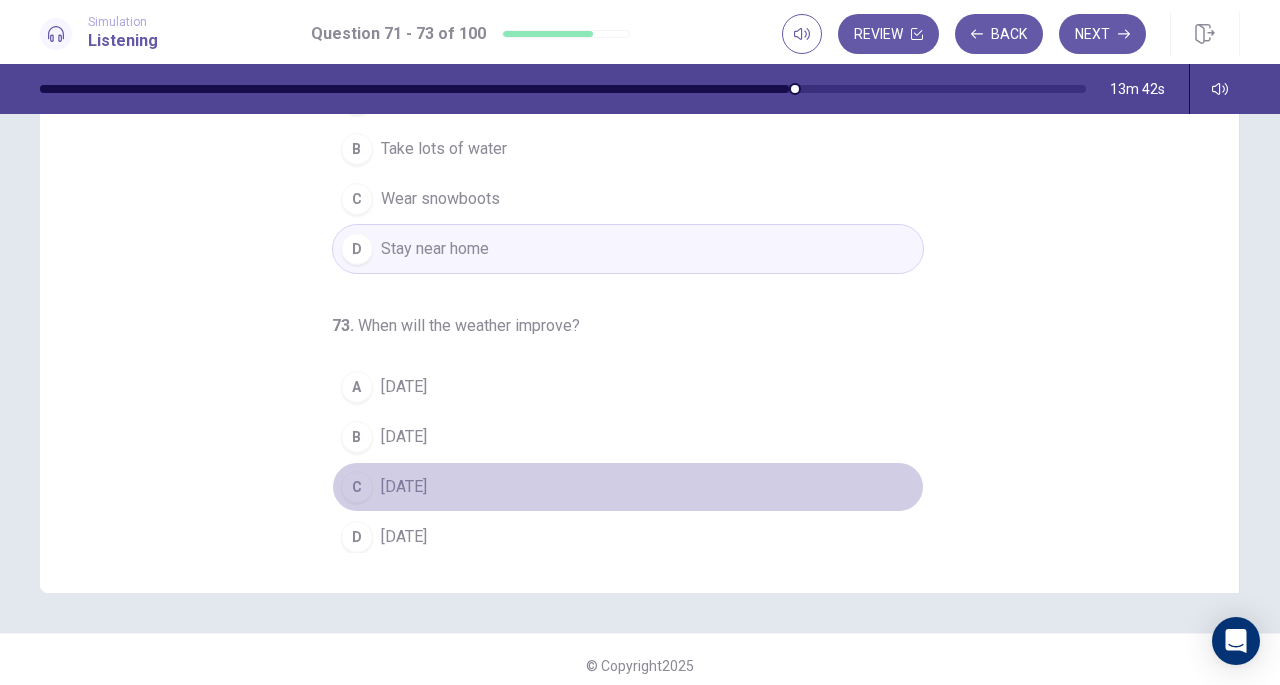 click on "On Sunday" at bounding box center (404, 487) 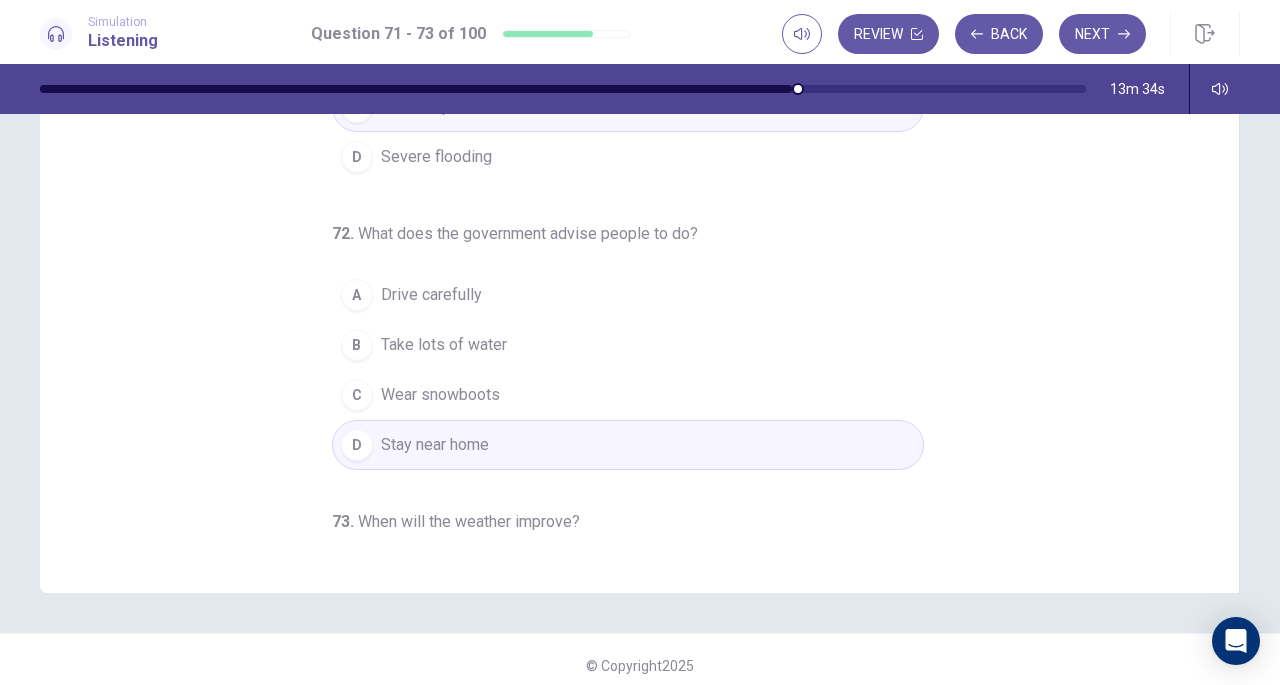 scroll, scrollTop: 0, scrollLeft: 0, axis: both 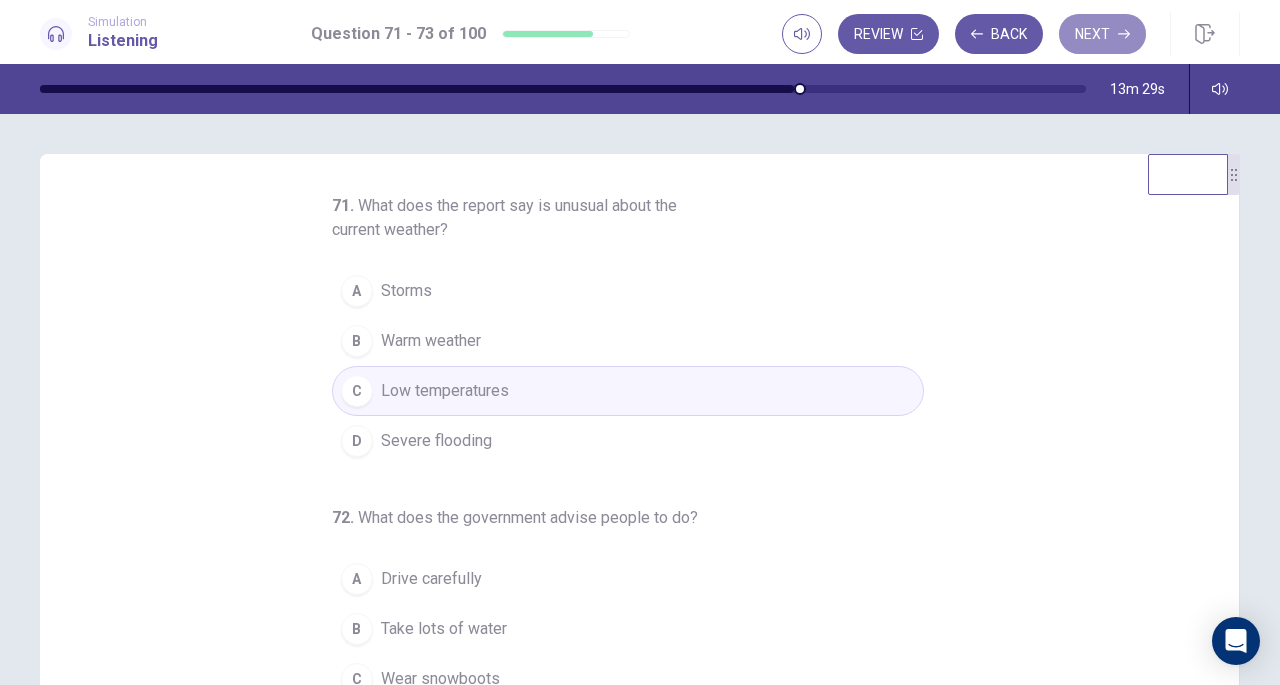 click on "Next" at bounding box center (1102, 34) 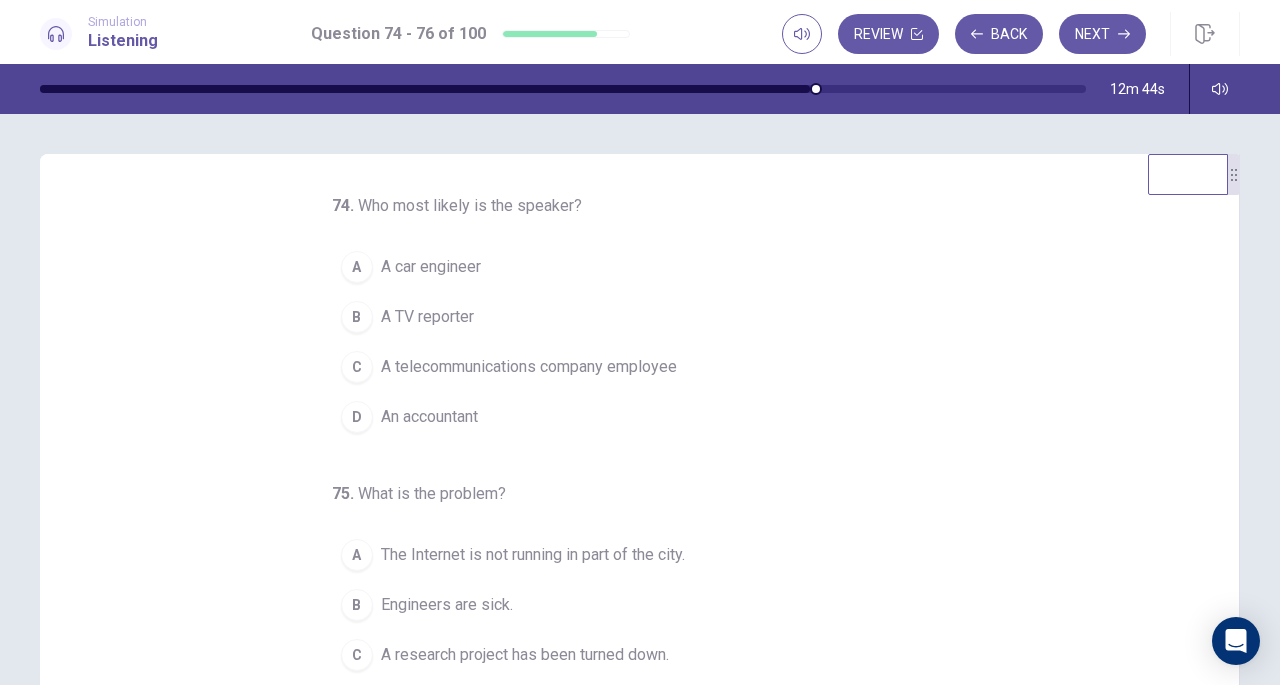 click on "A telecommunications company employee" at bounding box center [529, 367] 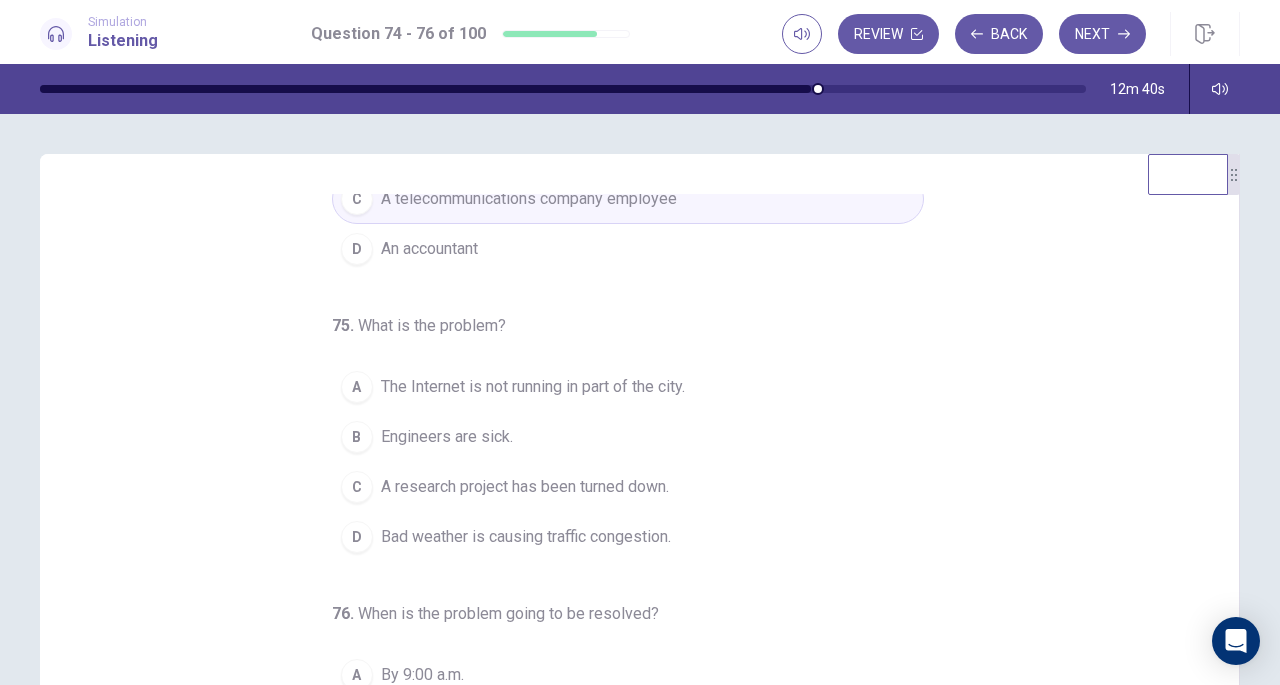 scroll, scrollTop: 200, scrollLeft: 0, axis: vertical 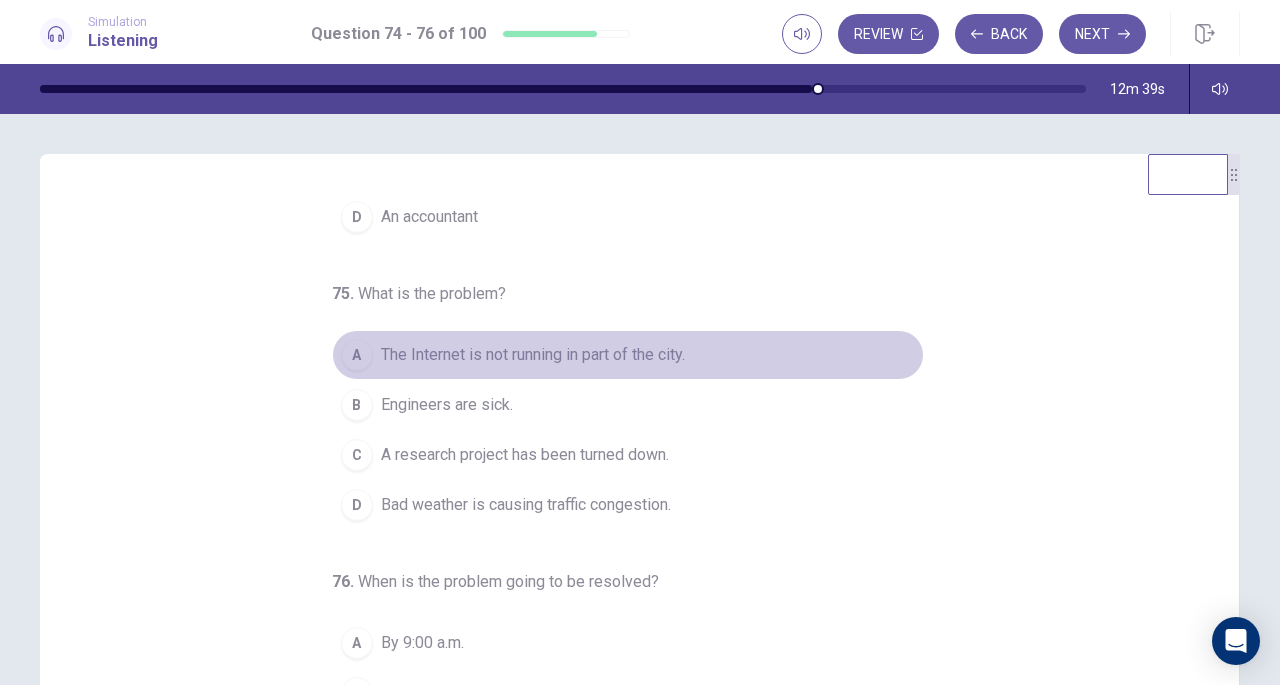 click on "The Internet is not running in part of the city." at bounding box center (533, 355) 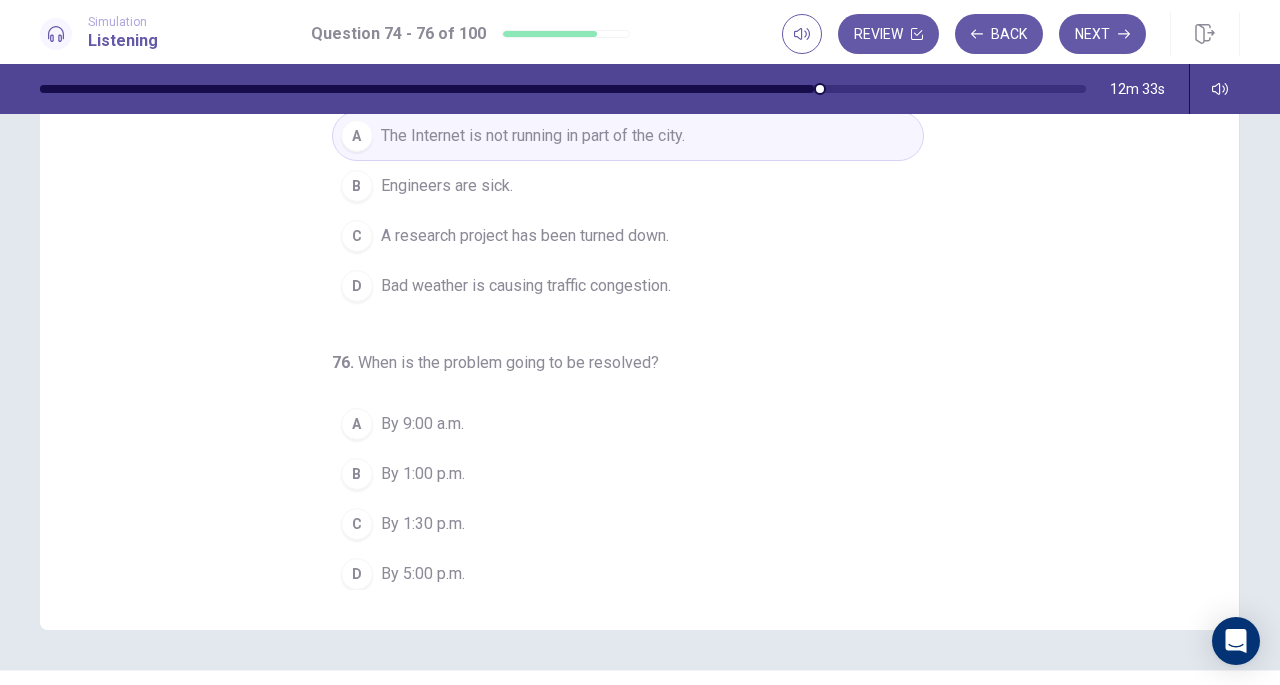 scroll, scrollTop: 223, scrollLeft: 0, axis: vertical 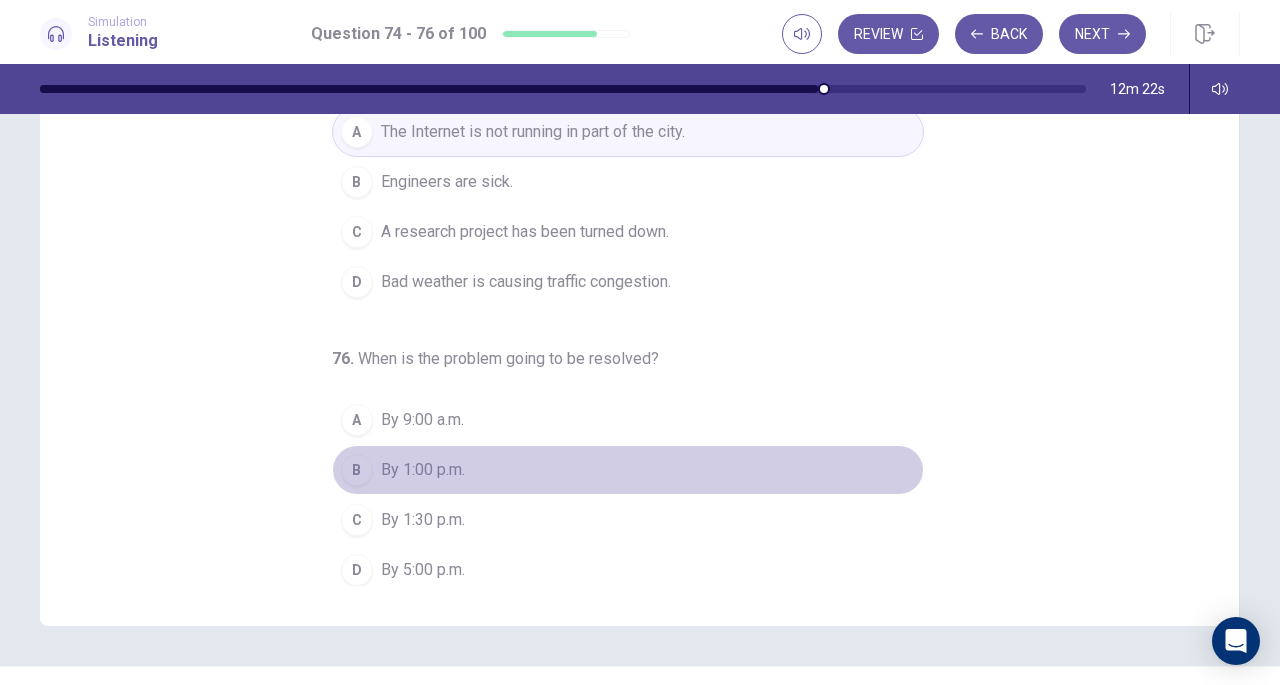 click on "B" at bounding box center [357, 470] 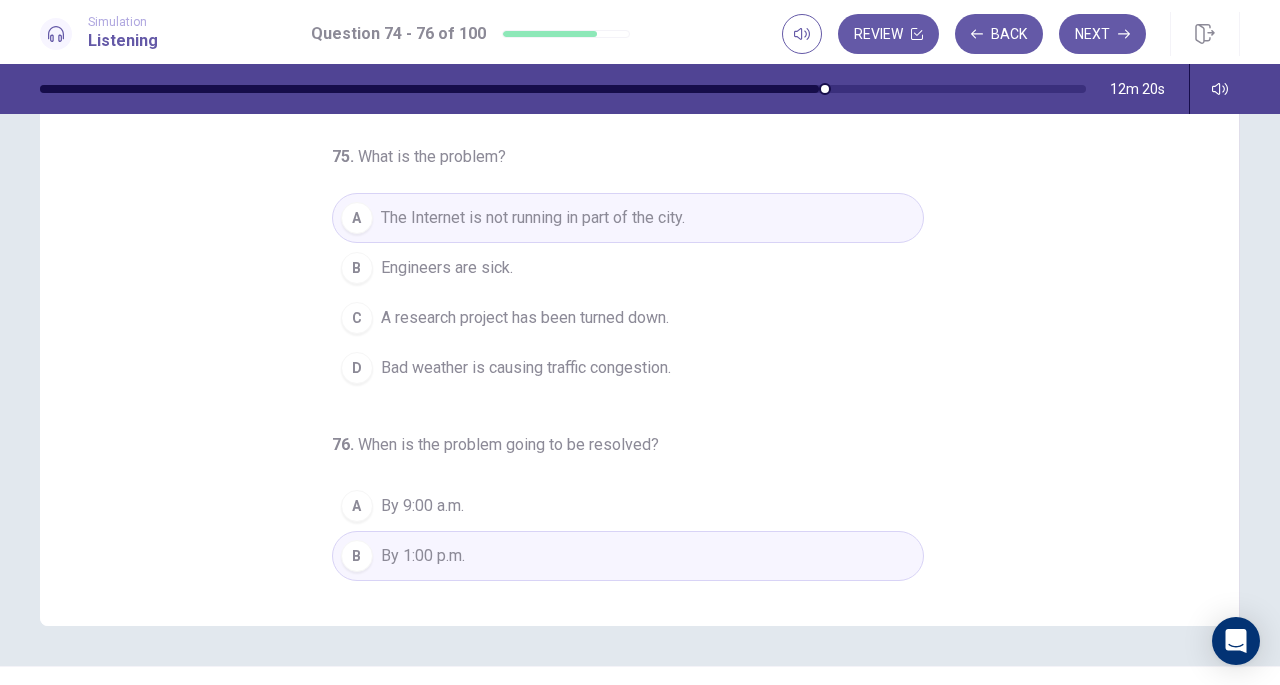 scroll, scrollTop: 0, scrollLeft: 0, axis: both 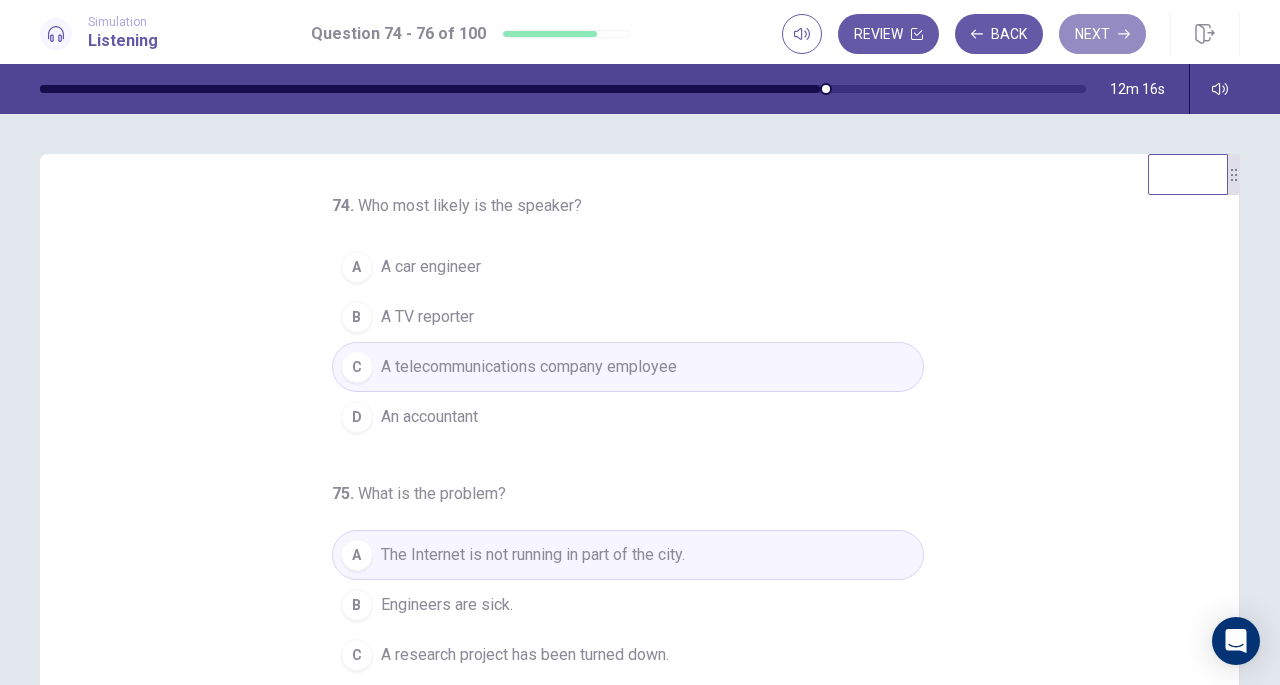 click on "Next" at bounding box center [1102, 34] 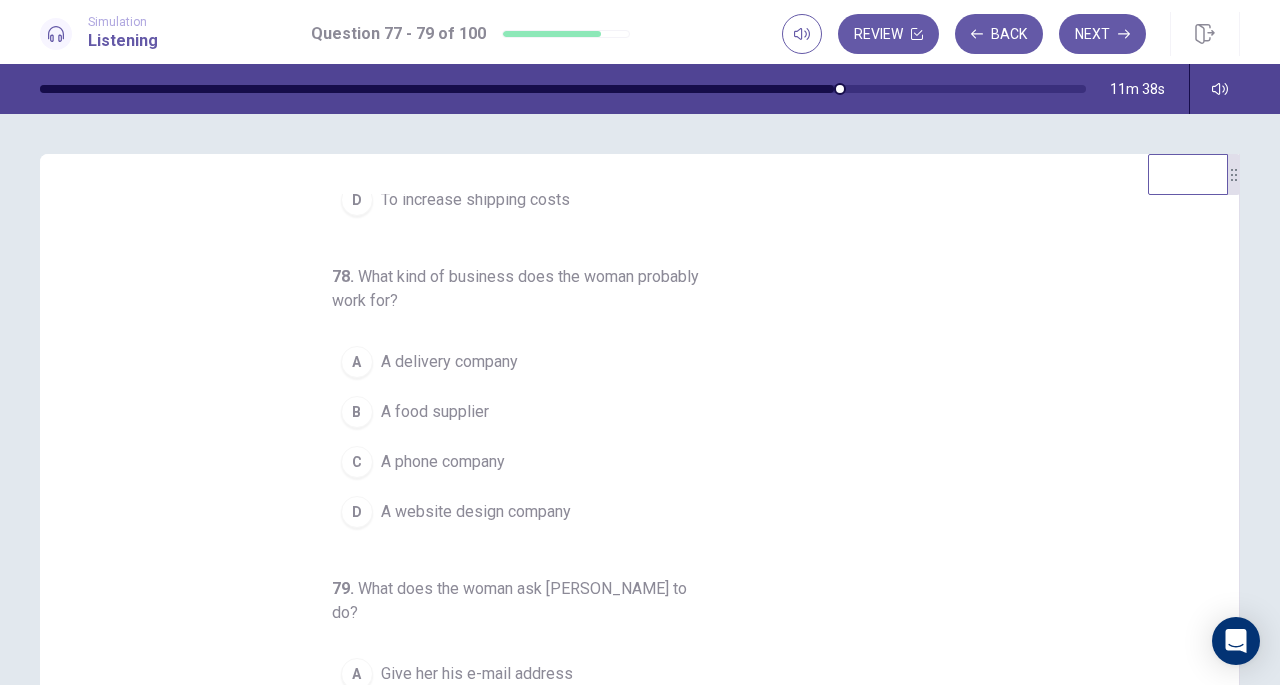 scroll, scrollTop: 224, scrollLeft: 0, axis: vertical 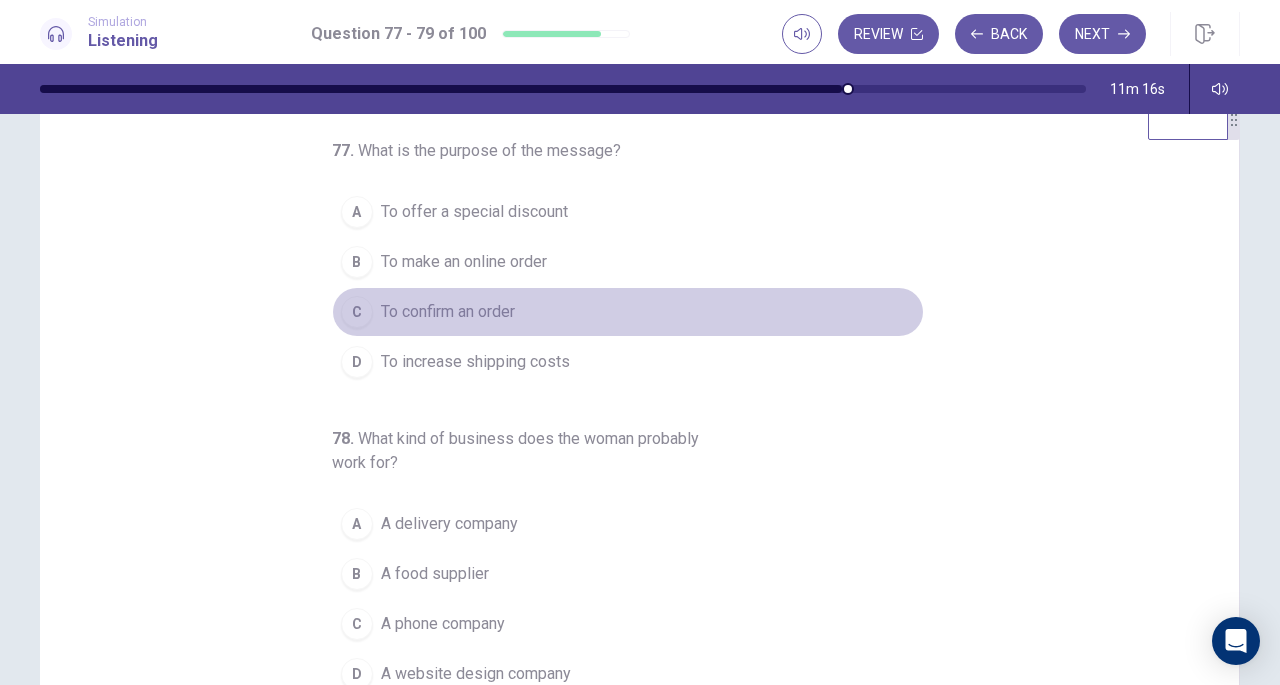 click on "To confirm an order" at bounding box center [448, 312] 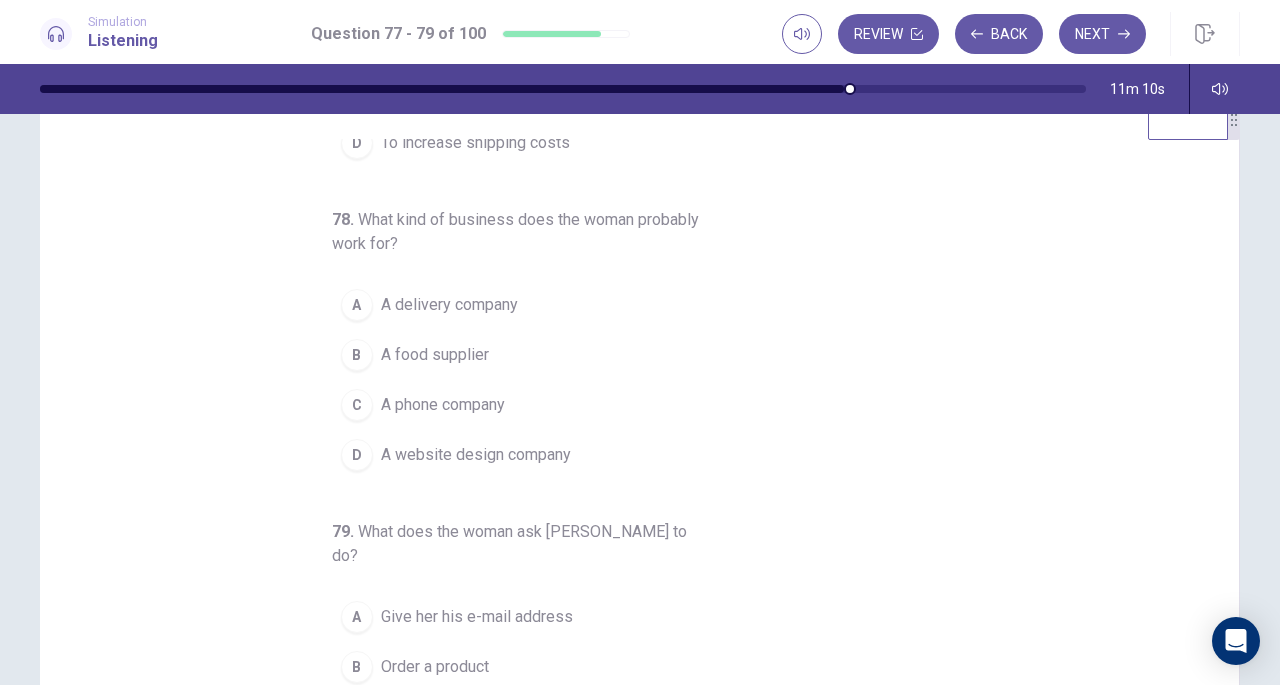 scroll, scrollTop: 220, scrollLeft: 0, axis: vertical 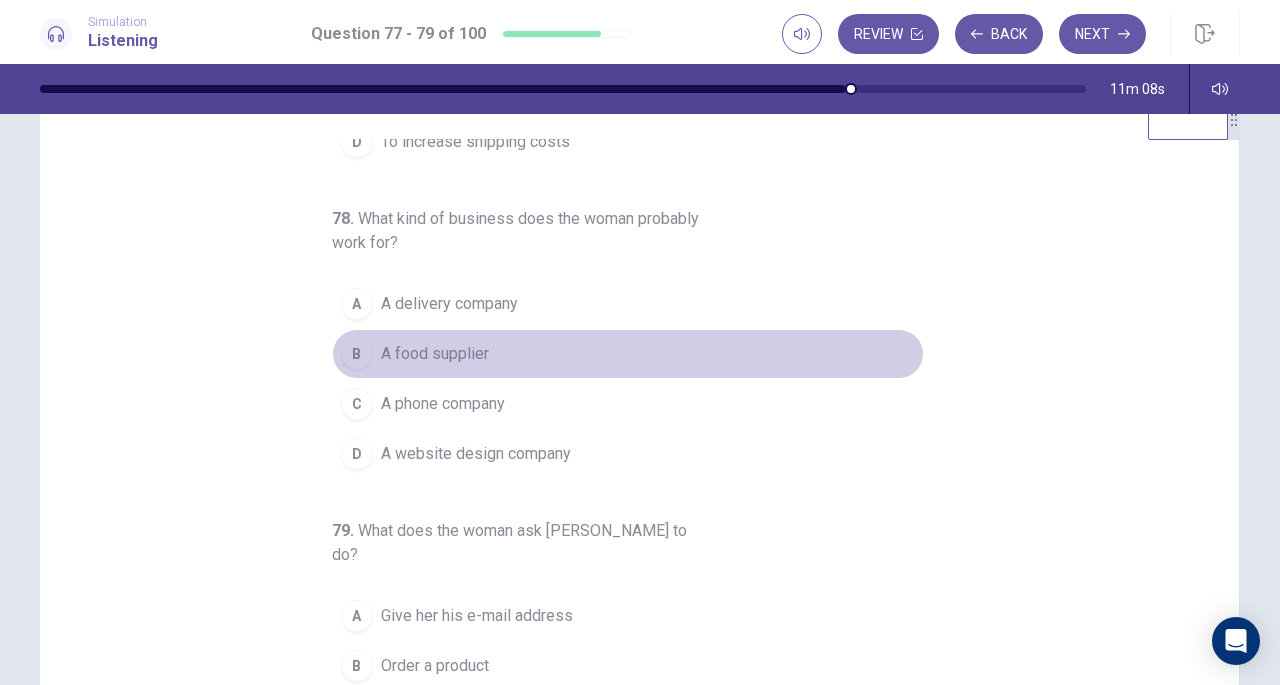 click on "A food supplier" at bounding box center [435, 354] 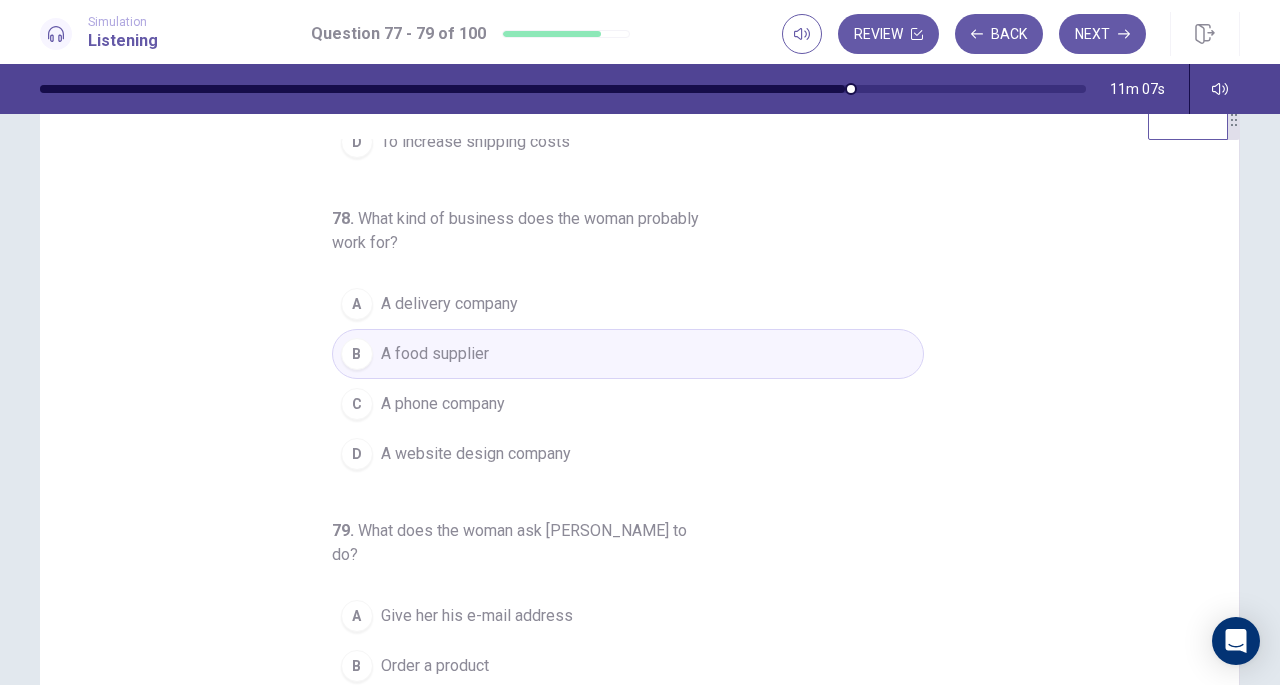 scroll, scrollTop: 224, scrollLeft: 0, axis: vertical 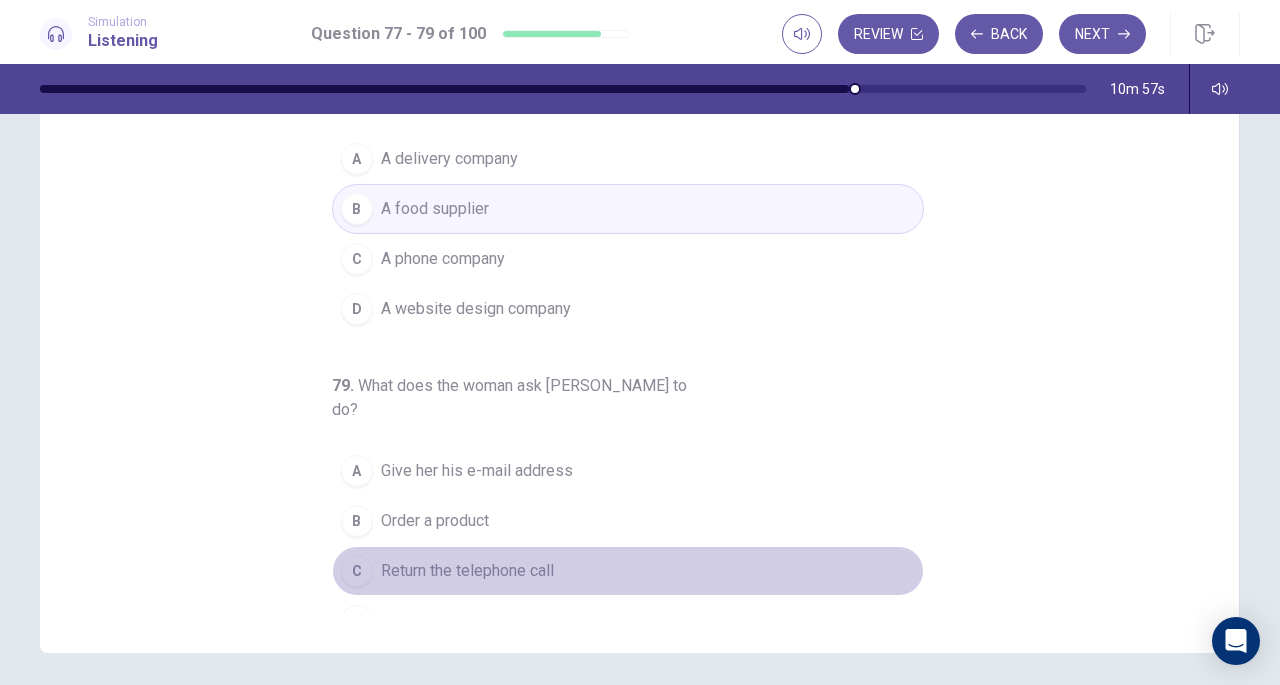 click on "C Return the telephone call" at bounding box center [628, 571] 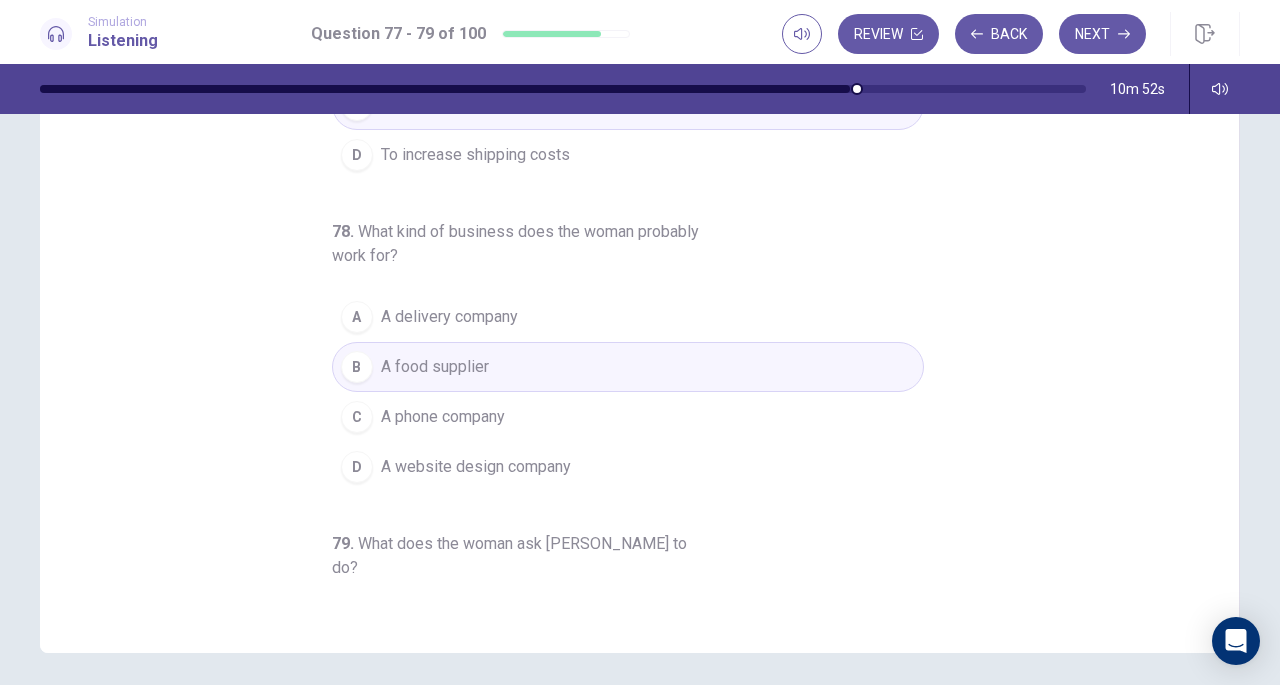 scroll, scrollTop: 0, scrollLeft: 0, axis: both 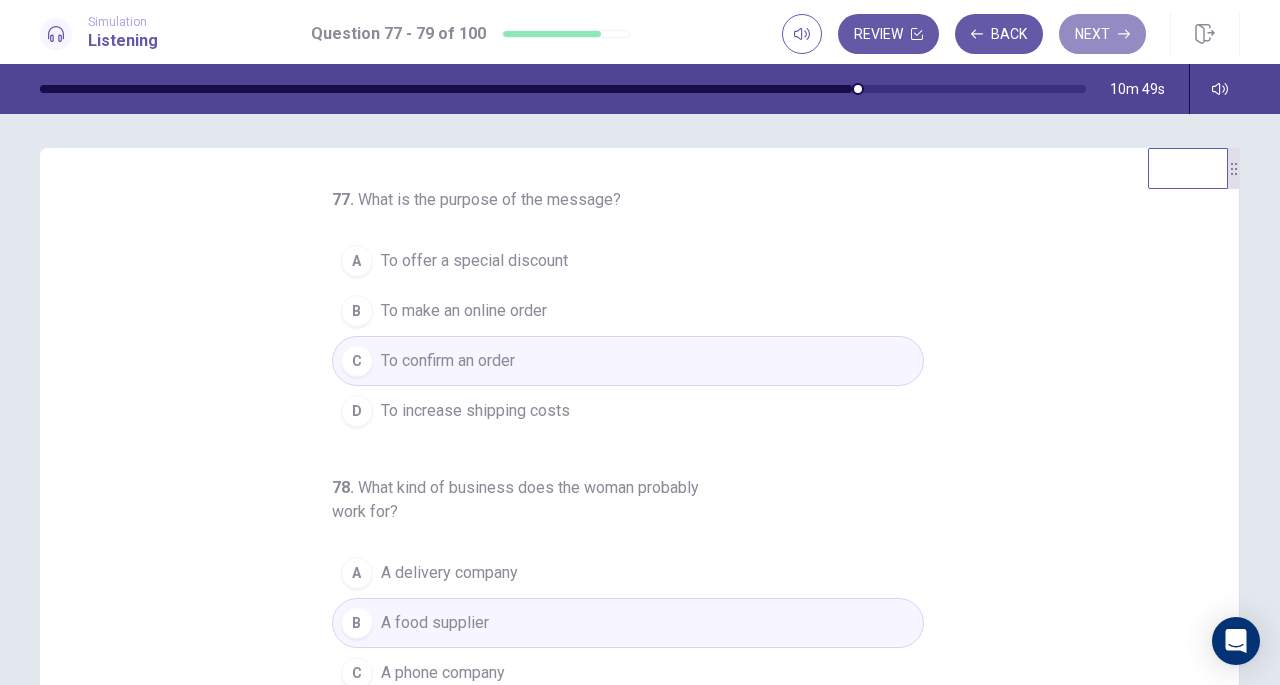 click on "Next" at bounding box center (1102, 34) 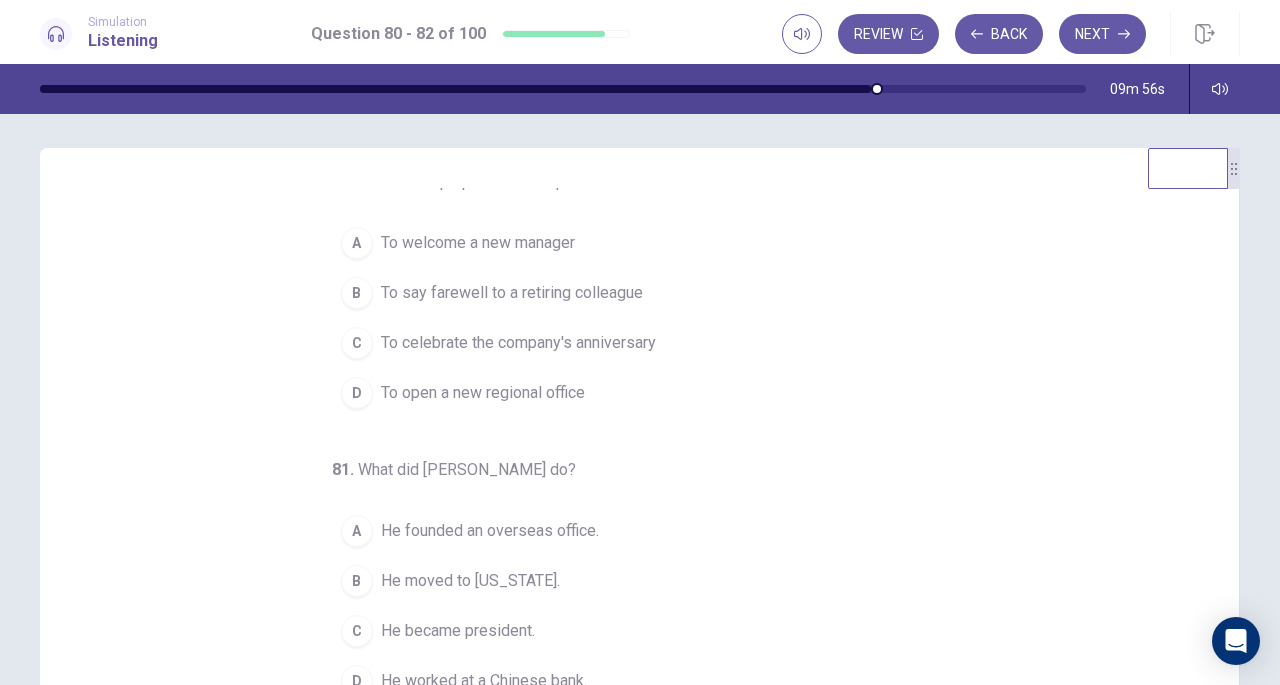 scroll, scrollTop: 20, scrollLeft: 0, axis: vertical 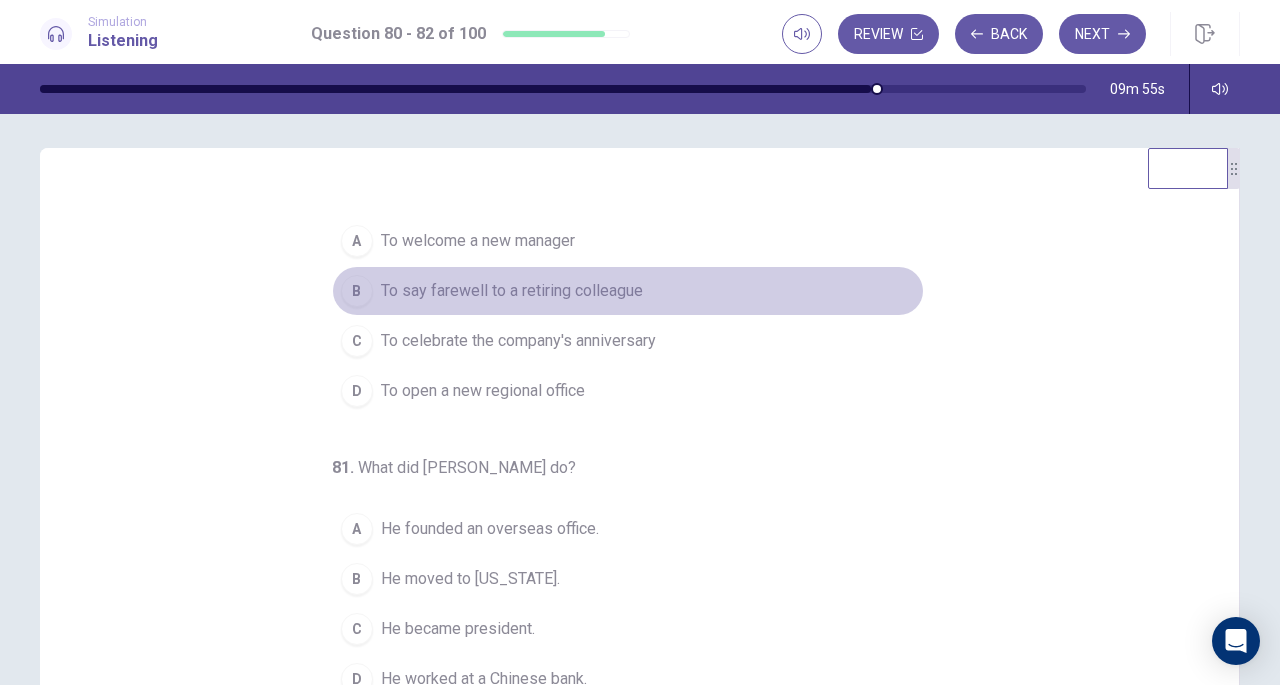 click on "To say farewell to a retiring colleague" at bounding box center (512, 291) 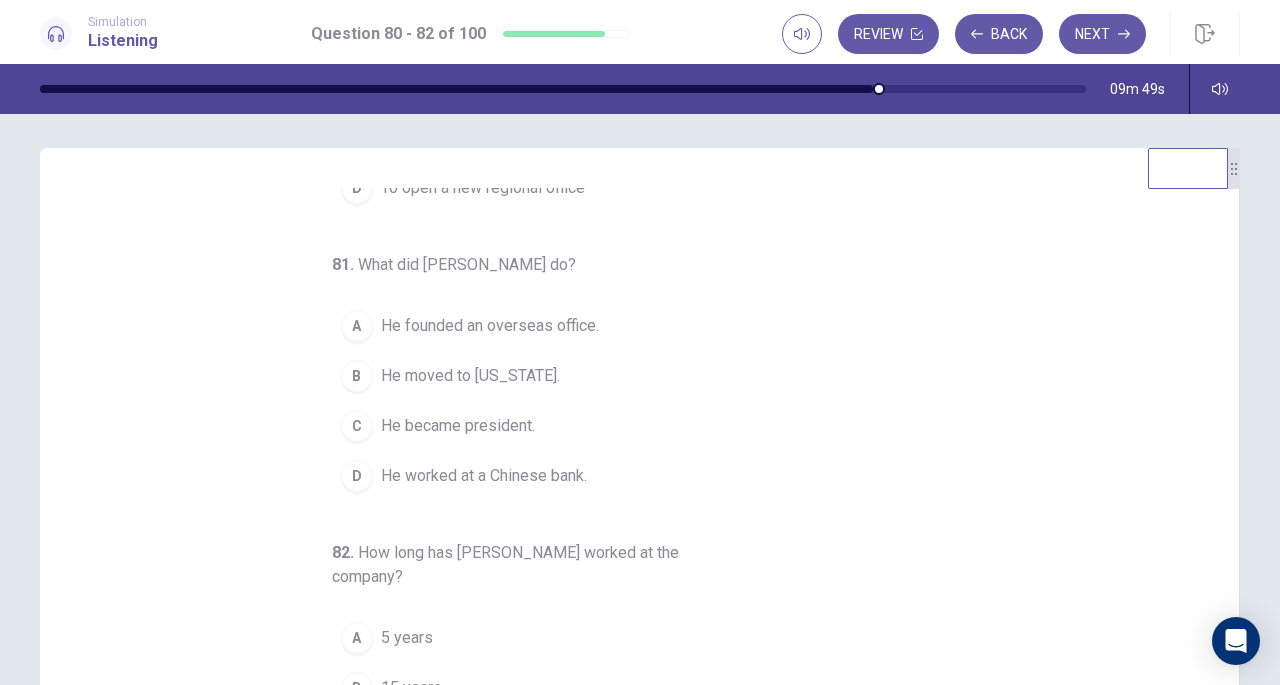 scroll, scrollTop: 224, scrollLeft: 0, axis: vertical 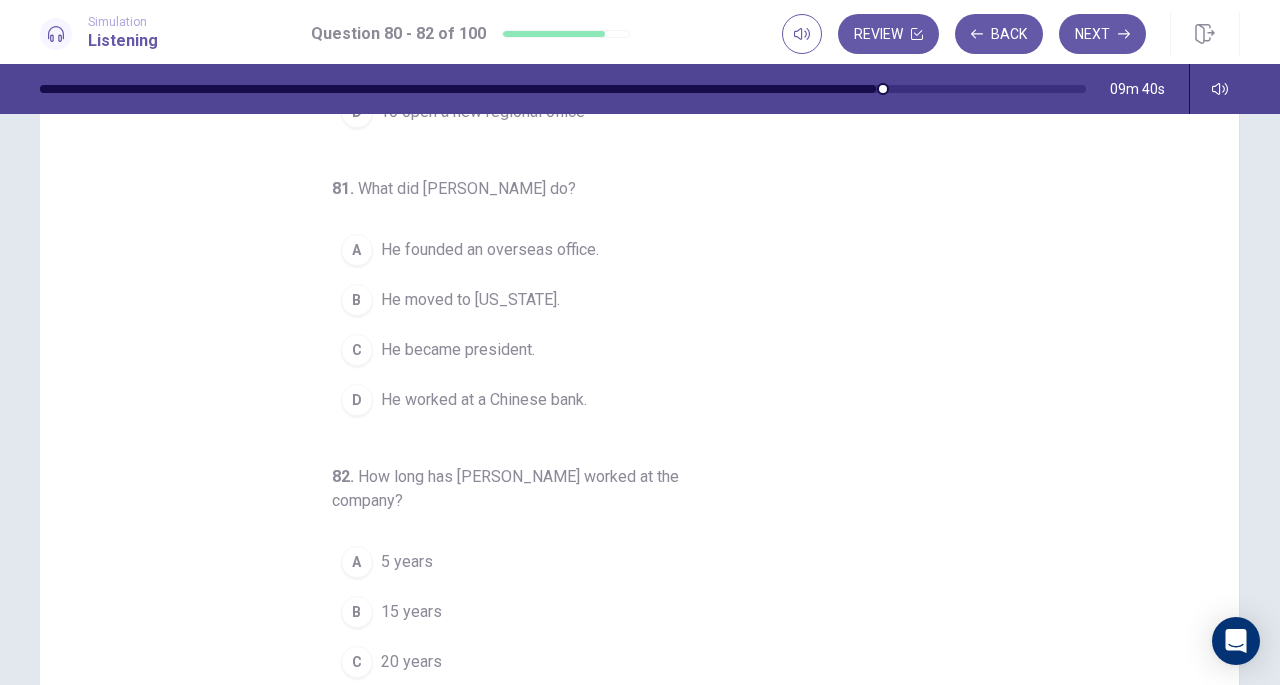click on "He founded an overseas office." at bounding box center (490, 250) 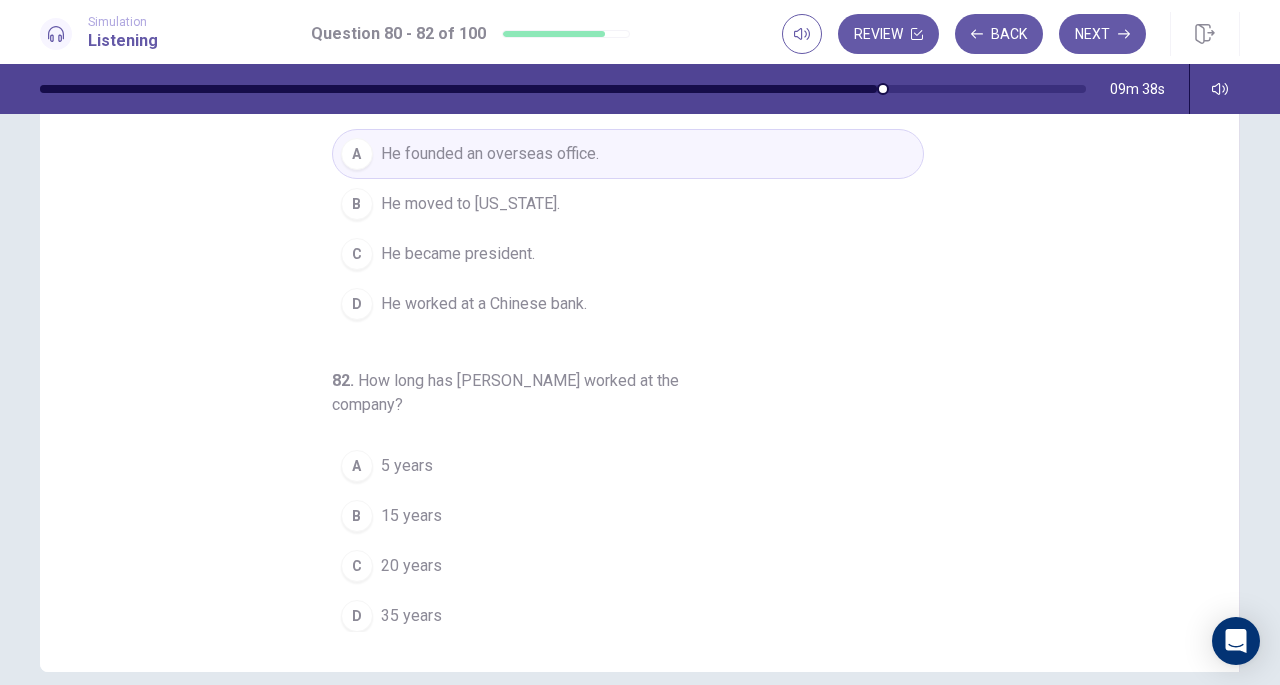 scroll, scrollTop: 194, scrollLeft: 0, axis: vertical 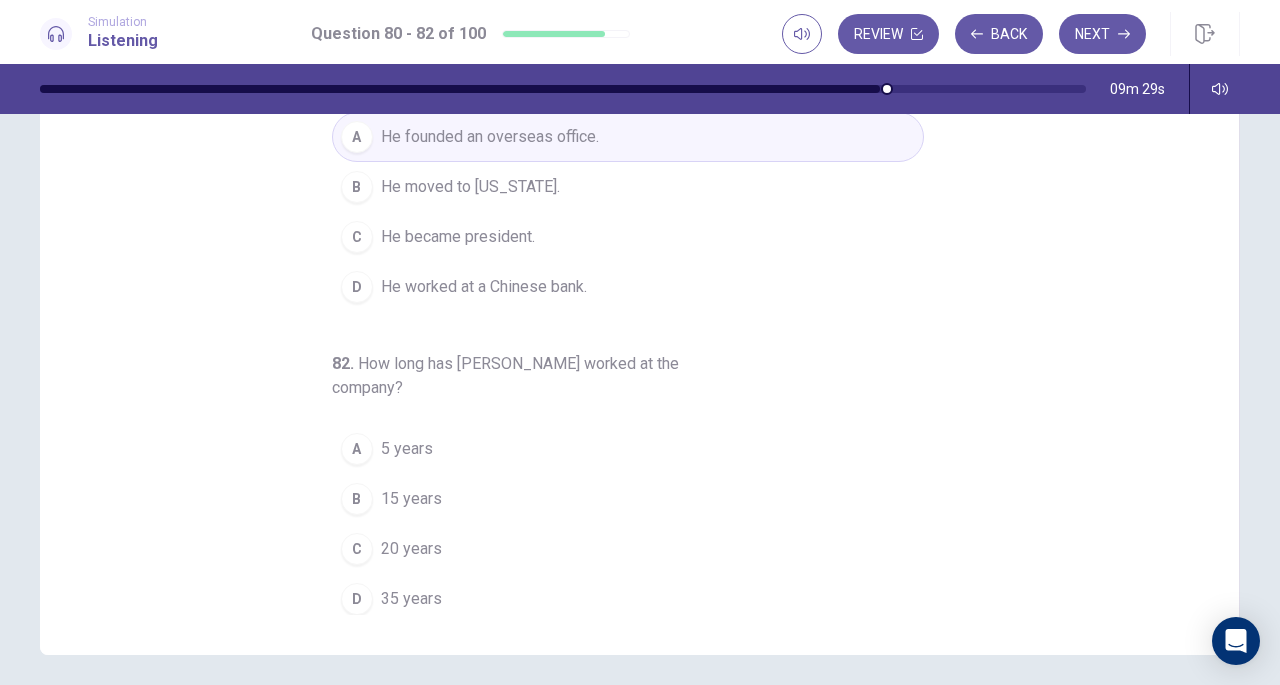 click on "D" at bounding box center [357, 599] 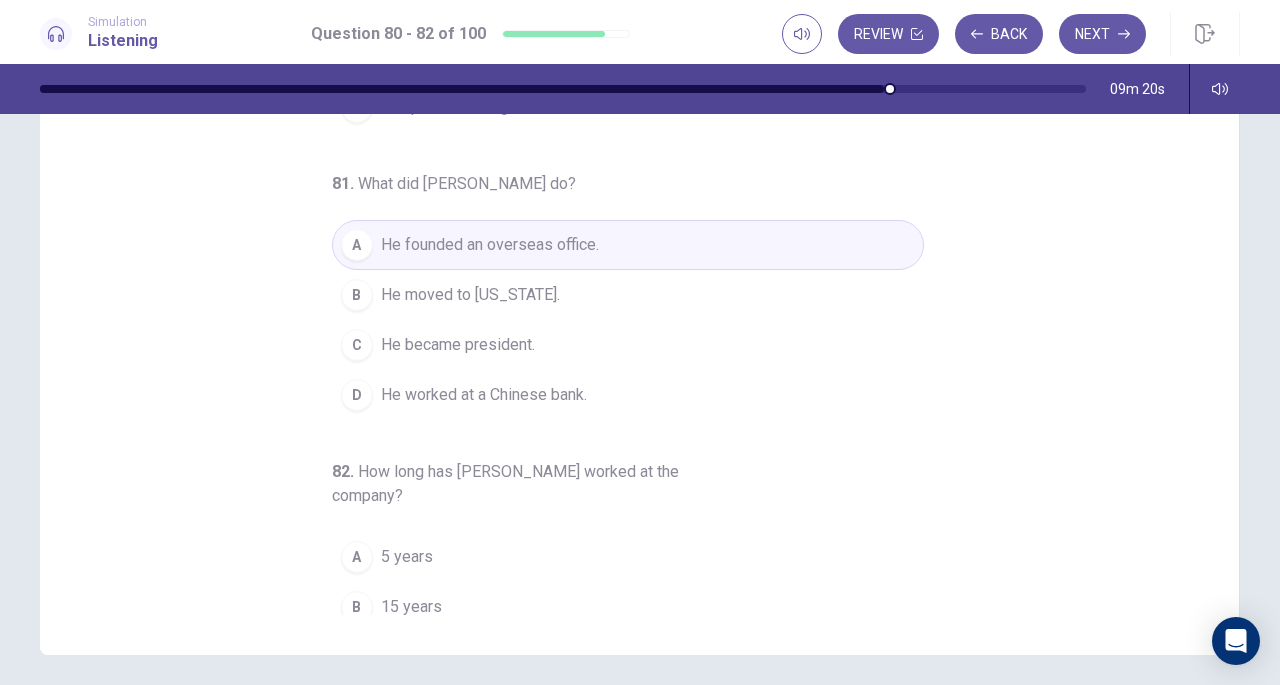 scroll, scrollTop: 0, scrollLeft: 0, axis: both 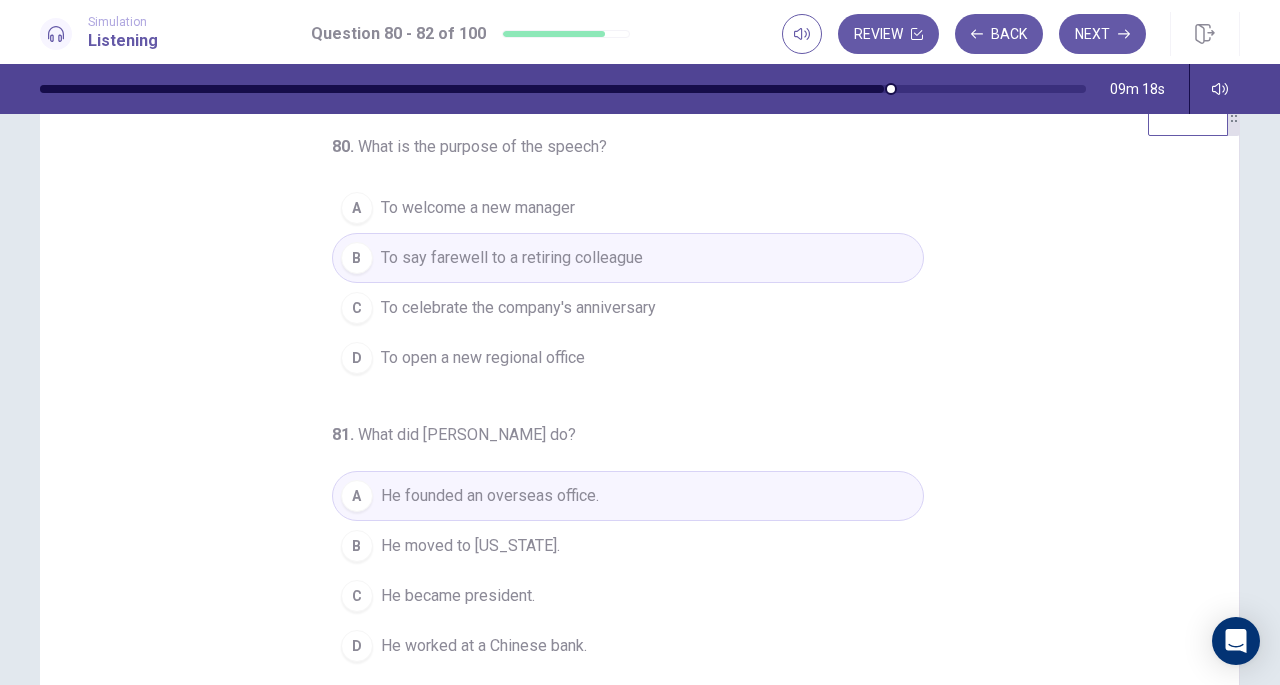 click on "Next" at bounding box center [1102, 34] 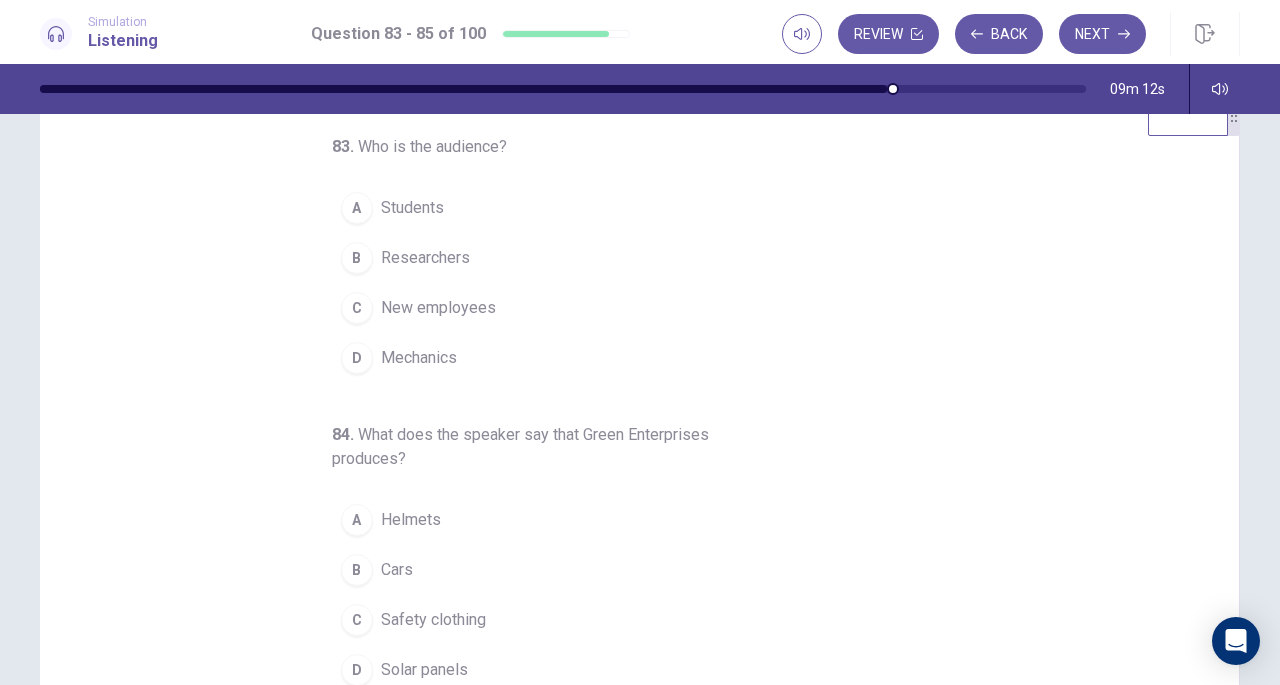scroll, scrollTop: 0, scrollLeft: 0, axis: both 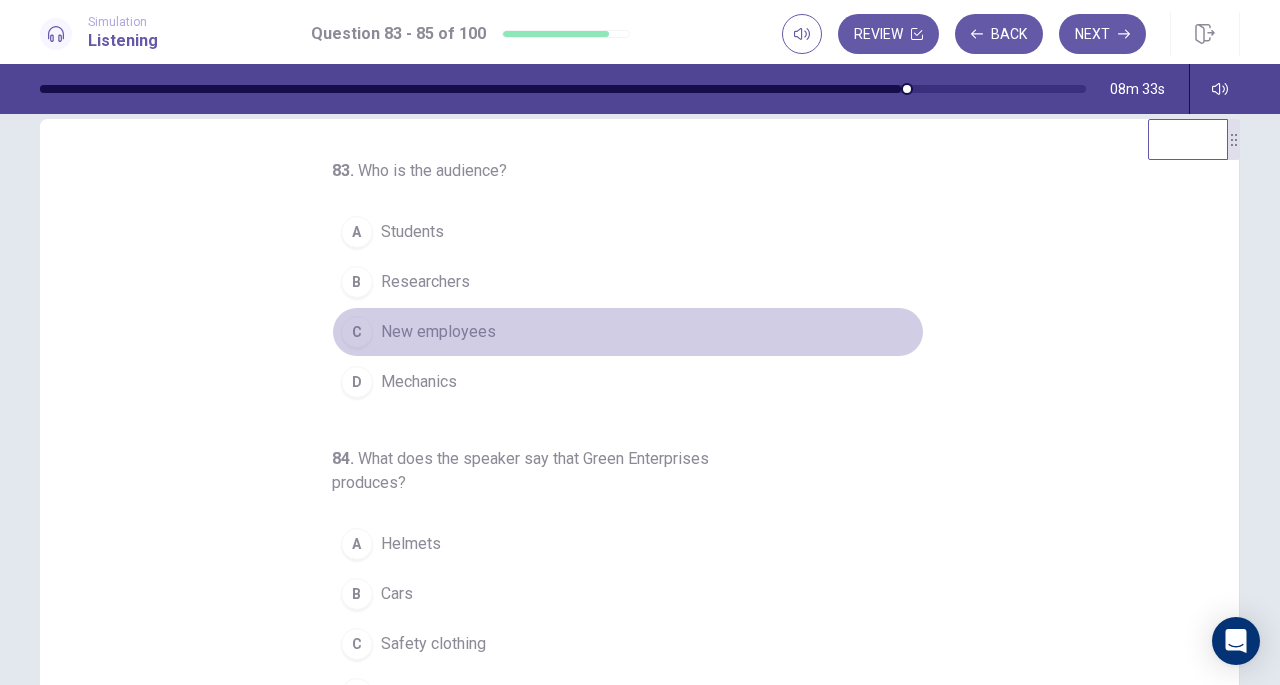 click on "New employees" at bounding box center (438, 332) 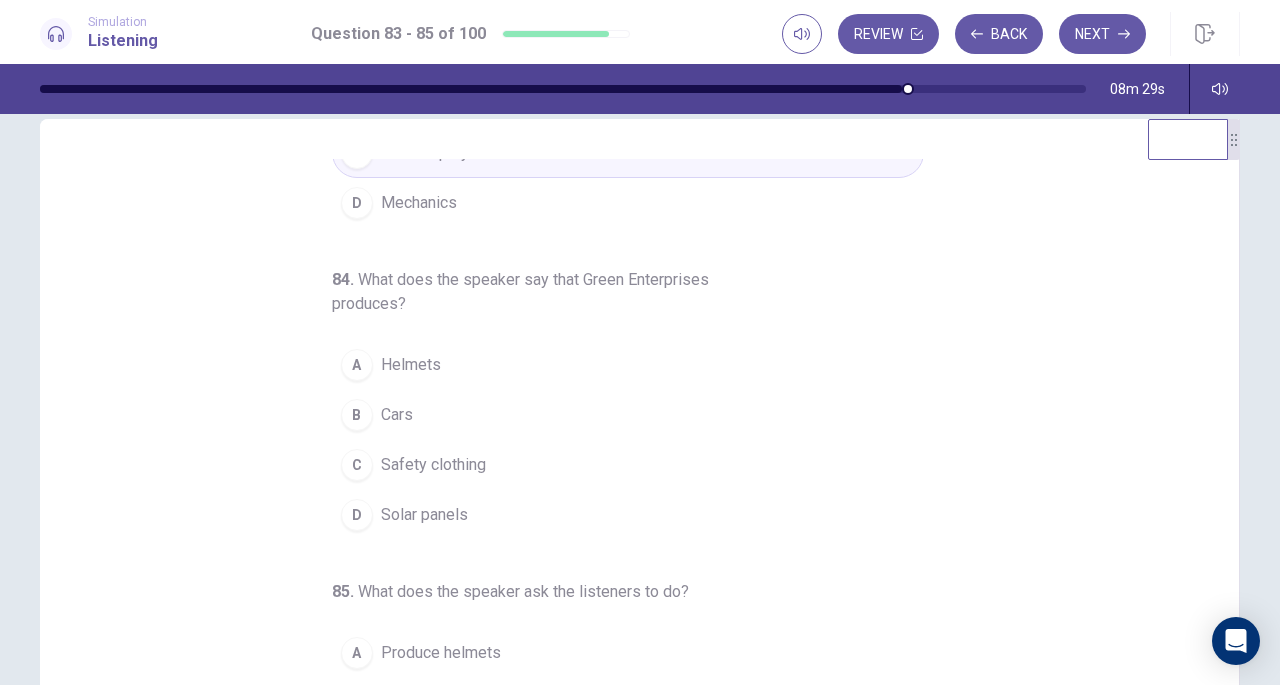 scroll, scrollTop: 224, scrollLeft: 0, axis: vertical 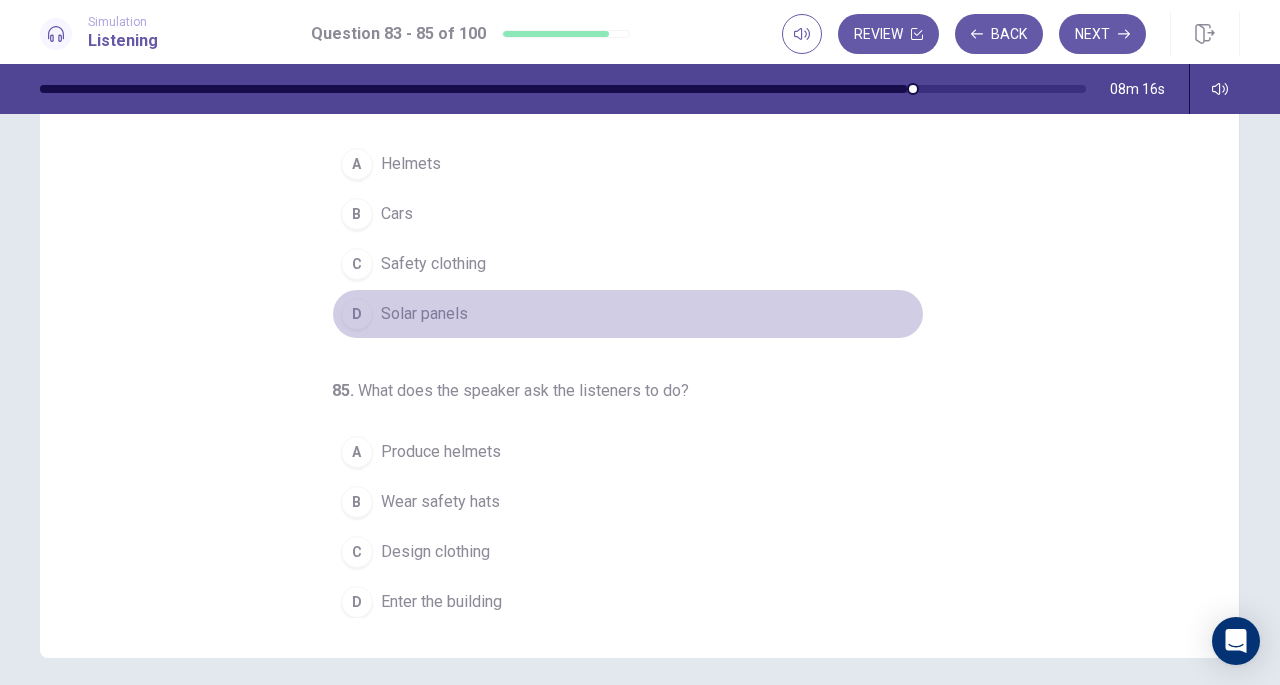 click on "D Solar panels" at bounding box center (628, 314) 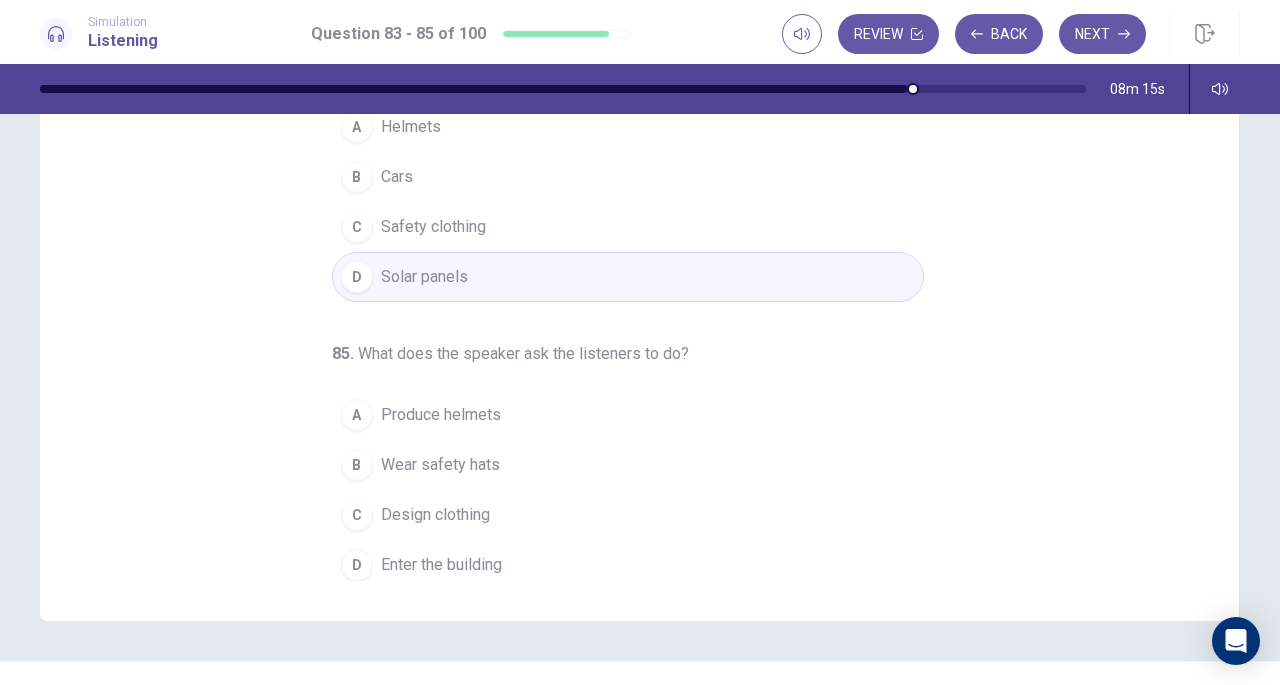 scroll, scrollTop: 230, scrollLeft: 0, axis: vertical 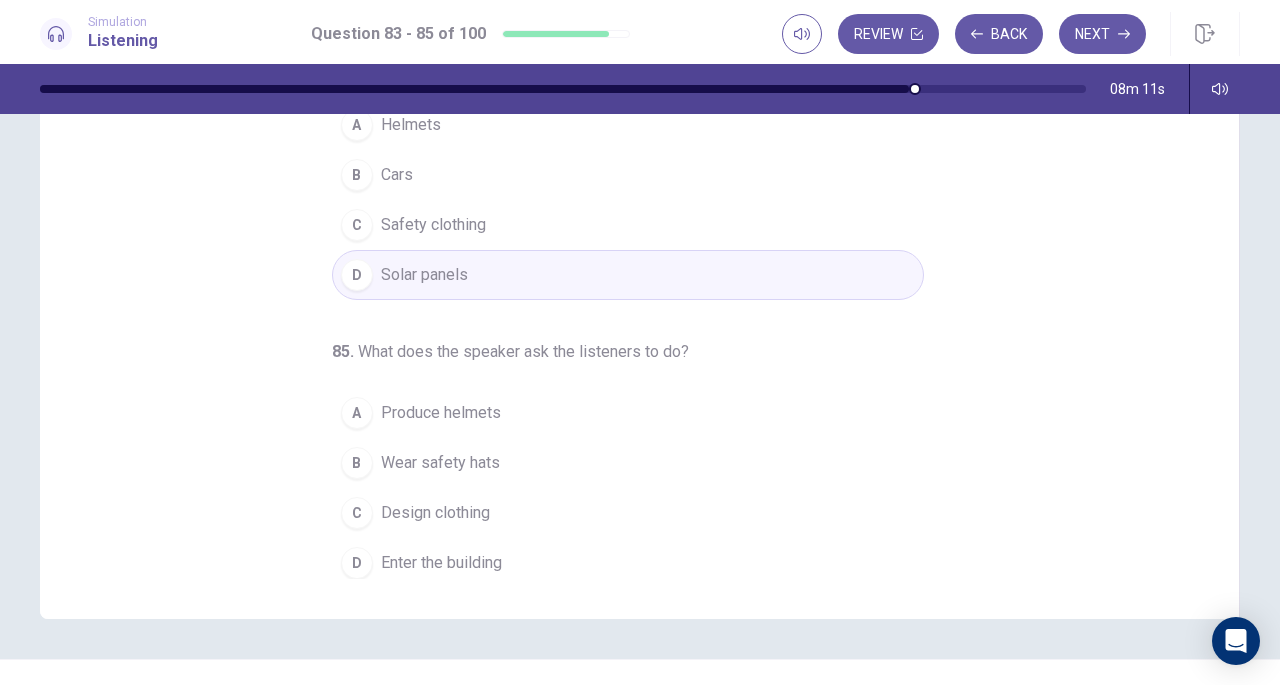 click on "B Wear safety hats" at bounding box center [628, 463] 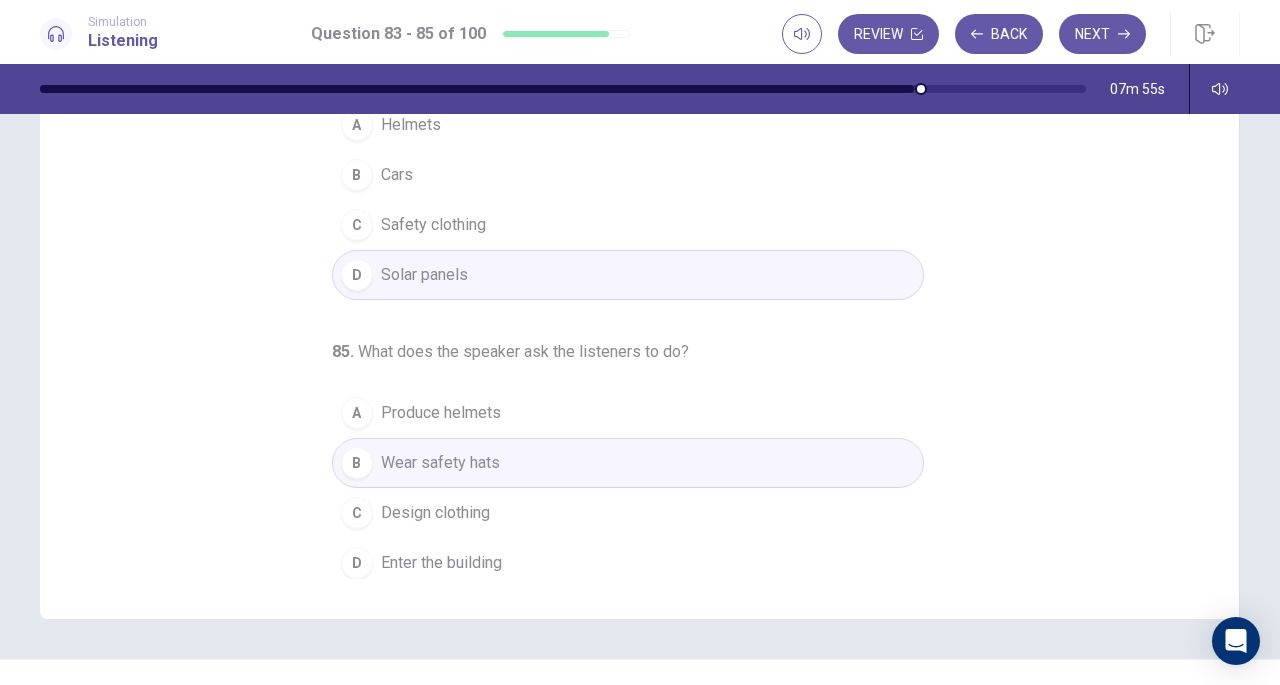 click on "Next" at bounding box center [1102, 34] 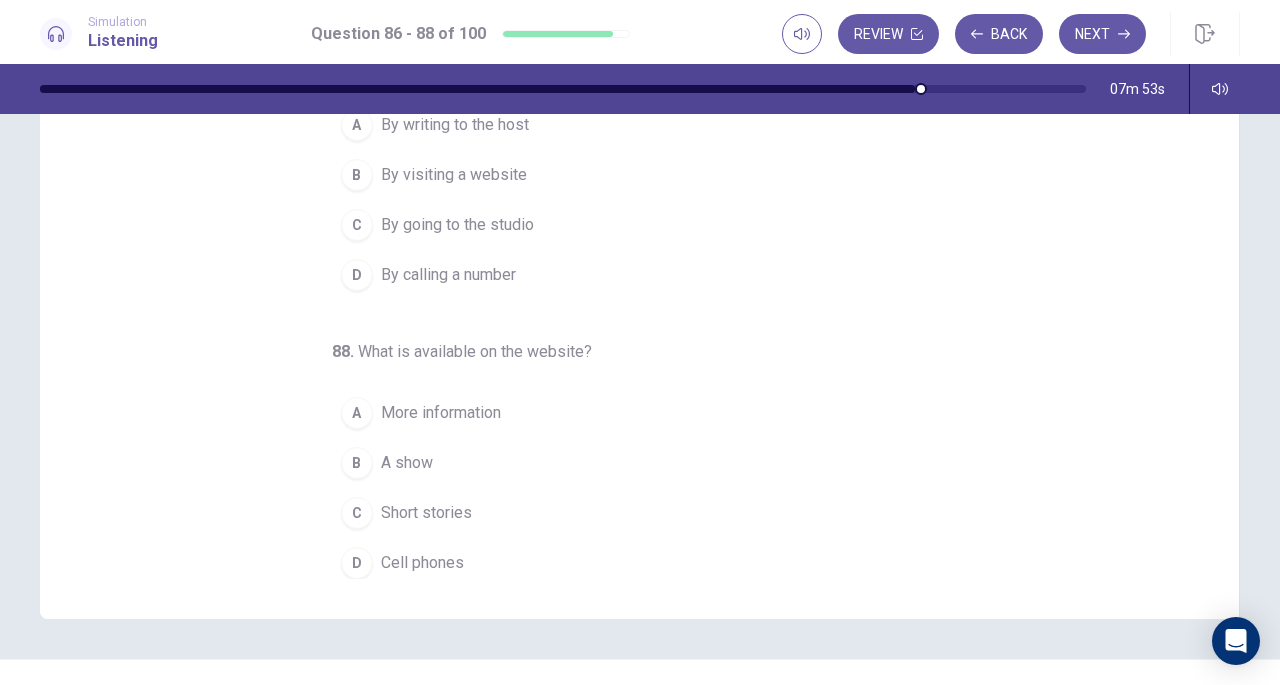 scroll, scrollTop: 0, scrollLeft: 0, axis: both 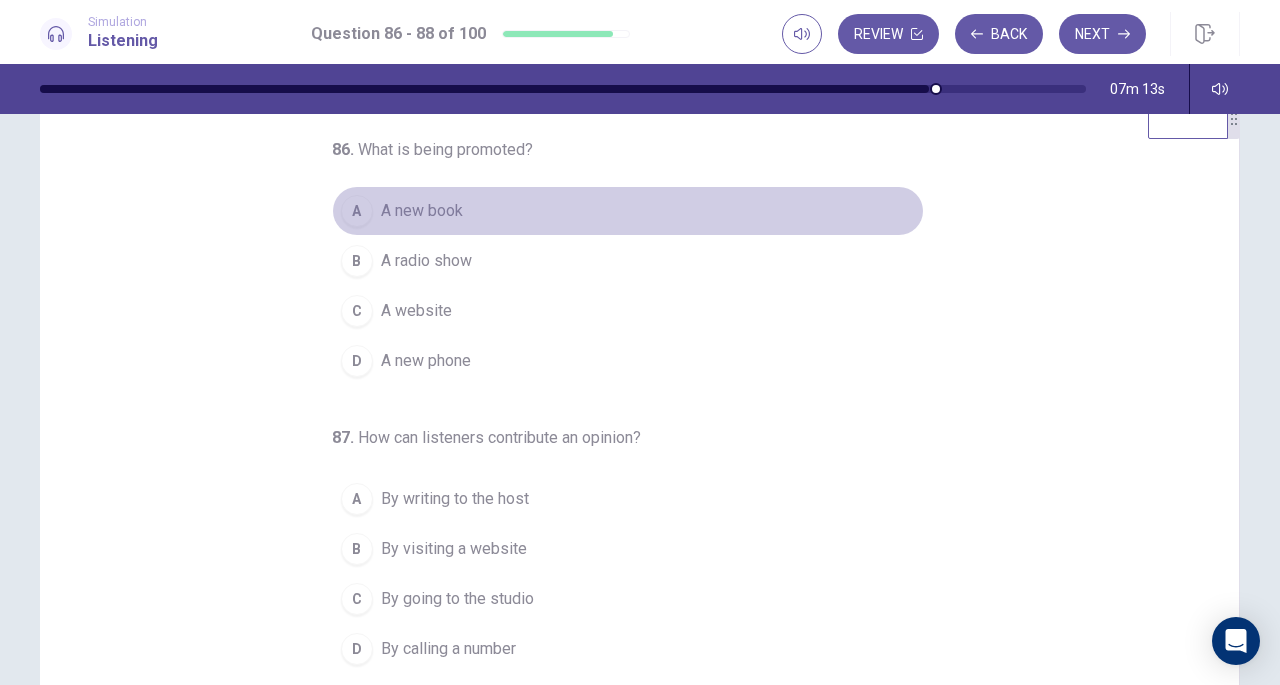 click on "A new book" at bounding box center [422, 211] 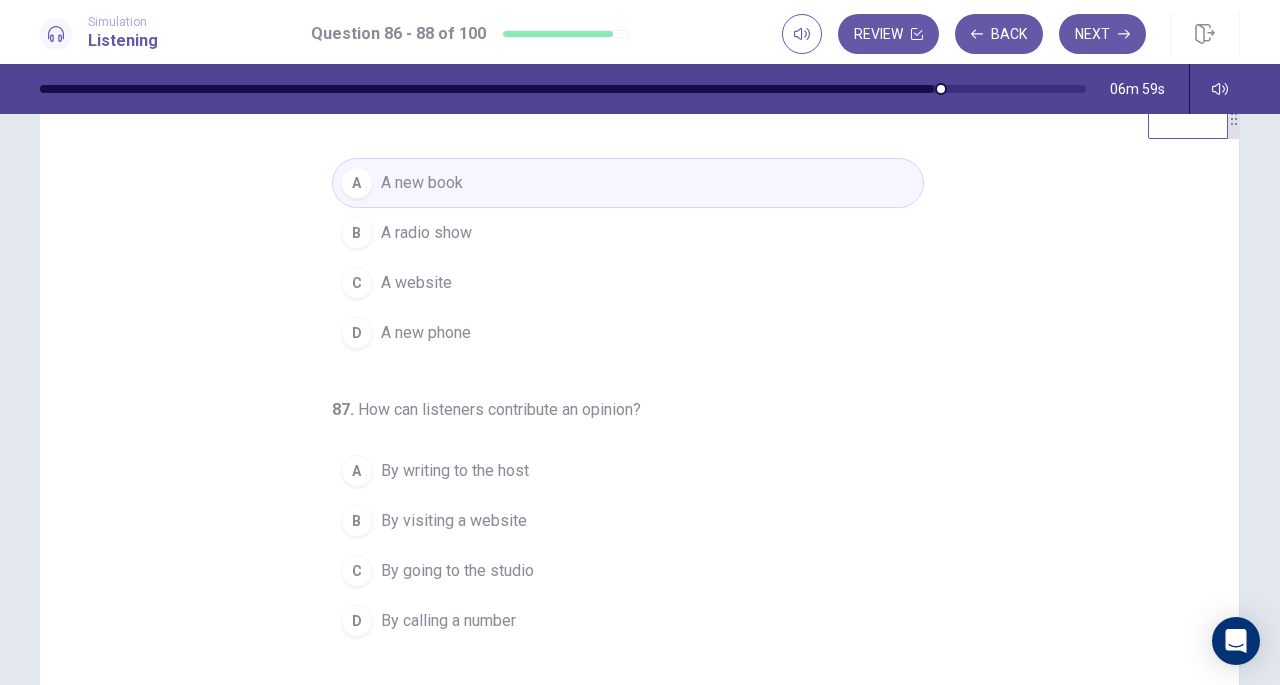 scroll, scrollTop: 15, scrollLeft: 0, axis: vertical 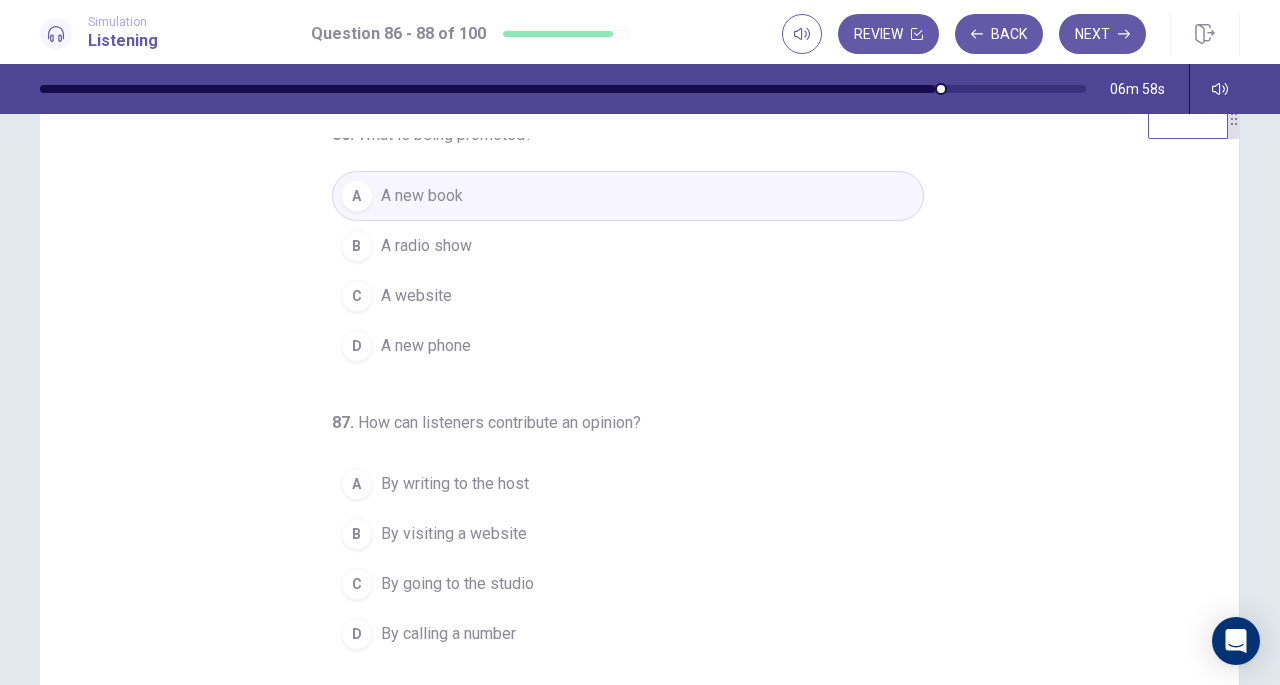 click on "A radio show" at bounding box center [426, 246] 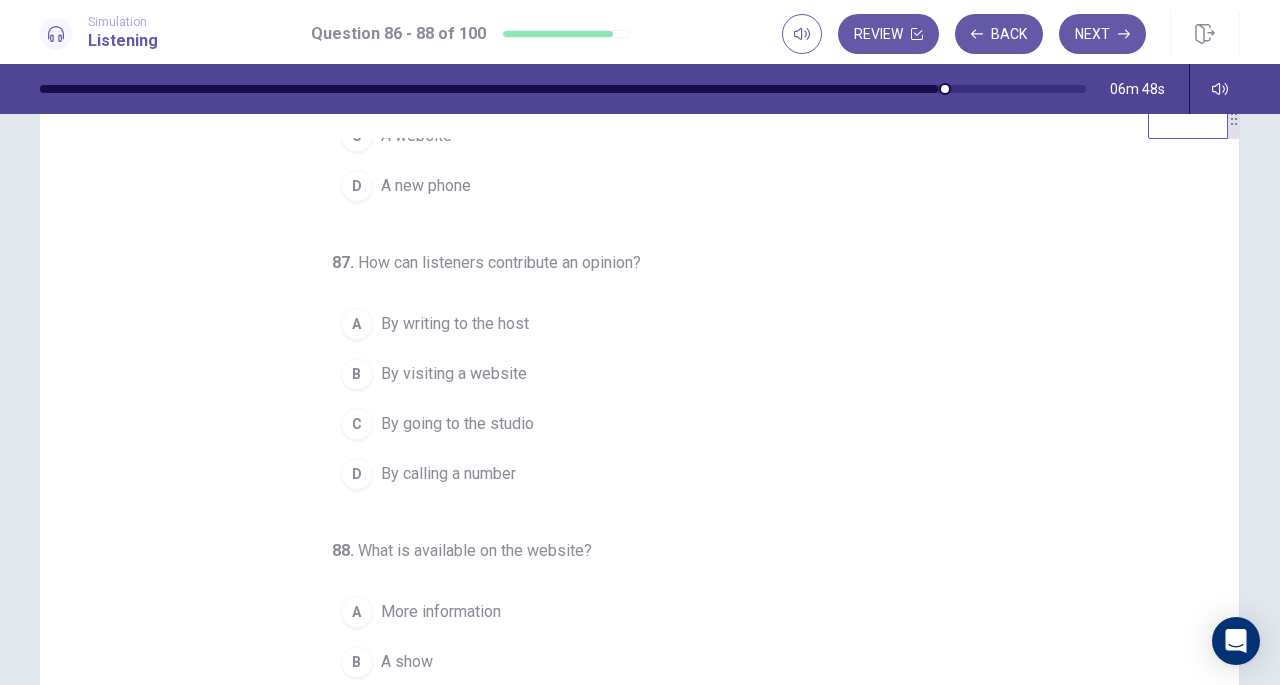 scroll, scrollTop: 200, scrollLeft: 0, axis: vertical 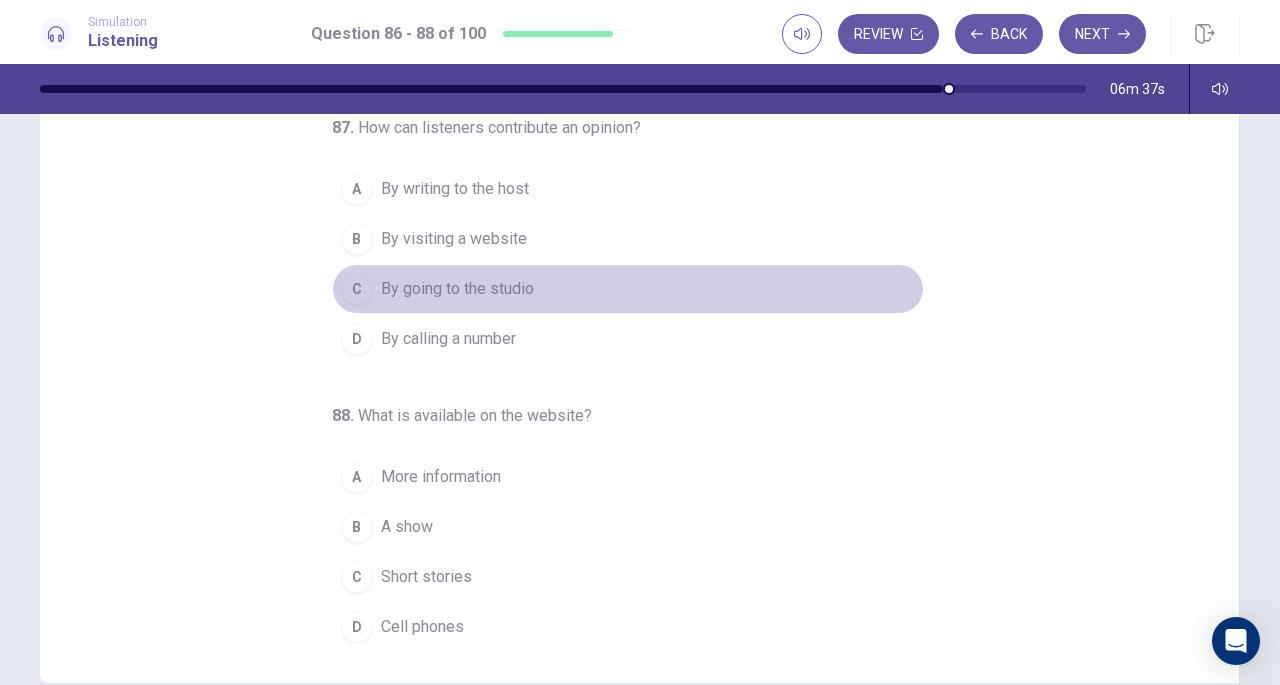 click on "C" at bounding box center (357, 289) 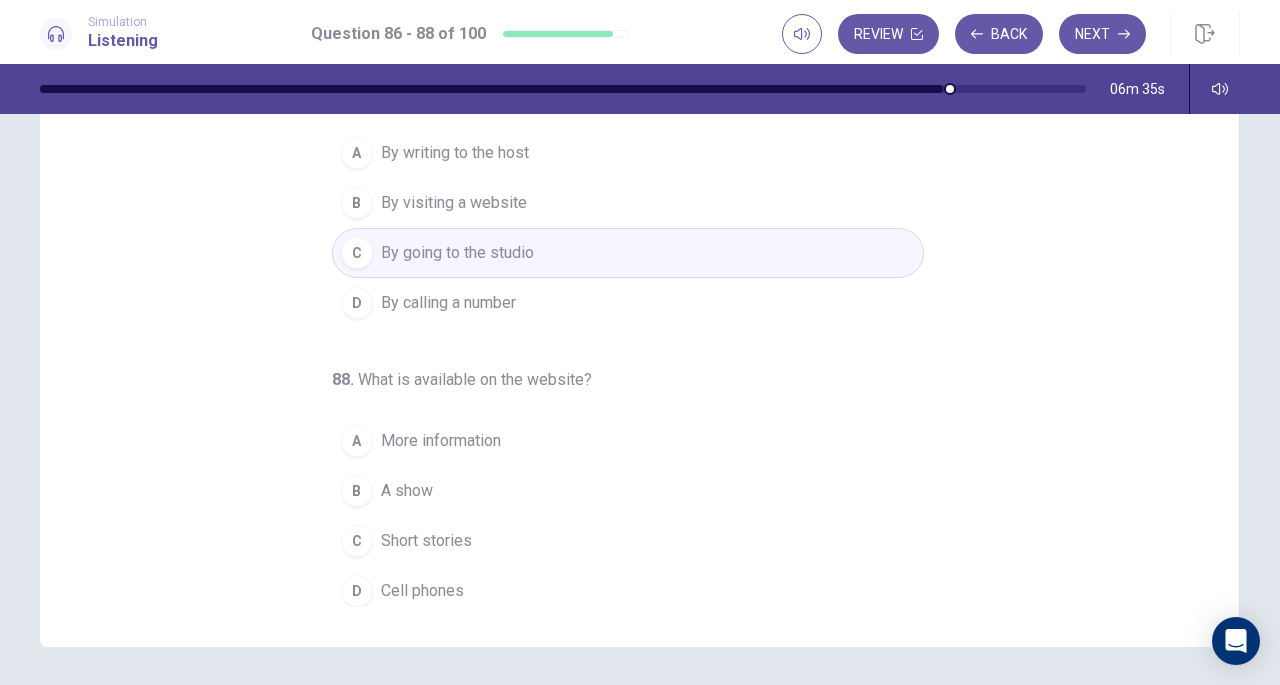 scroll, scrollTop: 204, scrollLeft: 0, axis: vertical 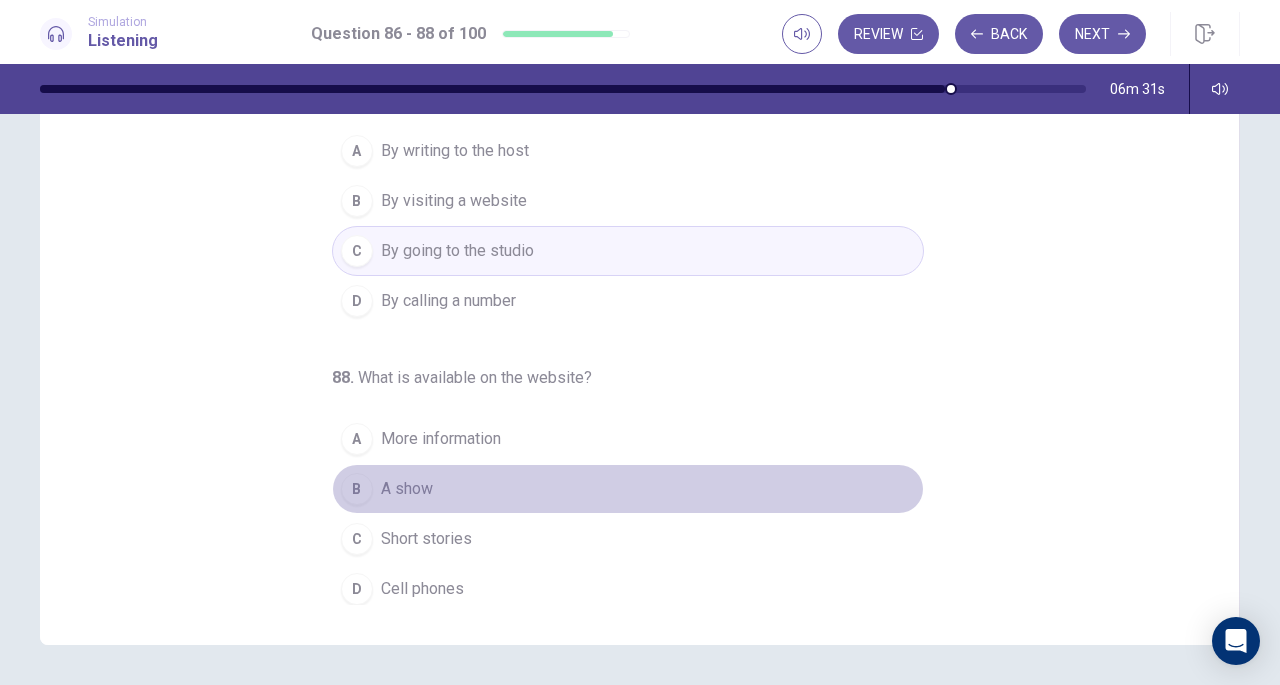 click on "B" at bounding box center [357, 489] 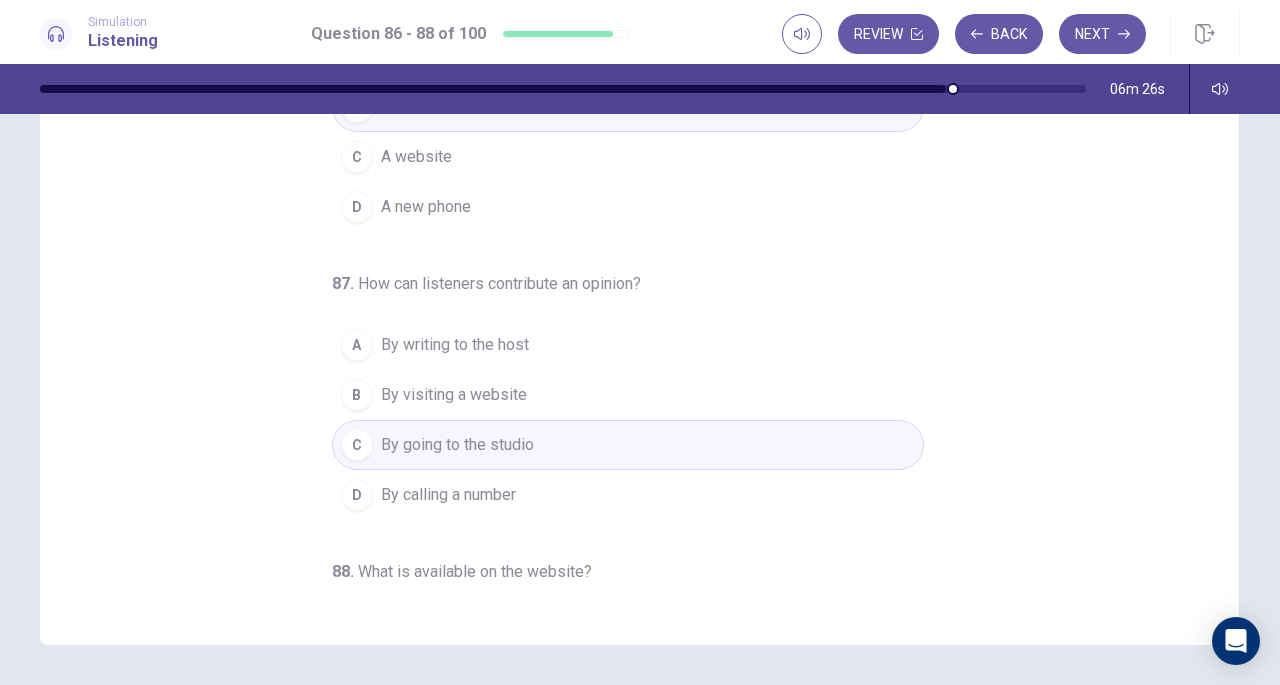 scroll, scrollTop: 0, scrollLeft: 0, axis: both 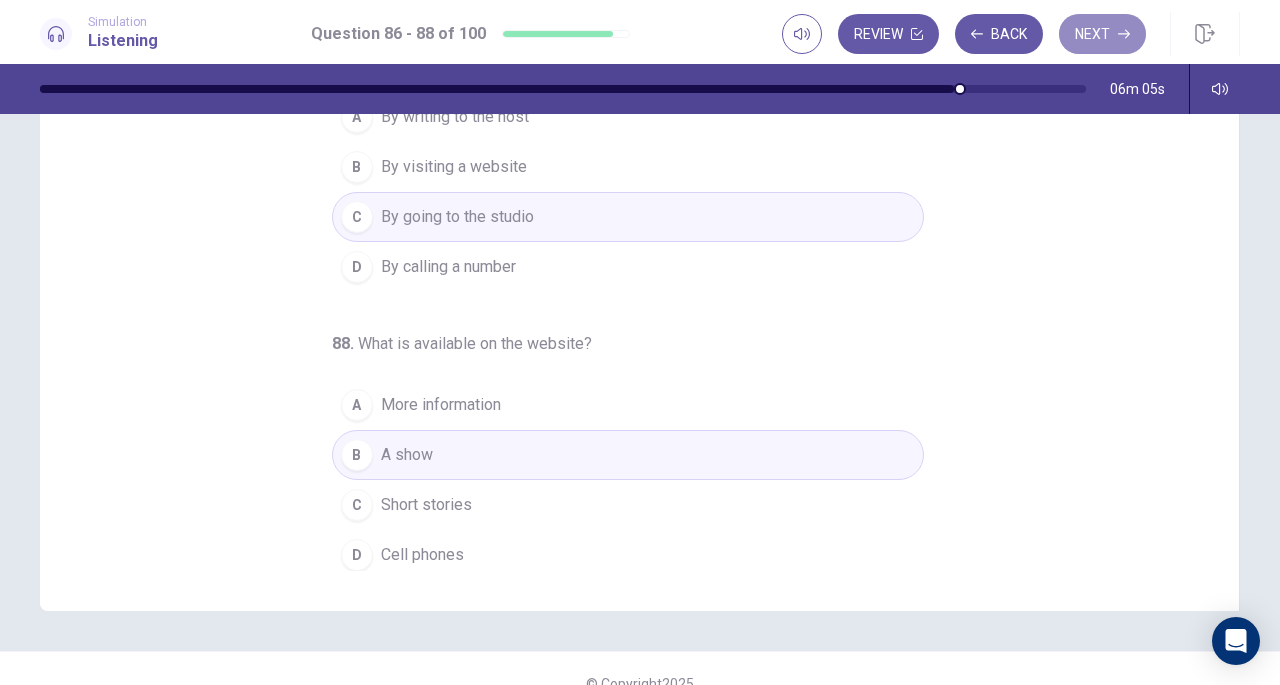 click on "Next" at bounding box center (1102, 34) 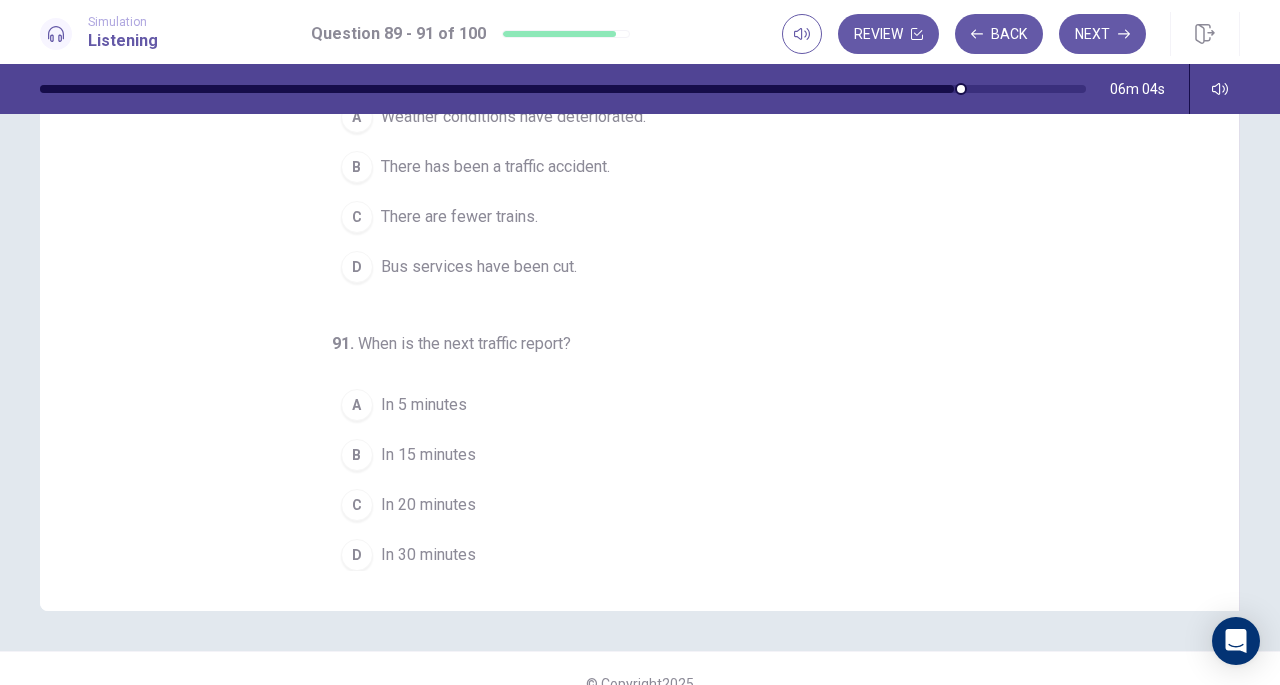 scroll, scrollTop: 0, scrollLeft: 0, axis: both 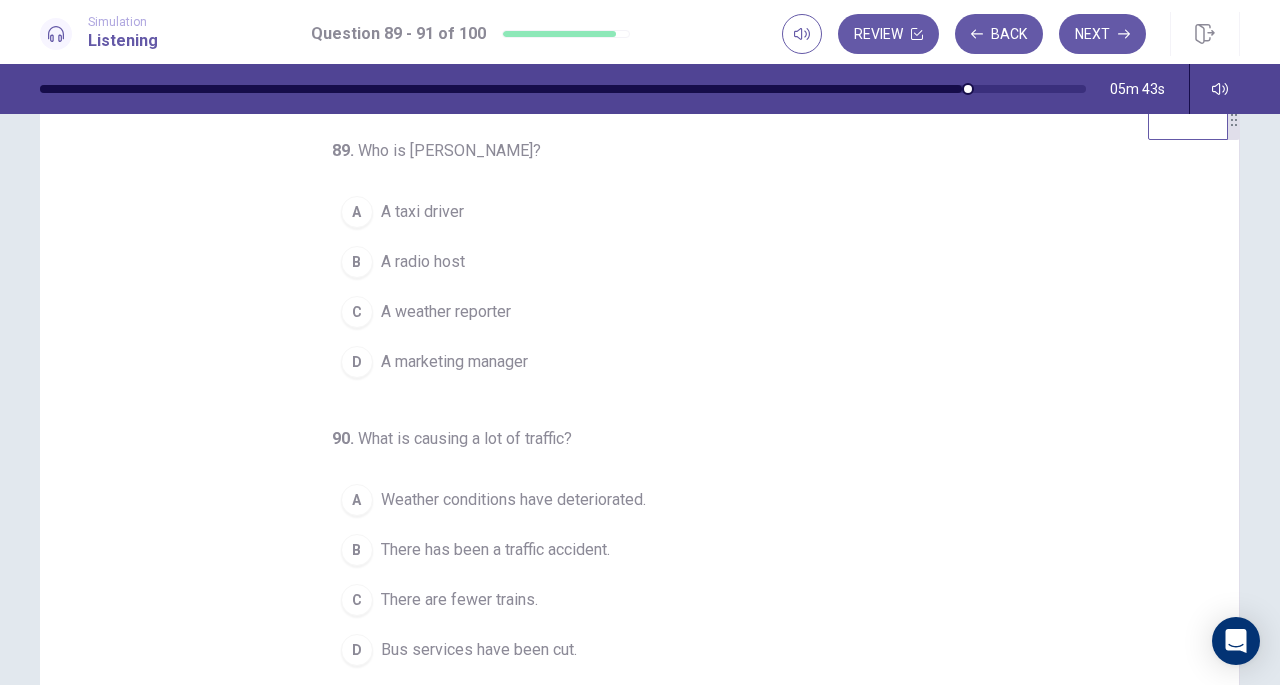 click on "A radio host" at bounding box center [423, 262] 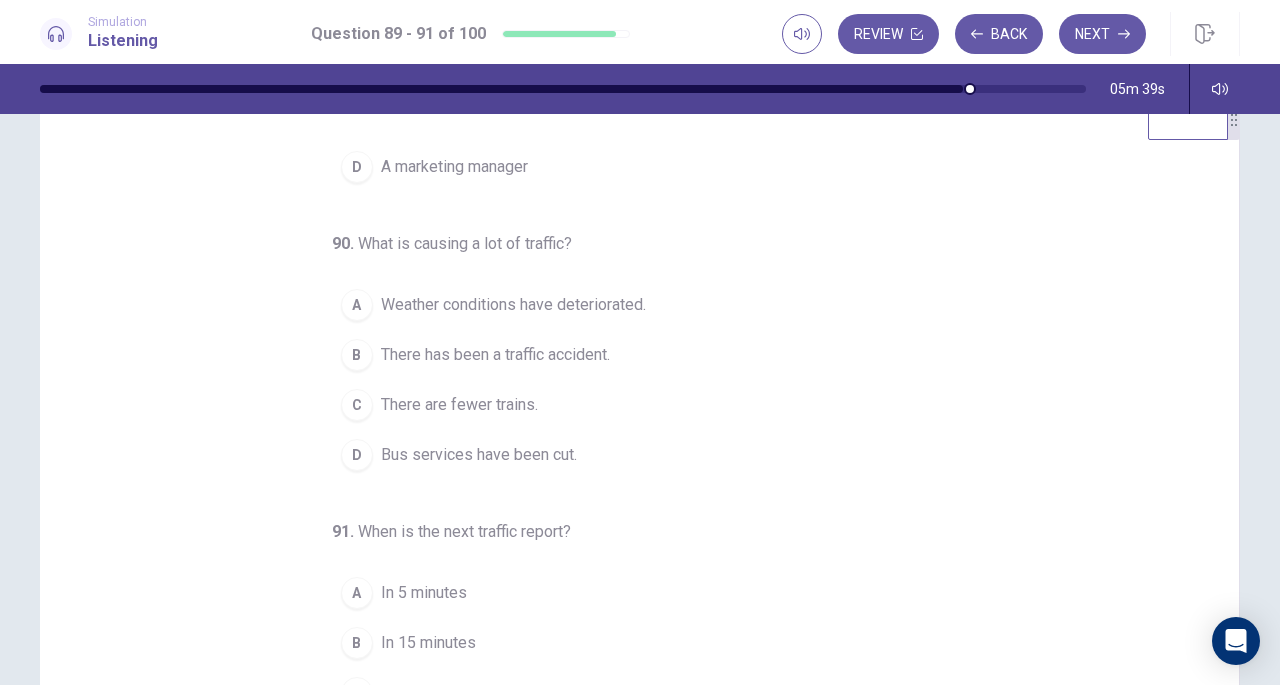 scroll, scrollTop: 200, scrollLeft: 0, axis: vertical 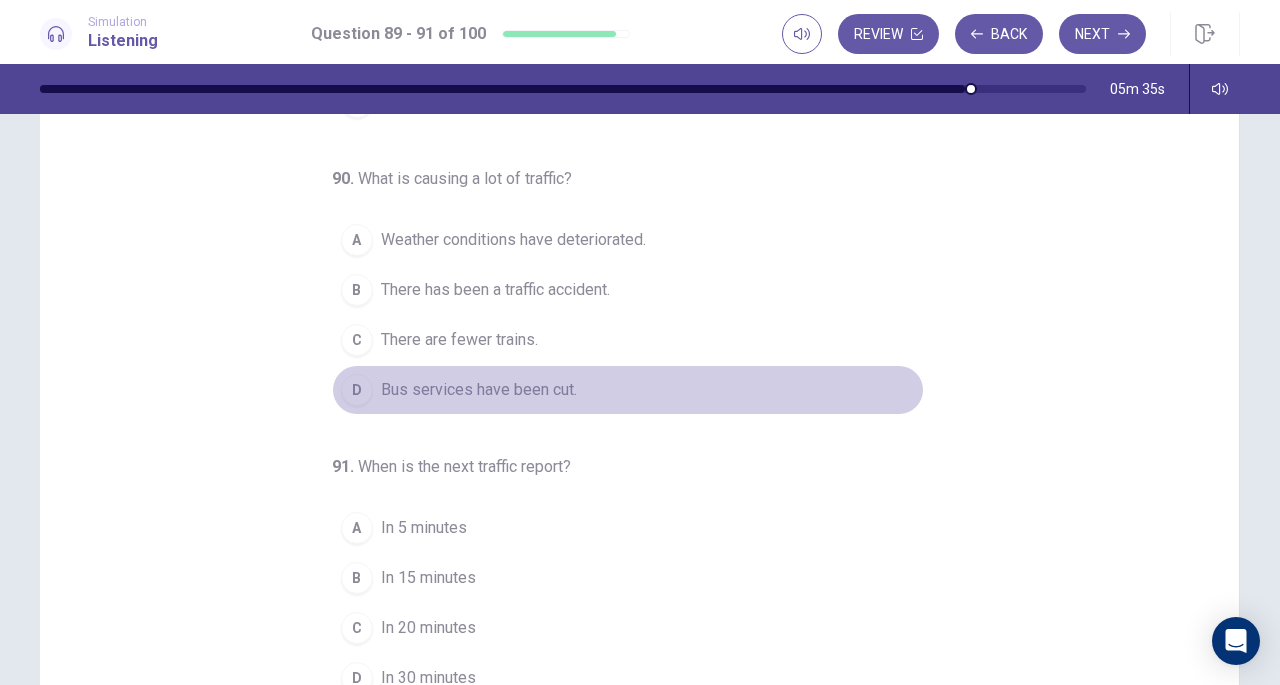 click on "D Bus services have been cut." at bounding box center (628, 390) 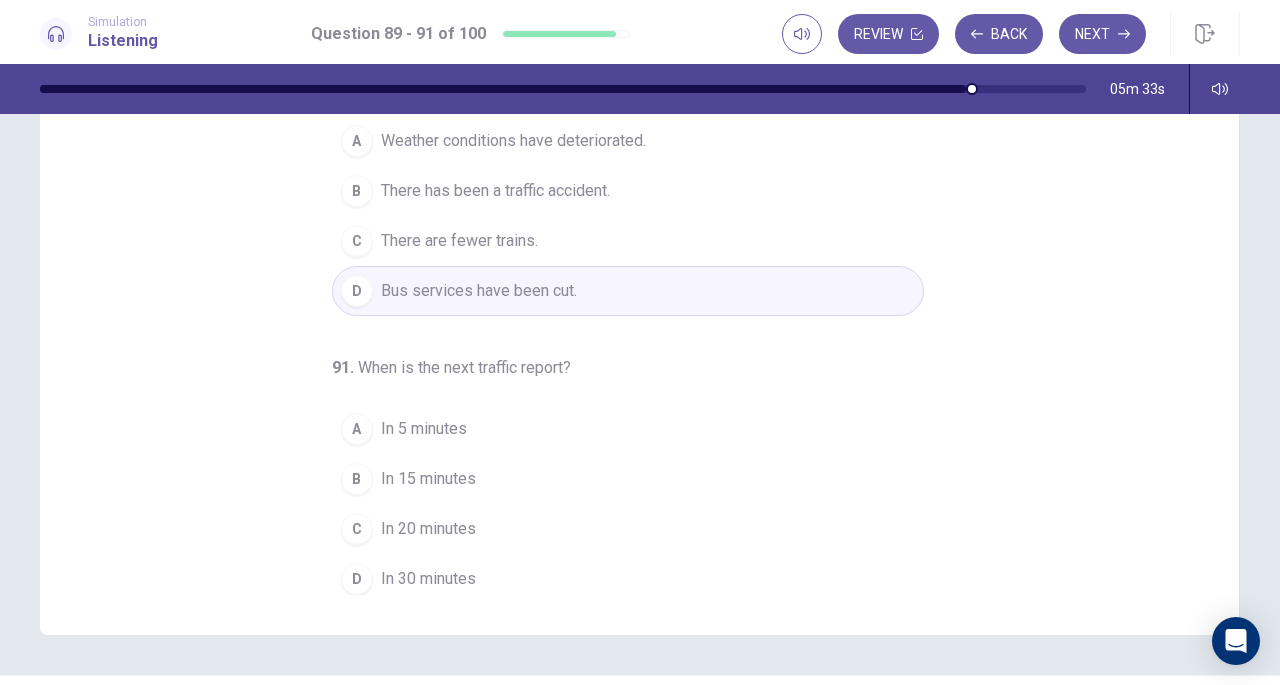 scroll, scrollTop: 215, scrollLeft: 0, axis: vertical 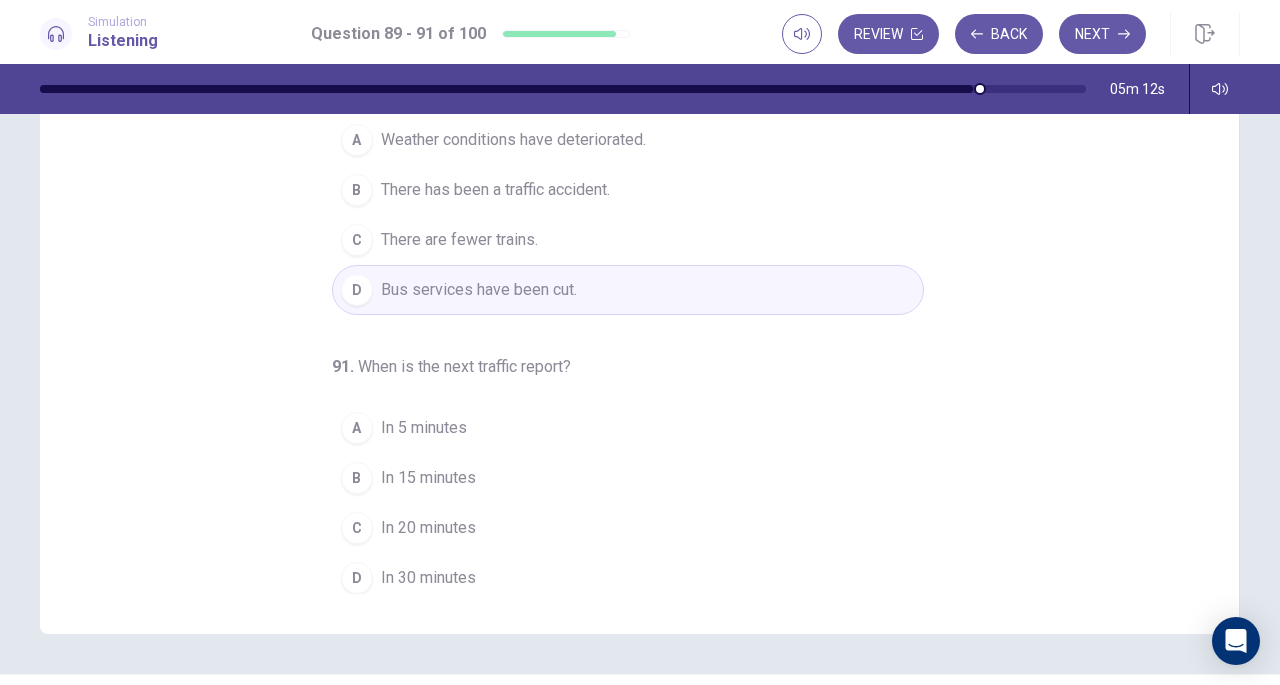 click on "B" at bounding box center [357, 478] 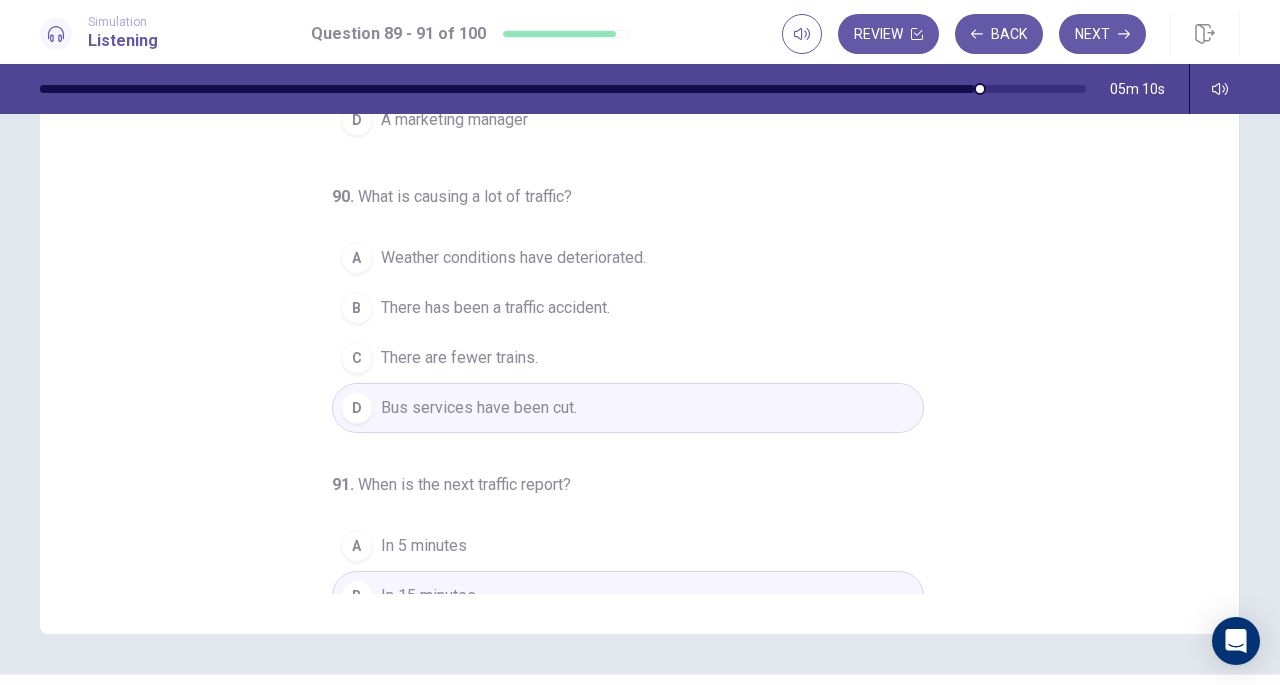 scroll, scrollTop: 0, scrollLeft: 0, axis: both 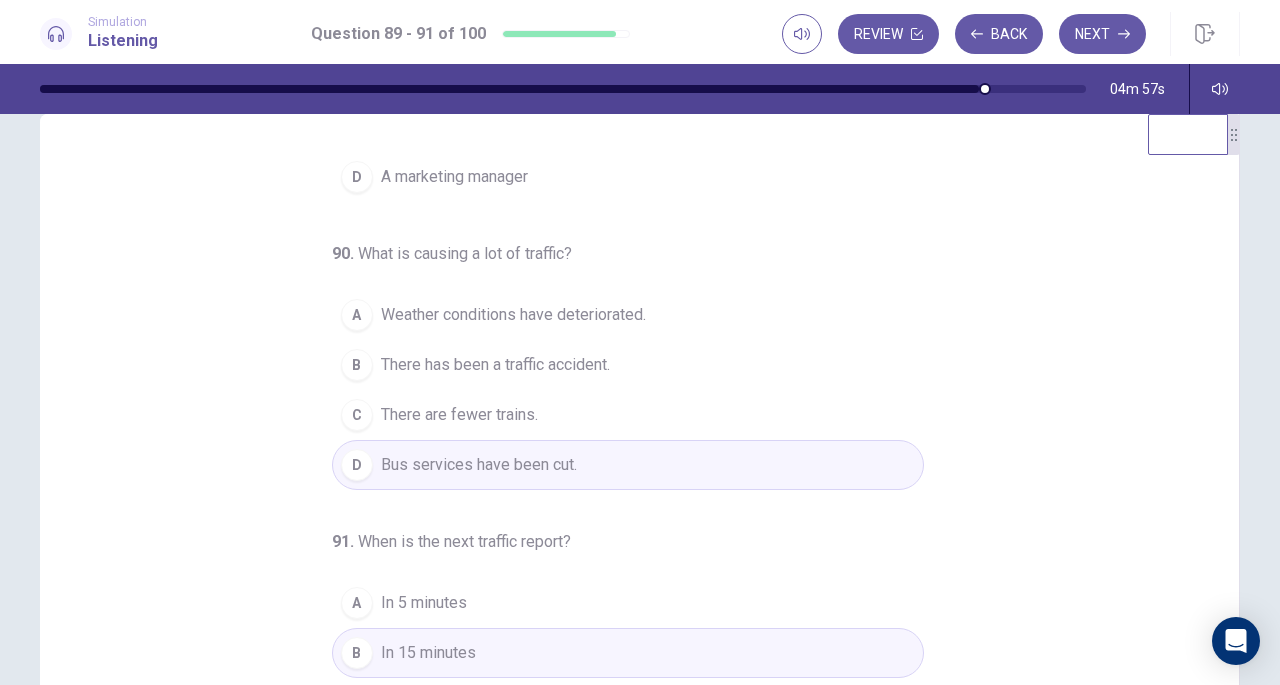 click on "Next" at bounding box center (1102, 34) 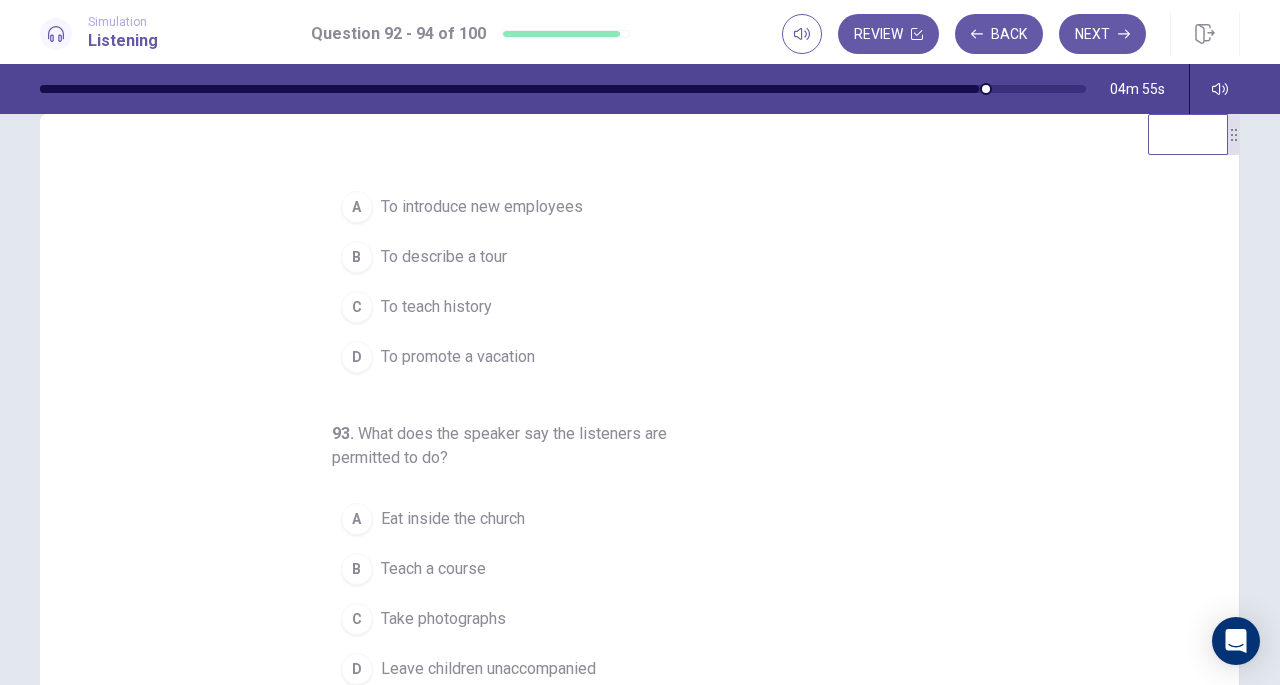 scroll, scrollTop: 0, scrollLeft: 0, axis: both 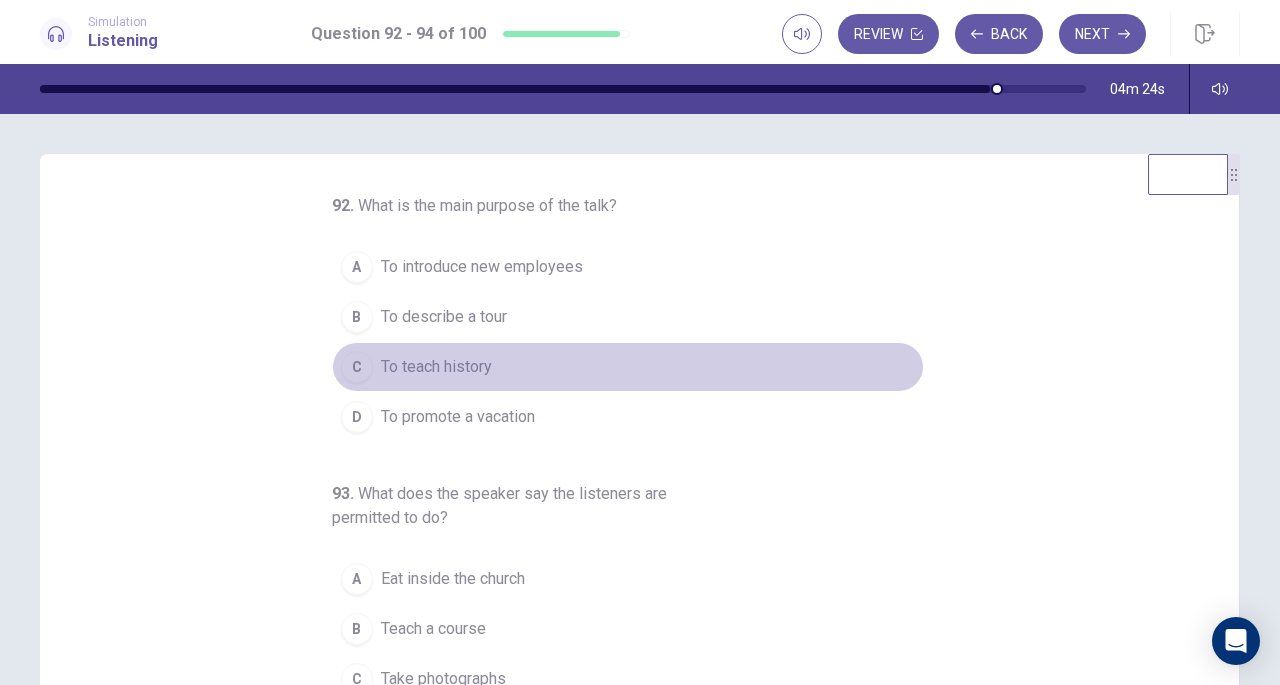 click on "To teach history" at bounding box center (436, 367) 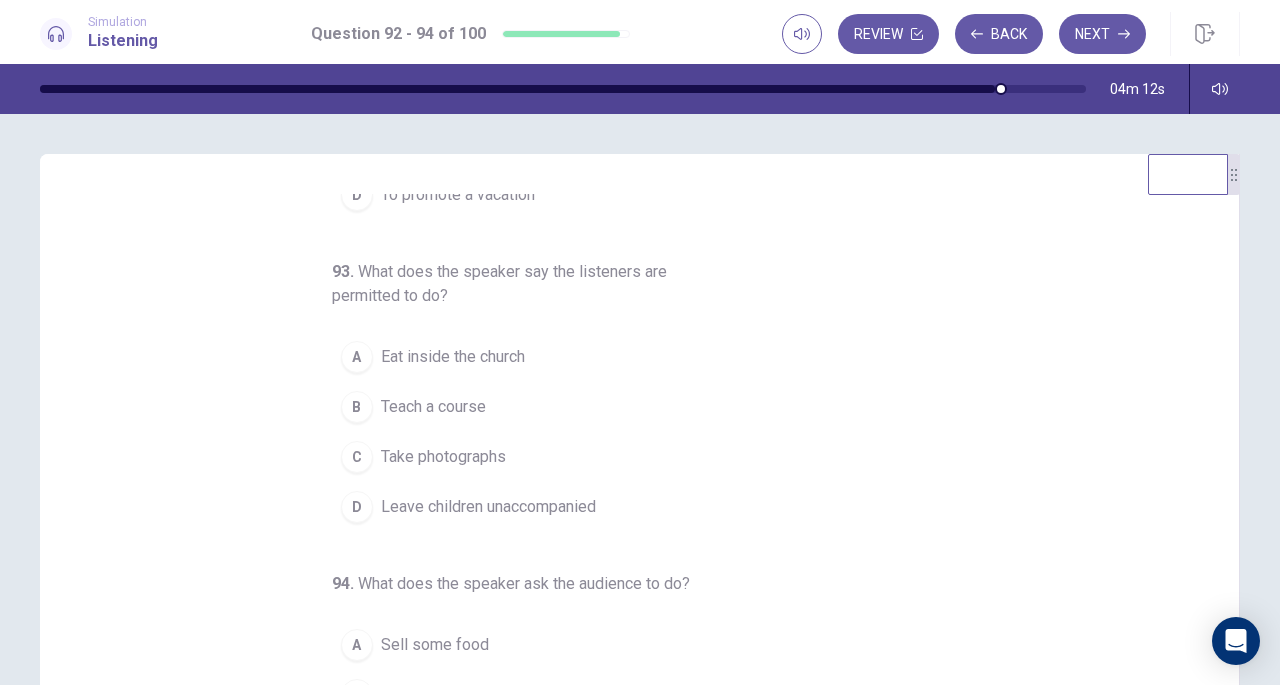 scroll, scrollTop: 224, scrollLeft: 0, axis: vertical 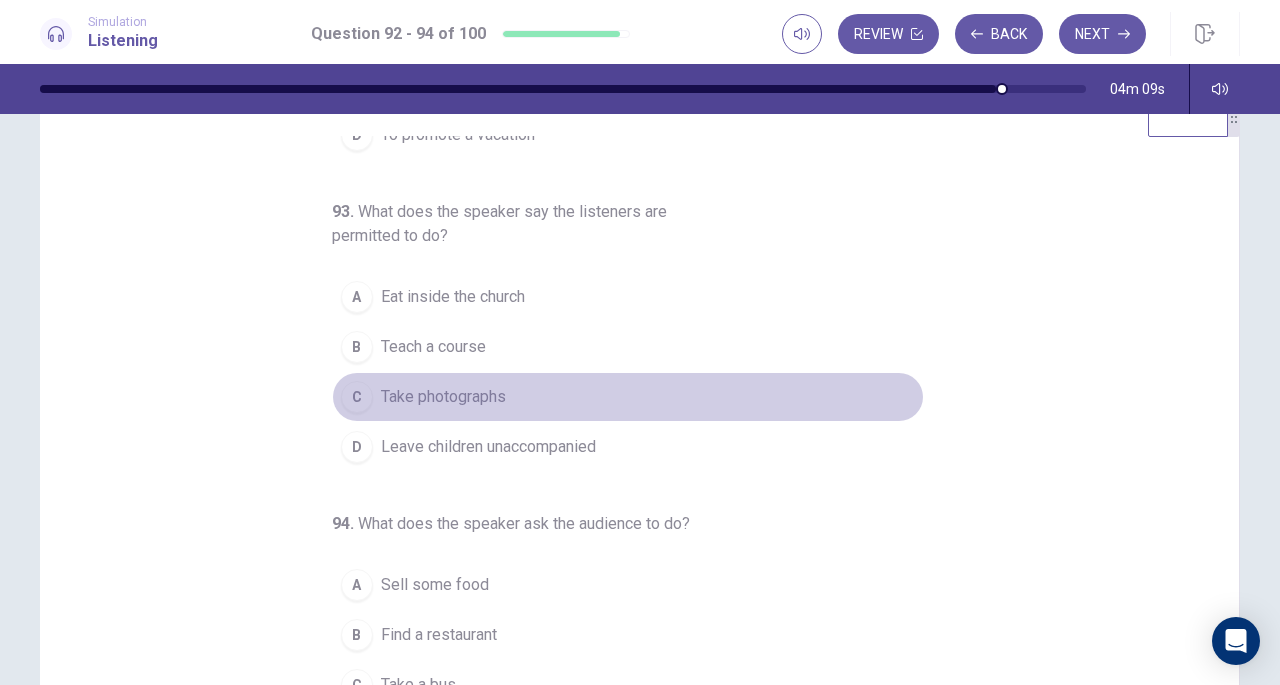 click on "Take photographs" at bounding box center [443, 397] 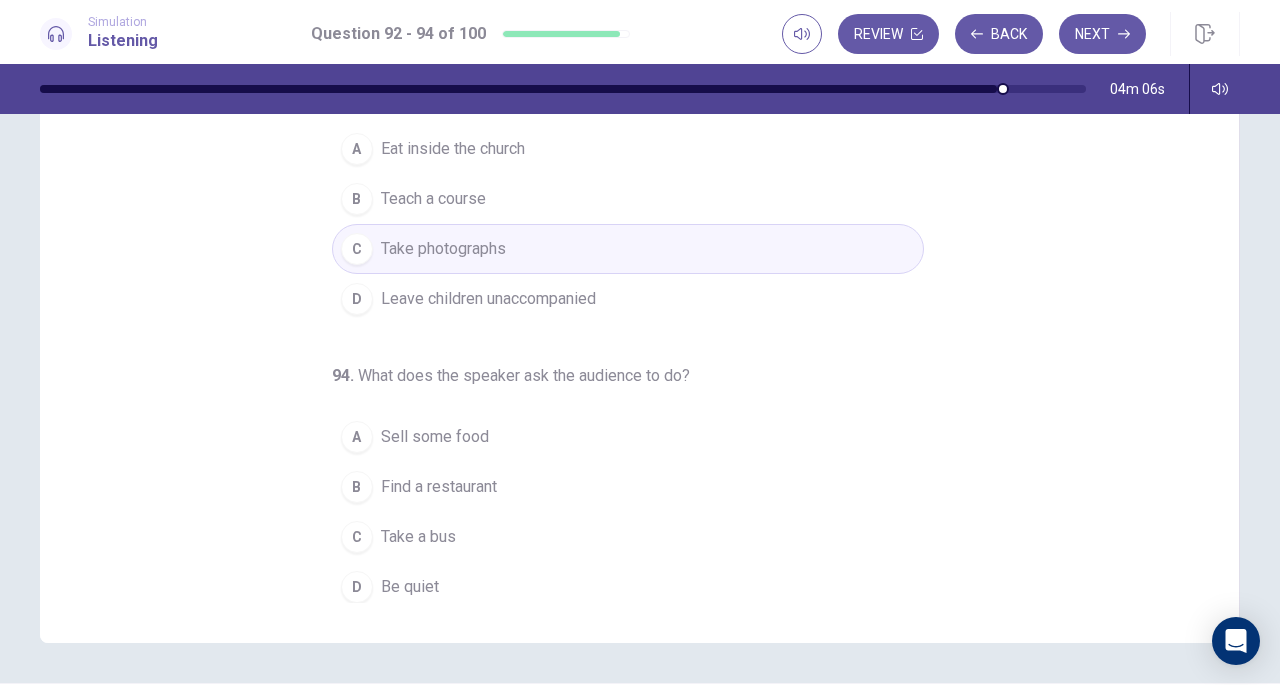 scroll, scrollTop: 207, scrollLeft: 0, axis: vertical 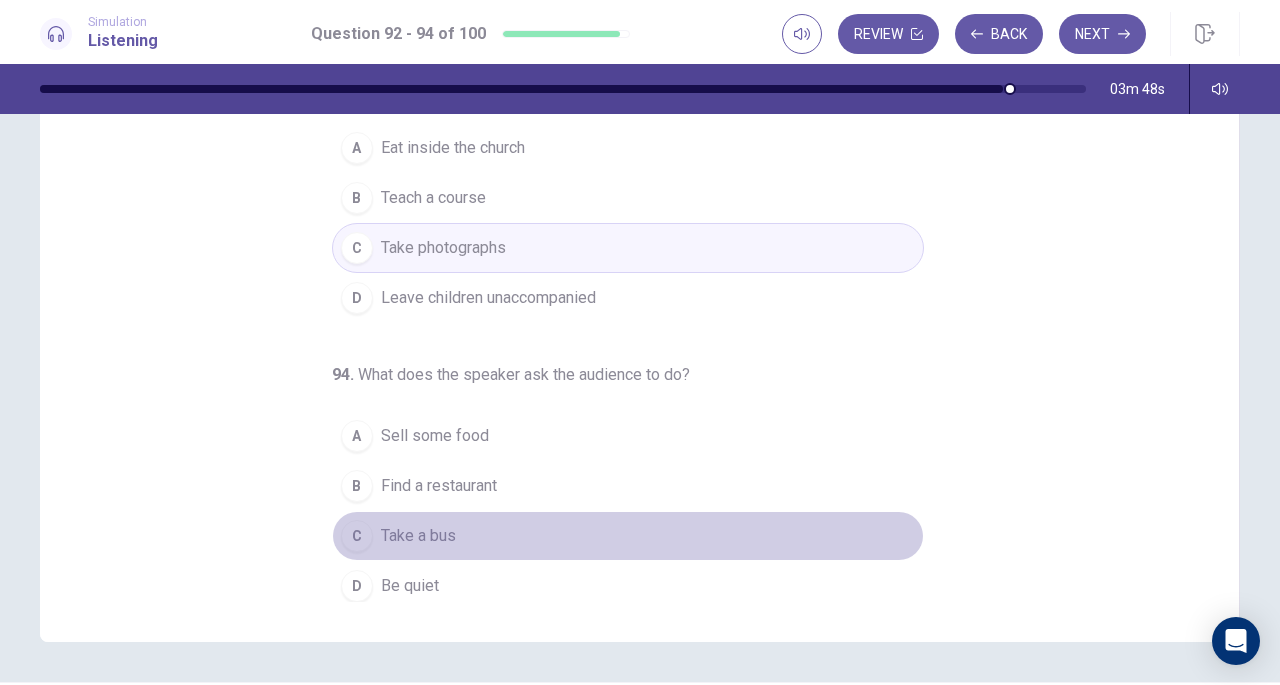 click on "Take a bus" at bounding box center [418, 536] 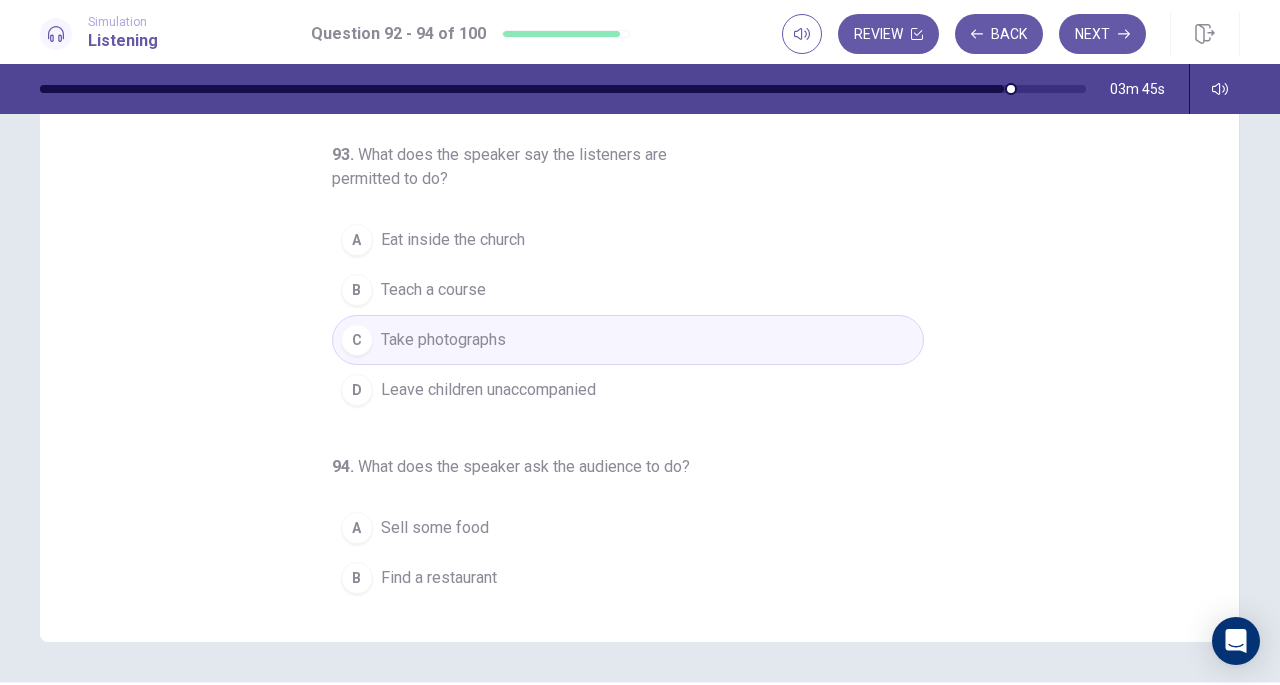 scroll, scrollTop: 0, scrollLeft: 0, axis: both 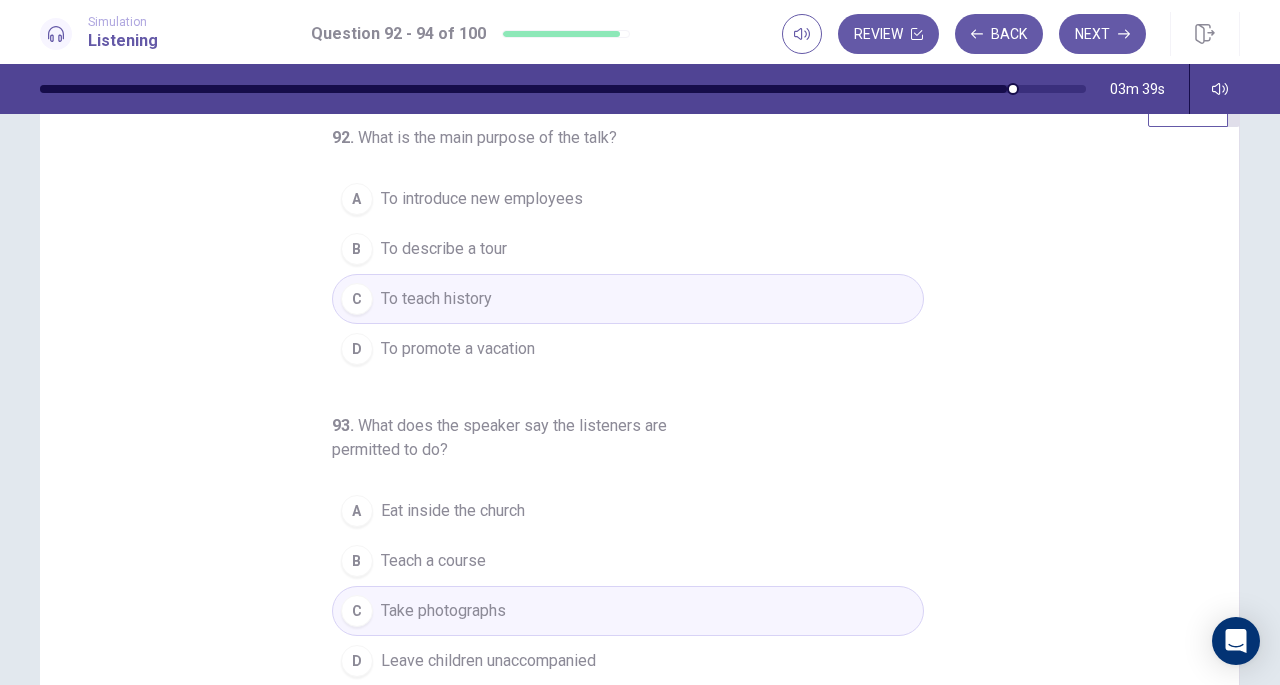 click on "To describe a tour" at bounding box center (444, 249) 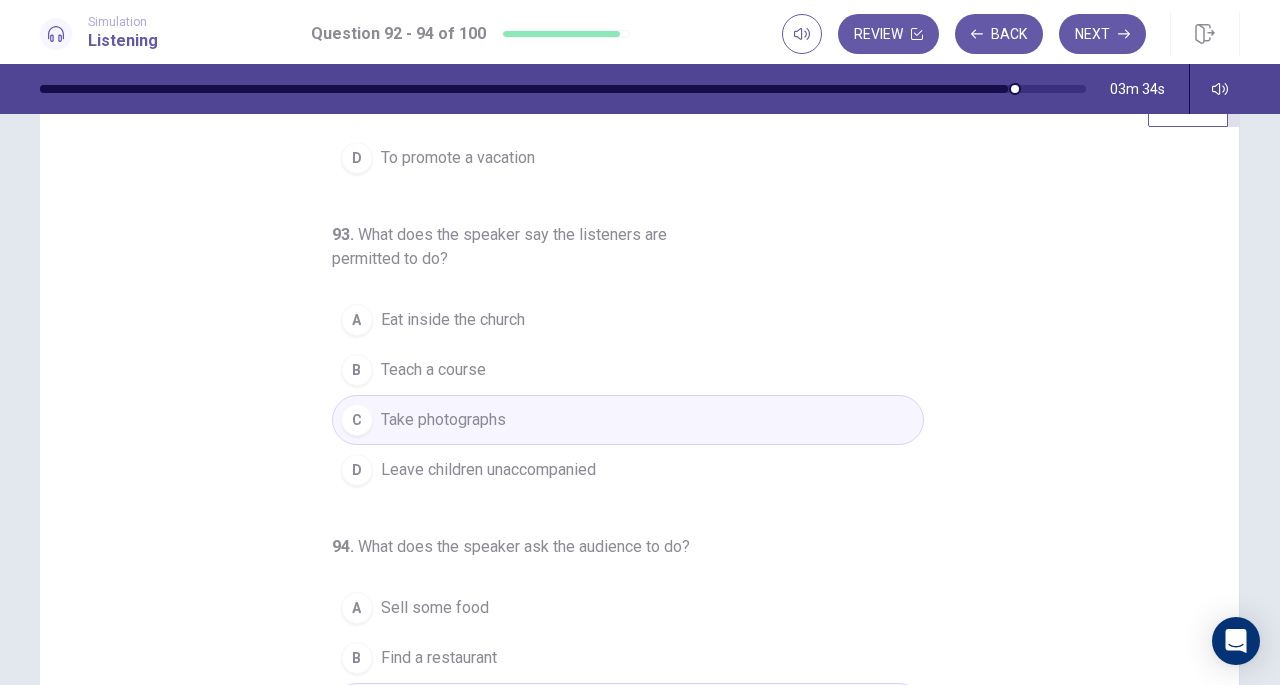 scroll, scrollTop: 224, scrollLeft: 0, axis: vertical 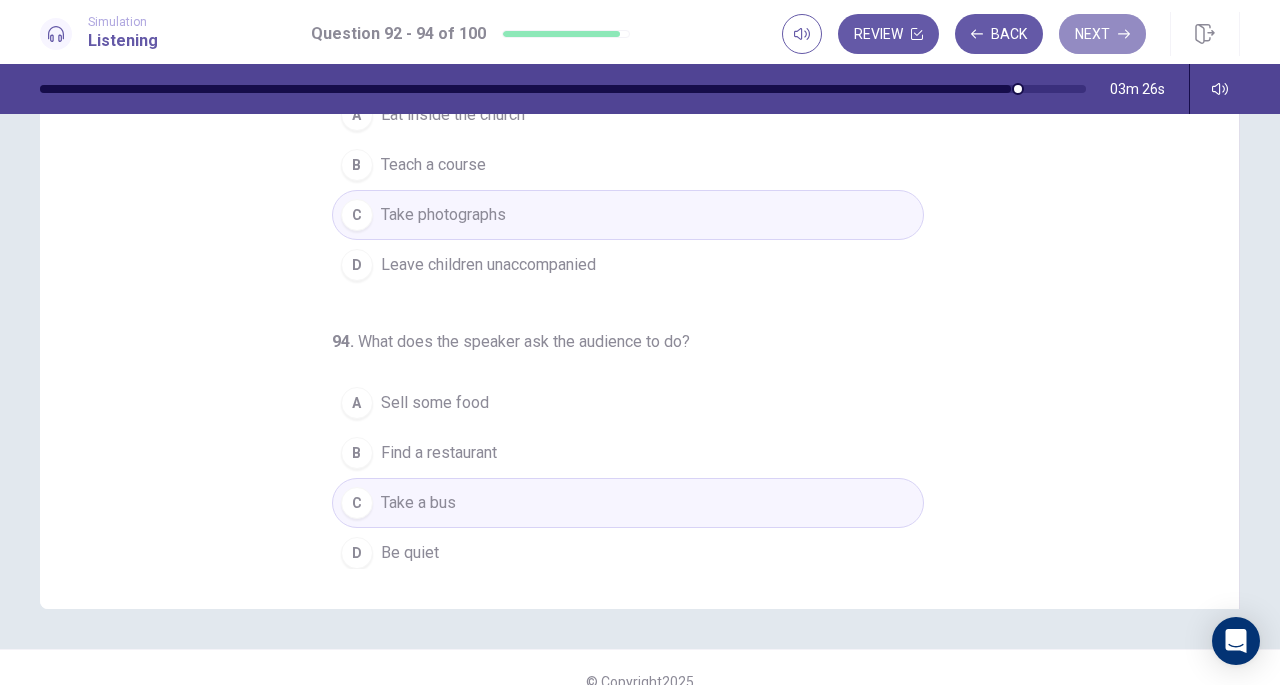 click on "Next" at bounding box center (1102, 34) 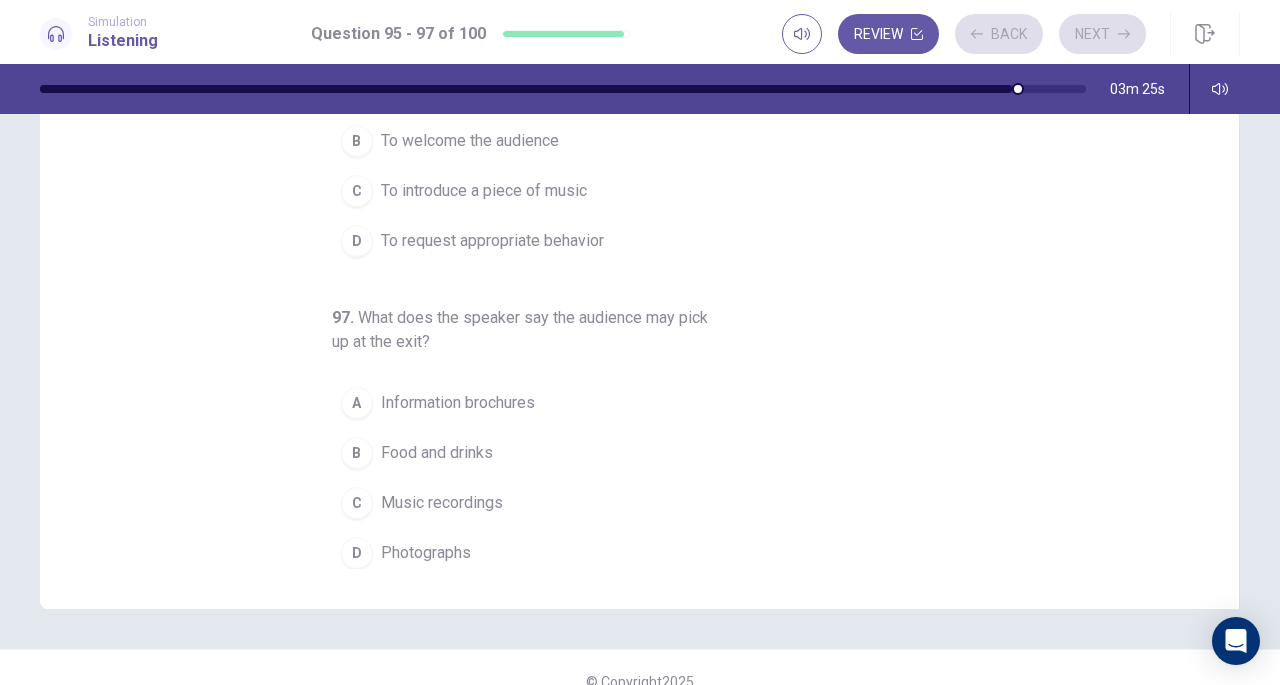 scroll, scrollTop: 216, scrollLeft: 0, axis: vertical 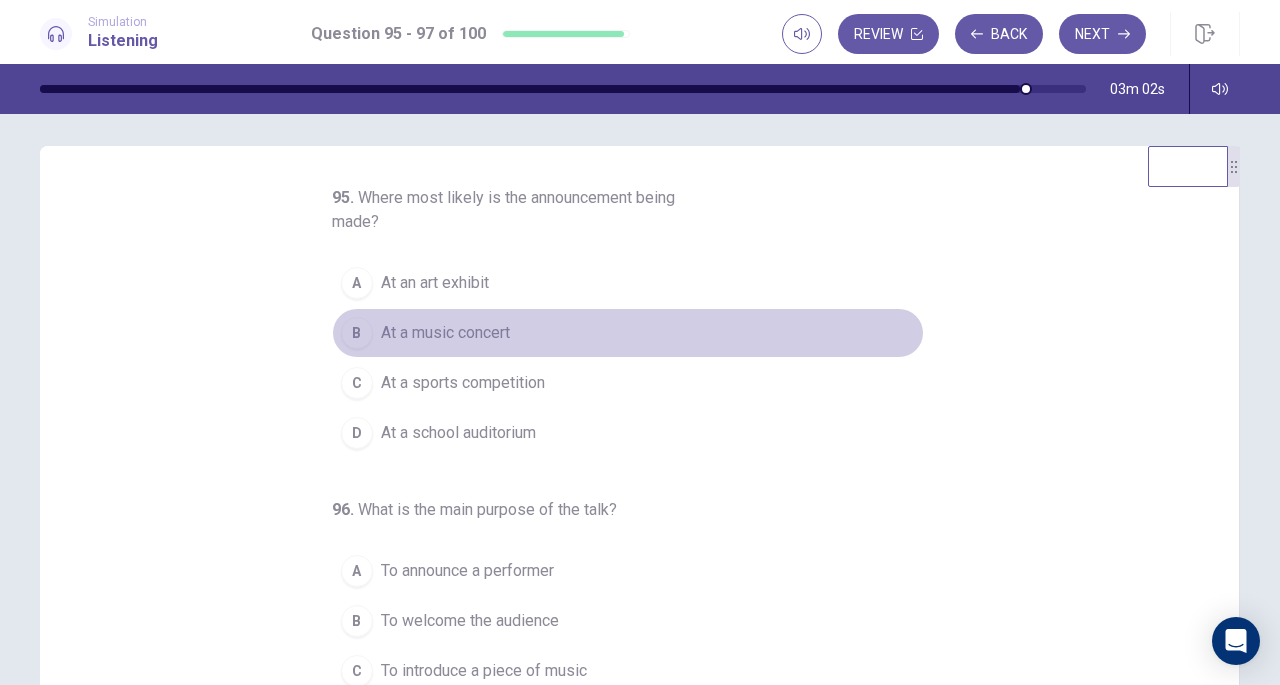 click on "At a music concert" at bounding box center (445, 333) 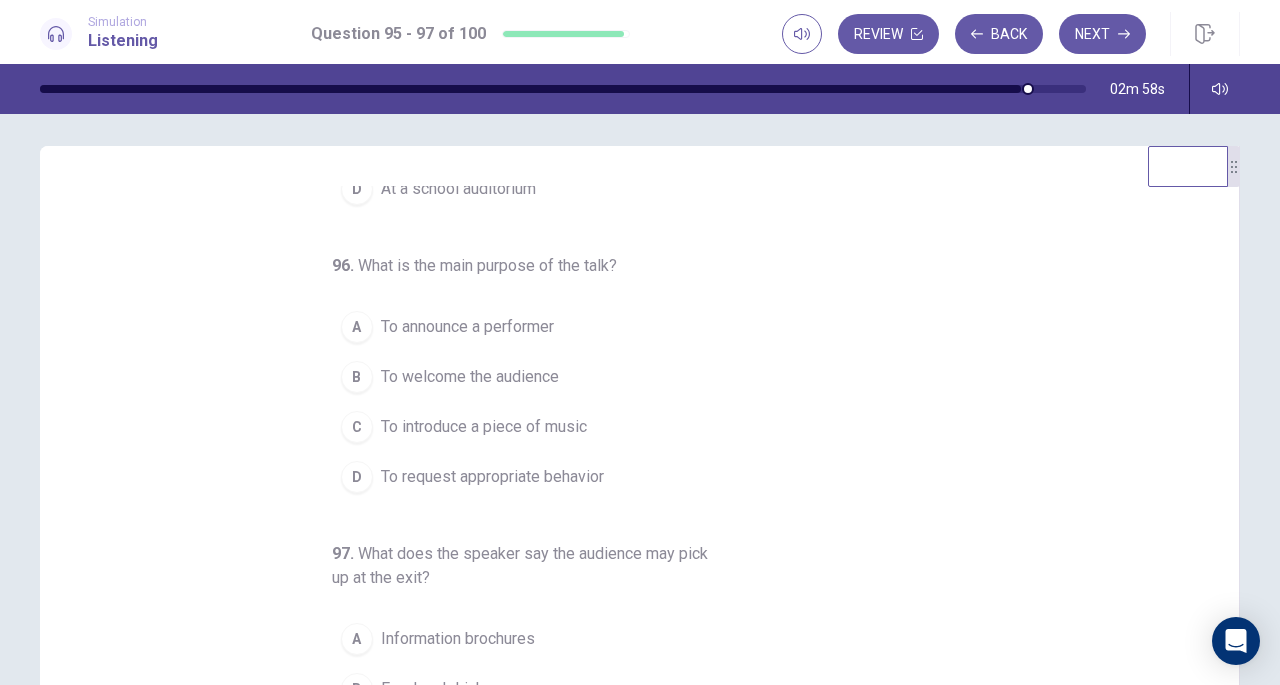 scroll, scrollTop: 248, scrollLeft: 0, axis: vertical 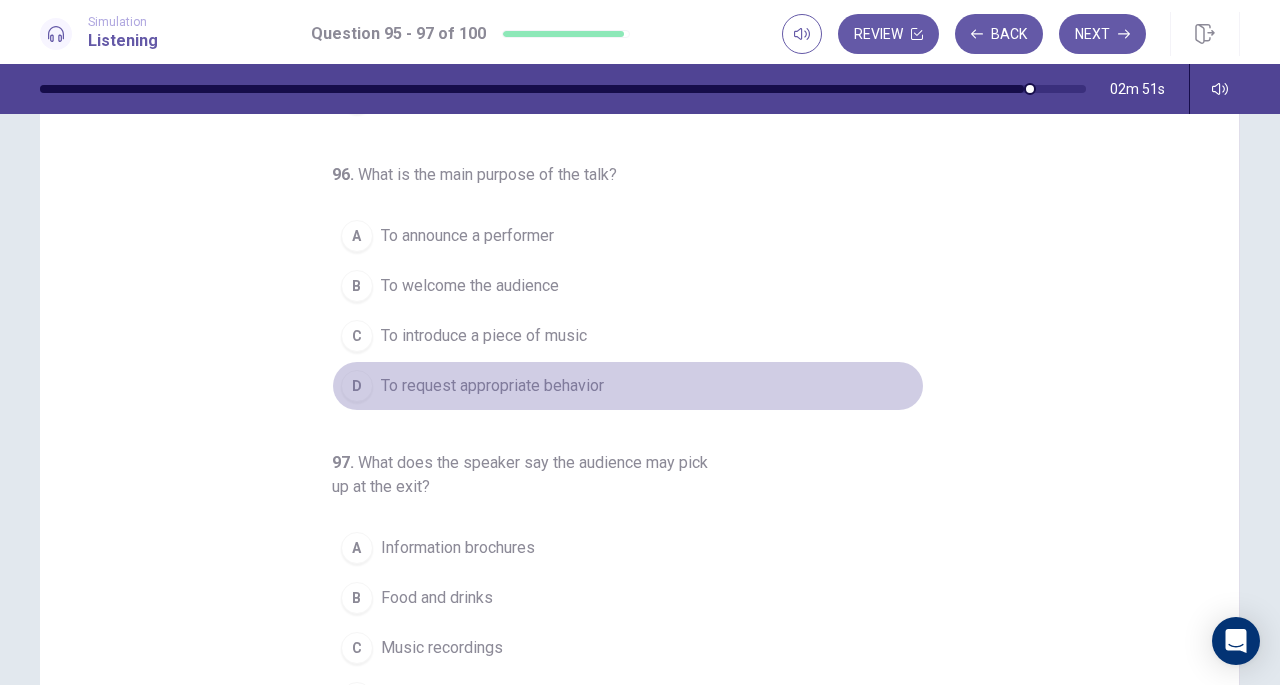 click on "To request appropriate behavior" at bounding box center [492, 386] 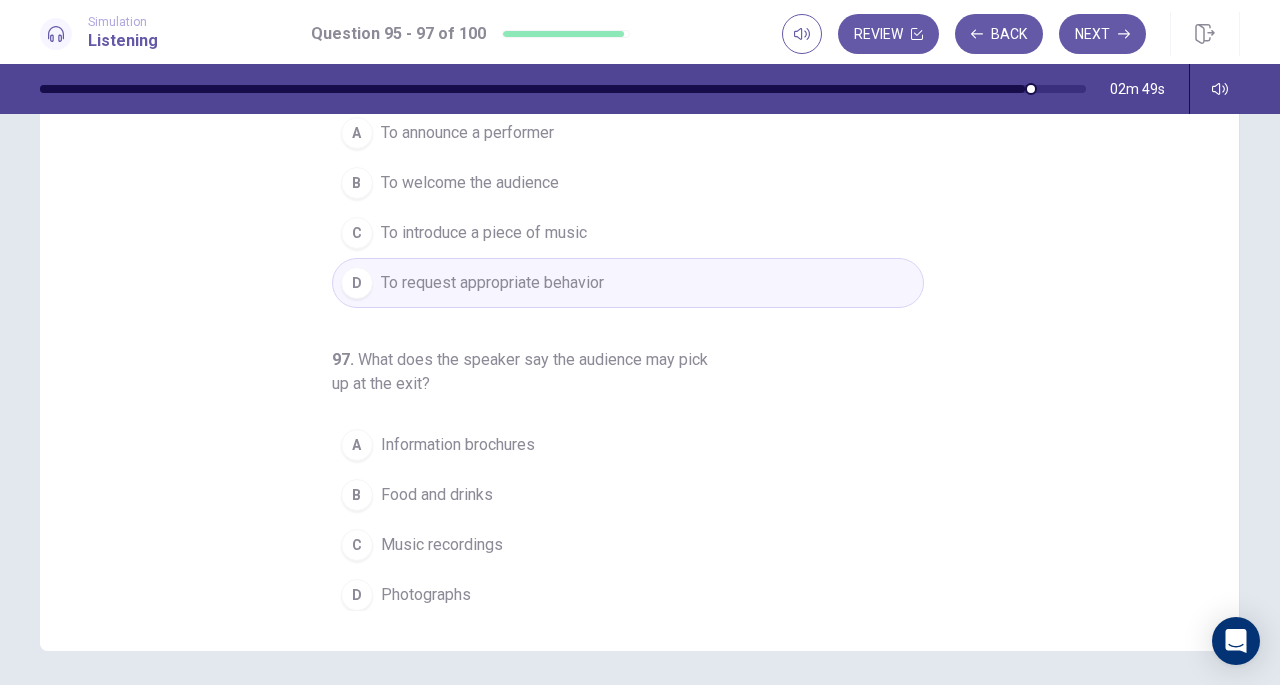 scroll, scrollTop: 199, scrollLeft: 0, axis: vertical 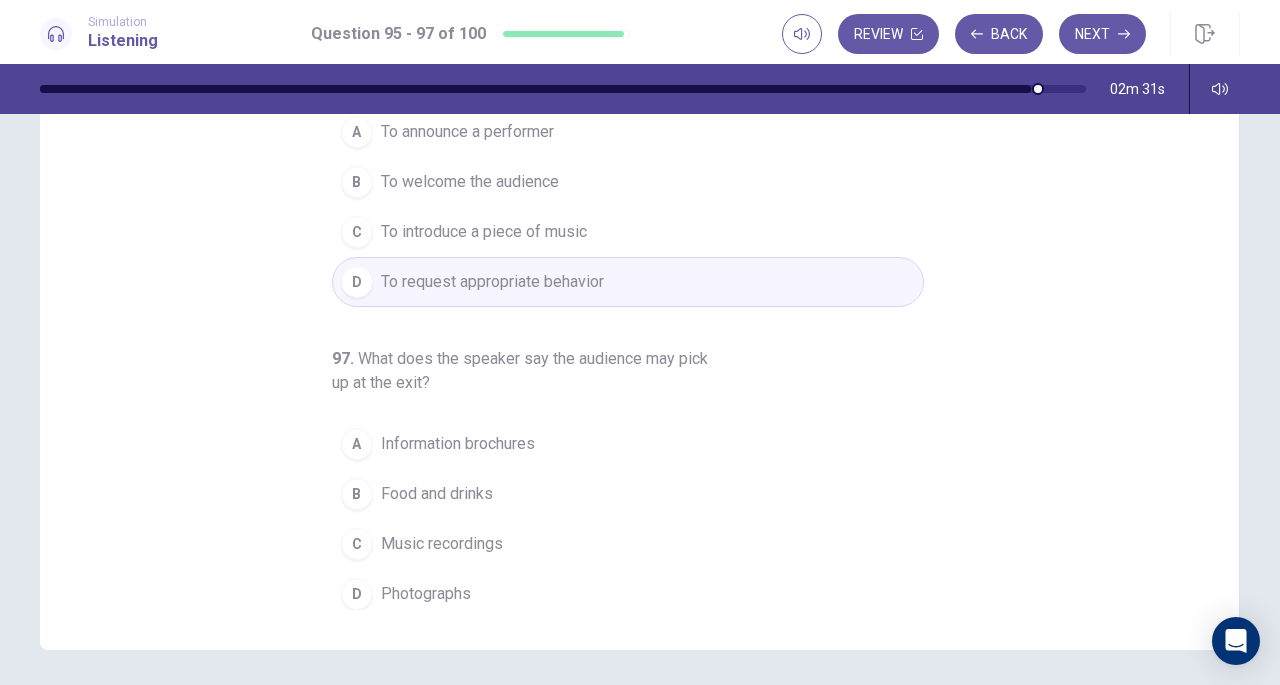 click on "Food and drinks" at bounding box center (437, 494) 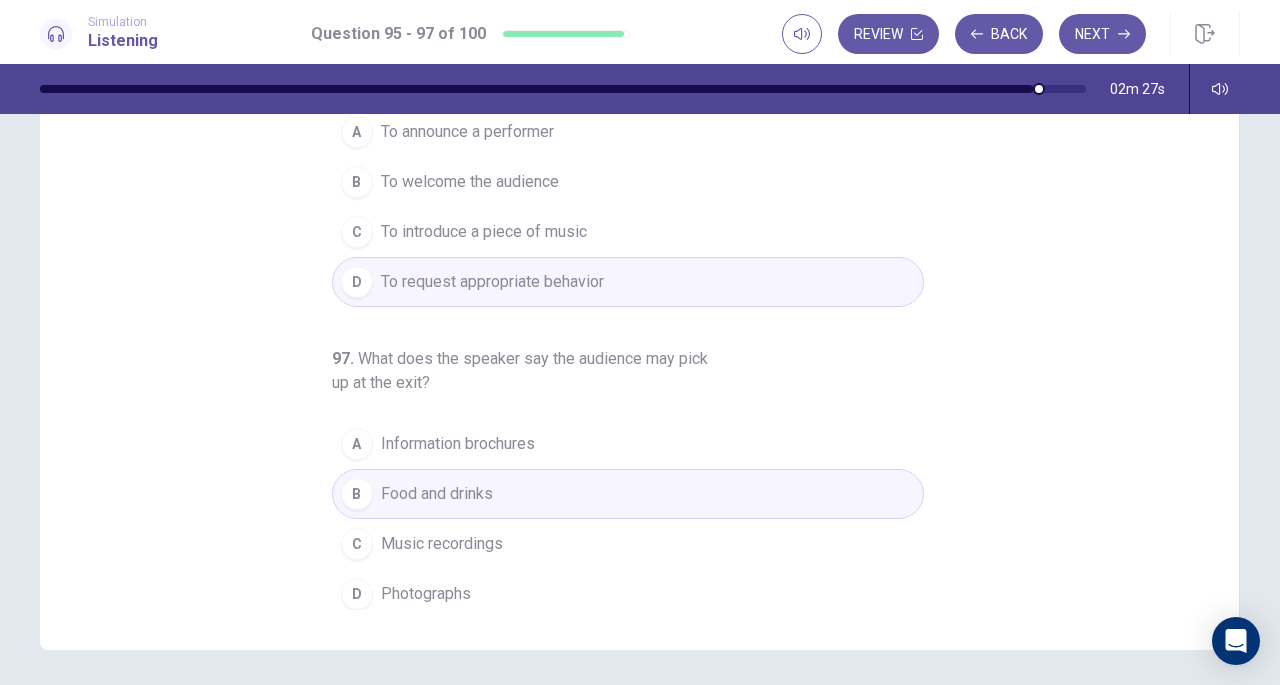 click on "A Information brochures" at bounding box center (628, 444) 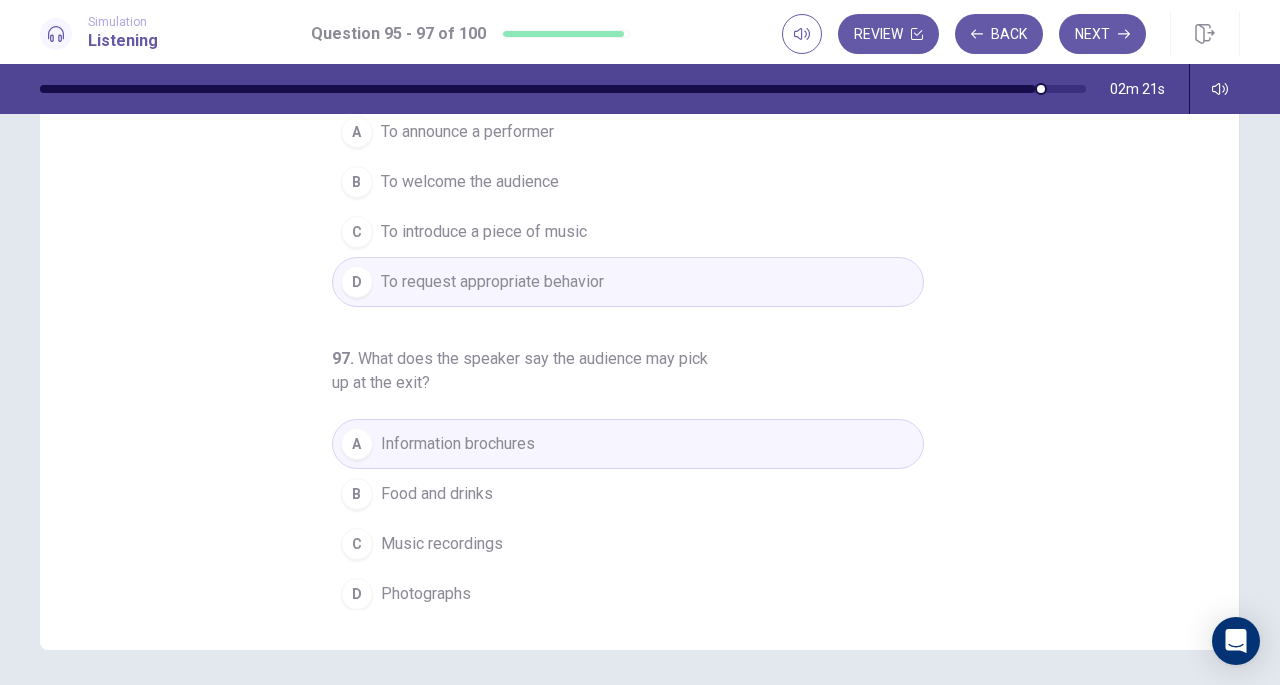 click on "Next" at bounding box center (1102, 34) 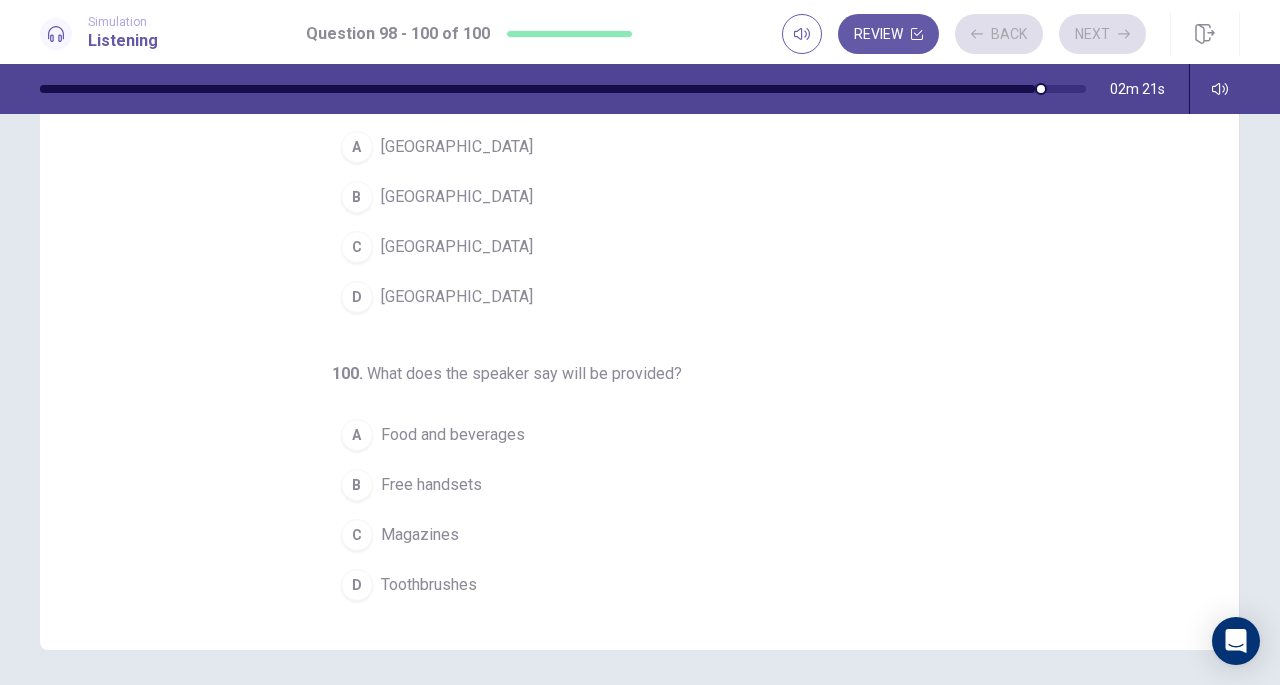scroll, scrollTop: 200, scrollLeft: 0, axis: vertical 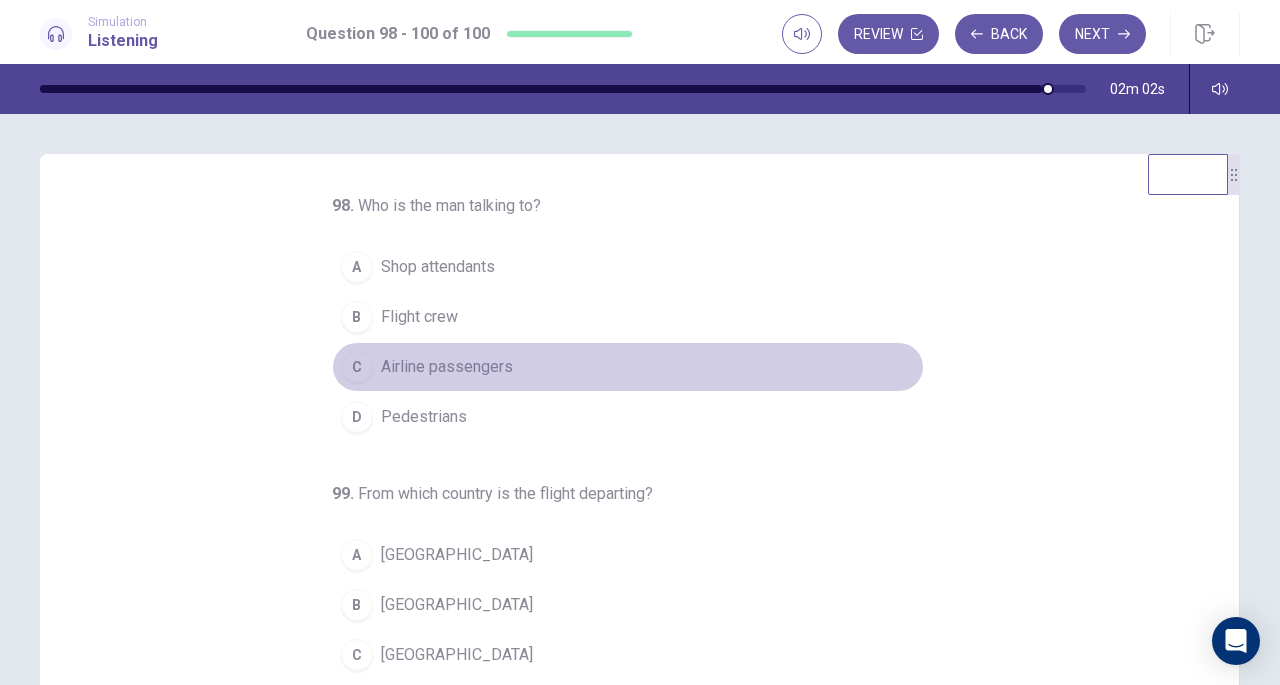 click on "C Airline passengers" at bounding box center [628, 367] 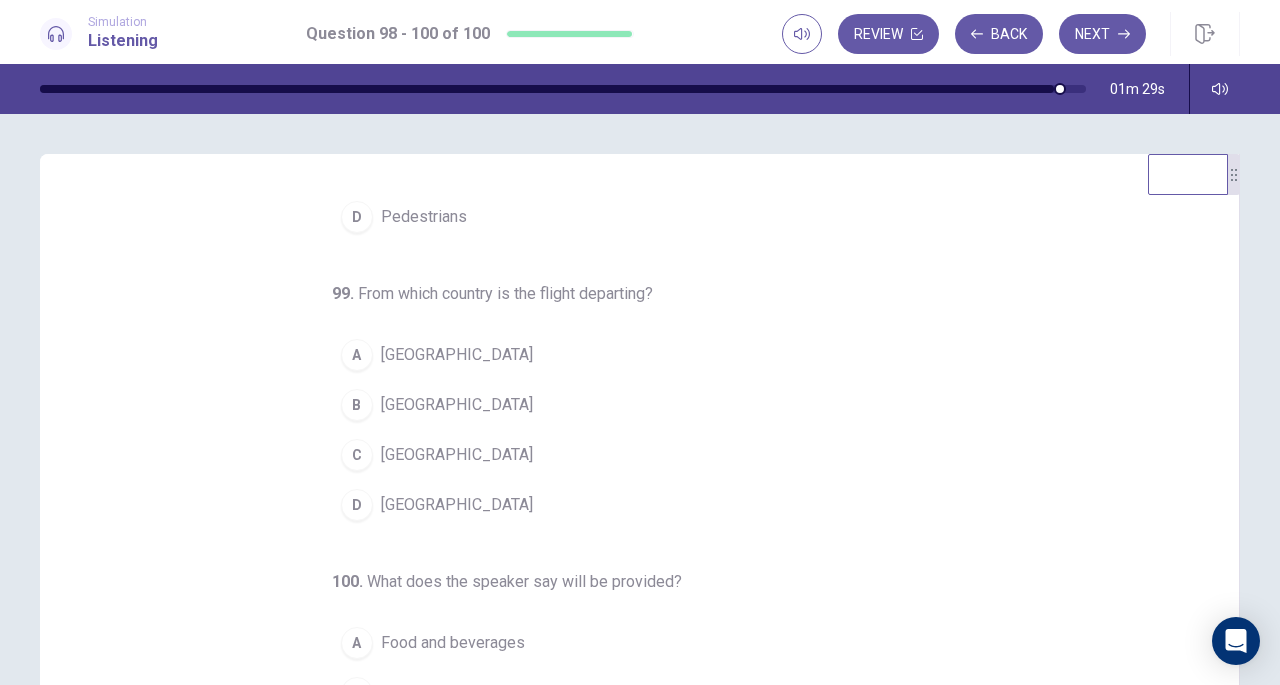 scroll, scrollTop: 200, scrollLeft: 0, axis: vertical 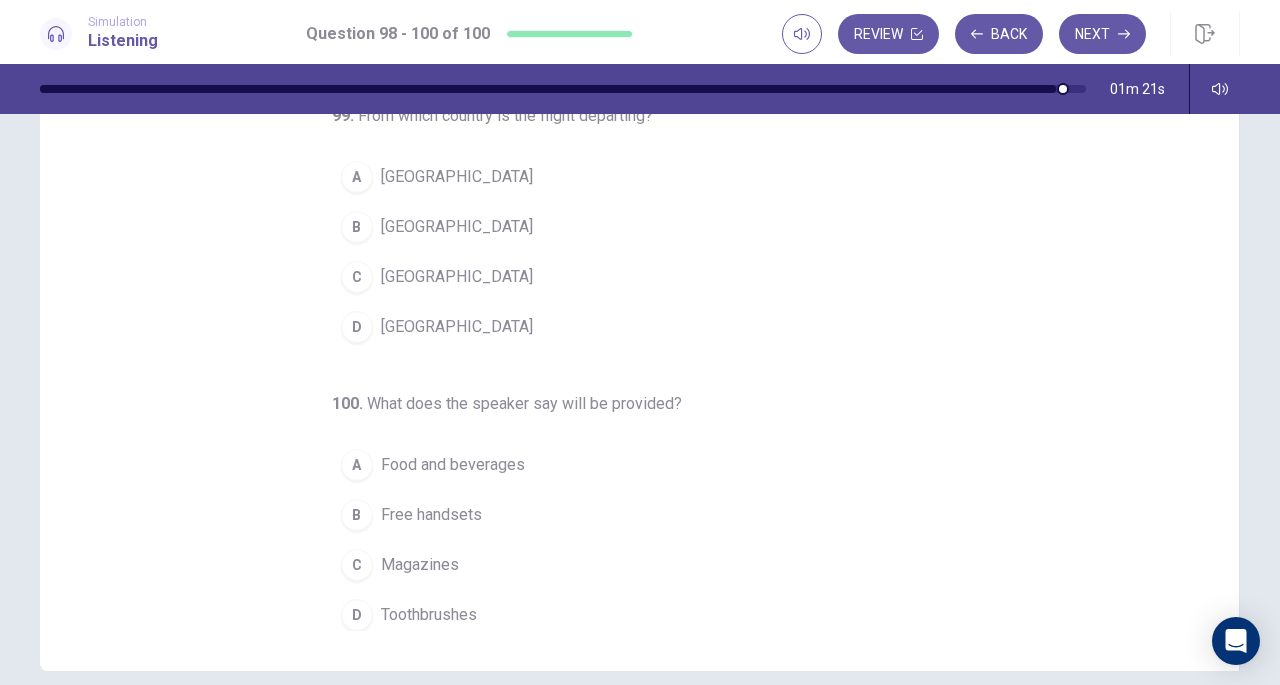 click on "Mexico" at bounding box center (457, 327) 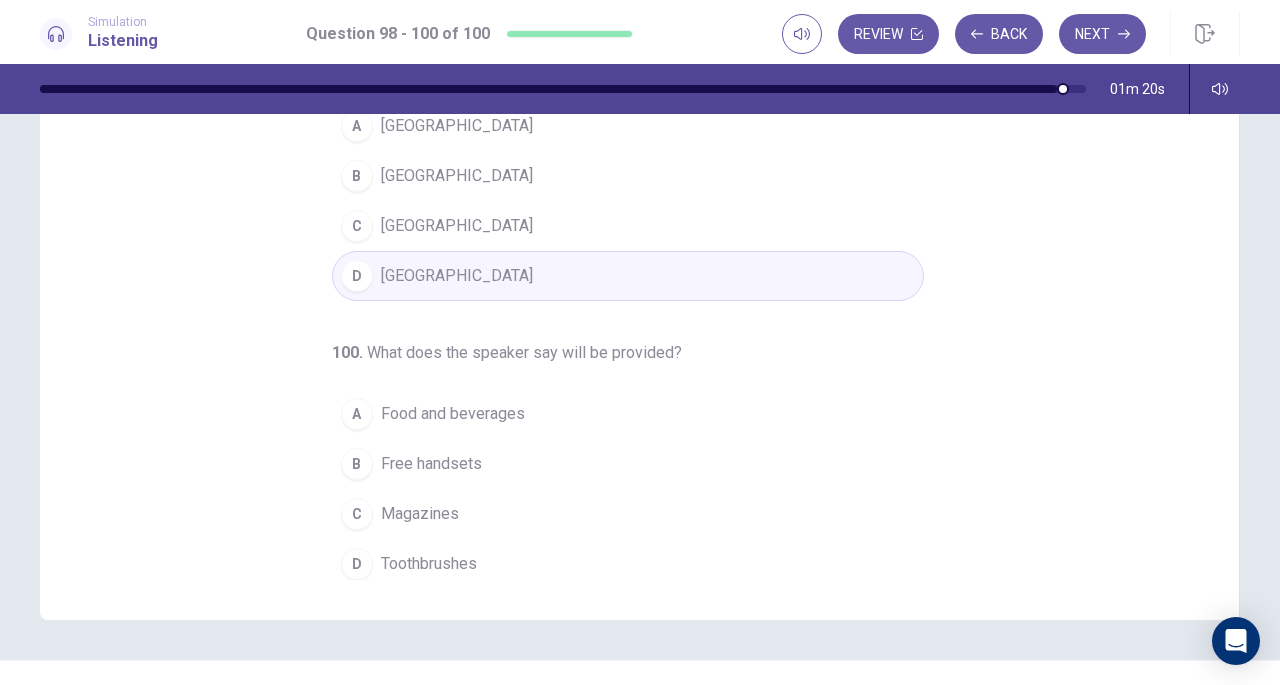 scroll, scrollTop: 230, scrollLeft: 0, axis: vertical 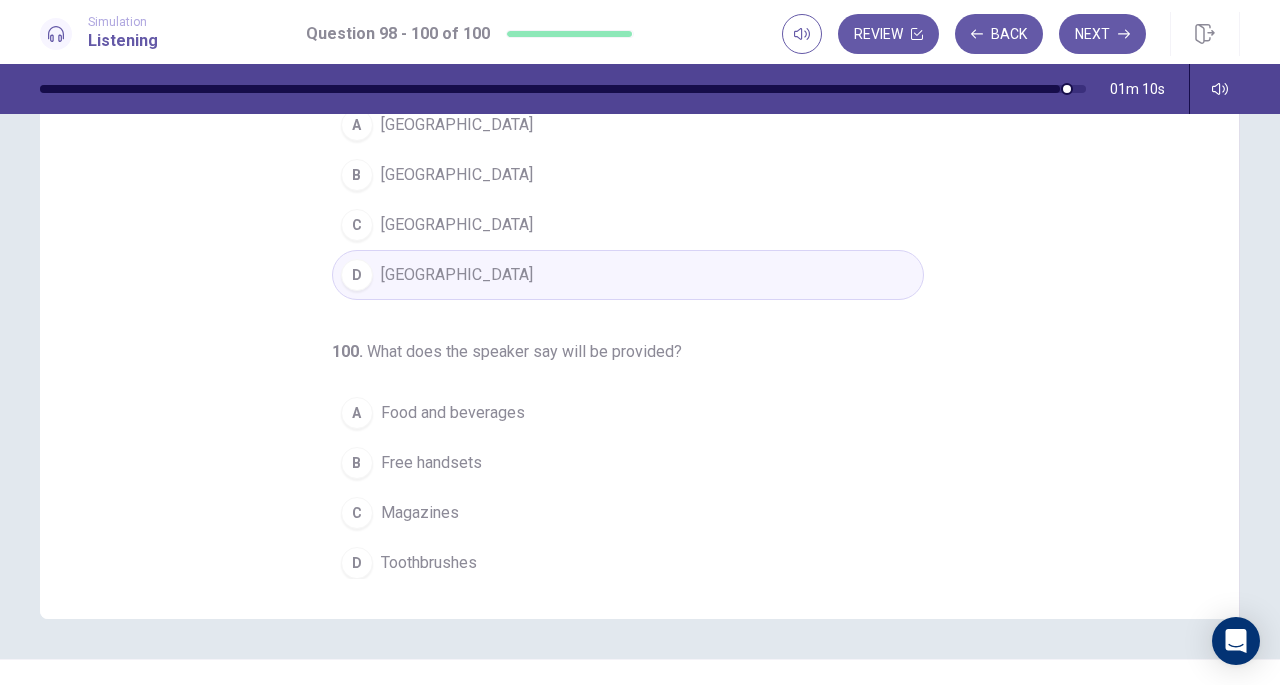 click on "A Food and beverages" at bounding box center [628, 413] 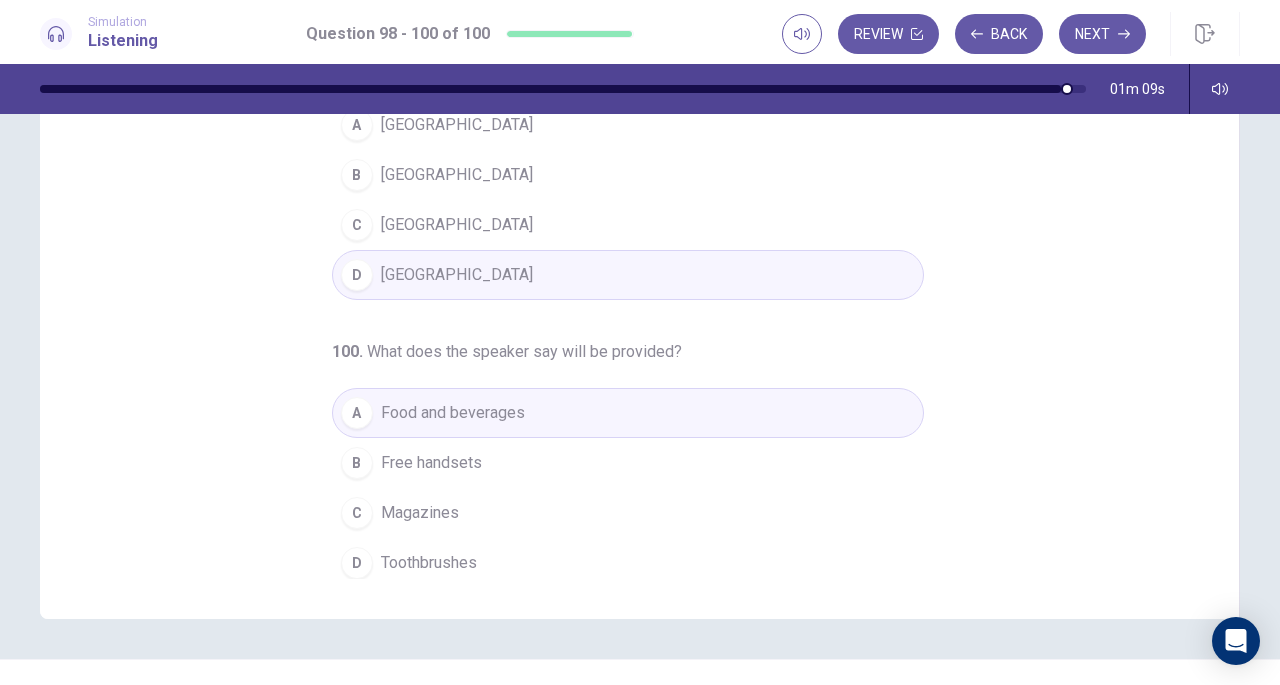 scroll, scrollTop: 268, scrollLeft: 0, axis: vertical 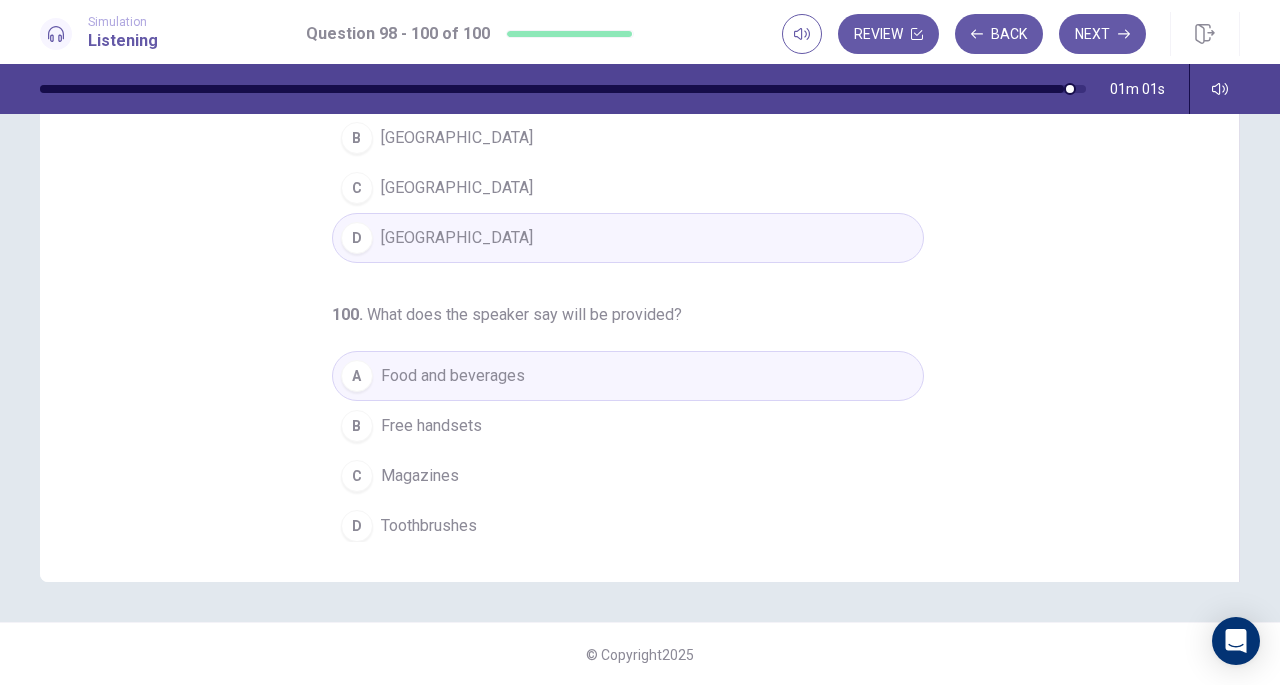 click on "Next" at bounding box center [1102, 34] 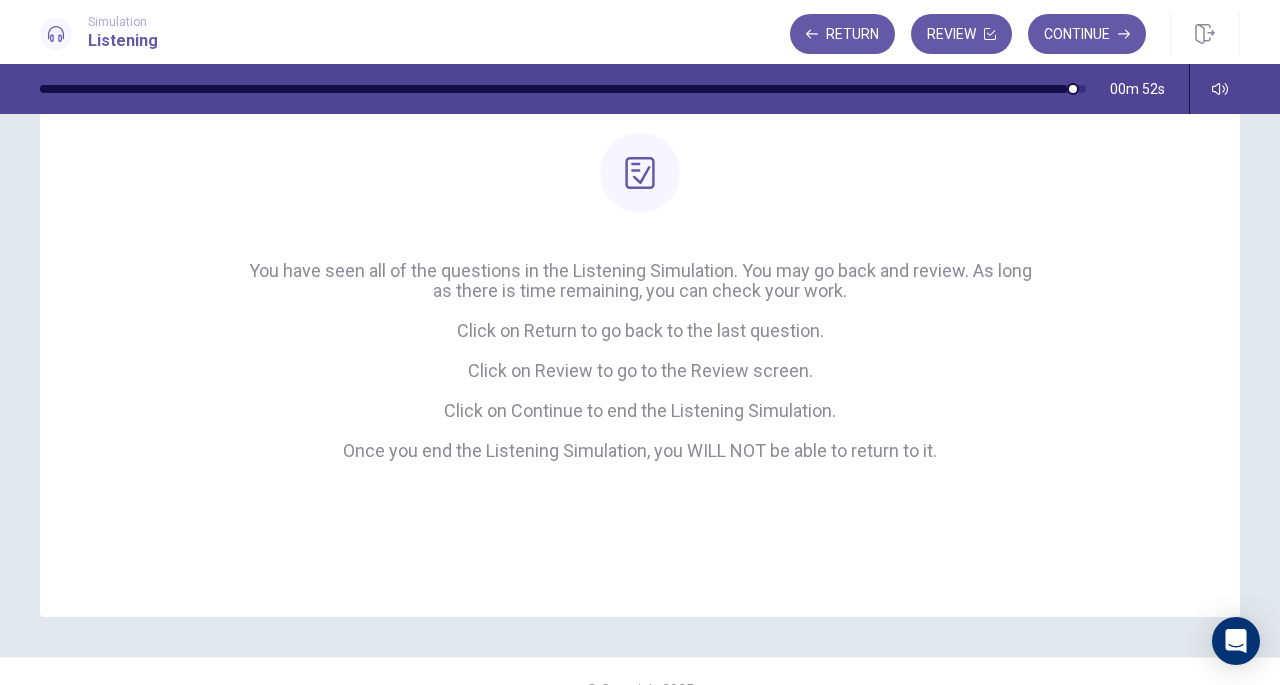 scroll, scrollTop: 178, scrollLeft: 0, axis: vertical 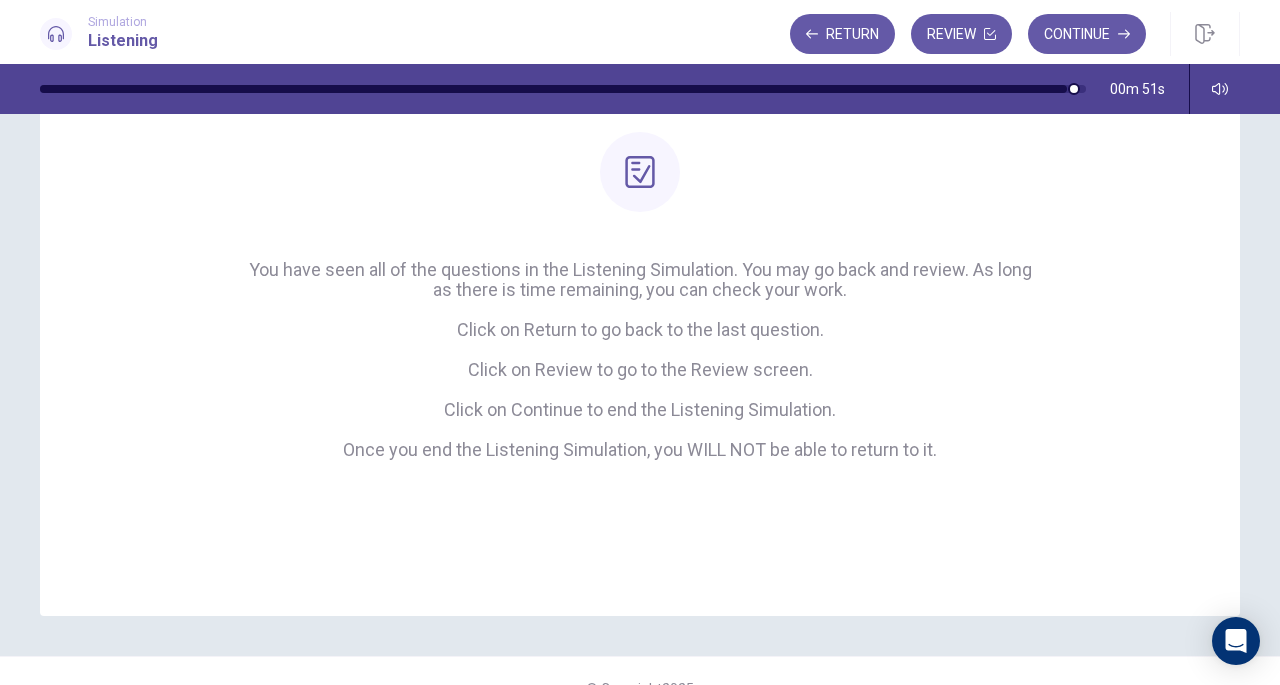 click on "Continue" at bounding box center [1087, 34] 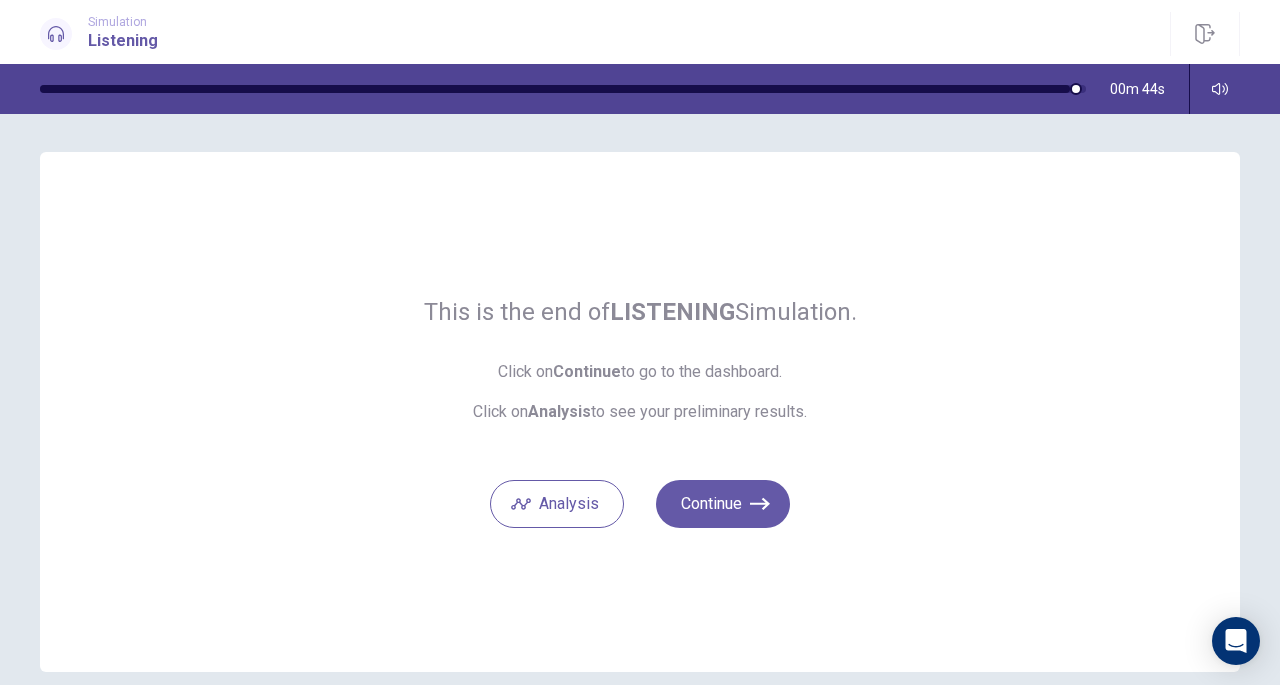 scroll, scrollTop: 0, scrollLeft: 0, axis: both 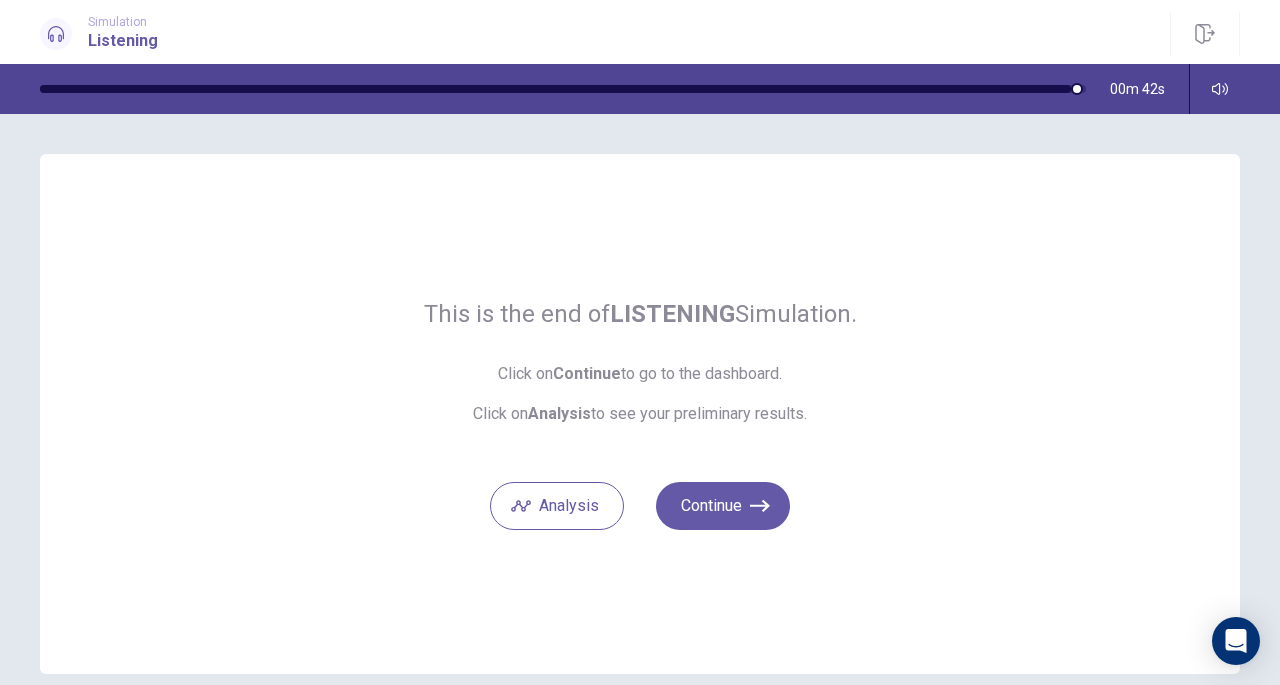 click on "Analysis" at bounding box center [557, 506] 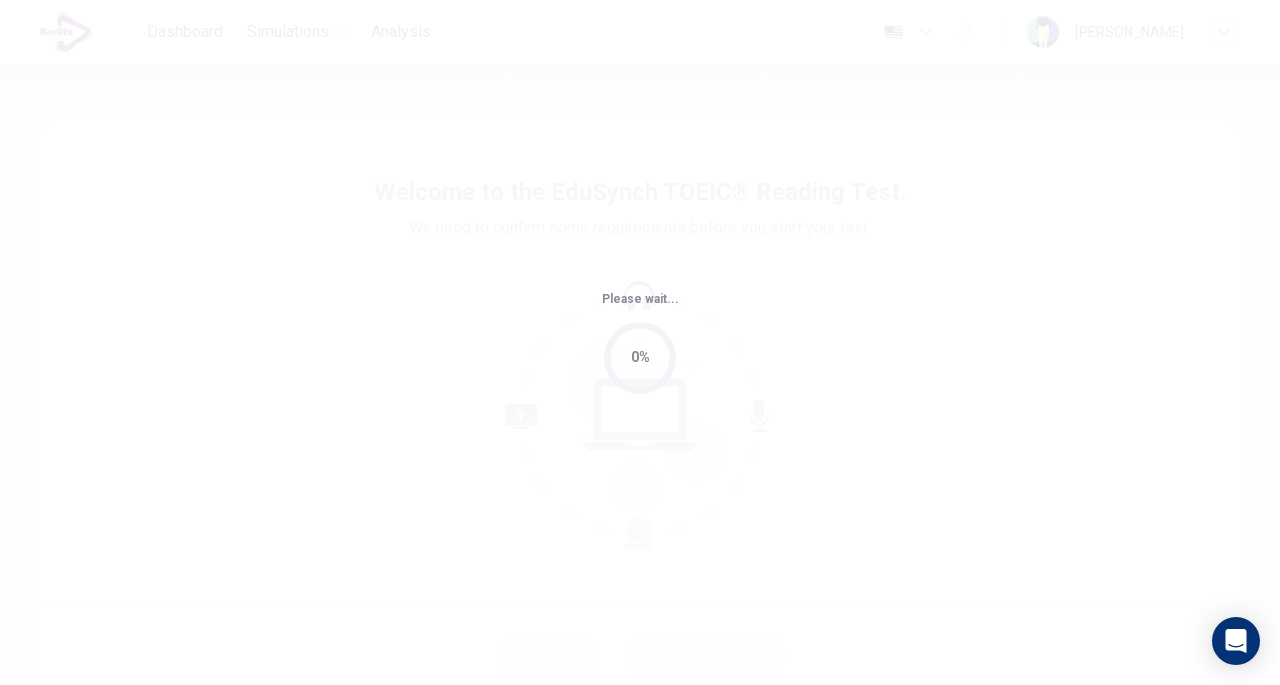 scroll, scrollTop: 0, scrollLeft: 0, axis: both 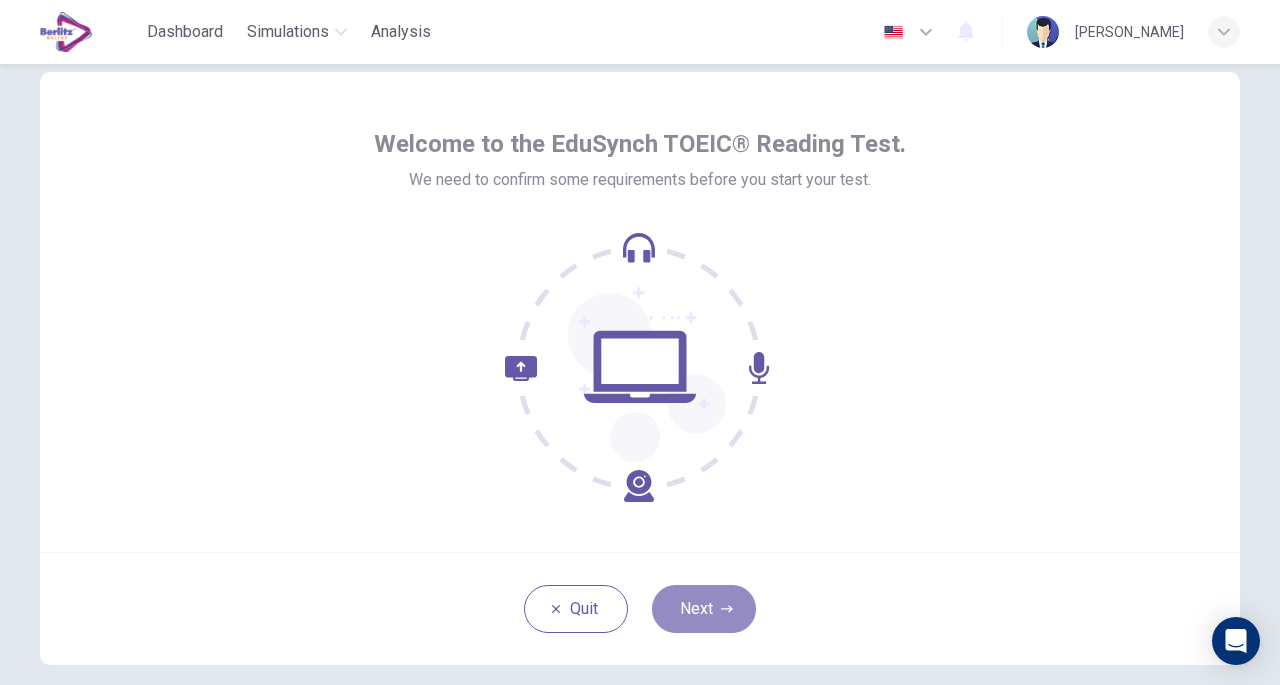 click on "Next" at bounding box center [704, 609] 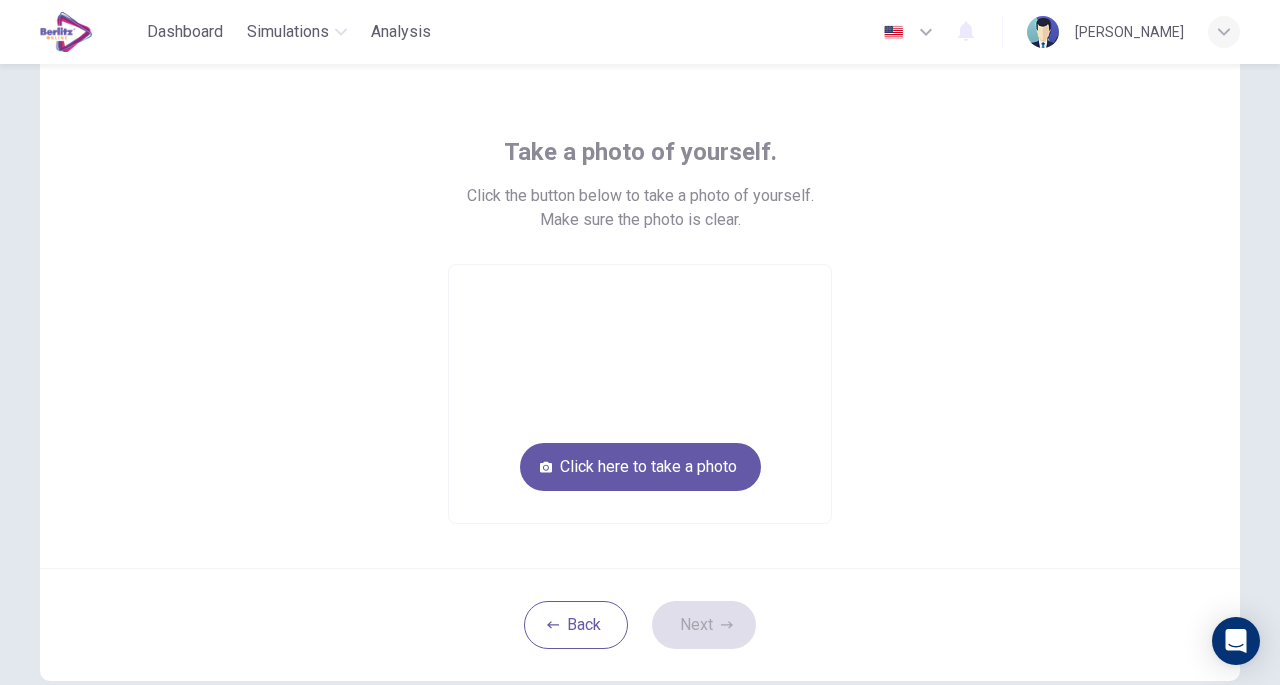 scroll, scrollTop: 65, scrollLeft: 0, axis: vertical 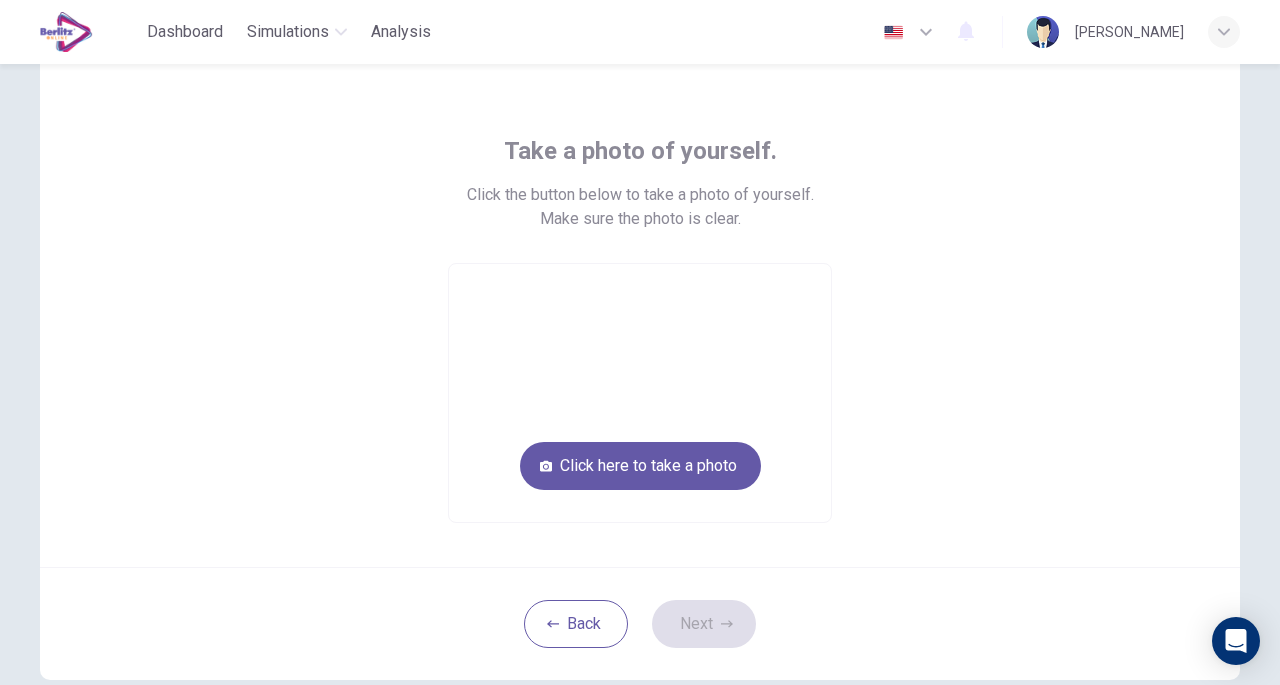 click on "Take a photo of yourself. Click the button below to take a photo of yourself. Make sure the photo is clear. Click here to take a photo Back Next" at bounding box center [640, 367] 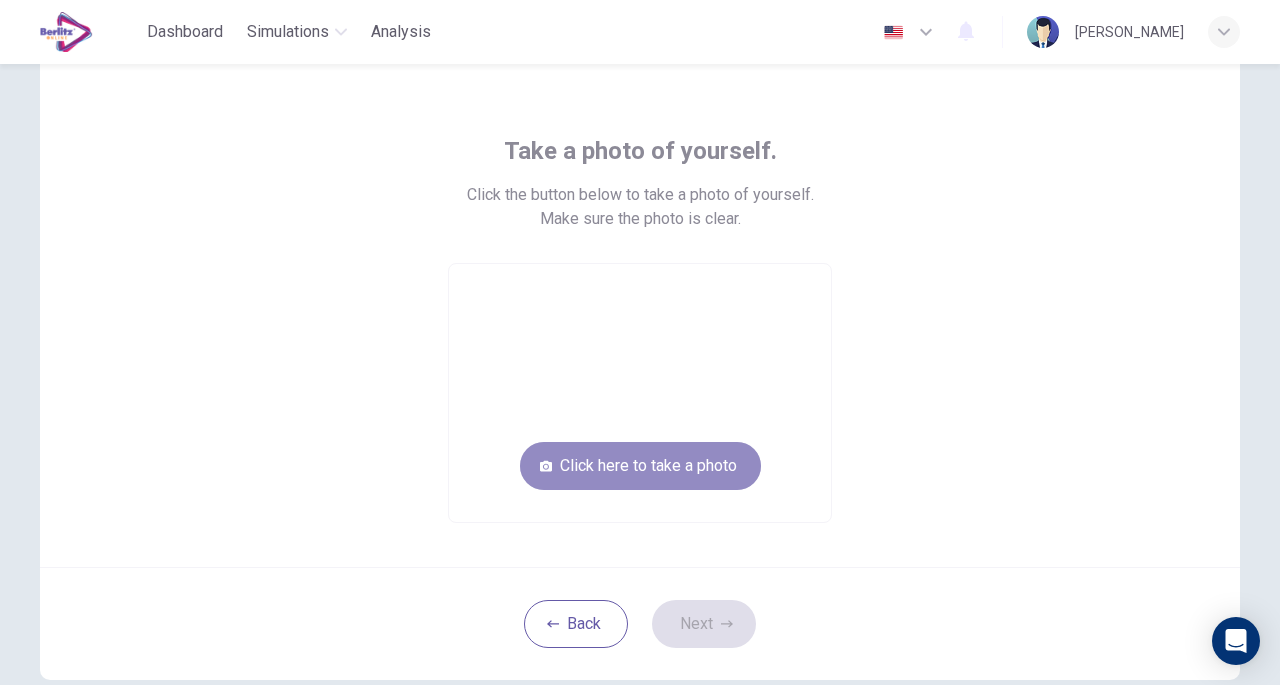 click on "Click here to take a photo" at bounding box center [640, 466] 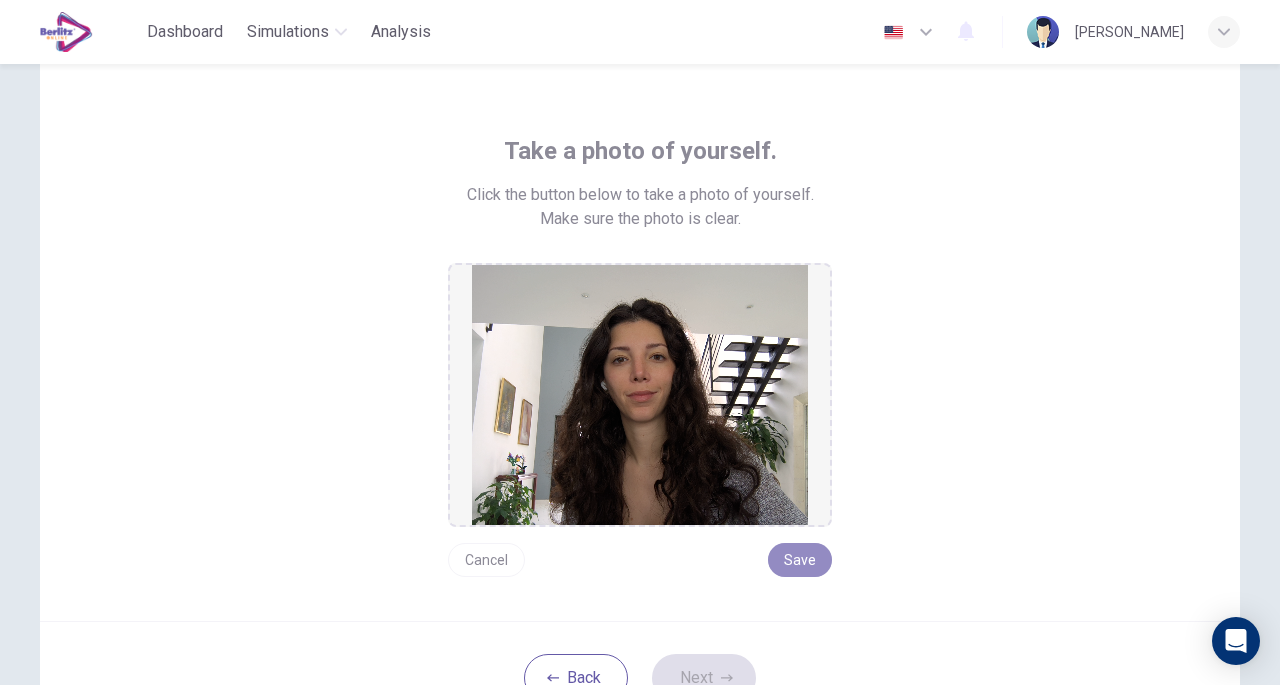 click on "Save" at bounding box center (800, 560) 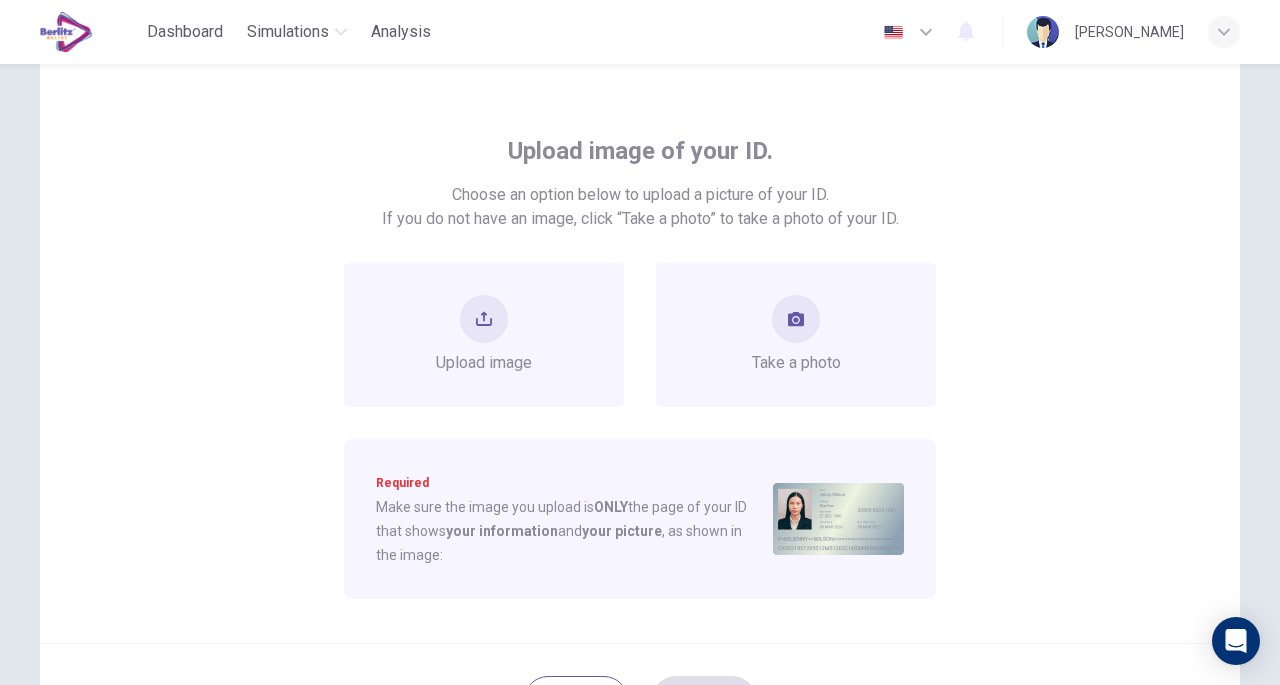 click on "Upload image" at bounding box center (484, 335) 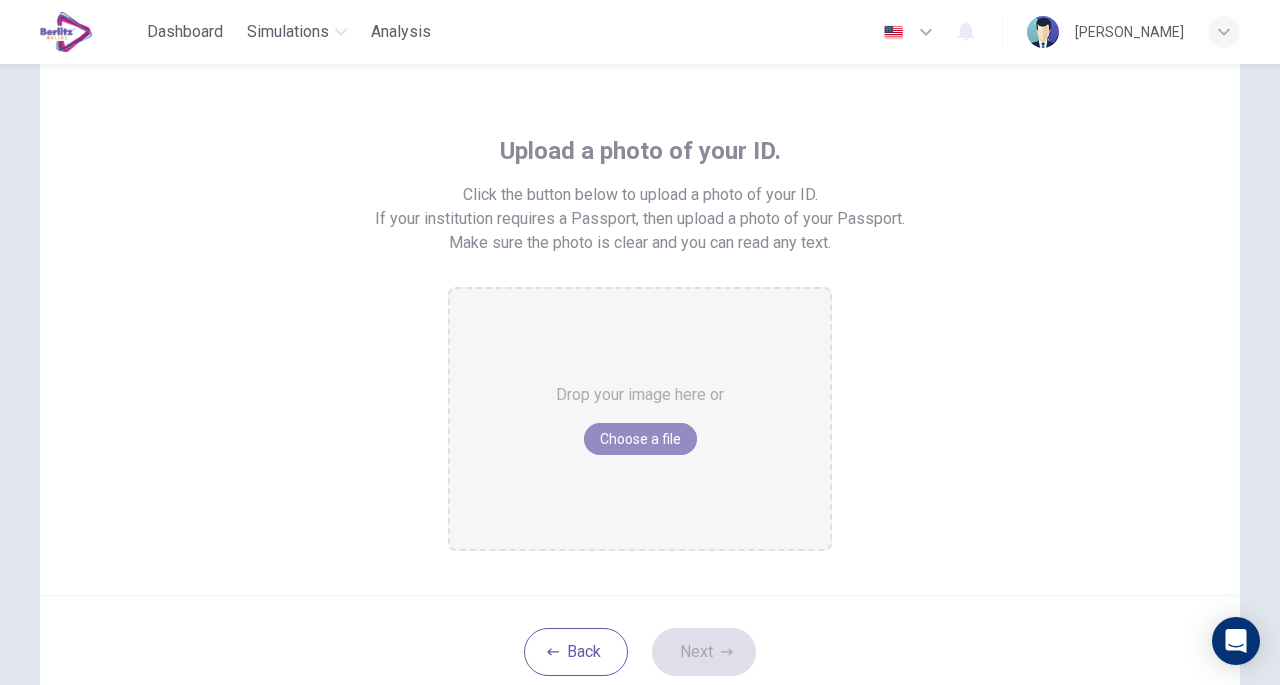 click on "Choose a file" at bounding box center (640, 439) 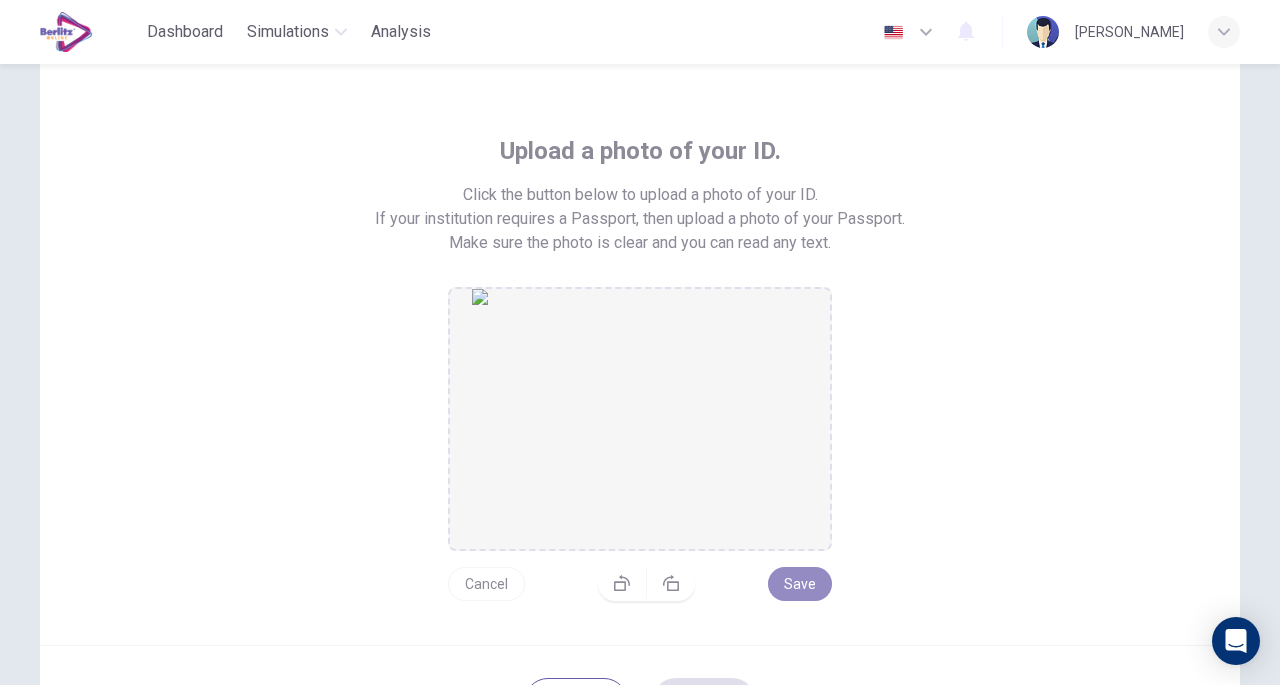 click on "Save" at bounding box center (800, 584) 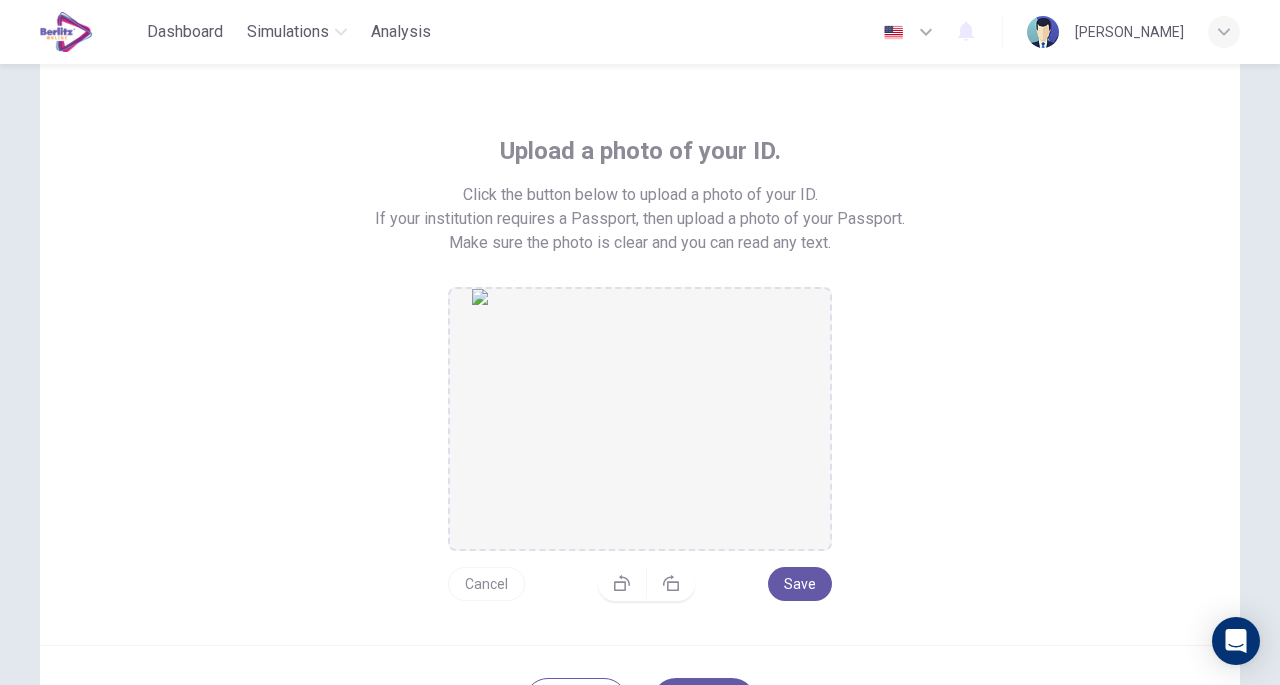 scroll, scrollTop: 256, scrollLeft: 0, axis: vertical 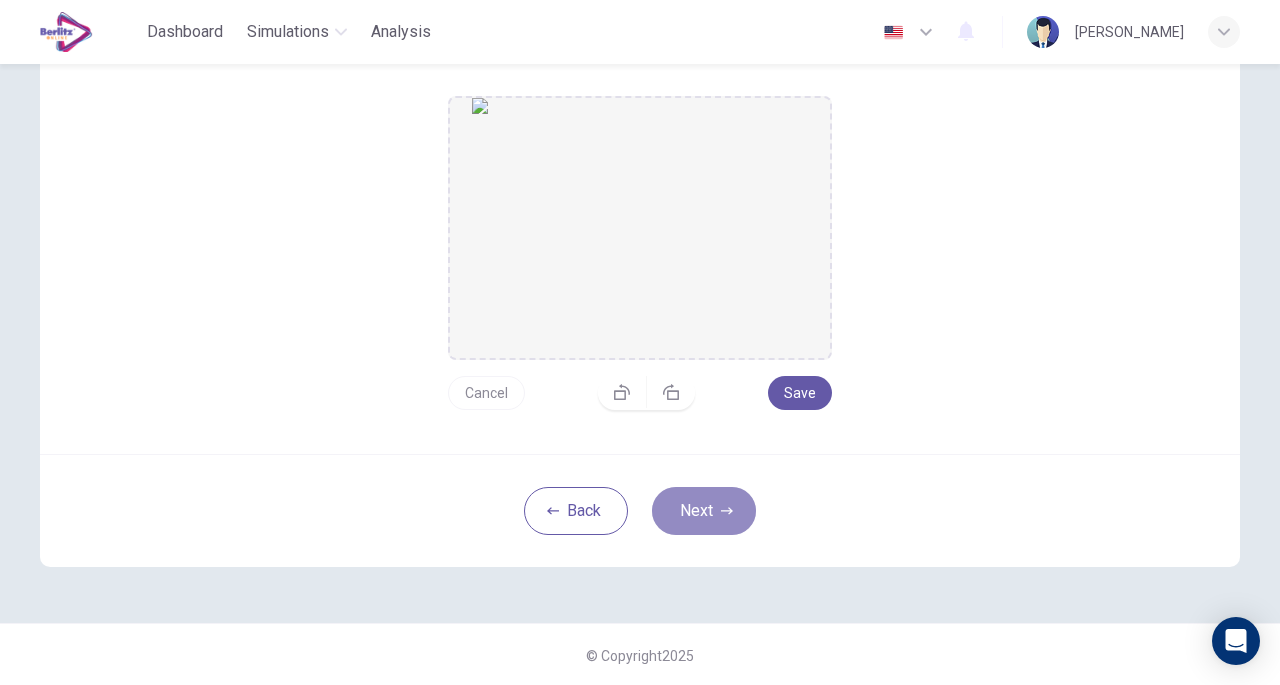 click on "Next" at bounding box center (704, 511) 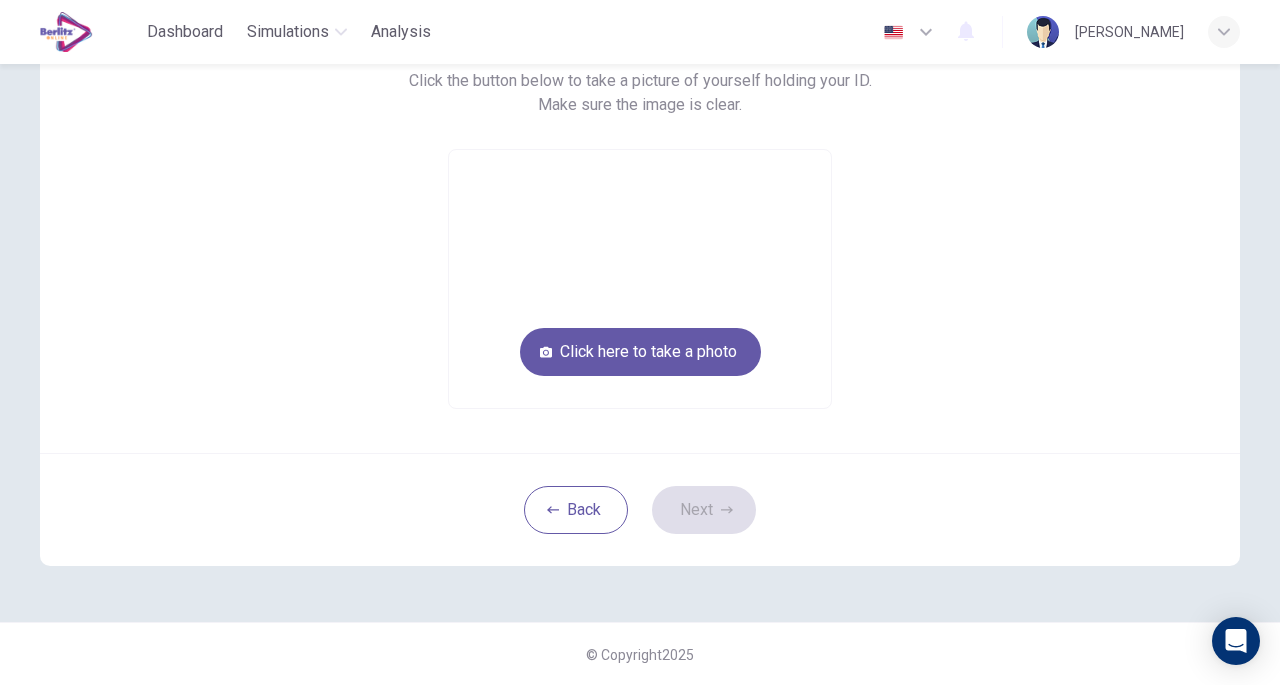 click on "Click here to take a photo" at bounding box center (640, 352) 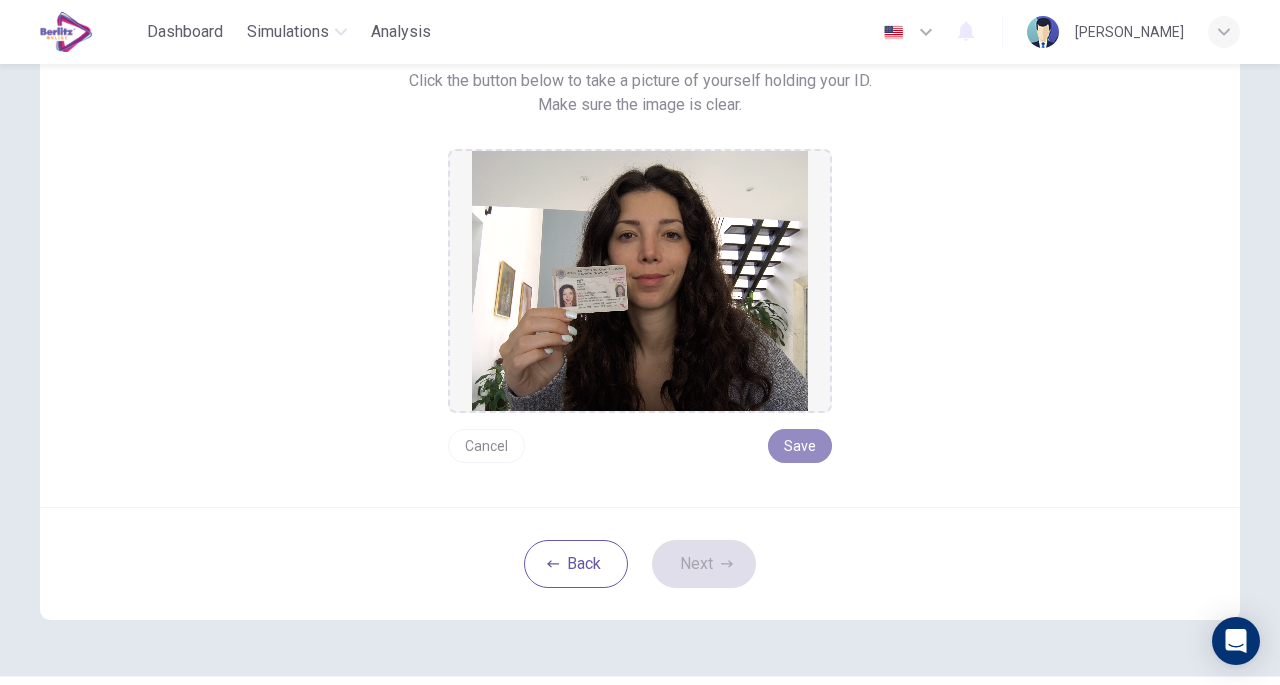 click on "Save" at bounding box center (800, 446) 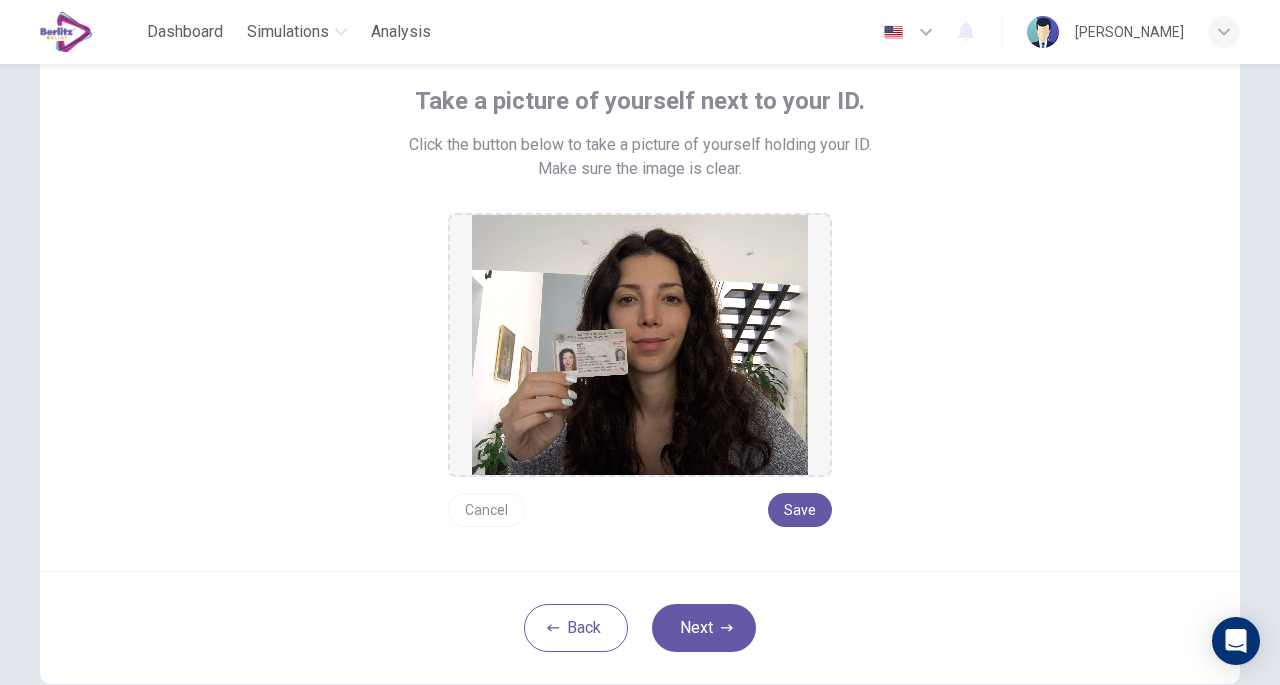scroll, scrollTop: 223, scrollLeft: 0, axis: vertical 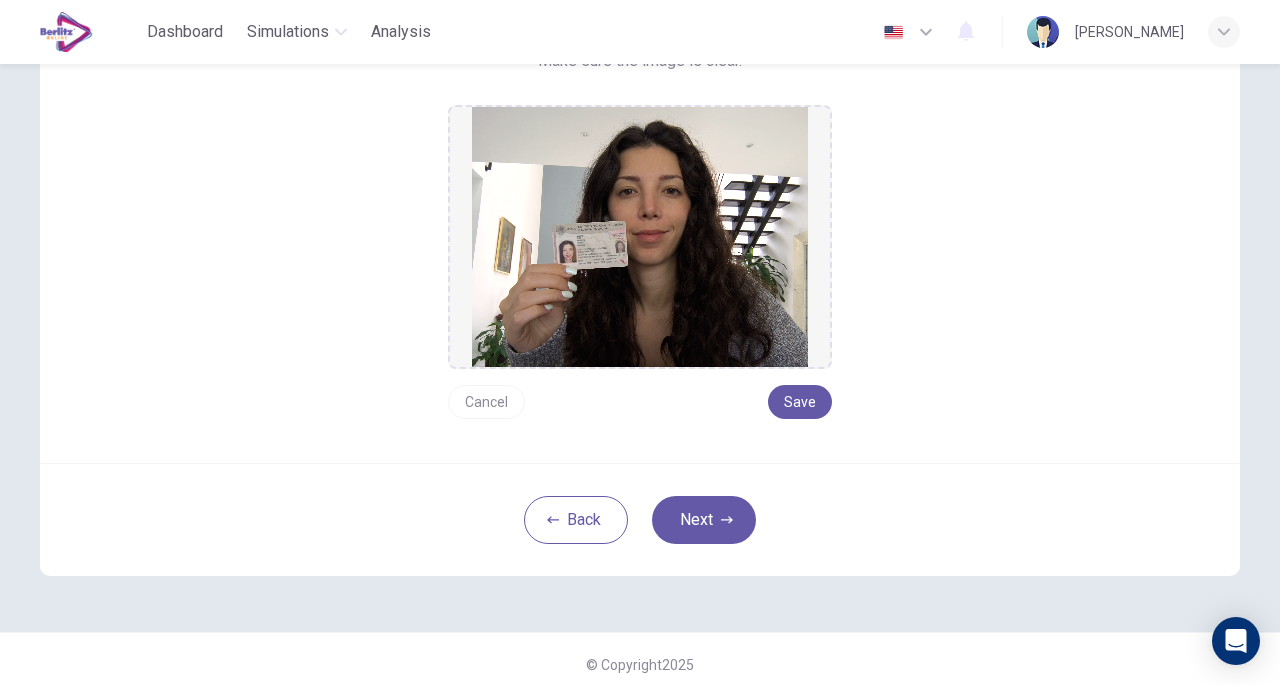 click on "Next" at bounding box center (704, 520) 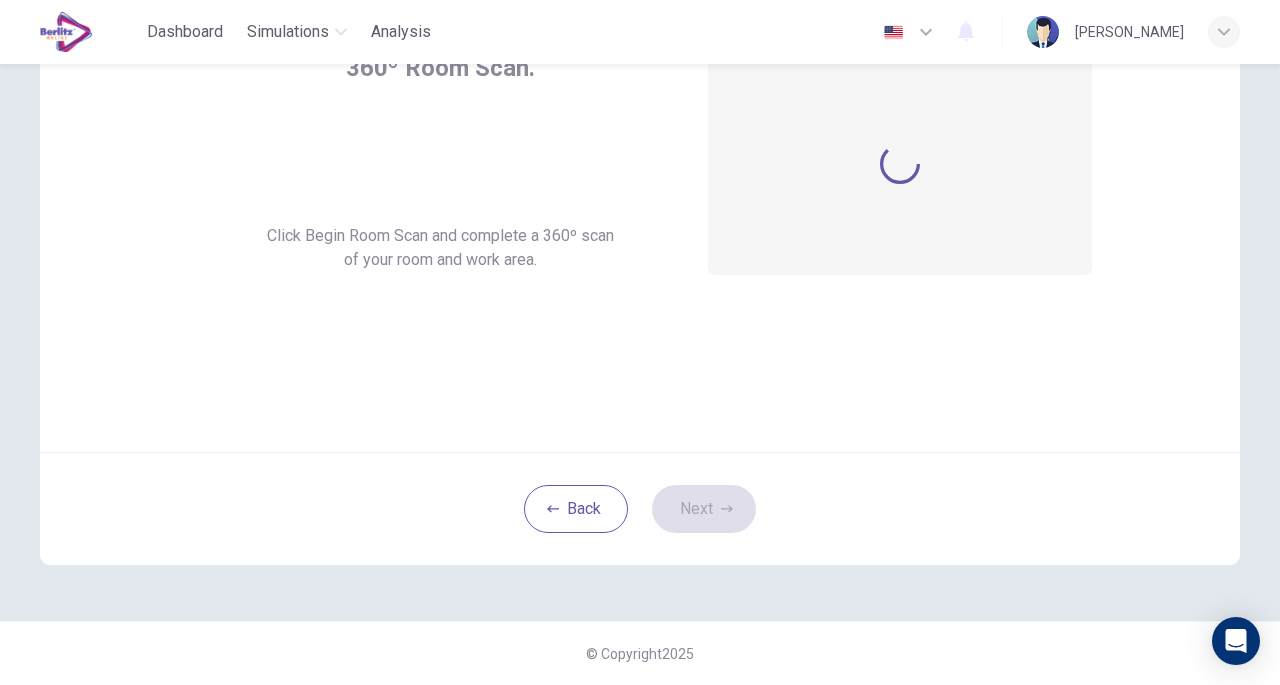 scroll, scrollTop: 147, scrollLeft: 0, axis: vertical 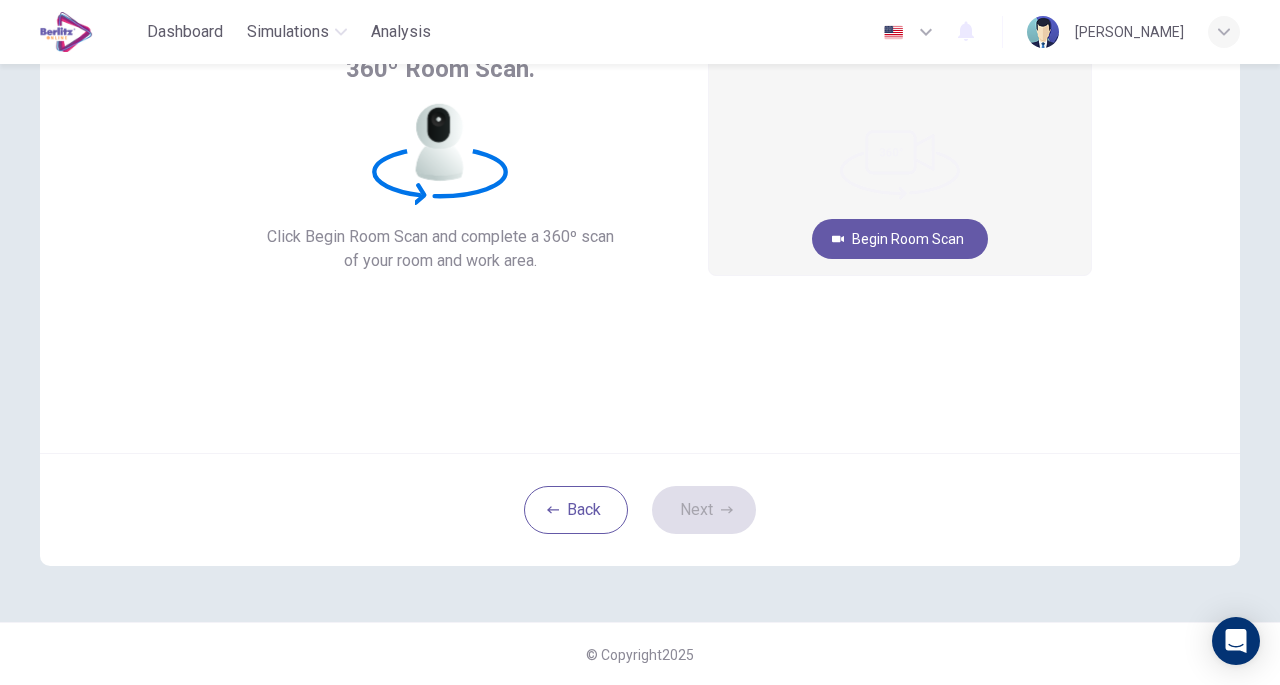 click on "Begin Room Scan" at bounding box center [900, 239] 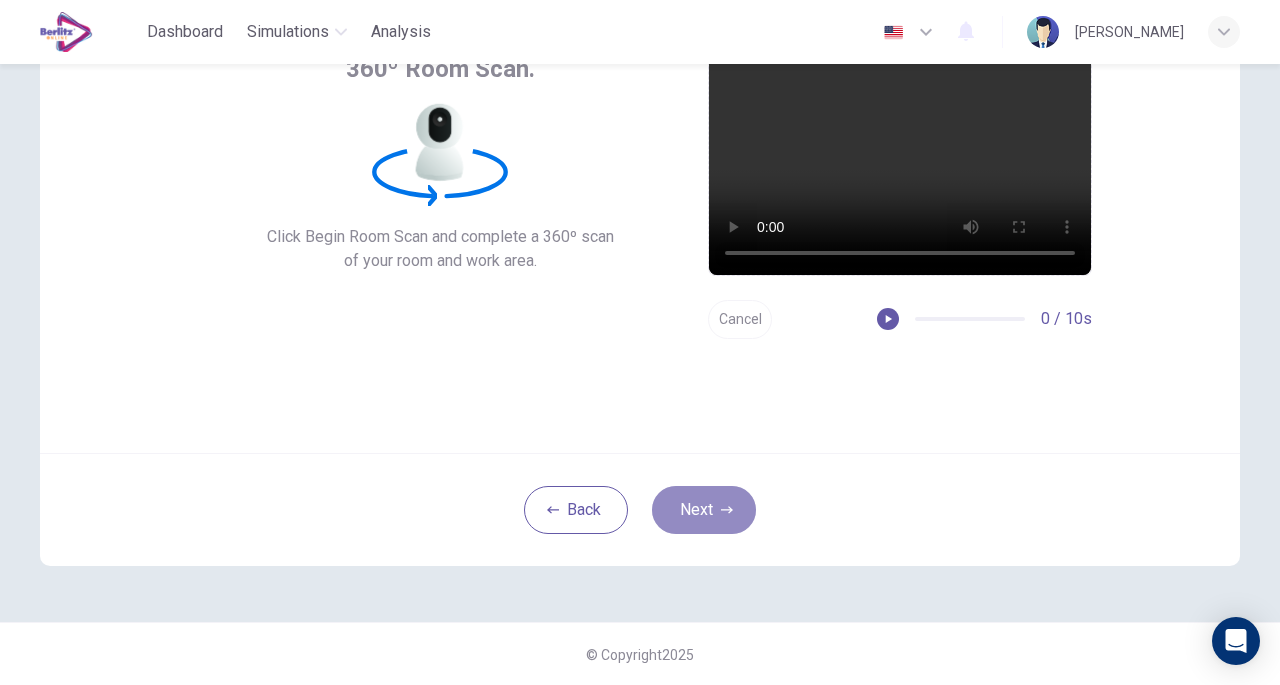 click on "Next" at bounding box center (704, 510) 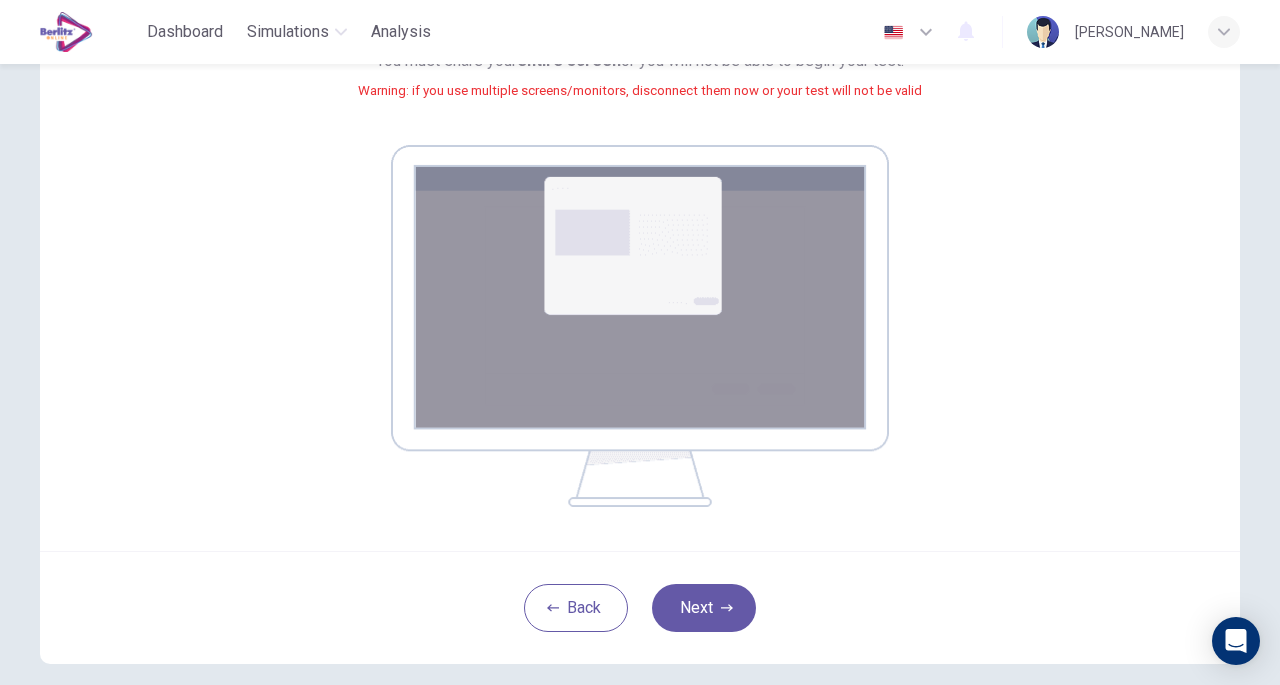 scroll, scrollTop: 257, scrollLeft: 0, axis: vertical 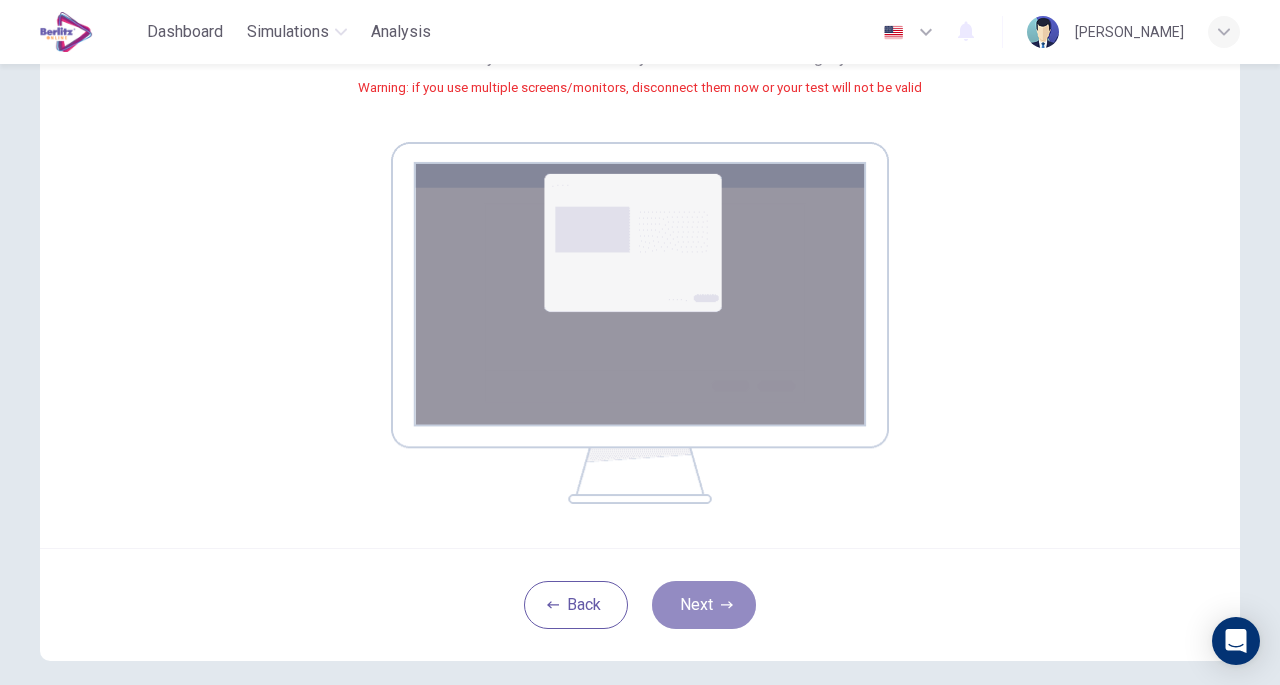 click on "Next" at bounding box center (704, 605) 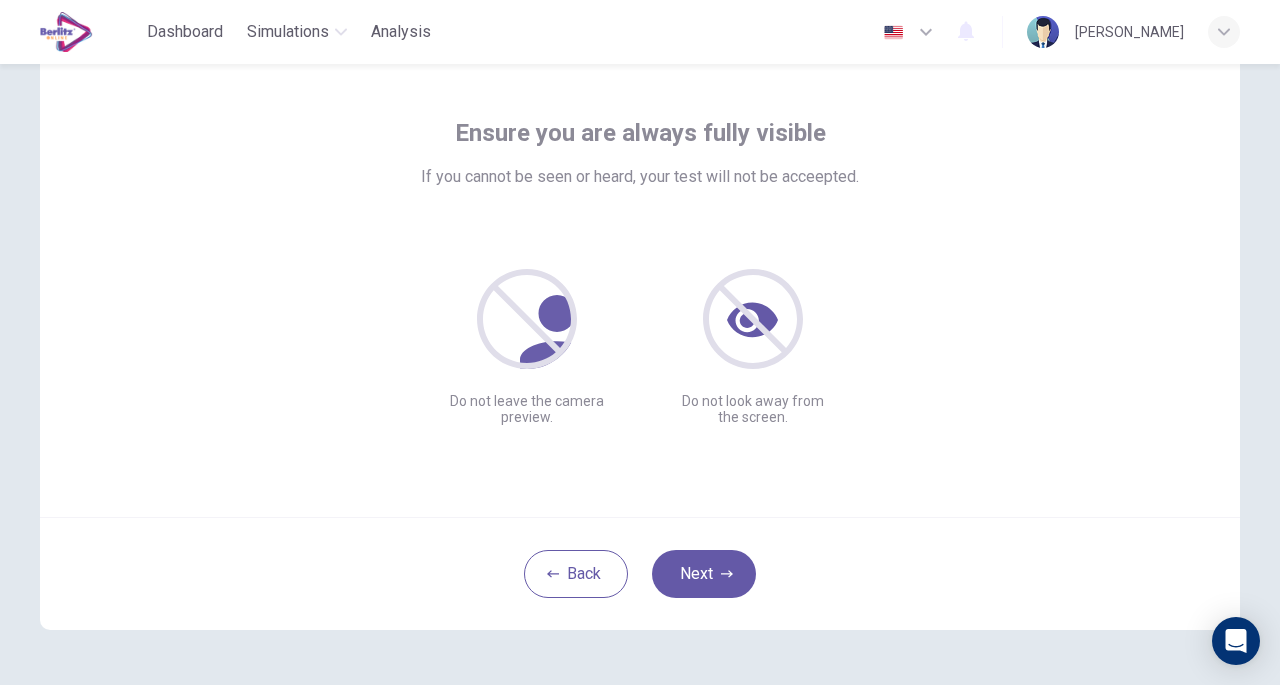 scroll, scrollTop: 147, scrollLeft: 0, axis: vertical 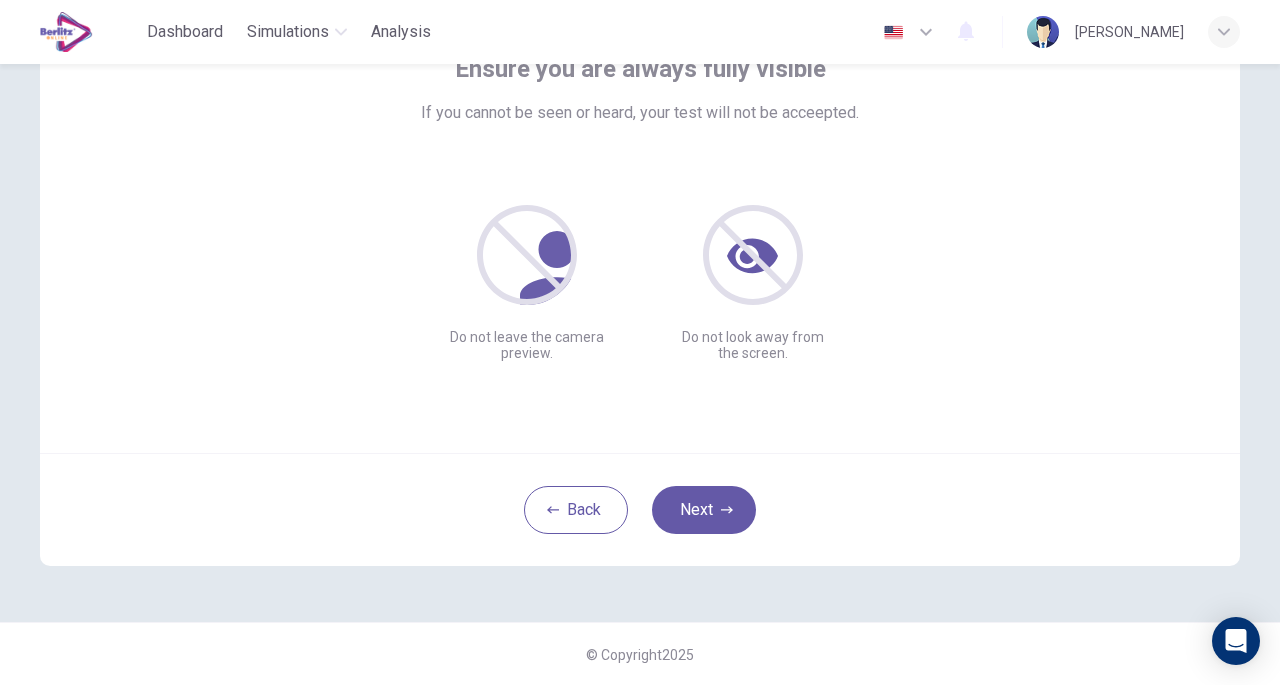click on "Next" at bounding box center (704, 510) 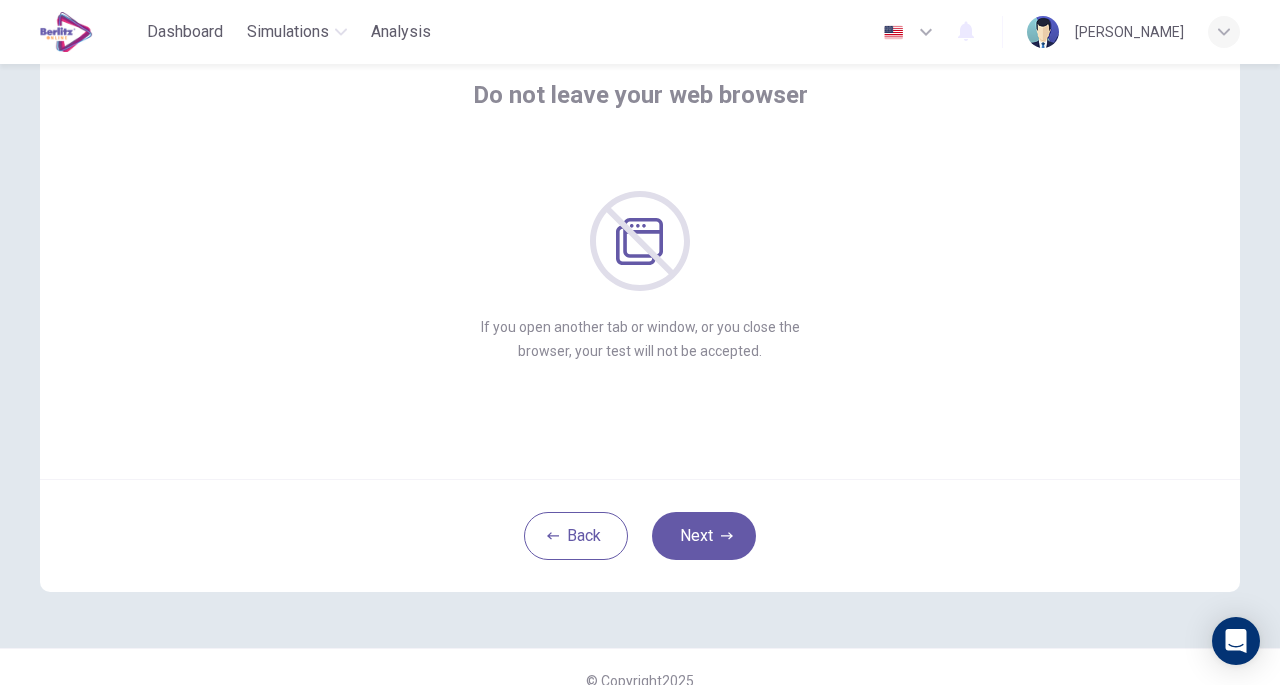 scroll, scrollTop: 122, scrollLeft: 0, axis: vertical 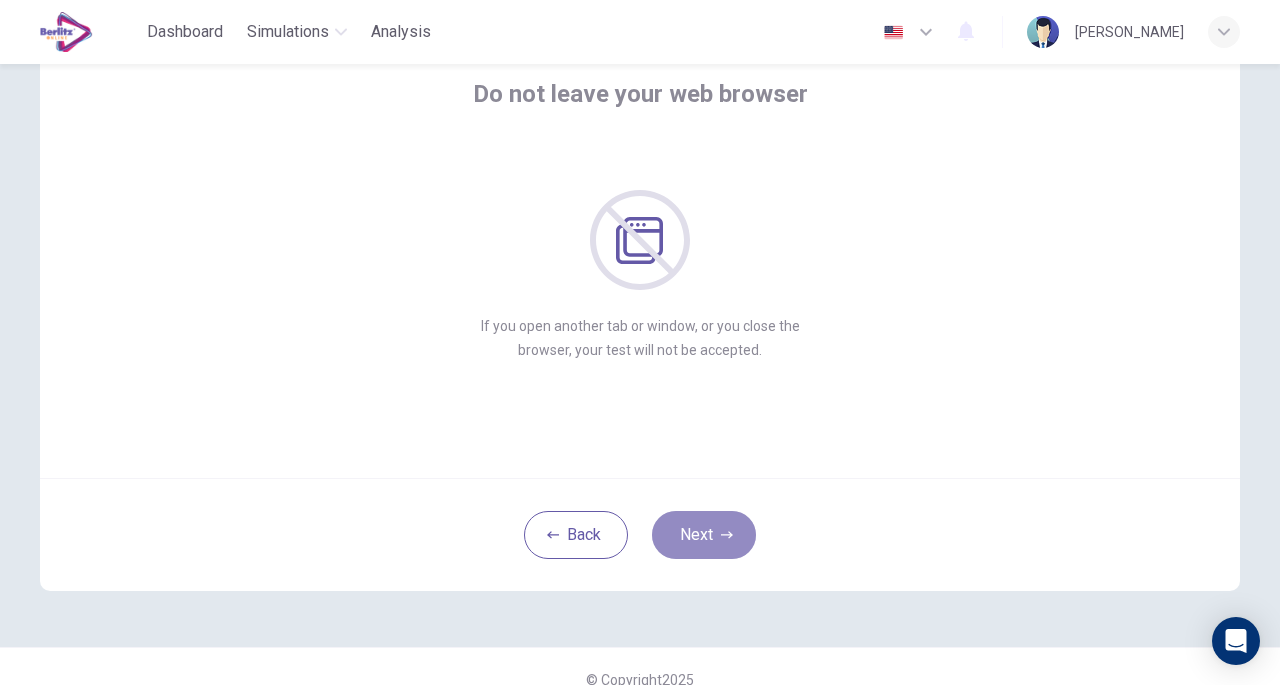 click on "Next" at bounding box center (704, 535) 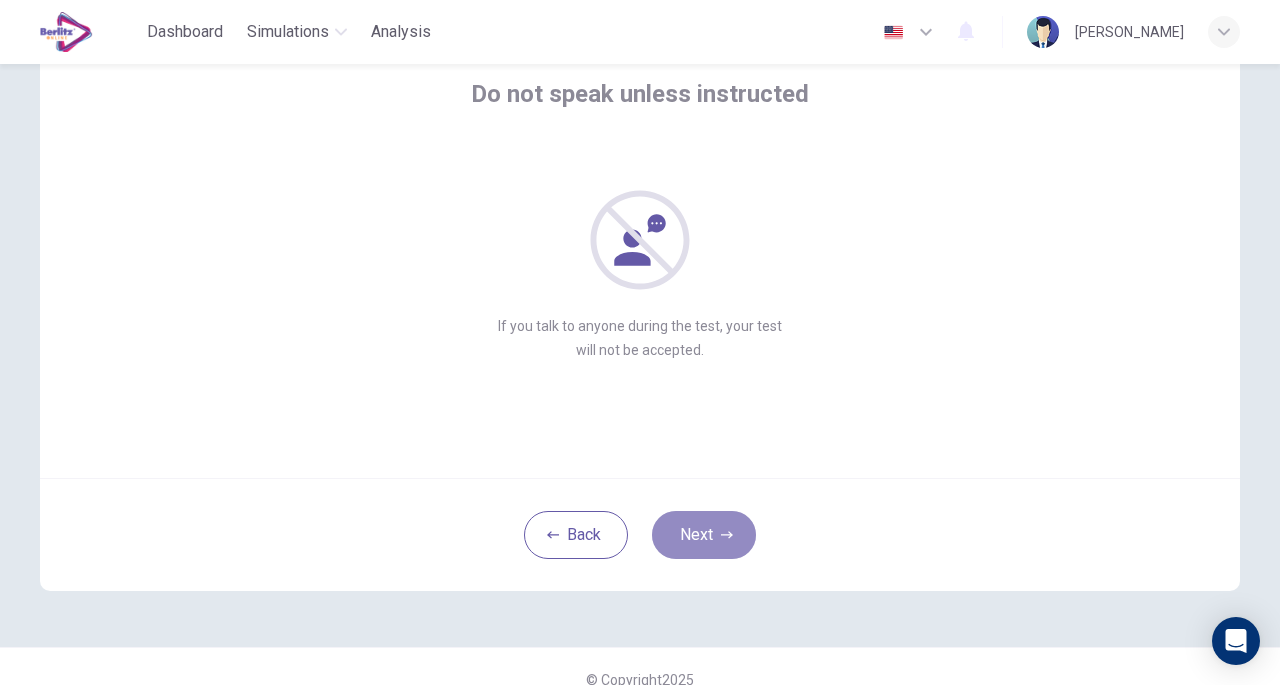 click on "Next" at bounding box center [704, 535] 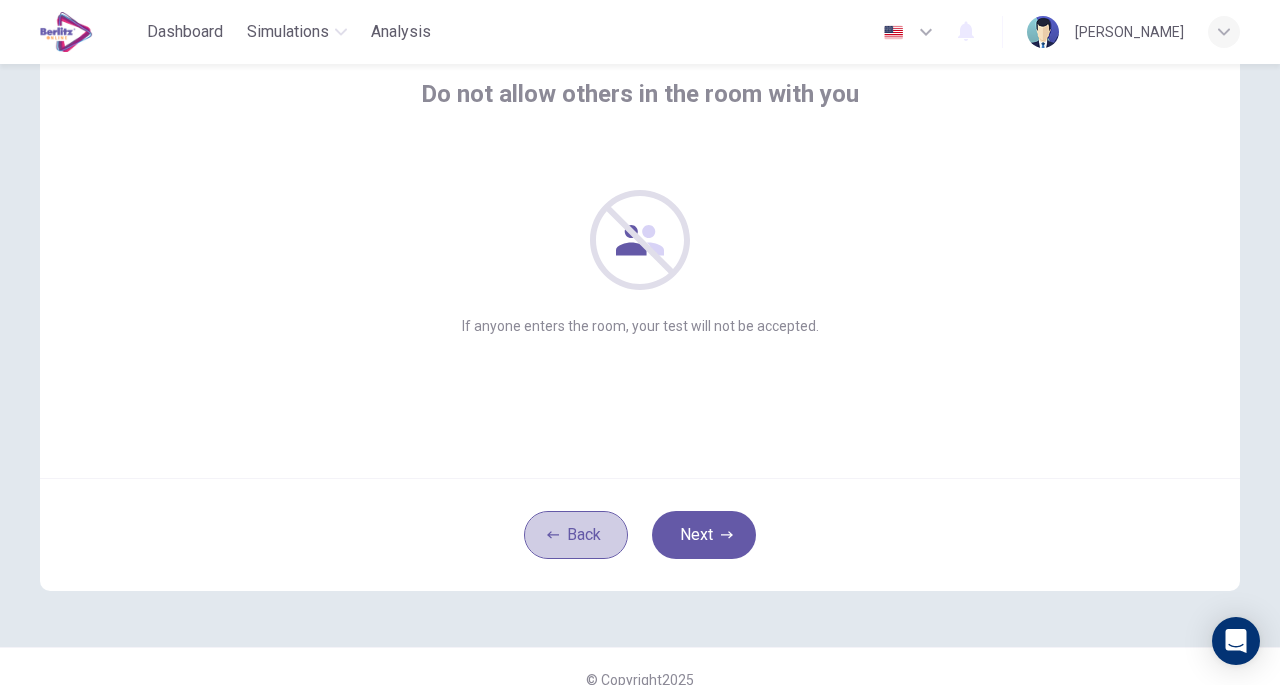 click on "Back" at bounding box center [576, 535] 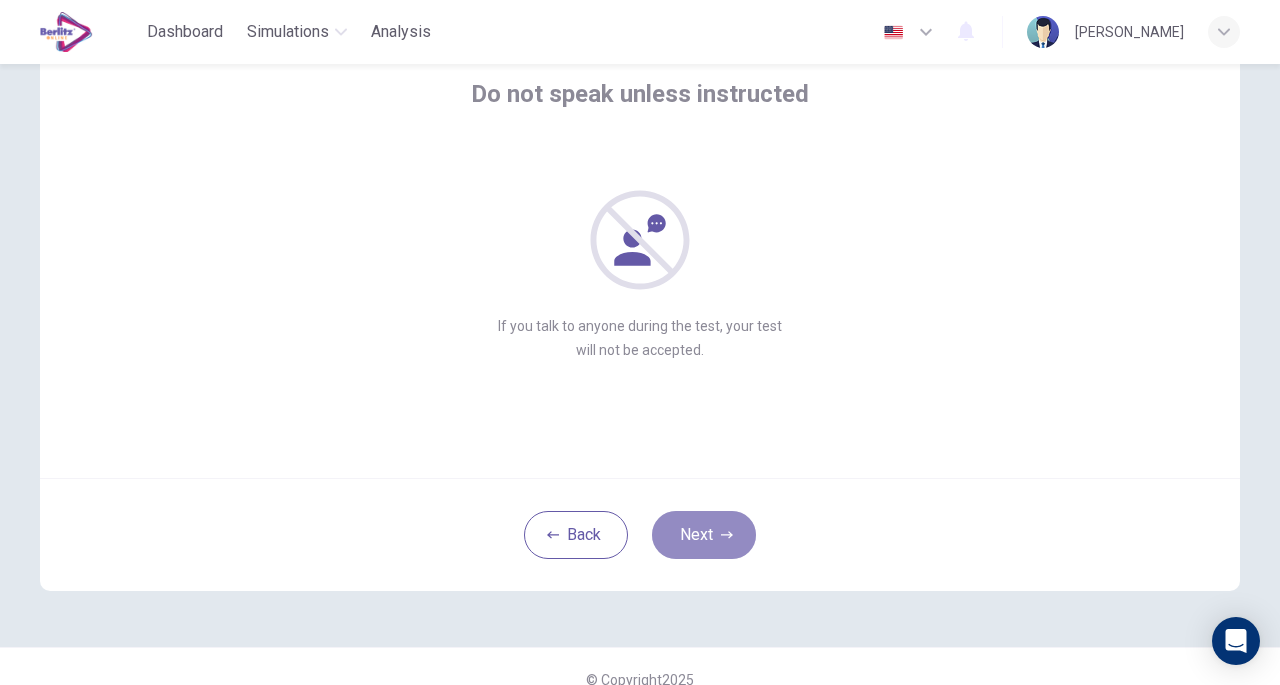 click on "Next" at bounding box center [704, 535] 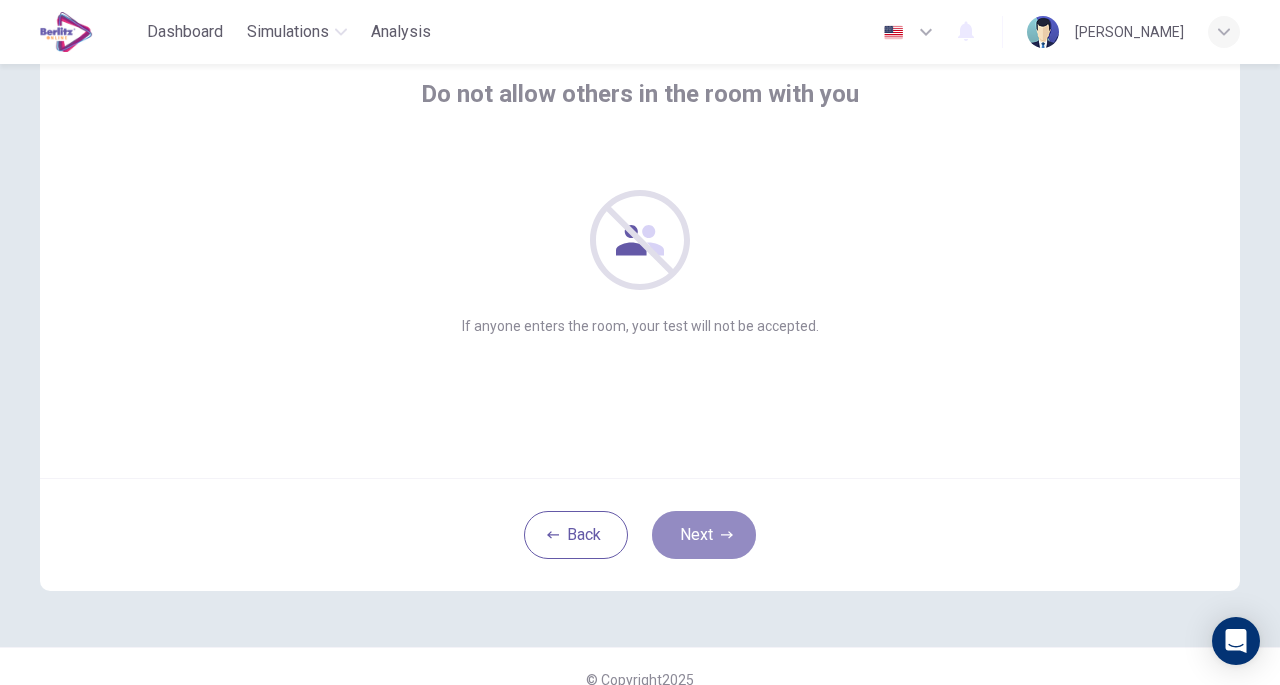 click on "Next" at bounding box center (704, 535) 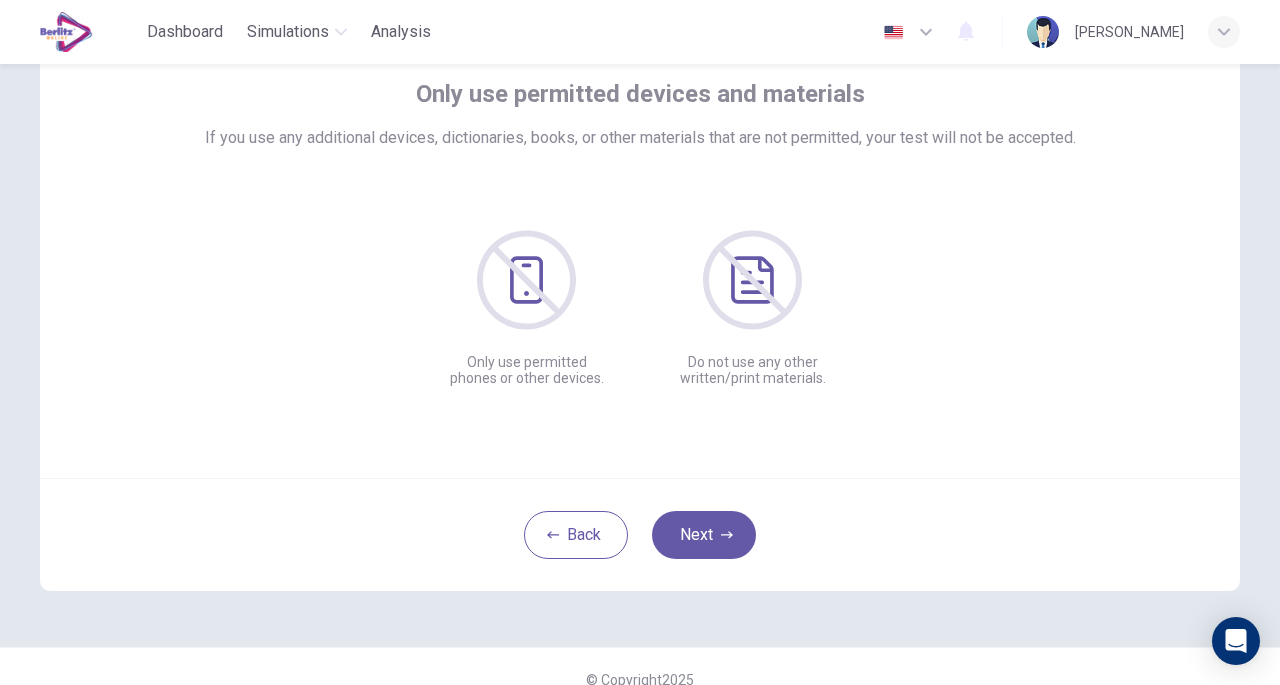 click on "Next" at bounding box center [704, 535] 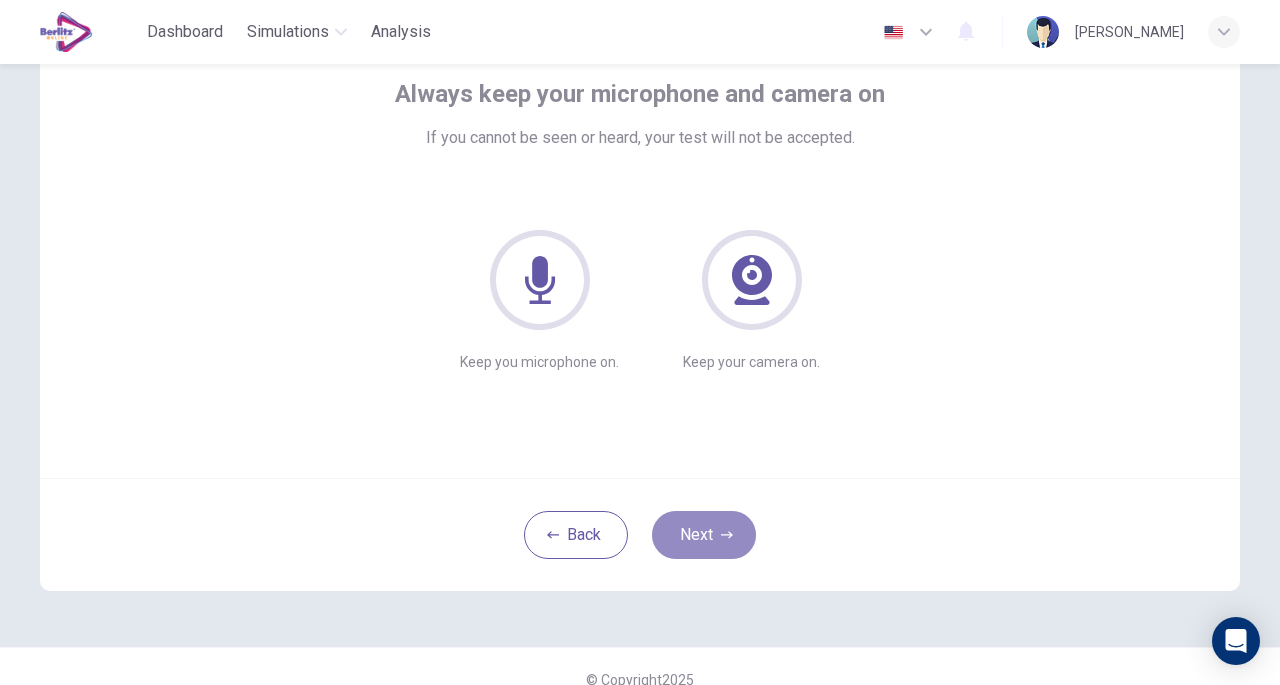 drag, startPoint x: 691, startPoint y: 533, endPoint x: 670, endPoint y: 537, distance: 21.377558 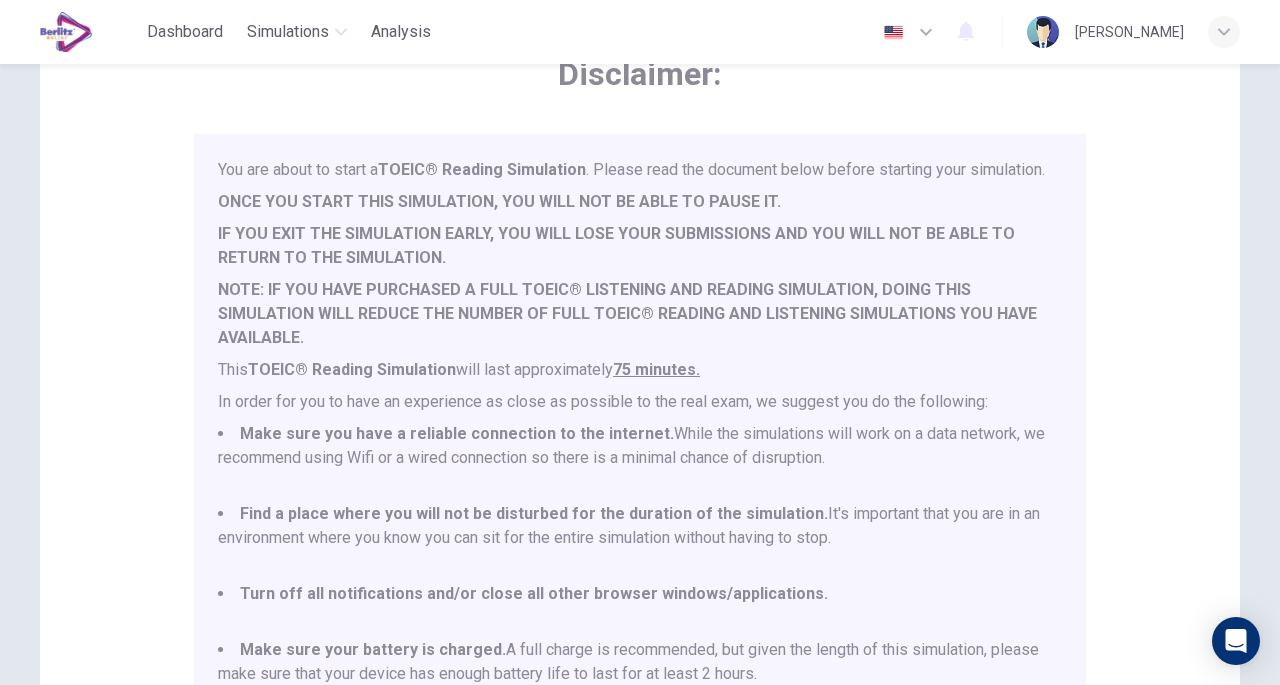 scroll, scrollTop: 52, scrollLeft: 0, axis: vertical 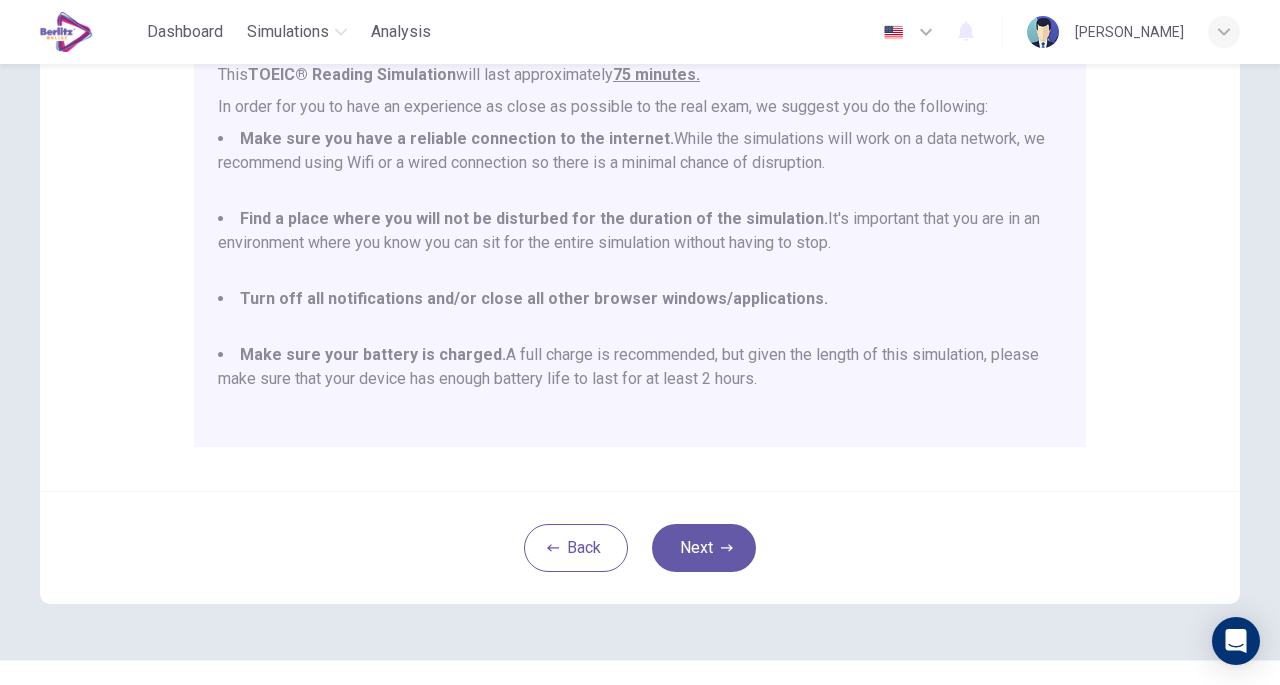 click on "Next" at bounding box center [704, 548] 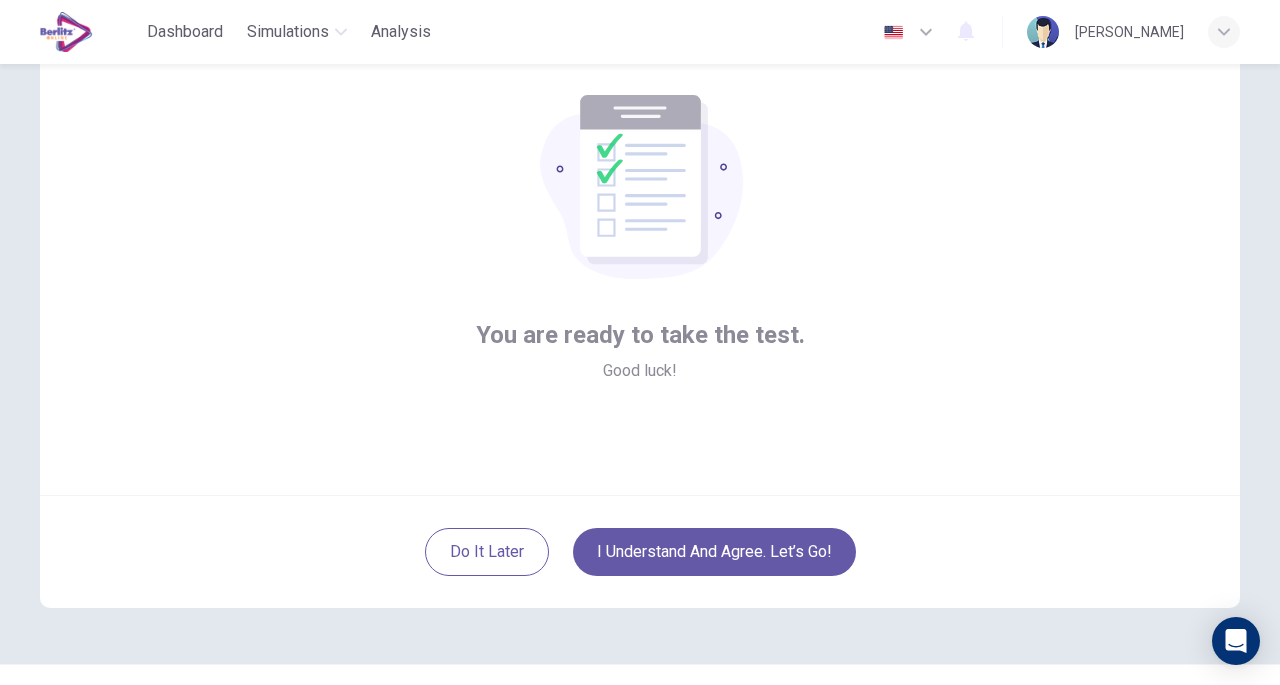 scroll, scrollTop: 144, scrollLeft: 0, axis: vertical 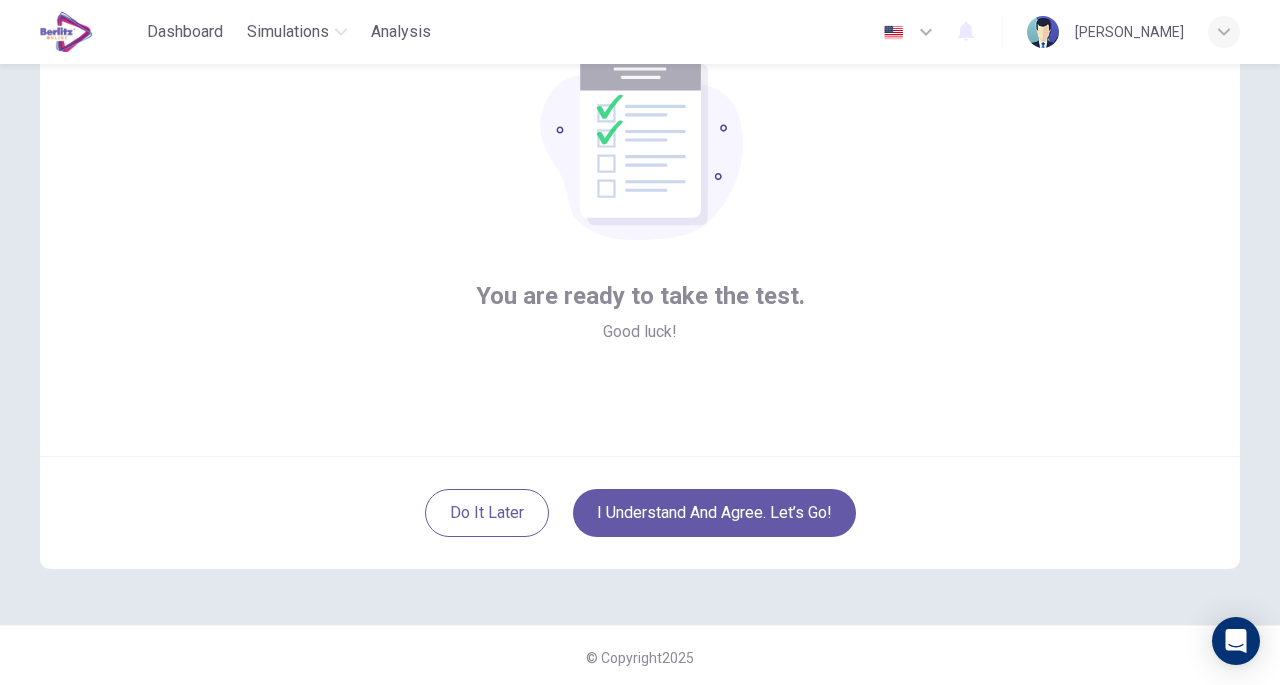 click on "I understand and agree. Let’s go!" at bounding box center [714, 513] 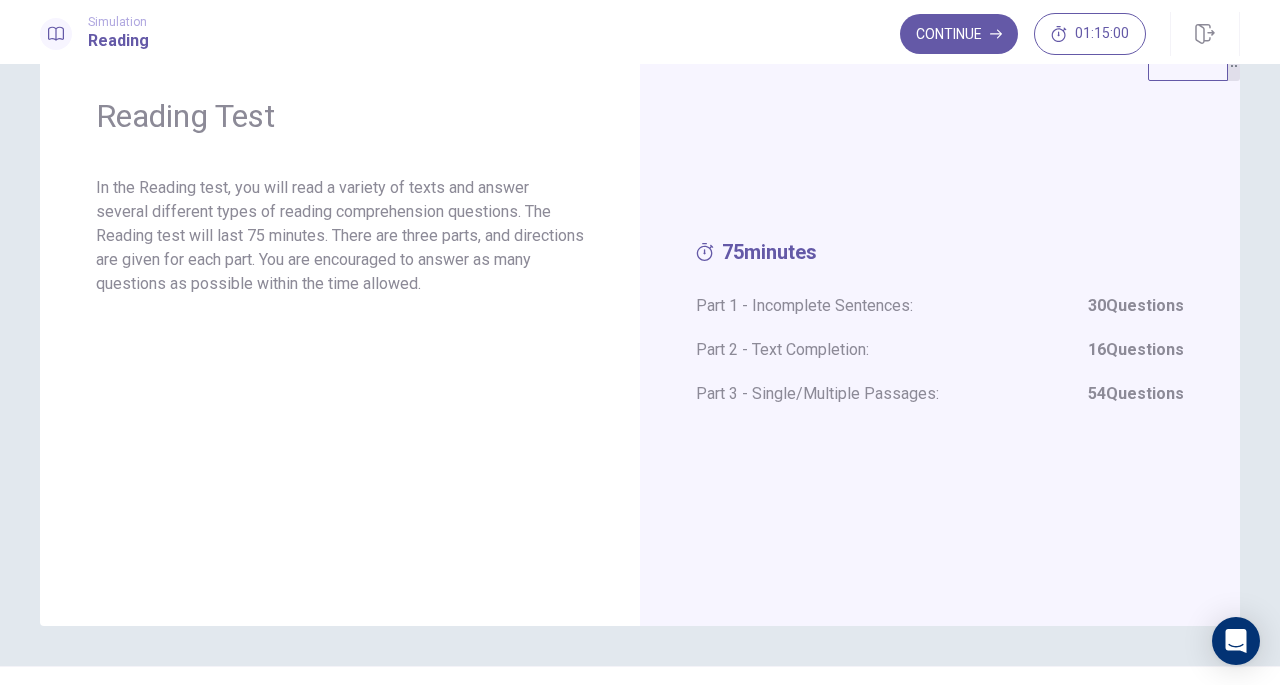 scroll, scrollTop: 56, scrollLeft: 0, axis: vertical 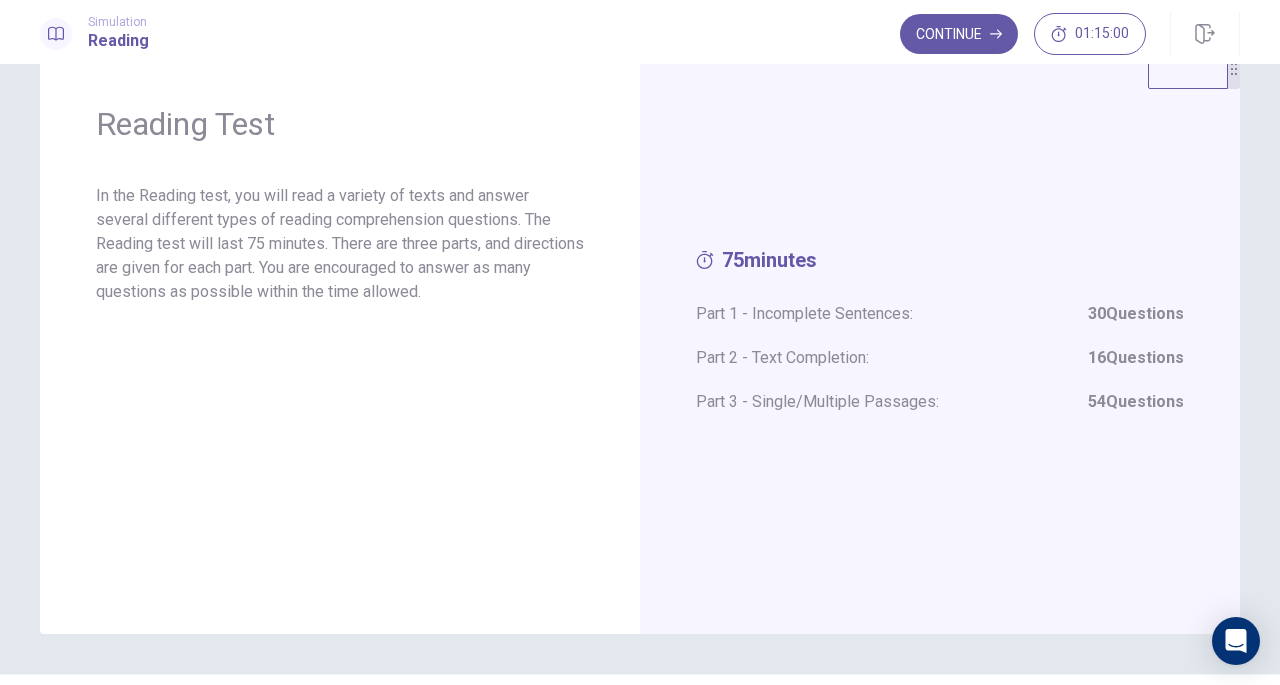 click on "Continue" at bounding box center (959, 34) 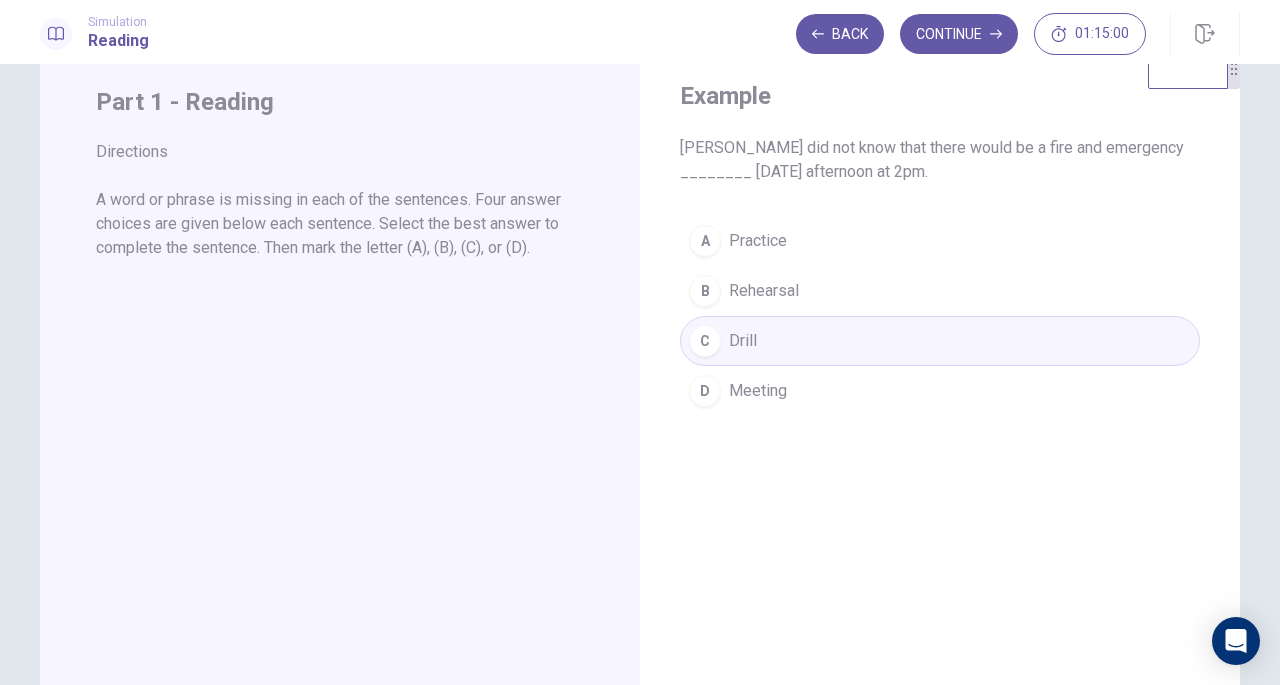 scroll, scrollTop: 0, scrollLeft: 0, axis: both 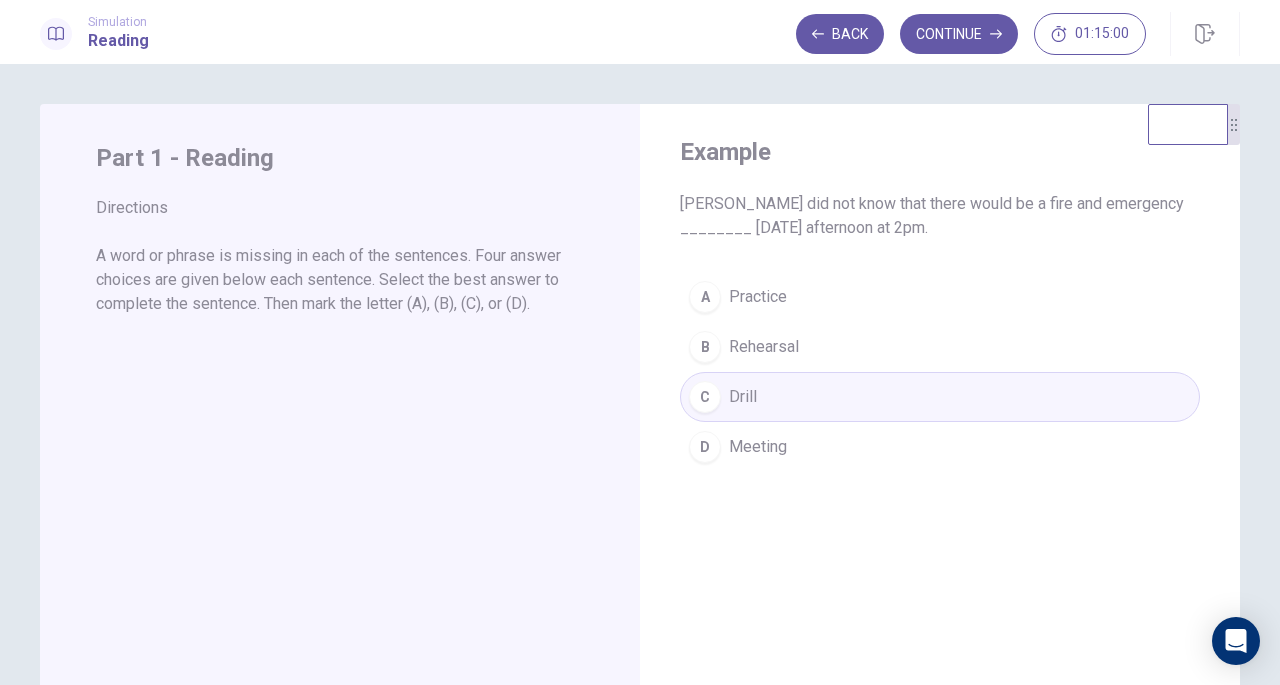 click on "Continue" at bounding box center [959, 34] 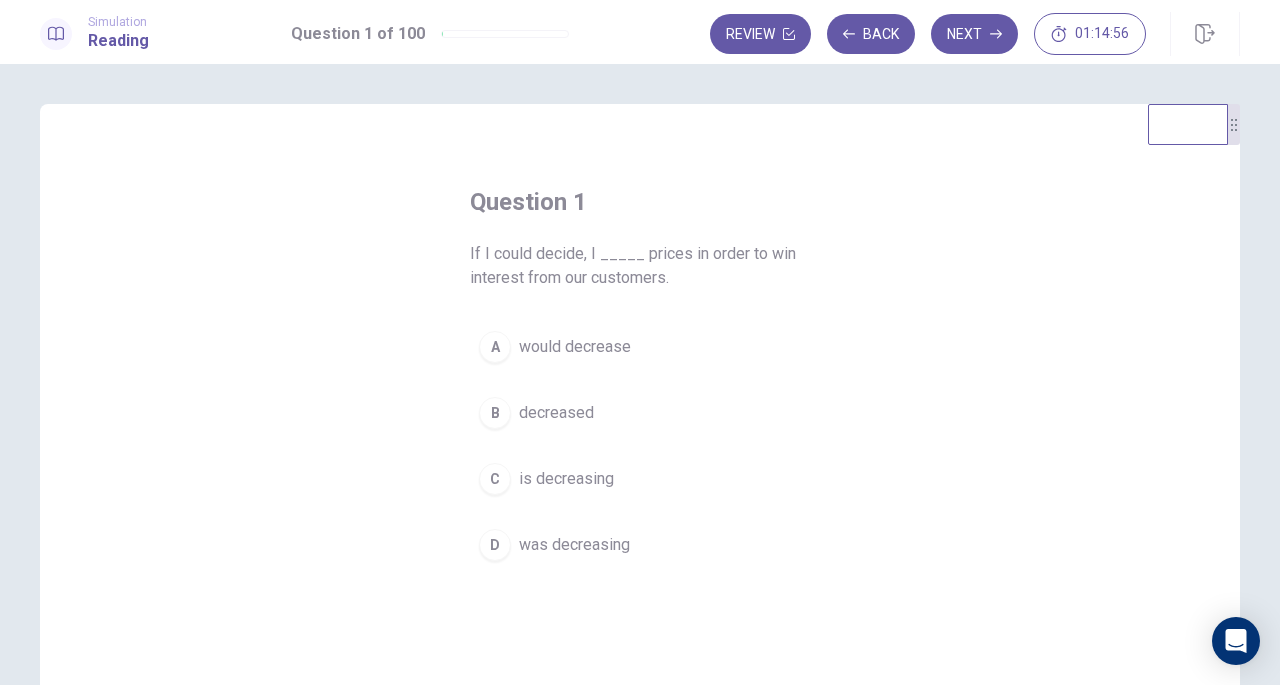 scroll, scrollTop: 10, scrollLeft: 0, axis: vertical 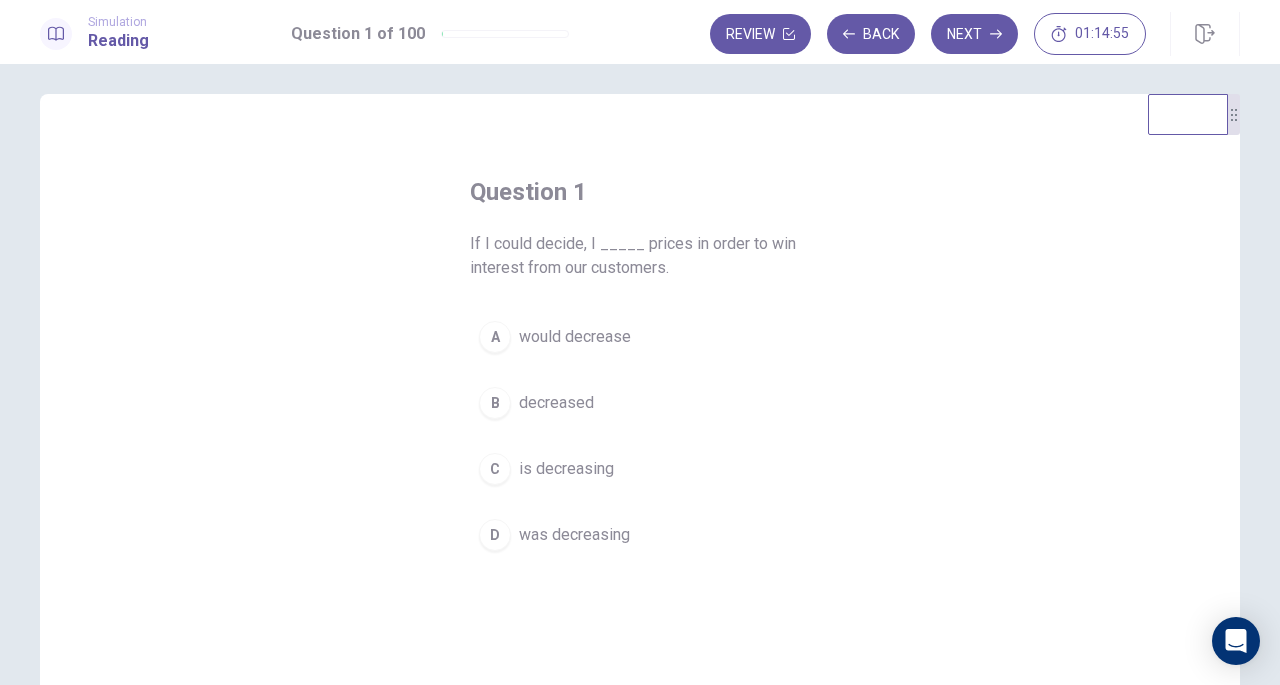 click on "would decrease" at bounding box center (575, 337) 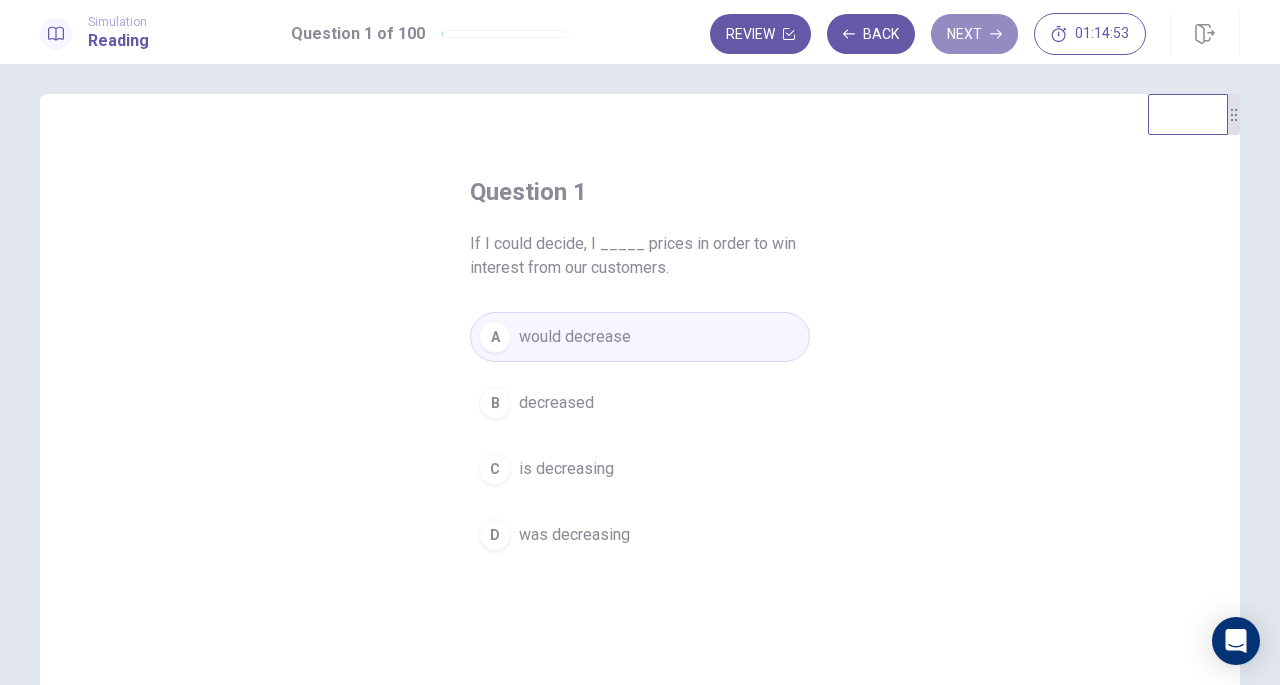 click on "Next" at bounding box center (974, 34) 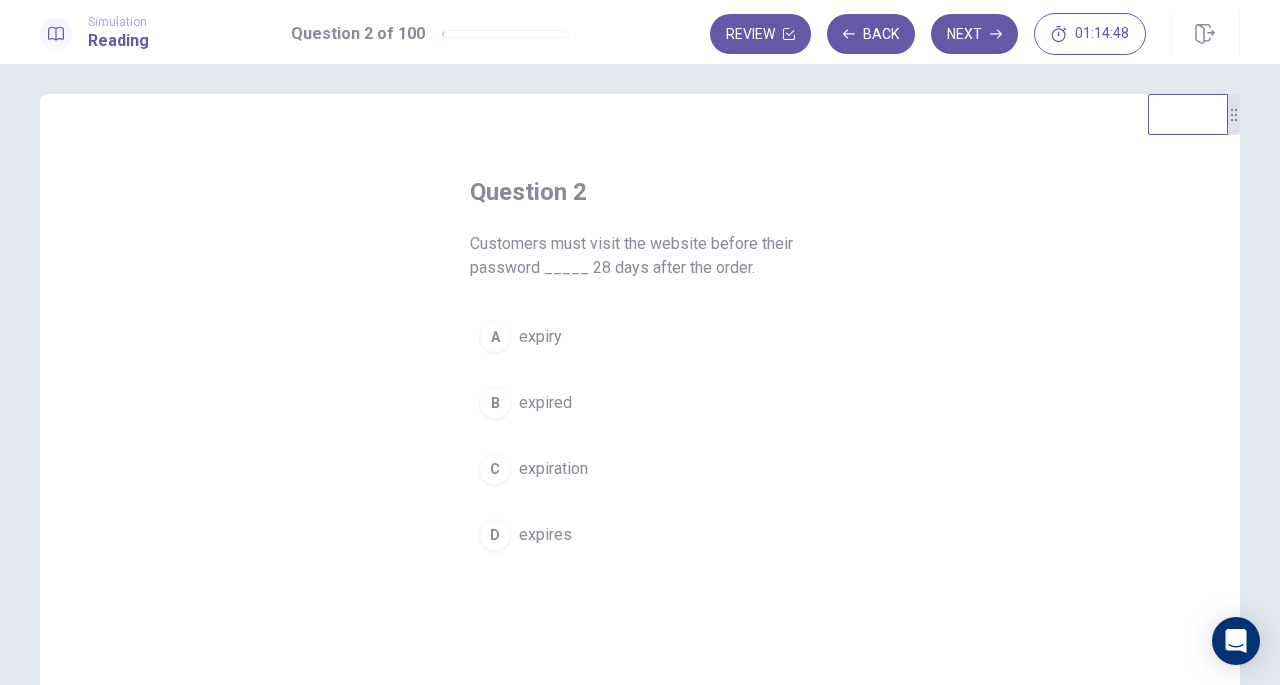 click on "expires" at bounding box center [545, 535] 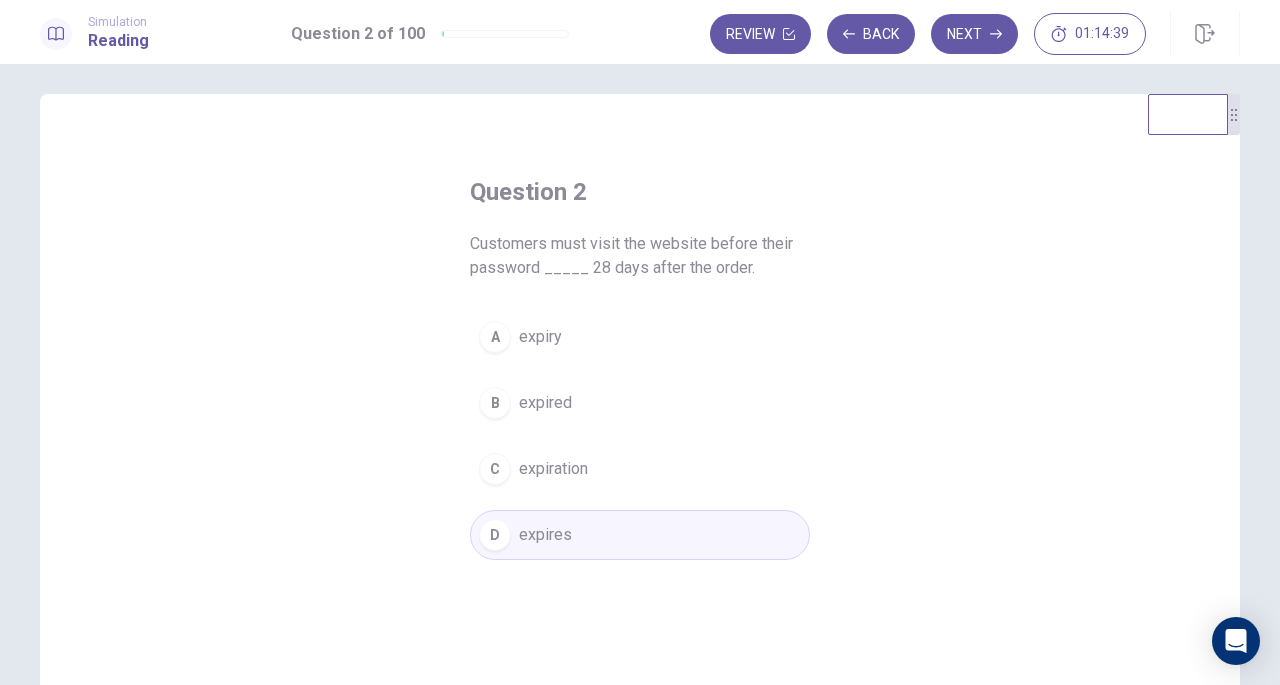 click on "Next" at bounding box center (974, 34) 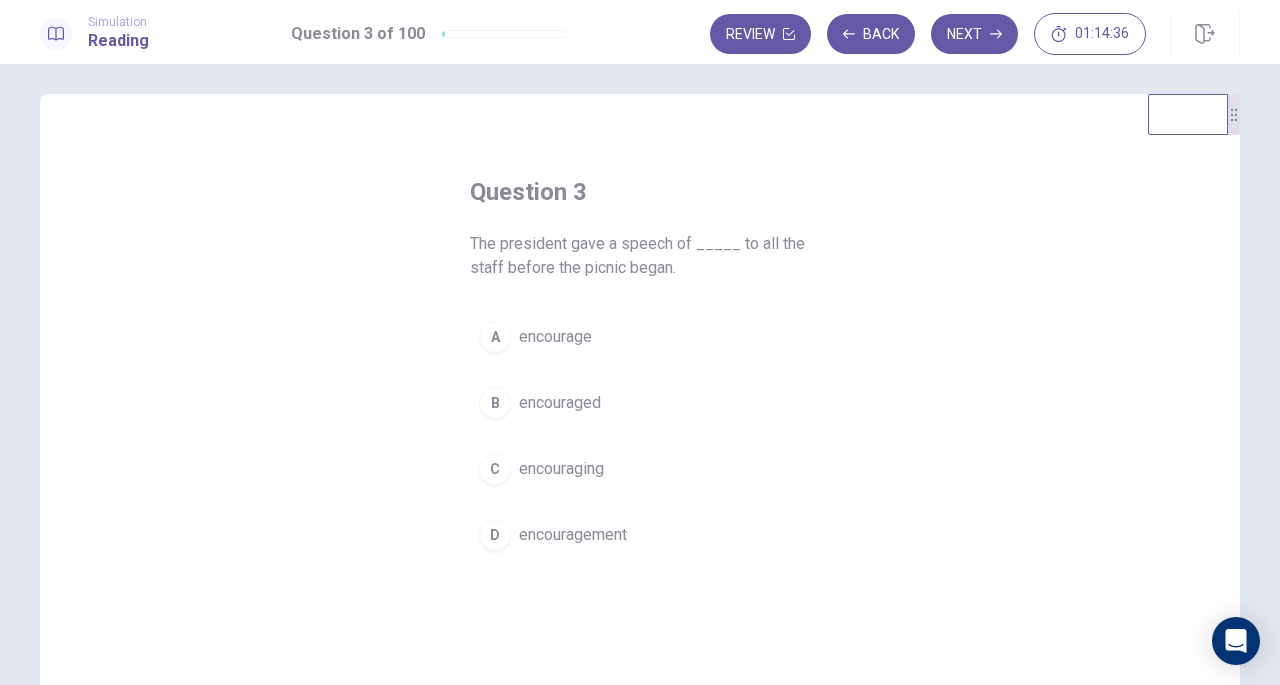 click on "encouragement" at bounding box center [573, 535] 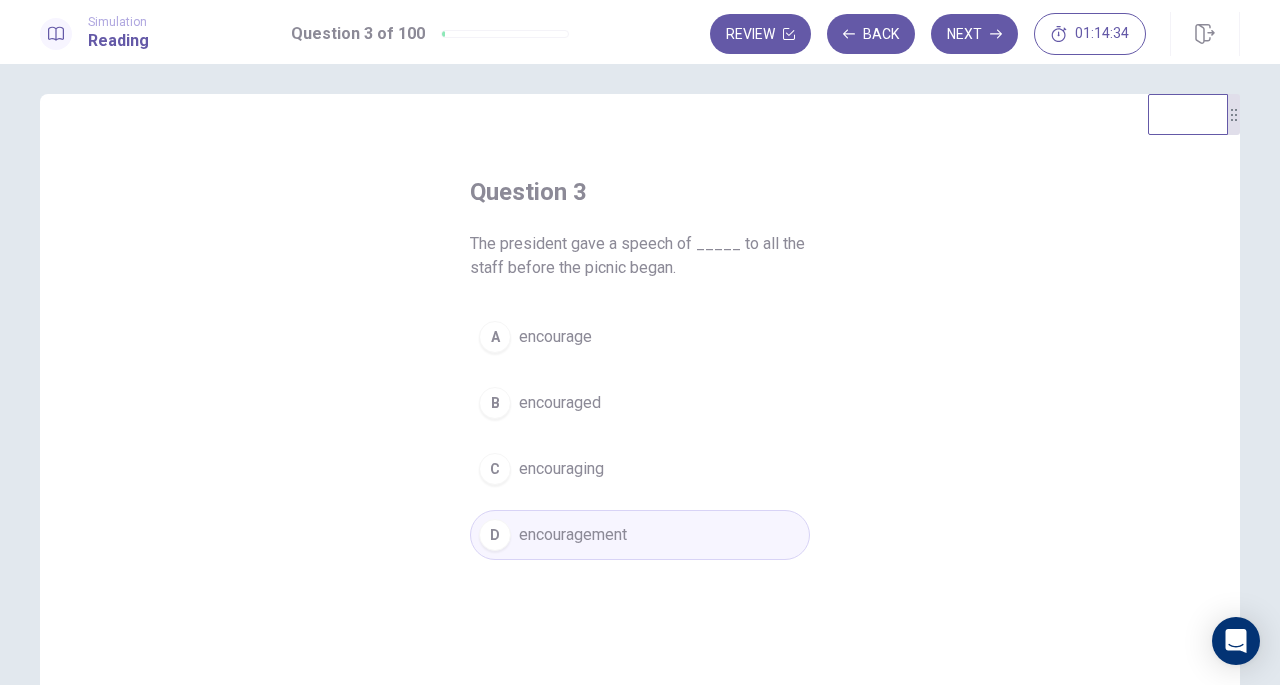 click on "Next" at bounding box center (974, 34) 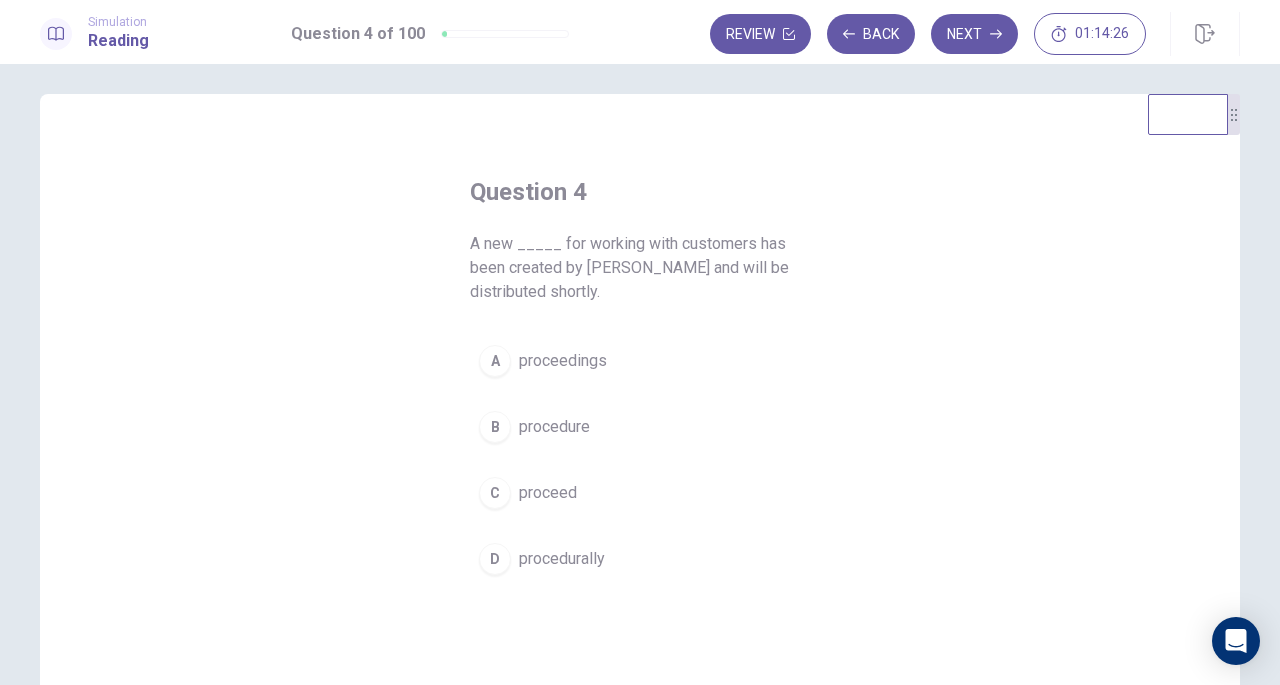 click on "B procedure" at bounding box center [640, 427] 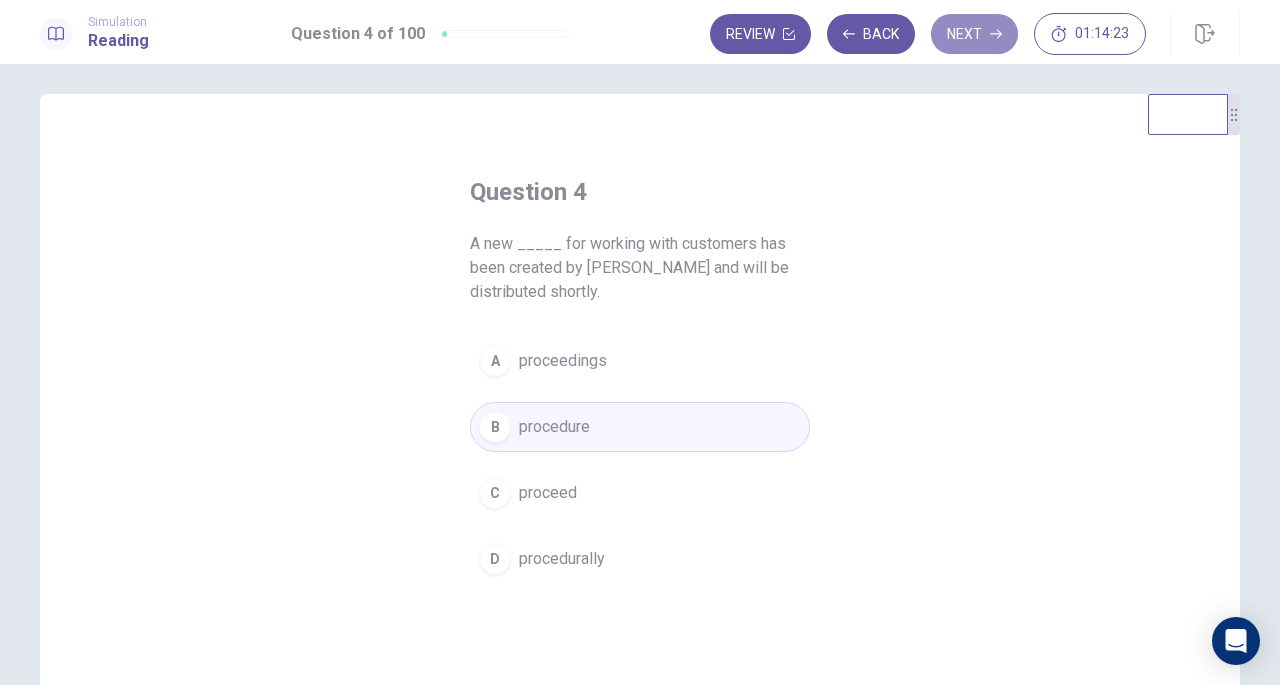 click on "Next" at bounding box center [974, 34] 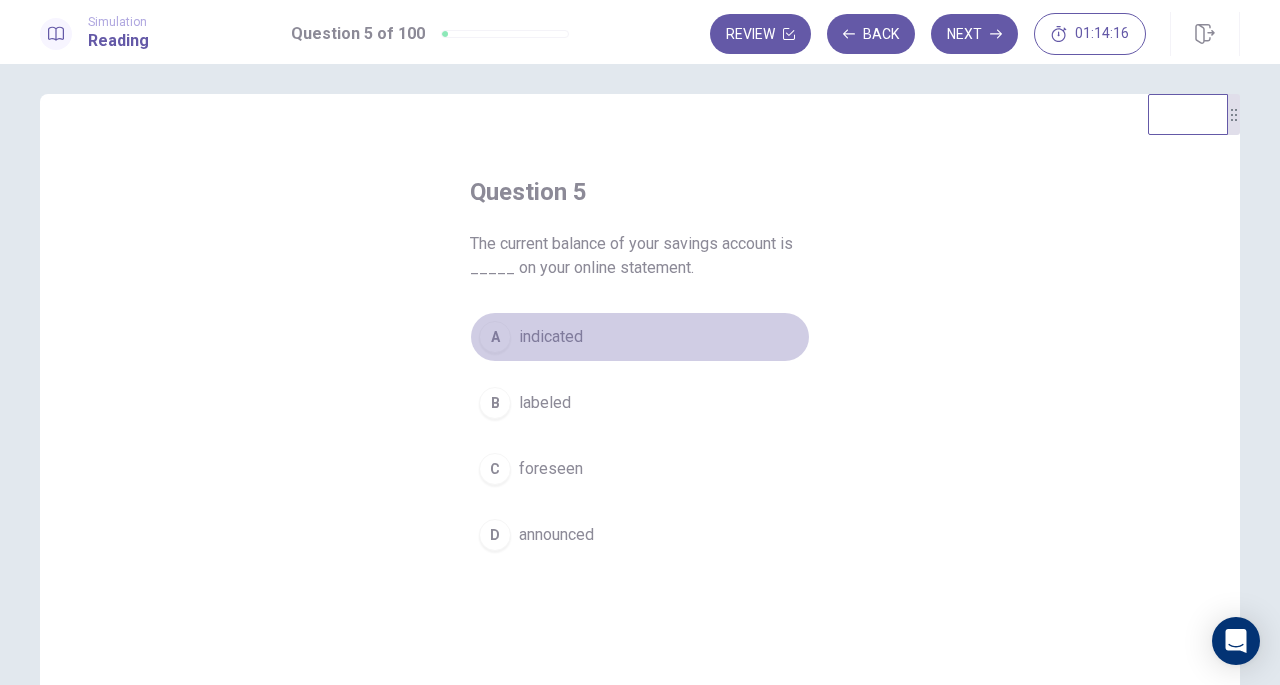 click on "indicated" at bounding box center [551, 337] 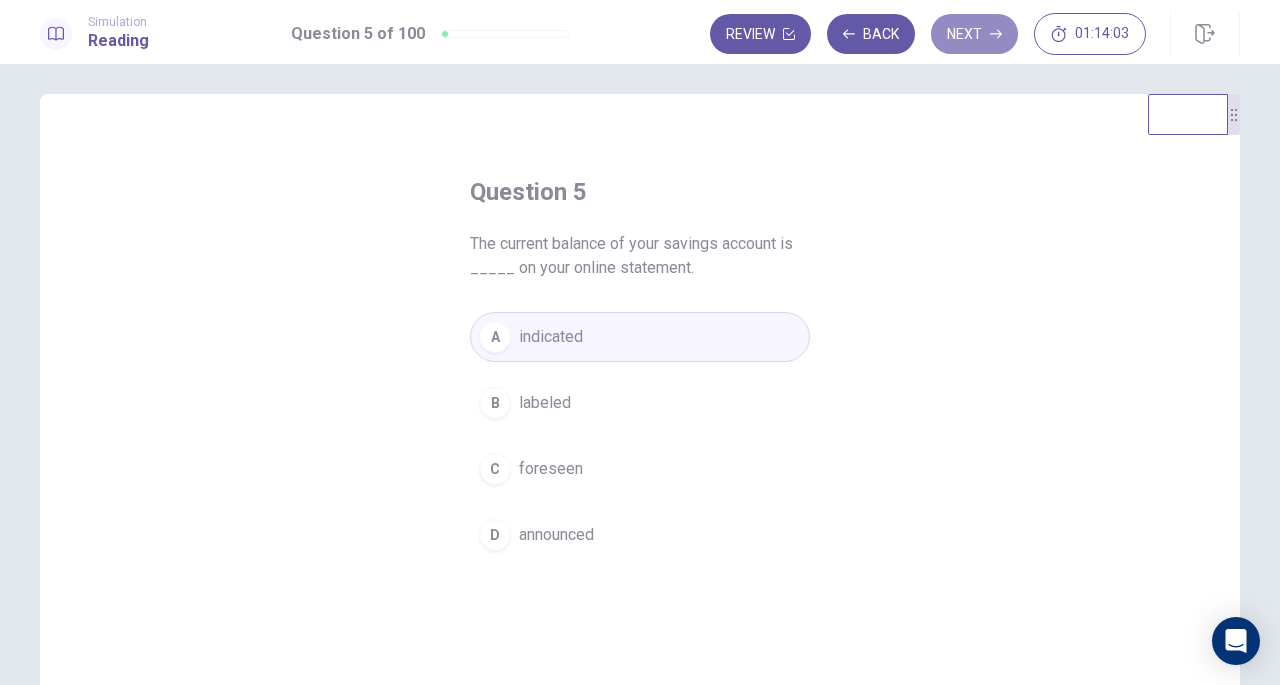 click 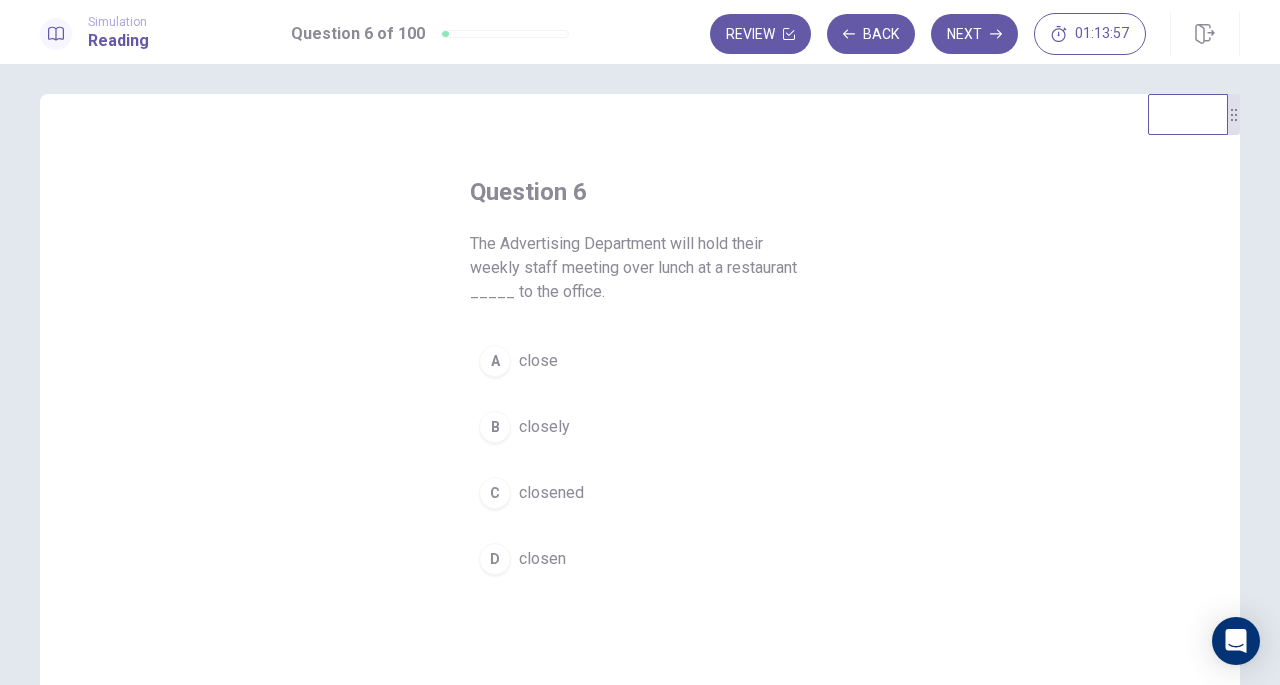 click on "A close" at bounding box center (640, 361) 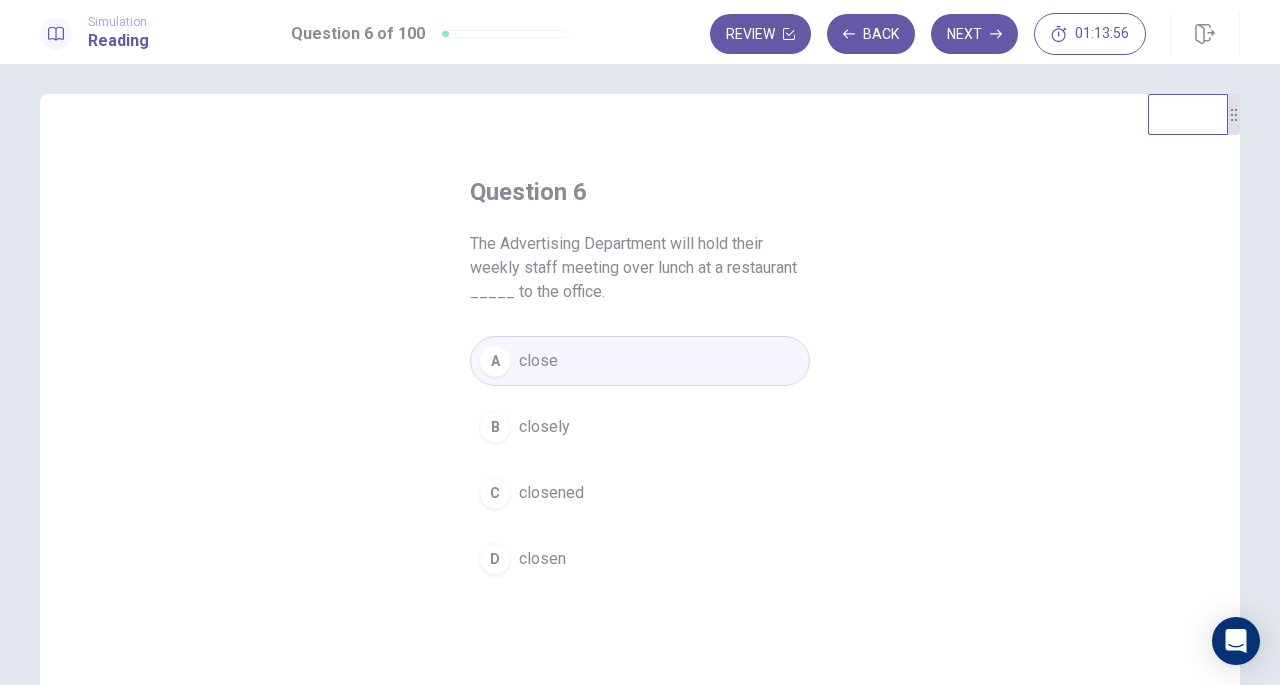 click on "Next" at bounding box center (974, 34) 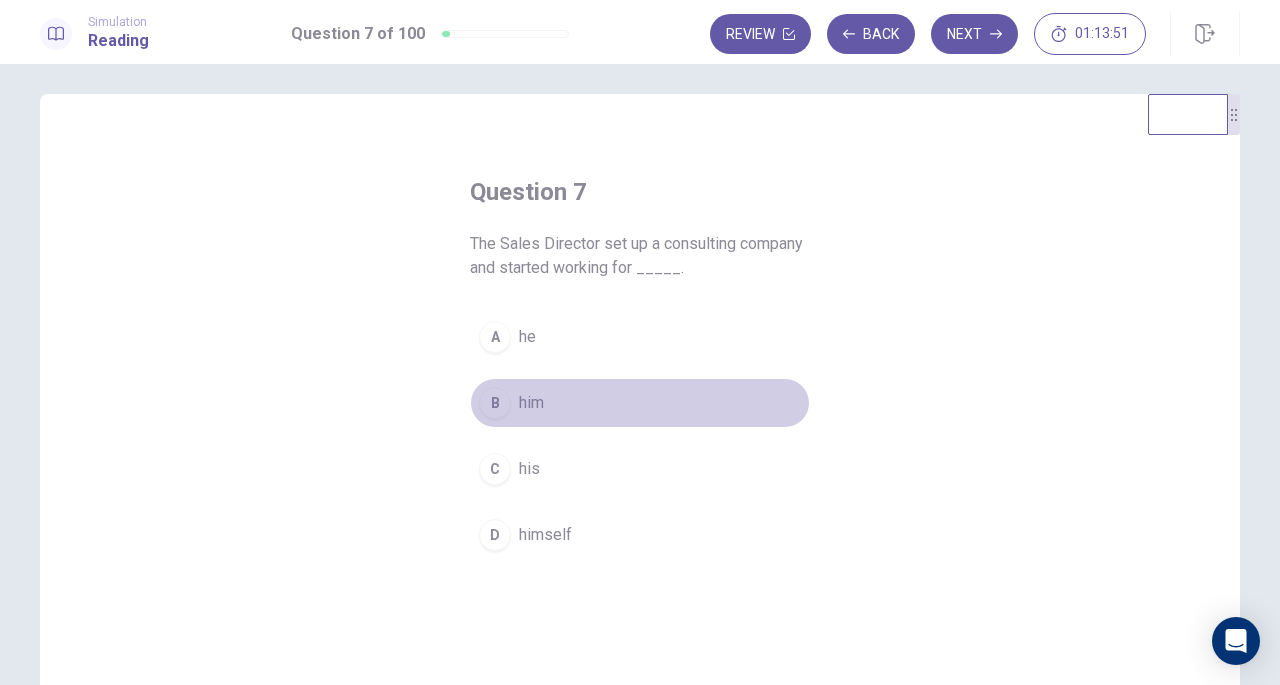 click on "B him" at bounding box center [640, 403] 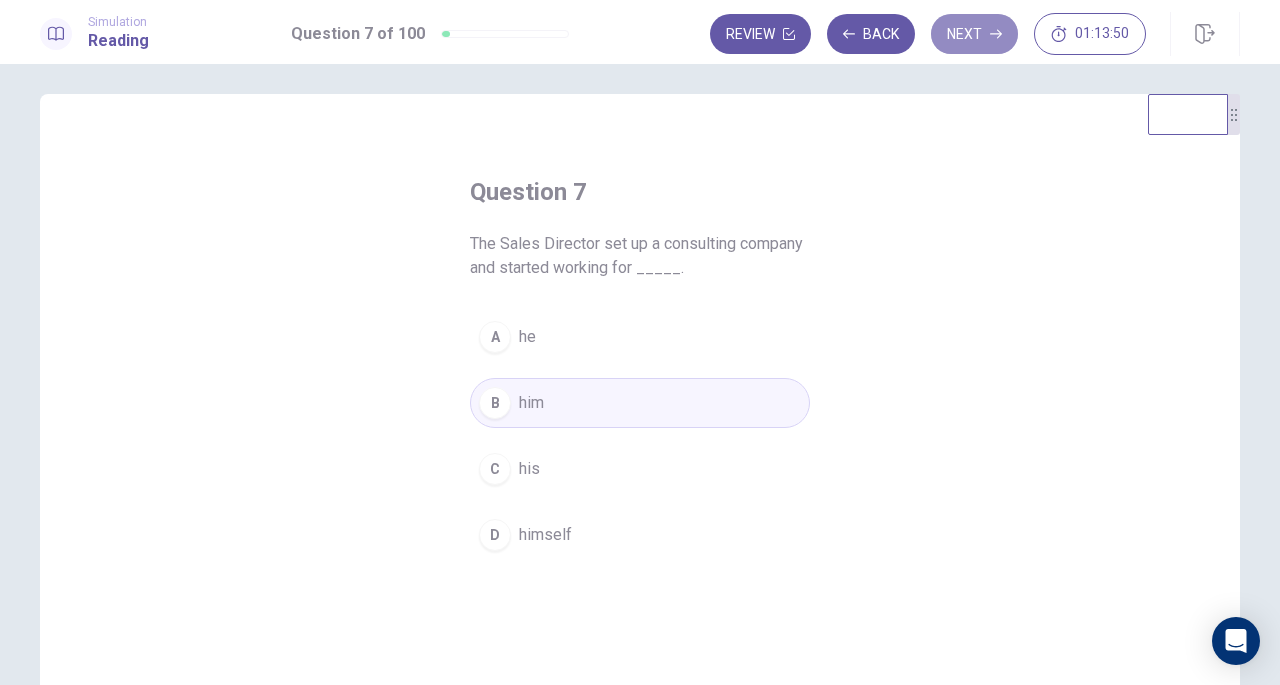 click on "Next" at bounding box center (974, 34) 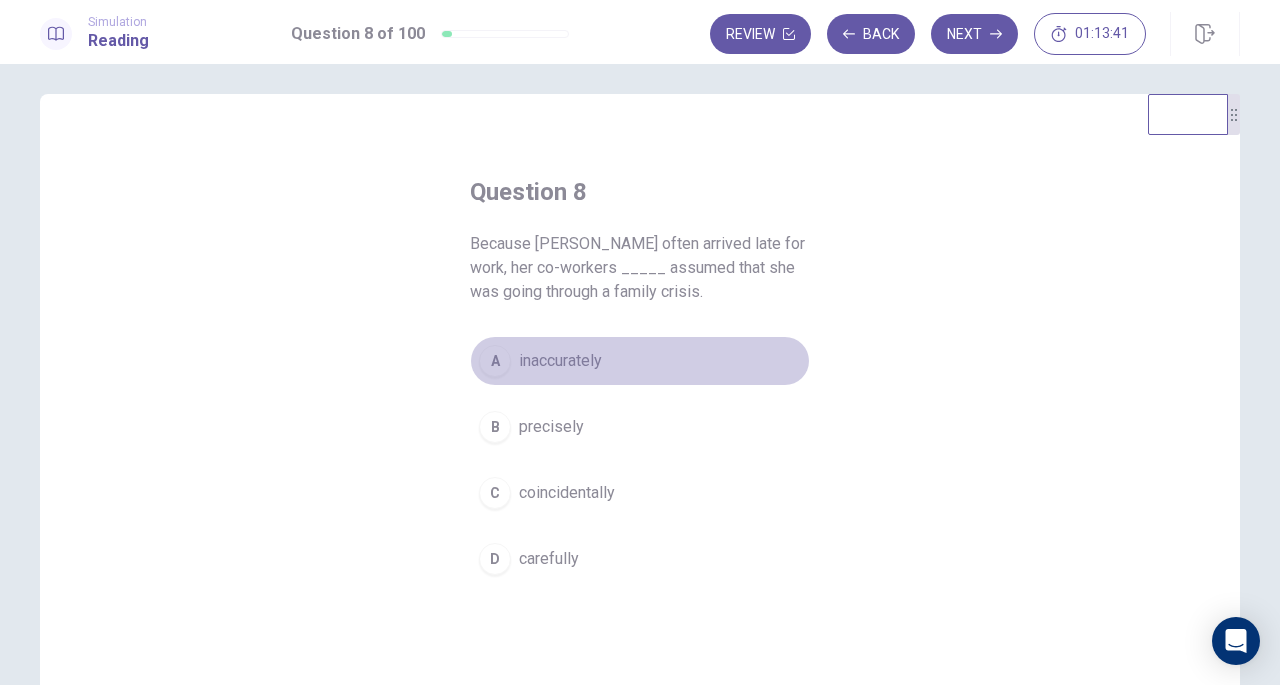 click on "inaccurately" at bounding box center [560, 361] 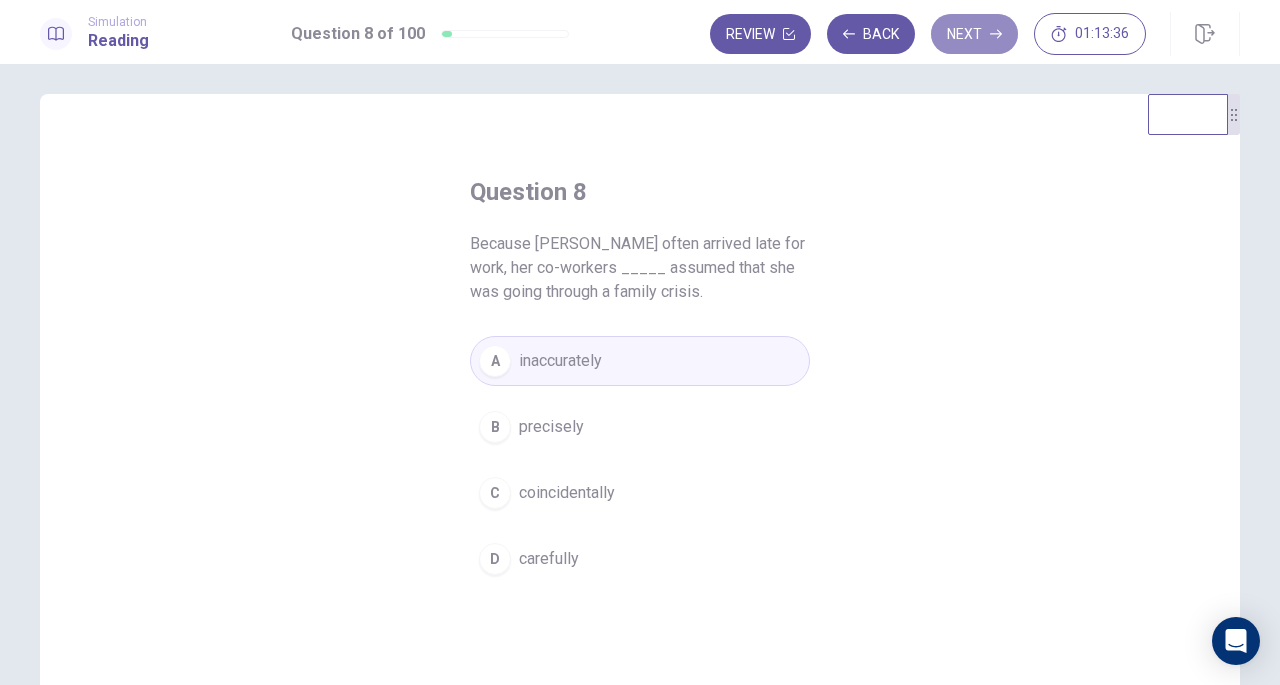 click on "Next" at bounding box center (974, 34) 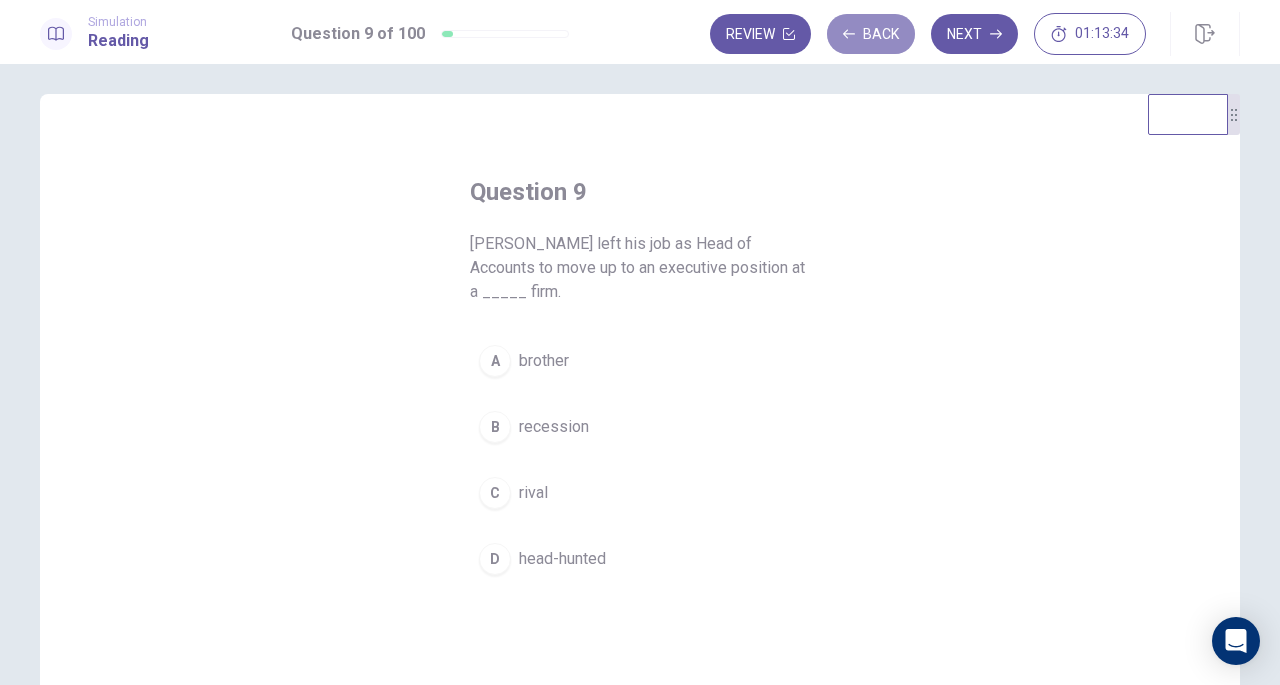 click on "Back" at bounding box center (871, 34) 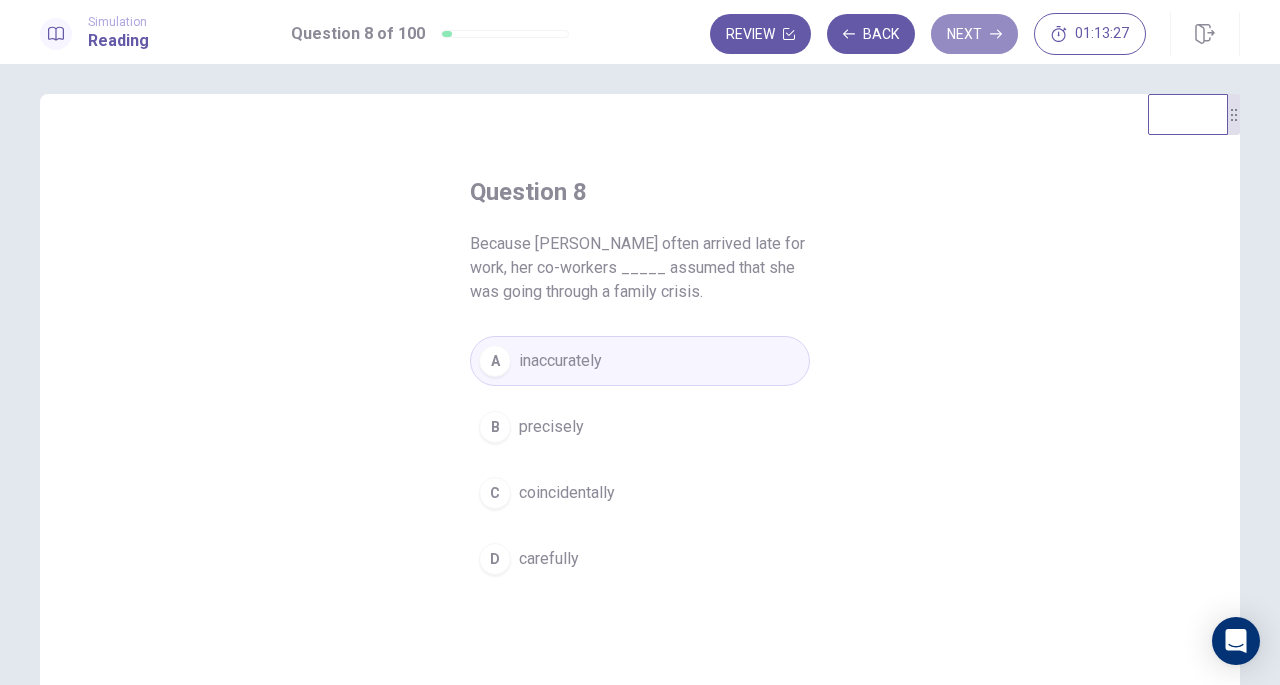 click on "Next" at bounding box center [974, 34] 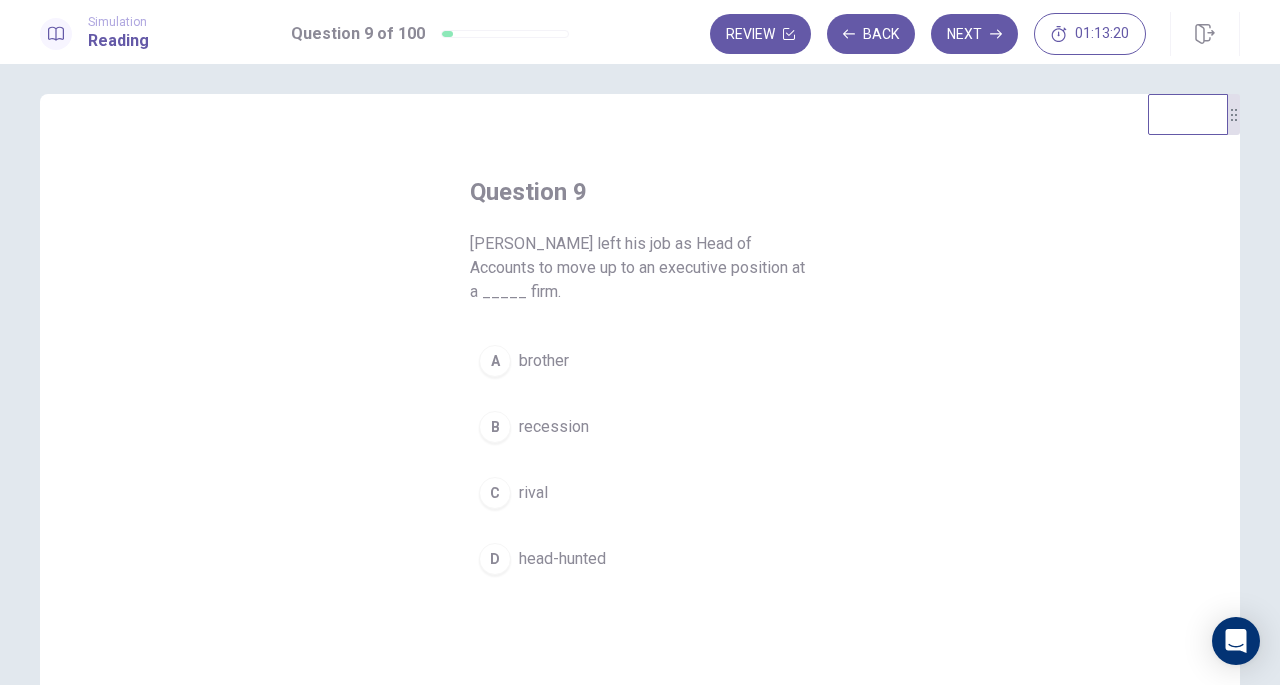click on "C rival" at bounding box center [640, 493] 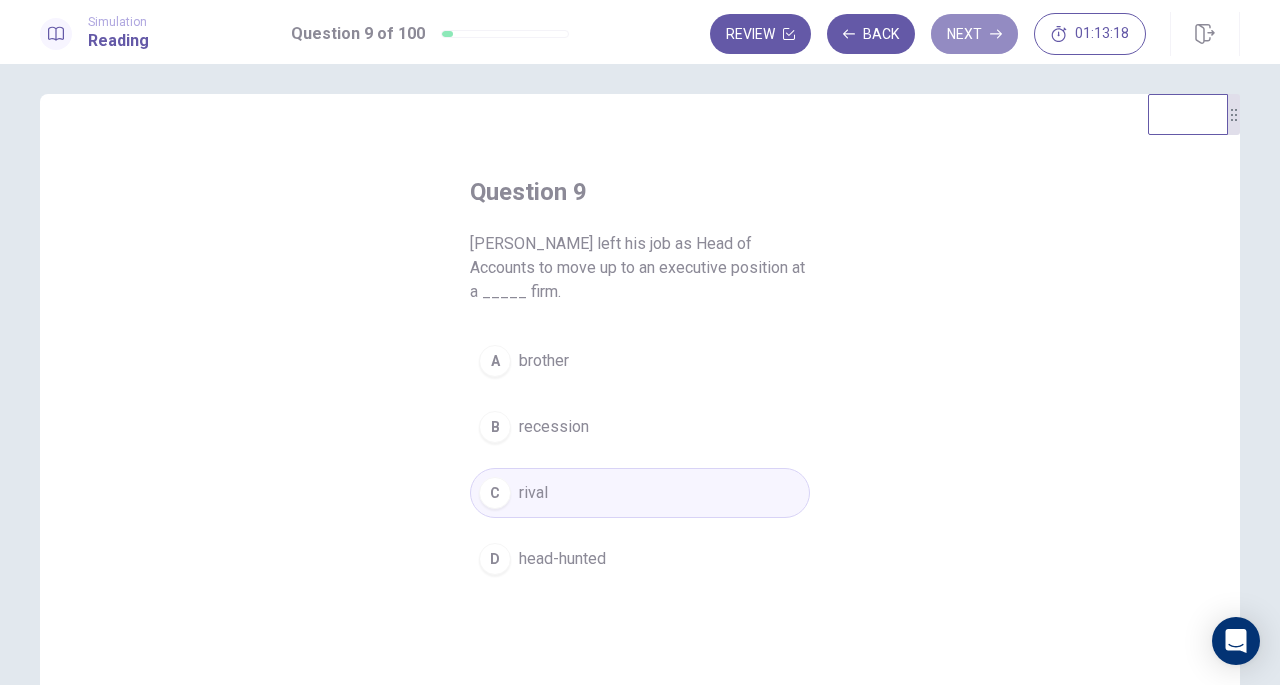 click on "Next" at bounding box center (974, 34) 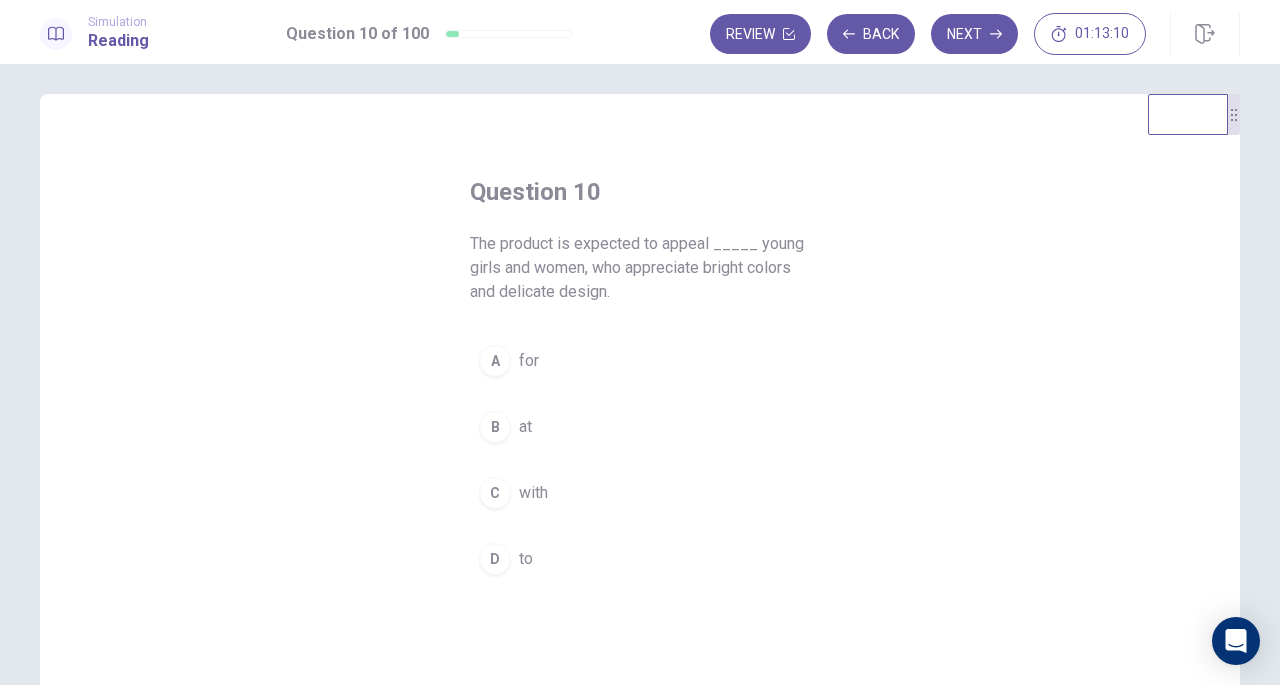click on "to" at bounding box center (526, 559) 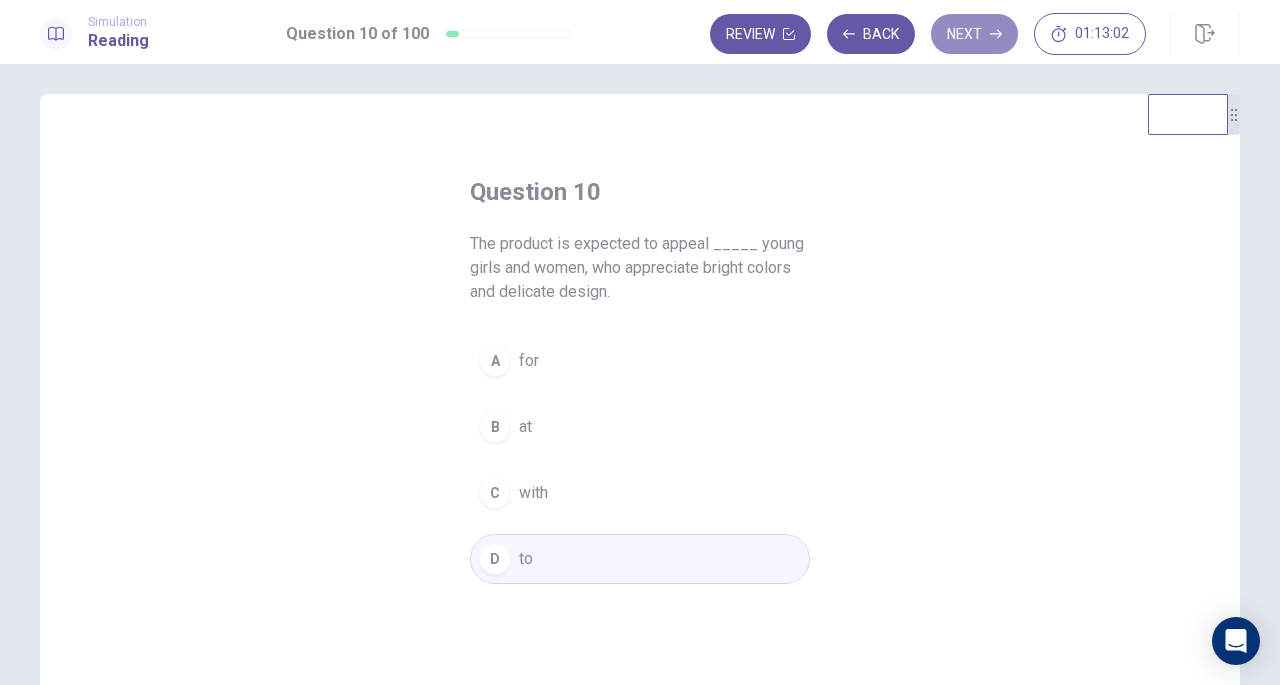 click on "Next" at bounding box center [974, 34] 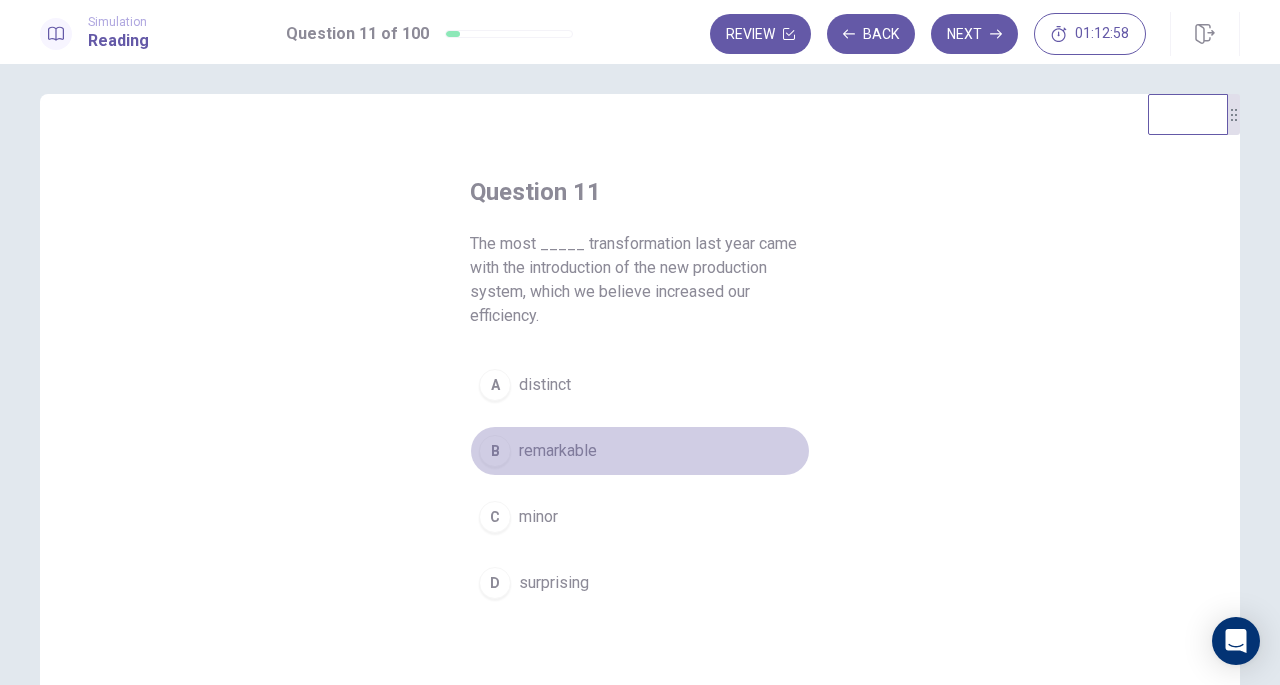 click on "B remarkable" at bounding box center [640, 451] 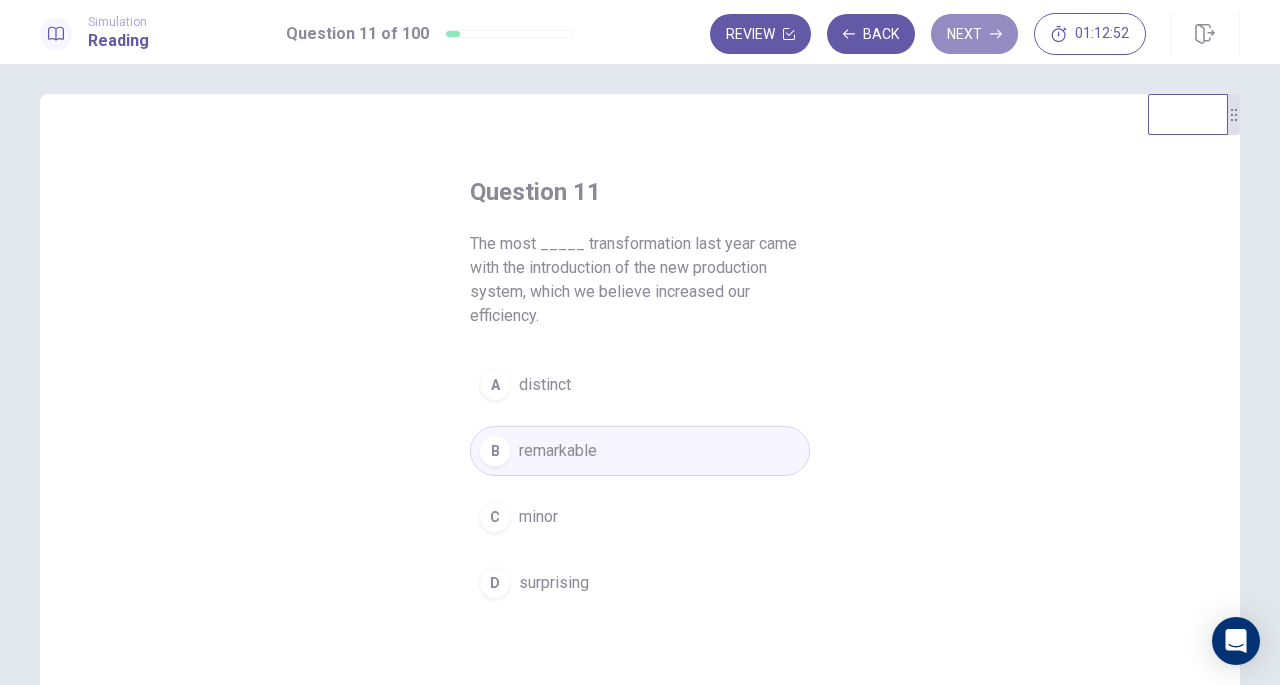 click on "Next" at bounding box center (974, 34) 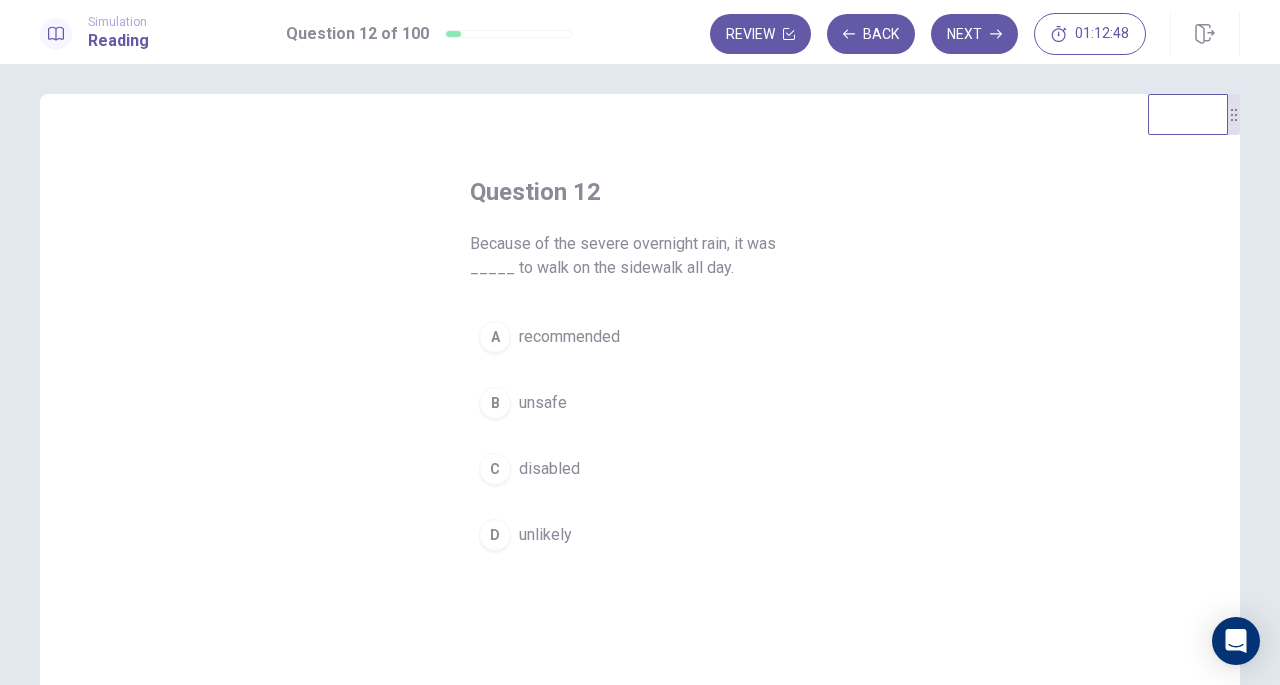 click on "recommended" at bounding box center (569, 337) 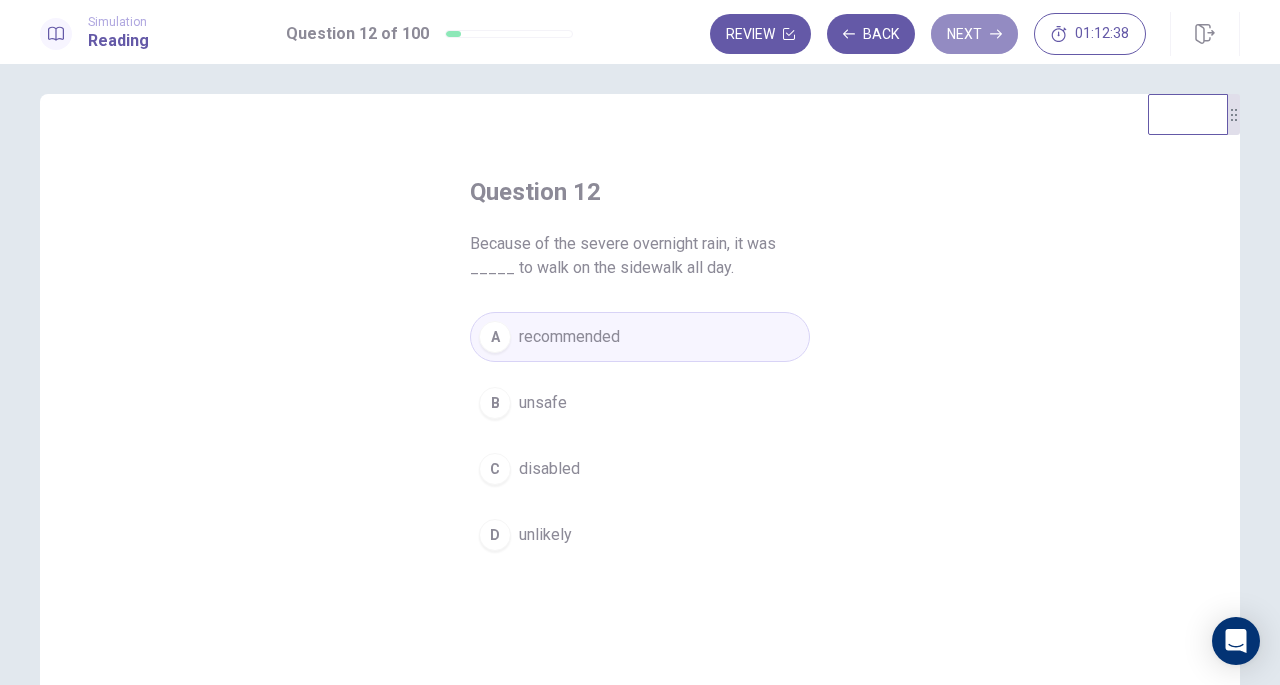 click on "Next" at bounding box center (974, 34) 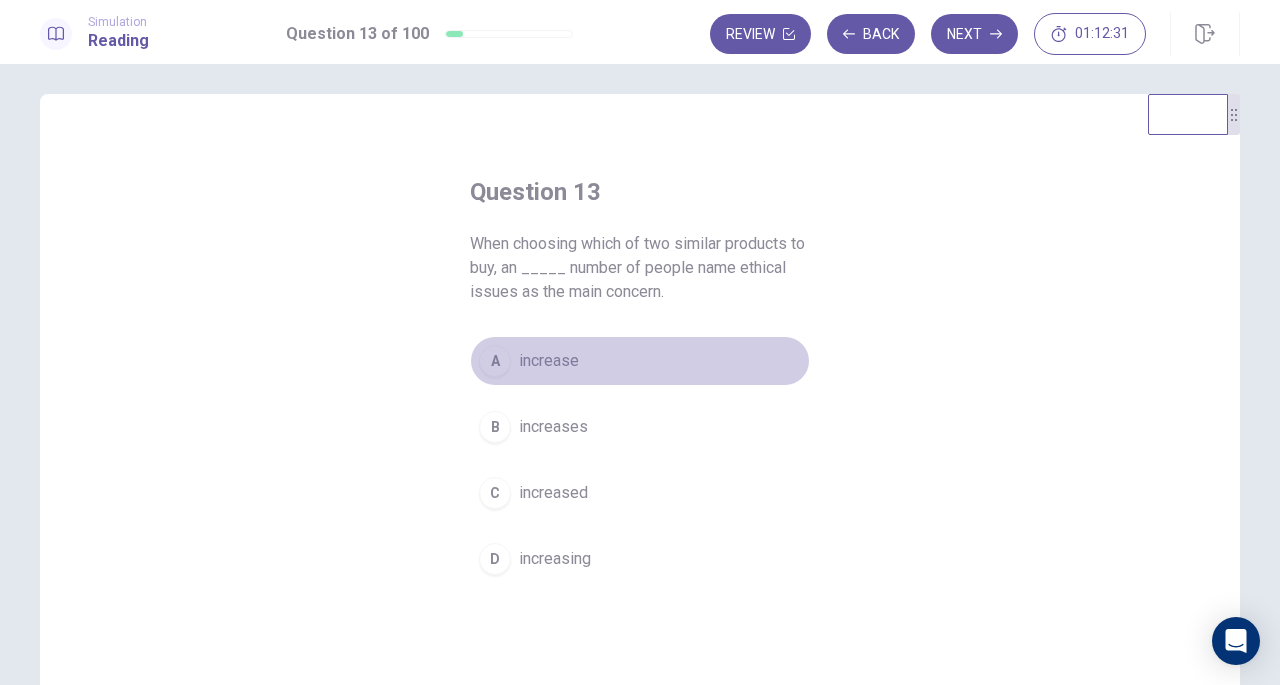 click on "increase" at bounding box center [549, 361] 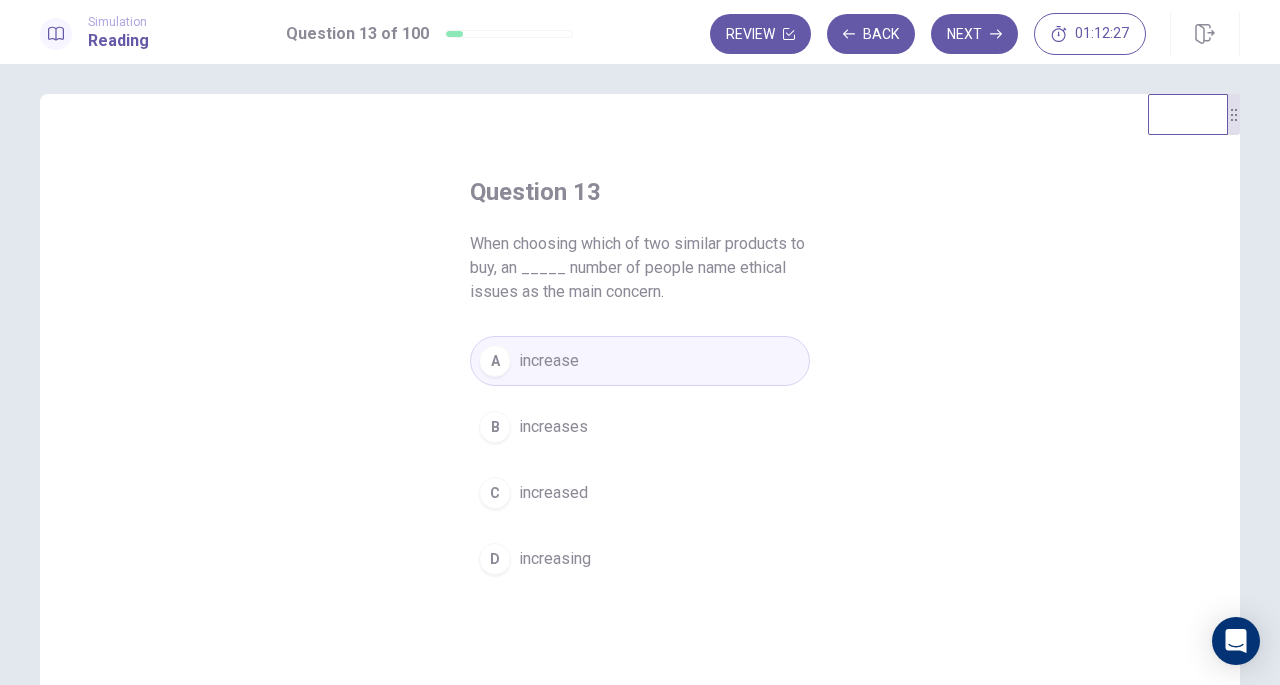 click on "increasing" at bounding box center (555, 559) 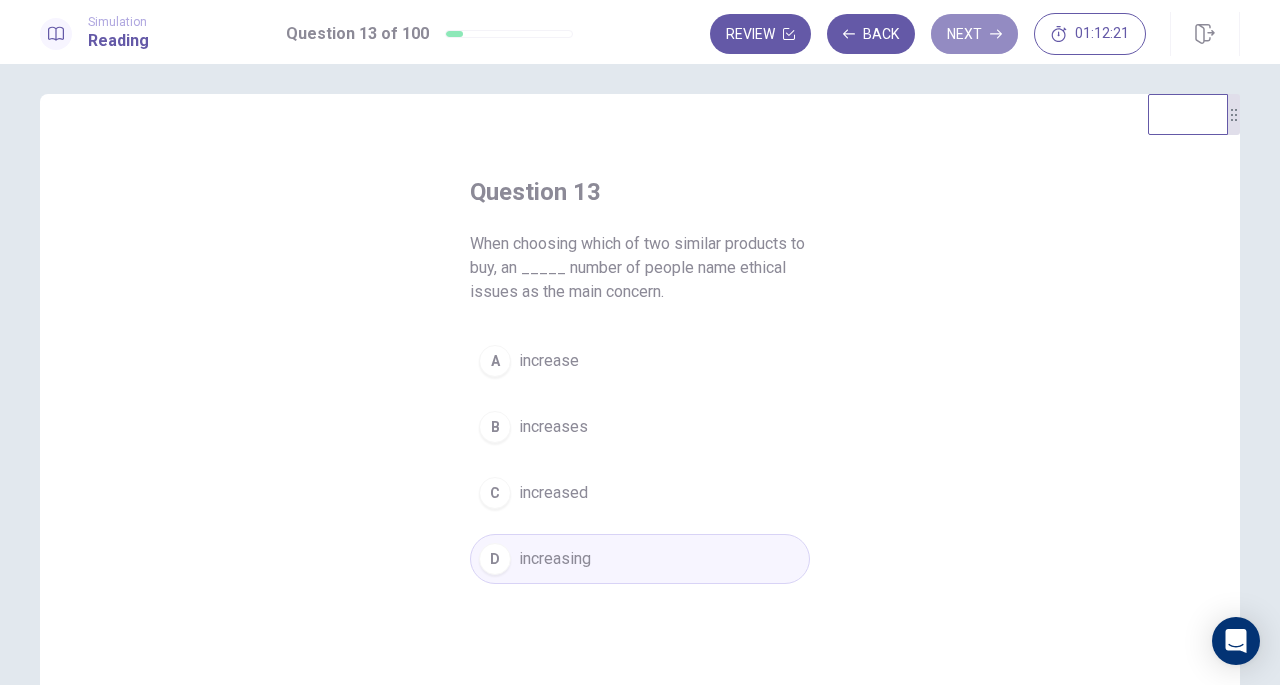 click 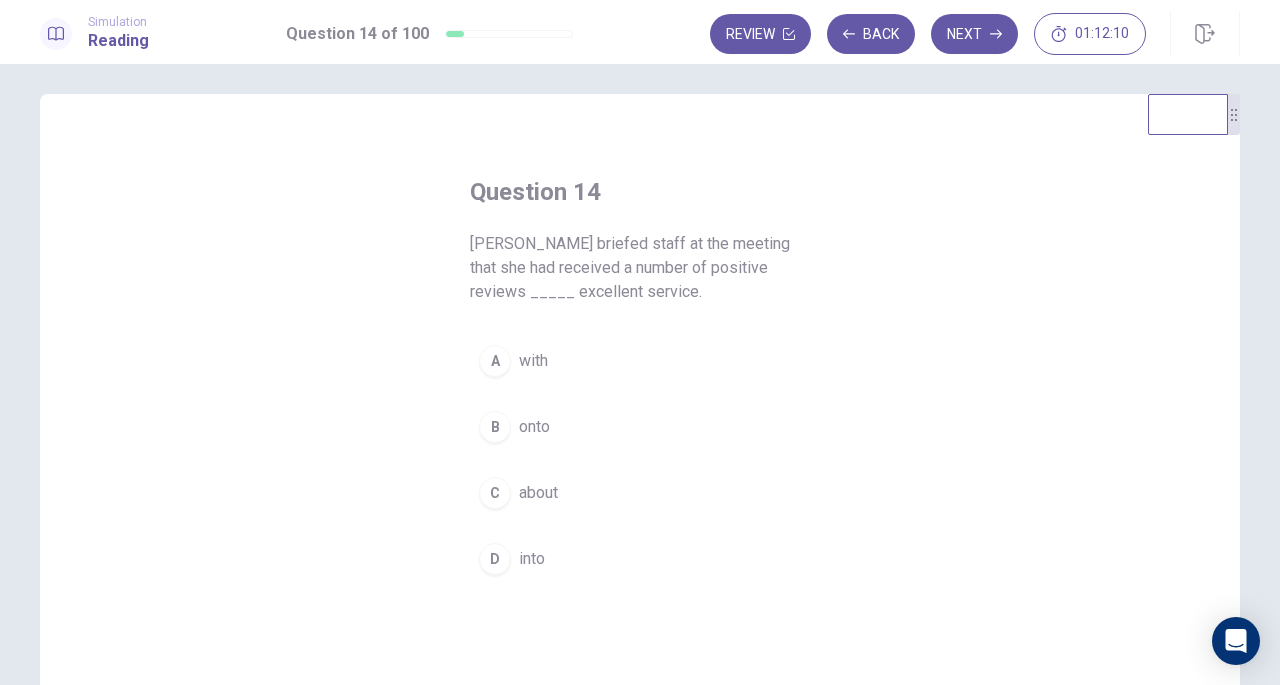 click on "about" at bounding box center (538, 493) 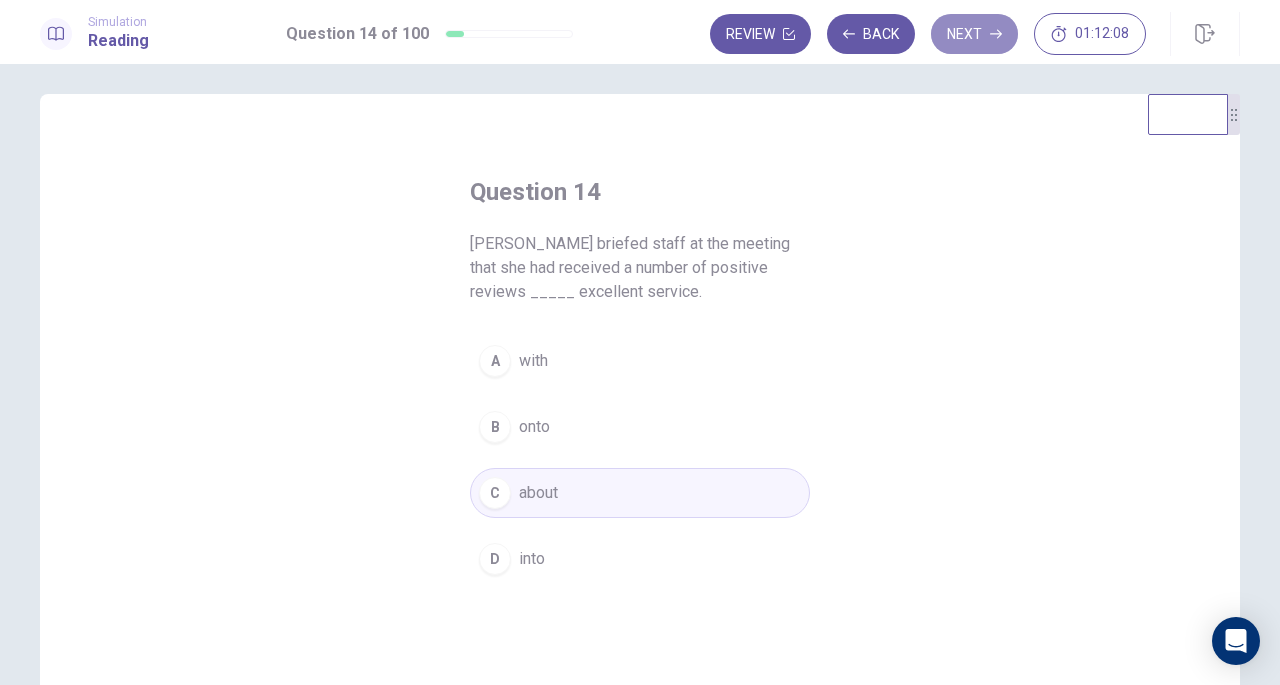 click on "Next" at bounding box center (974, 34) 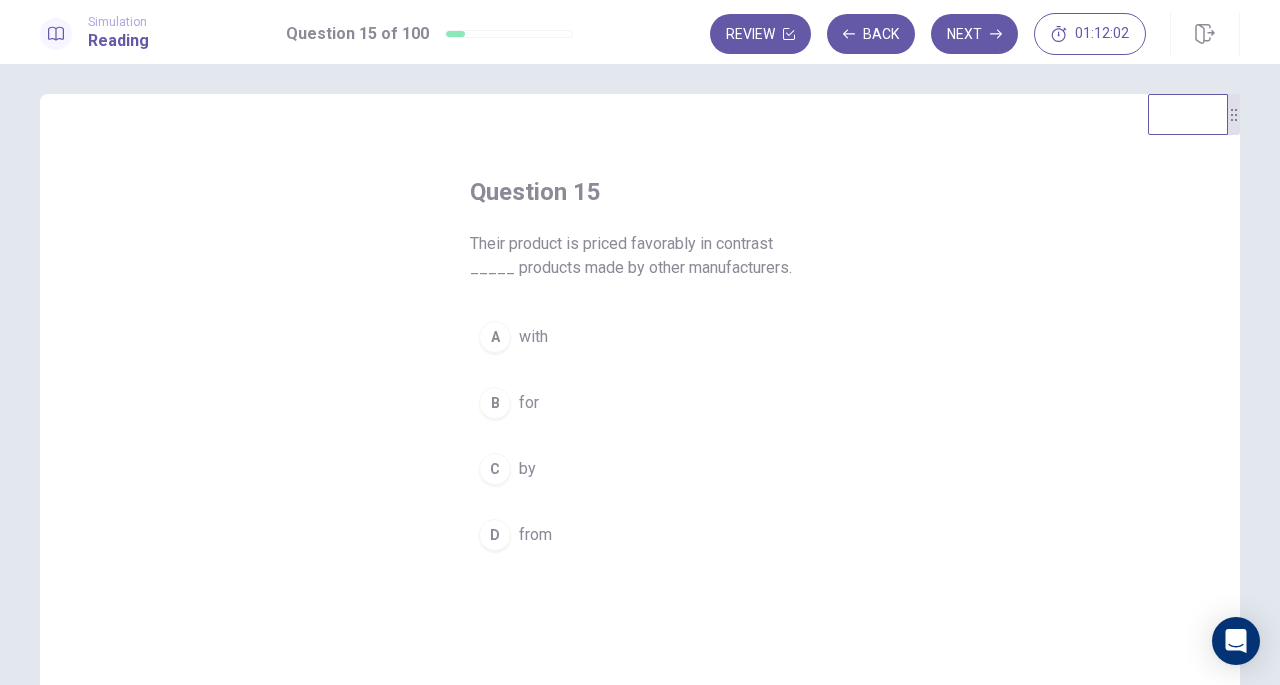 click on "A with" at bounding box center [640, 337] 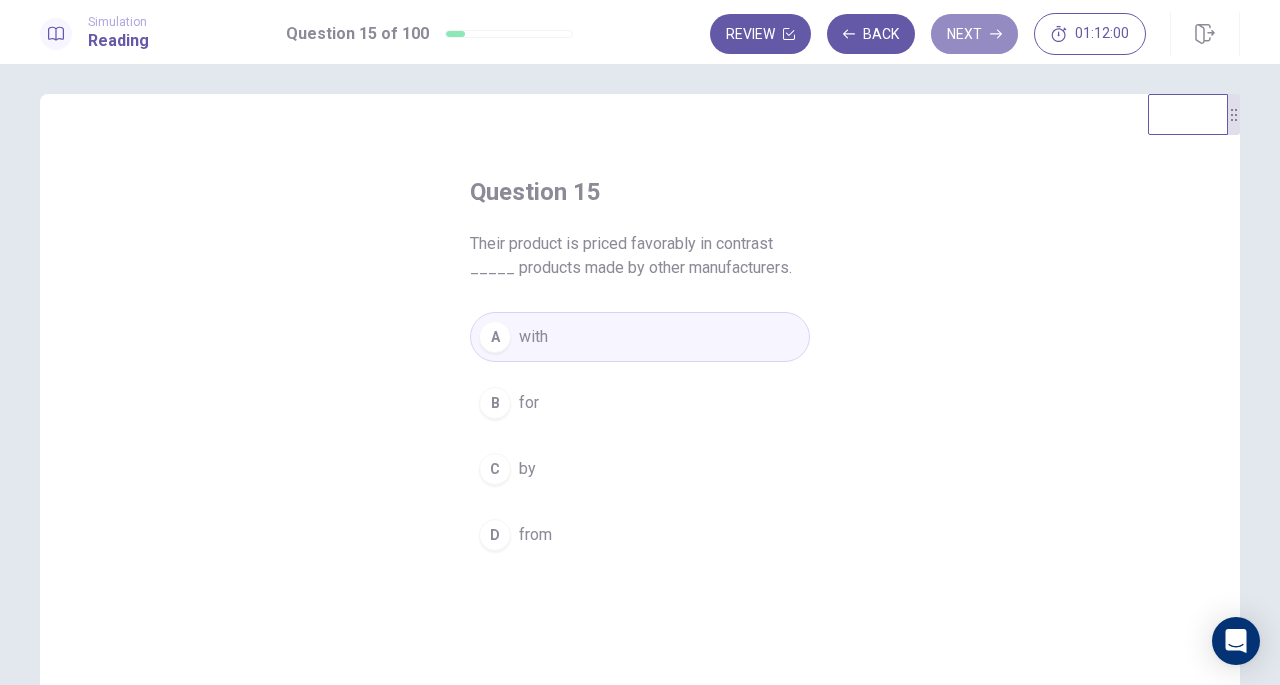 click on "Next" at bounding box center [974, 34] 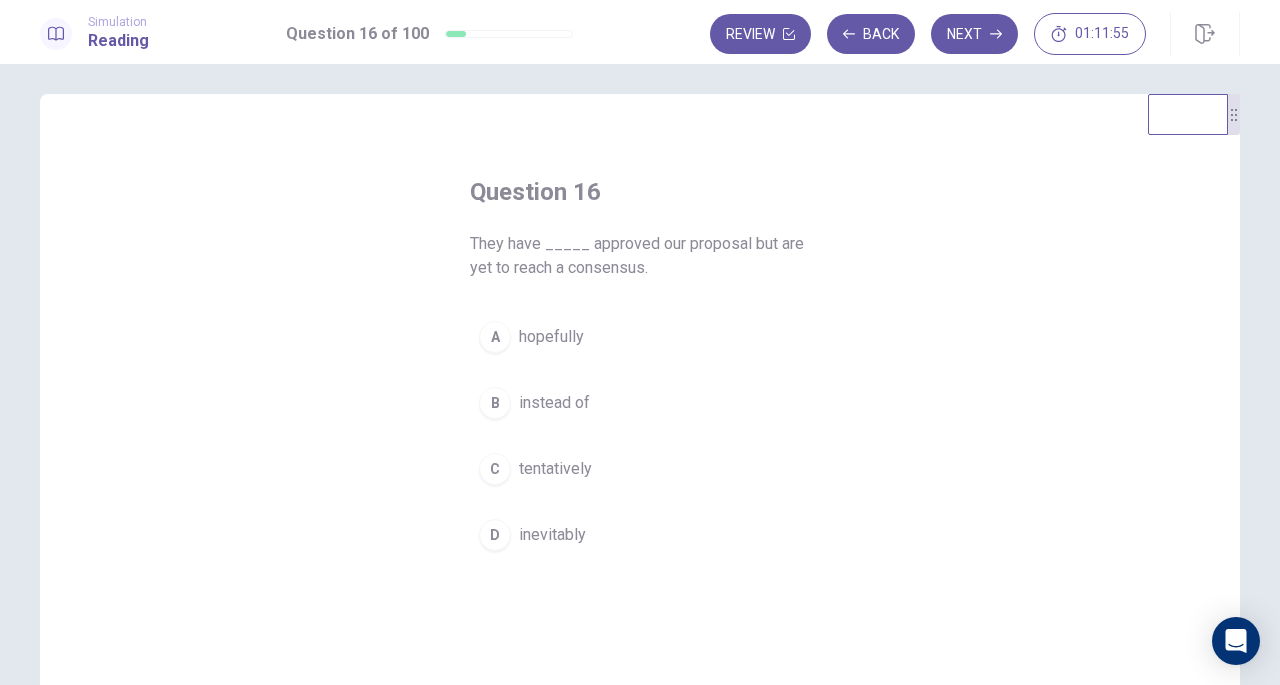 click on "tentatively" at bounding box center [555, 469] 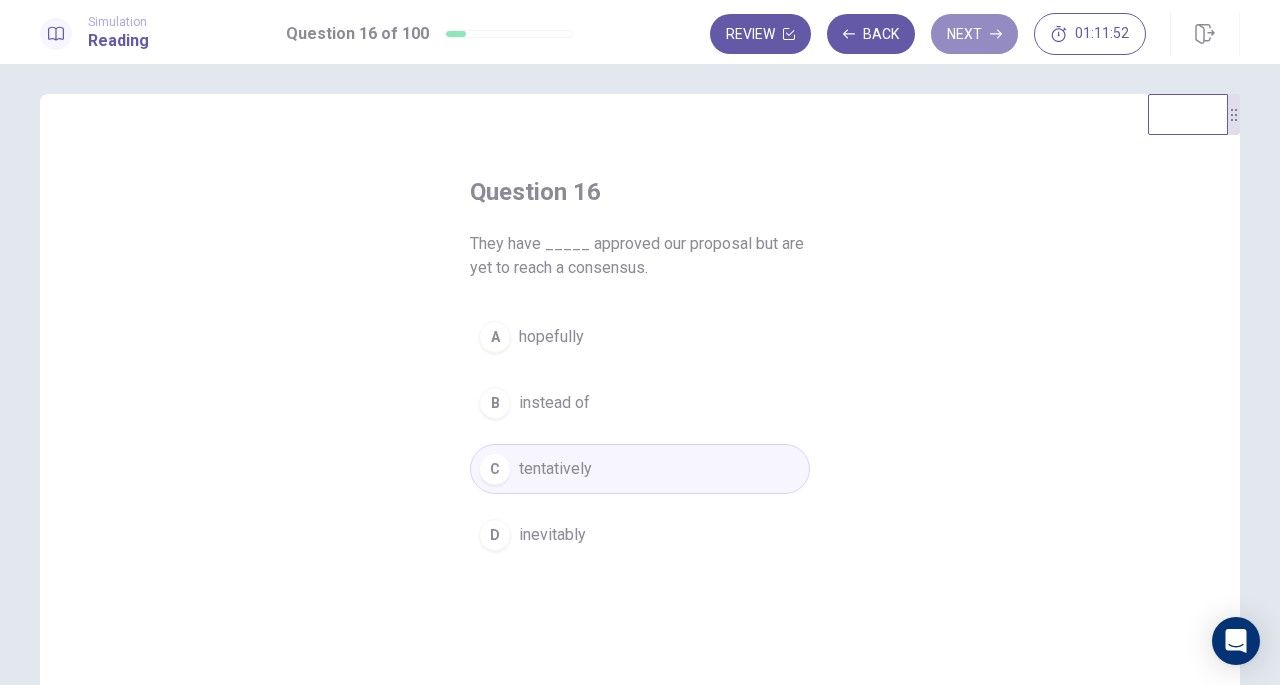 click on "Next" at bounding box center [974, 34] 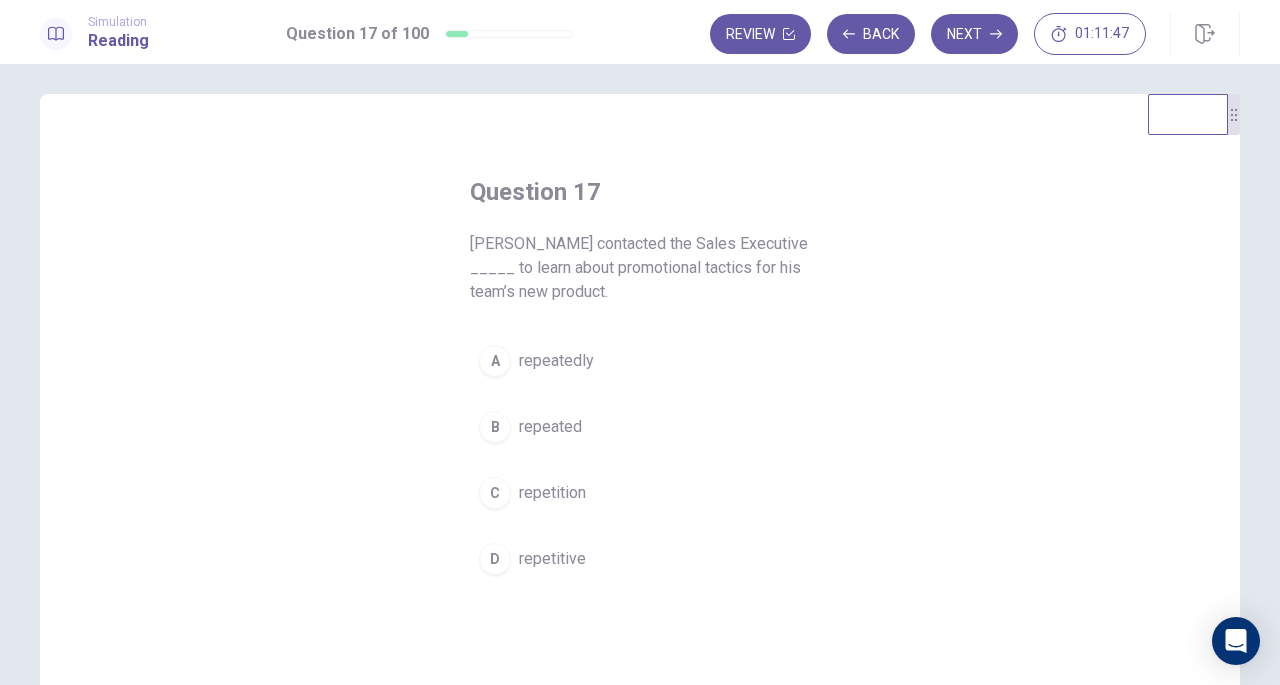 click on "A repeatedly" at bounding box center (640, 361) 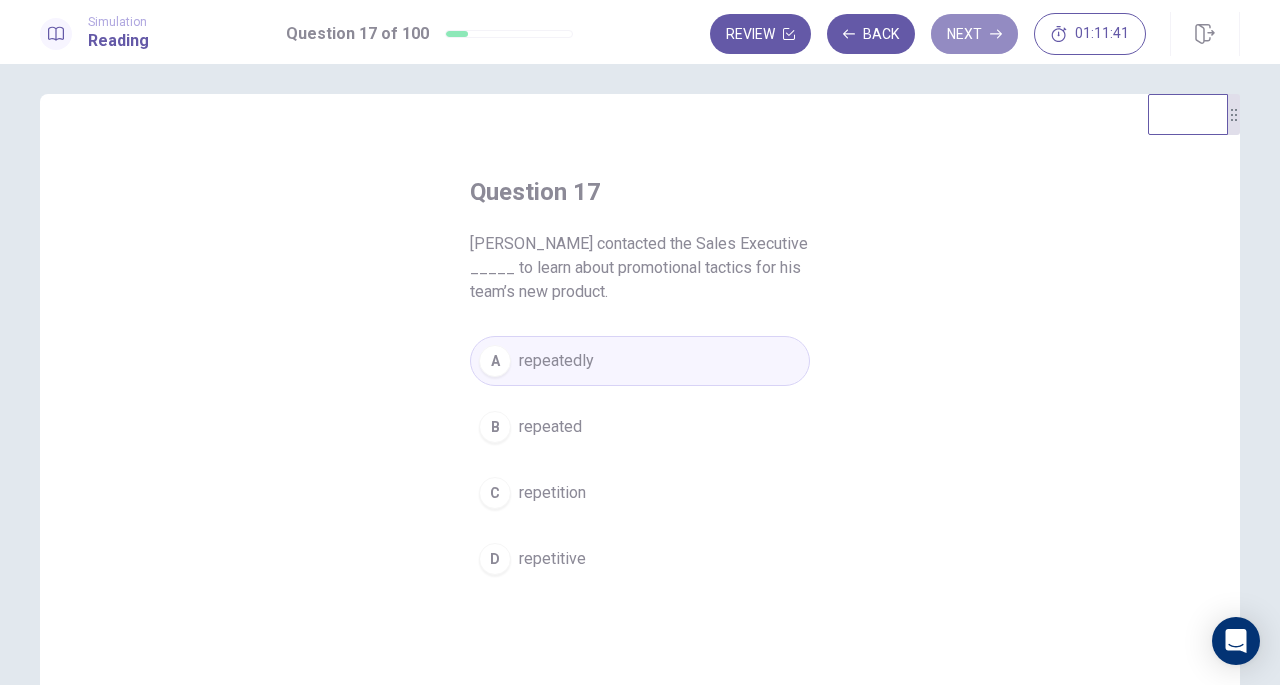 click on "Next" at bounding box center [974, 34] 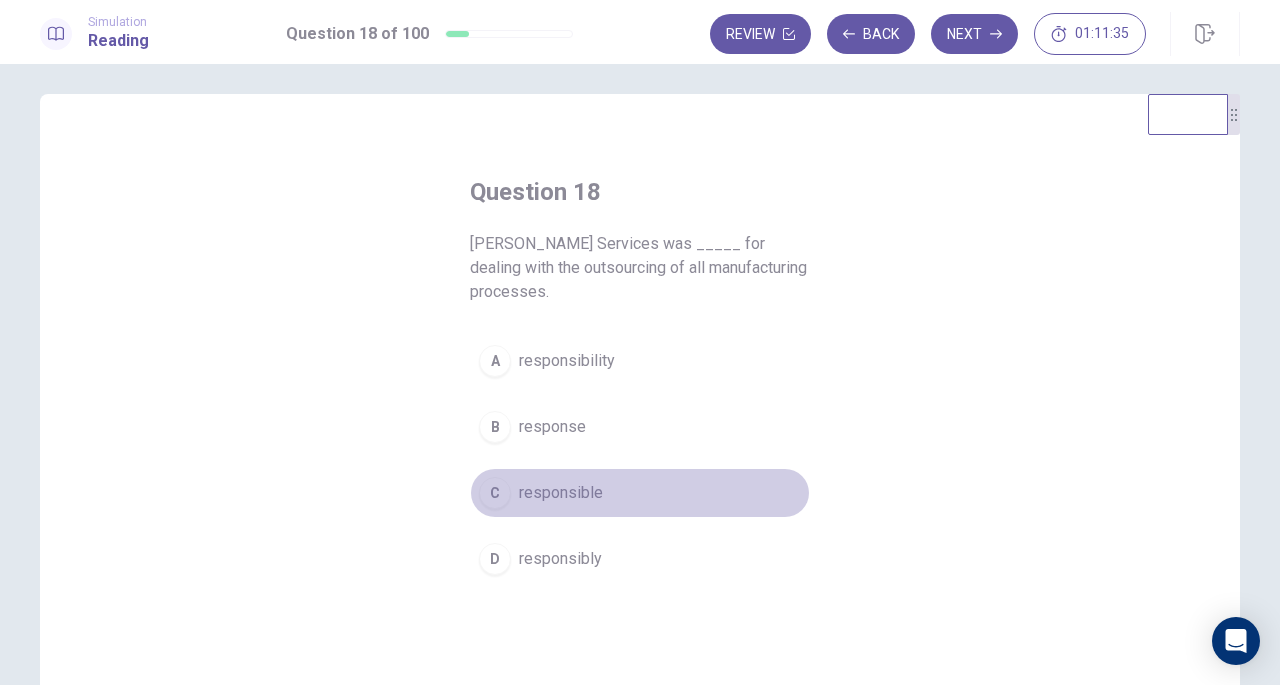 click on "C responsible" at bounding box center (640, 493) 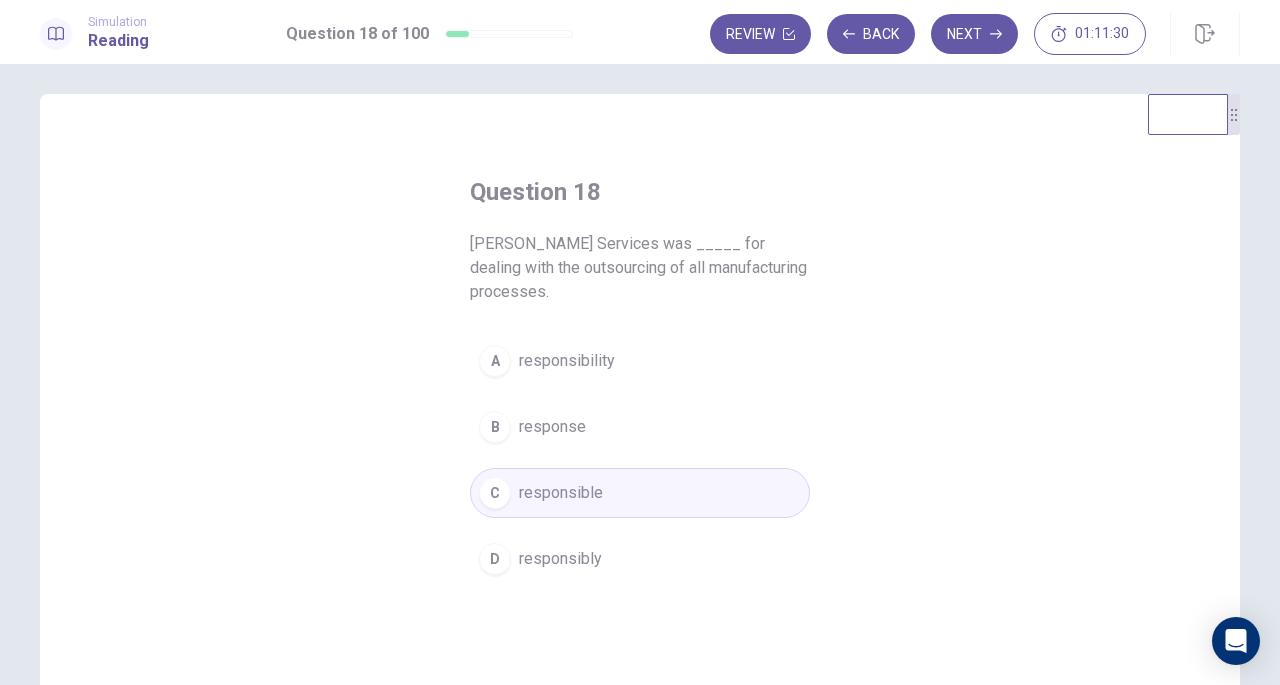 click on "Next" at bounding box center (974, 34) 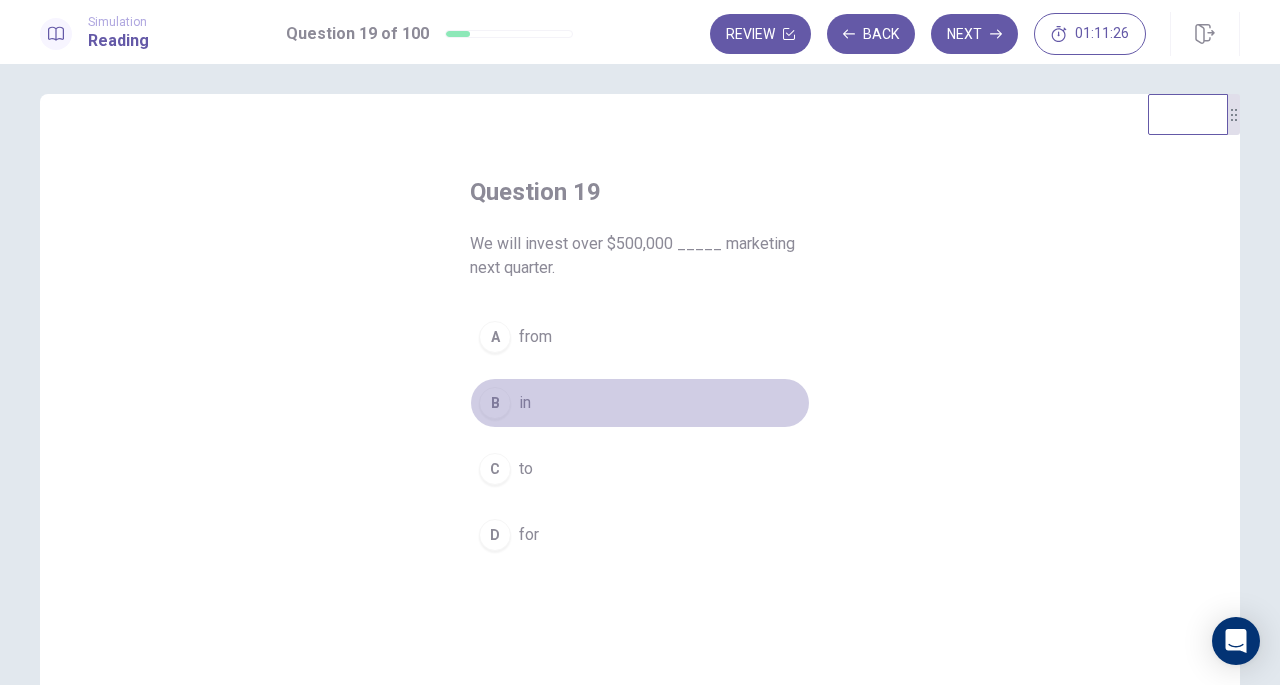 click on "B in" at bounding box center (640, 403) 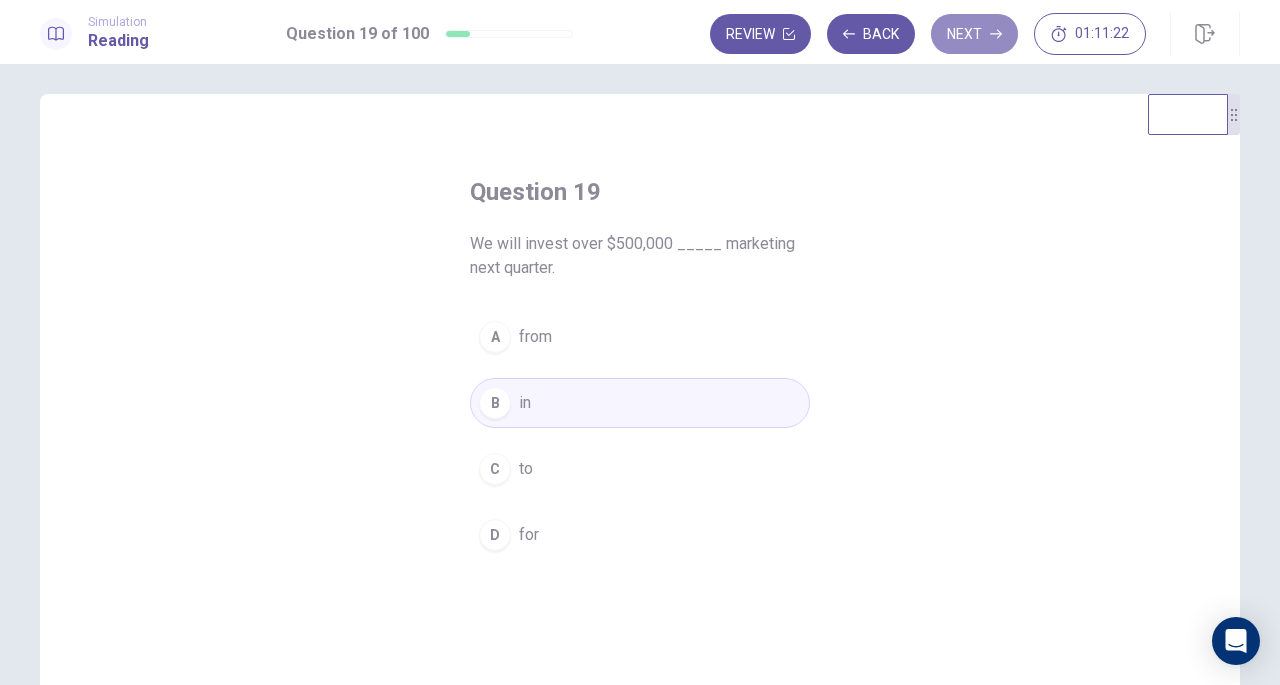 click on "Next" at bounding box center (974, 34) 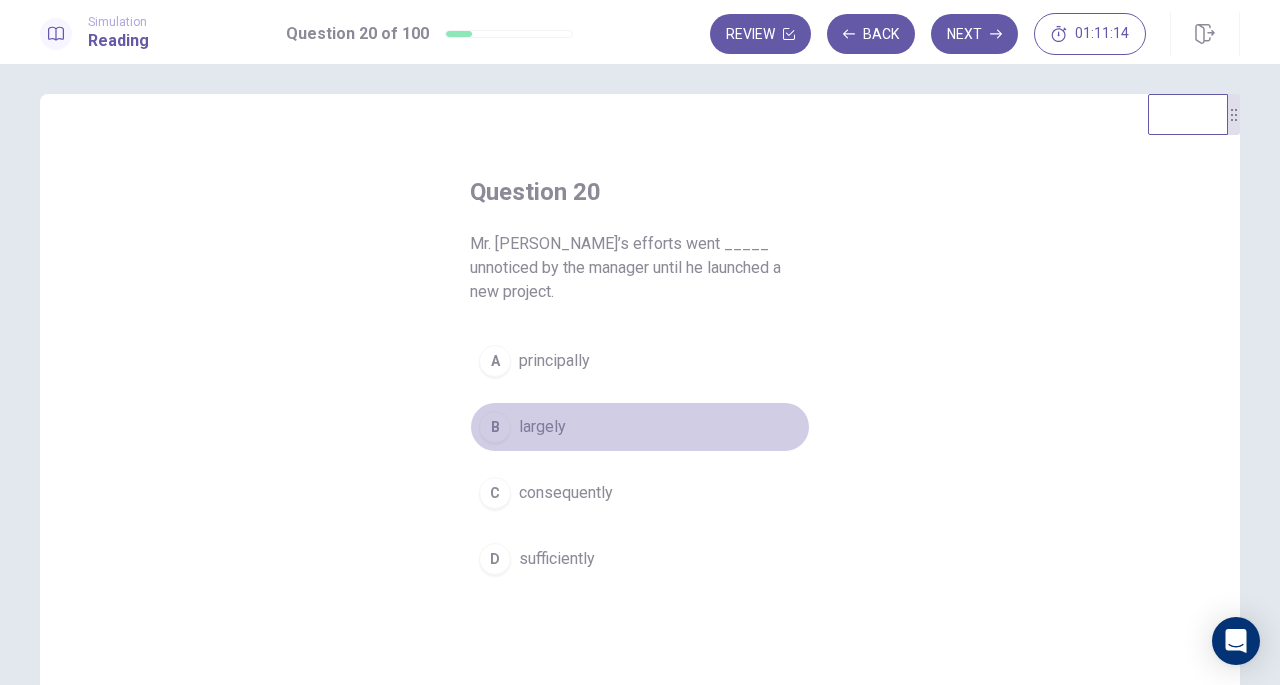 click on "B largely" at bounding box center [640, 427] 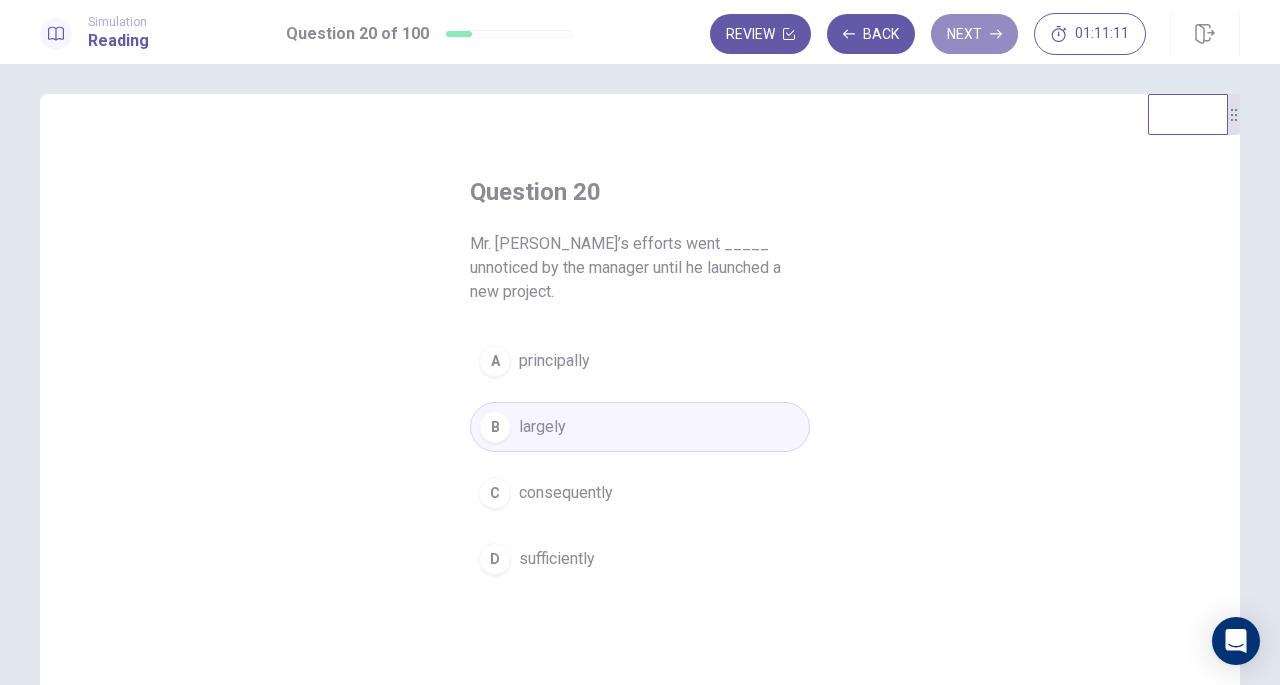 click on "Next" at bounding box center [974, 34] 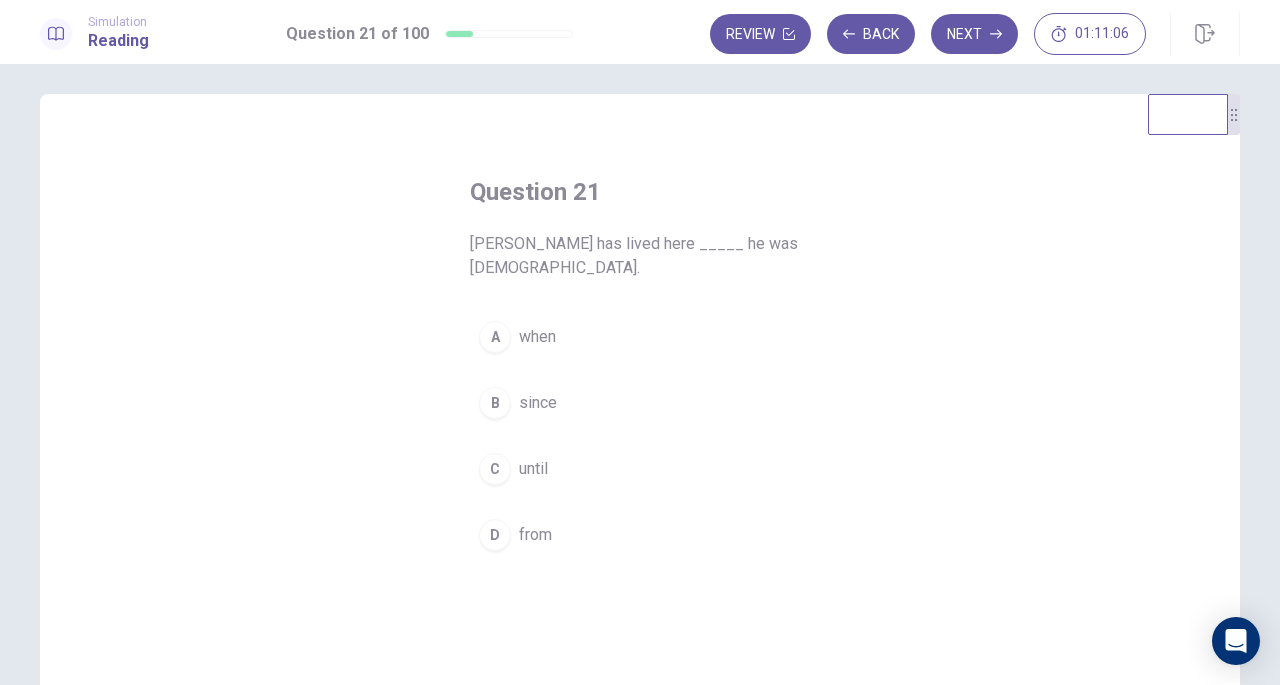 click on "since" at bounding box center [538, 403] 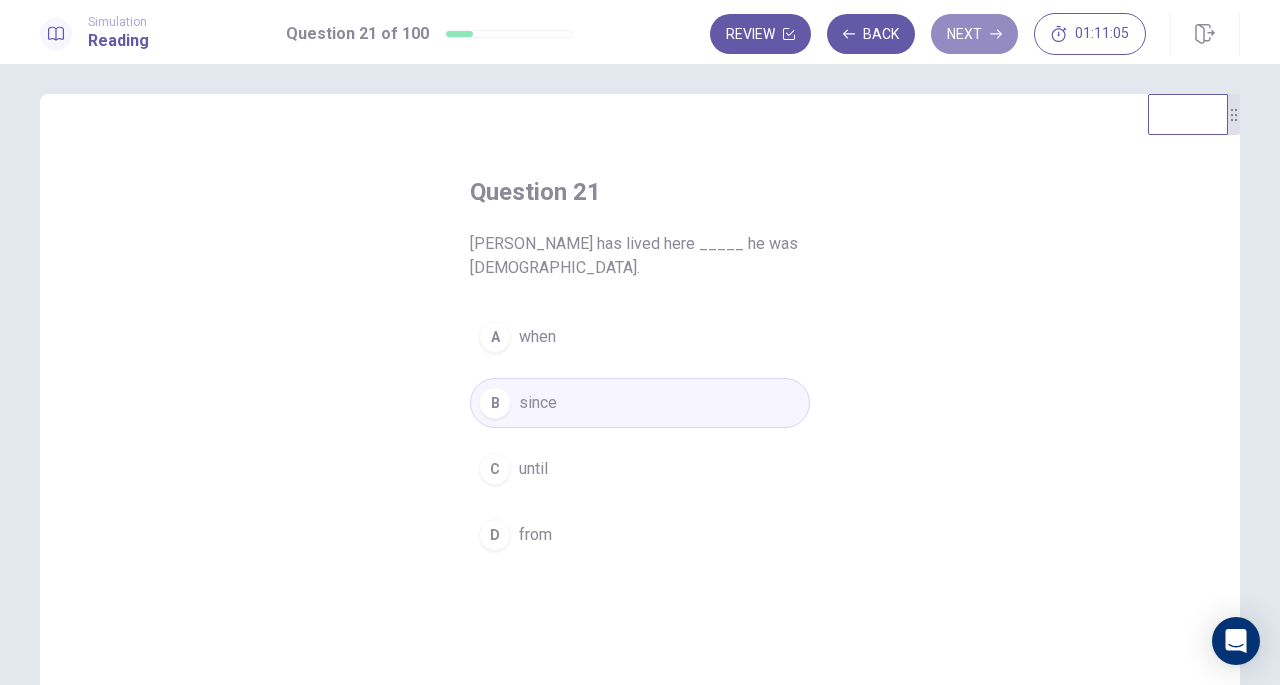click 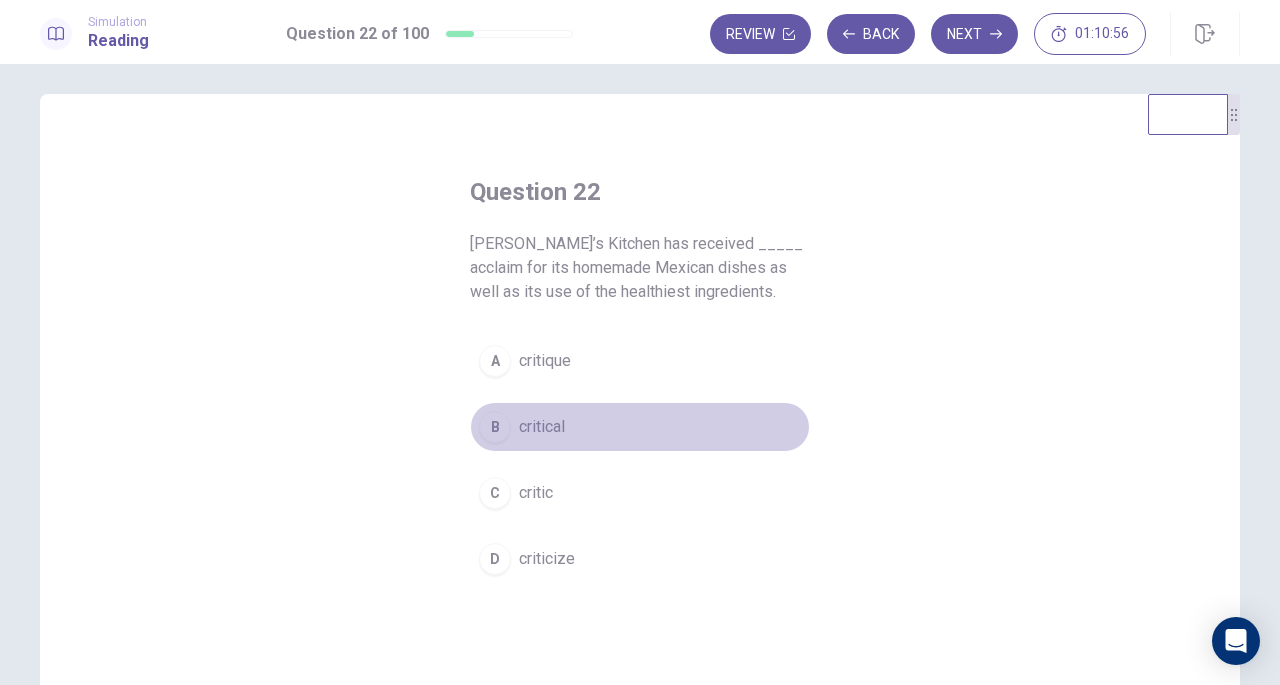 click on "critical" at bounding box center (542, 427) 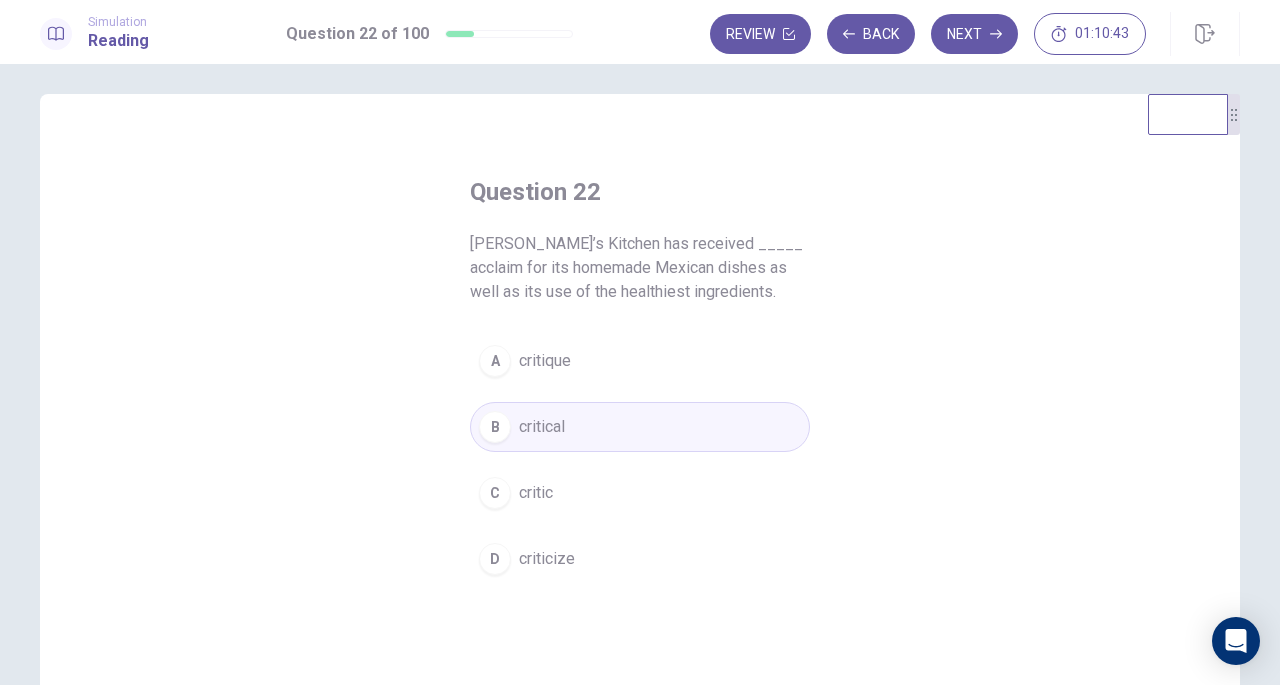 click on "Next" at bounding box center (974, 34) 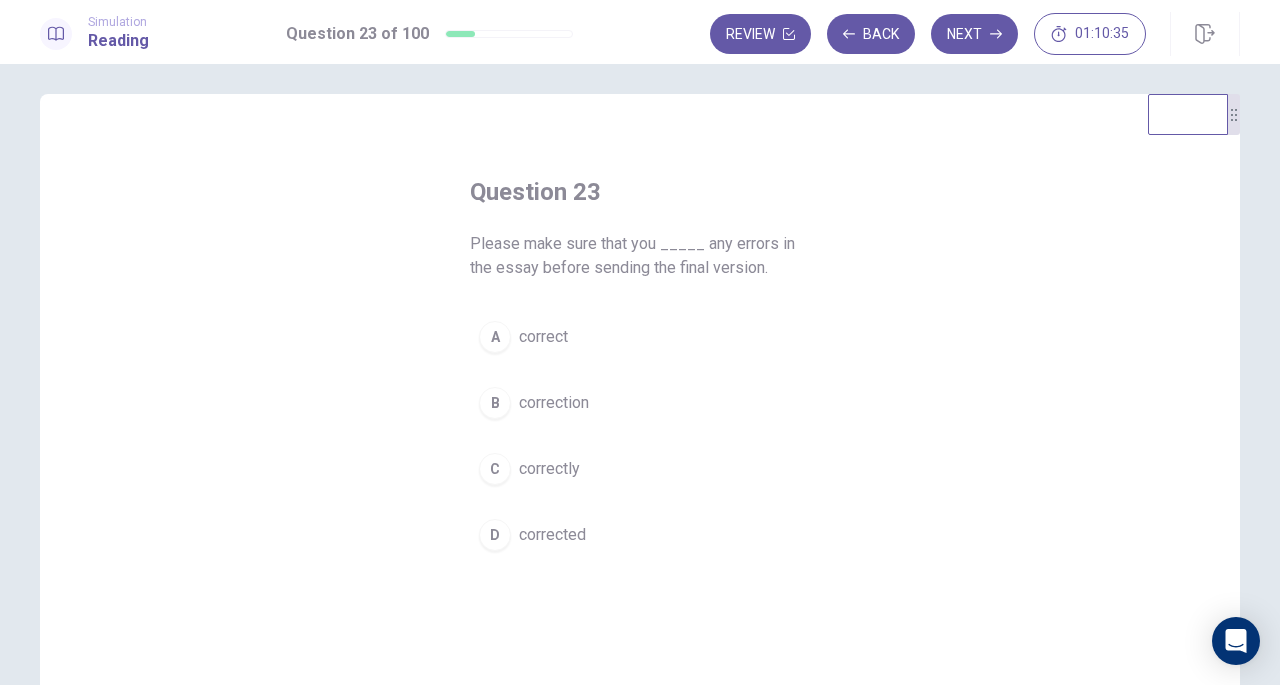click on "A" at bounding box center (495, 337) 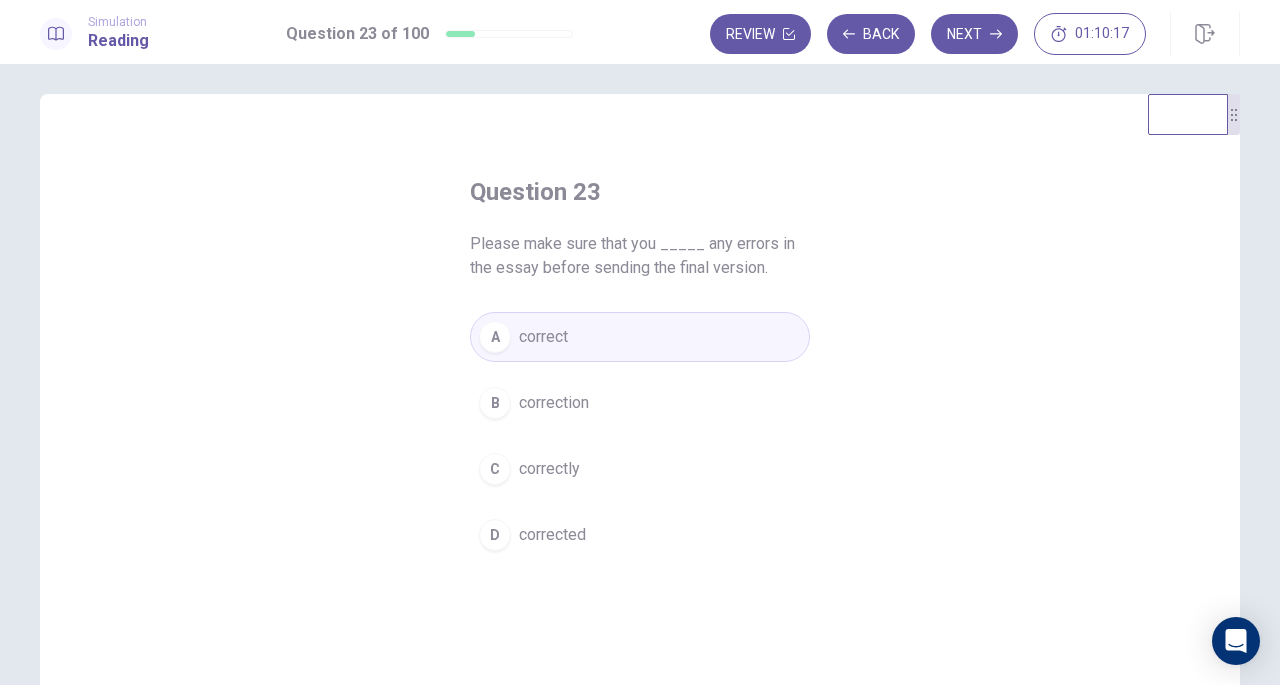 click on "Next" at bounding box center (974, 34) 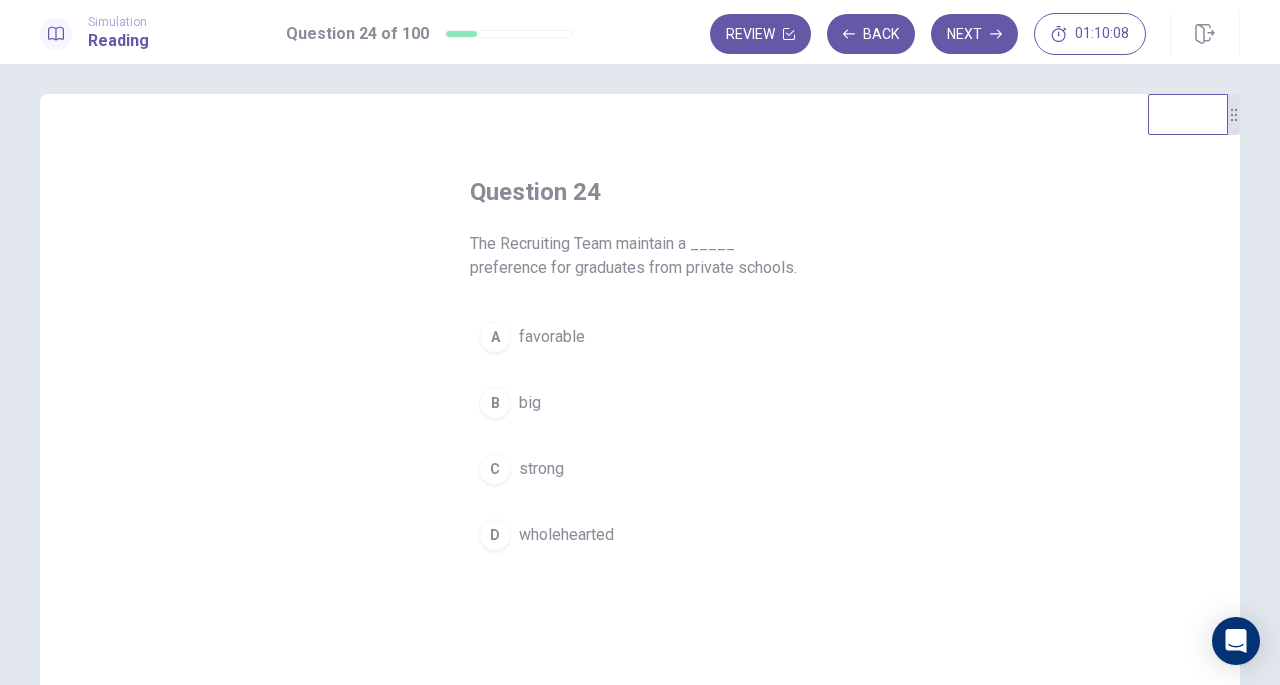 click on "favorable" at bounding box center (552, 337) 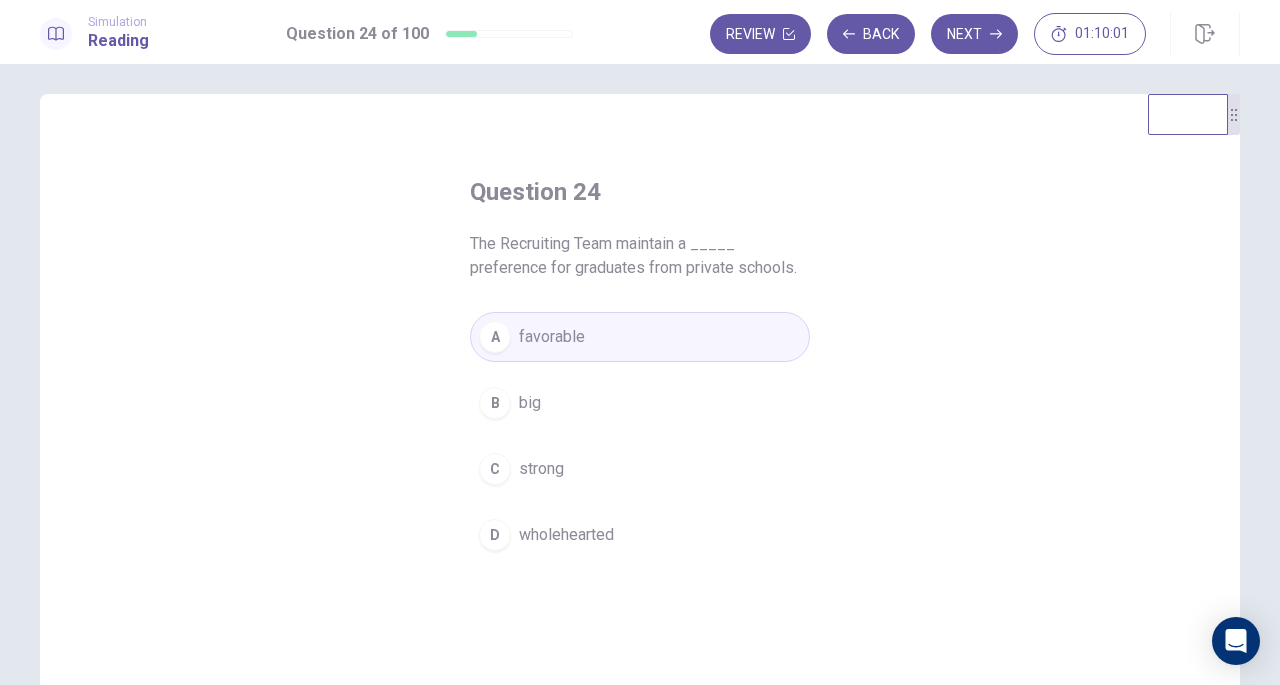 click on "C strong" at bounding box center [640, 469] 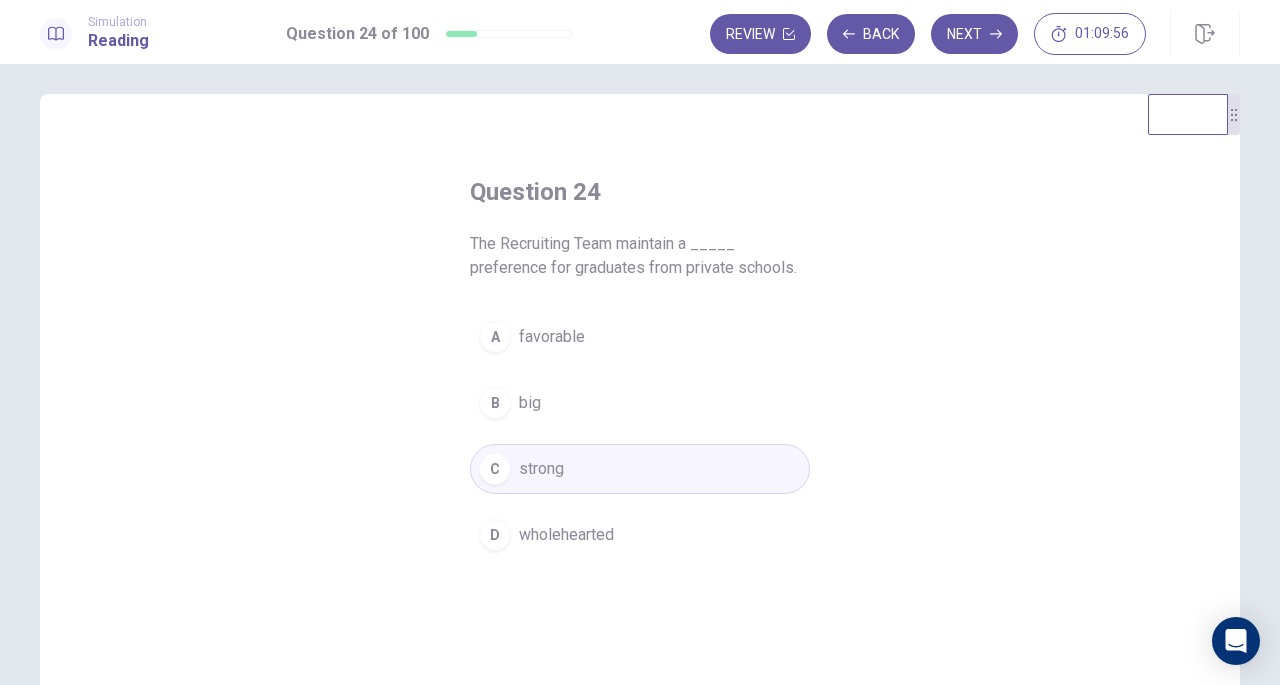 click 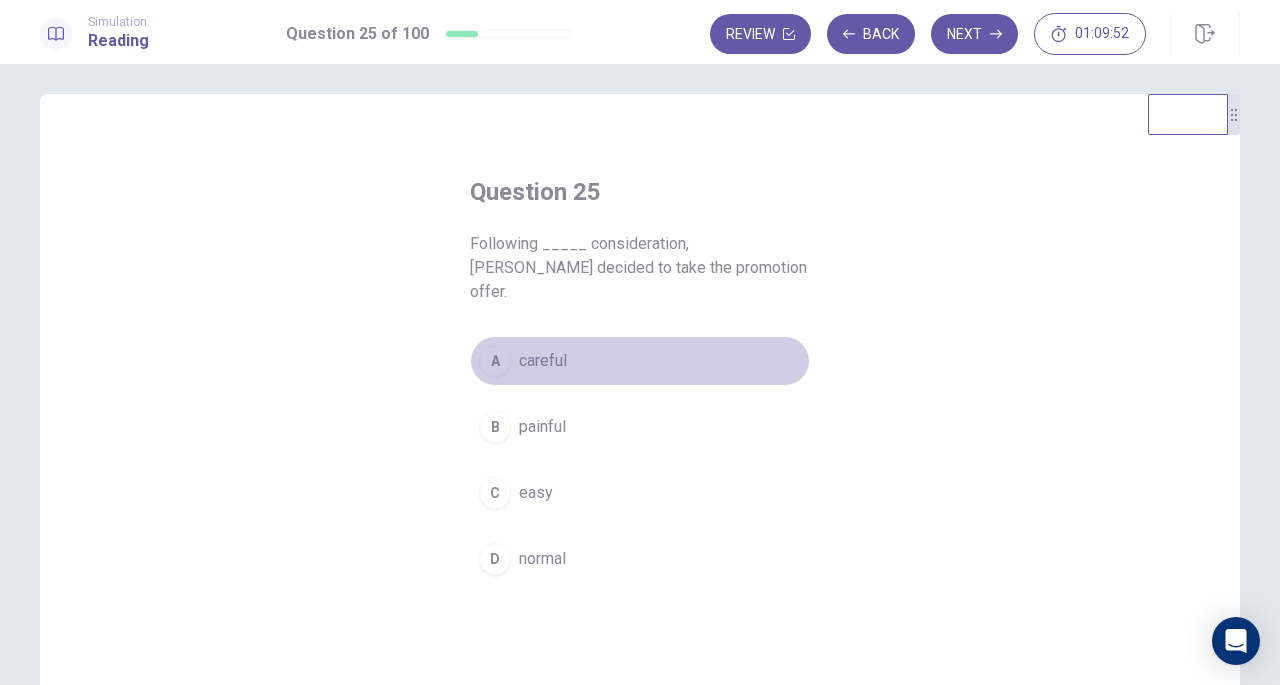 click on "careful" at bounding box center (543, 361) 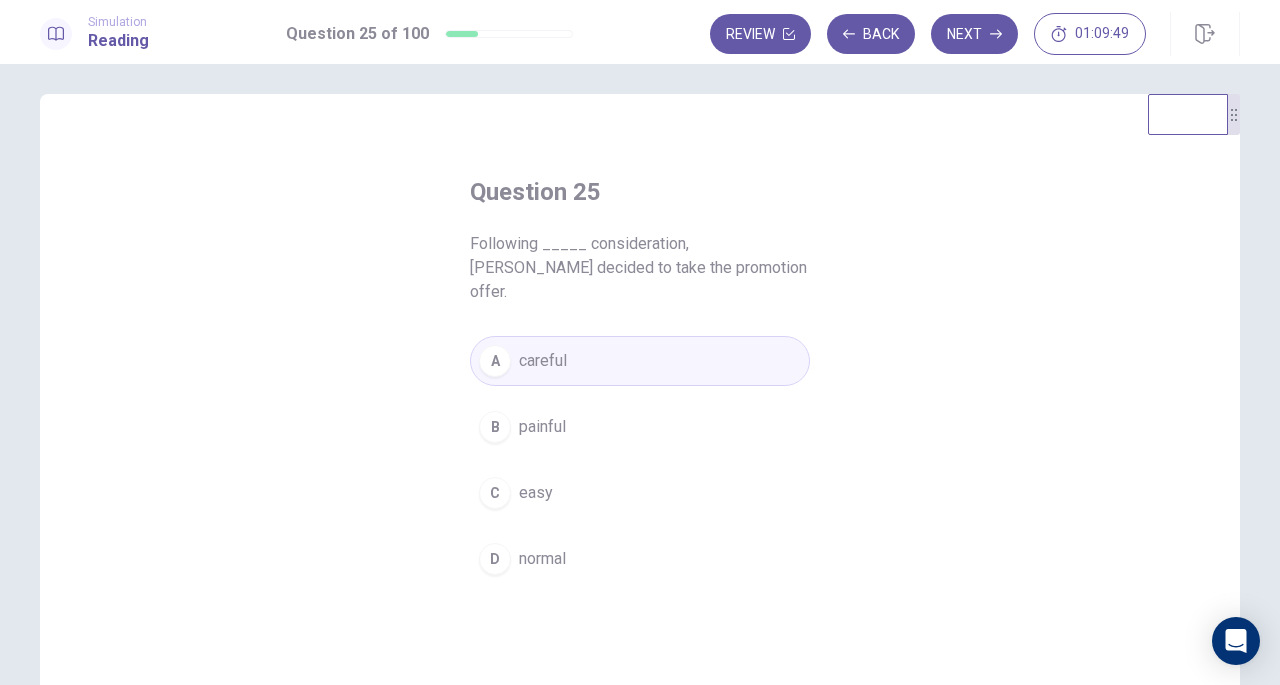 click on "Next" at bounding box center (974, 34) 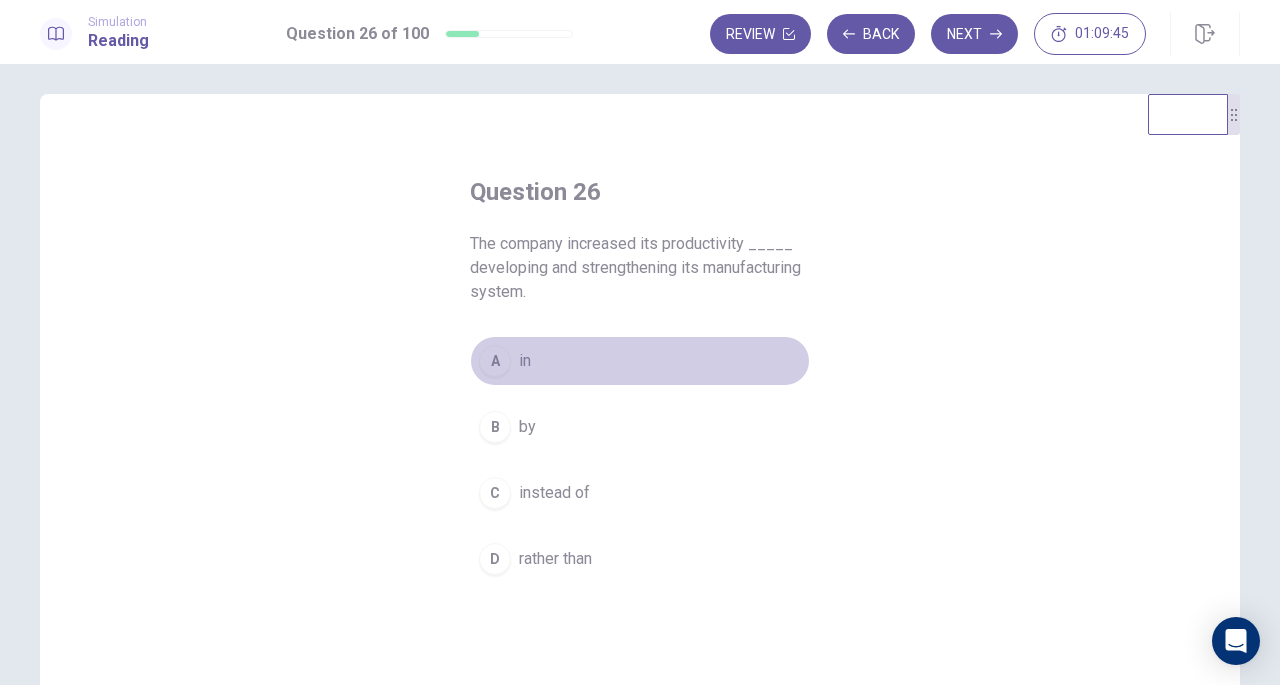 click on "A" at bounding box center [495, 361] 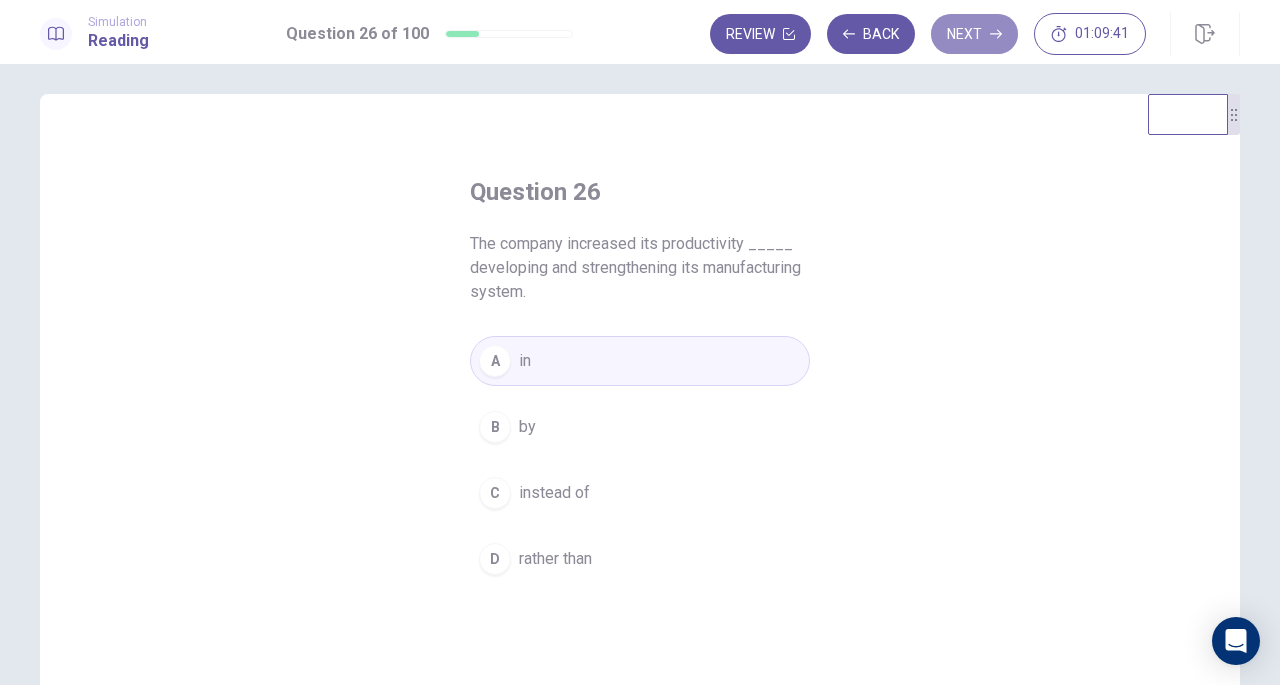 click on "Next" at bounding box center (974, 34) 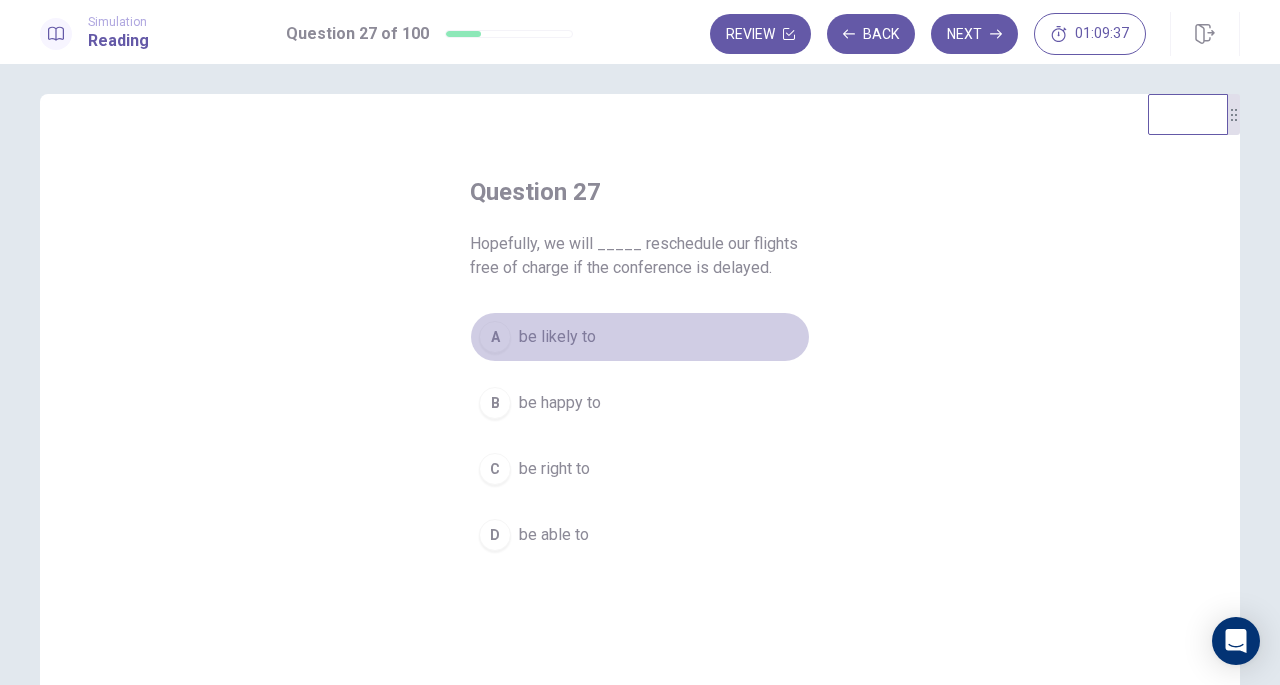 click on "be likely to" at bounding box center (557, 337) 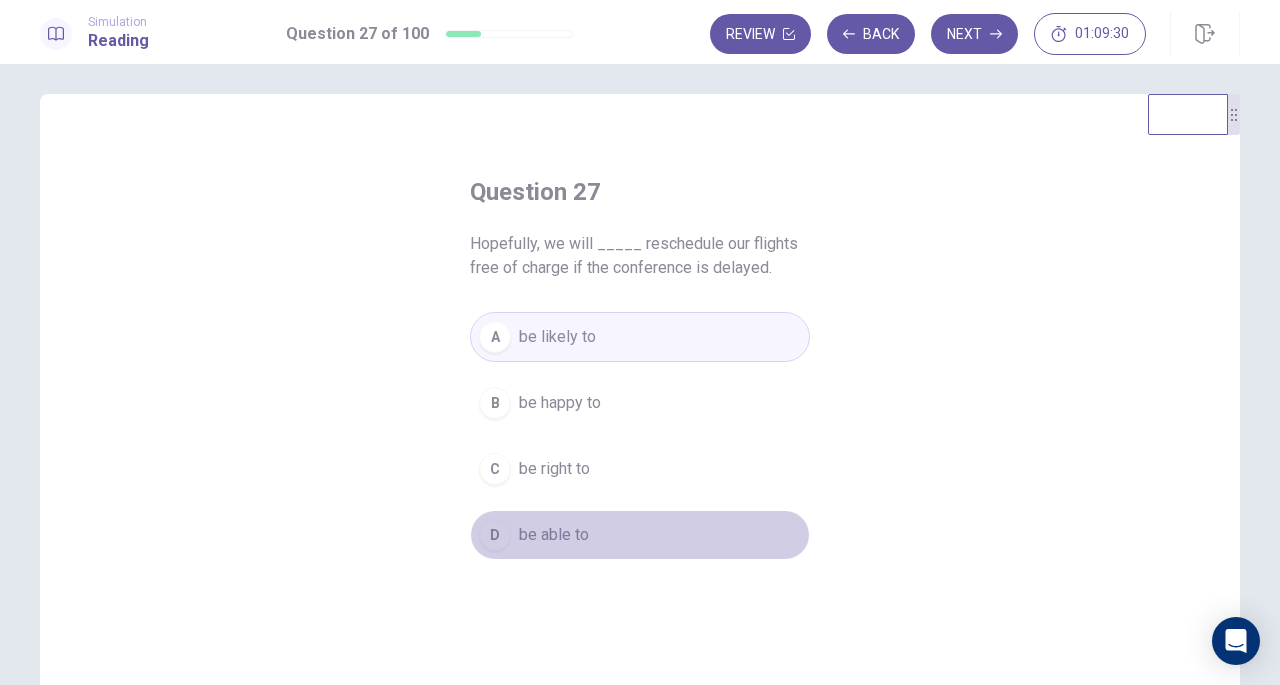 click on "D be able to" at bounding box center (640, 535) 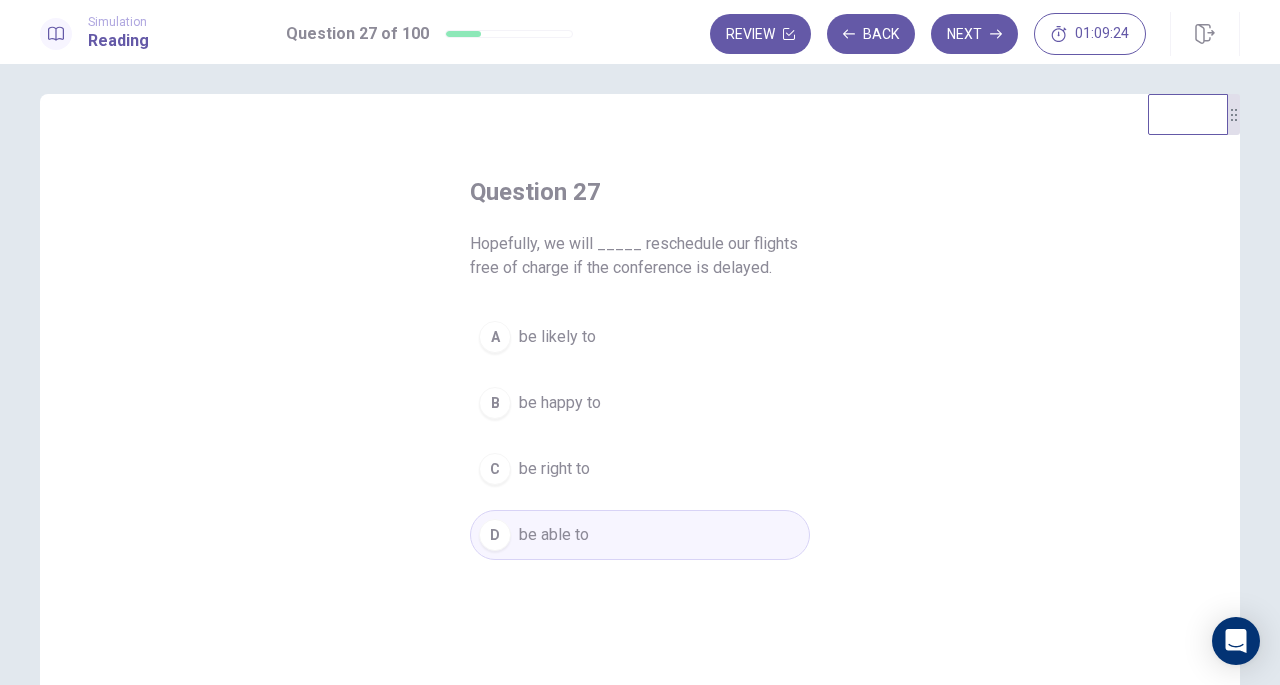 click on "Next" at bounding box center (974, 34) 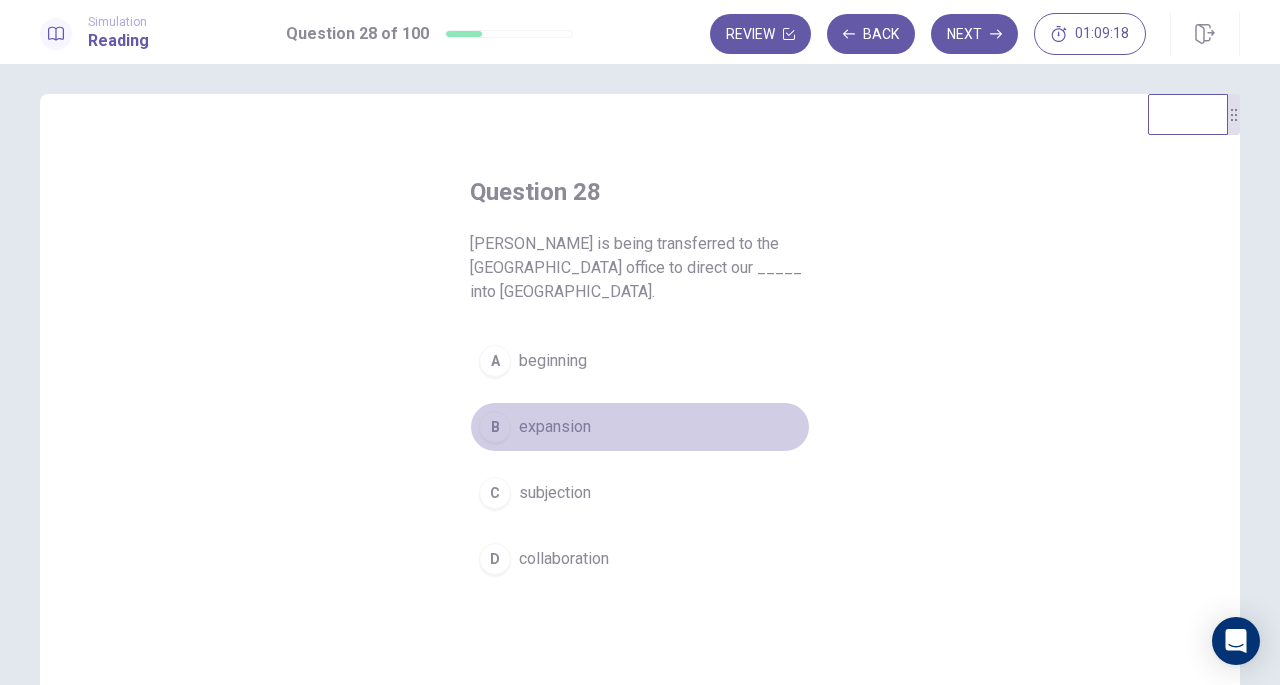 click on "B expansion" at bounding box center (640, 427) 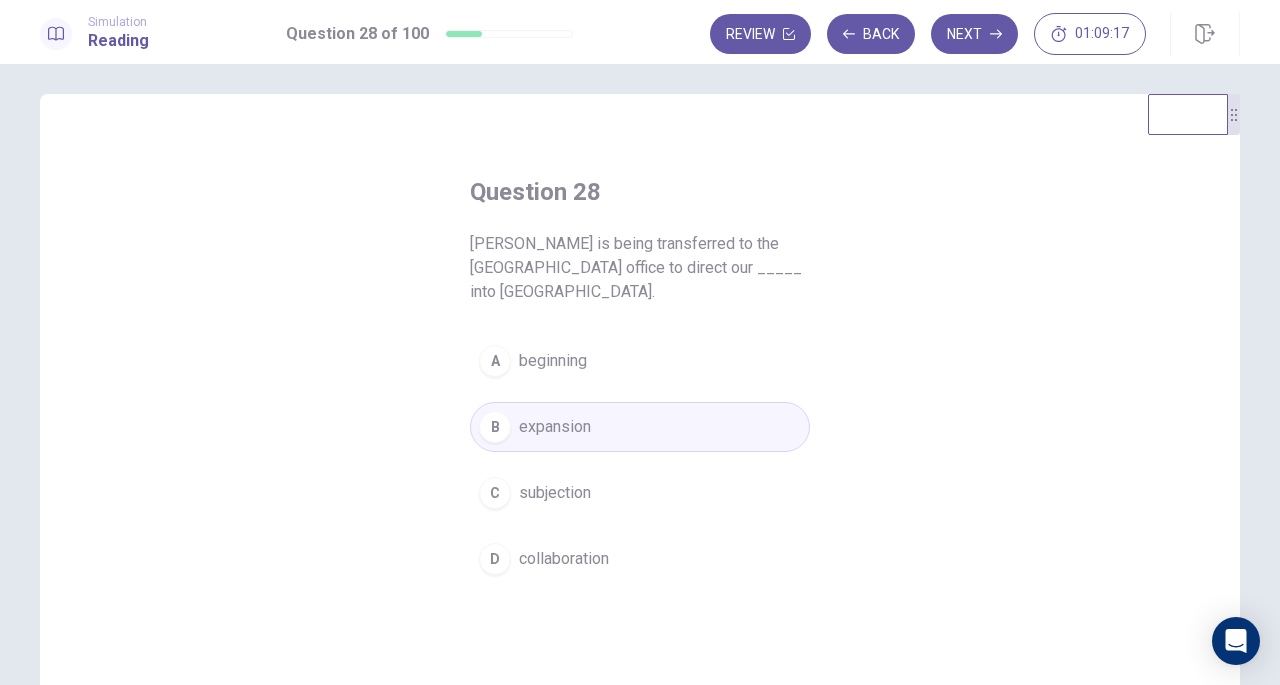 click on "Next" at bounding box center [974, 34] 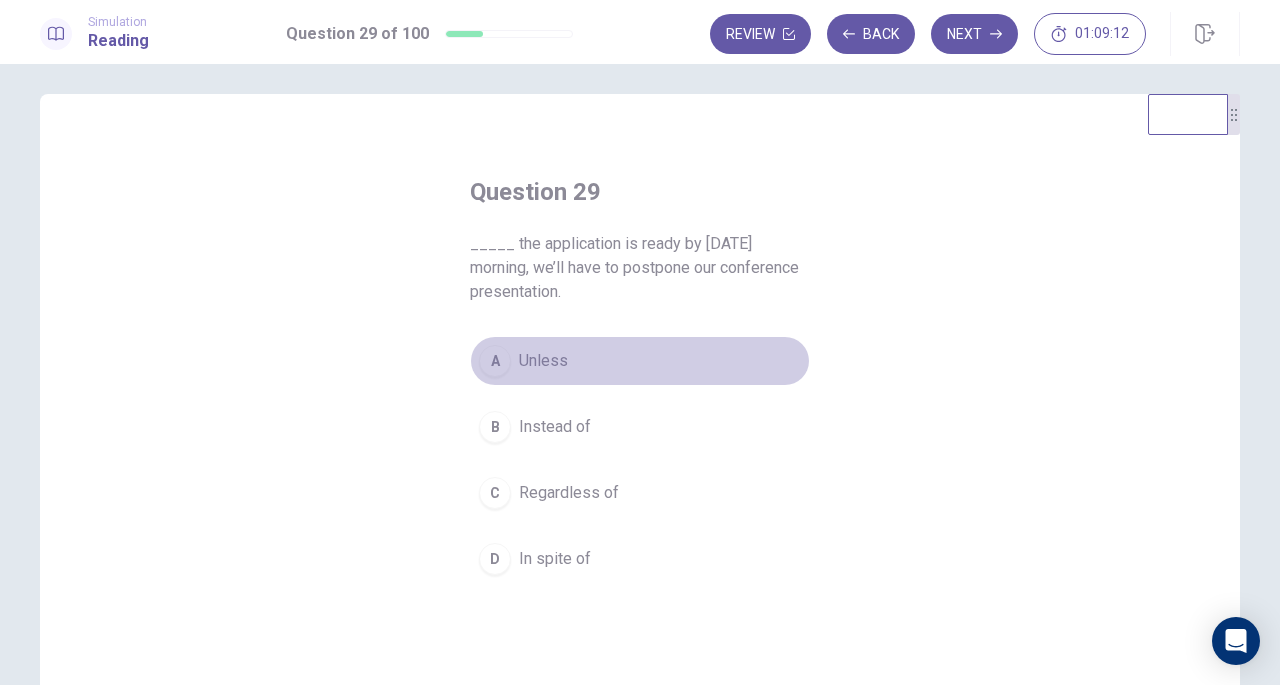 click on "A Unless" at bounding box center [640, 361] 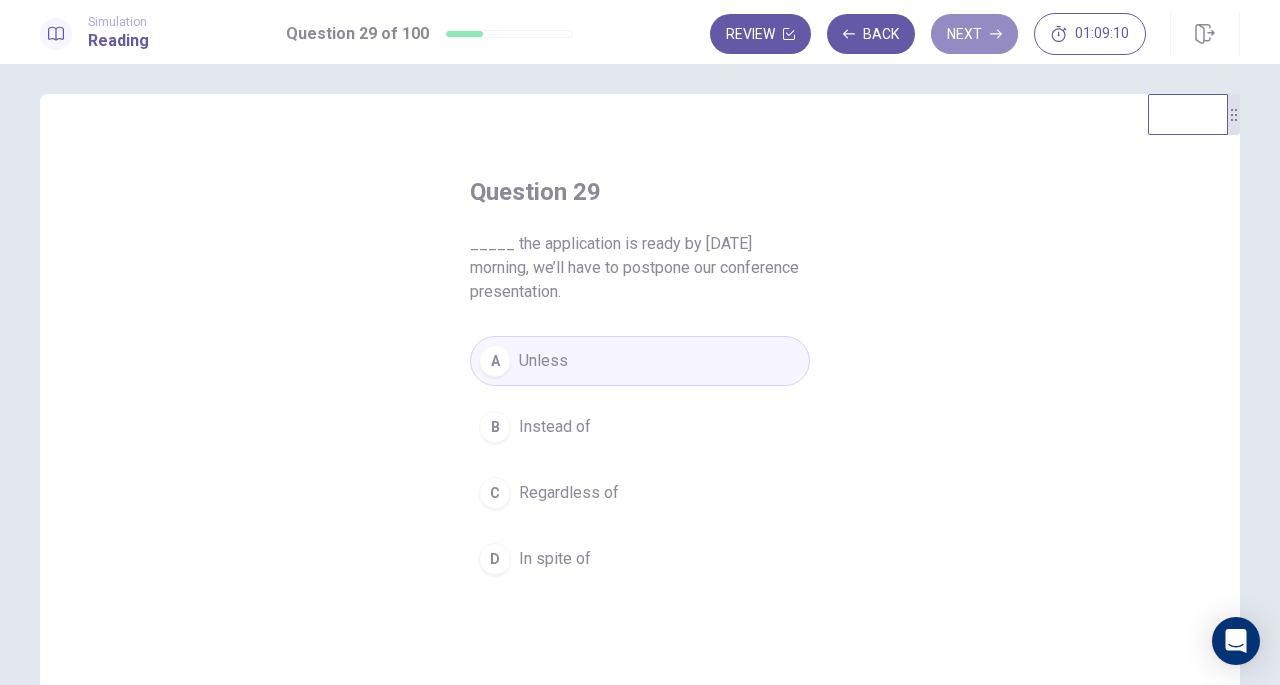 click on "Next" at bounding box center (974, 34) 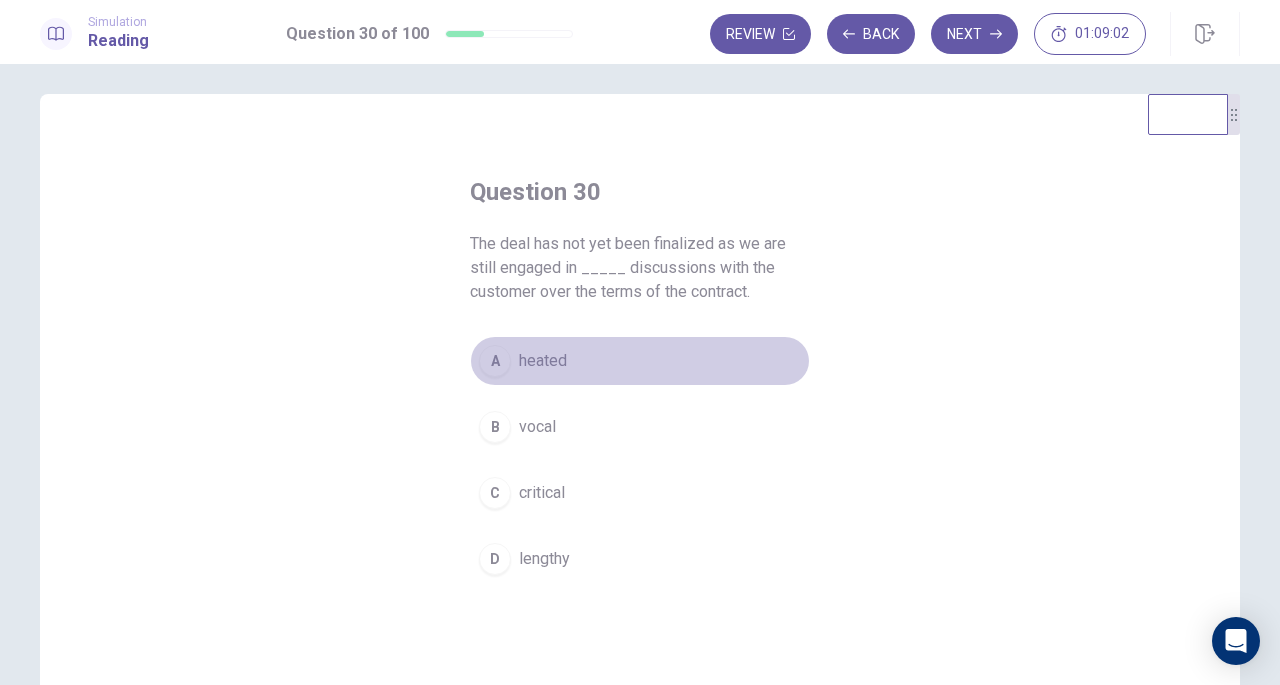 click on "heated" at bounding box center (543, 361) 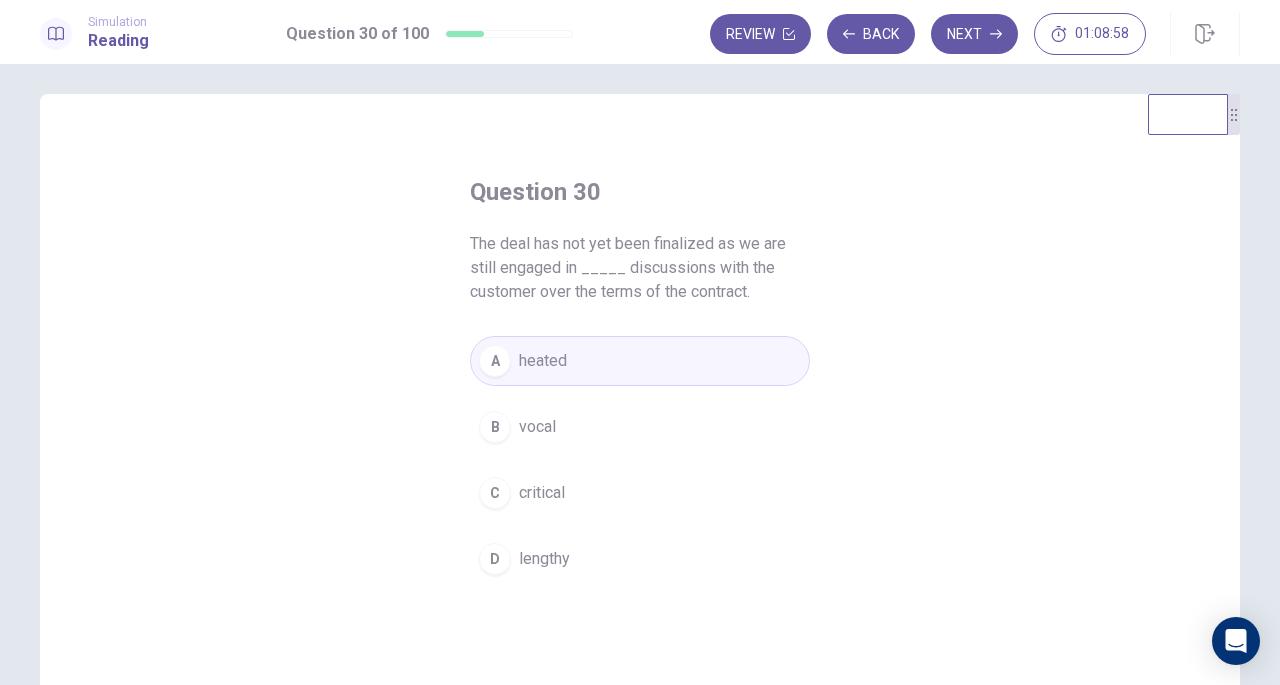 click on "Next" at bounding box center (974, 34) 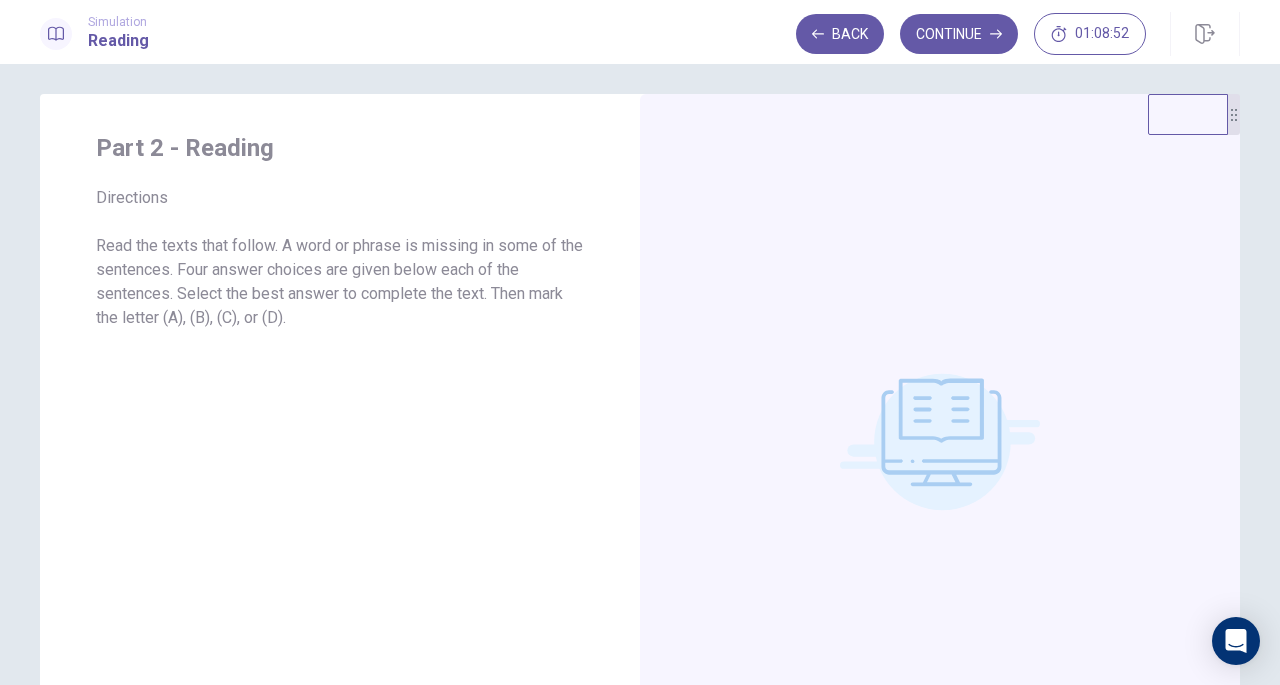 scroll, scrollTop: 0, scrollLeft: 0, axis: both 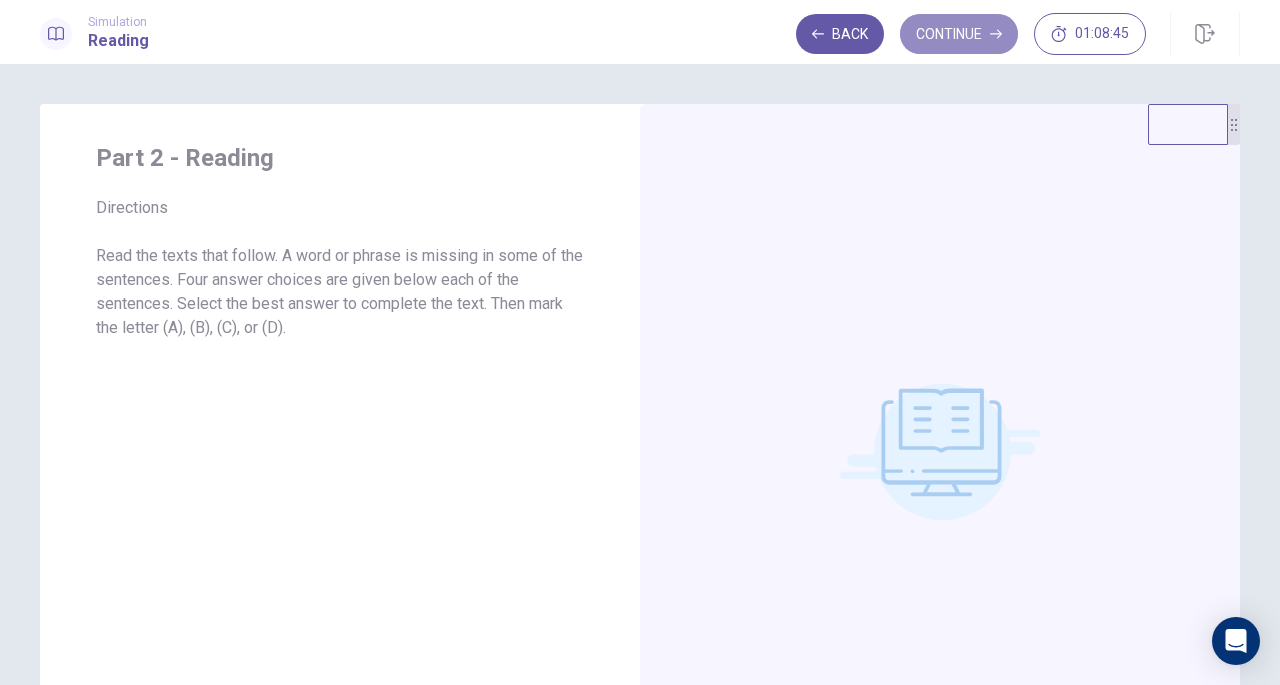 click on "Continue" at bounding box center (959, 34) 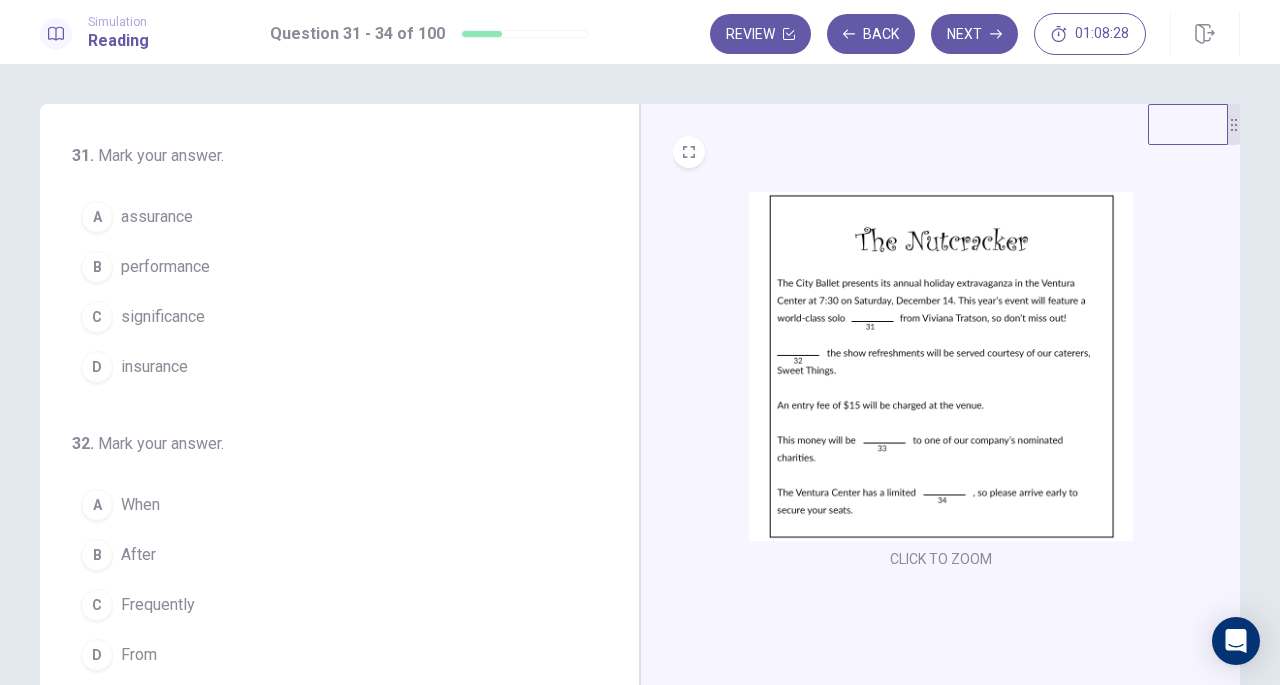 click on "B performance" at bounding box center [327, 267] 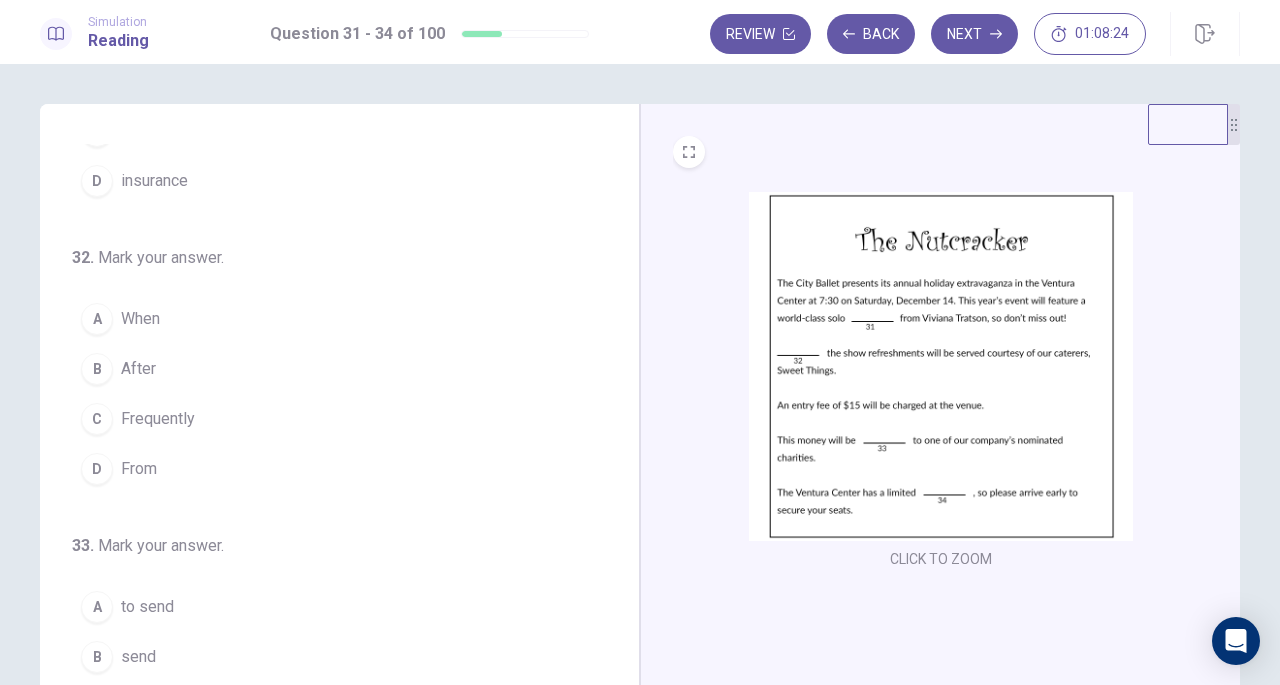 scroll, scrollTop: 189, scrollLeft: 0, axis: vertical 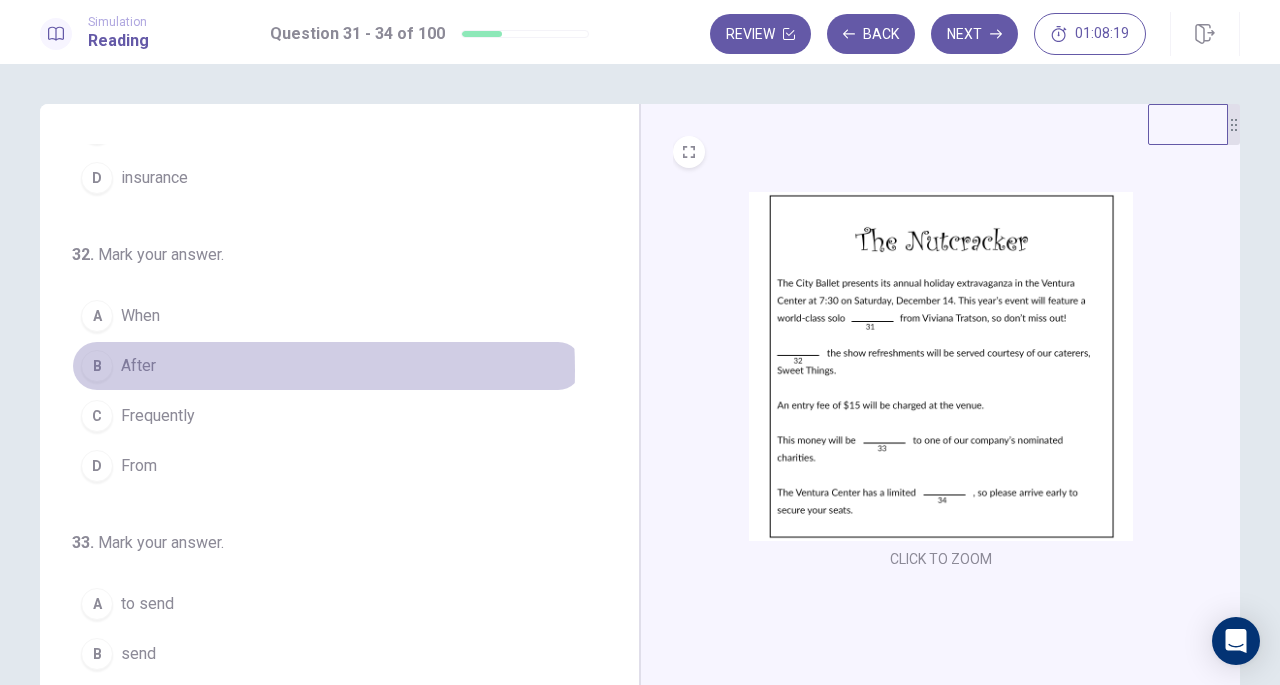 click on "After" at bounding box center [138, 366] 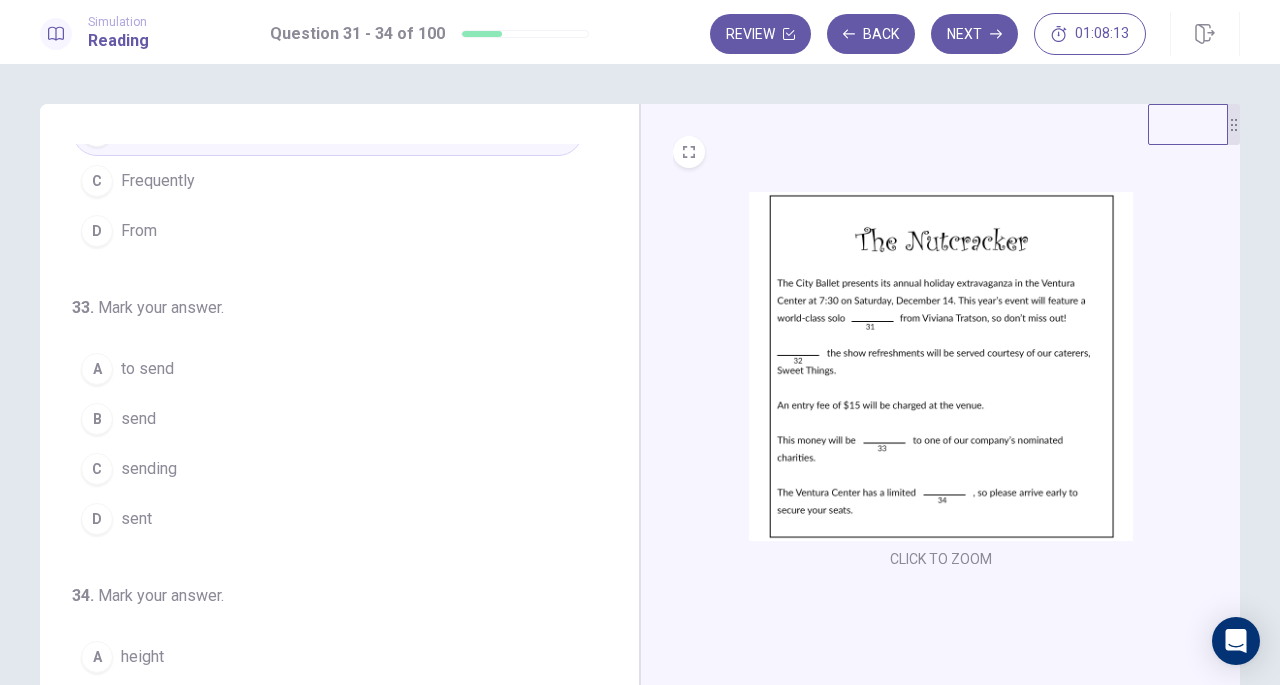 scroll, scrollTop: 486, scrollLeft: 0, axis: vertical 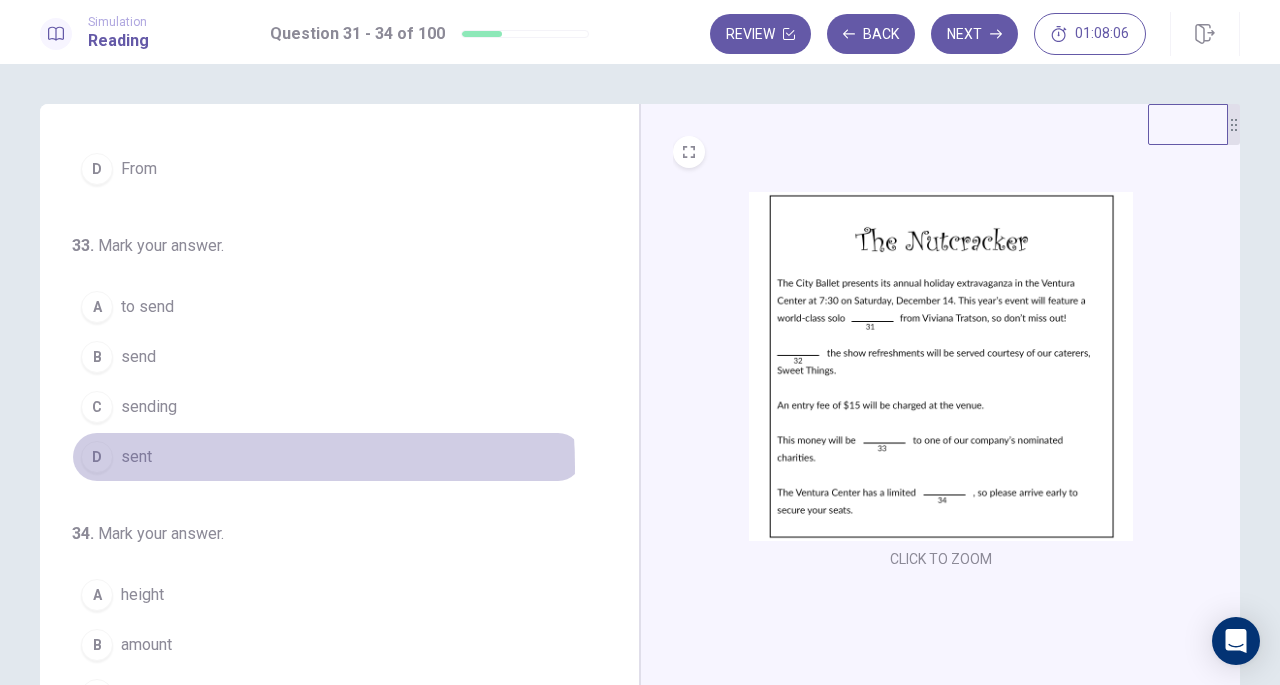 click on "D sent" at bounding box center [327, 457] 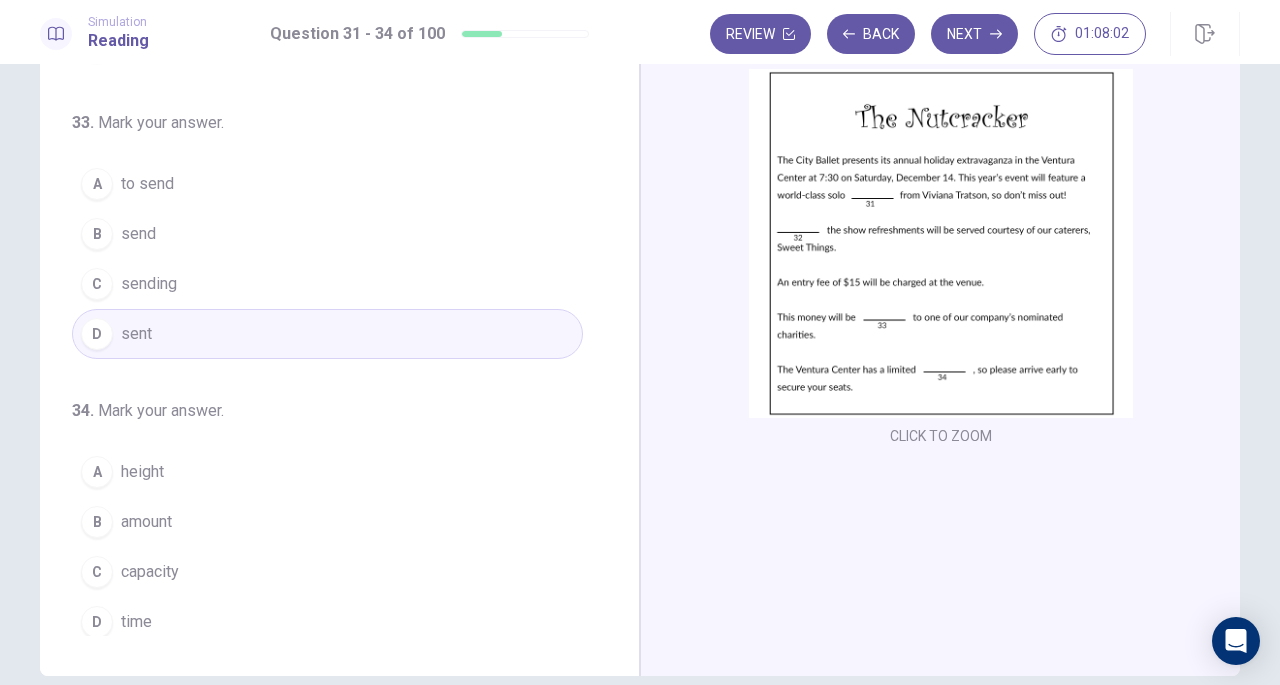 scroll, scrollTop: 126, scrollLeft: 0, axis: vertical 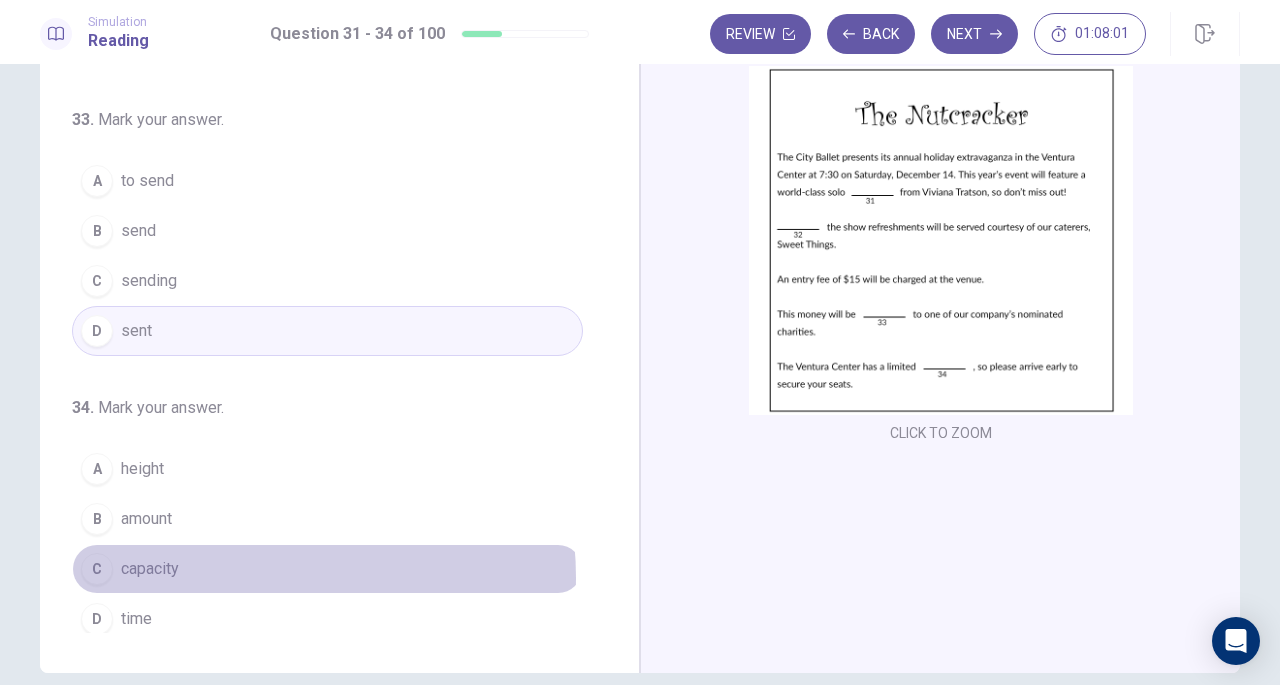 click on "C capacity" at bounding box center (327, 569) 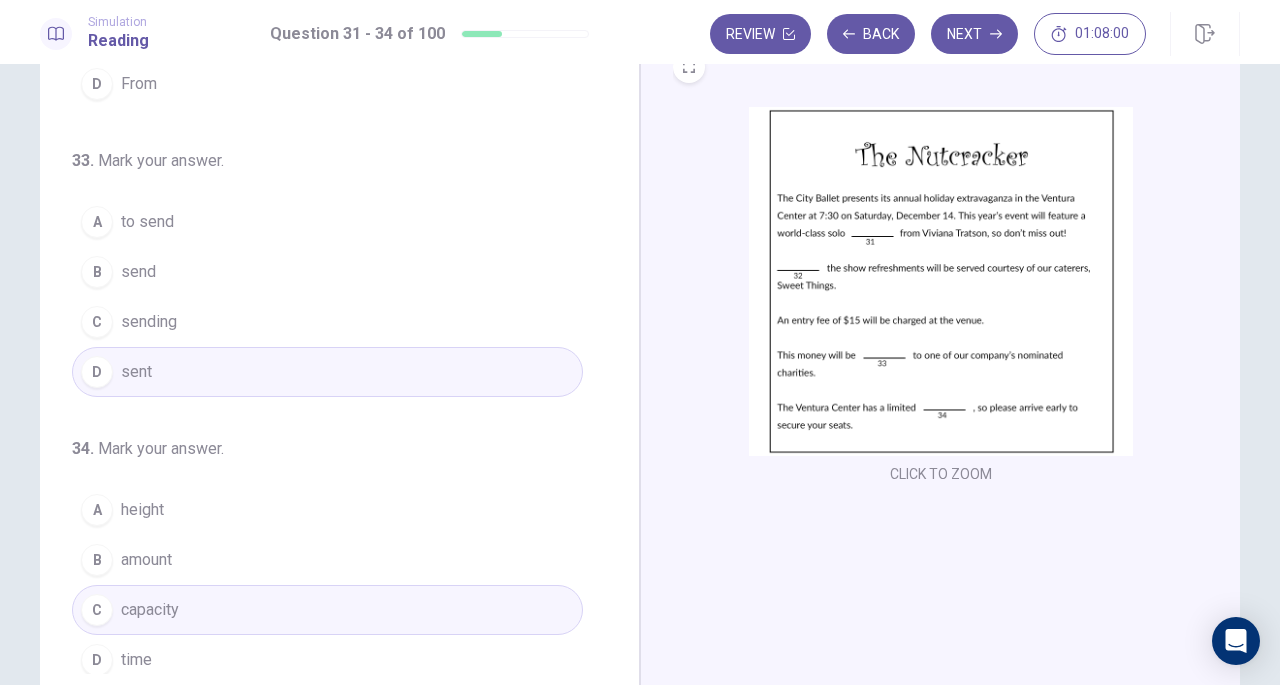 scroll, scrollTop: 71, scrollLeft: 0, axis: vertical 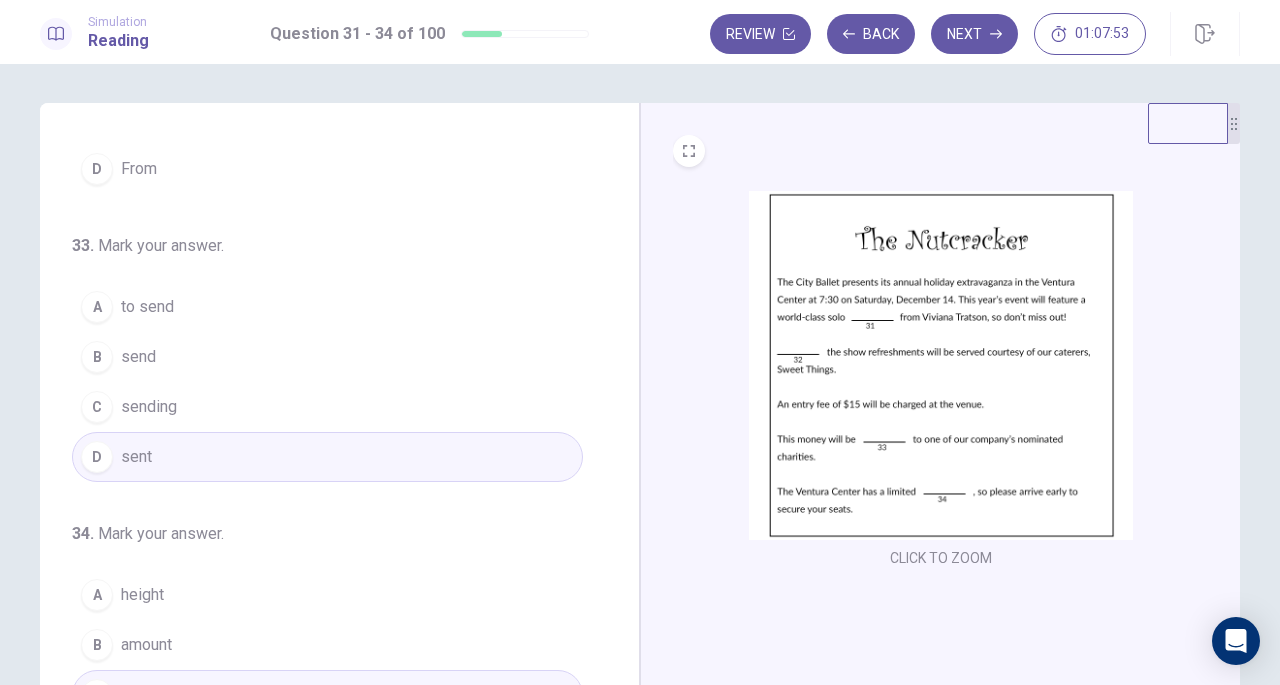 click on "Next" at bounding box center [974, 34] 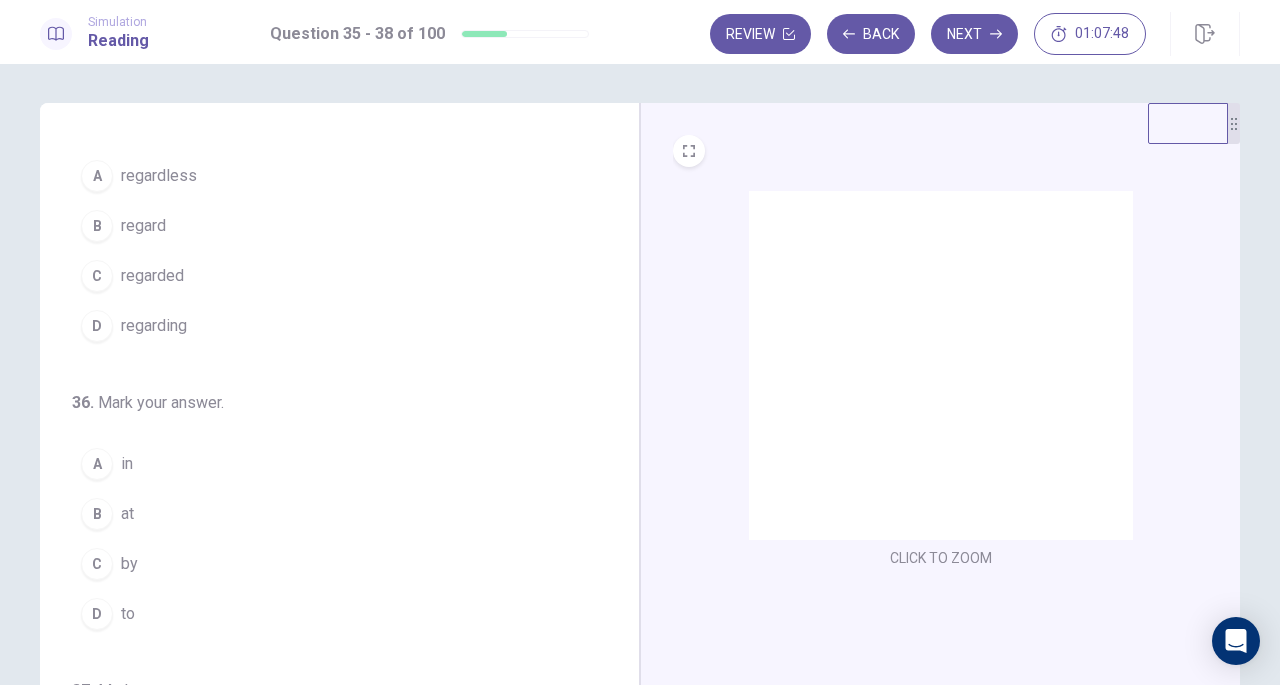scroll, scrollTop: 0, scrollLeft: 0, axis: both 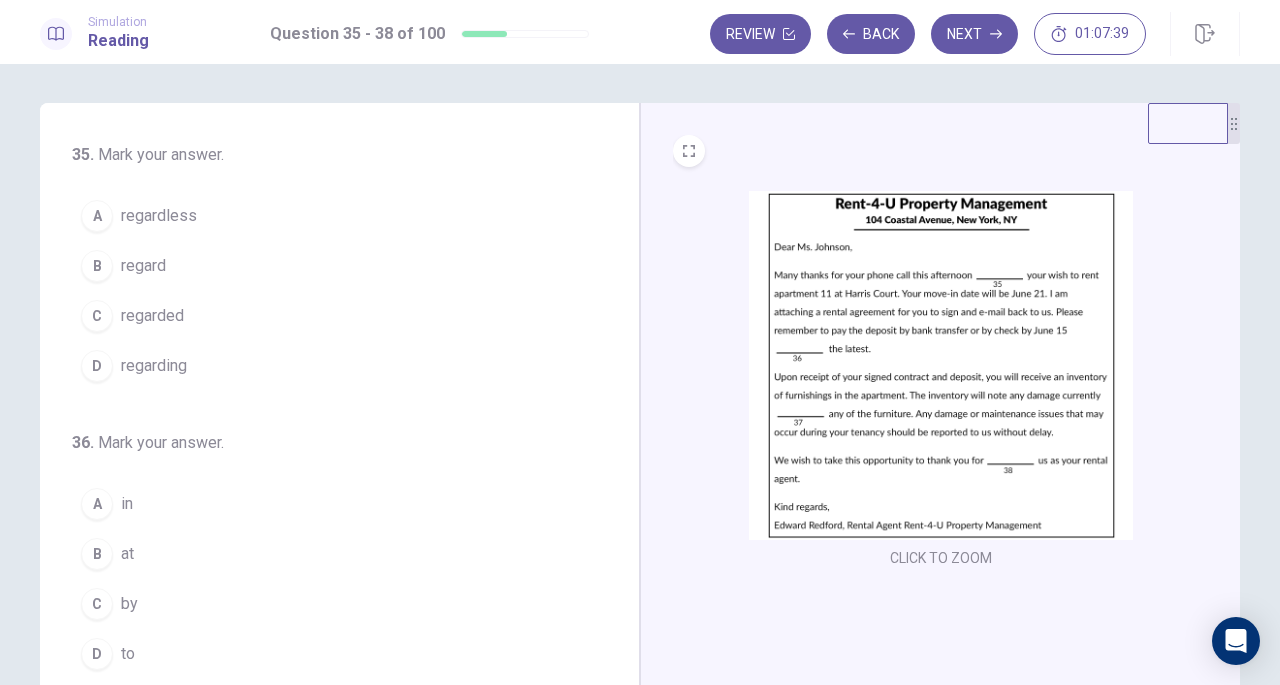 click on "regarding" at bounding box center (154, 366) 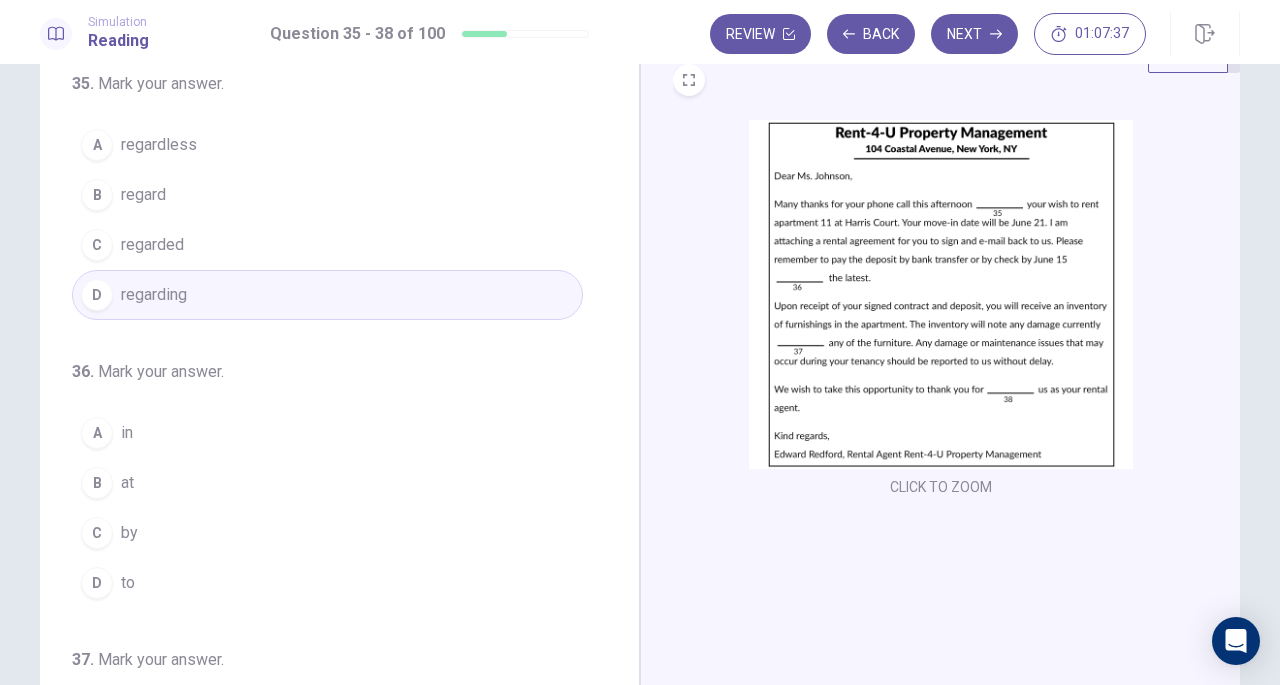 scroll, scrollTop: 74, scrollLeft: 0, axis: vertical 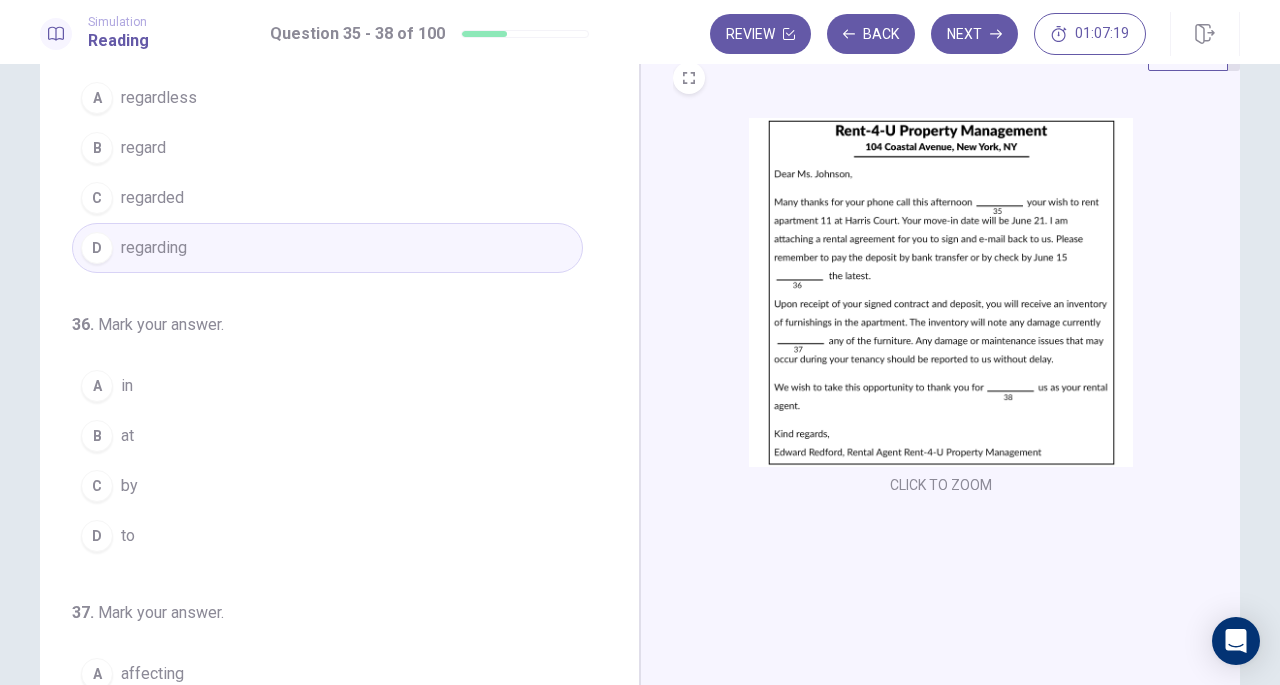 click on "B at" at bounding box center (327, 436) 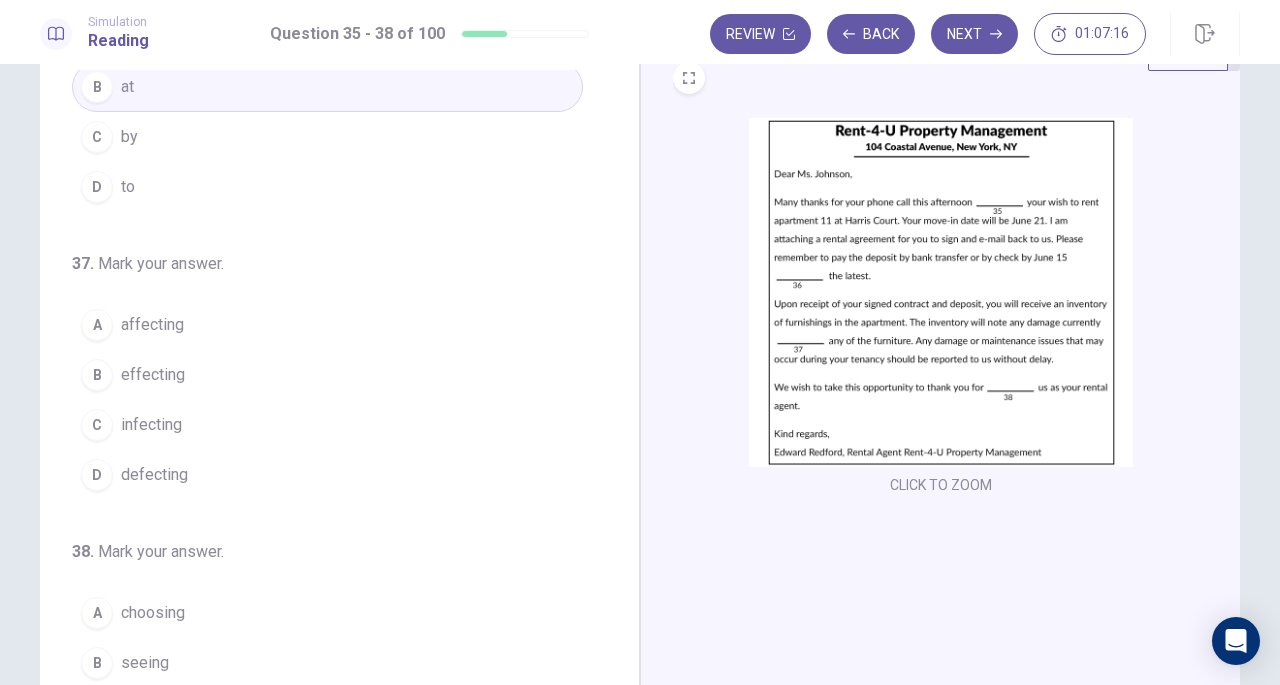 scroll, scrollTop: 395, scrollLeft: 0, axis: vertical 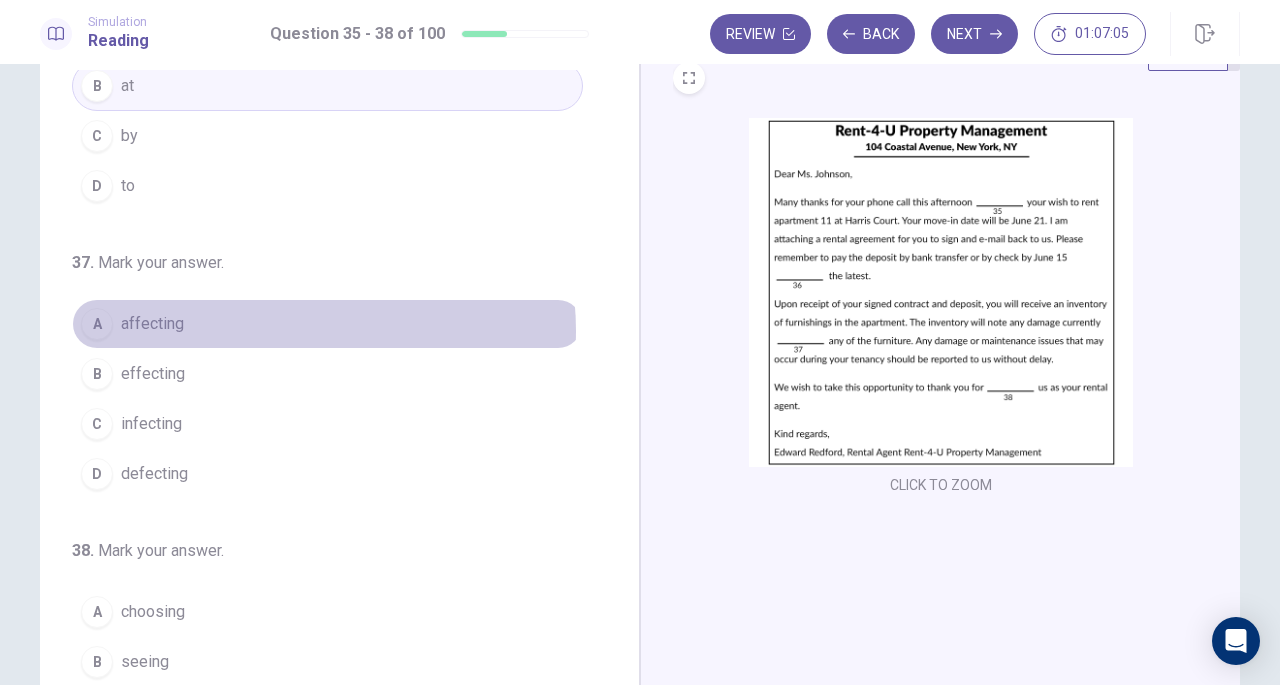 click on "A affecting" at bounding box center [327, 324] 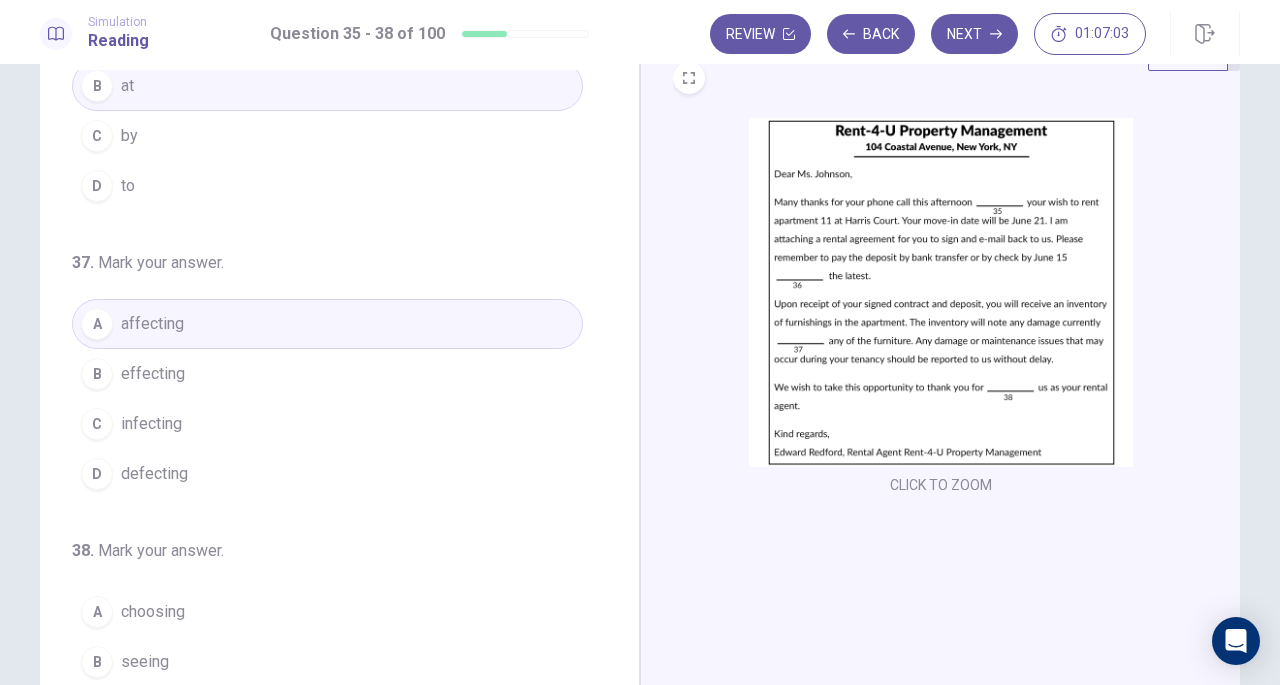 scroll, scrollTop: 486, scrollLeft: 0, axis: vertical 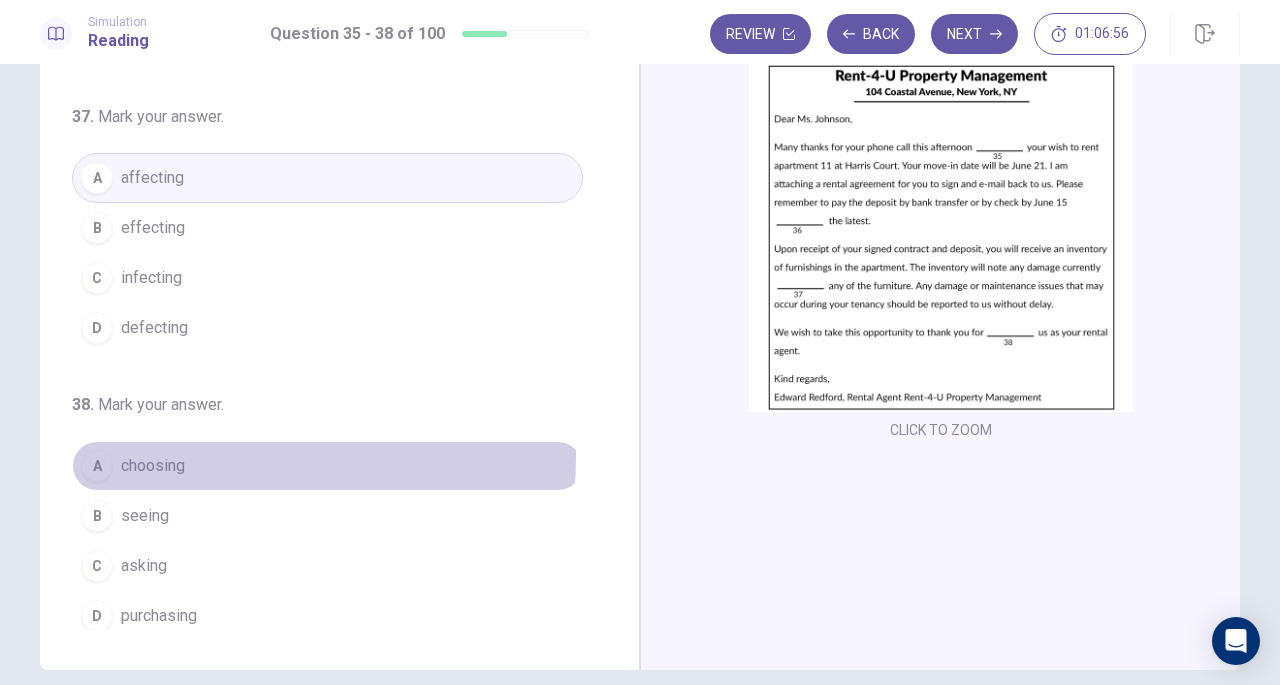 click on "A choosing" at bounding box center [327, 466] 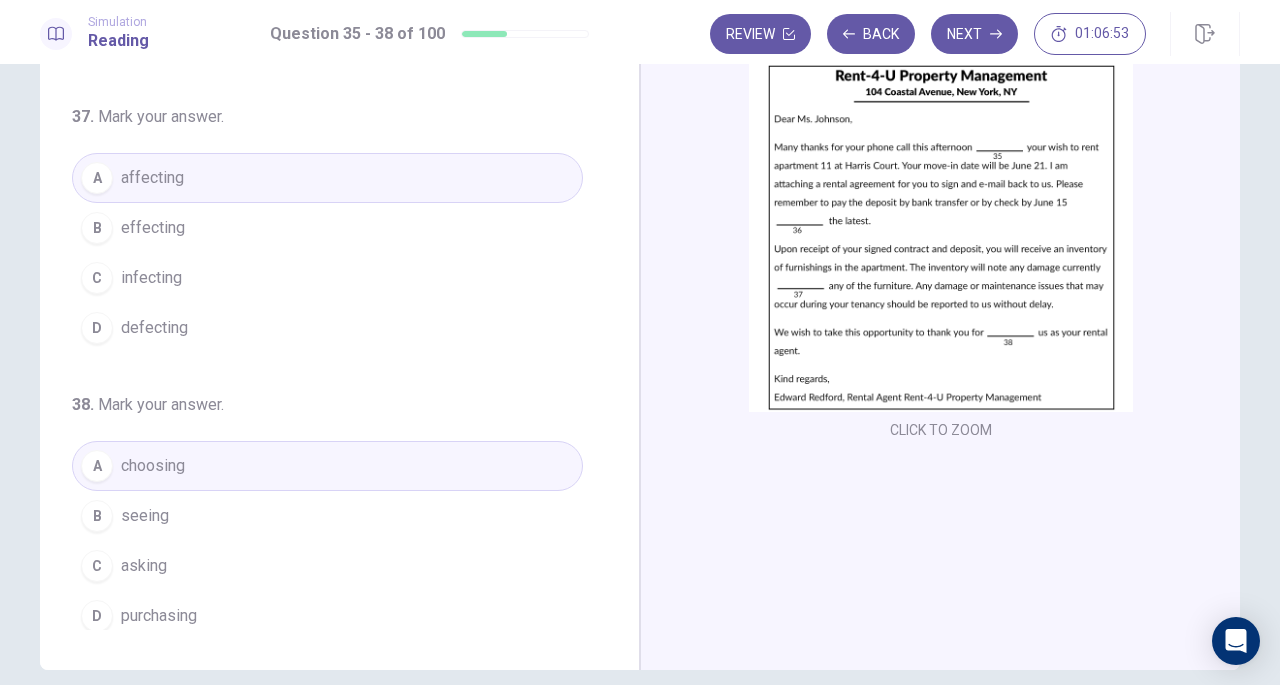 click on "Next" at bounding box center [974, 34] 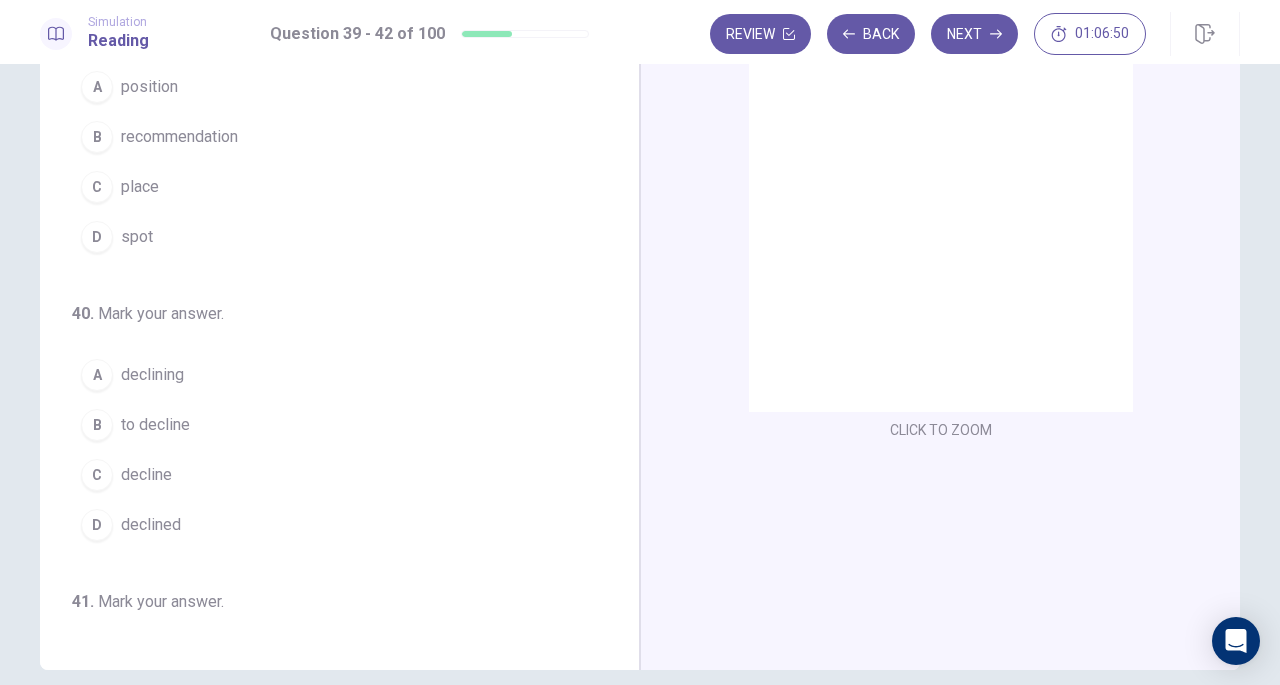 scroll, scrollTop: 0, scrollLeft: 0, axis: both 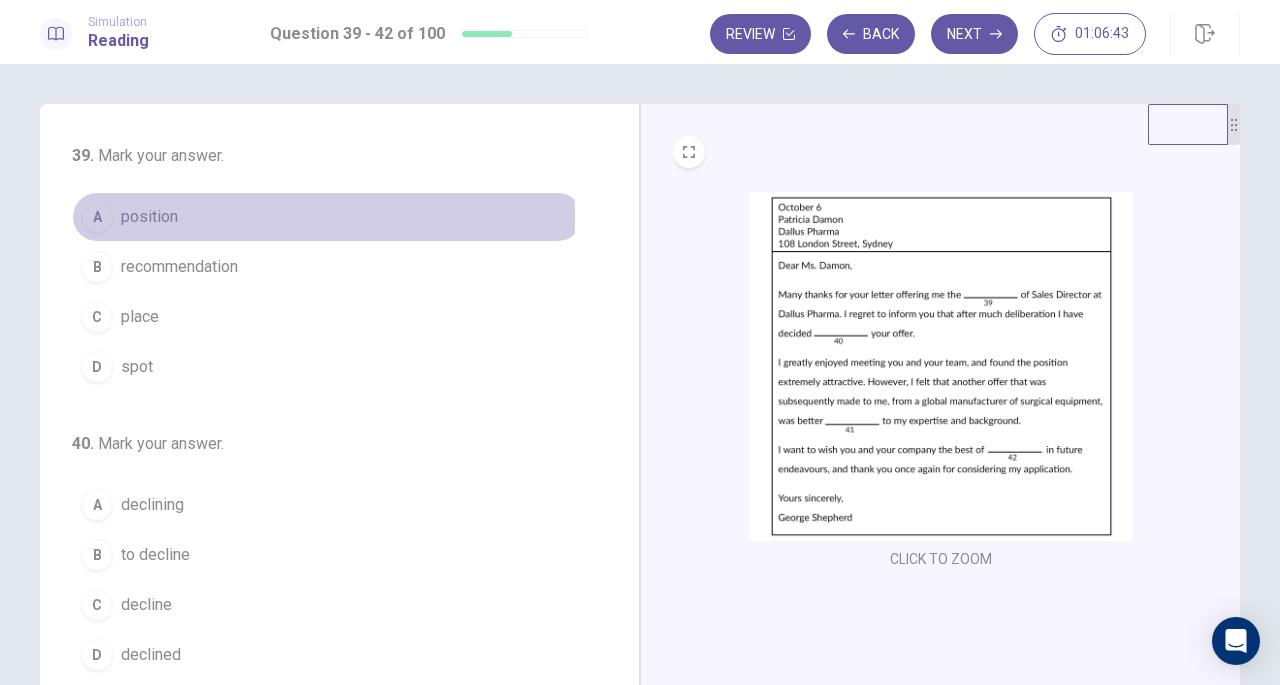 click on "position" at bounding box center (149, 217) 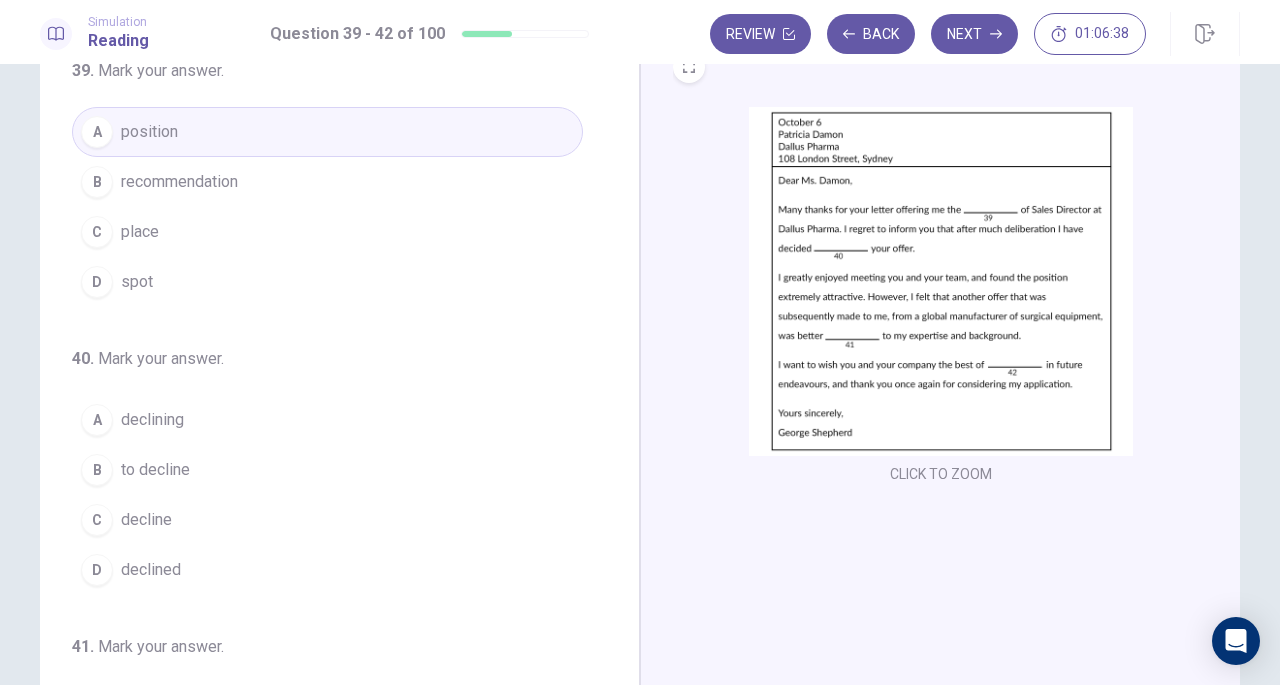 scroll, scrollTop: 89, scrollLeft: 0, axis: vertical 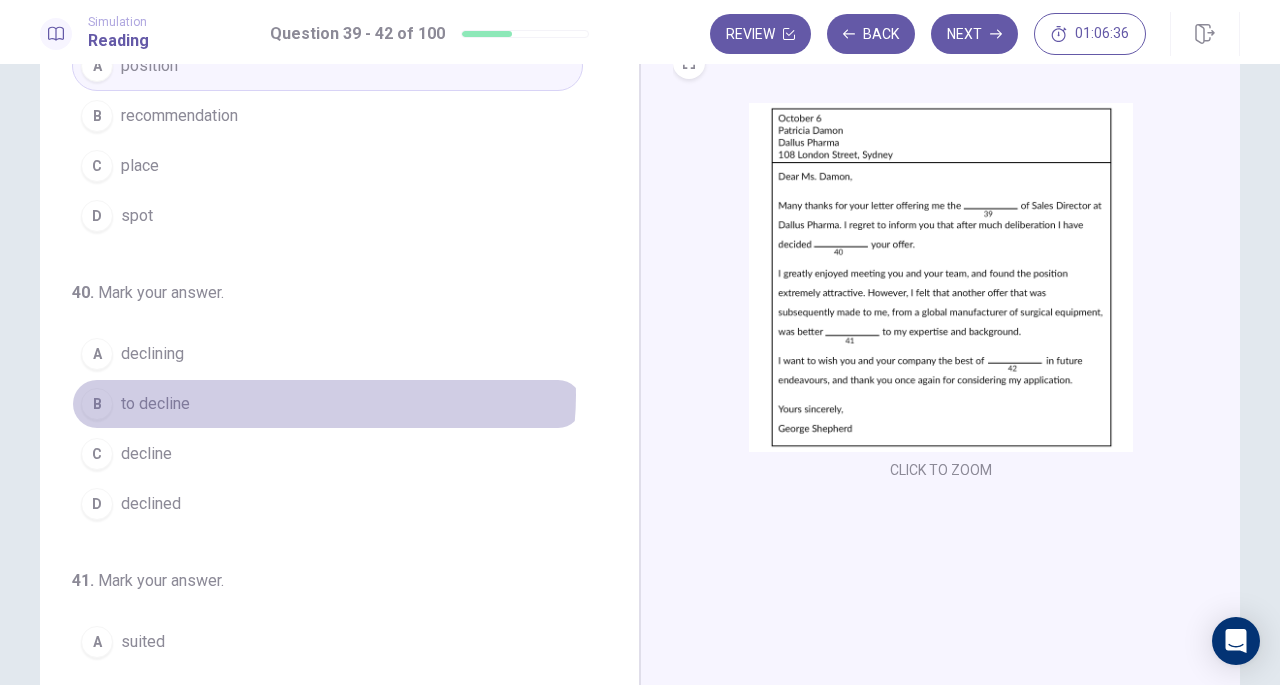 click on "B to decline" at bounding box center (327, 404) 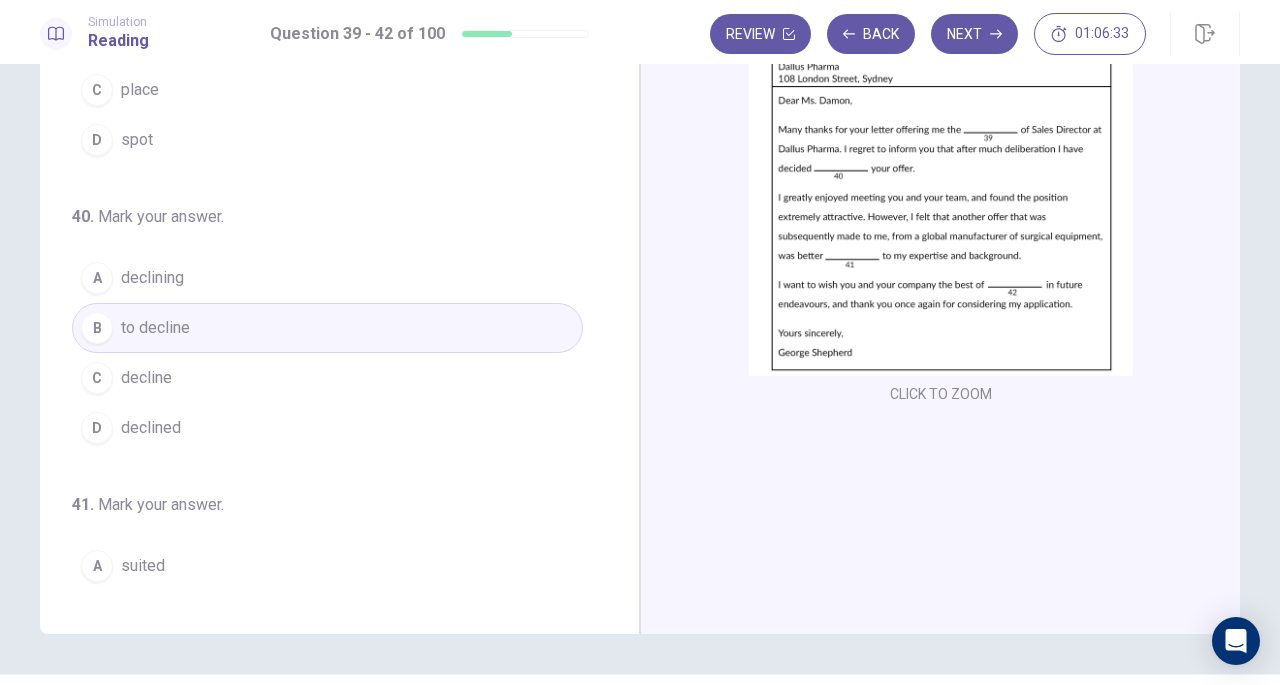scroll, scrollTop: 216, scrollLeft: 0, axis: vertical 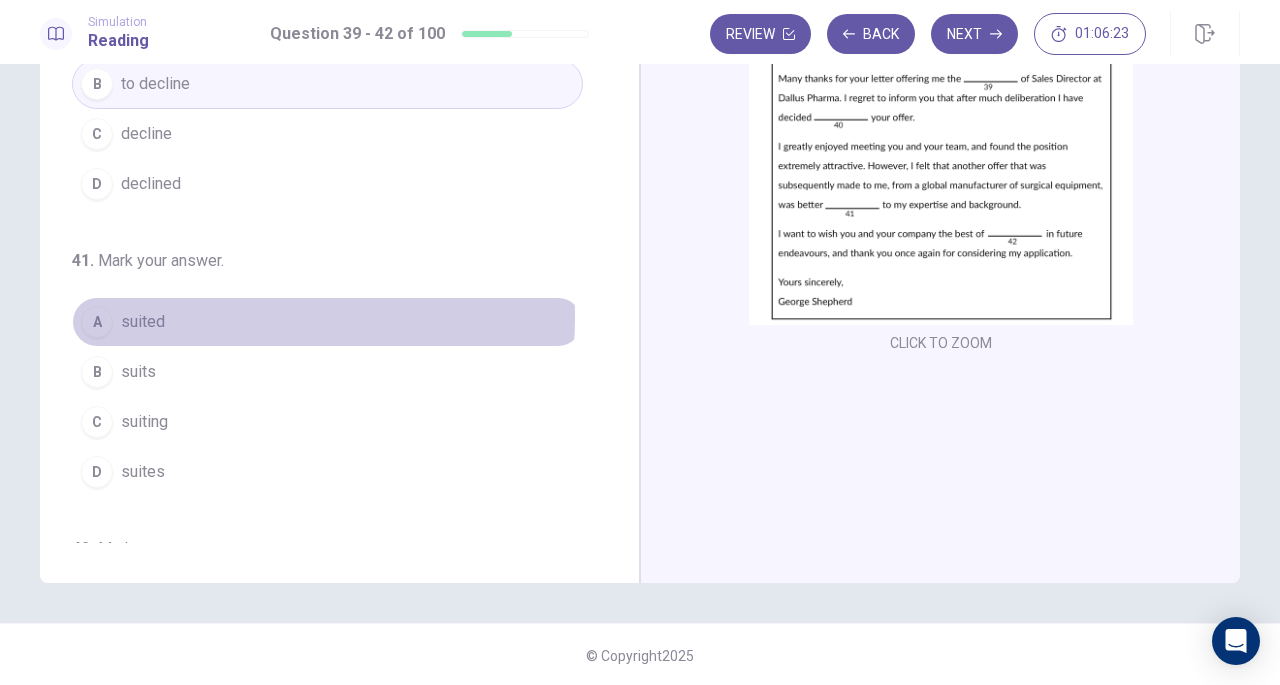 click on "A suited" at bounding box center [327, 322] 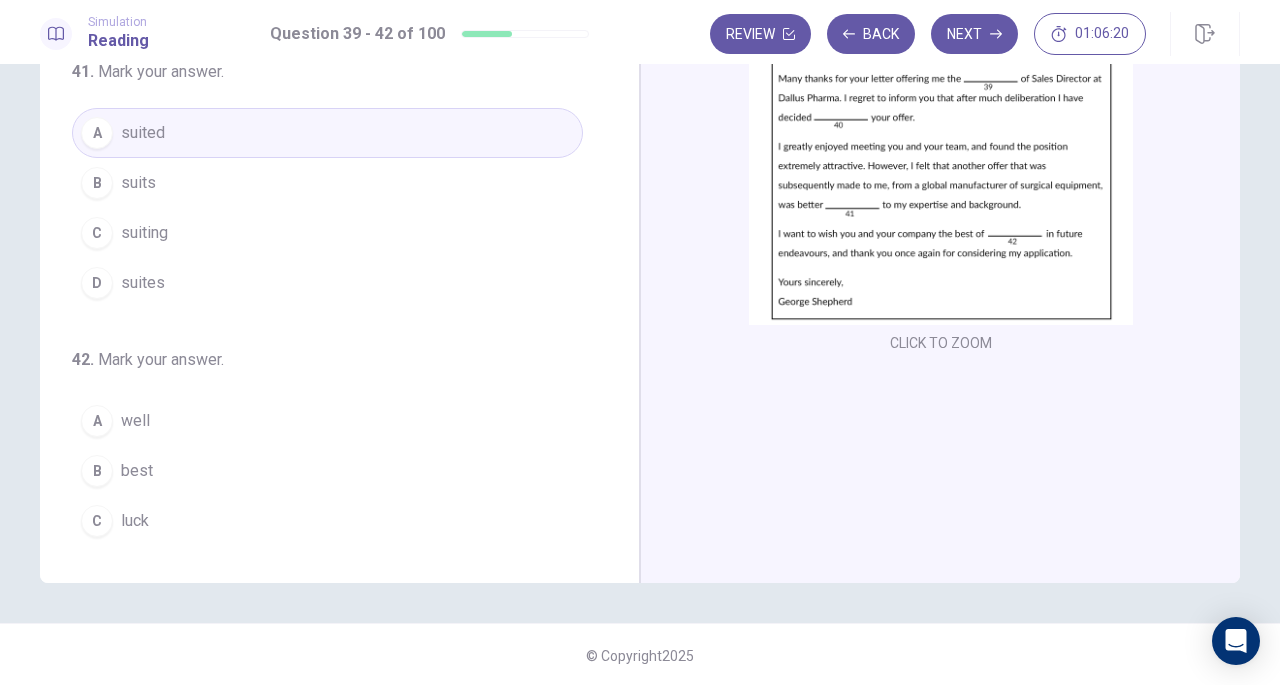 scroll, scrollTop: 486, scrollLeft: 0, axis: vertical 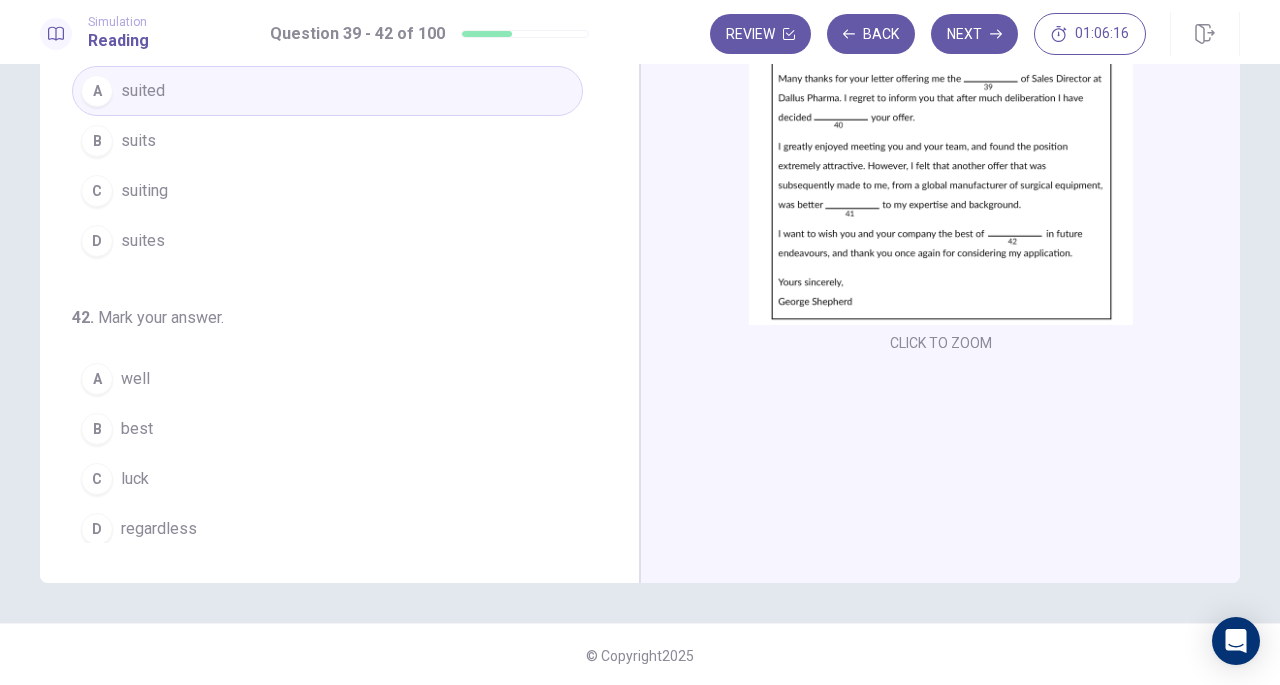 click on "C luck" at bounding box center [327, 479] 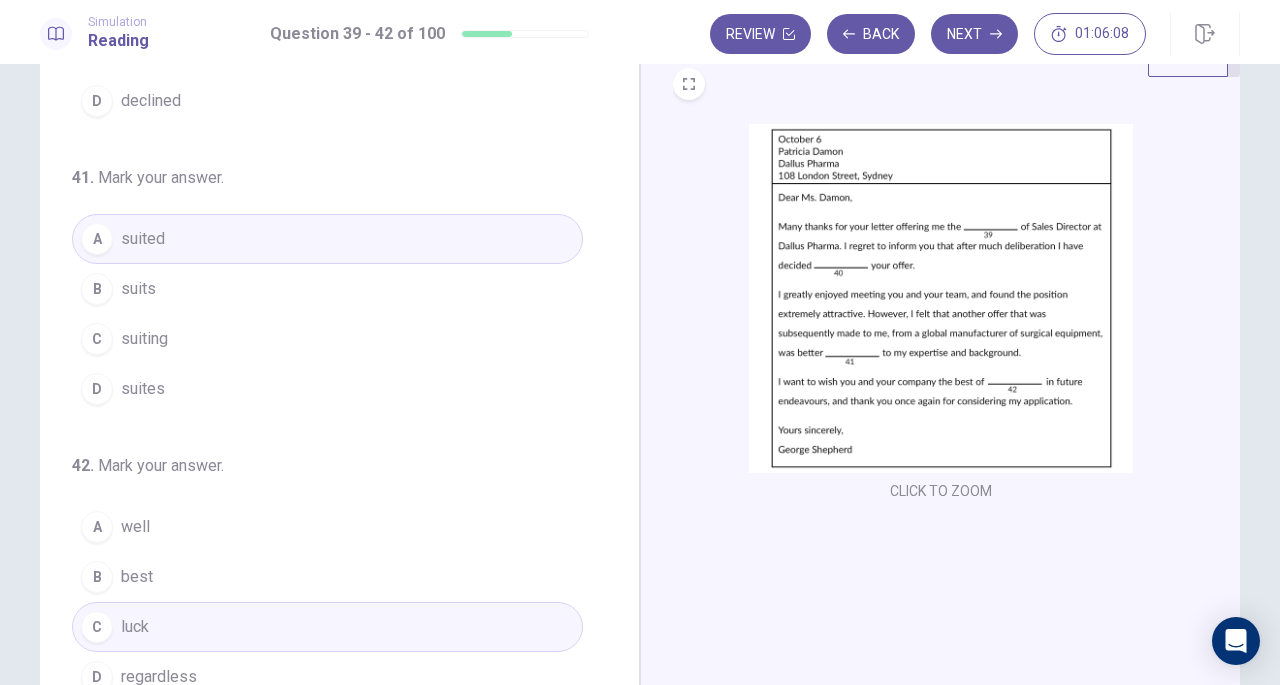 scroll, scrollTop: 61, scrollLeft: 0, axis: vertical 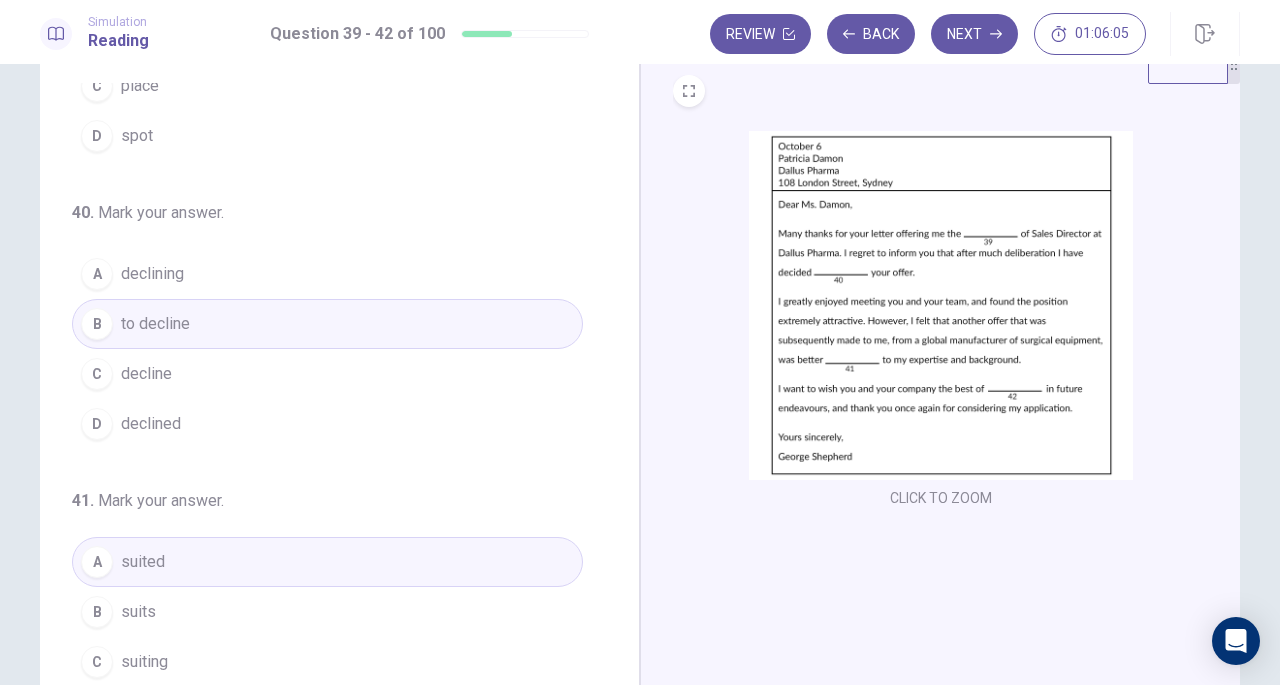 click on "Next" at bounding box center (974, 34) 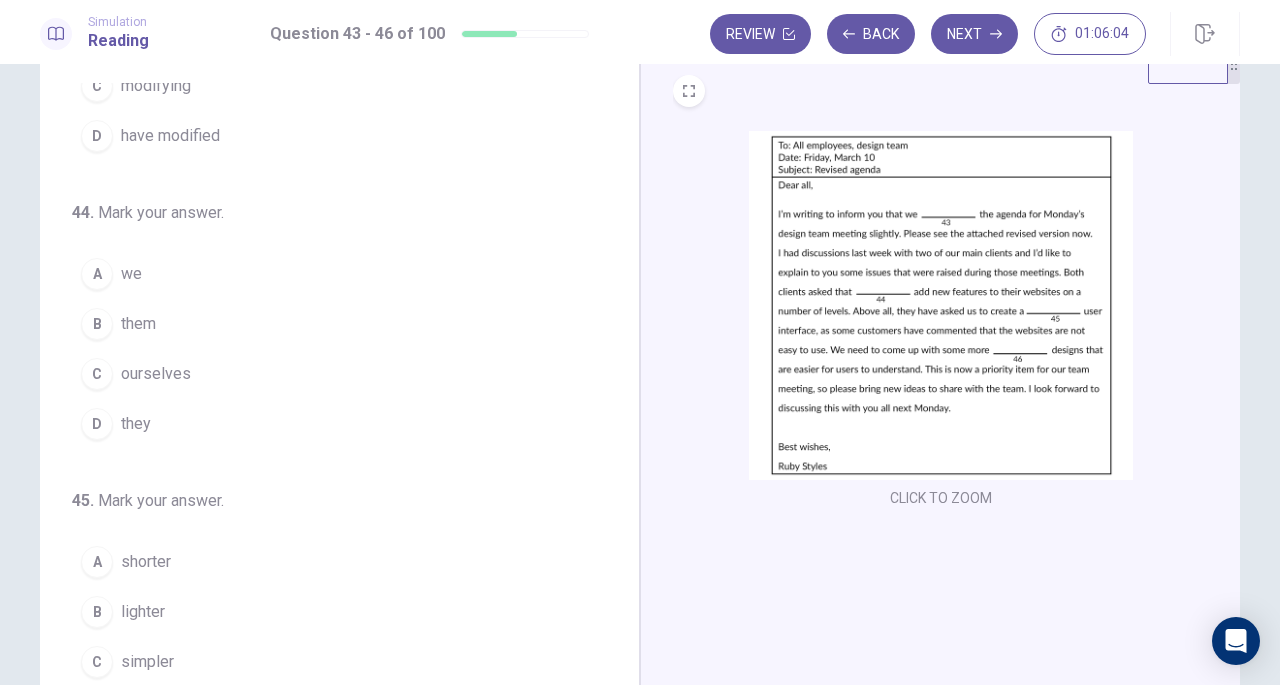 scroll, scrollTop: 0, scrollLeft: 0, axis: both 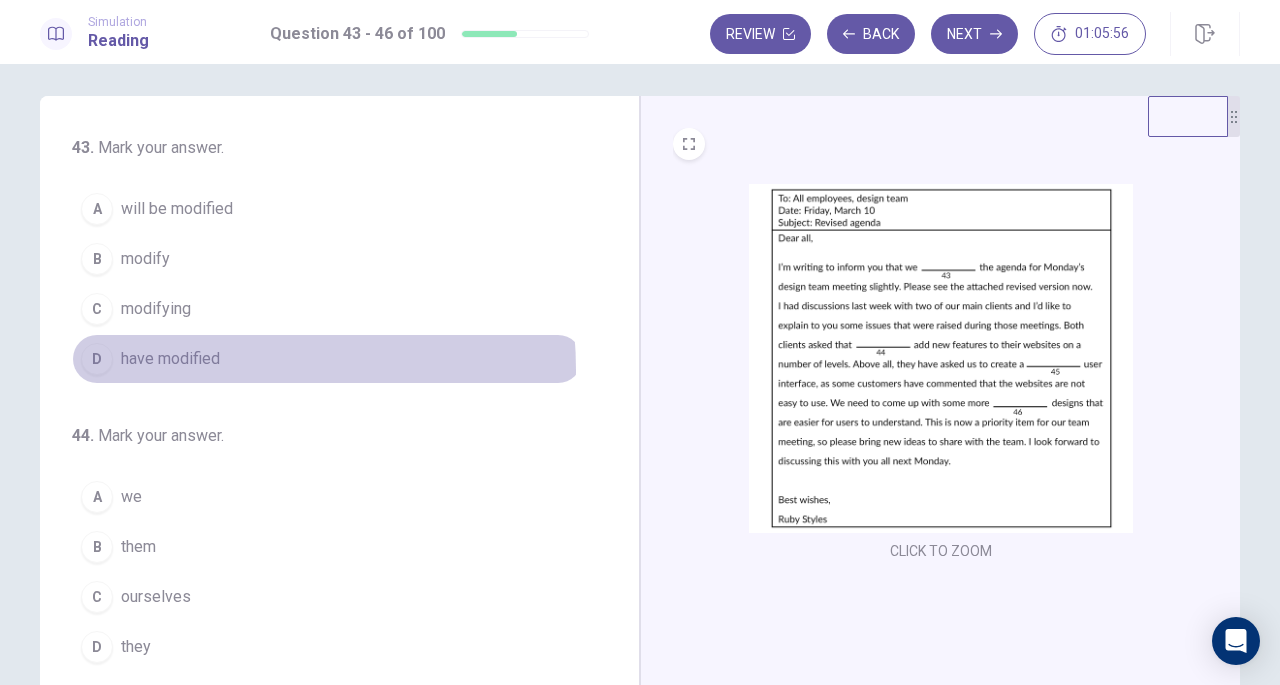 click on "have modified" at bounding box center [170, 359] 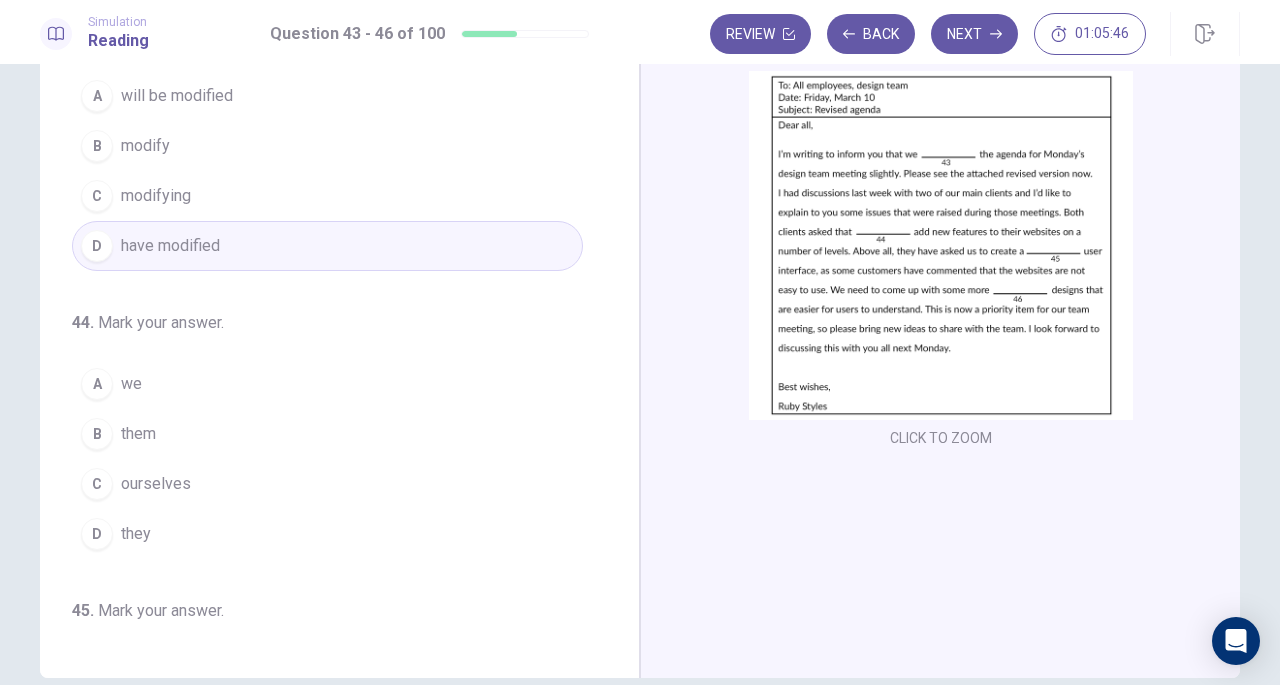 scroll, scrollTop: 122, scrollLeft: 0, axis: vertical 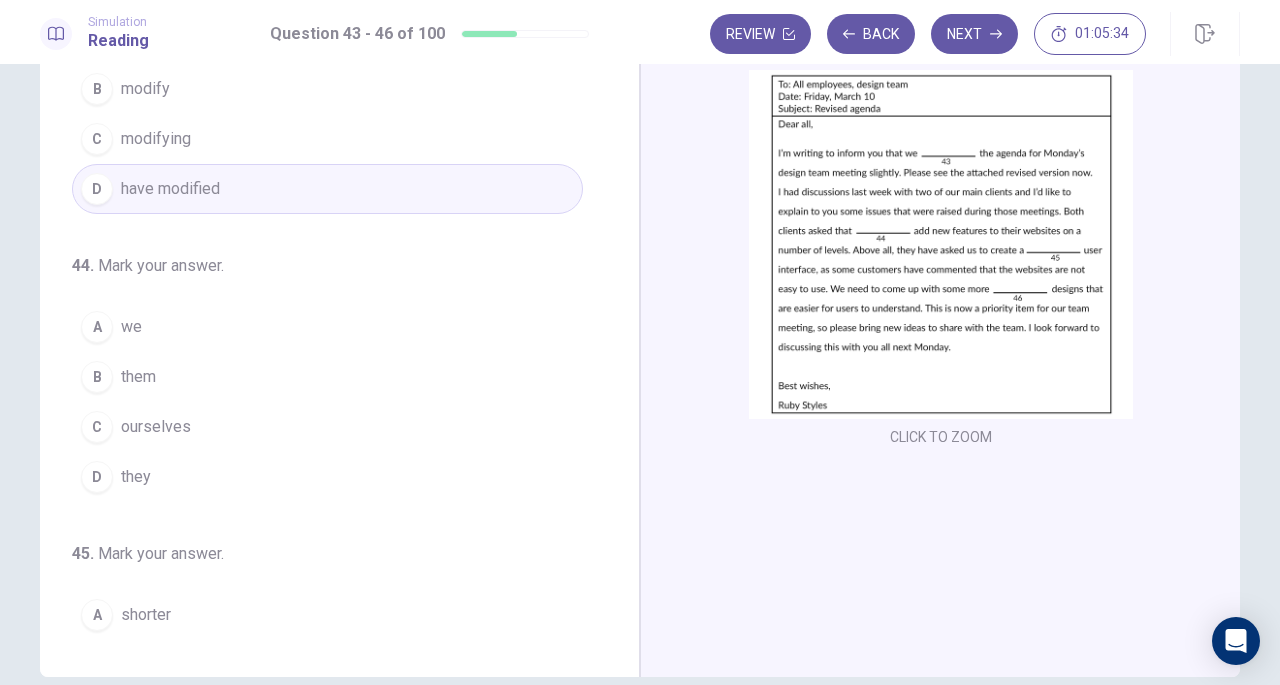 click on "A we" at bounding box center (327, 327) 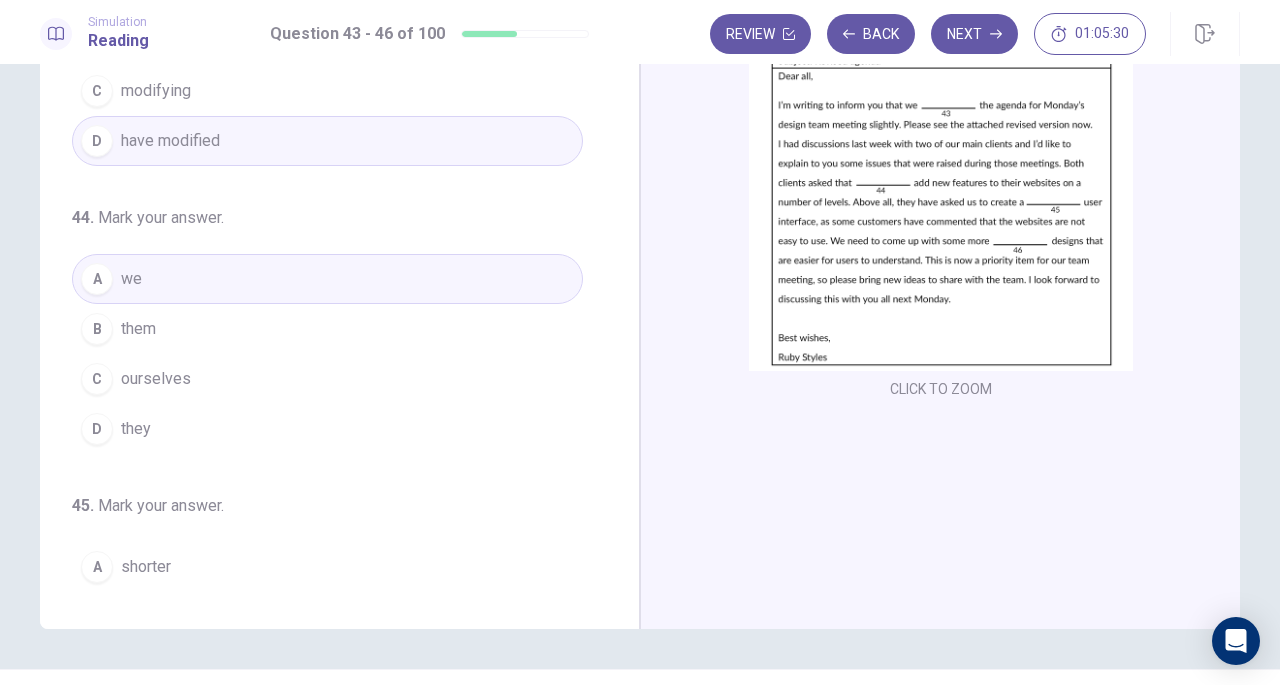 scroll, scrollTop: 171, scrollLeft: 0, axis: vertical 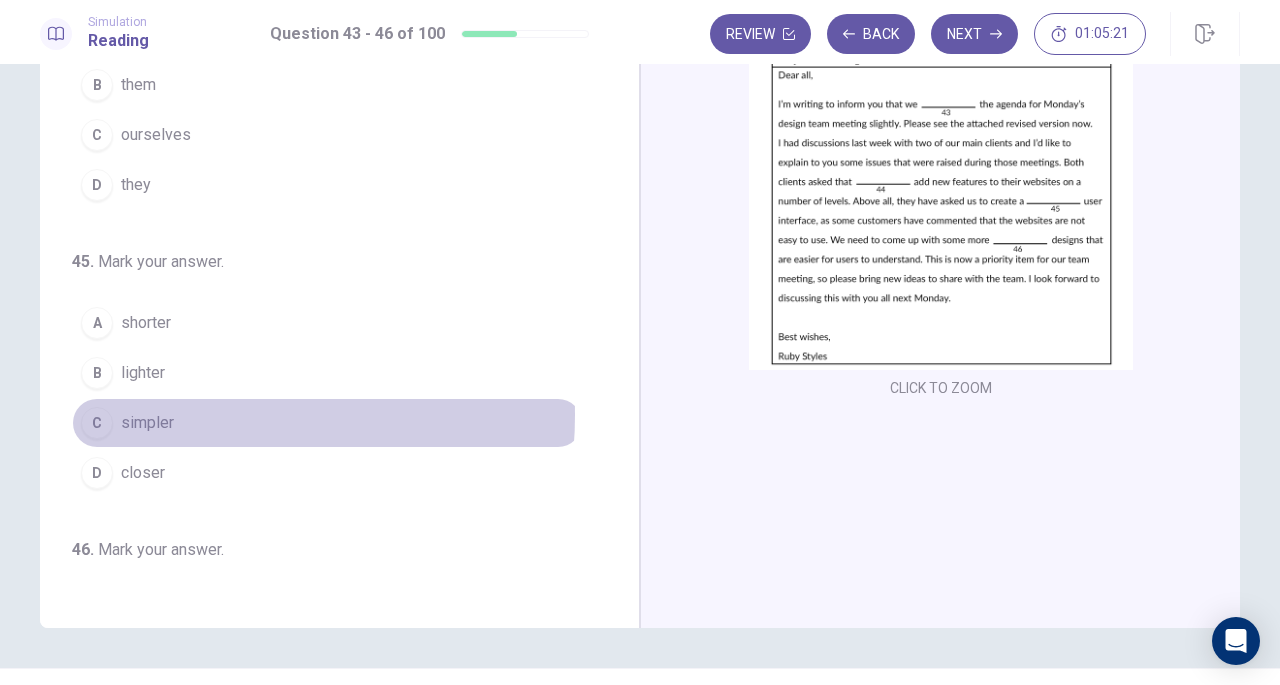 click on "C simpler" at bounding box center (327, 423) 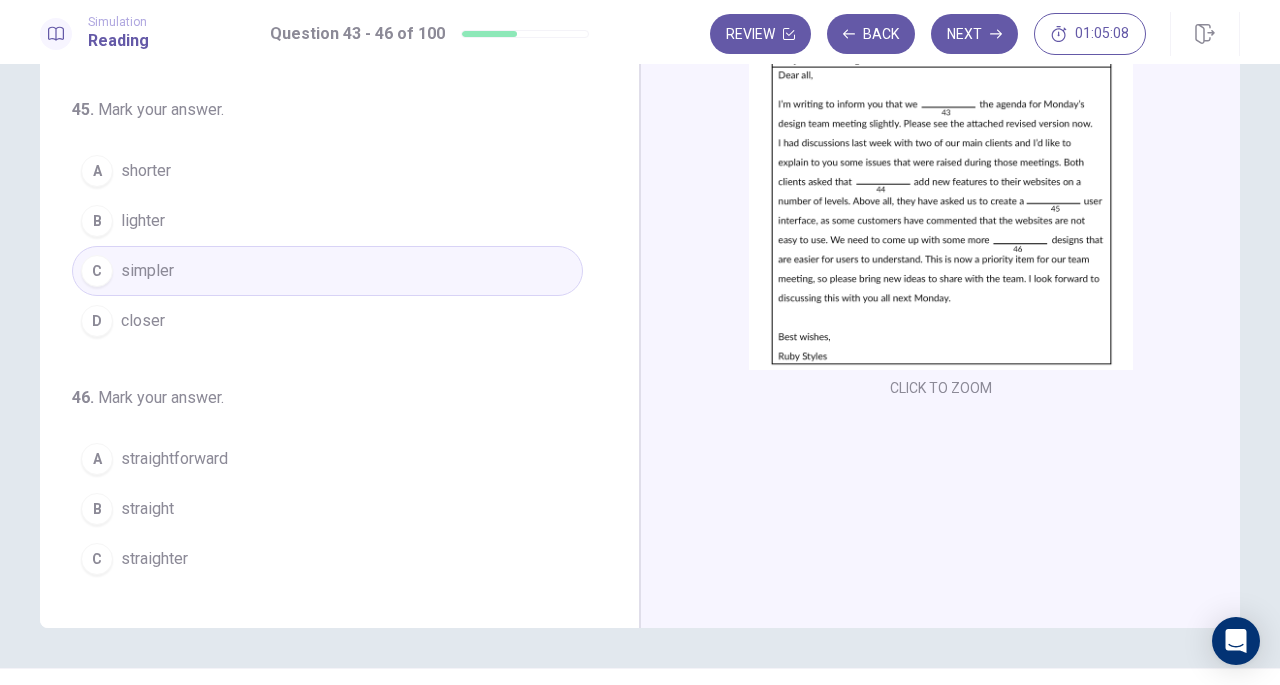 scroll, scrollTop: 486, scrollLeft: 0, axis: vertical 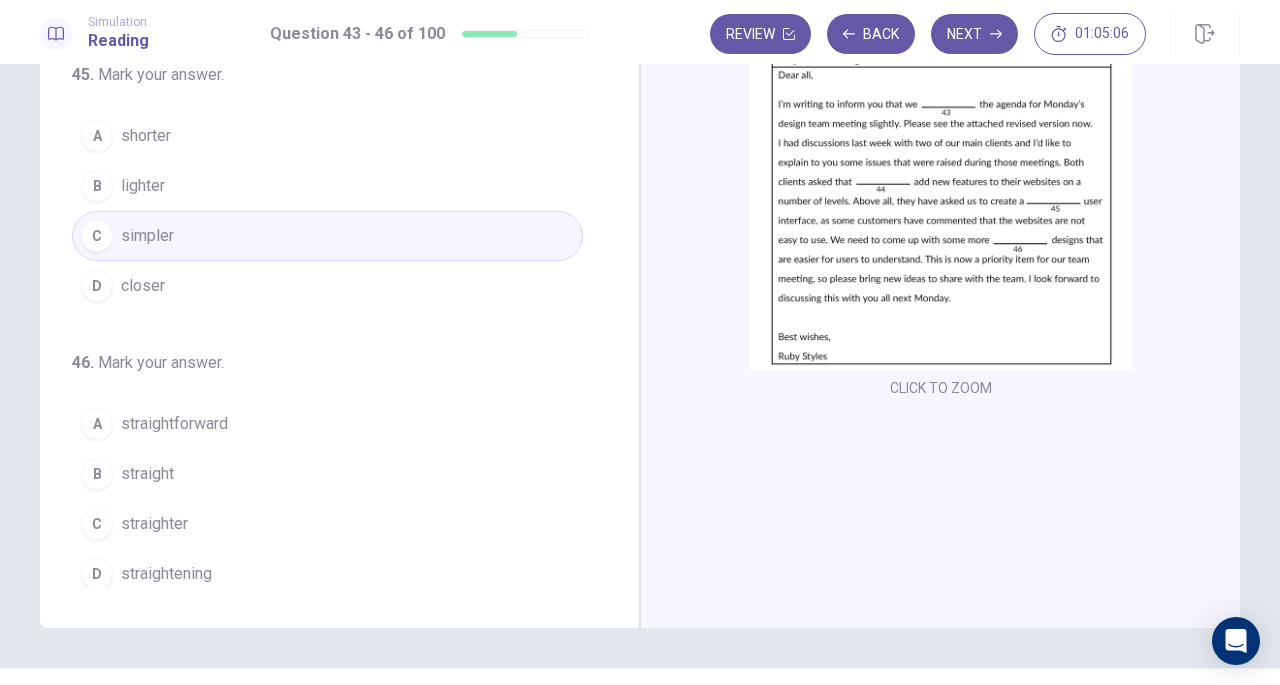 click on "straightforward" at bounding box center (174, 424) 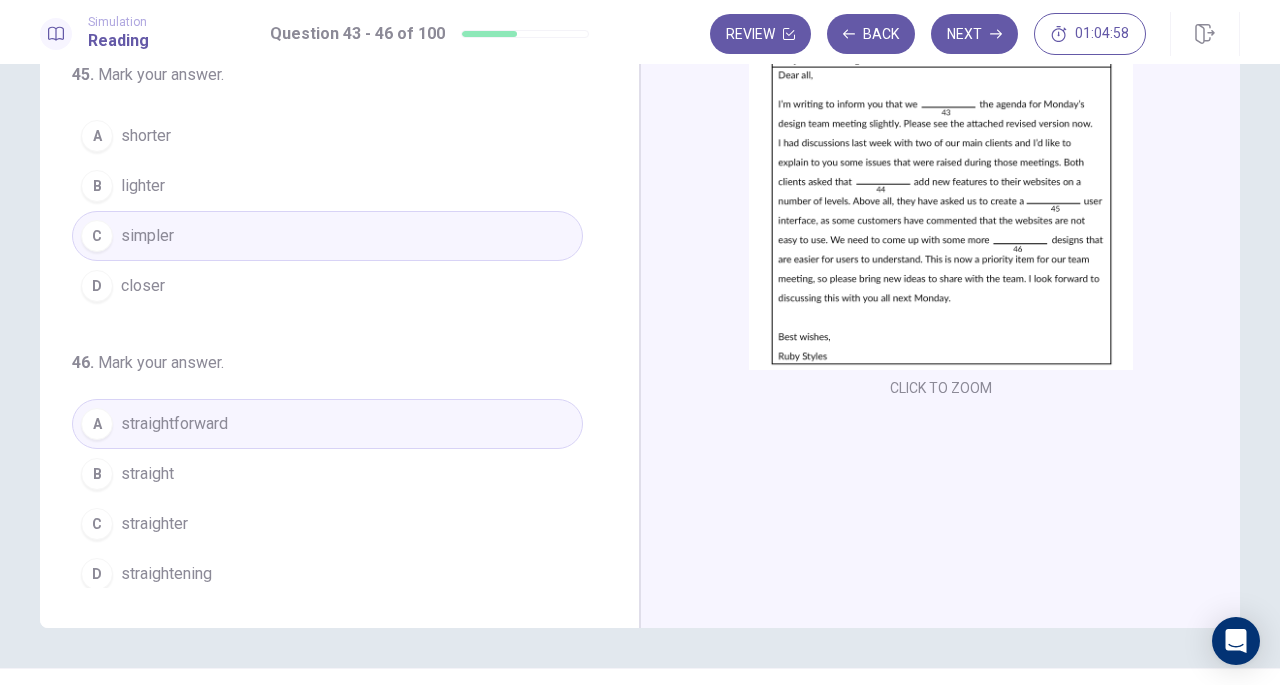 click on "Next" at bounding box center (974, 34) 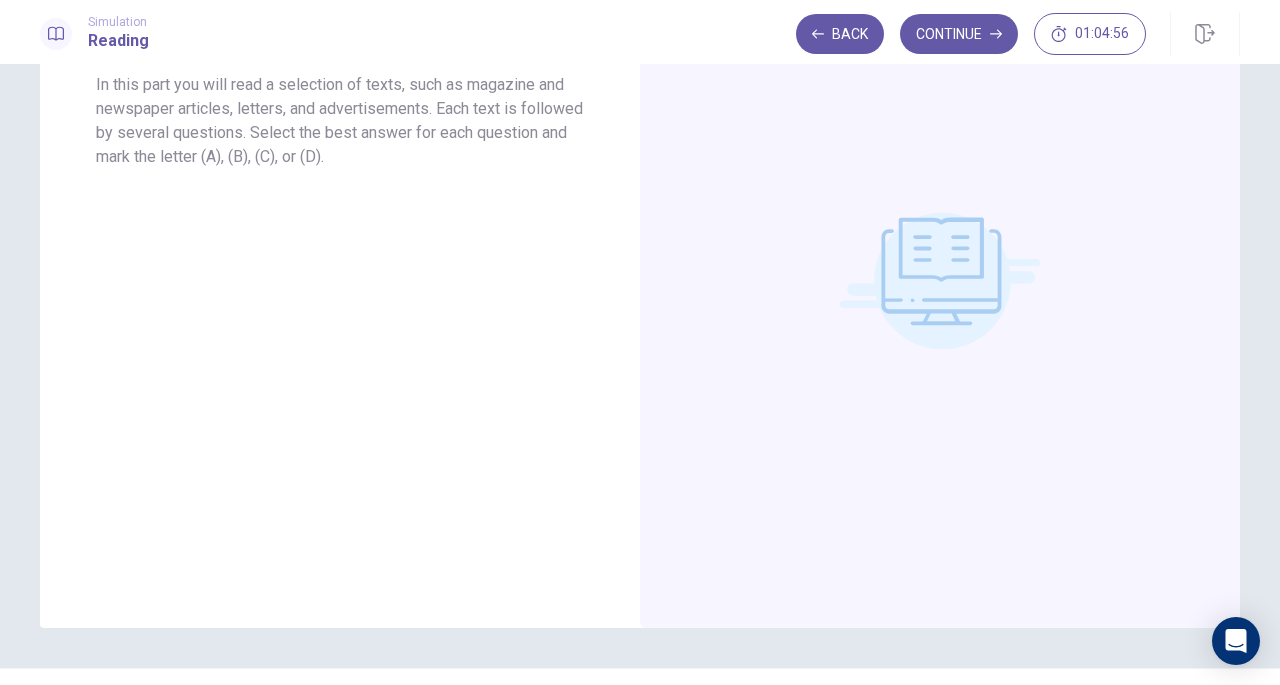 scroll, scrollTop: 0, scrollLeft: 0, axis: both 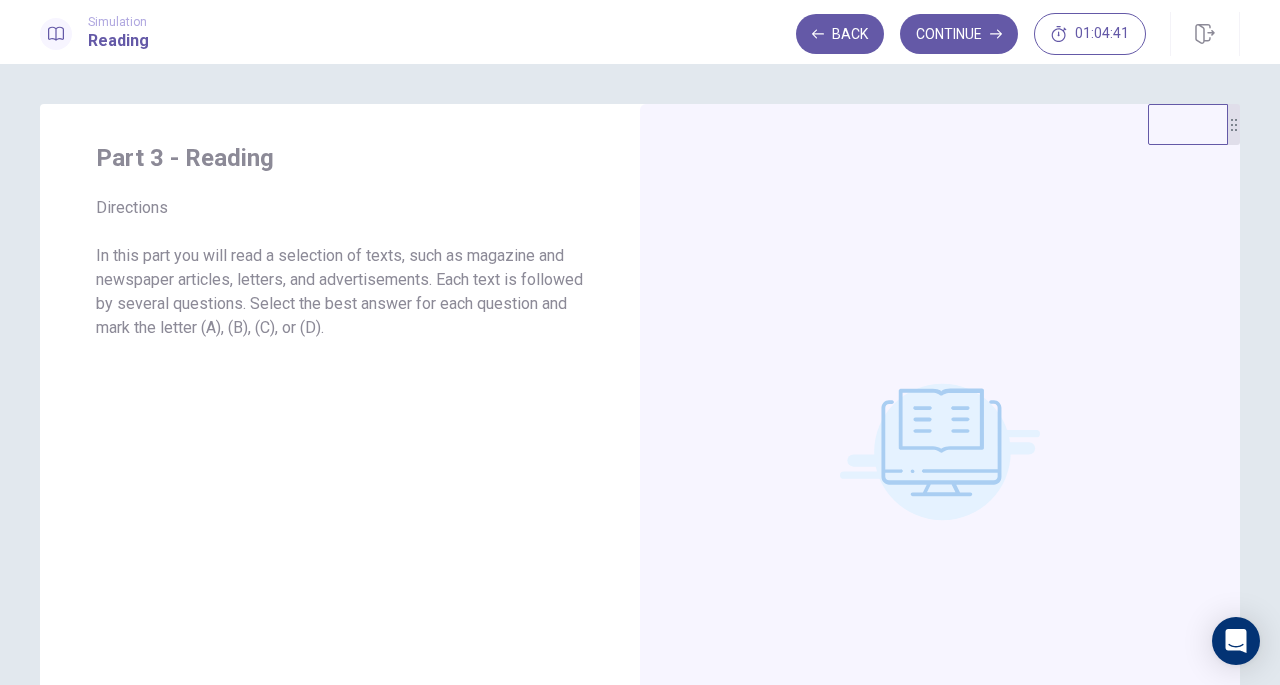 click on "Continue" at bounding box center [959, 34] 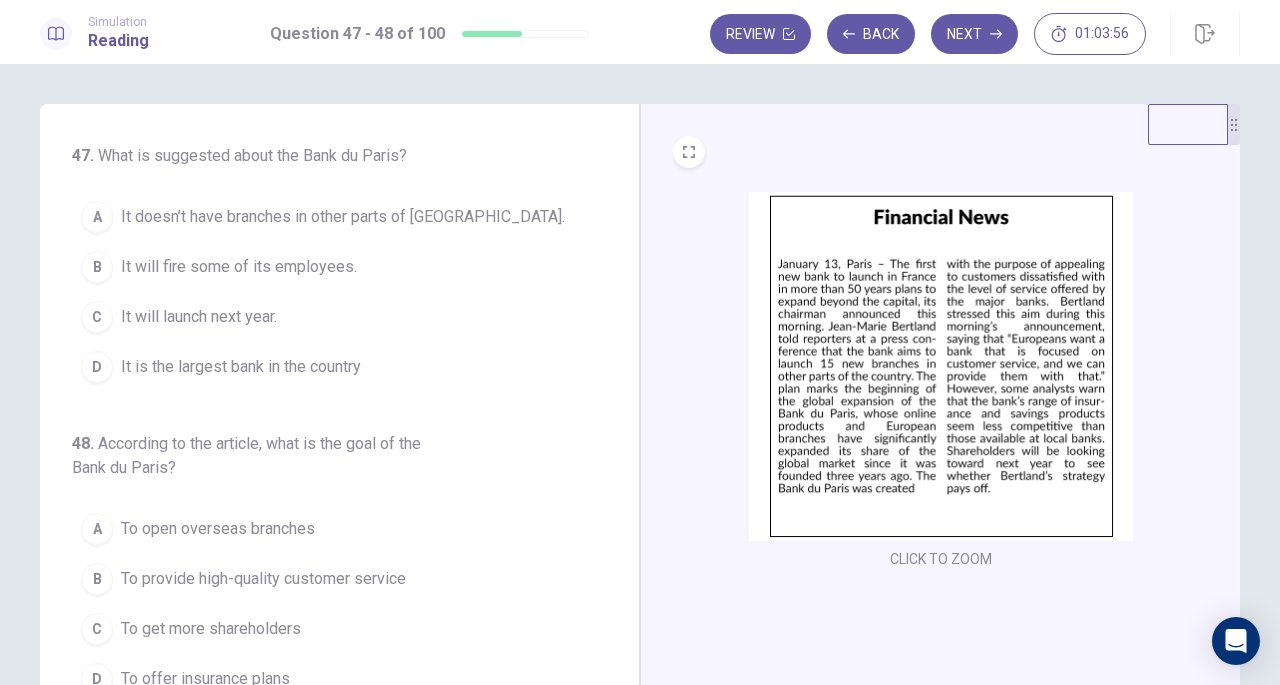 click on "A It doesn’t have branches in other parts of
[GEOGRAPHIC_DATA]." at bounding box center (327, 217) 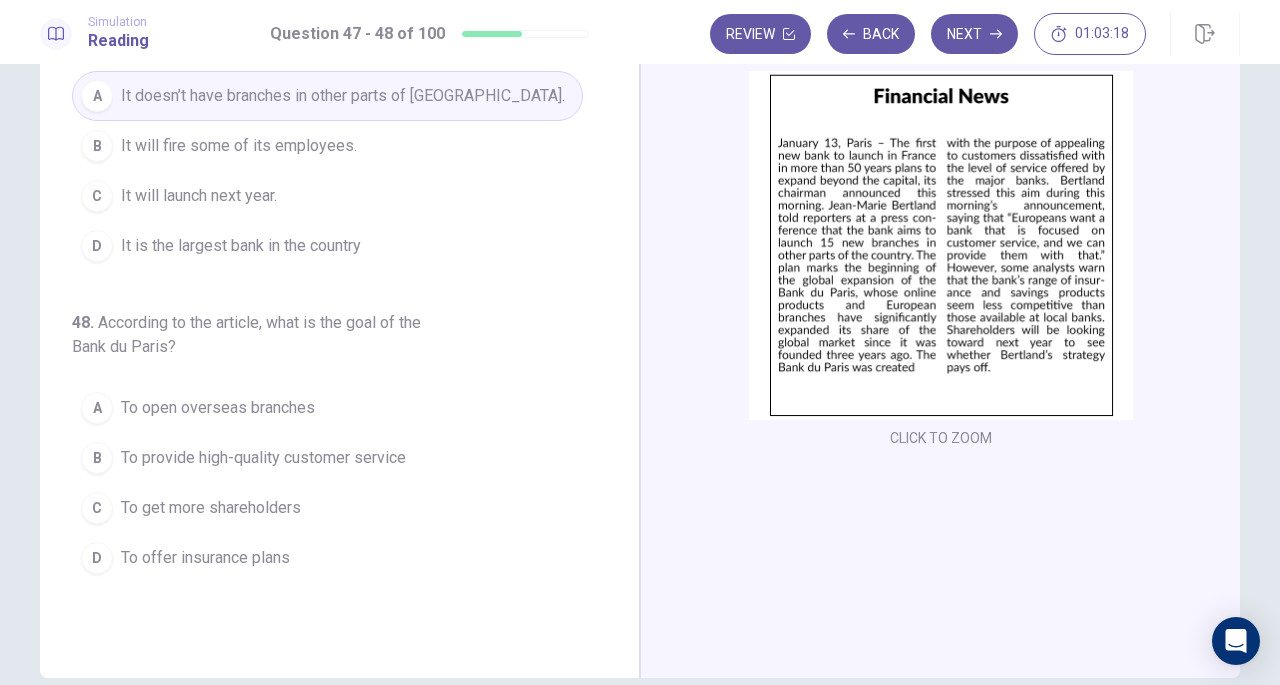 scroll, scrollTop: 120, scrollLeft: 0, axis: vertical 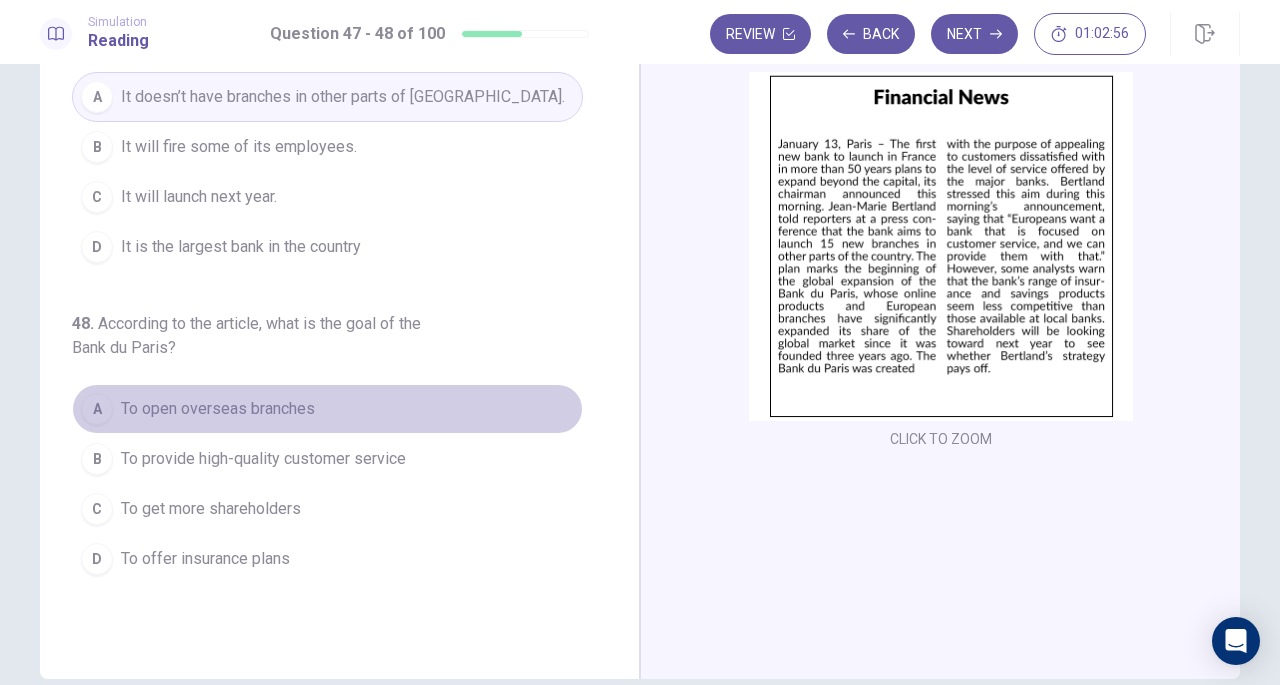 click on "To open overseas branches" at bounding box center [218, 409] 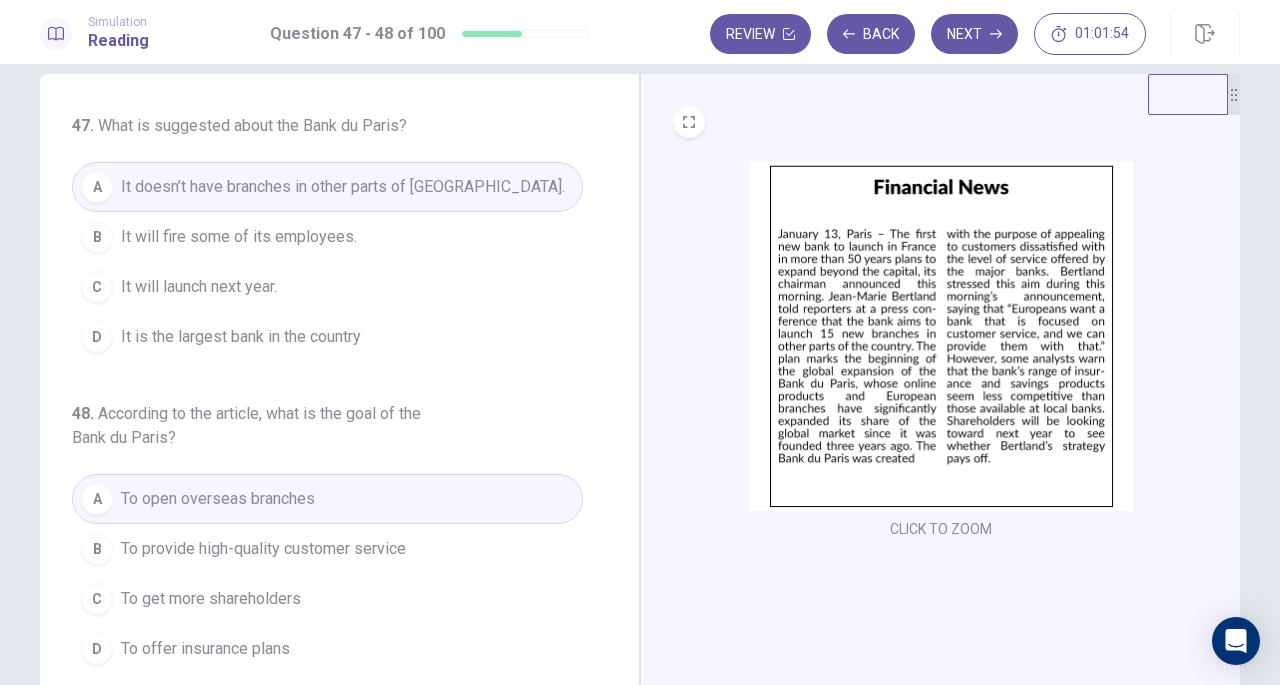 scroll, scrollTop: 0, scrollLeft: 0, axis: both 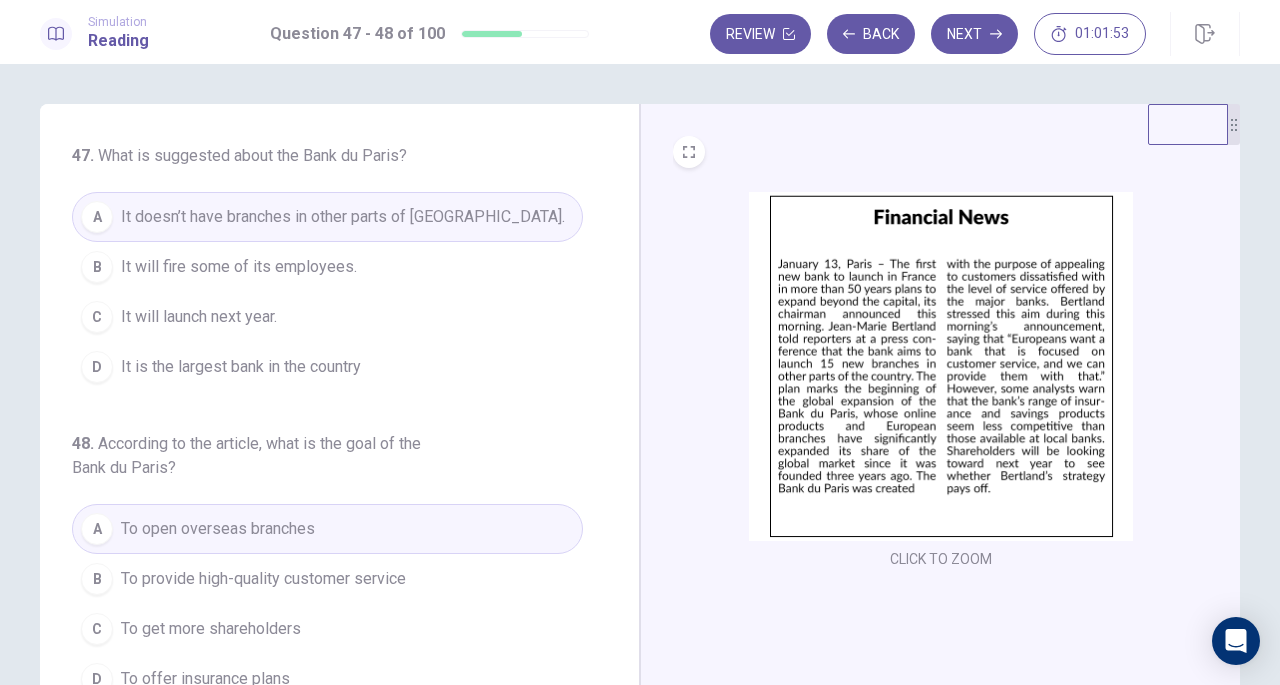 click on "Next" at bounding box center (974, 34) 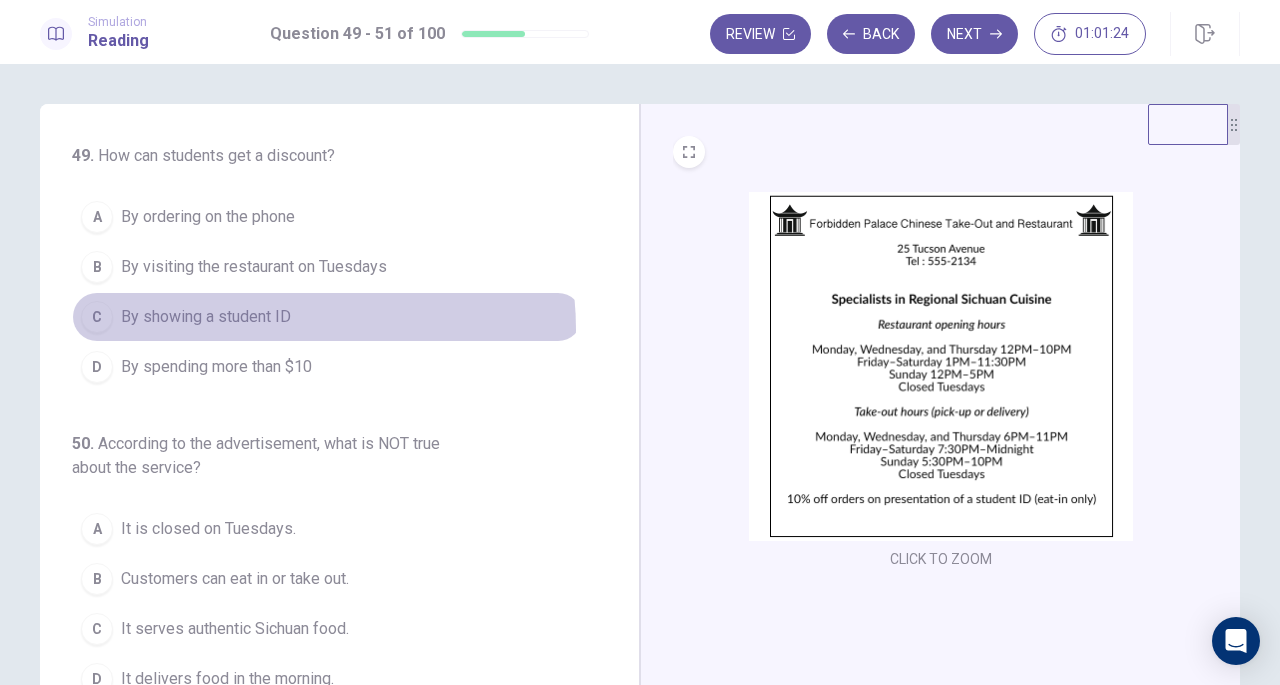 click on "C By showing a student ID" at bounding box center (327, 317) 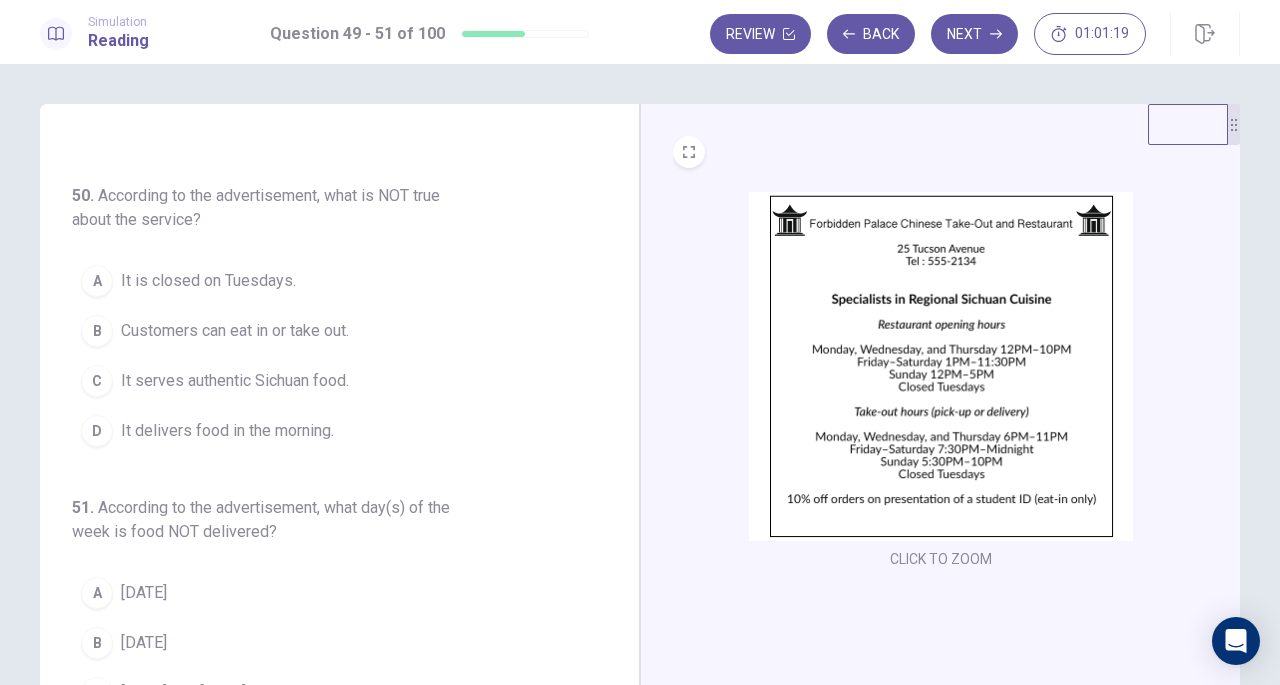 scroll, scrollTop: 248, scrollLeft: 0, axis: vertical 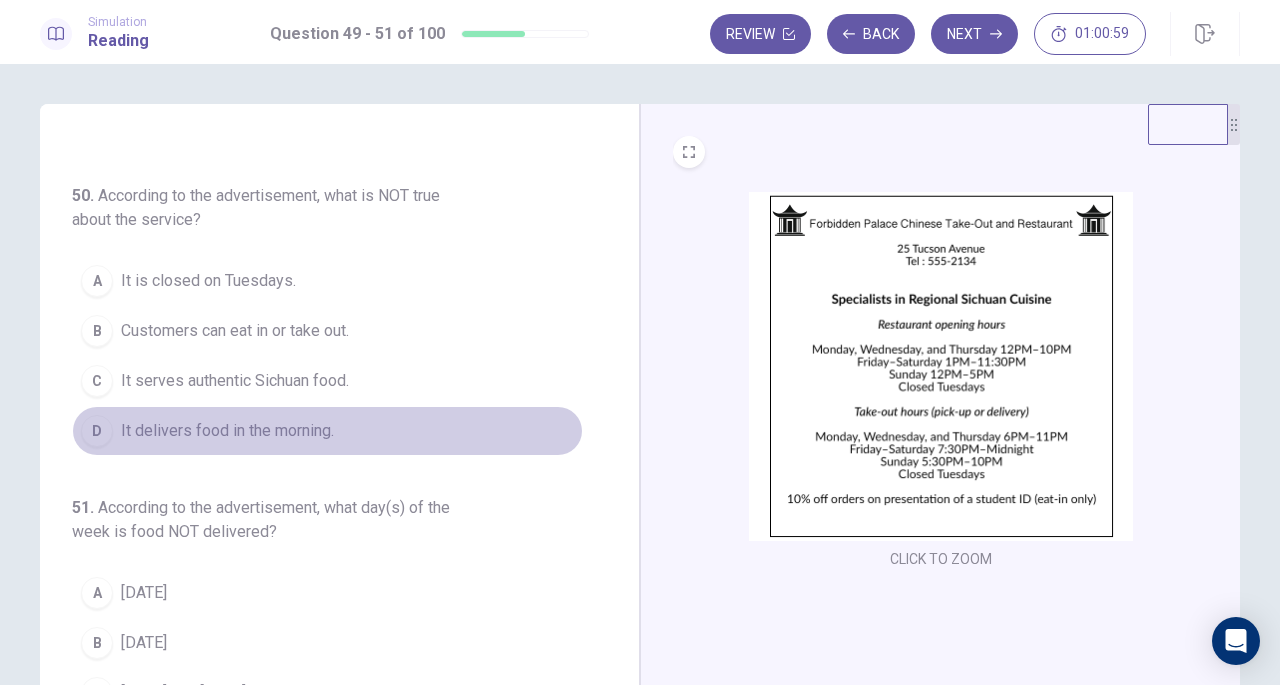 click on "It delivers food in the morning." at bounding box center (227, 431) 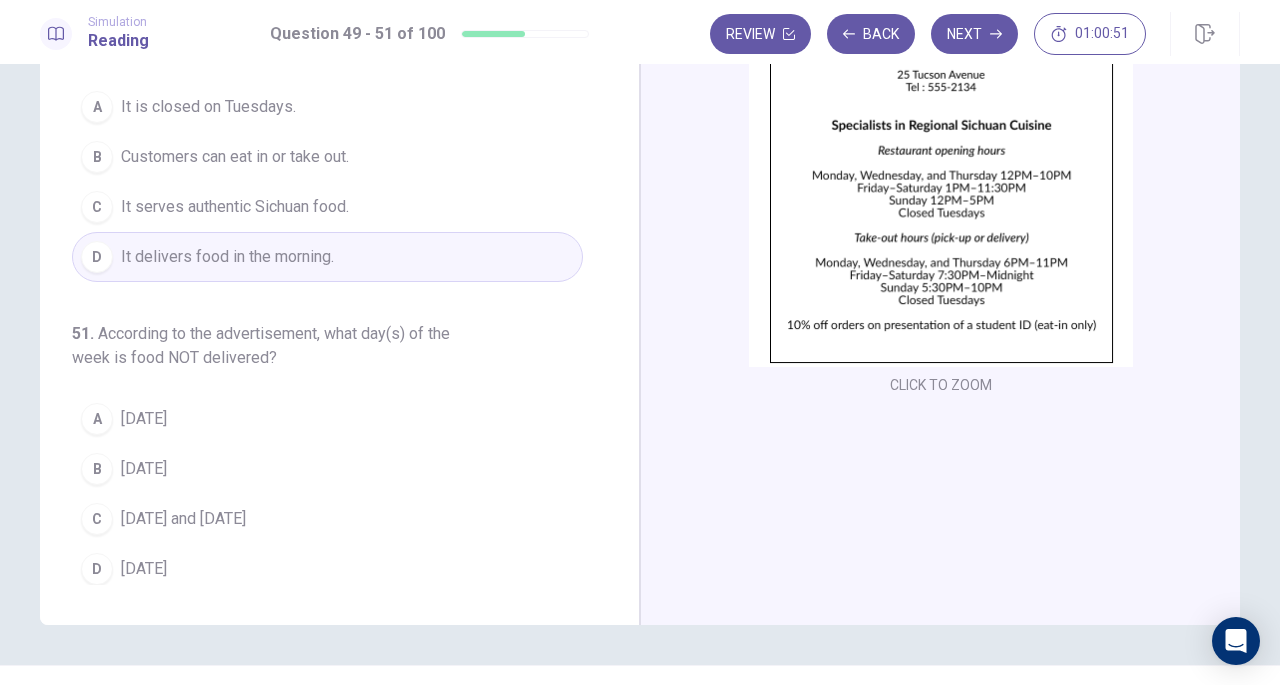 scroll, scrollTop: 173, scrollLeft: 0, axis: vertical 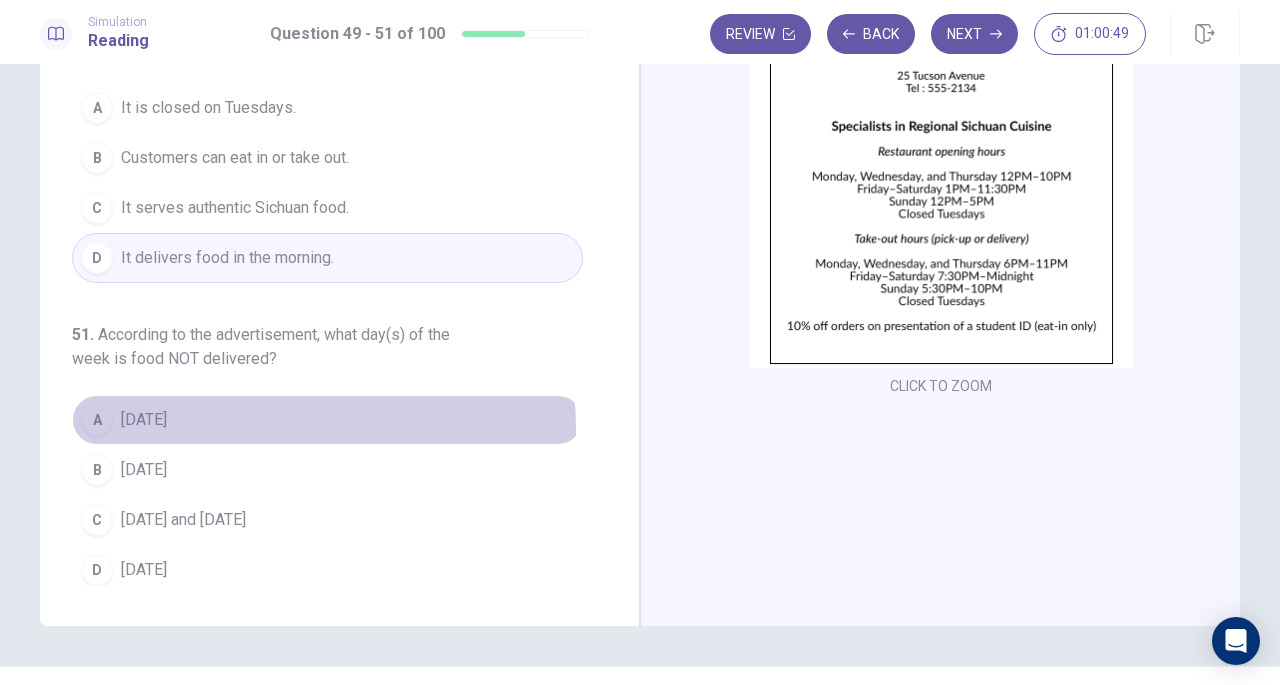 click on "A [DATE]" at bounding box center [327, 420] 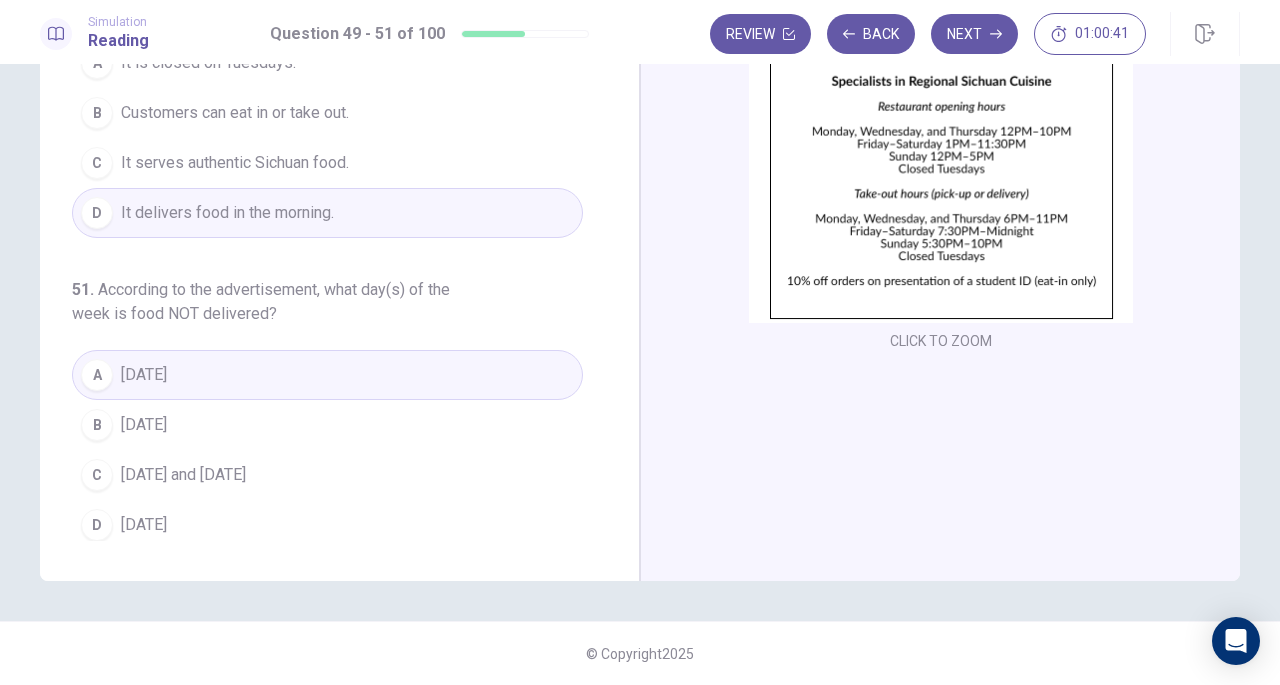 scroll, scrollTop: 0, scrollLeft: 0, axis: both 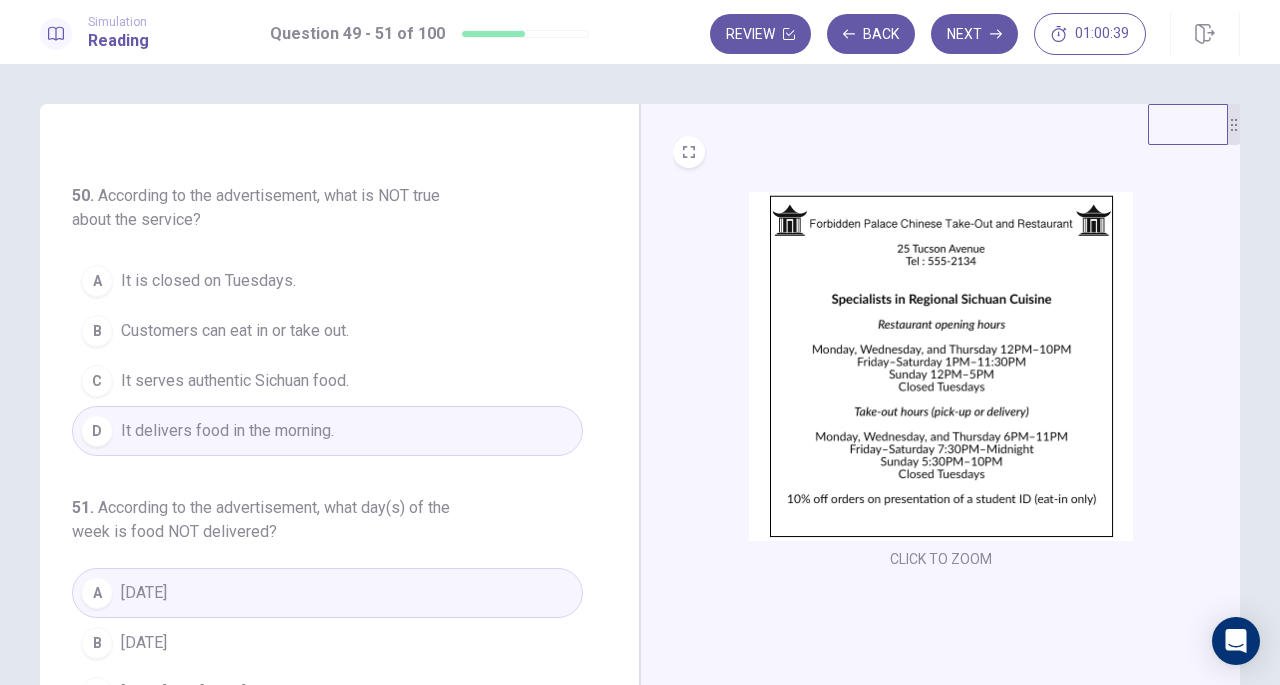 click on "Next" at bounding box center [974, 34] 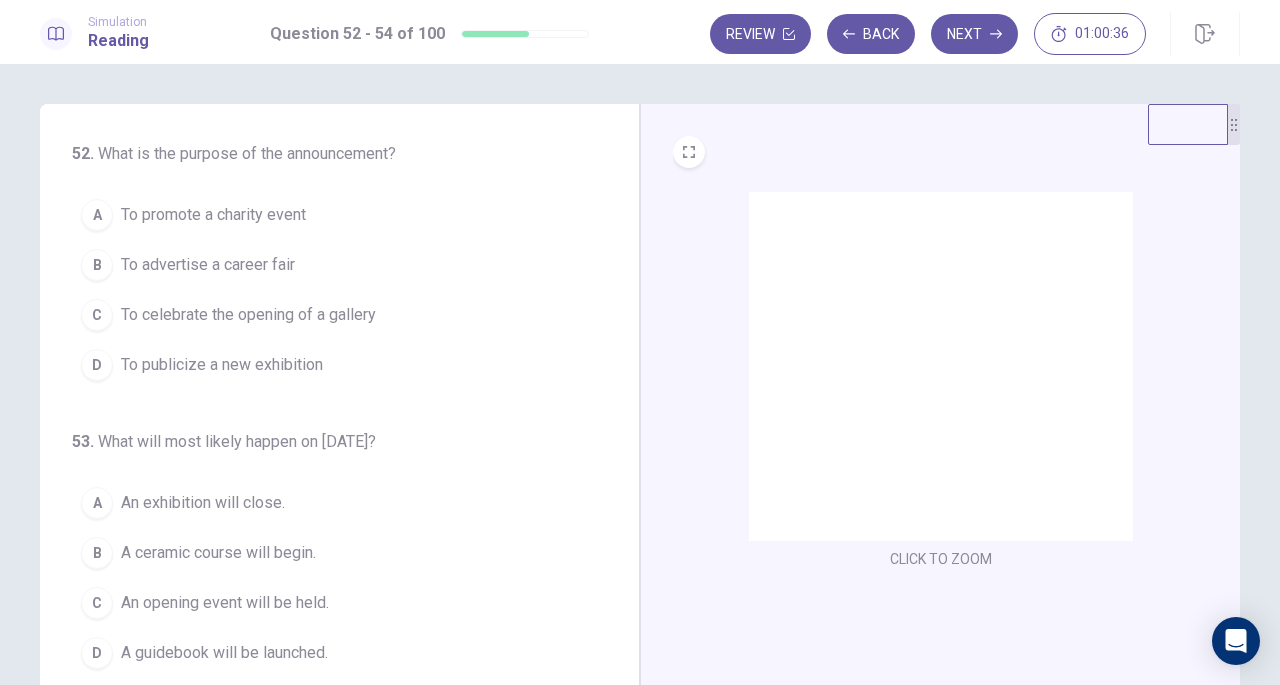 scroll, scrollTop: 0, scrollLeft: 0, axis: both 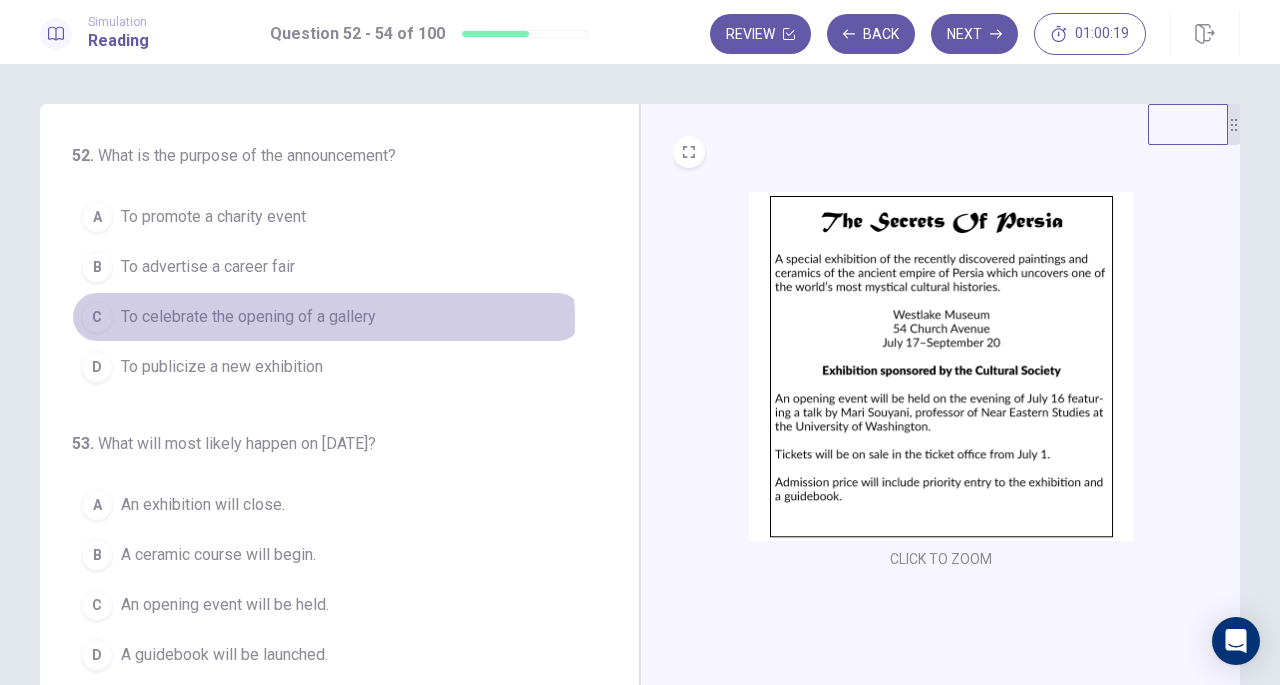 click on "To celebrate the opening of a gallery" at bounding box center (248, 317) 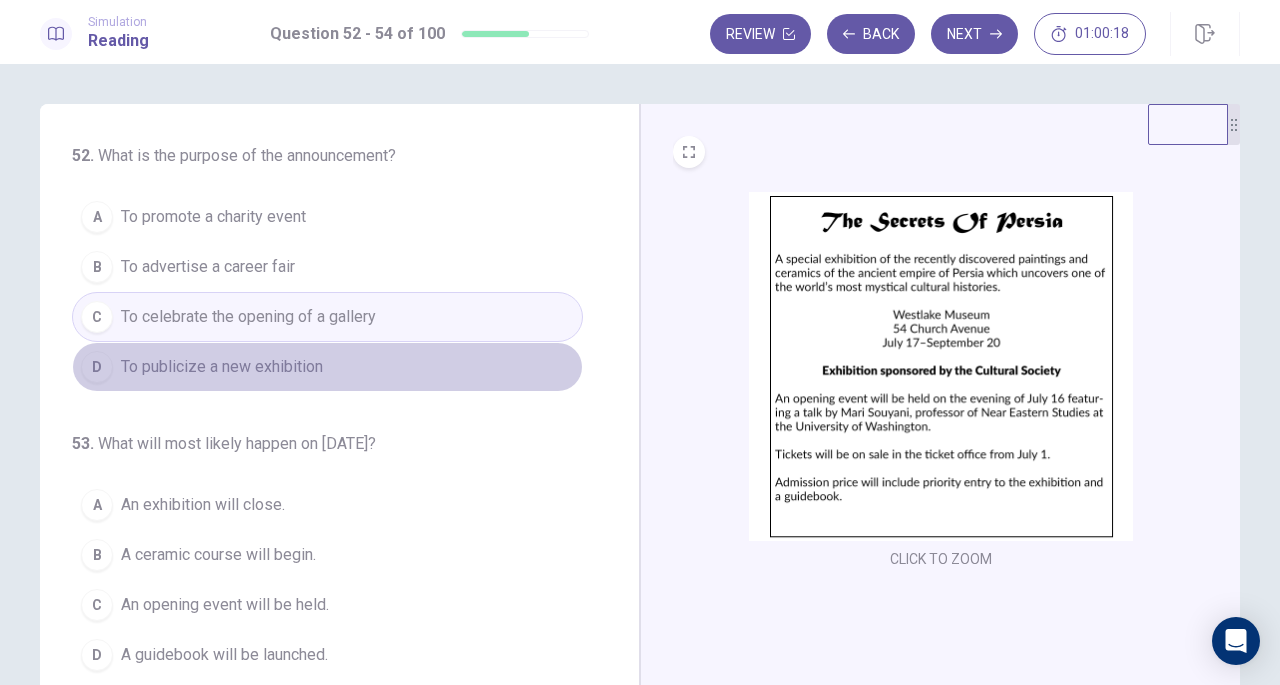 click on "D To publicize a new exhibition" at bounding box center [327, 367] 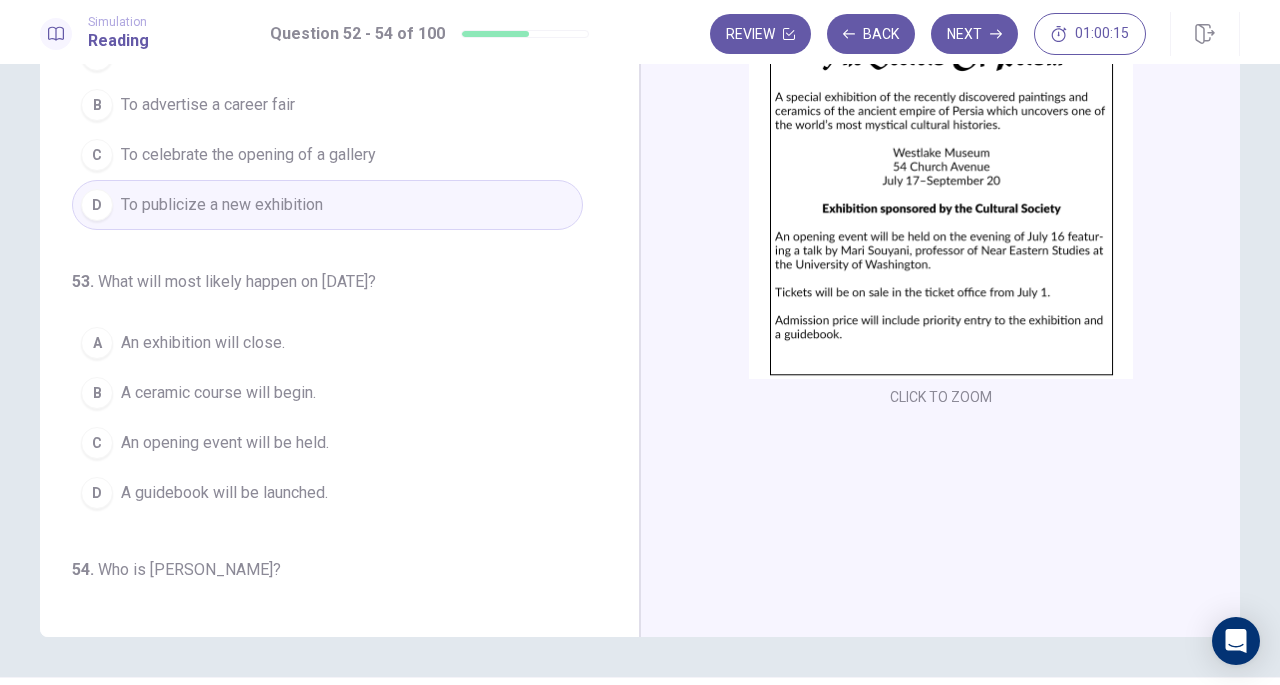 scroll, scrollTop: 163, scrollLeft: 0, axis: vertical 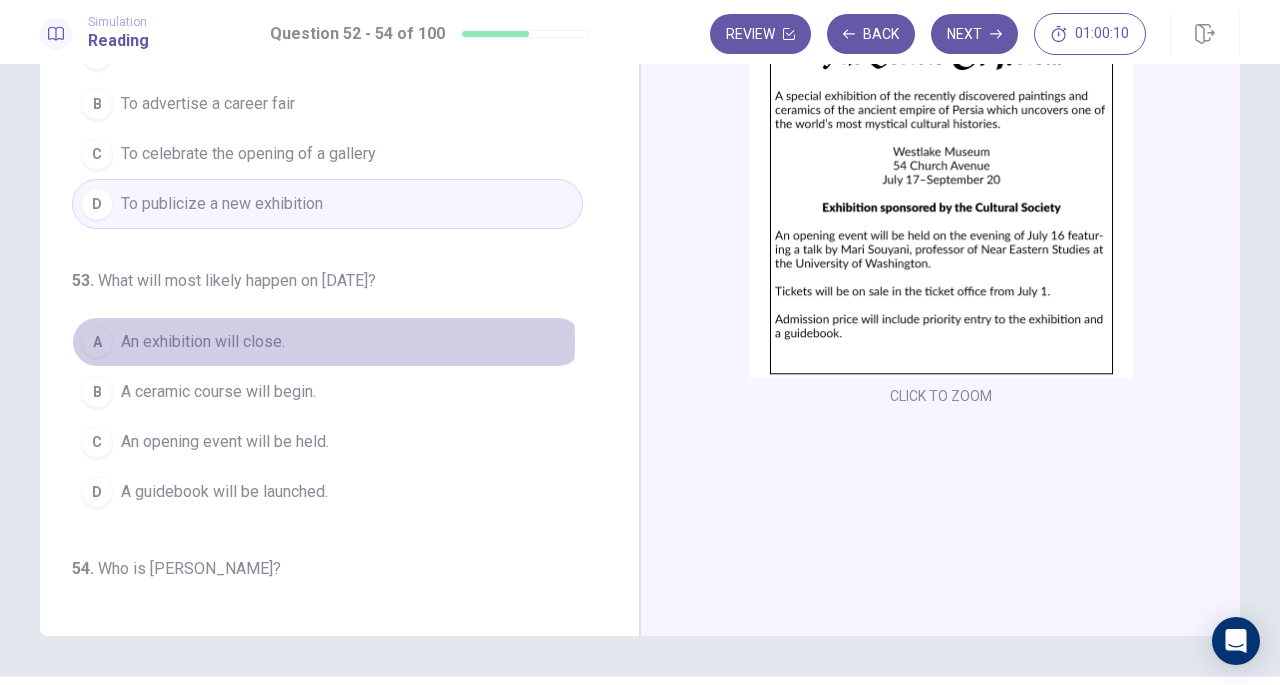 click on "A An exhibition will close." at bounding box center [327, 342] 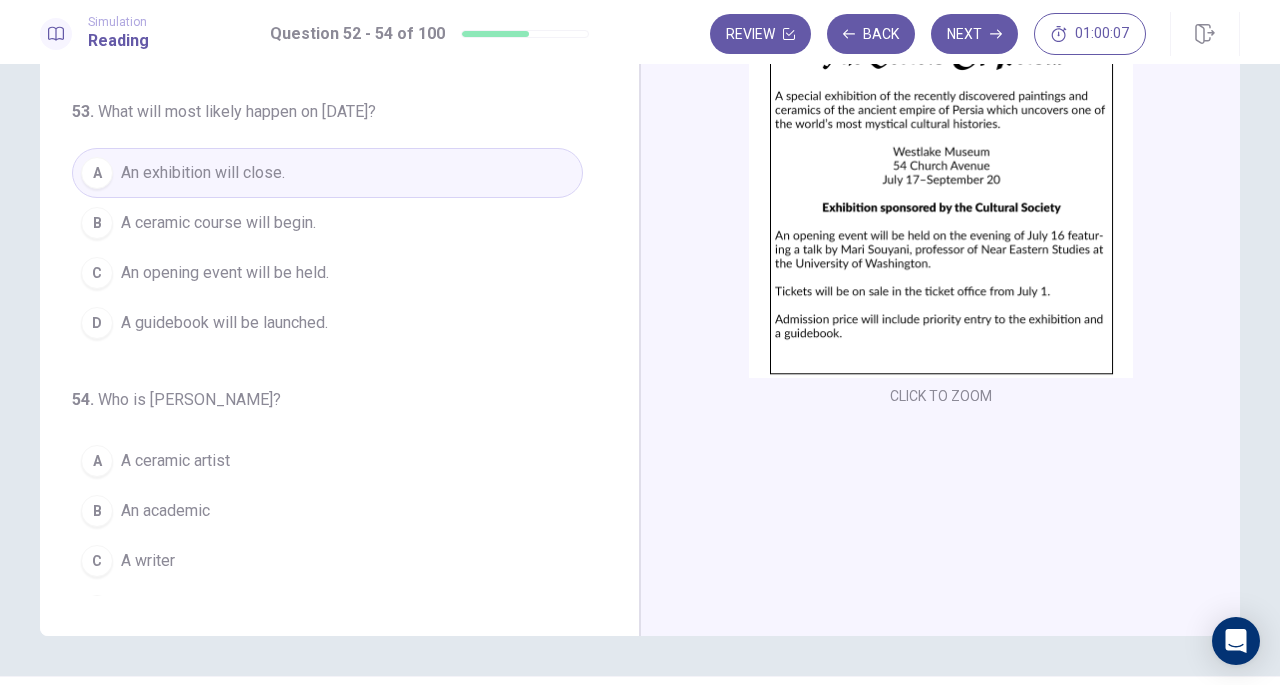 scroll, scrollTop: 200, scrollLeft: 0, axis: vertical 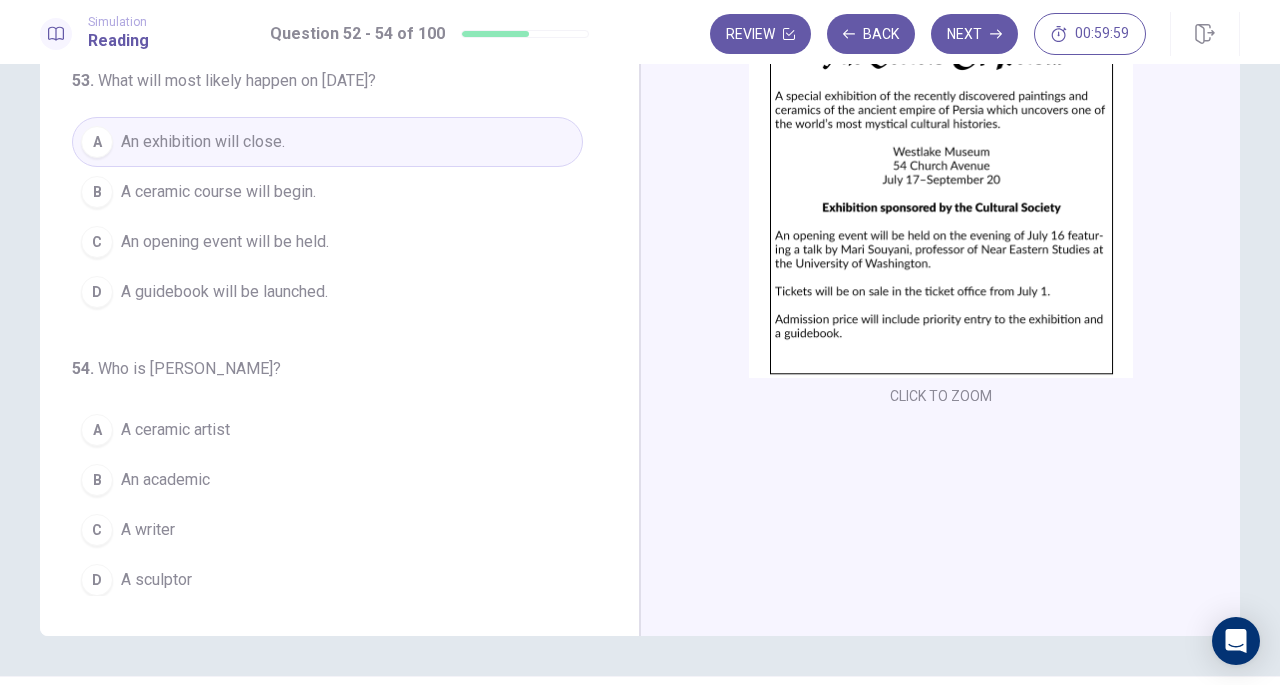 click on "B An academic" at bounding box center (327, 480) 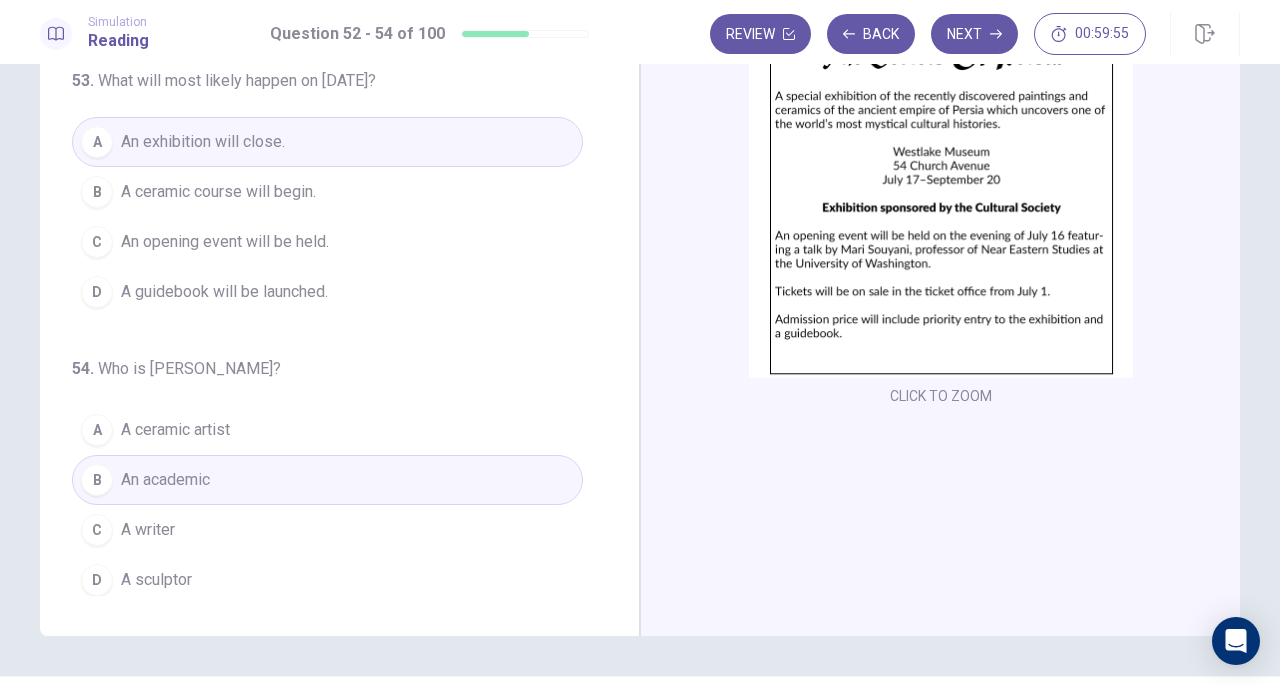 scroll, scrollTop: 0, scrollLeft: 0, axis: both 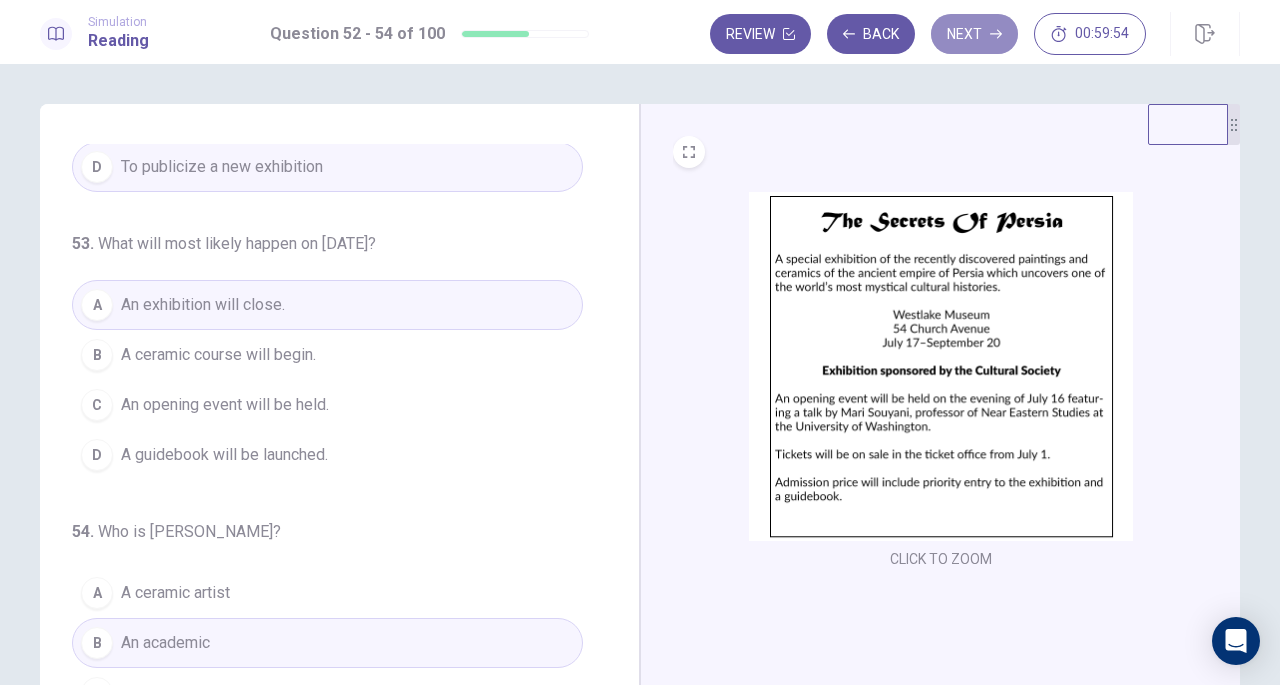 click on "Next" at bounding box center (974, 34) 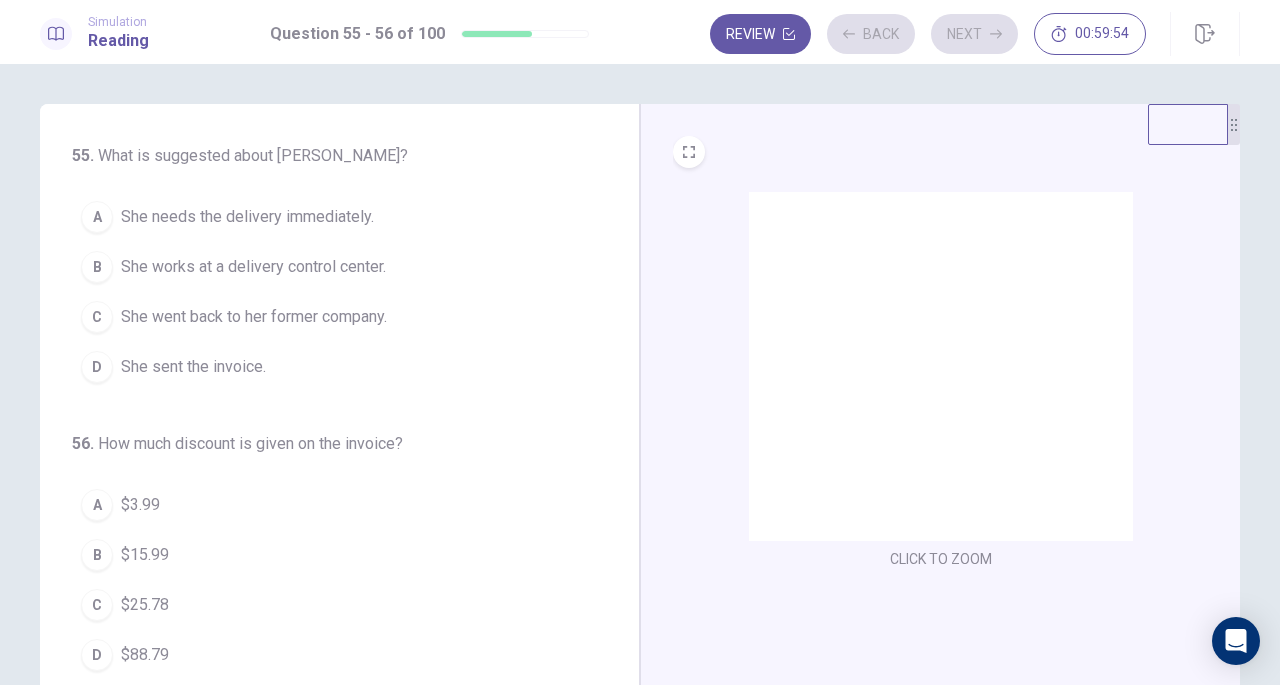 scroll, scrollTop: 0, scrollLeft: 0, axis: both 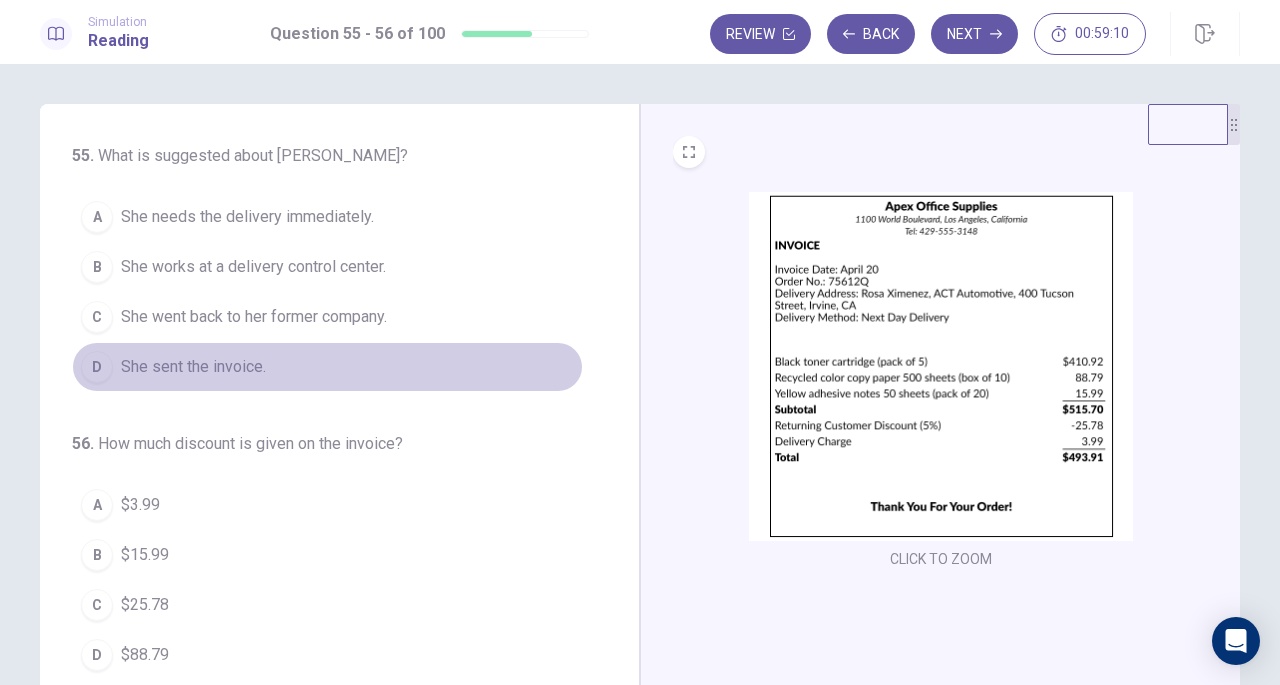 click on "She sent the invoice." at bounding box center [193, 367] 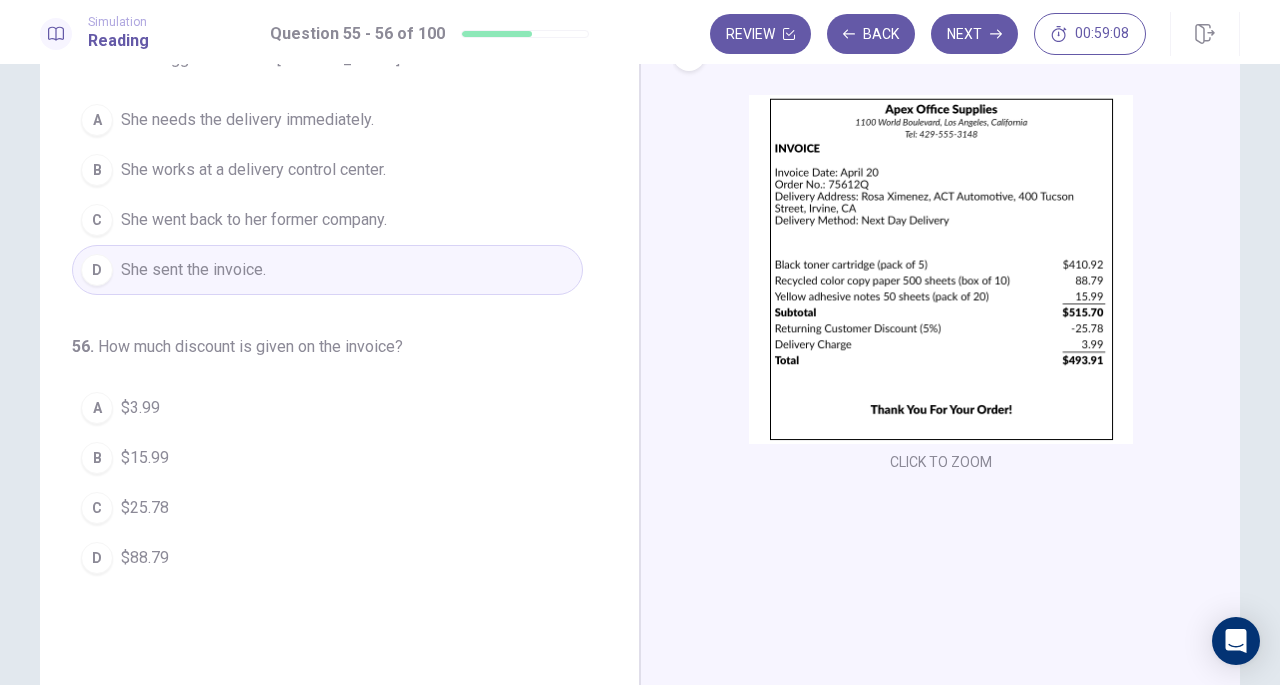 scroll, scrollTop: 99, scrollLeft: 0, axis: vertical 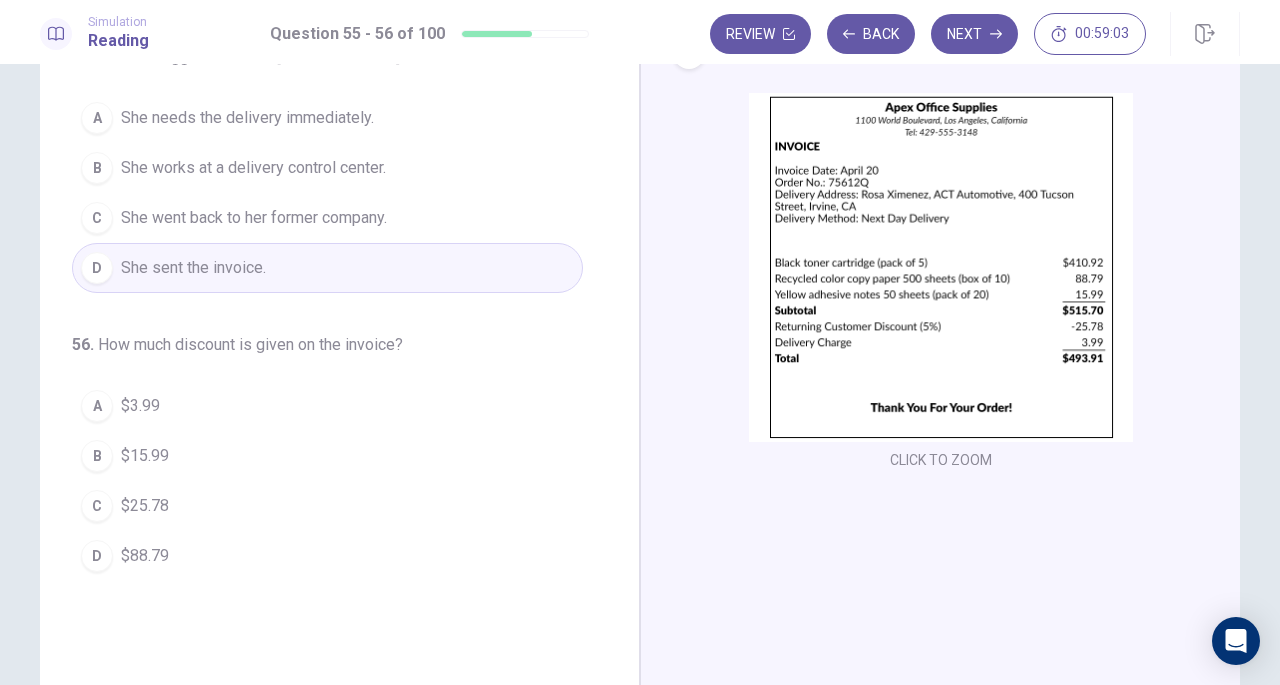 click on "$25.78" at bounding box center (145, 506) 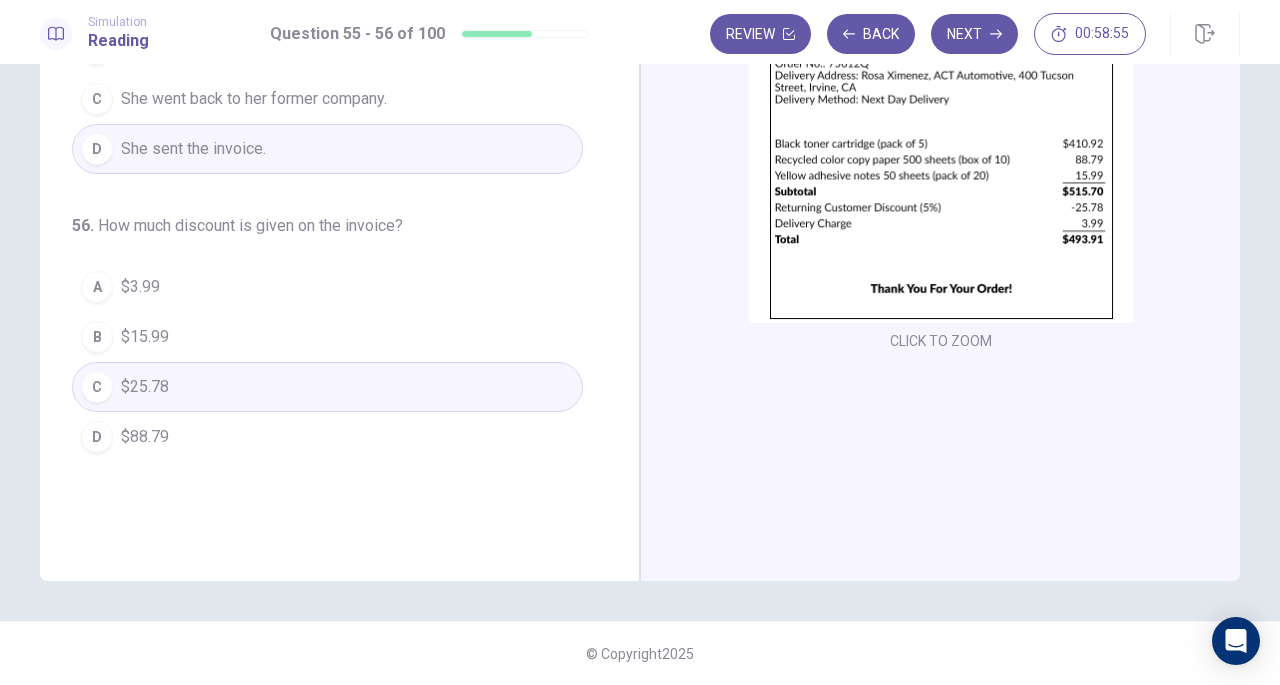 scroll, scrollTop: 0, scrollLeft: 0, axis: both 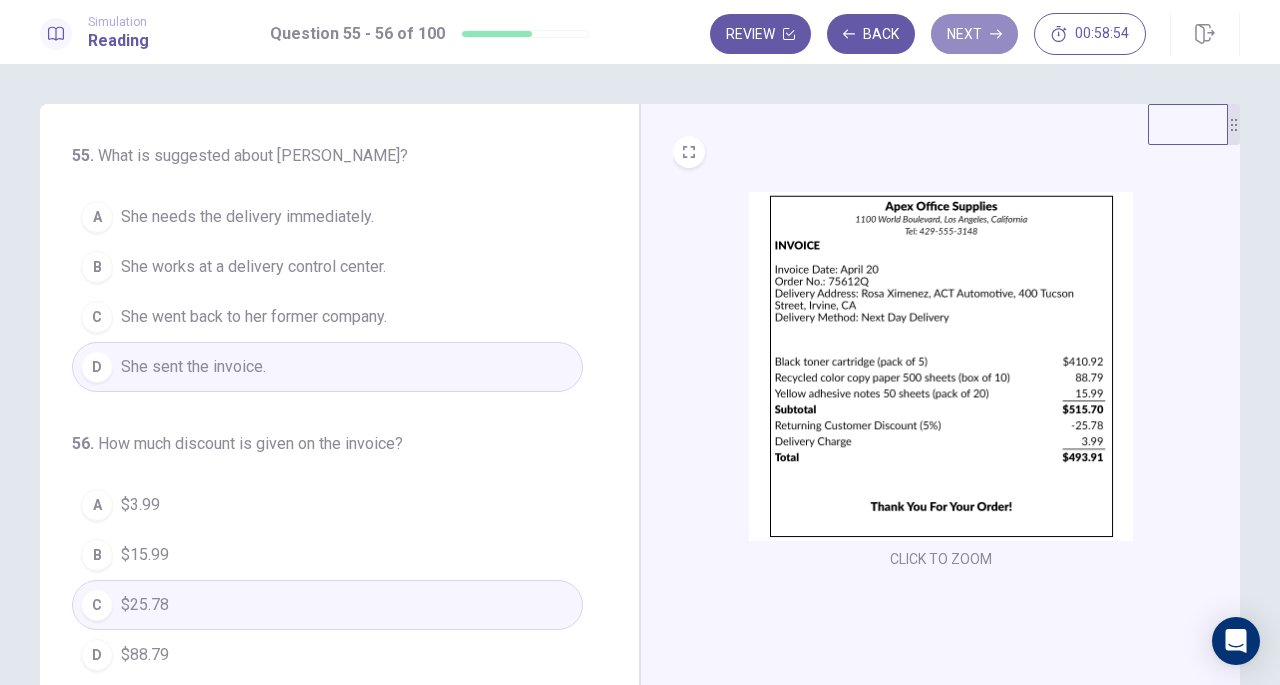 click on "Next" at bounding box center [974, 34] 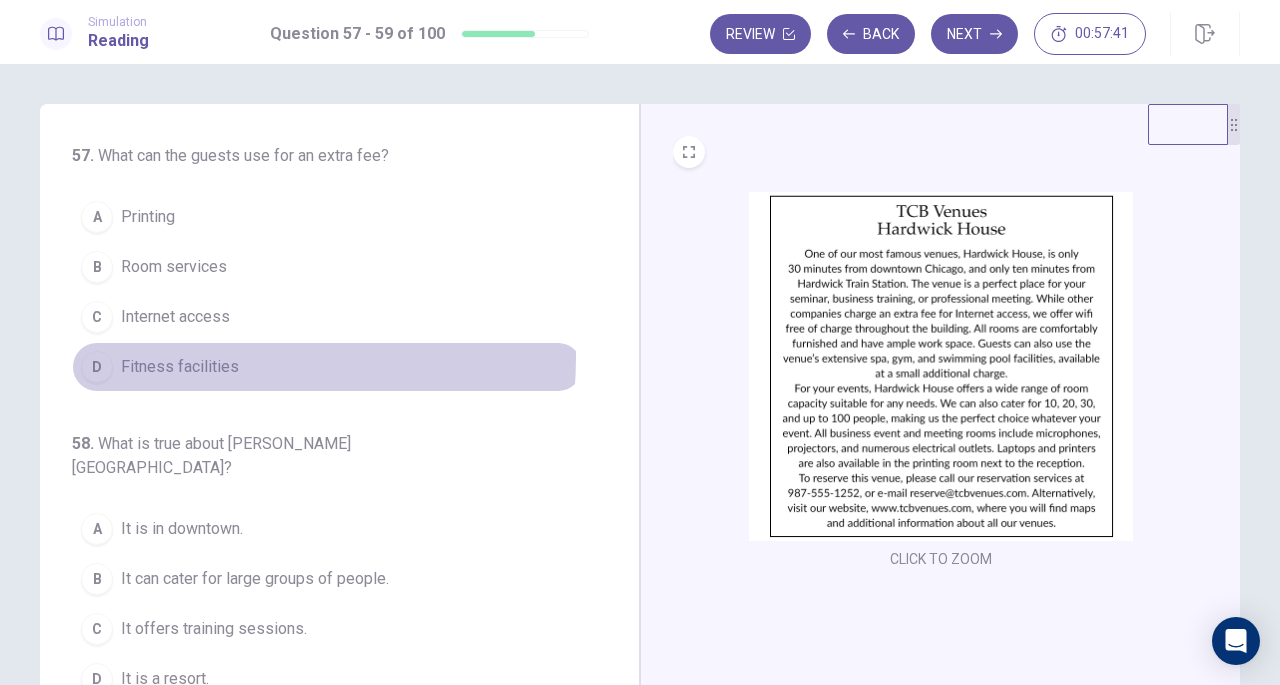 click on "Fitness facilities" at bounding box center [180, 367] 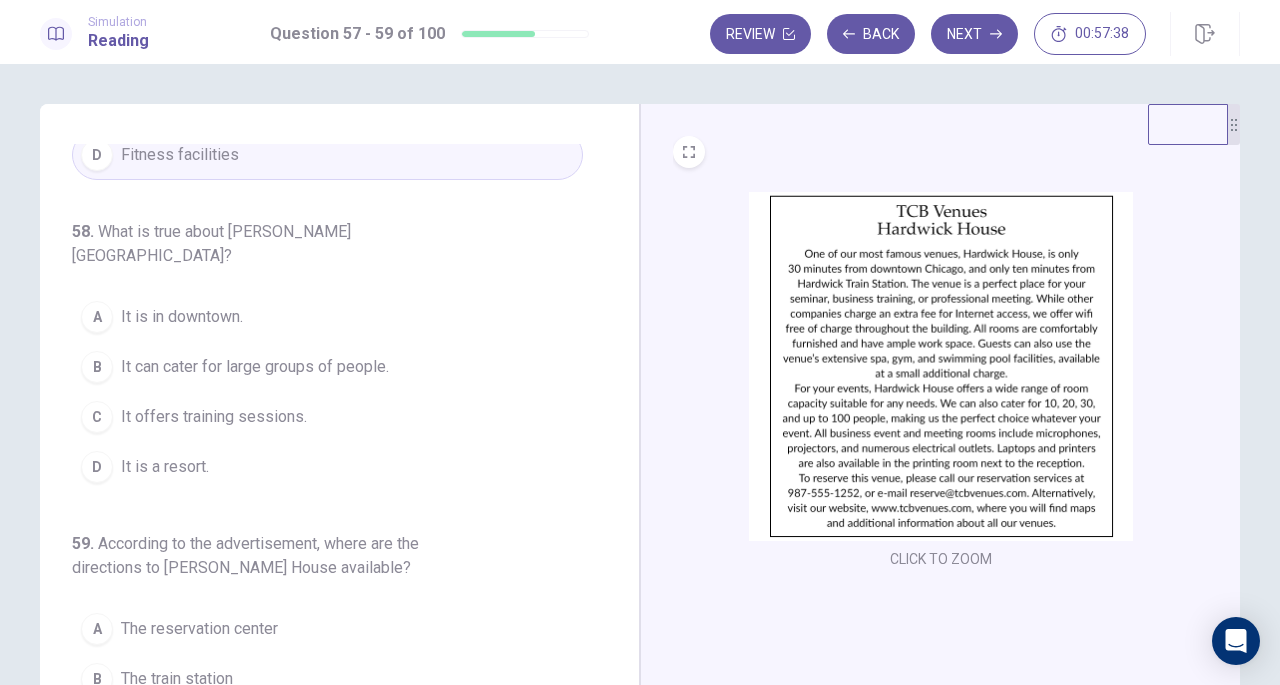 scroll, scrollTop: 215, scrollLeft: 0, axis: vertical 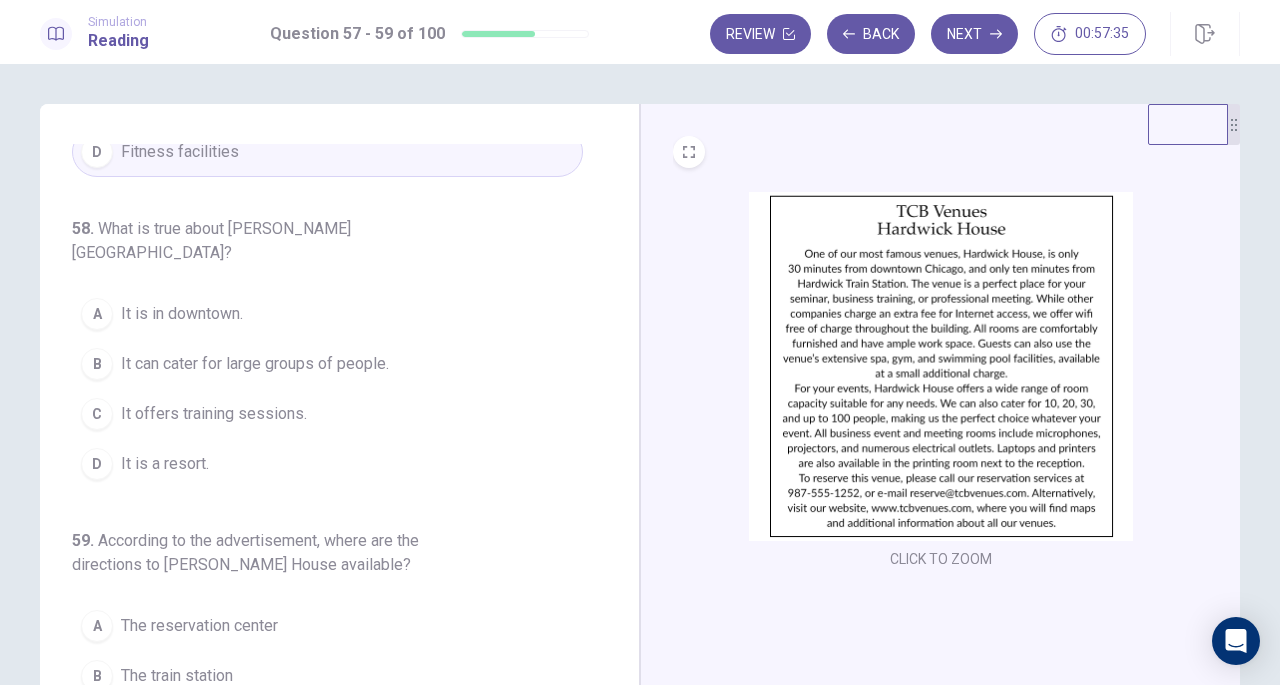 click on "It can cater for large groups of people." at bounding box center [255, 364] 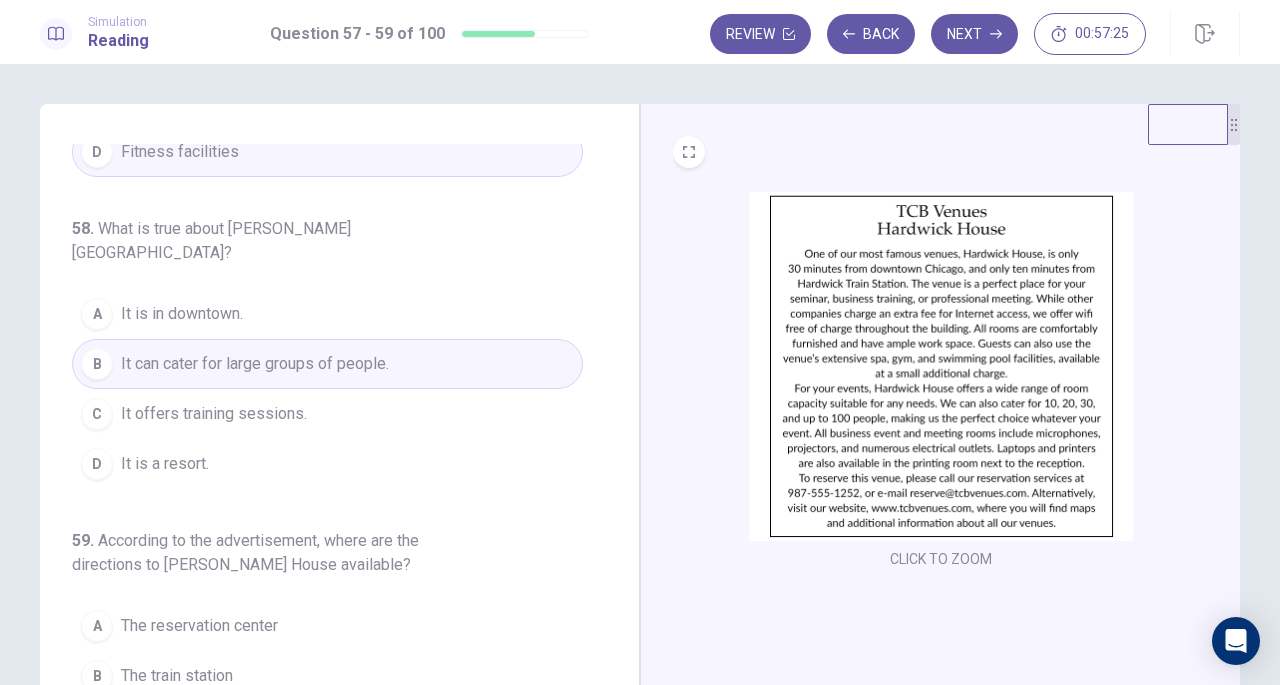 scroll, scrollTop: 224, scrollLeft: 0, axis: vertical 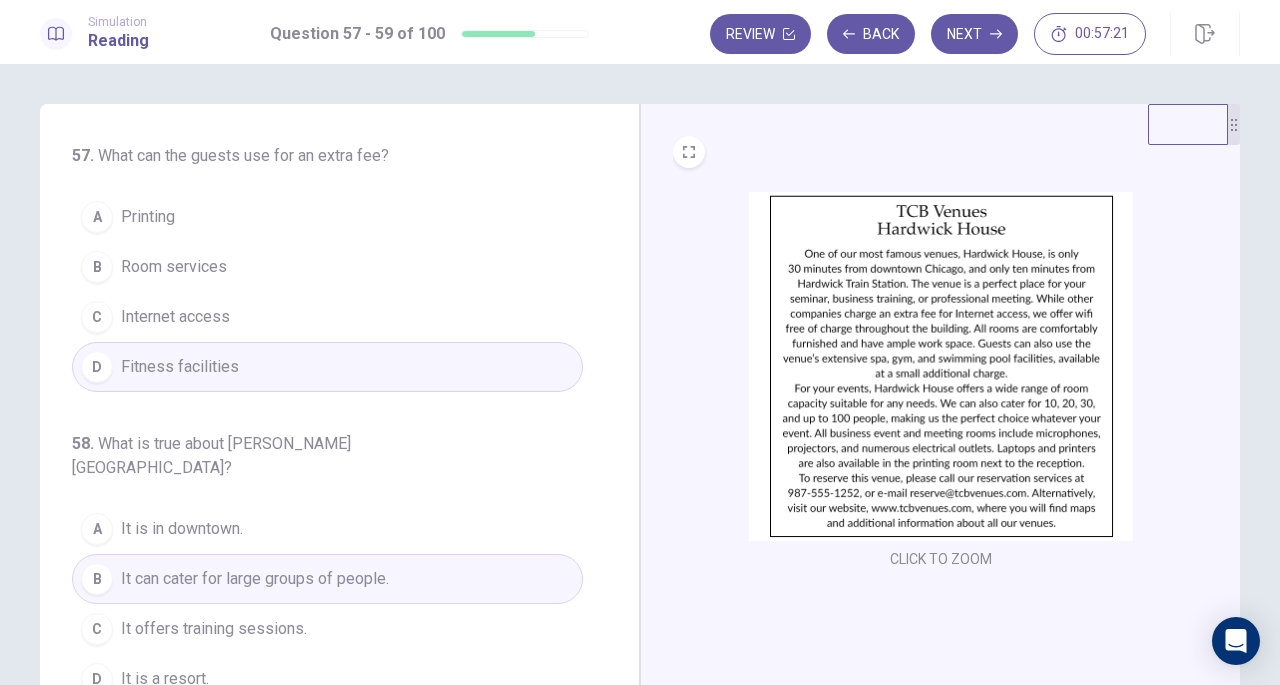 click on "Back" at bounding box center (871, 34) 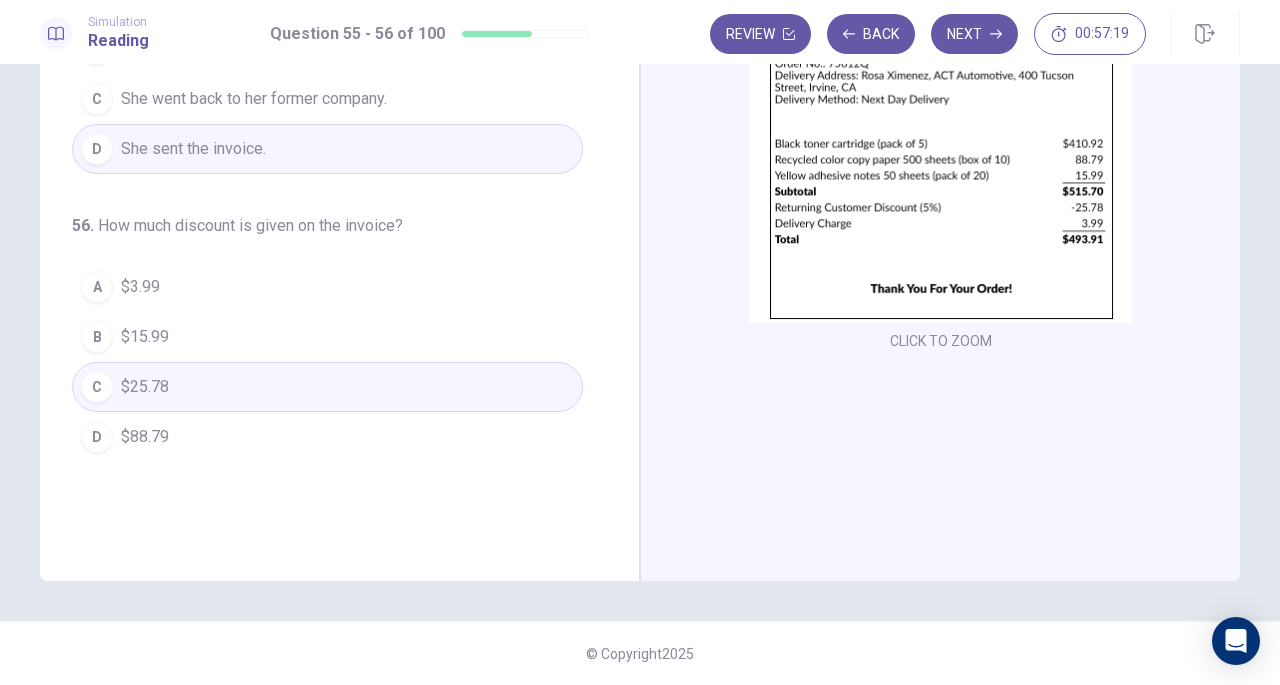 scroll, scrollTop: 0, scrollLeft: 0, axis: both 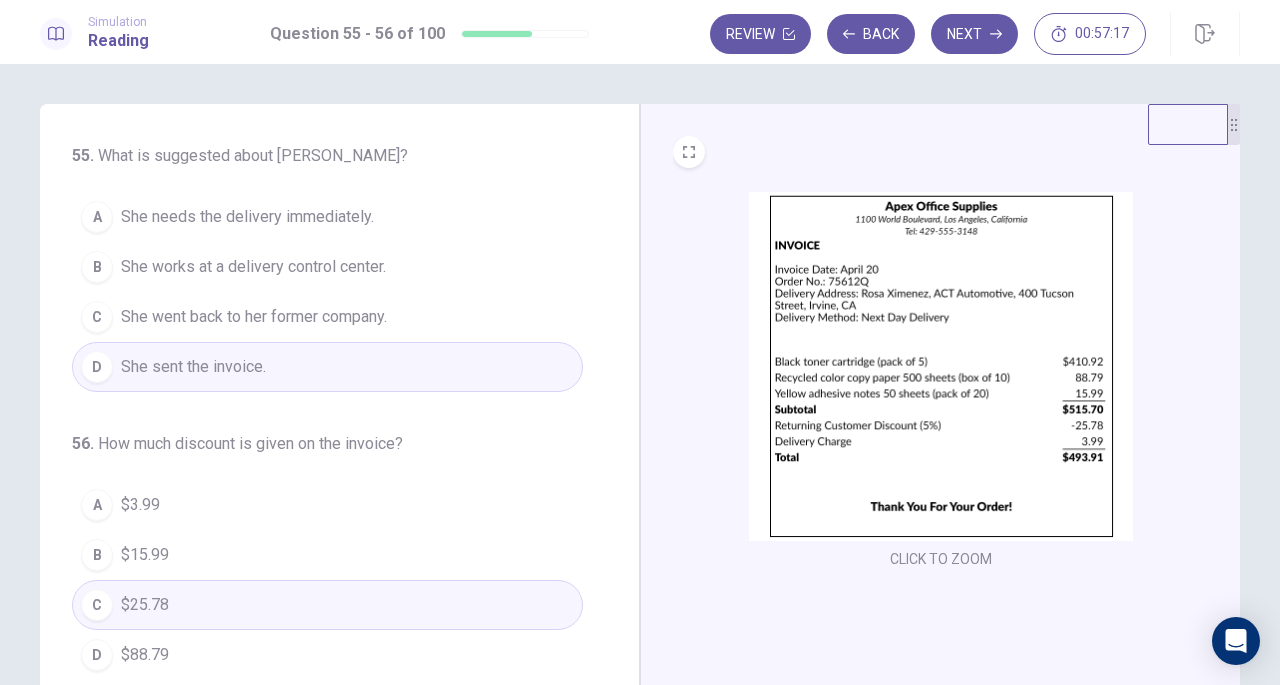 click on "Next" at bounding box center [974, 34] 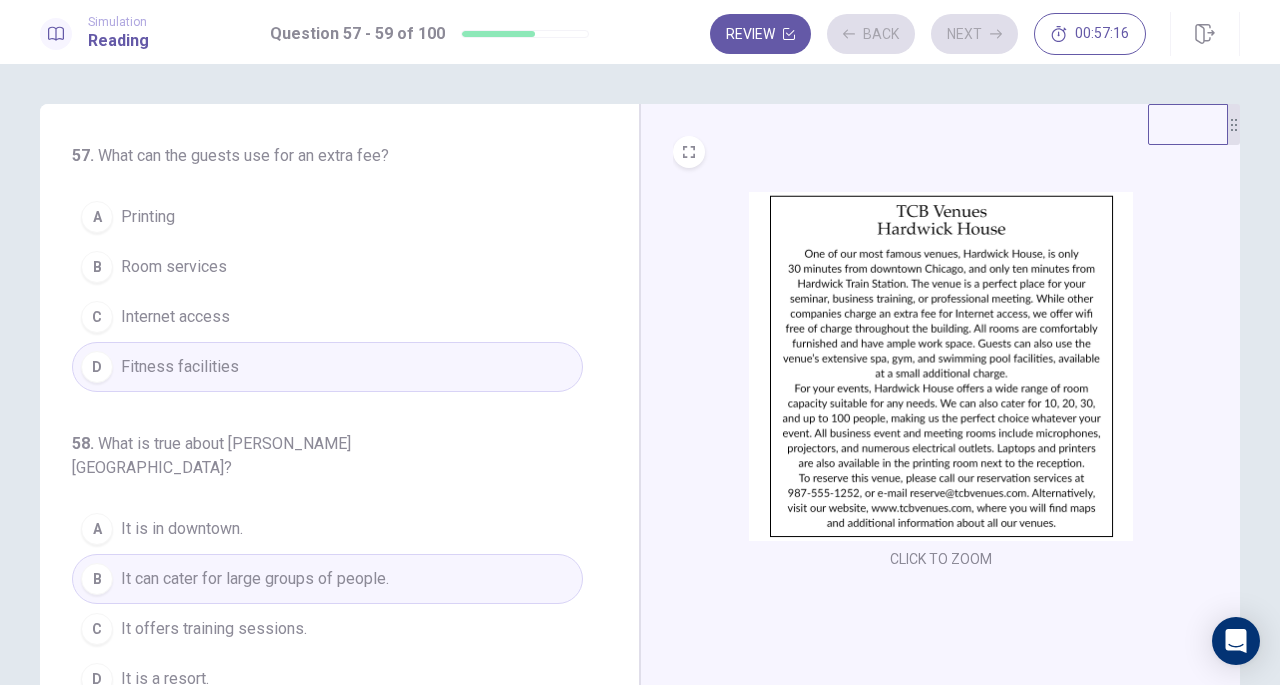 scroll, scrollTop: 224, scrollLeft: 0, axis: vertical 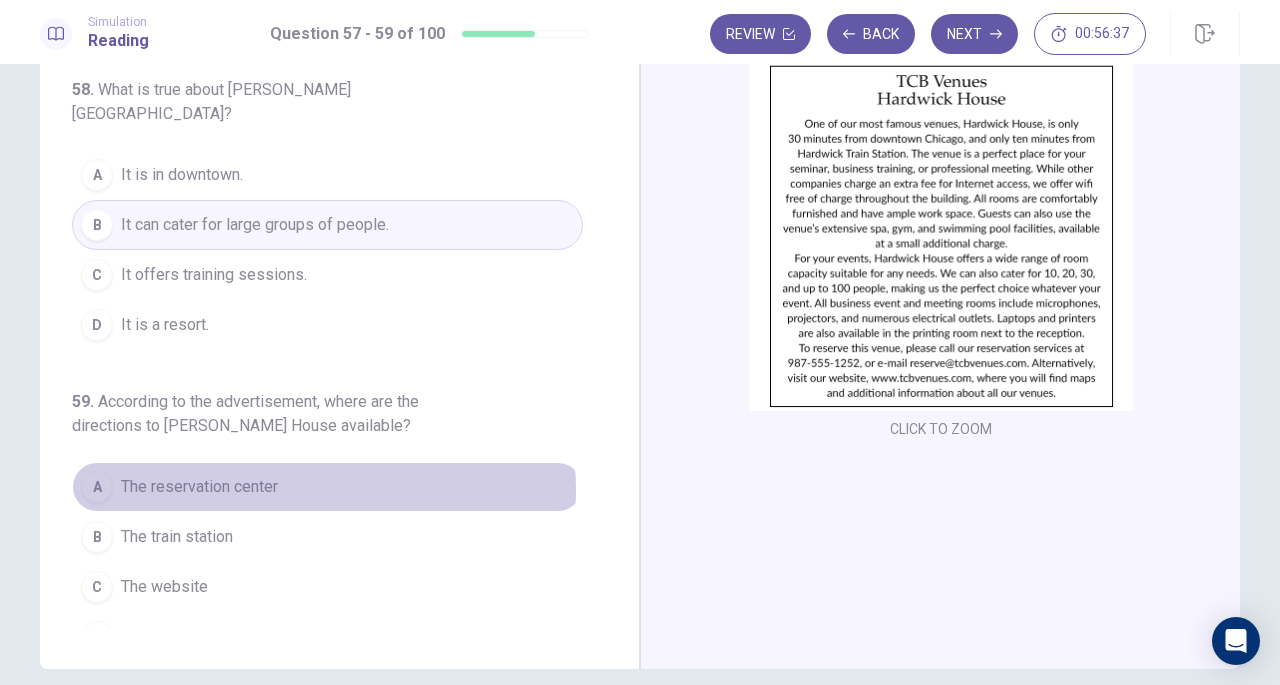 click on "A The reservation center" at bounding box center [327, 487] 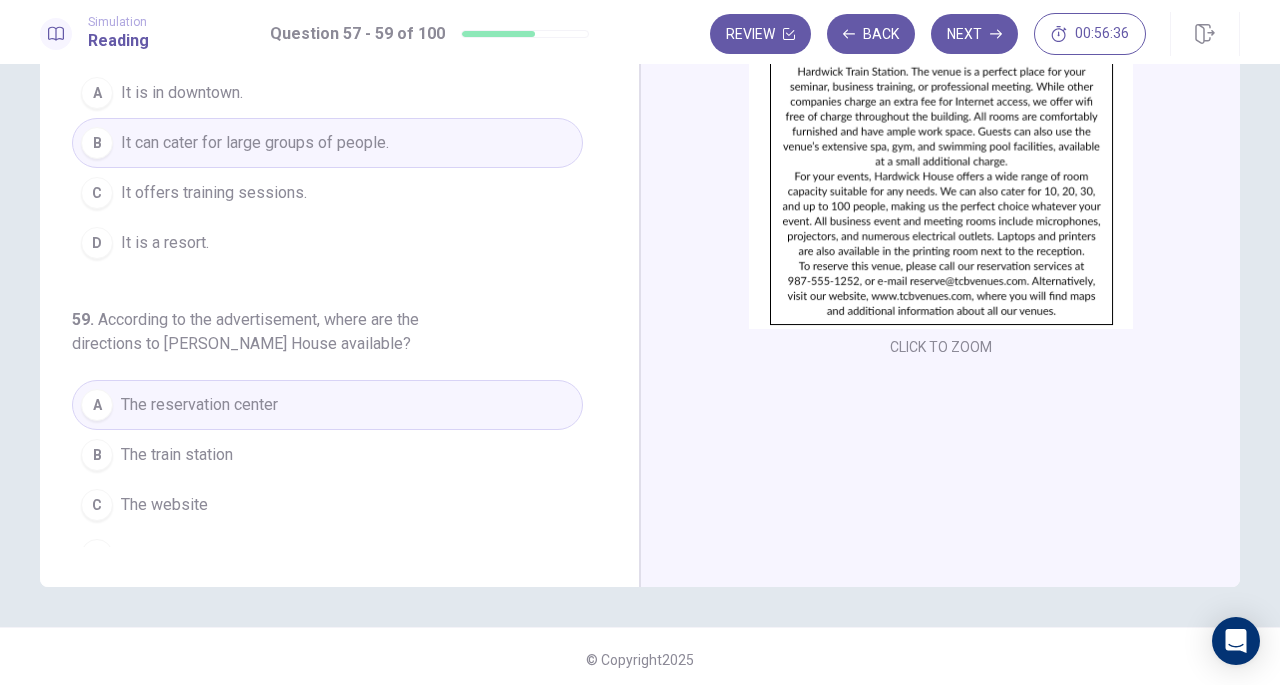 scroll, scrollTop: 218, scrollLeft: 0, axis: vertical 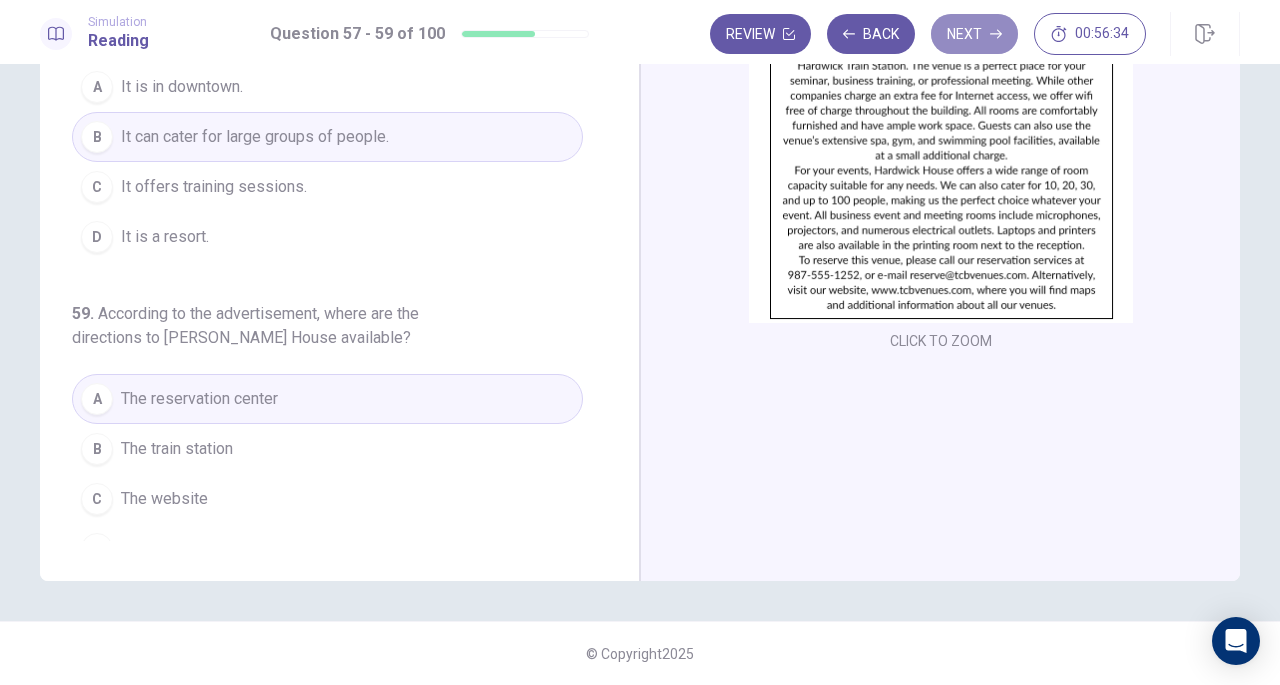click on "Next" at bounding box center [974, 34] 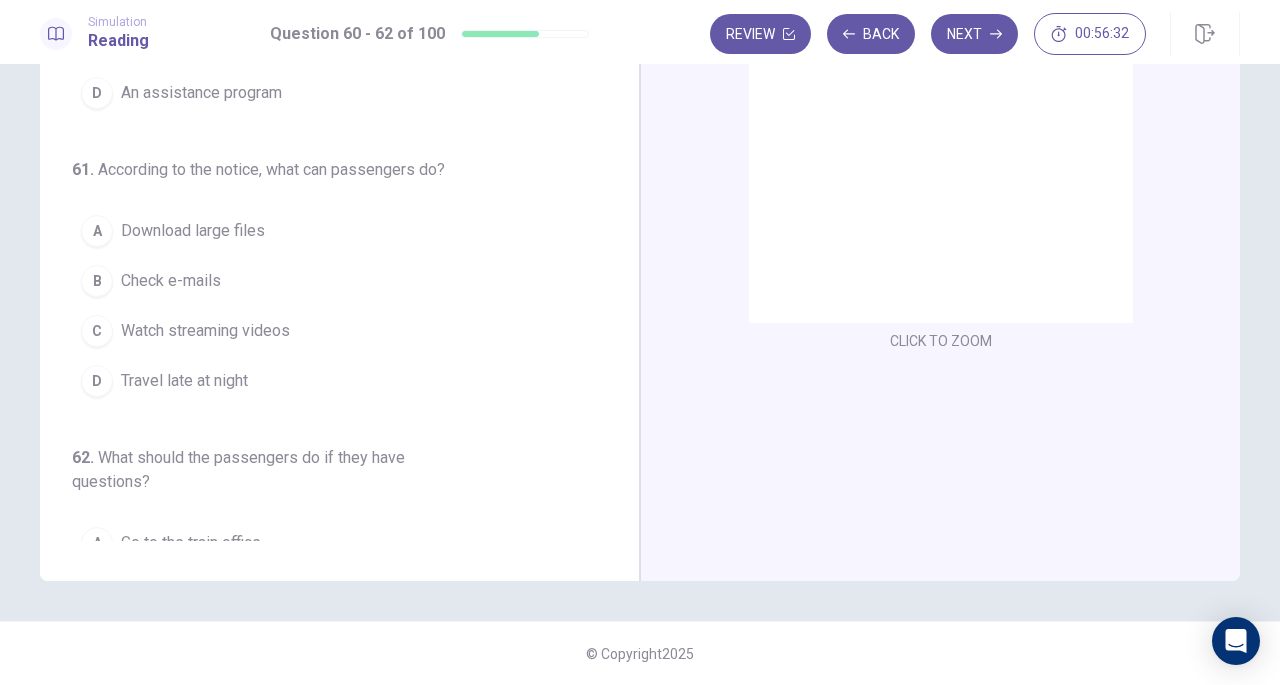 scroll, scrollTop: 0, scrollLeft: 0, axis: both 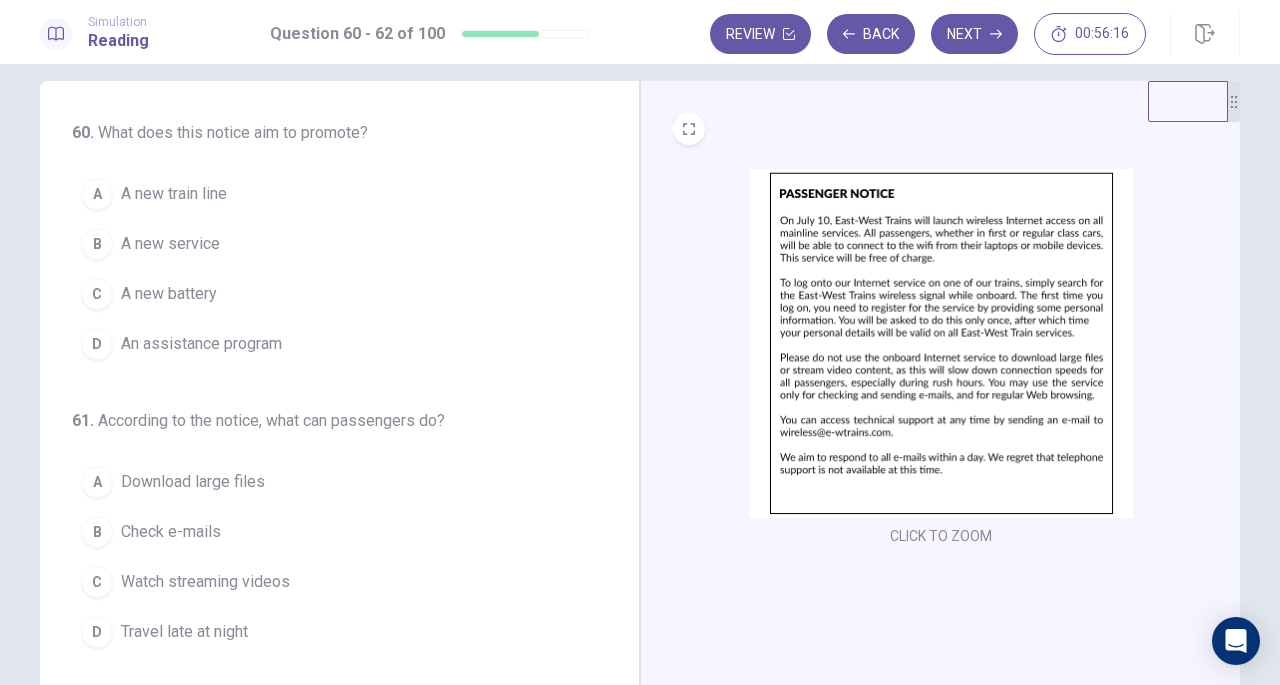 click on "B A new service" at bounding box center [327, 244] 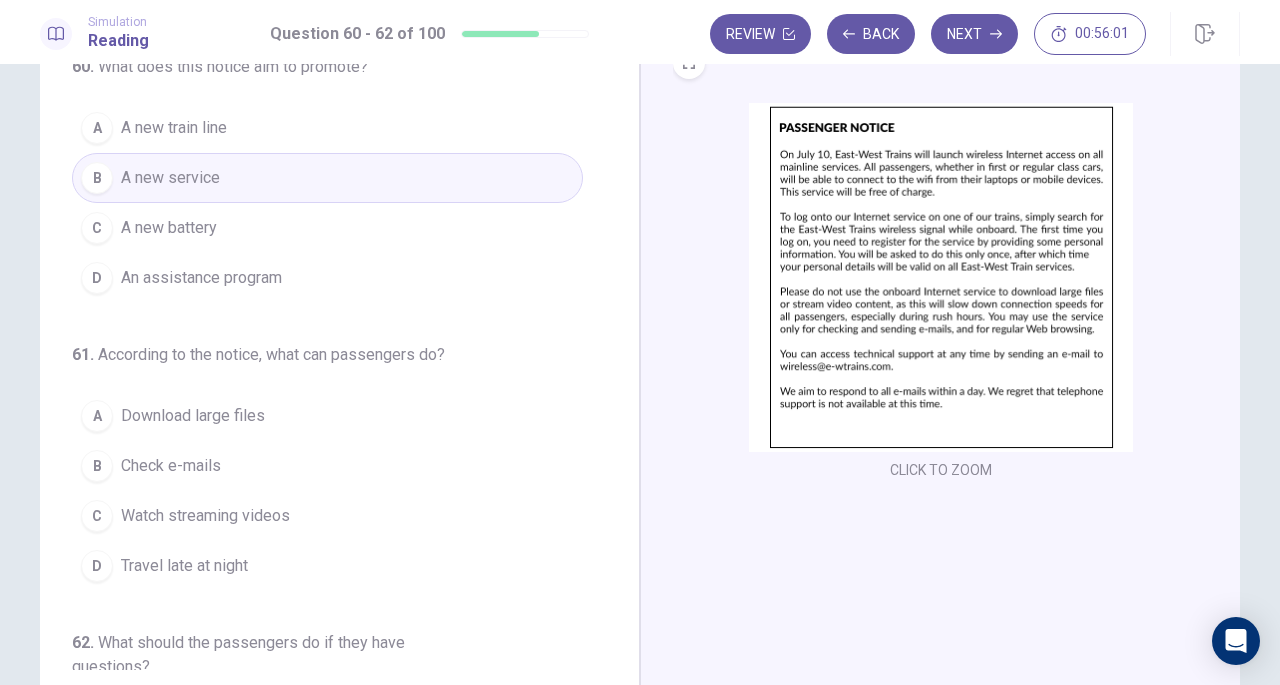 scroll, scrollTop: 135, scrollLeft: 0, axis: vertical 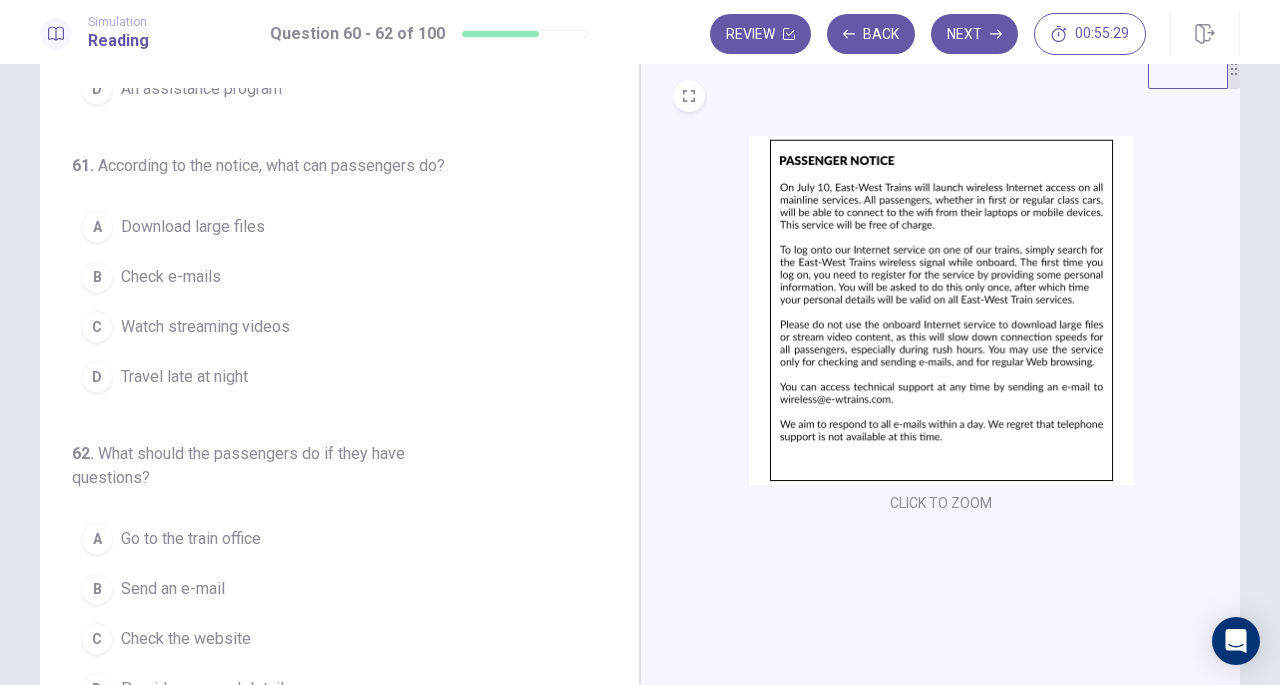 click on "B Check e-mails" at bounding box center (327, 277) 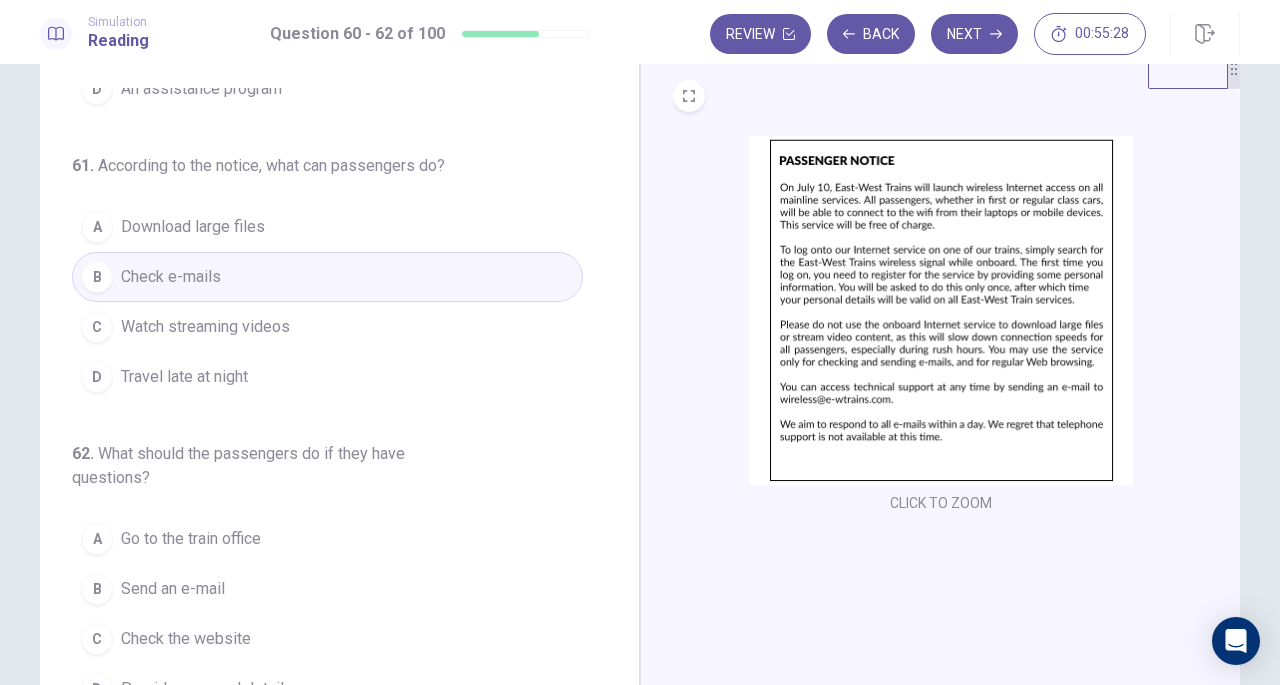 scroll, scrollTop: 224, scrollLeft: 0, axis: vertical 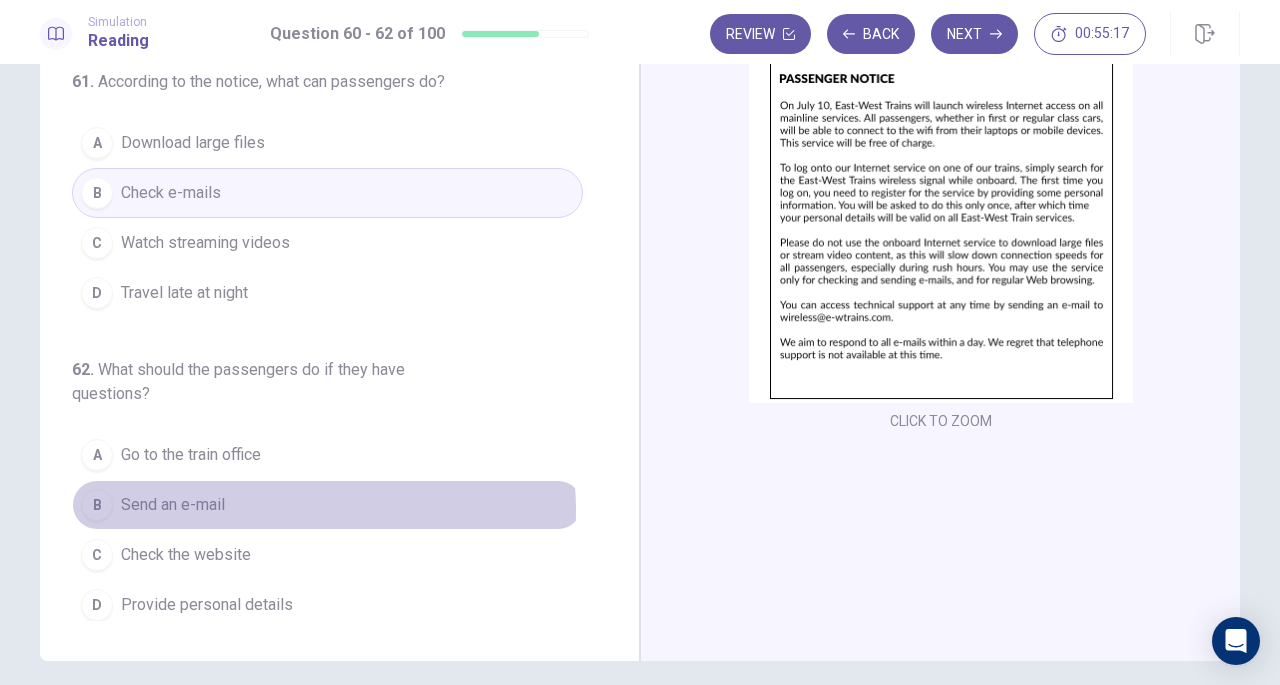 click on "B Send an e-mail" at bounding box center (327, 505) 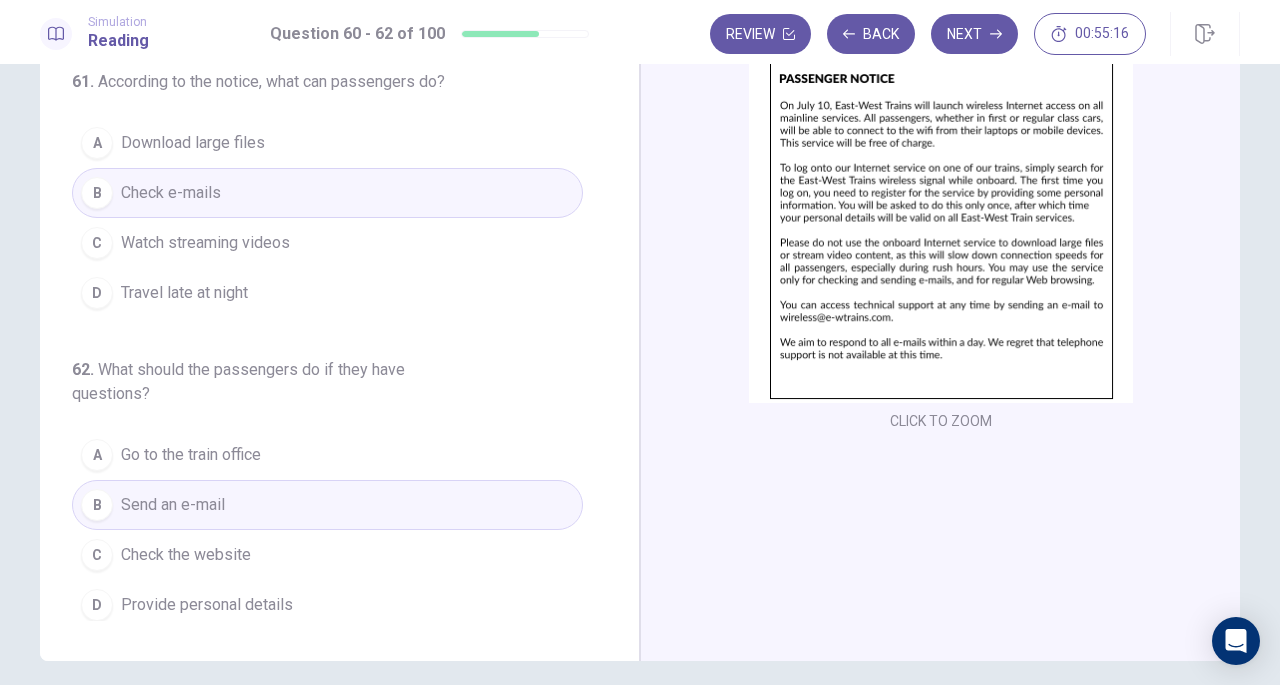 scroll, scrollTop: 218, scrollLeft: 0, axis: vertical 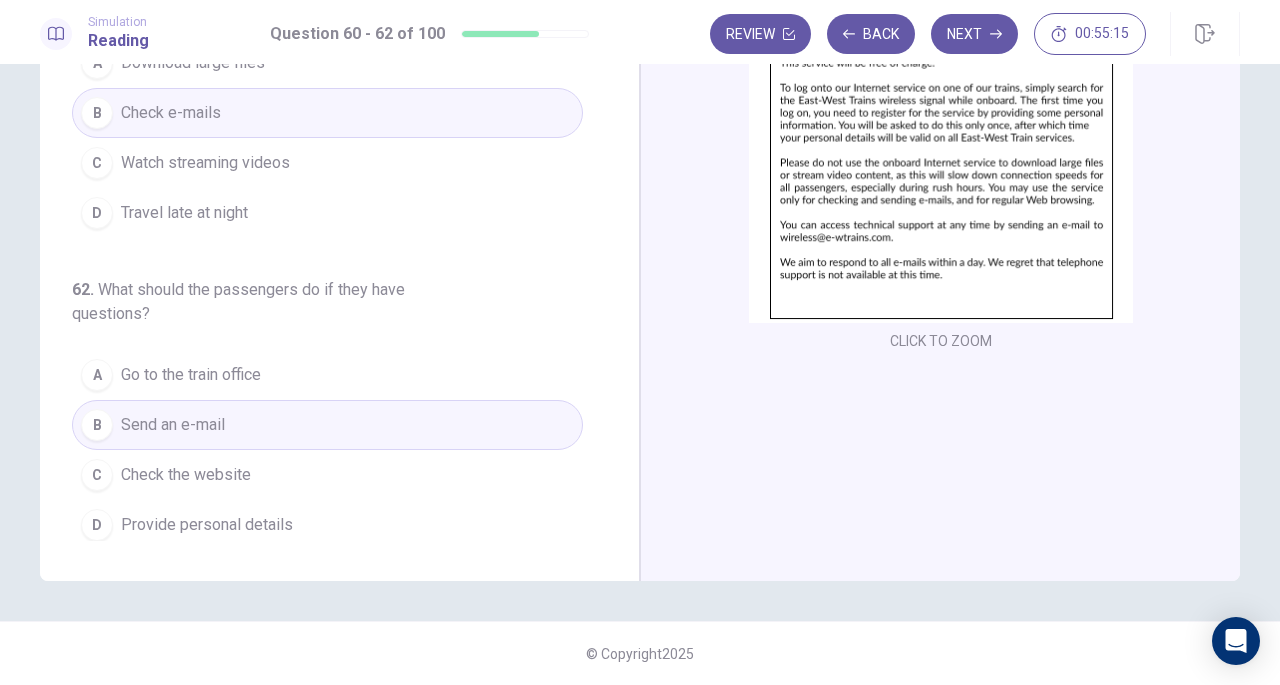 click on "Next" at bounding box center (974, 34) 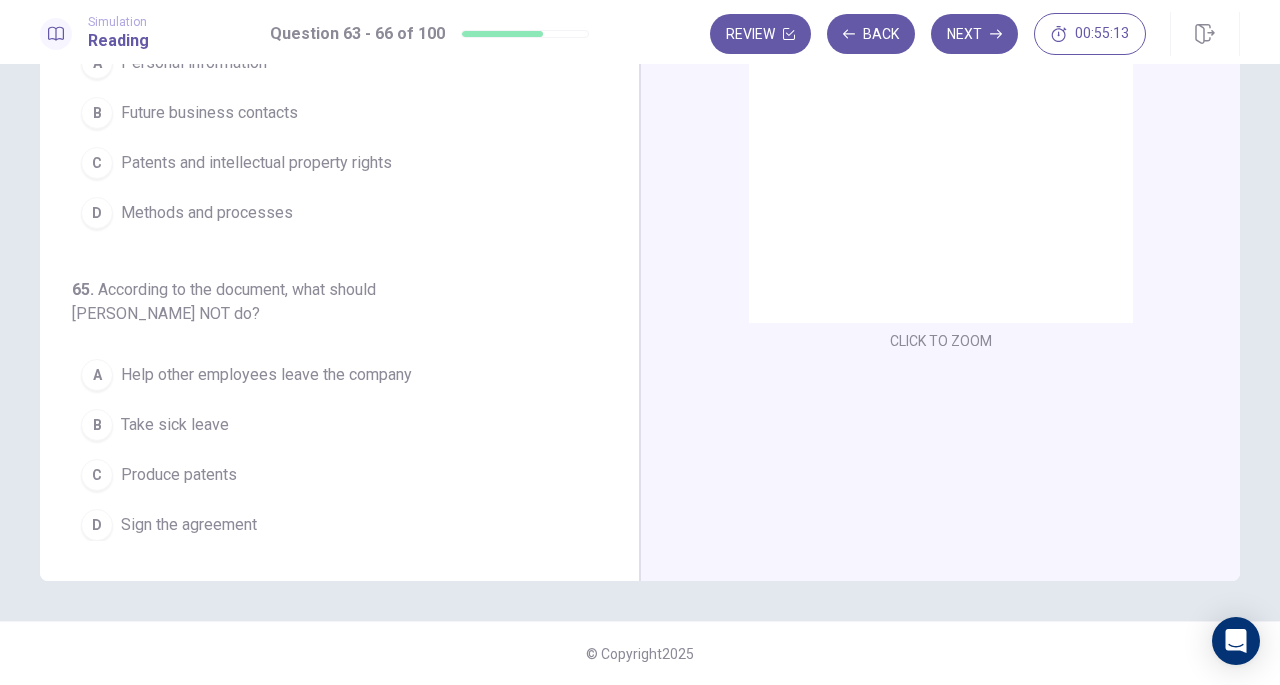 scroll, scrollTop: 0, scrollLeft: 0, axis: both 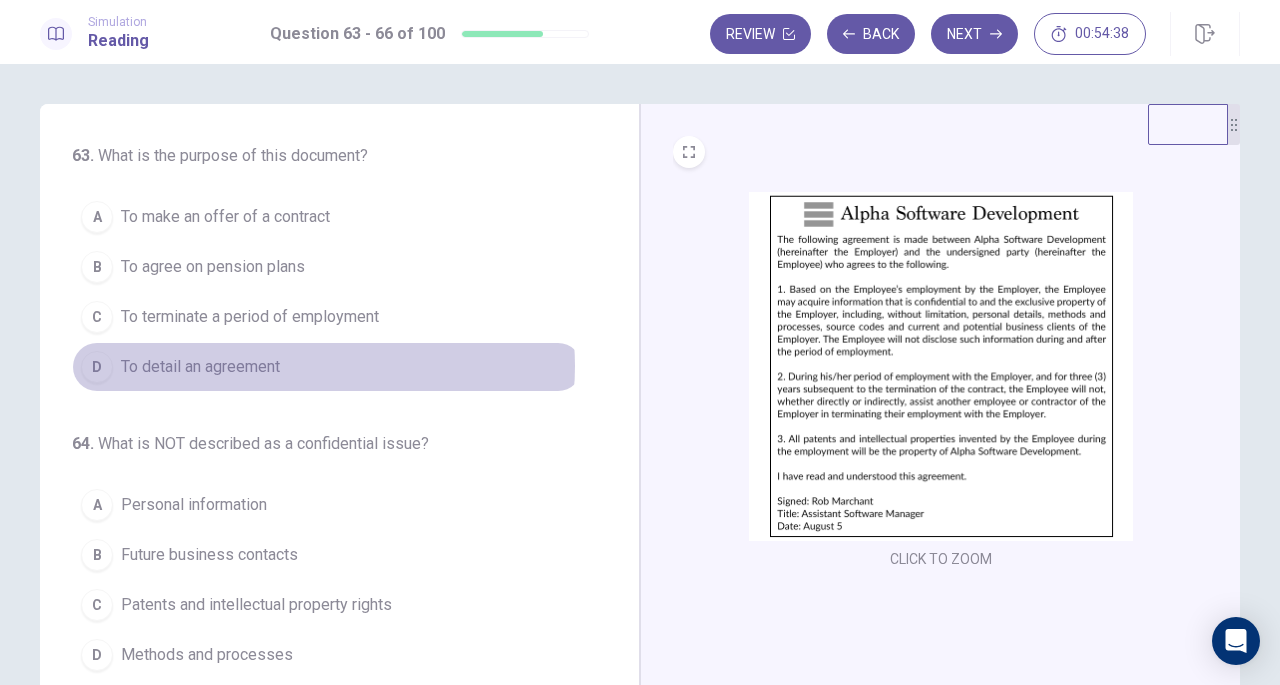 click on "D To detail an agreement" at bounding box center (327, 367) 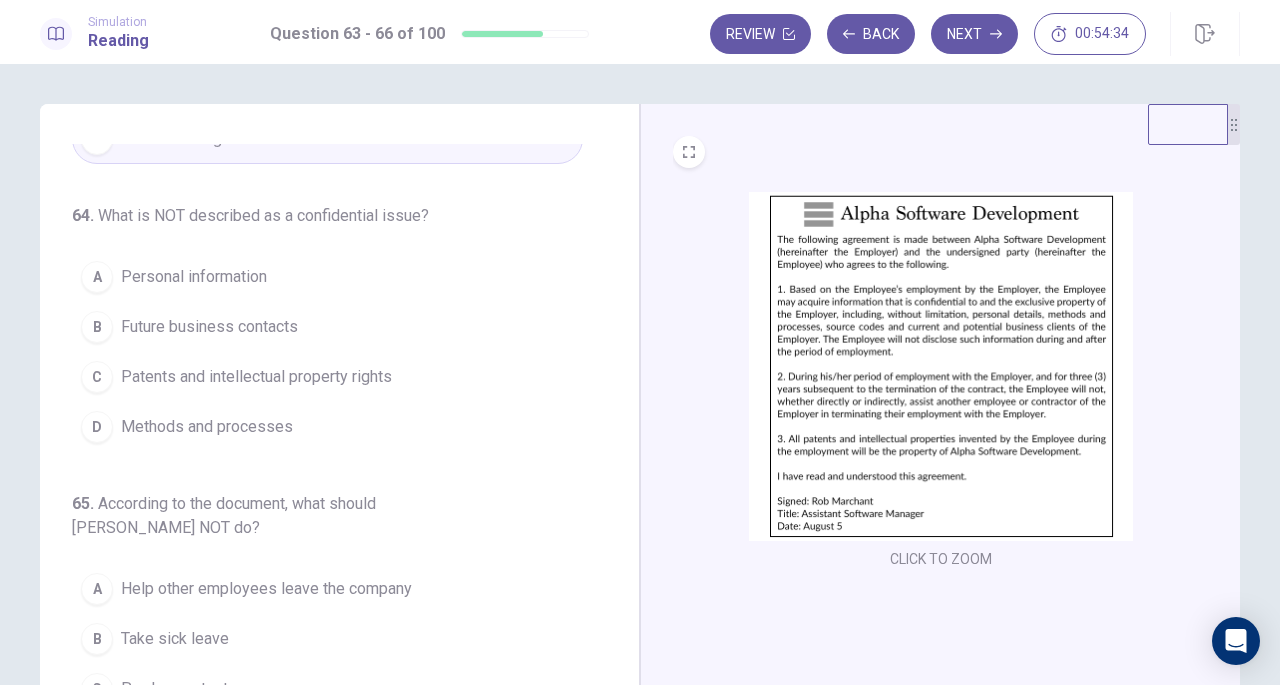 scroll, scrollTop: 229, scrollLeft: 0, axis: vertical 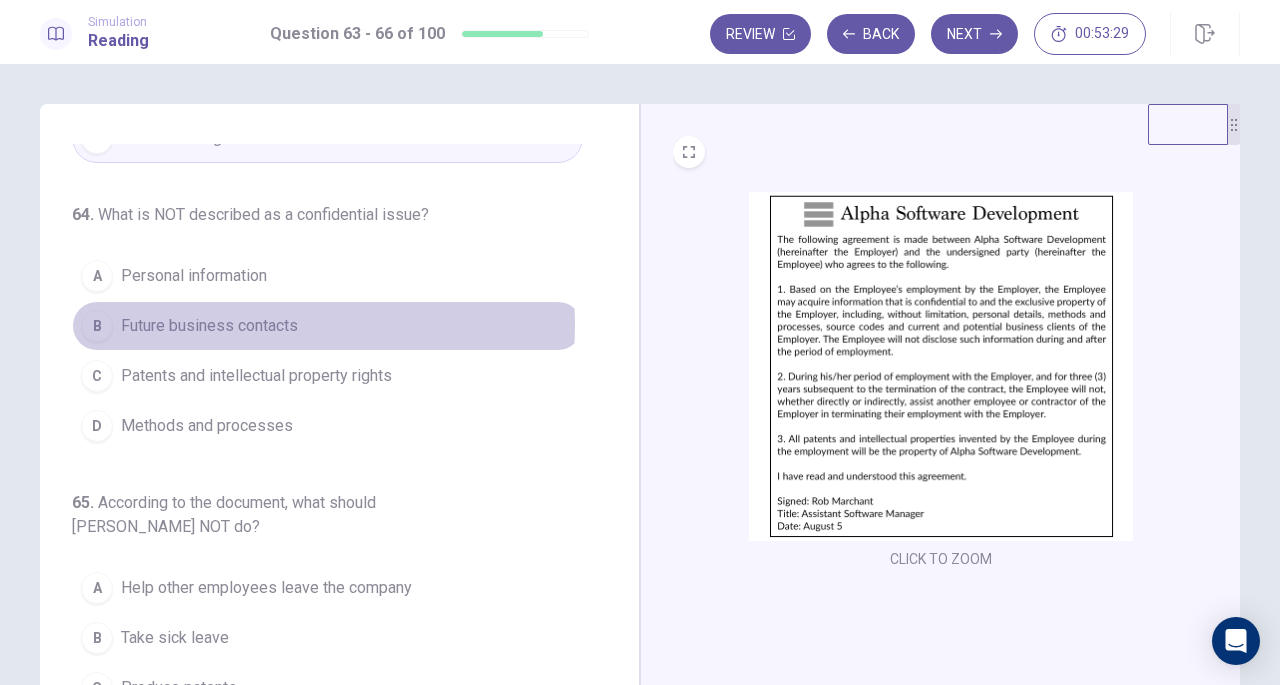click on "Future business contacts" at bounding box center (209, 326) 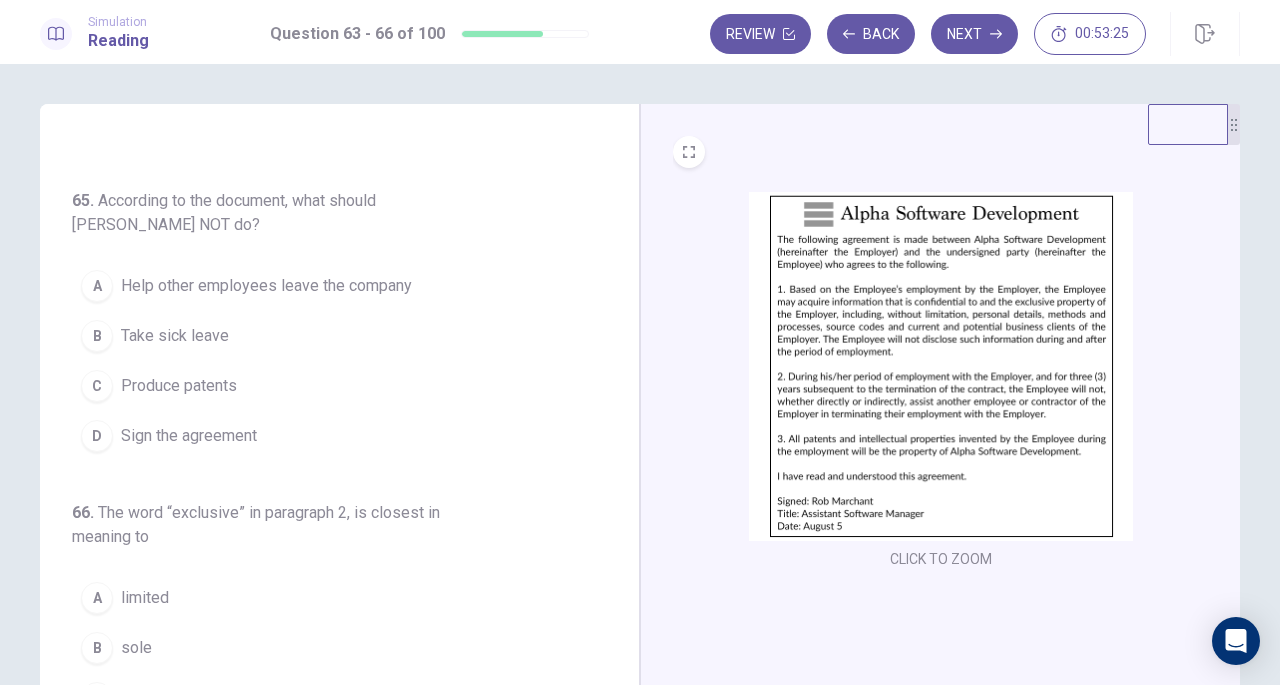 scroll, scrollTop: 532, scrollLeft: 0, axis: vertical 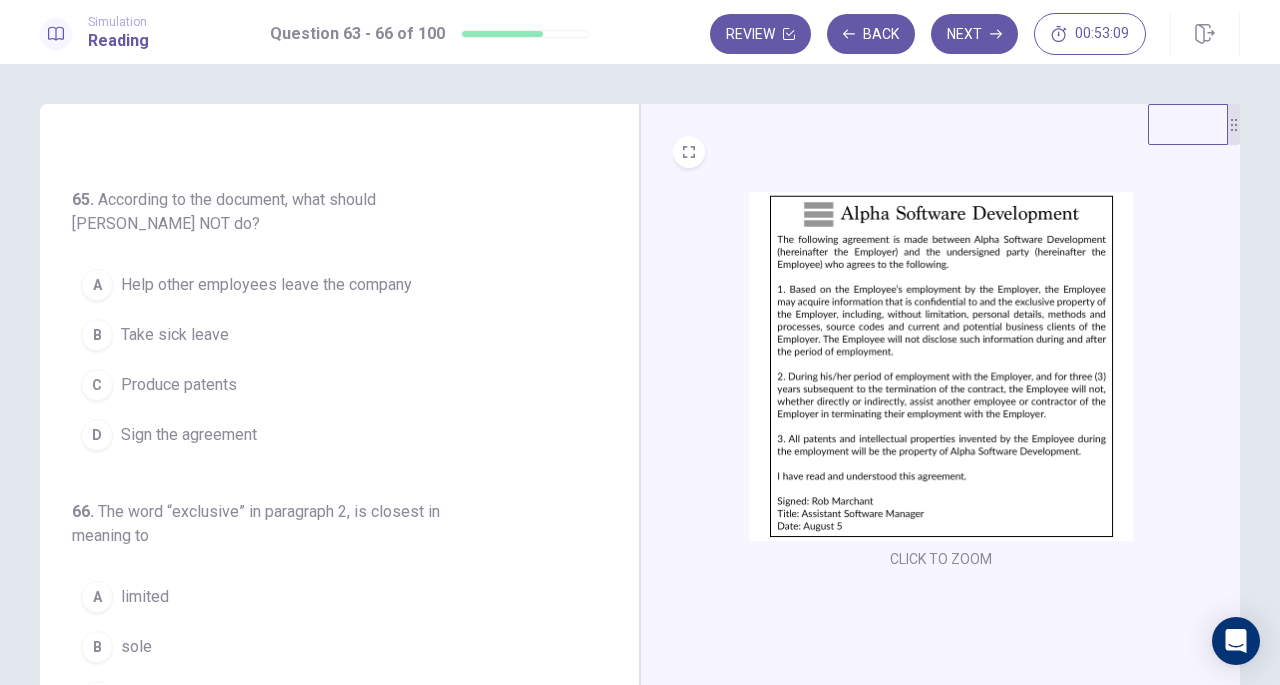 click on "Help other employees leave the company" at bounding box center [266, 285] 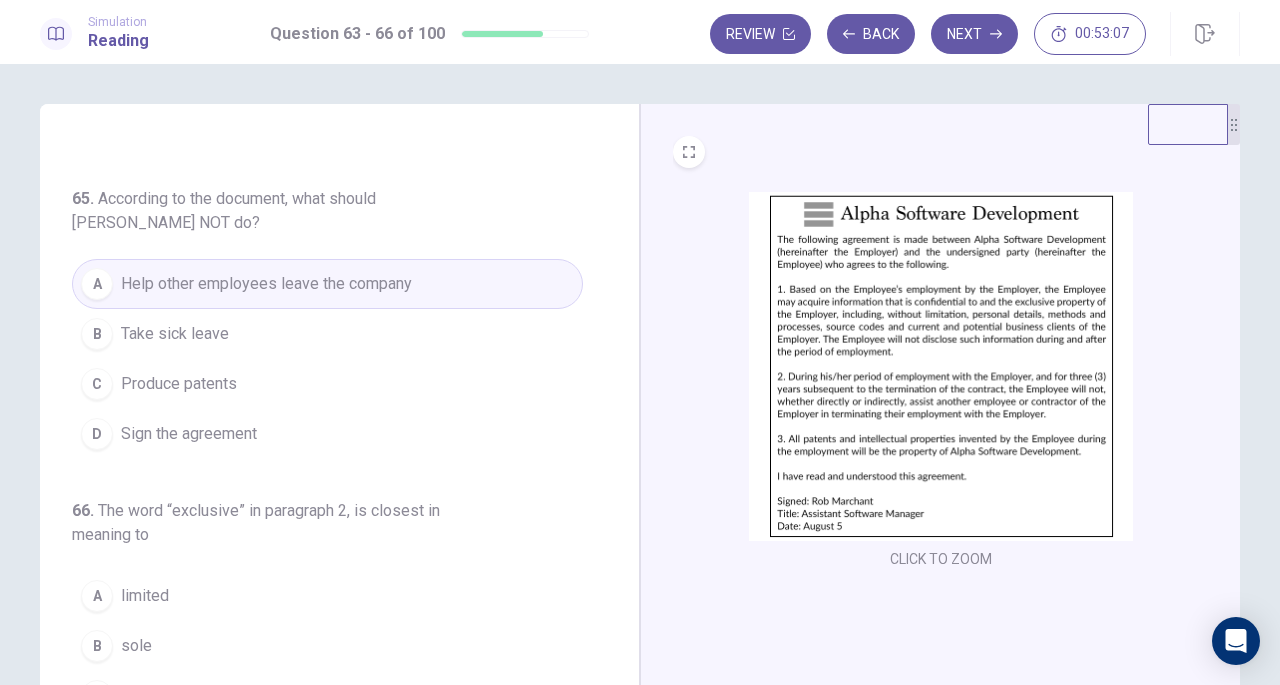 scroll, scrollTop: 534, scrollLeft: 0, axis: vertical 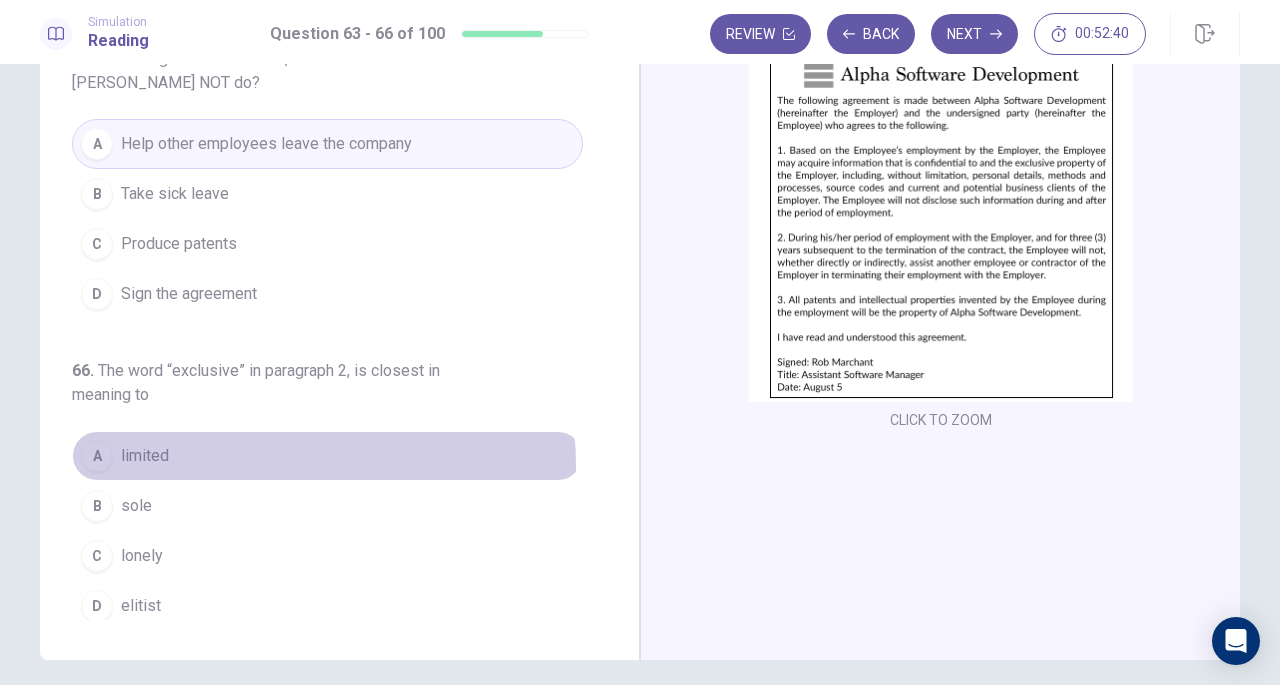 click on "A limited" at bounding box center [327, 456] 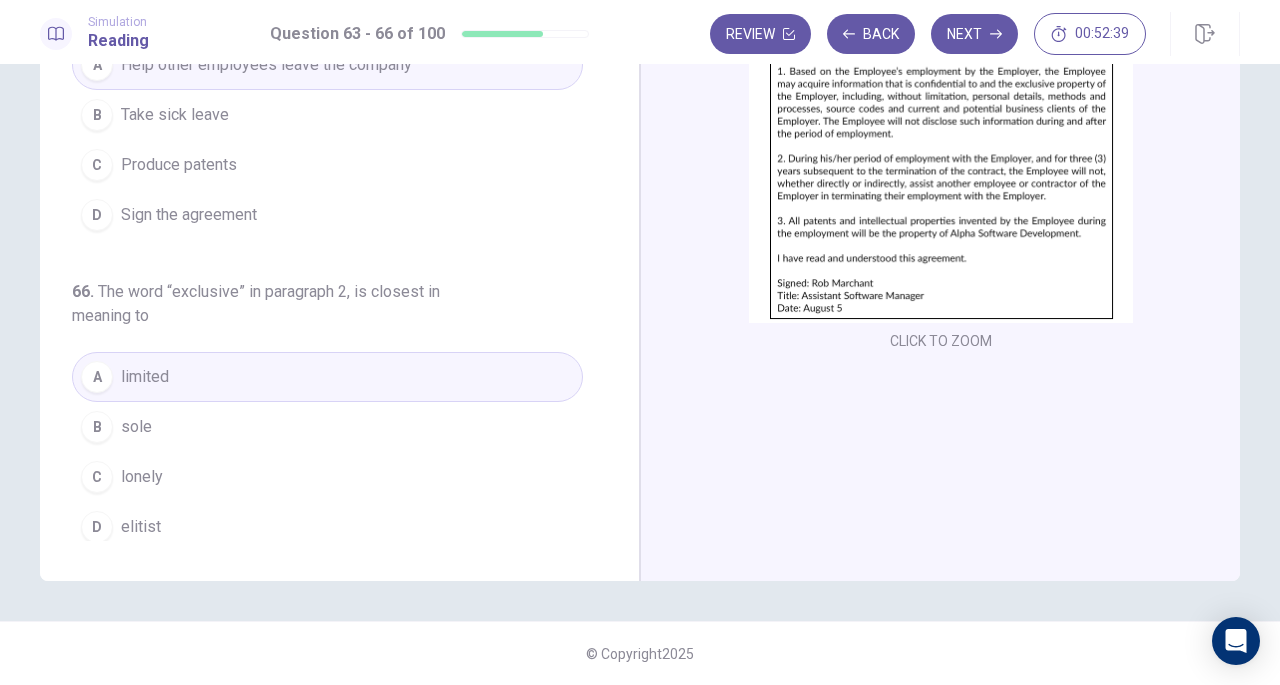 scroll, scrollTop: 161, scrollLeft: 0, axis: vertical 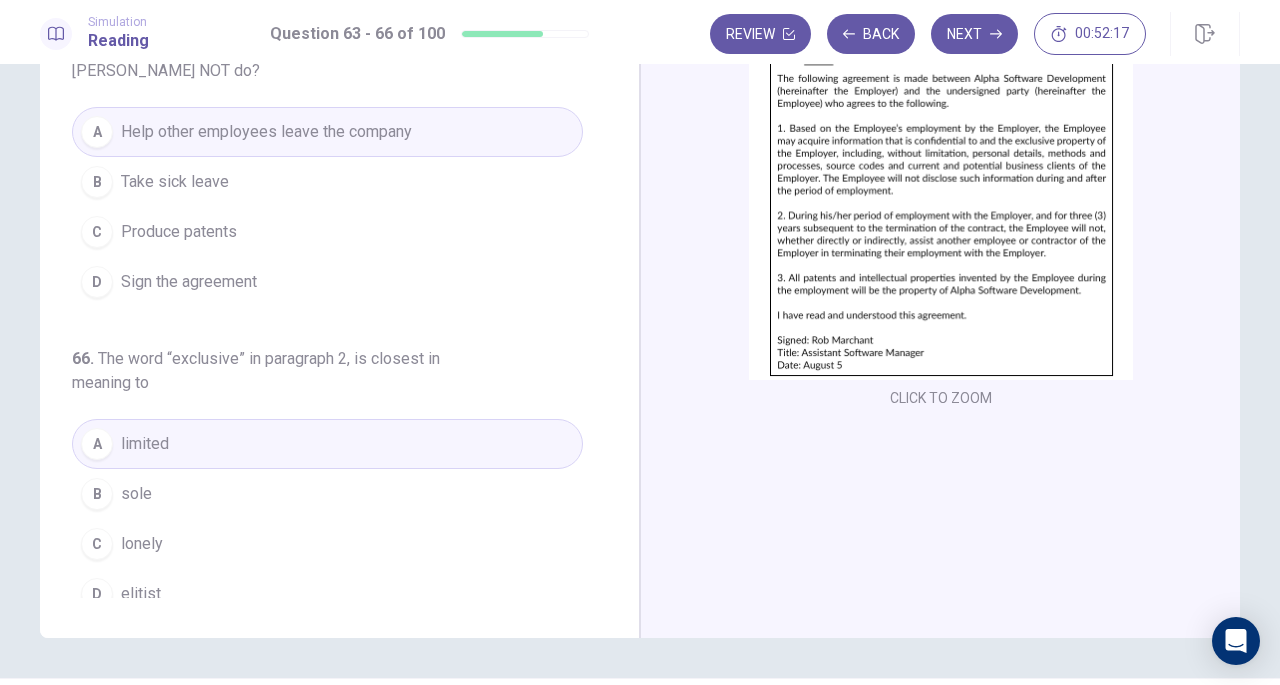 click on "Next" at bounding box center [974, 34] 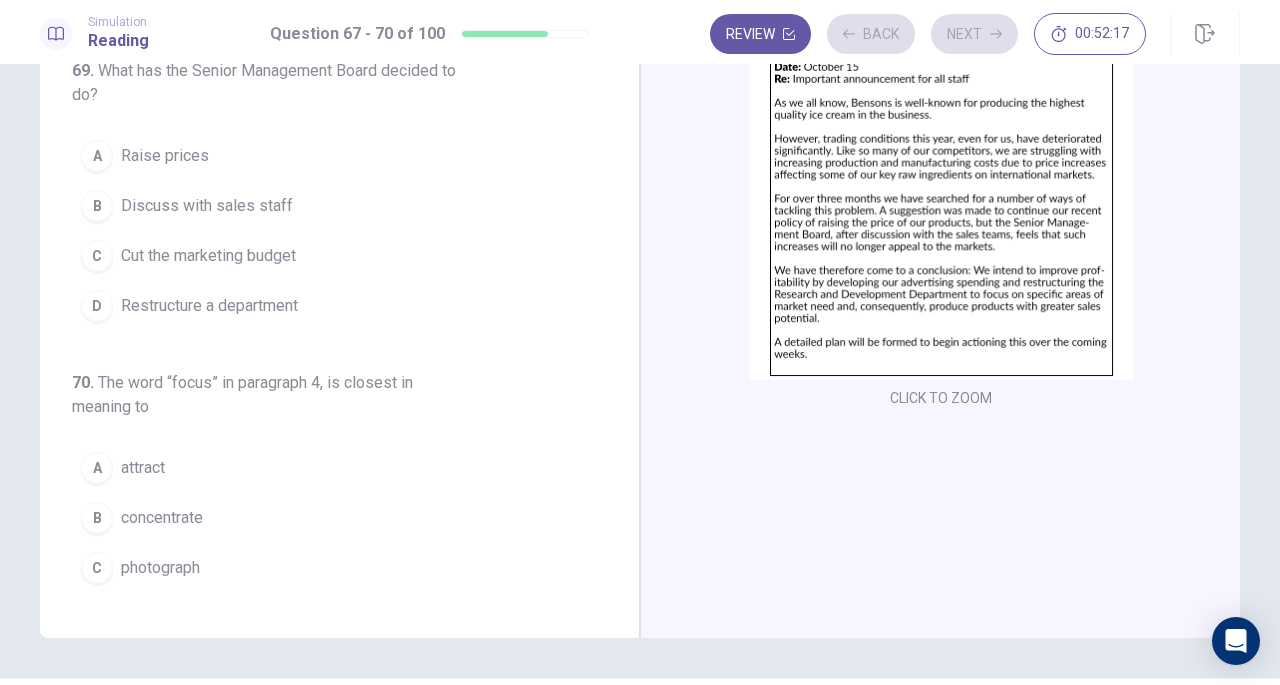scroll, scrollTop: 161, scrollLeft: 0, axis: vertical 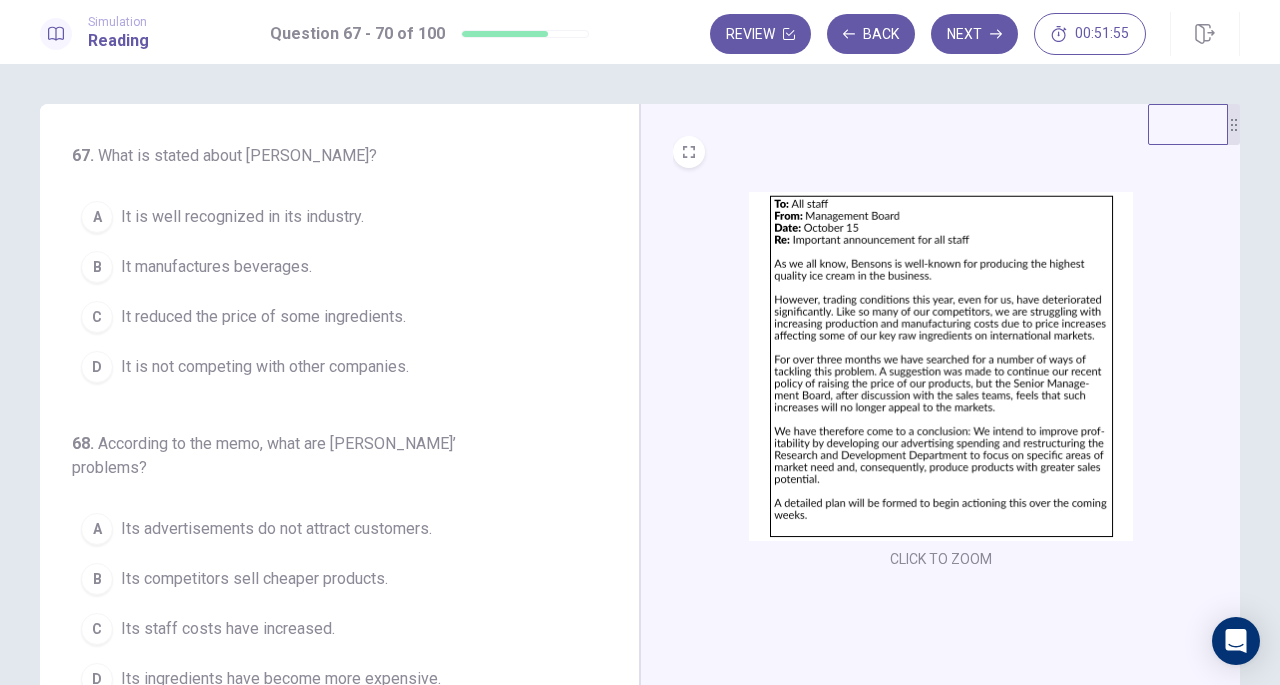 click on "It is well recognized in its industry." at bounding box center (242, 217) 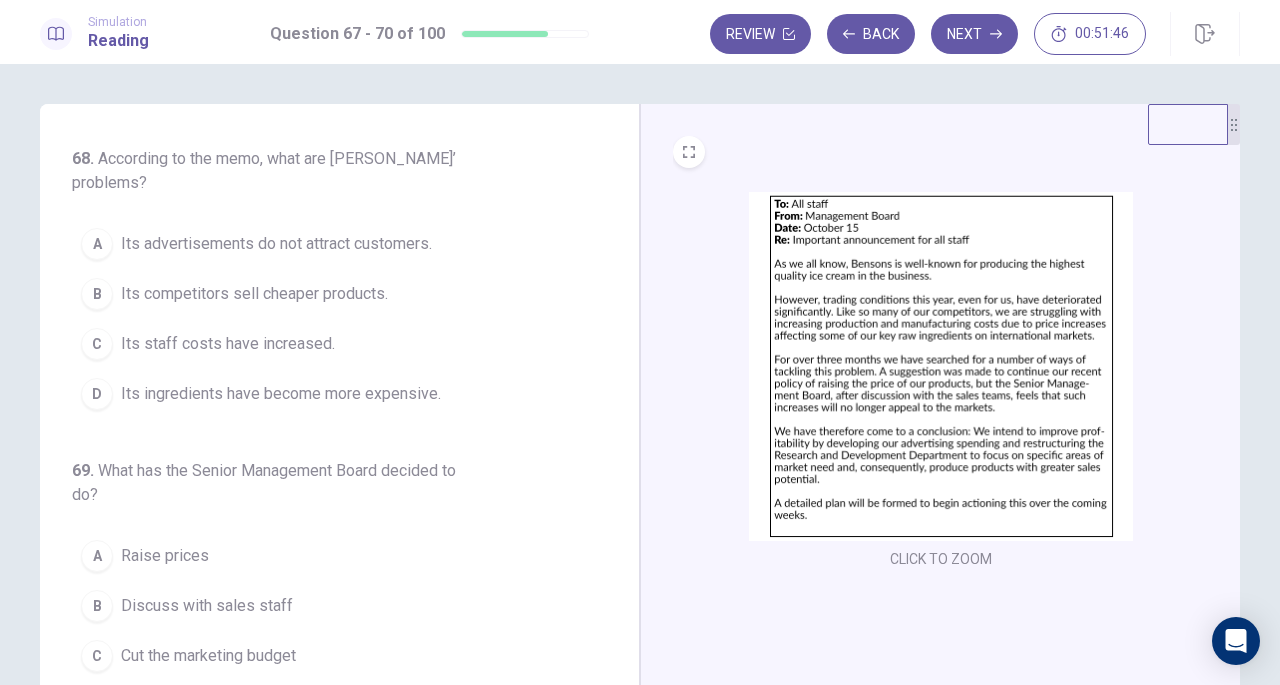 scroll, scrollTop: 287, scrollLeft: 0, axis: vertical 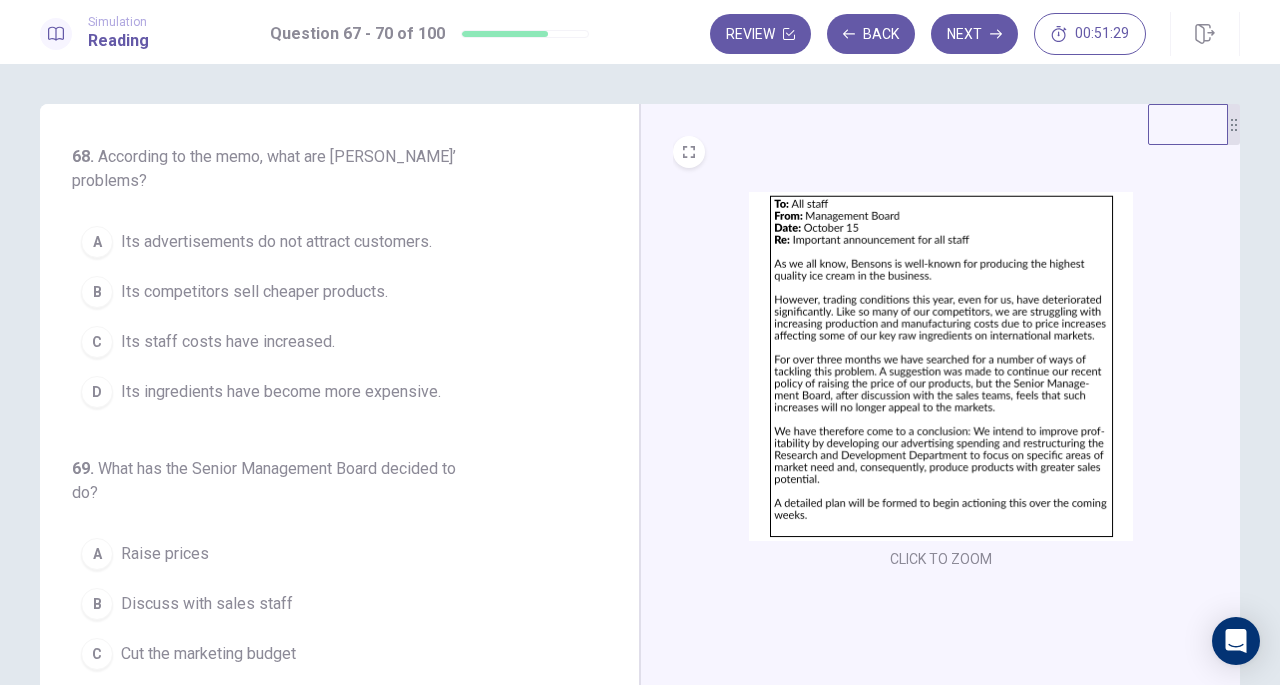 click on "Its ingredients have become more
expensive." at bounding box center [281, 392] 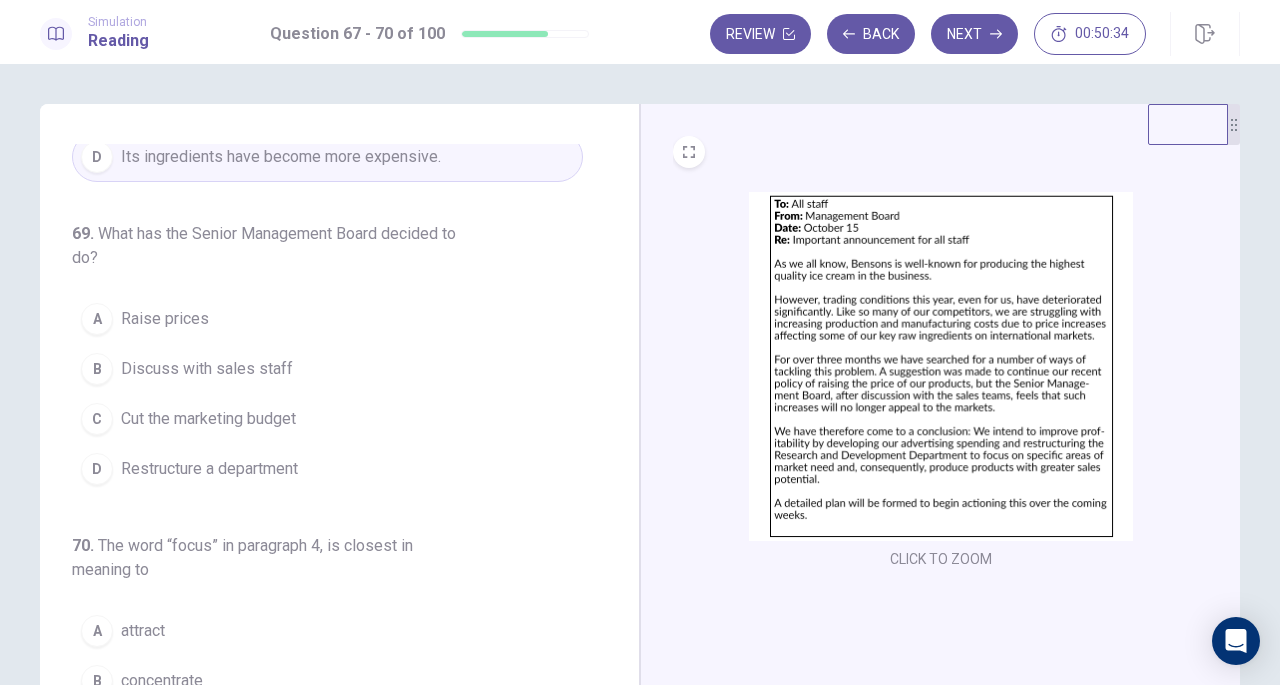 scroll, scrollTop: 558, scrollLeft: 0, axis: vertical 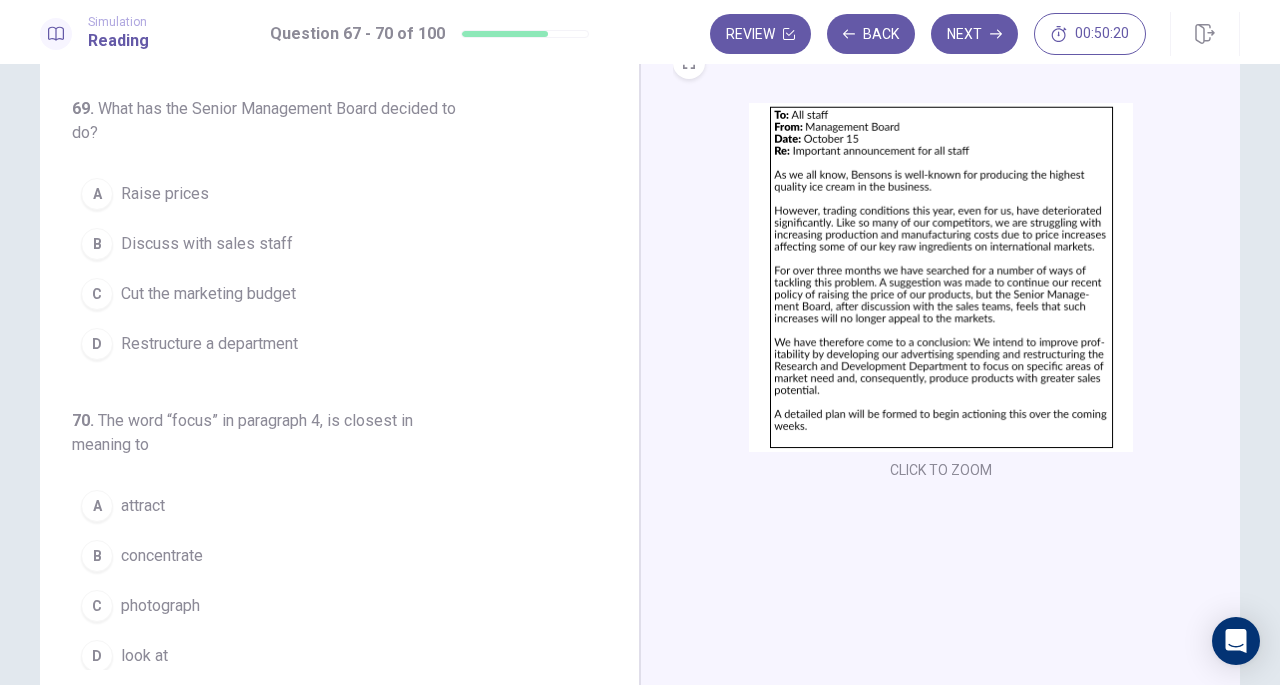 click on "D Restructure a department" at bounding box center (327, 344) 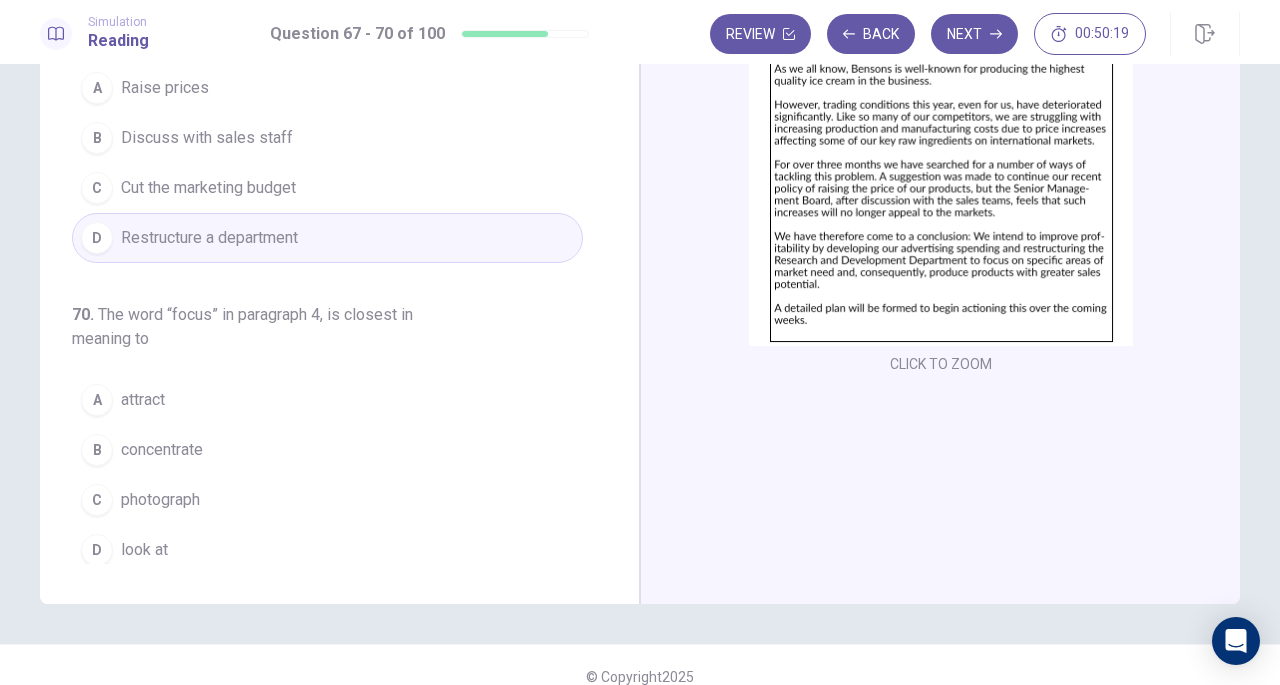 scroll, scrollTop: 216, scrollLeft: 0, axis: vertical 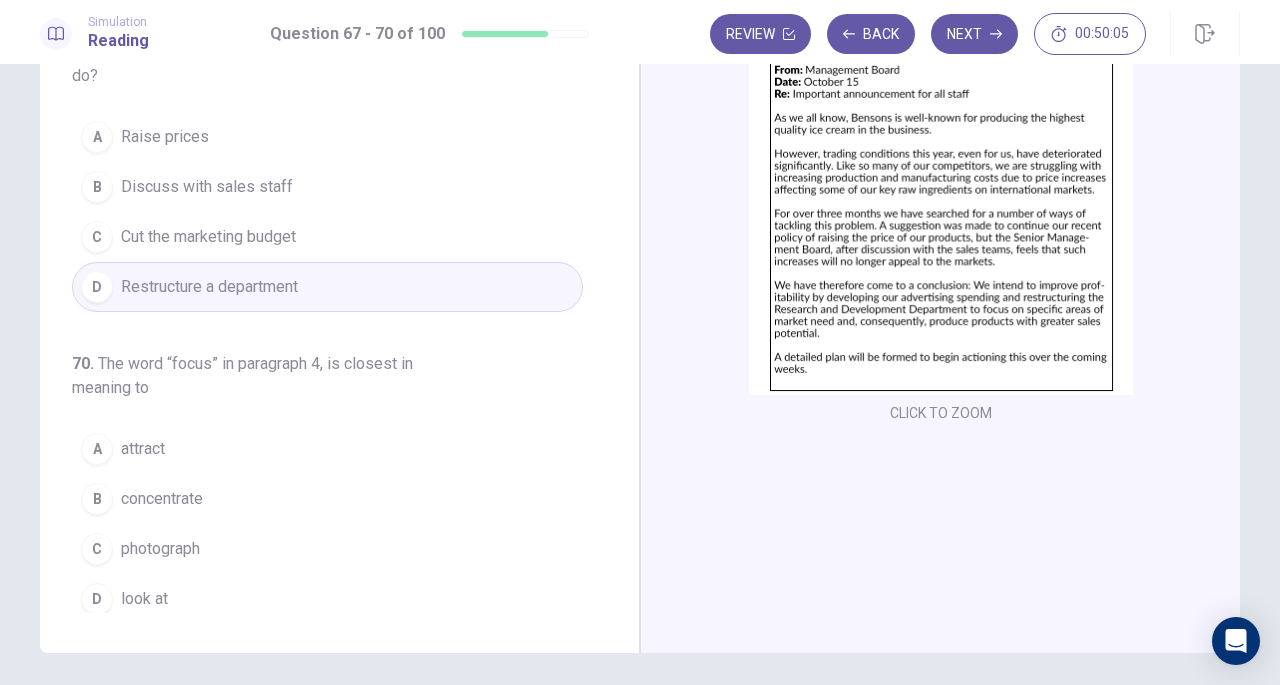click on "B concentrate" at bounding box center (327, 499) 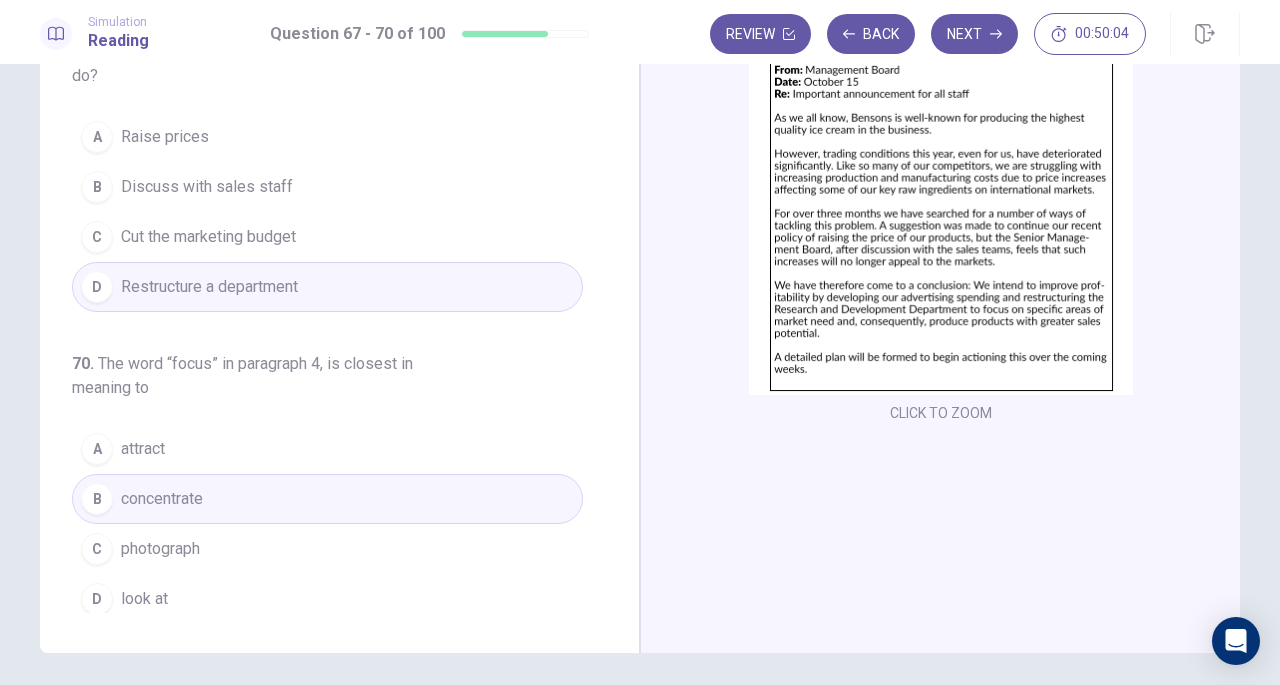 scroll, scrollTop: 0, scrollLeft: 0, axis: both 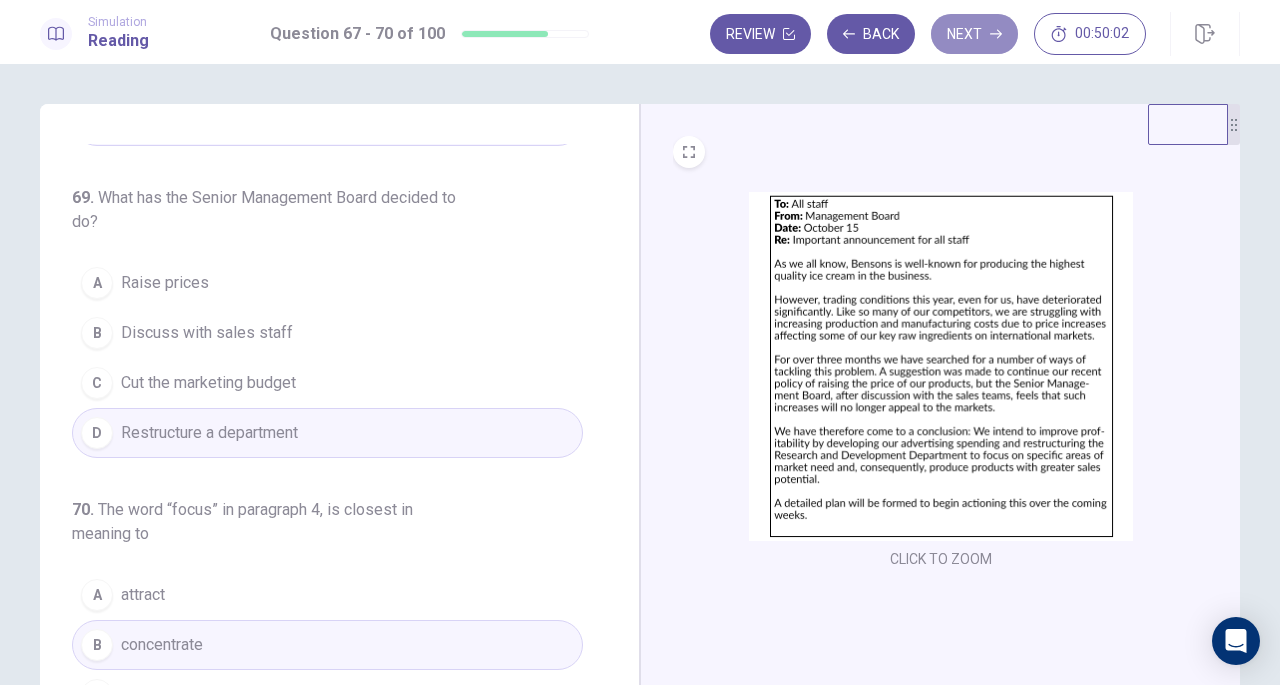 click on "Next" at bounding box center (974, 34) 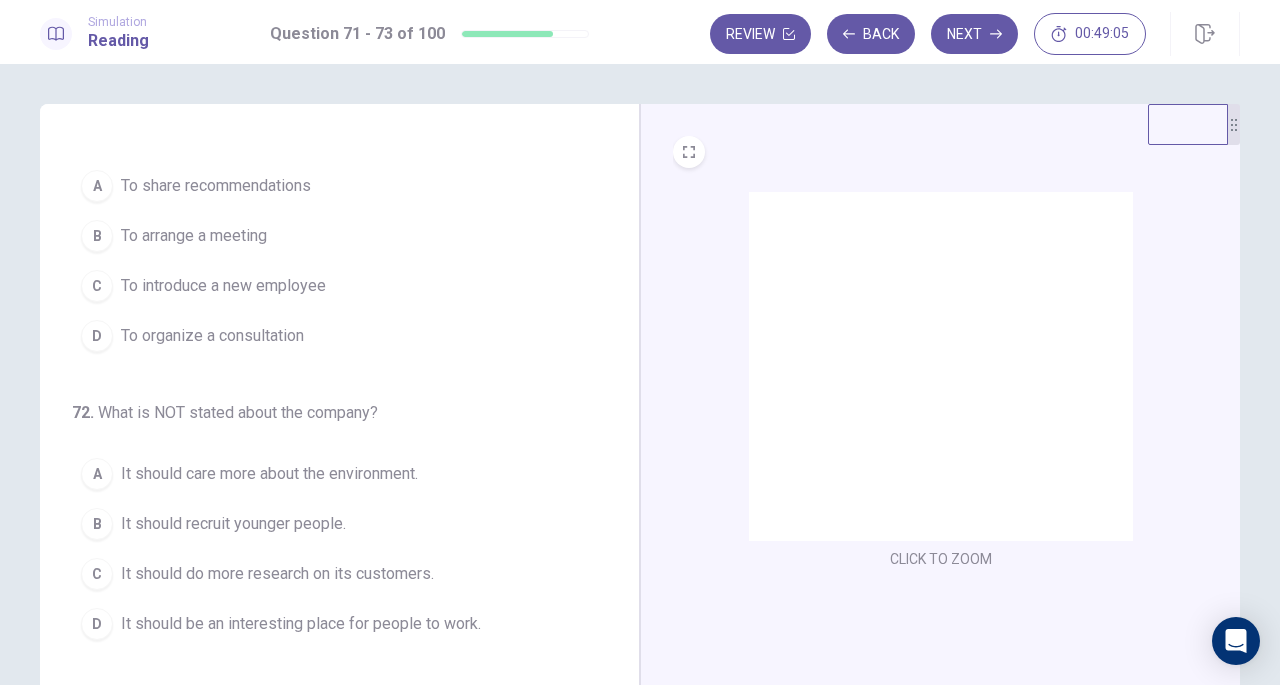 scroll, scrollTop: 0, scrollLeft: 0, axis: both 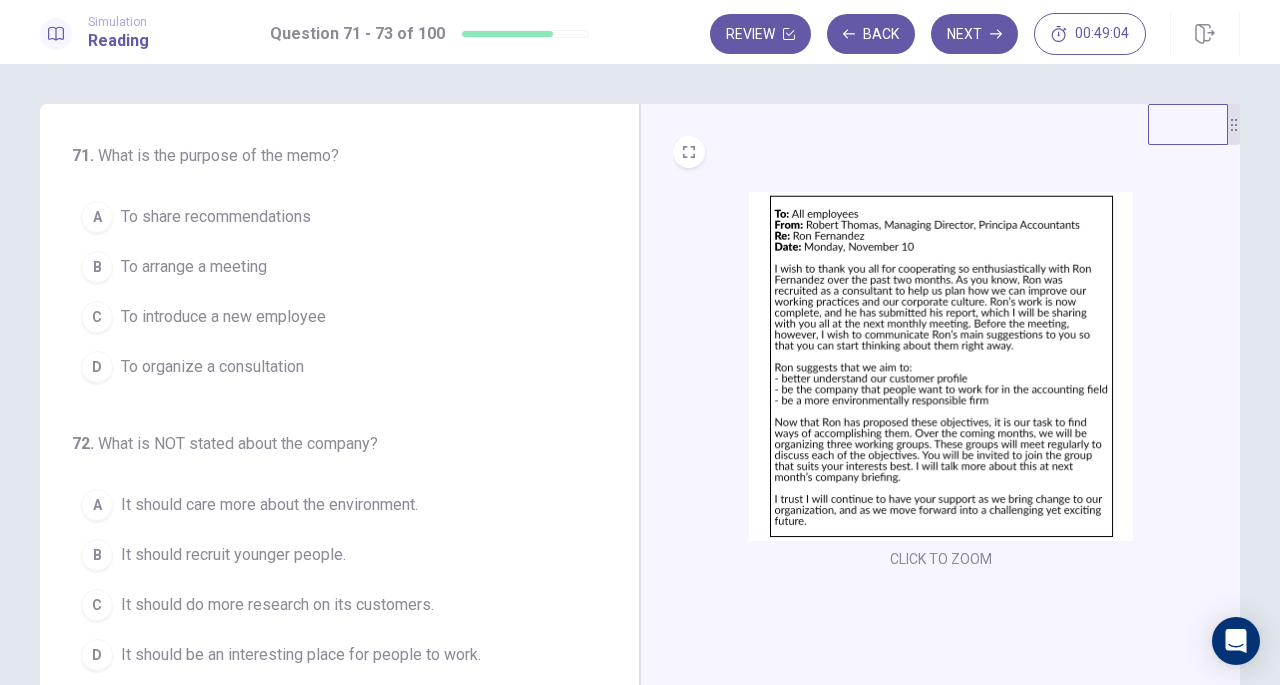 click on "To arrange a meeting" at bounding box center [194, 267] 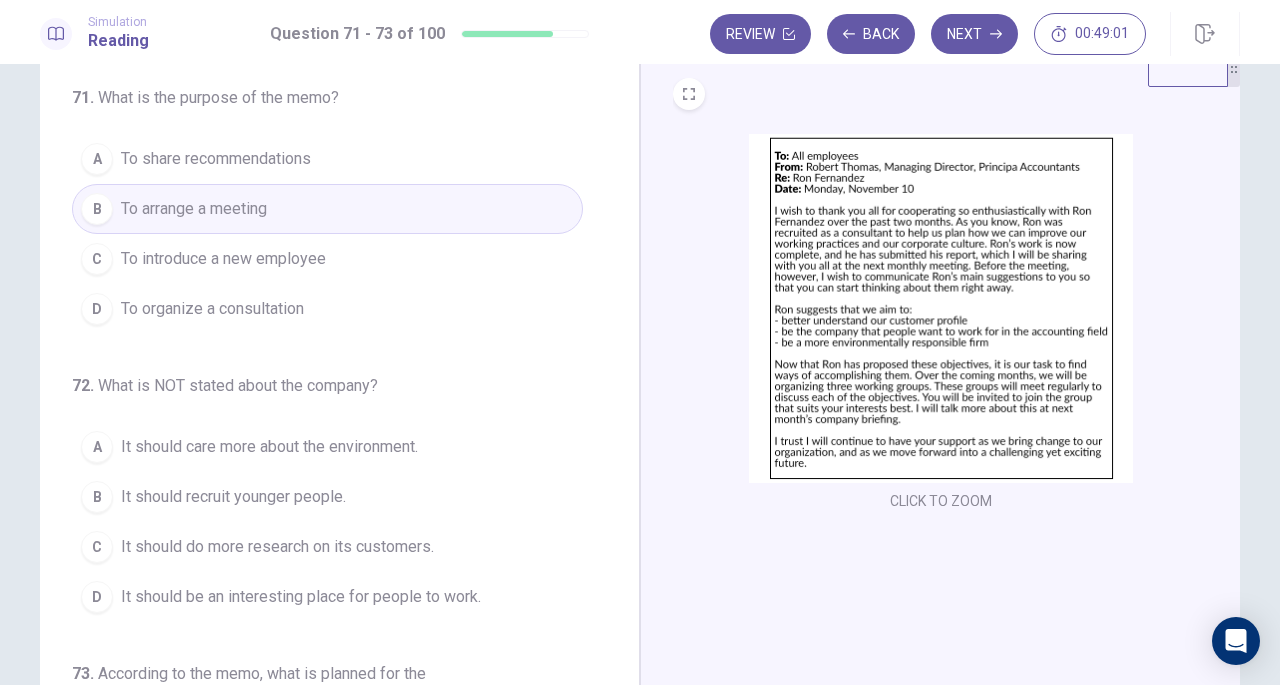 scroll, scrollTop: 59, scrollLeft: 0, axis: vertical 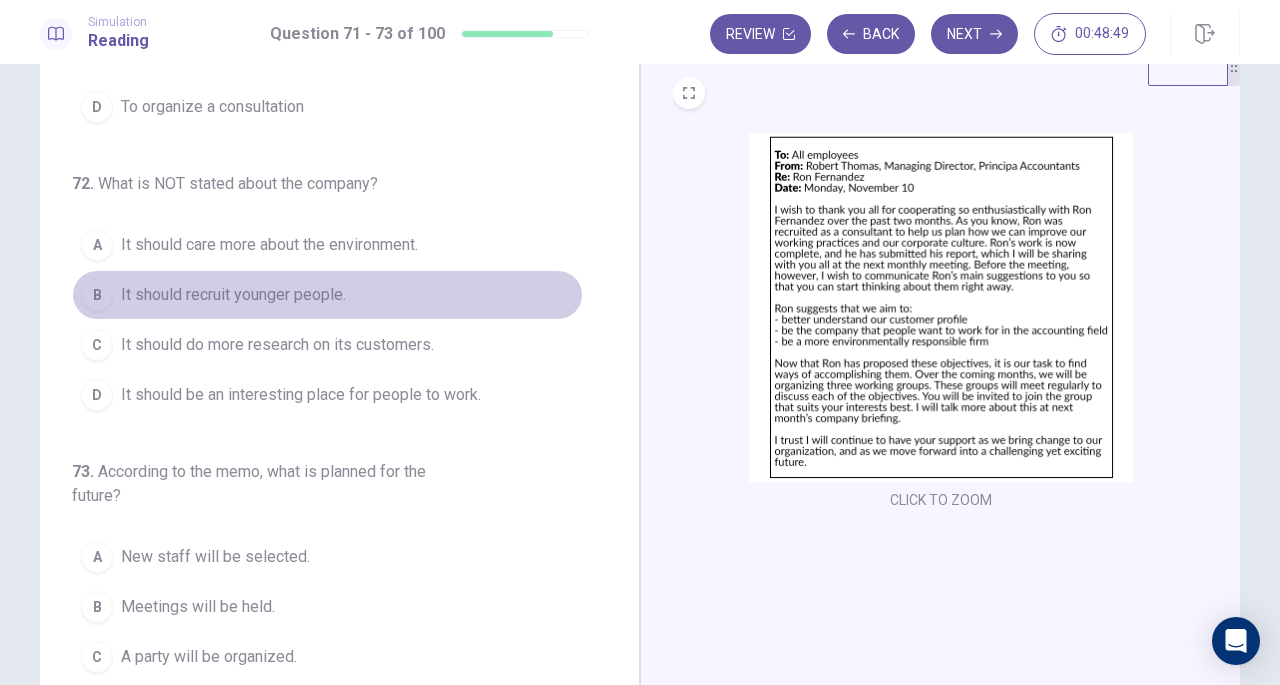 click on "B It should recruit younger people." at bounding box center (327, 295) 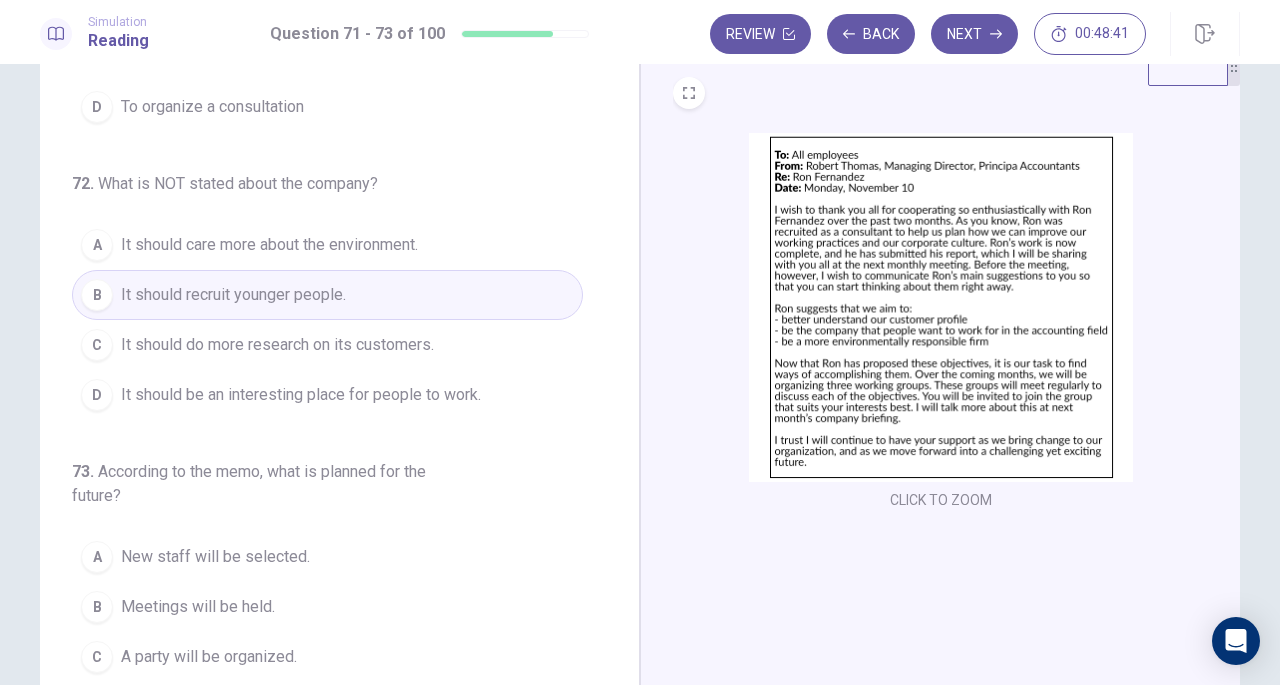 scroll, scrollTop: 224, scrollLeft: 0, axis: vertical 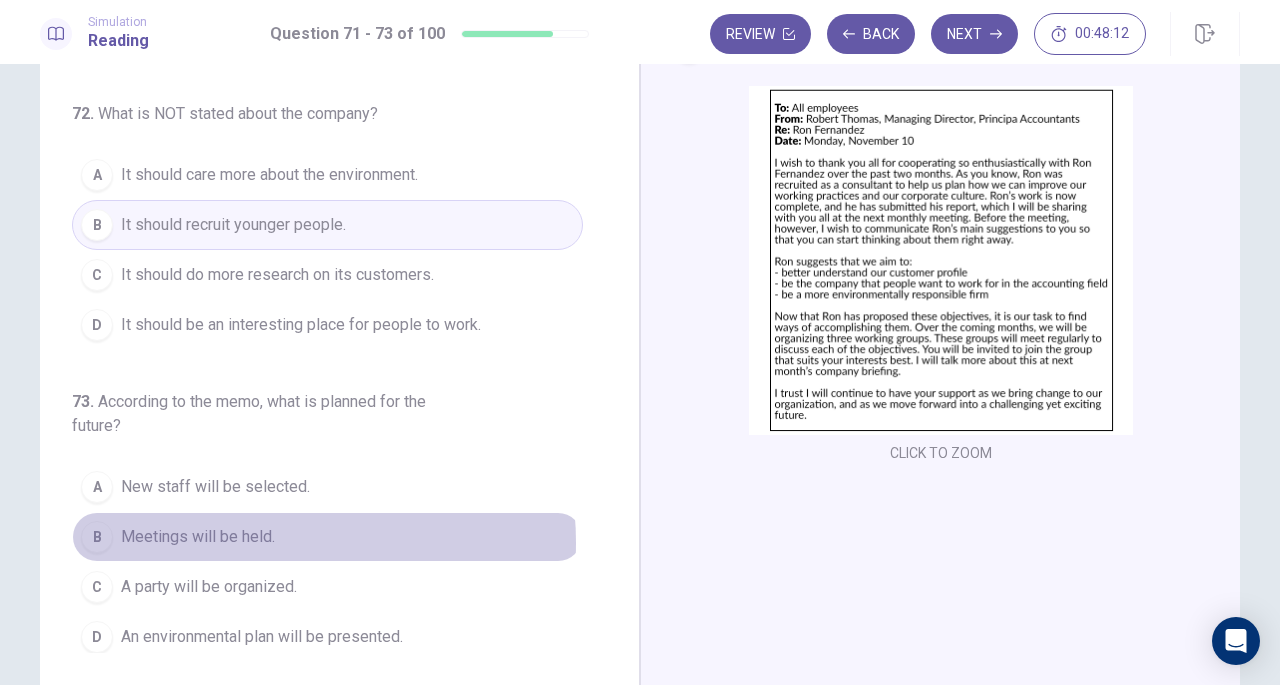 click on "Meetings will be held." at bounding box center [198, 537] 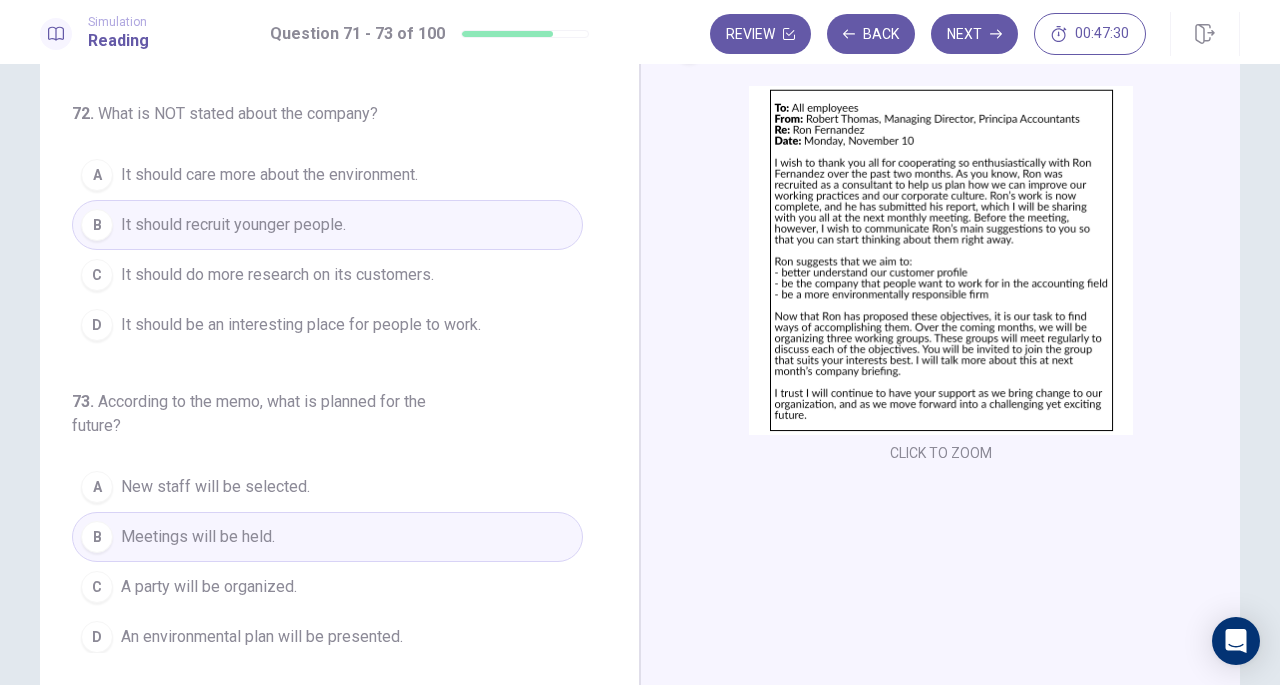 click on "Next" at bounding box center [974, 34] 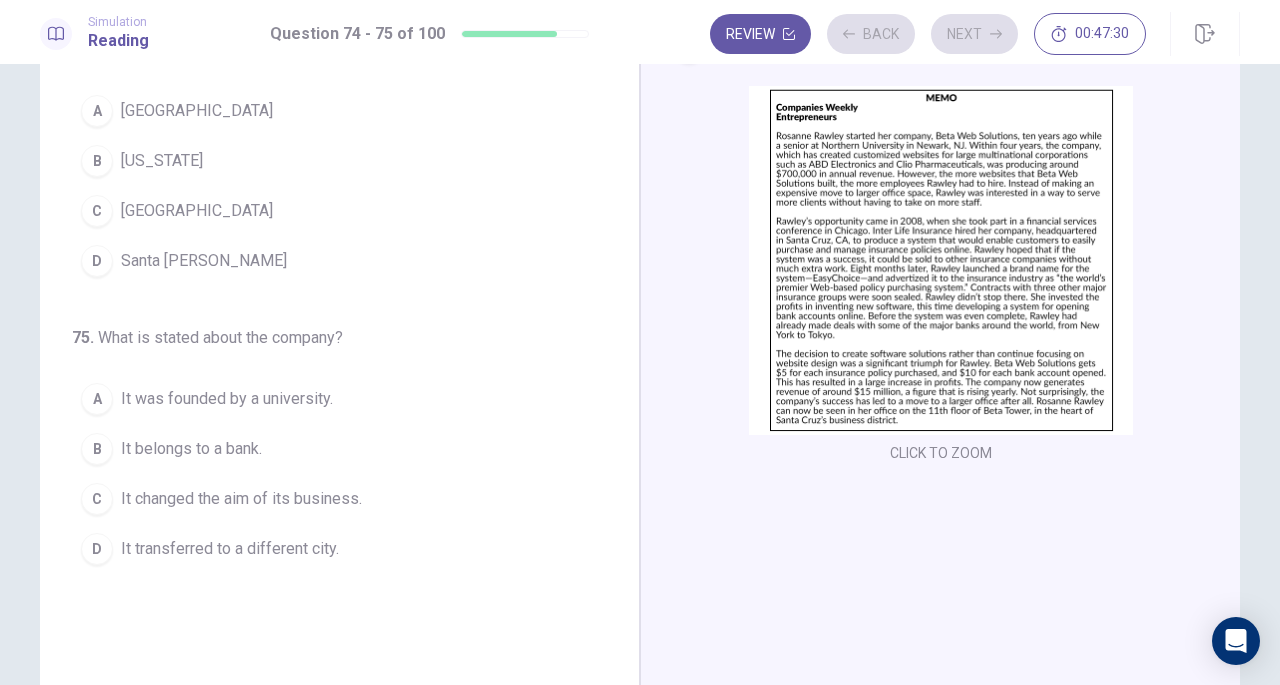 scroll, scrollTop: 0, scrollLeft: 0, axis: both 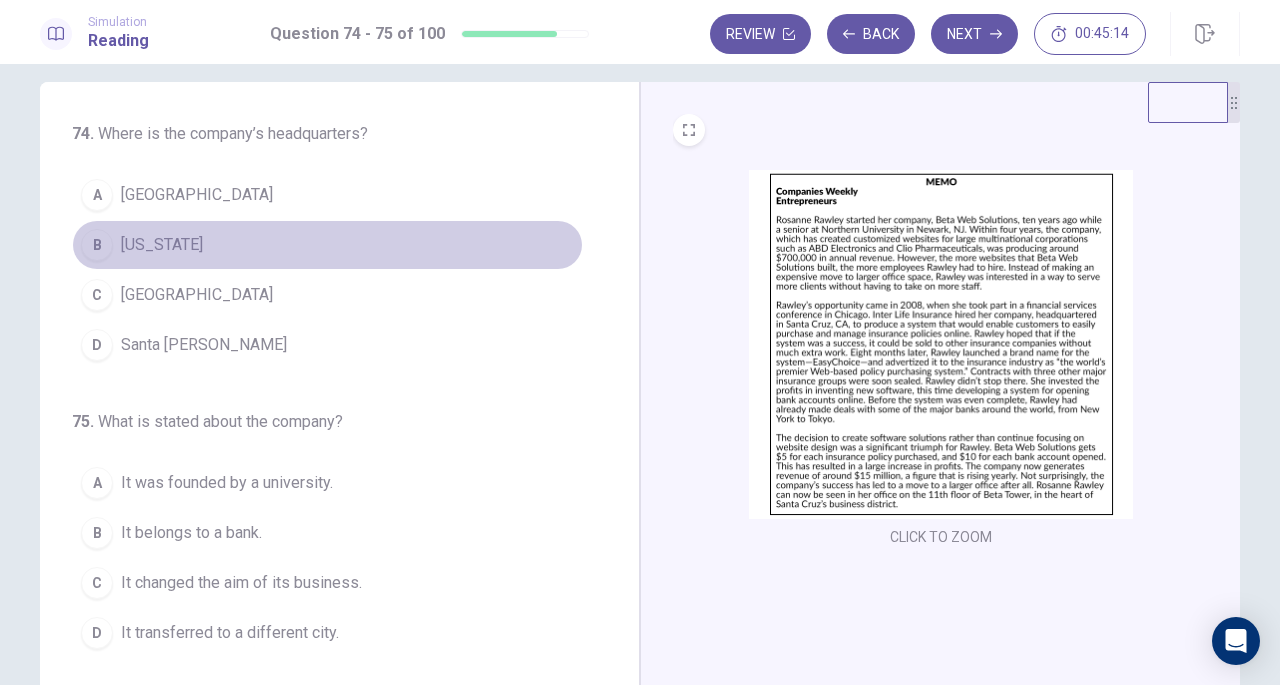 click on "B" at bounding box center [97, 245] 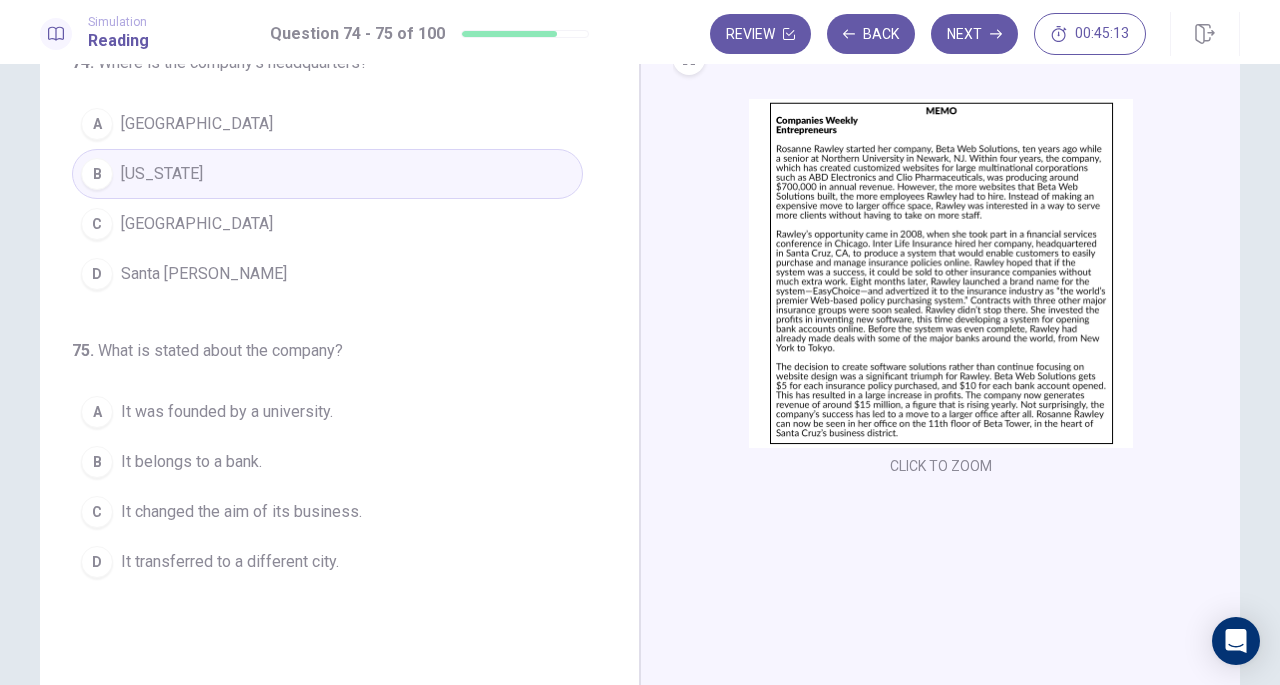 scroll, scrollTop: 101, scrollLeft: 0, axis: vertical 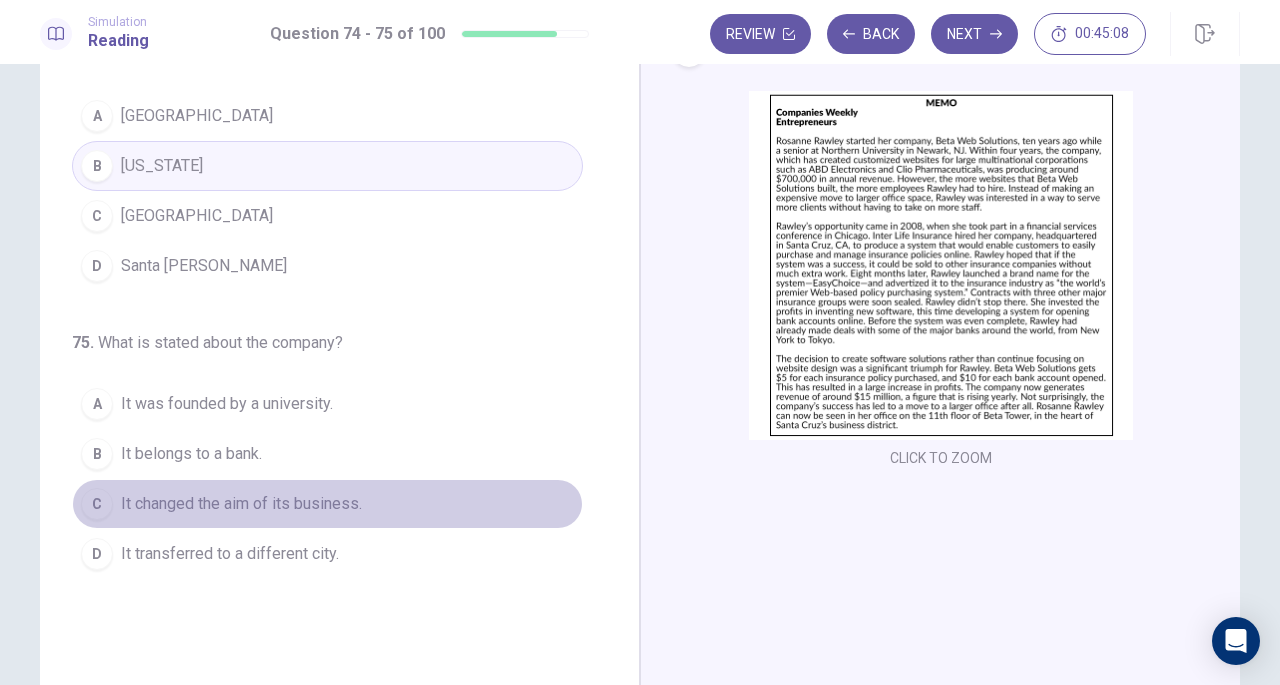 click on "It changed the aim of its business." at bounding box center (241, 504) 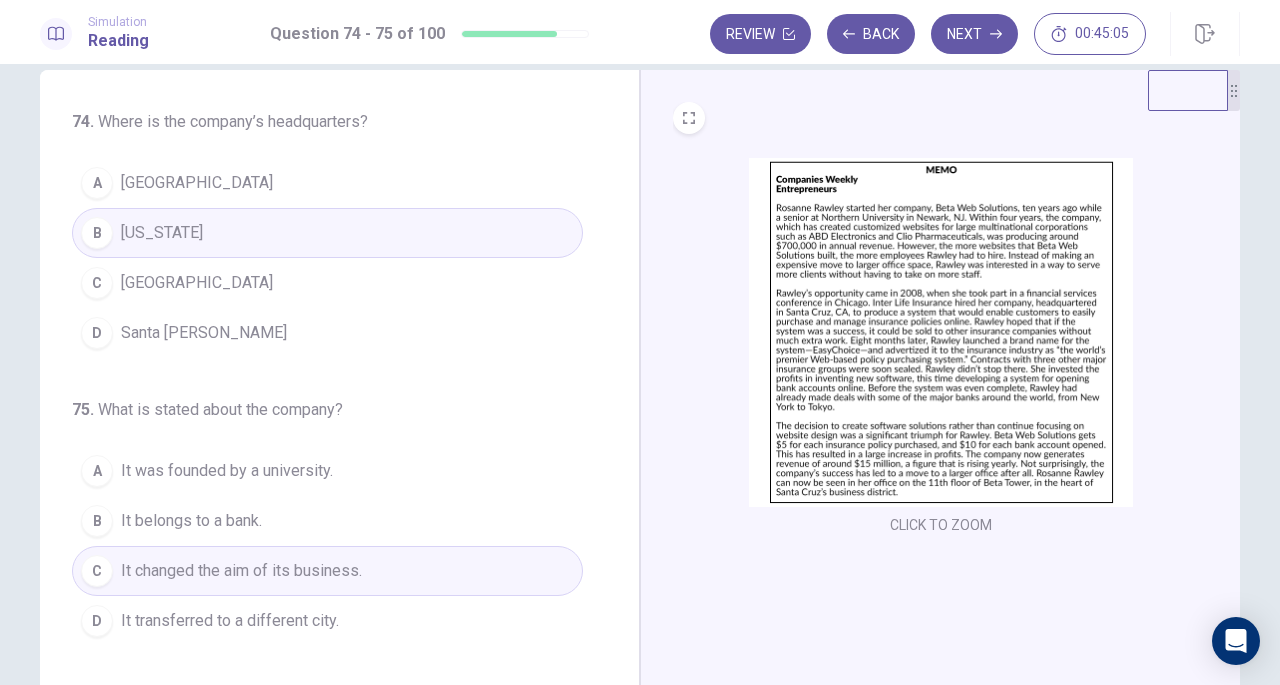 scroll, scrollTop: 0, scrollLeft: 0, axis: both 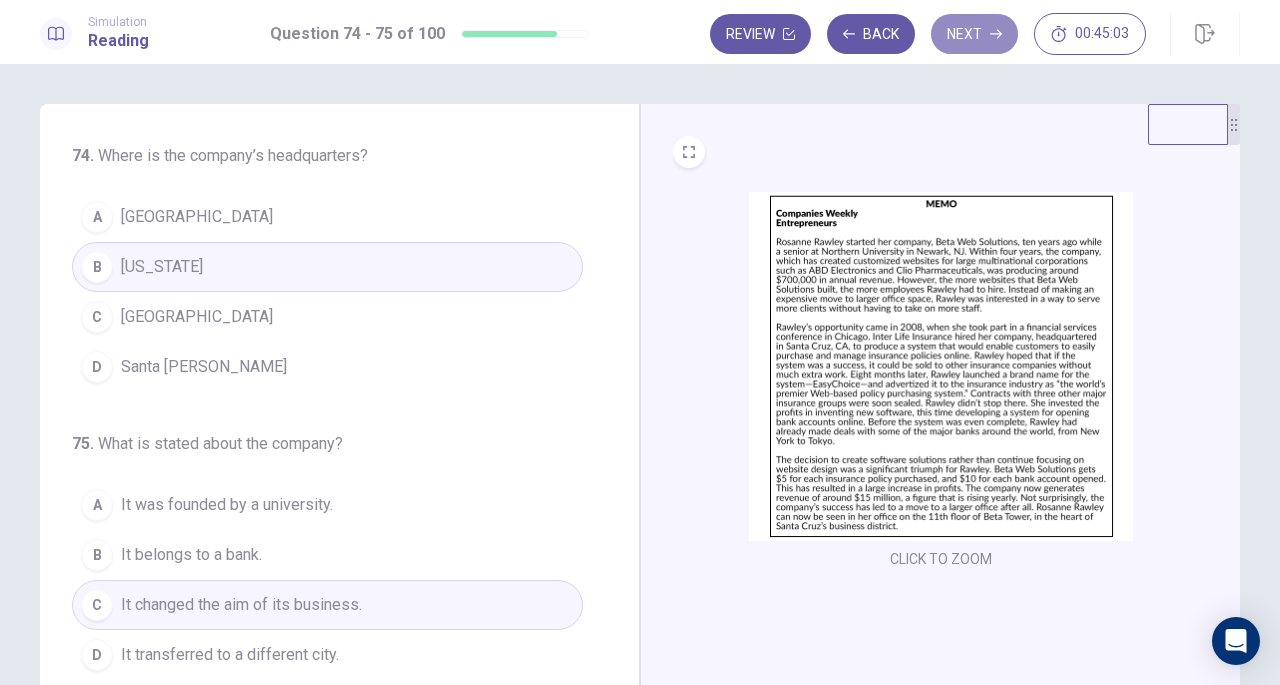 click on "Next" at bounding box center (974, 34) 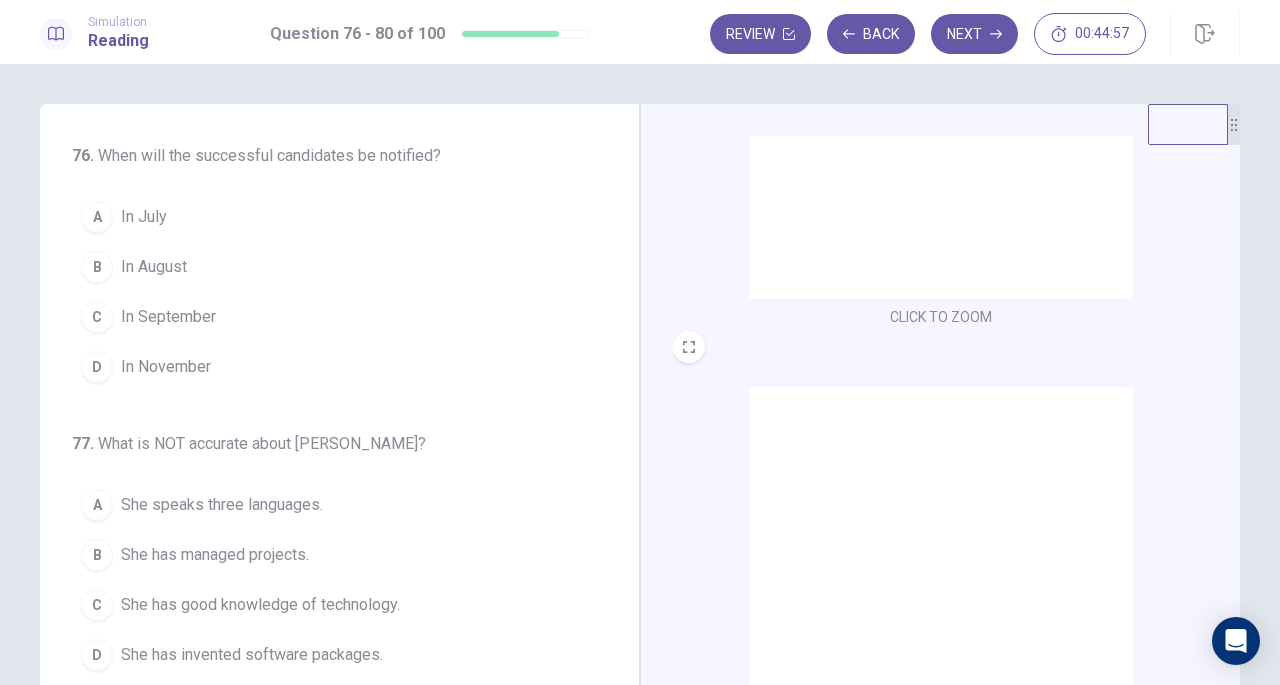 scroll, scrollTop: 298, scrollLeft: 0, axis: vertical 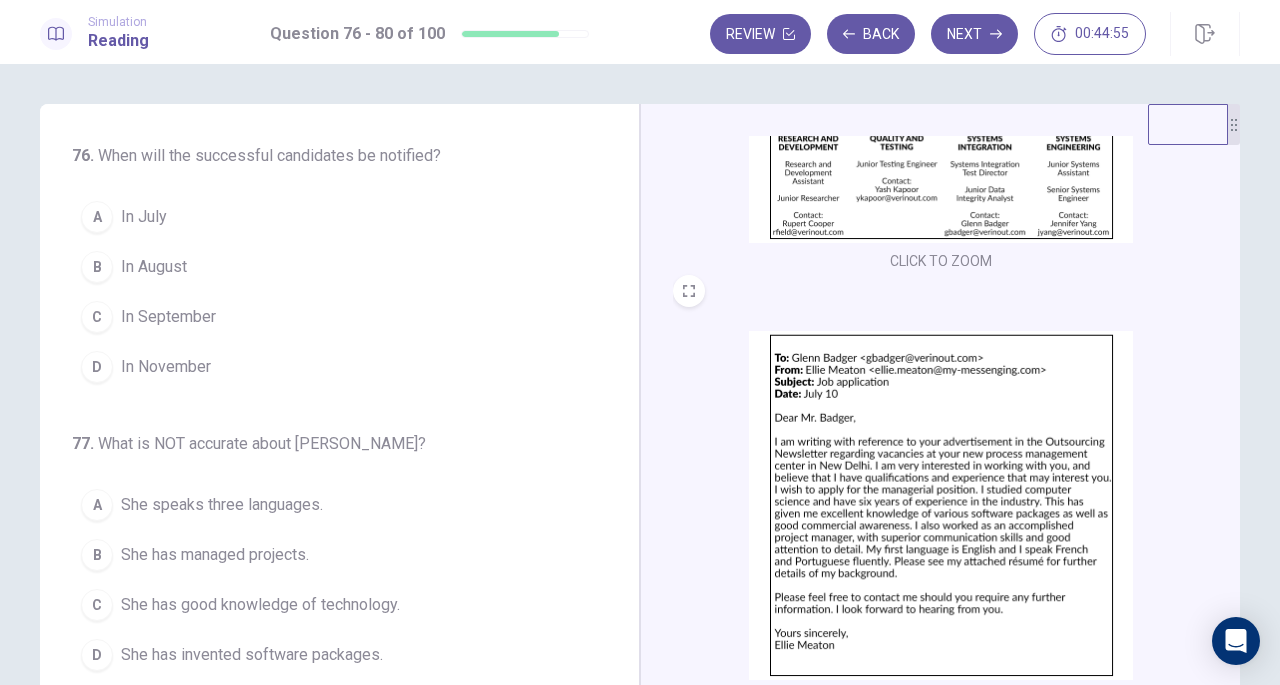 click on "Back" at bounding box center [871, 34] 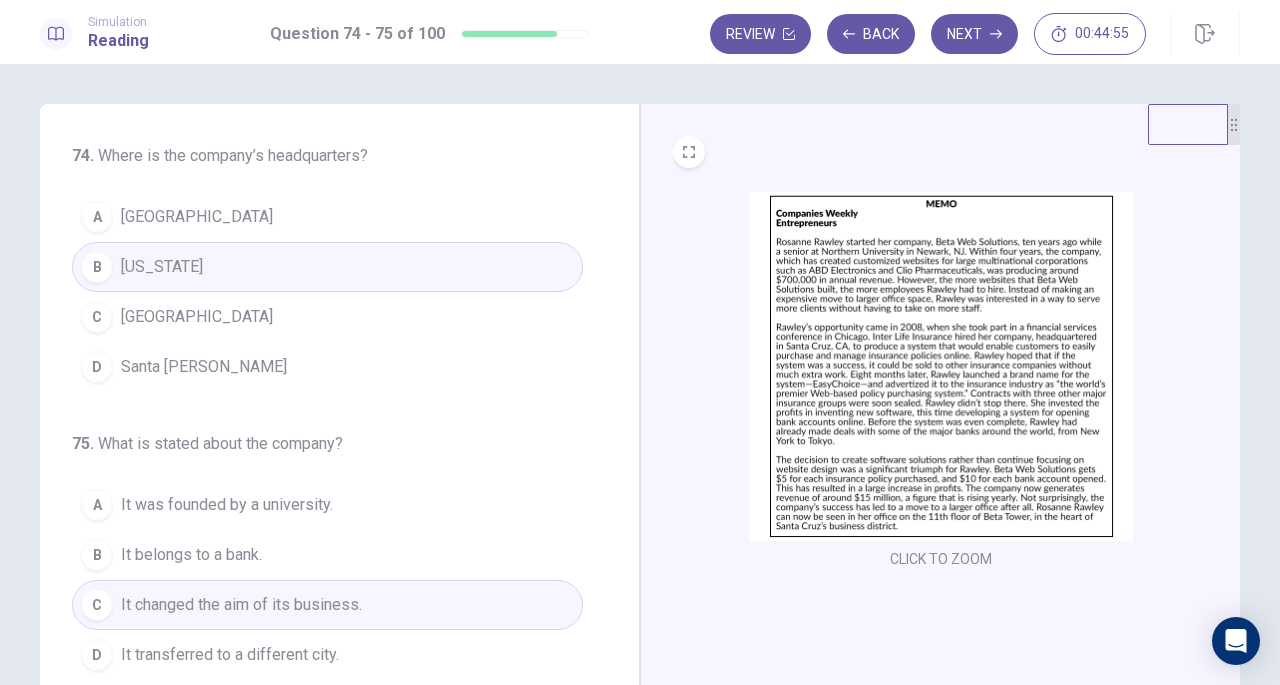 scroll, scrollTop: 0, scrollLeft: 0, axis: both 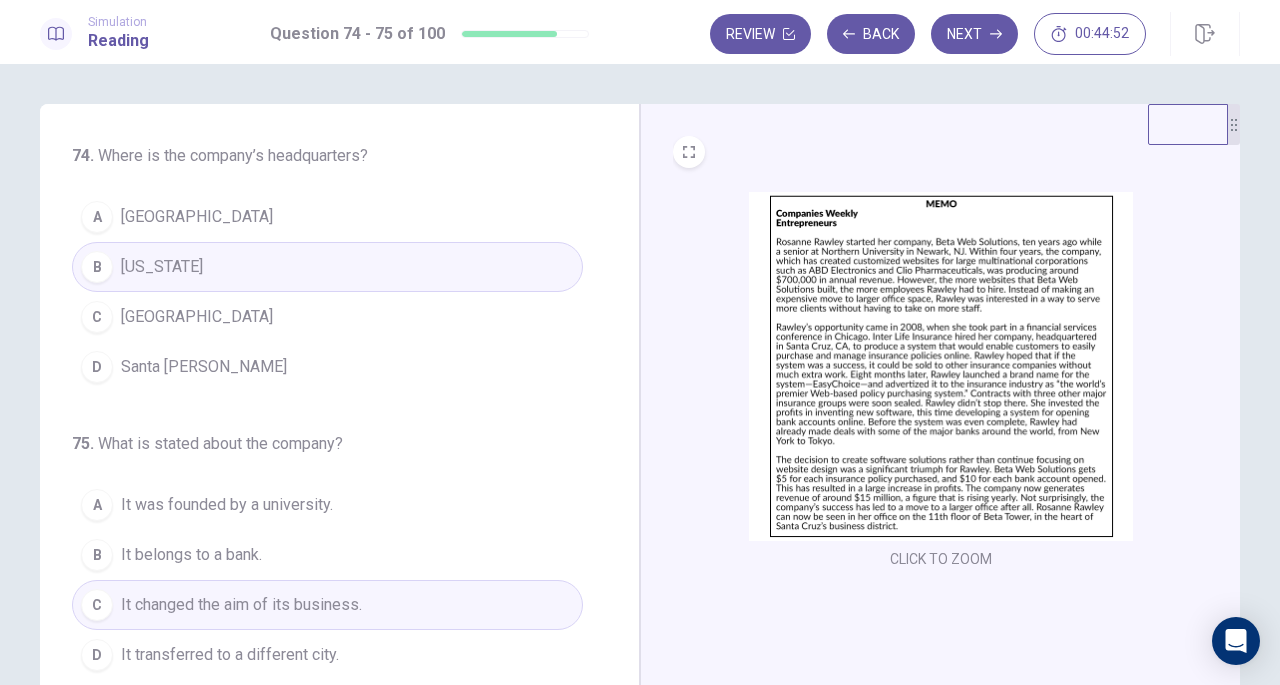 click on "Next" at bounding box center [974, 34] 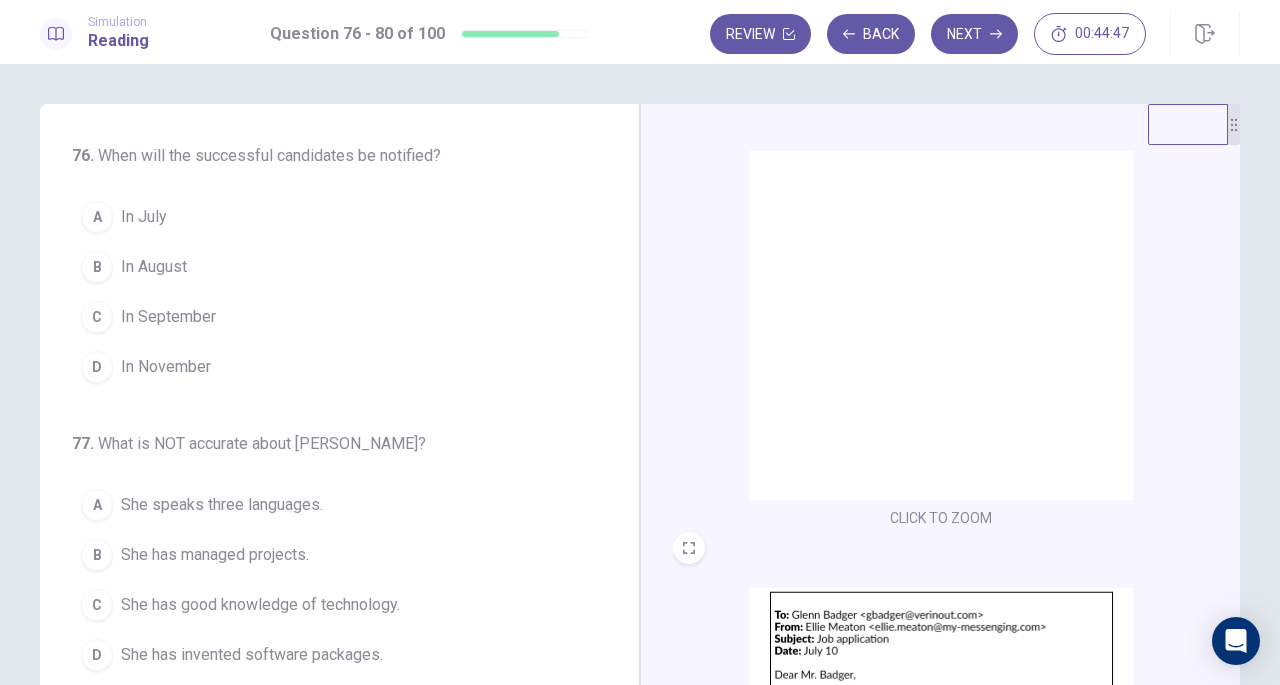 scroll, scrollTop: 25, scrollLeft: 0, axis: vertical 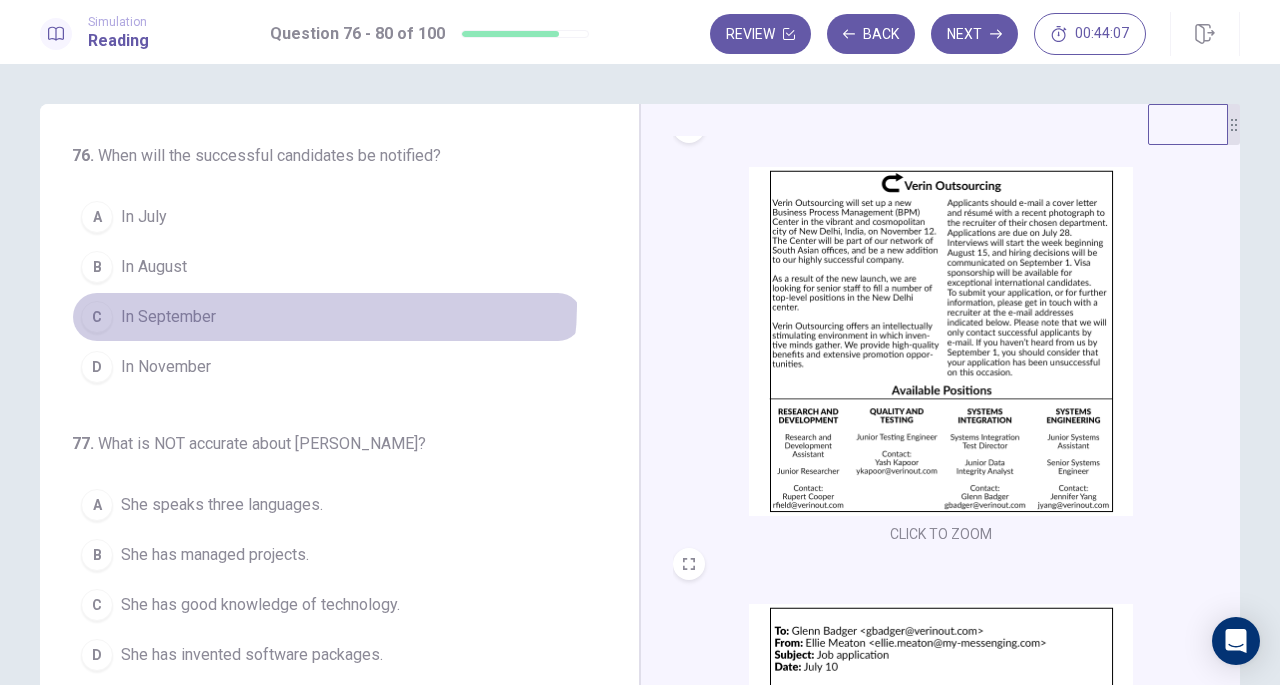 click on "C In September" at bounding box center (327, 317) 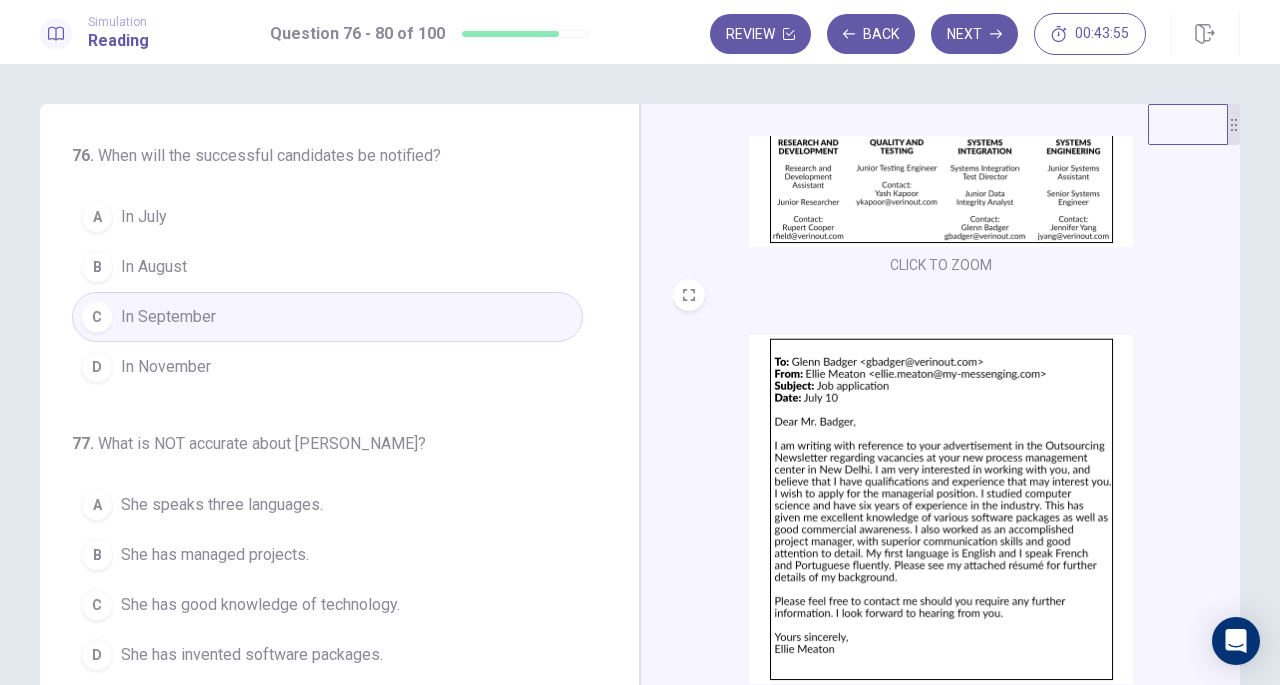 scroll, scrollTop: 298, scrollLeft: 0, axis: vertical 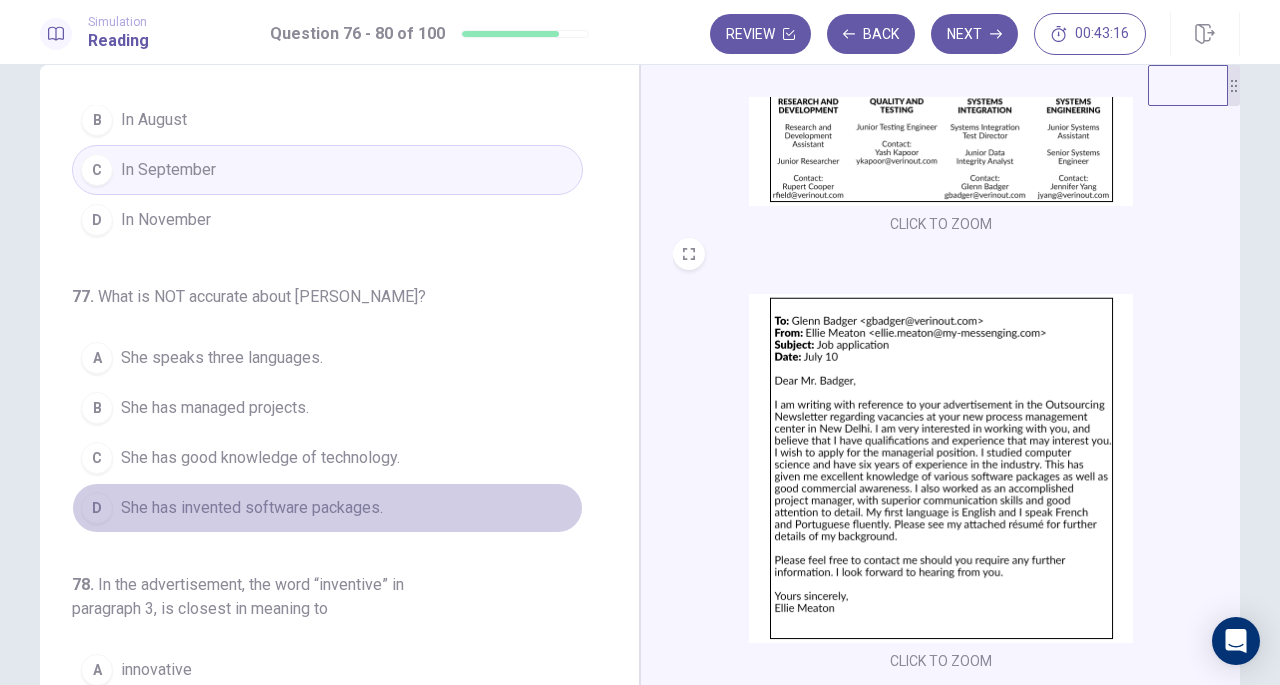 click on "She has invented software packages." at bounding box center [252, 508] 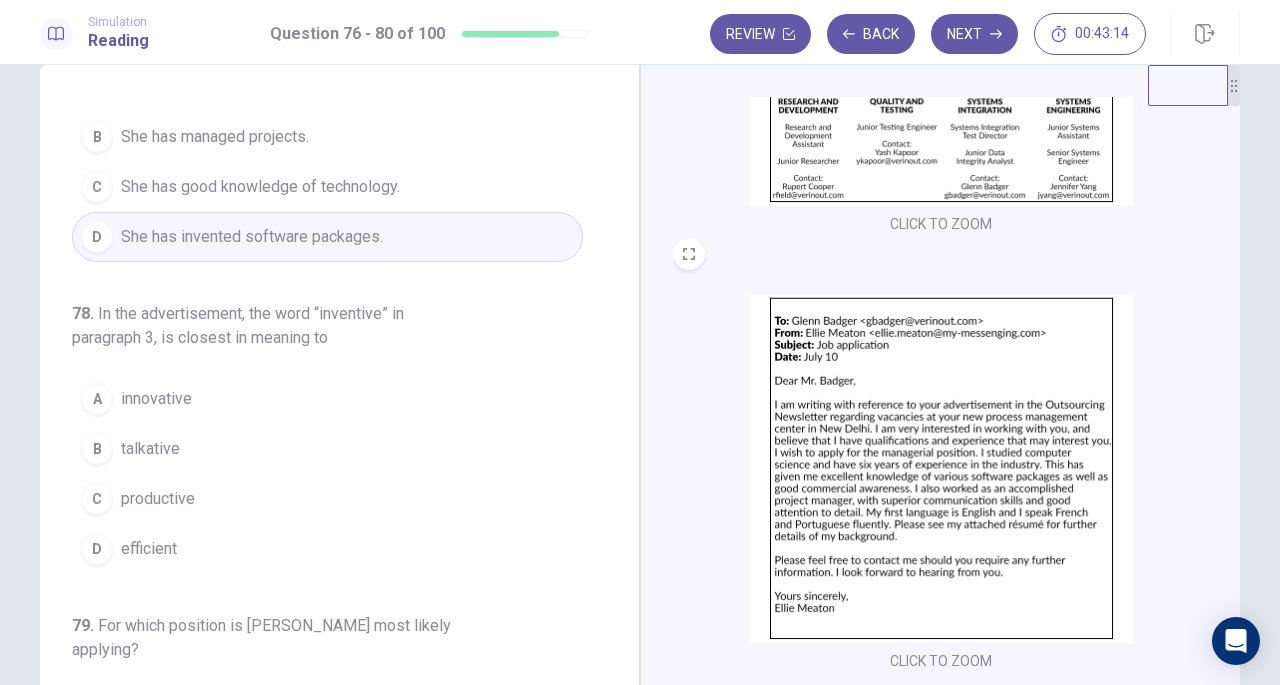 scroll, scrollTop: 397, scrollLeft: 0, axis: vertical 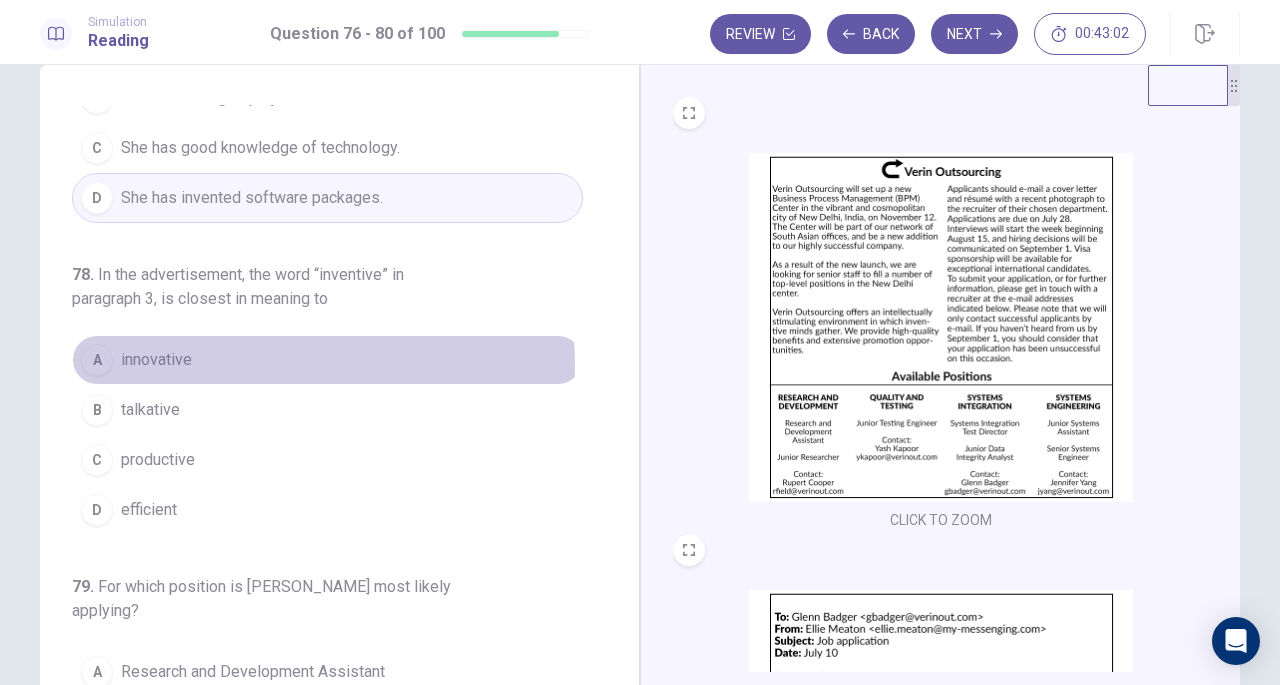 click on "A innovative" at bounding box center (327, 360) 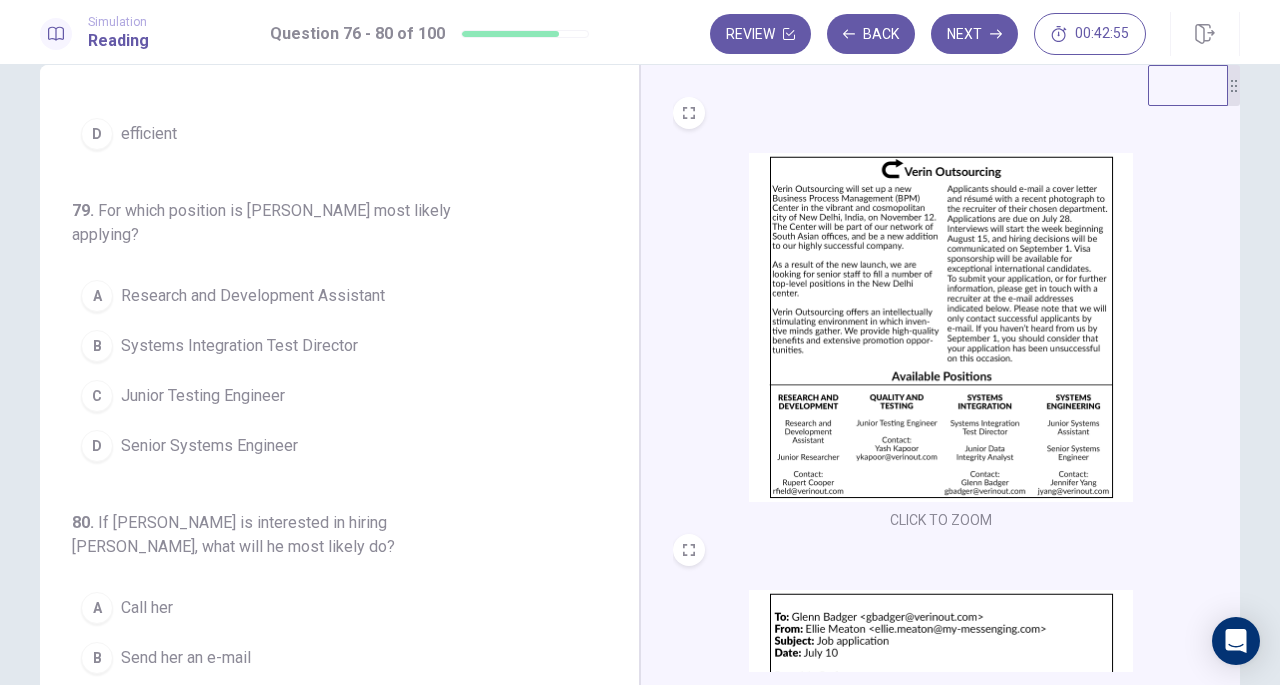 scroll, scrollTop: 795, scrollLeft: 0, axis: vertical 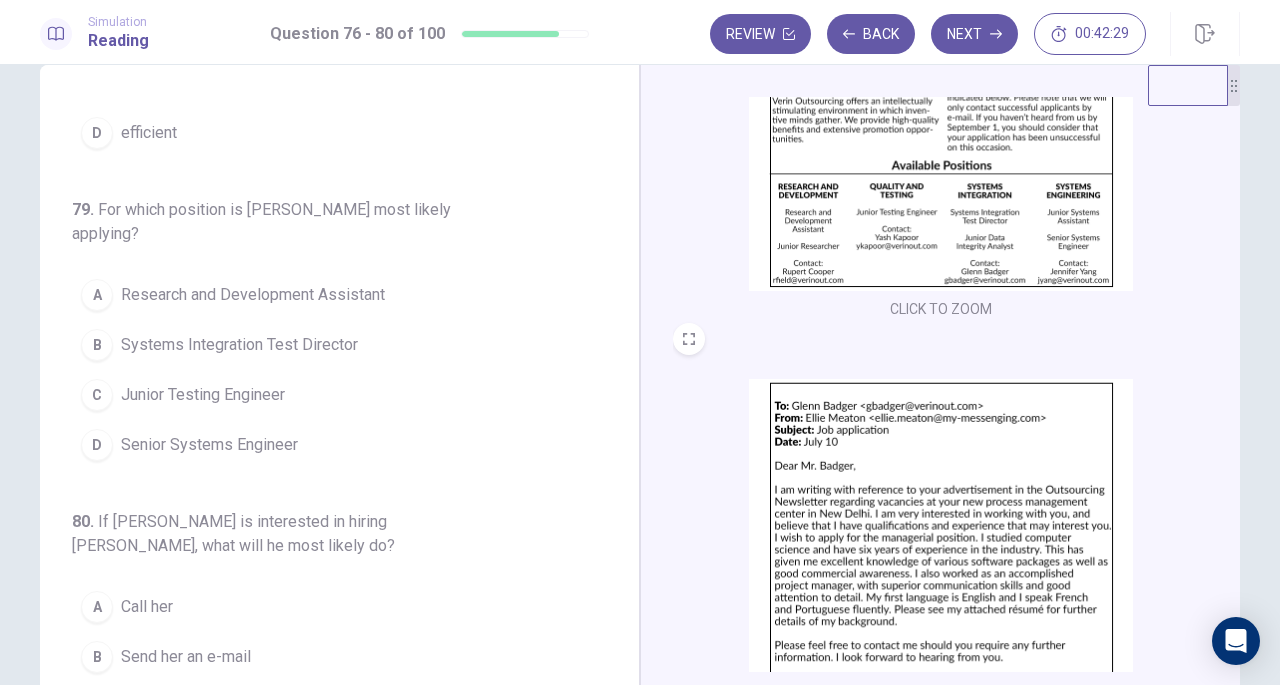 click on "B Systems Integration Test Director" at bounding box center (327, 345) 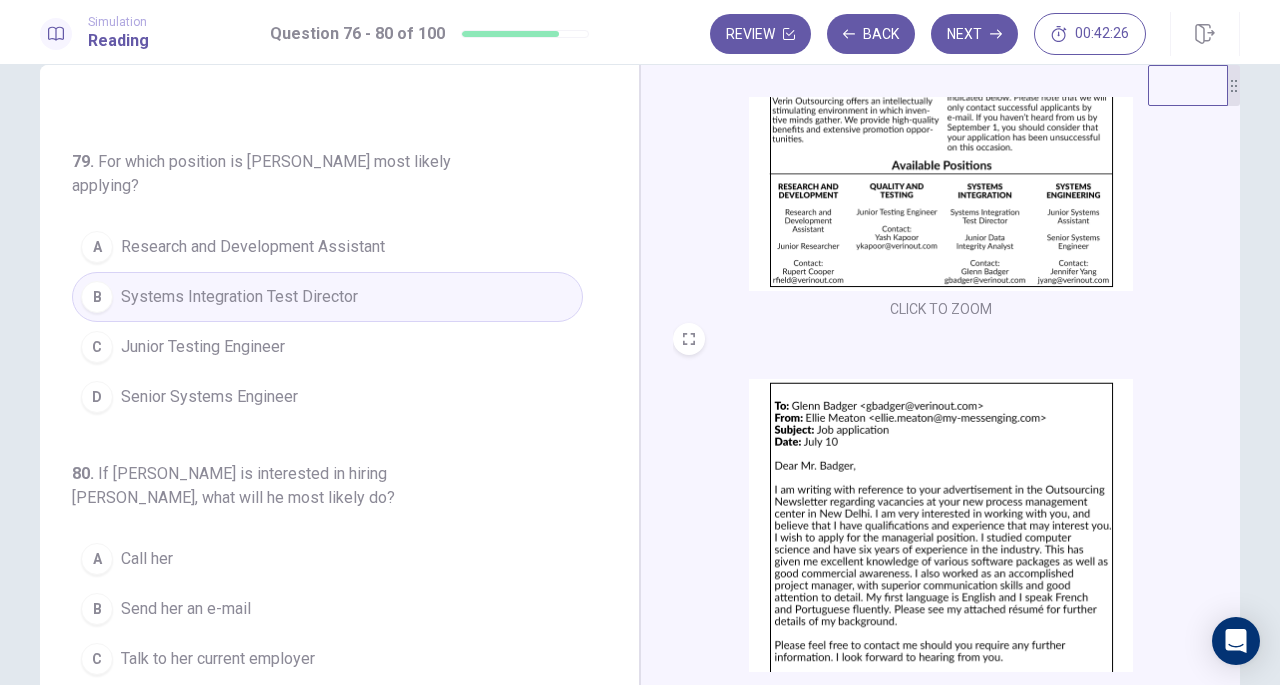scroll, scrollTop: 842, scrollLeft: 0, axis: vertical 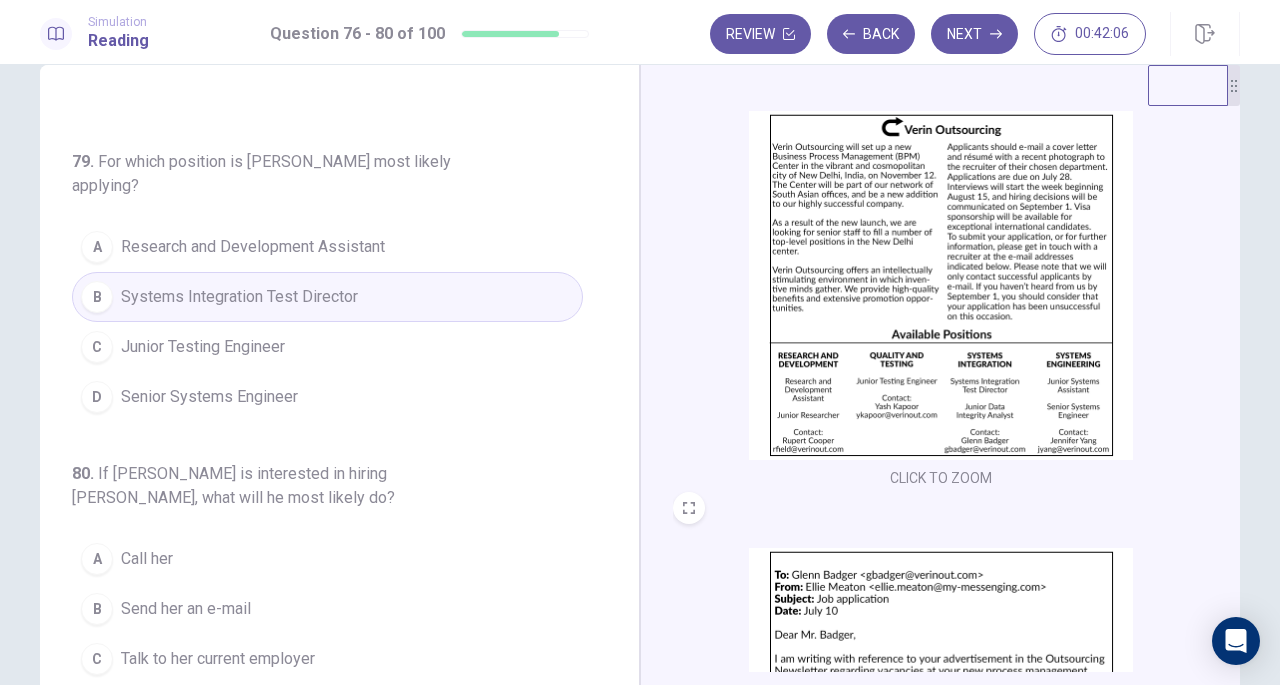 click on "Send her an e-mail" at bounding box center [186, 609] 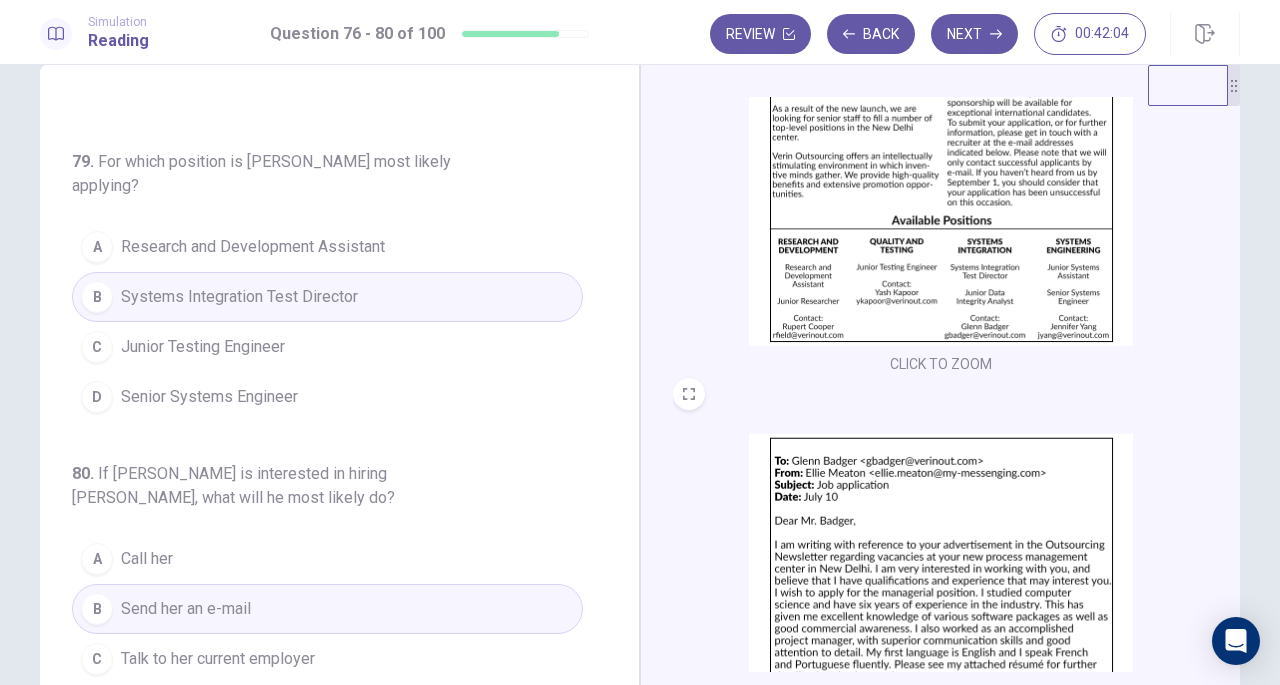 scroll, scrollTop: 298, scrollLeft: 0, axis: vertical 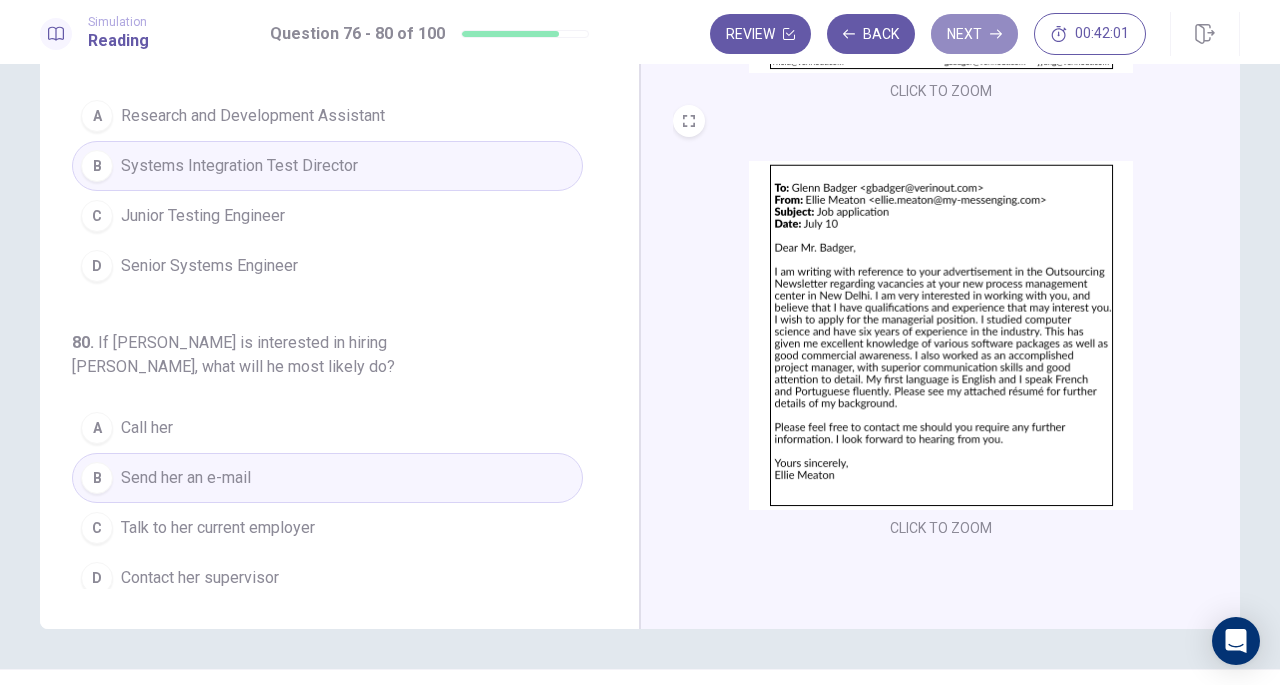 click on "Next" at bounding box center [974, 34] 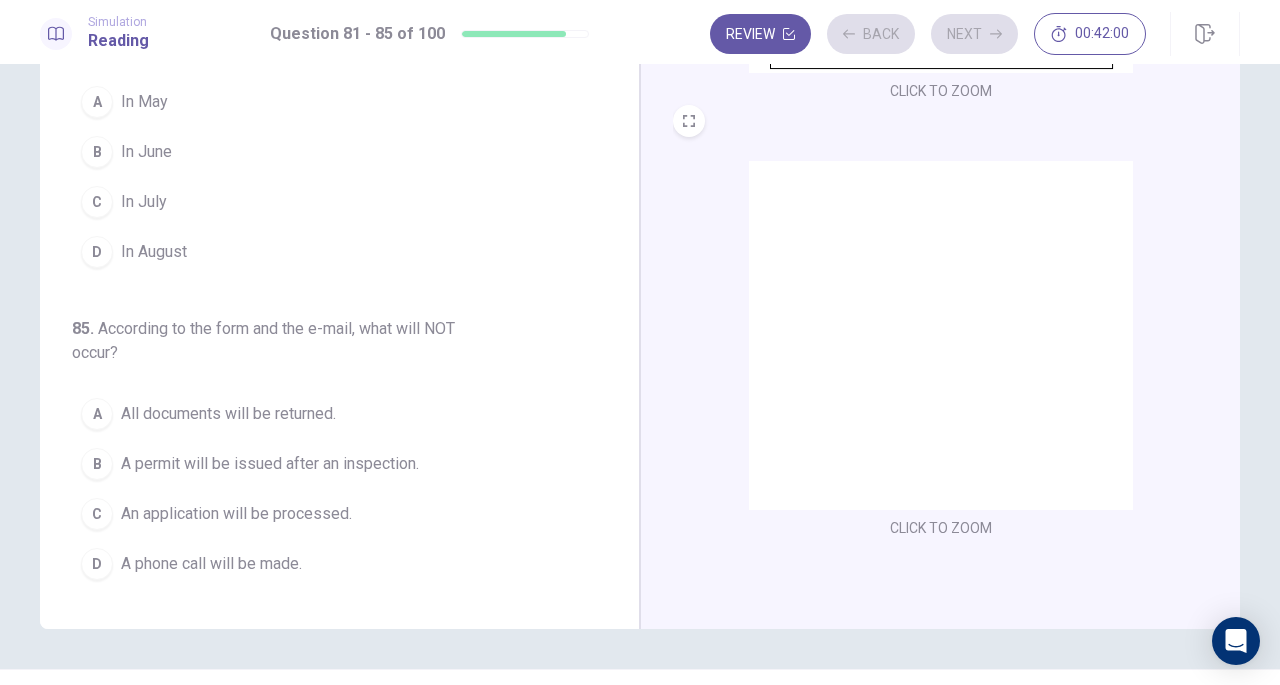 scroll, scrollTop: 819, scrollLeft: 0, axis: vertical 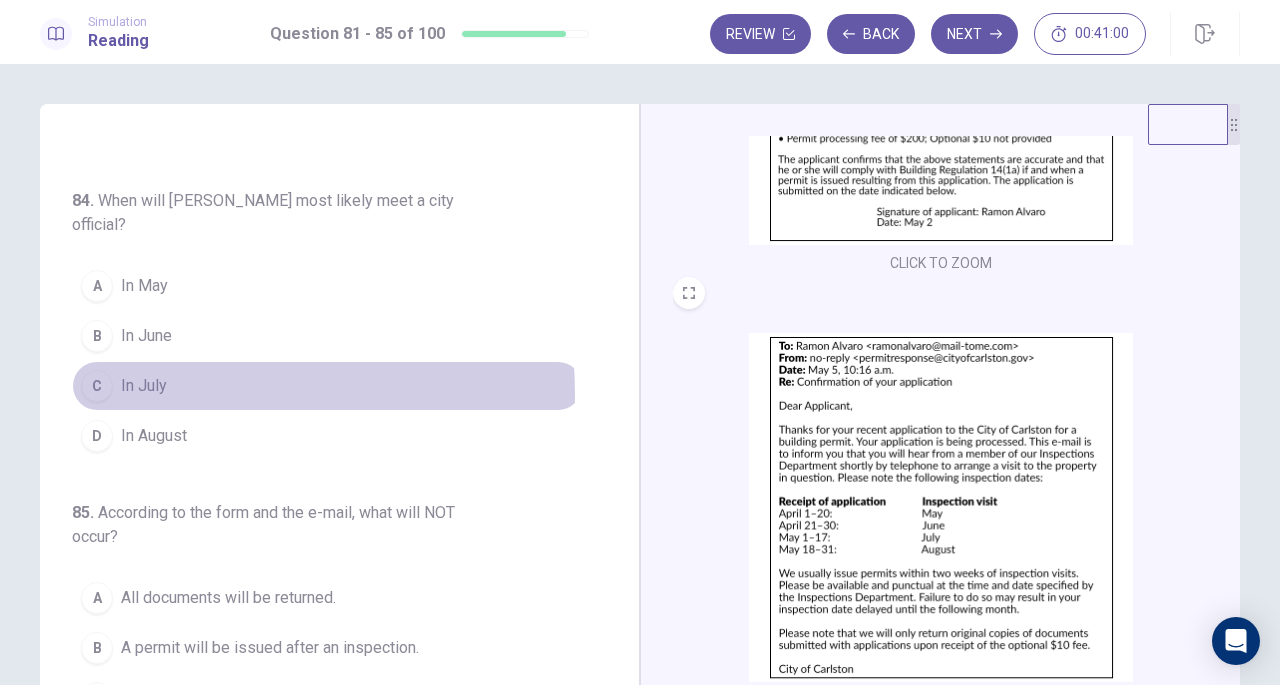click on "In July" at bounding box center [144, 386] 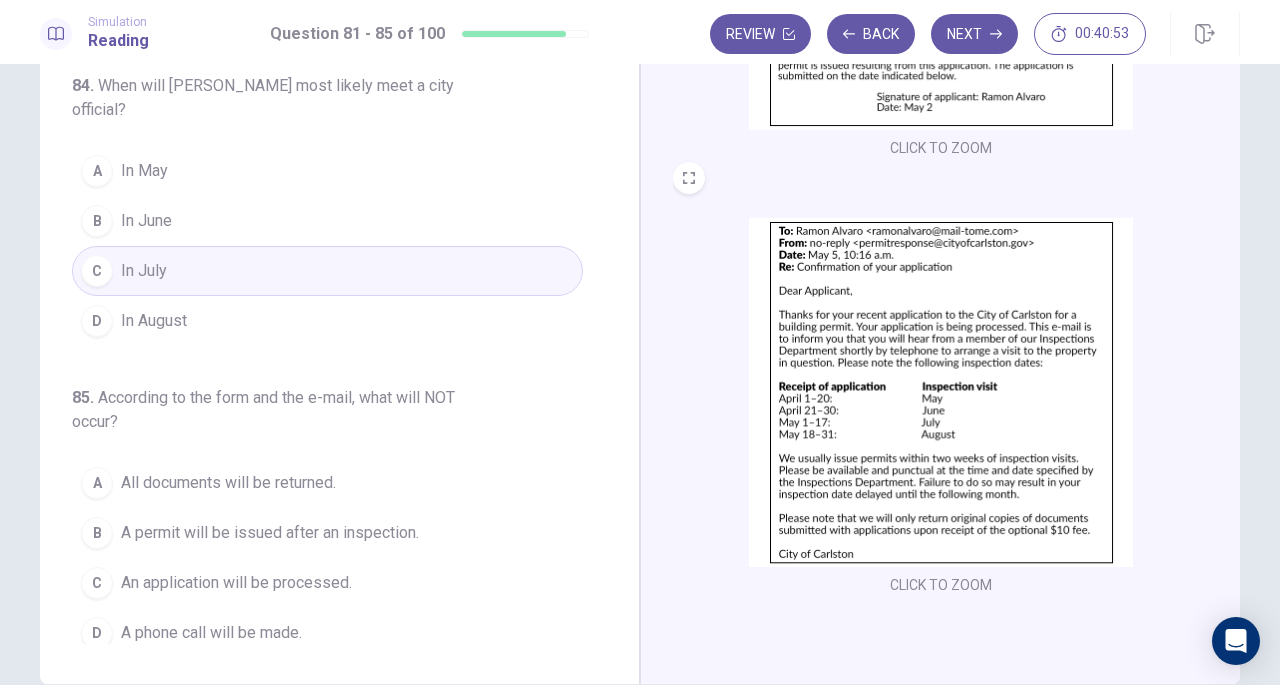 scroll, scrollTop: 160, scrollLeft: 0, axis: vertical 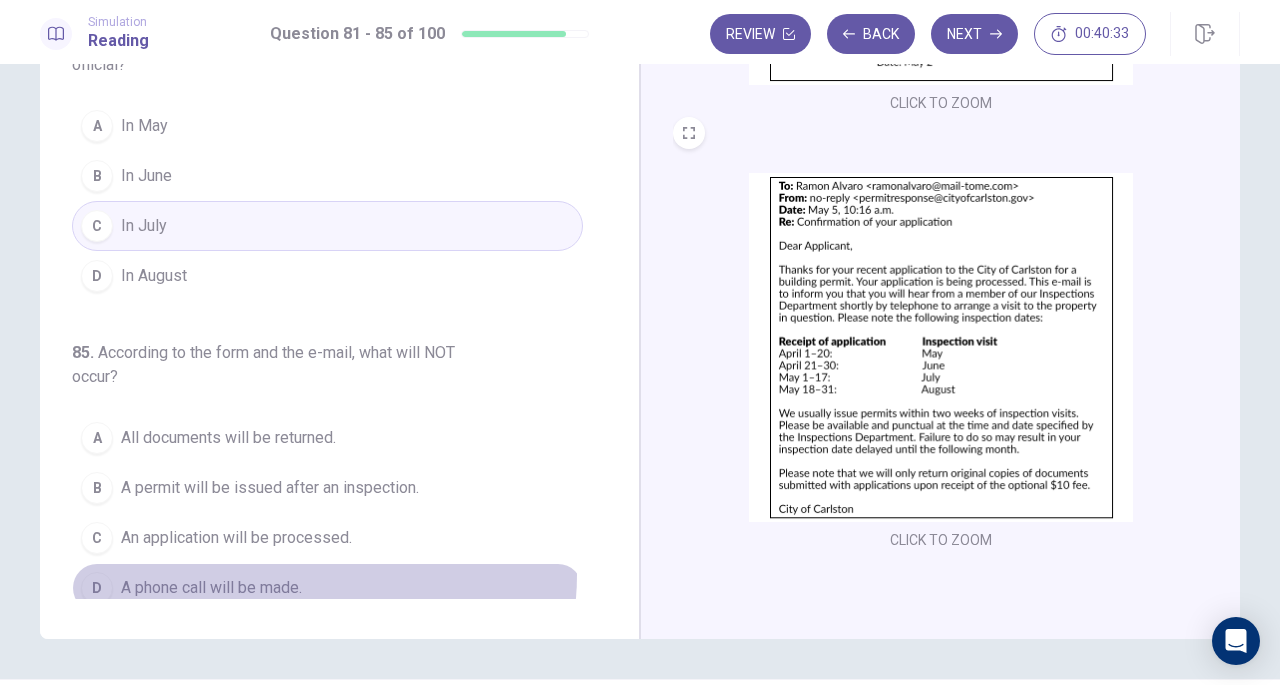 click on "D A phone call will be made." at bounding box center [327, 588] 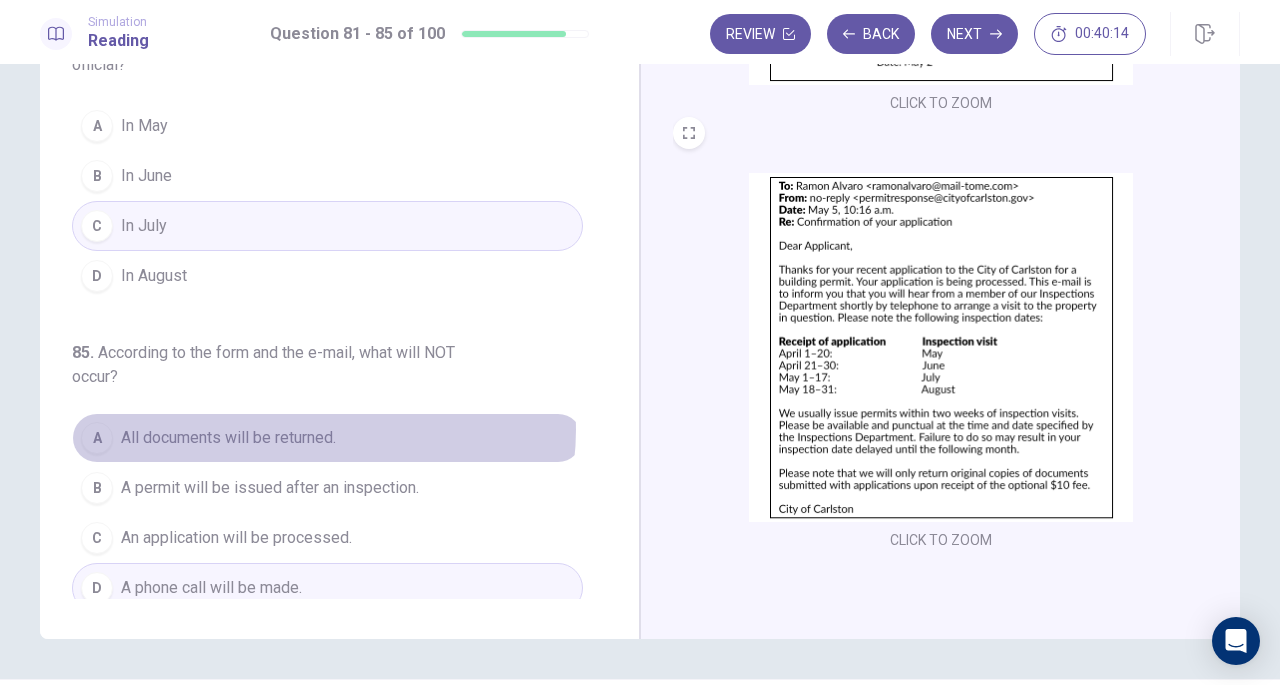 click on "All documents will be returned." at bounding box center (228, 438) 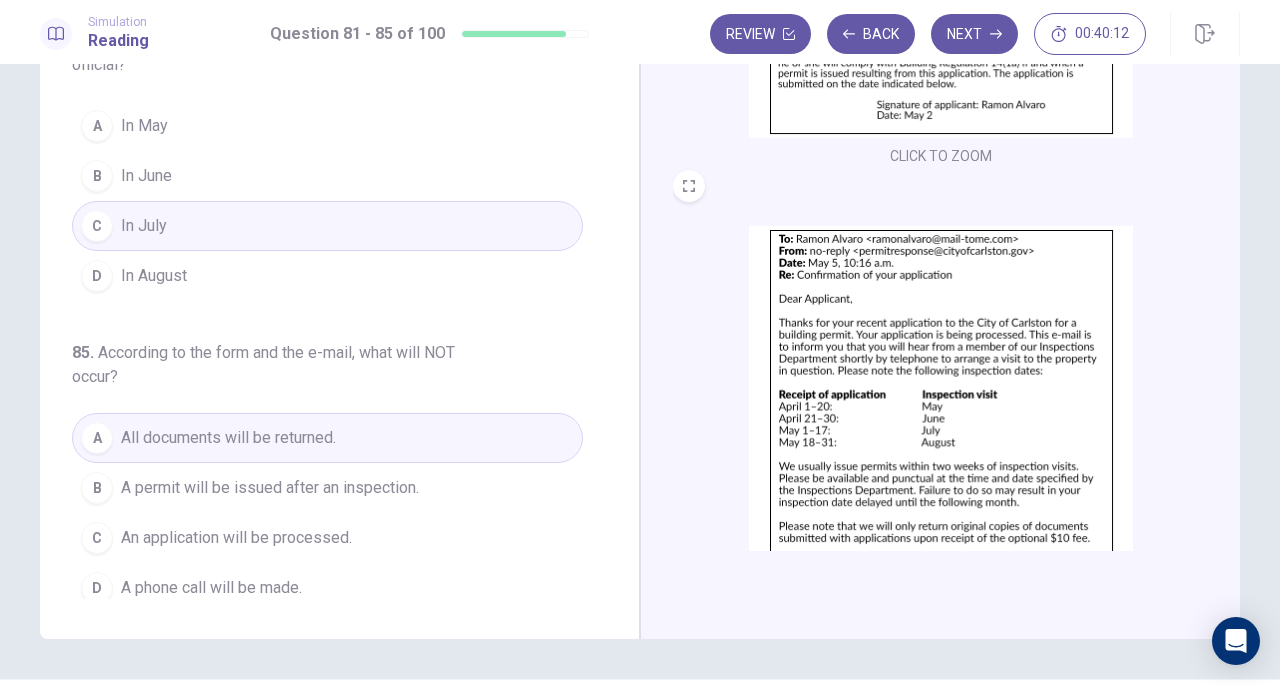 scroll, scrollTop: 227, scrollLeft: 0, axis: vertical 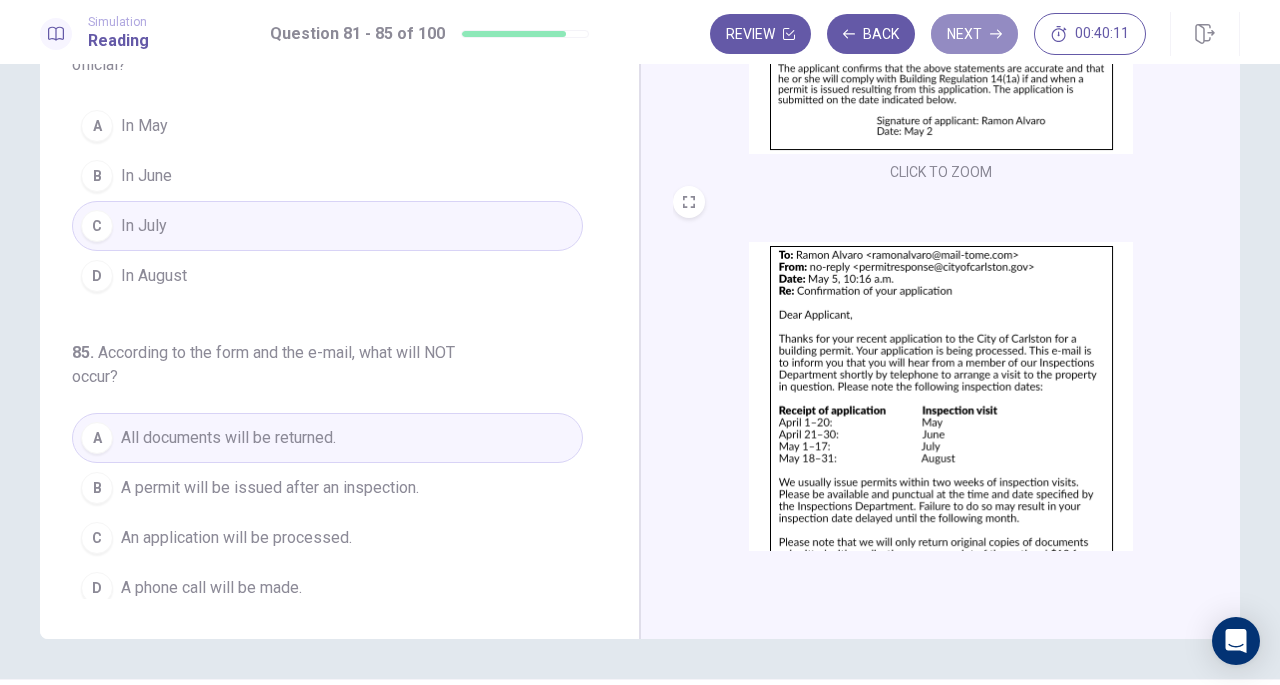 click on "Next" at bounding box center (974, 34) 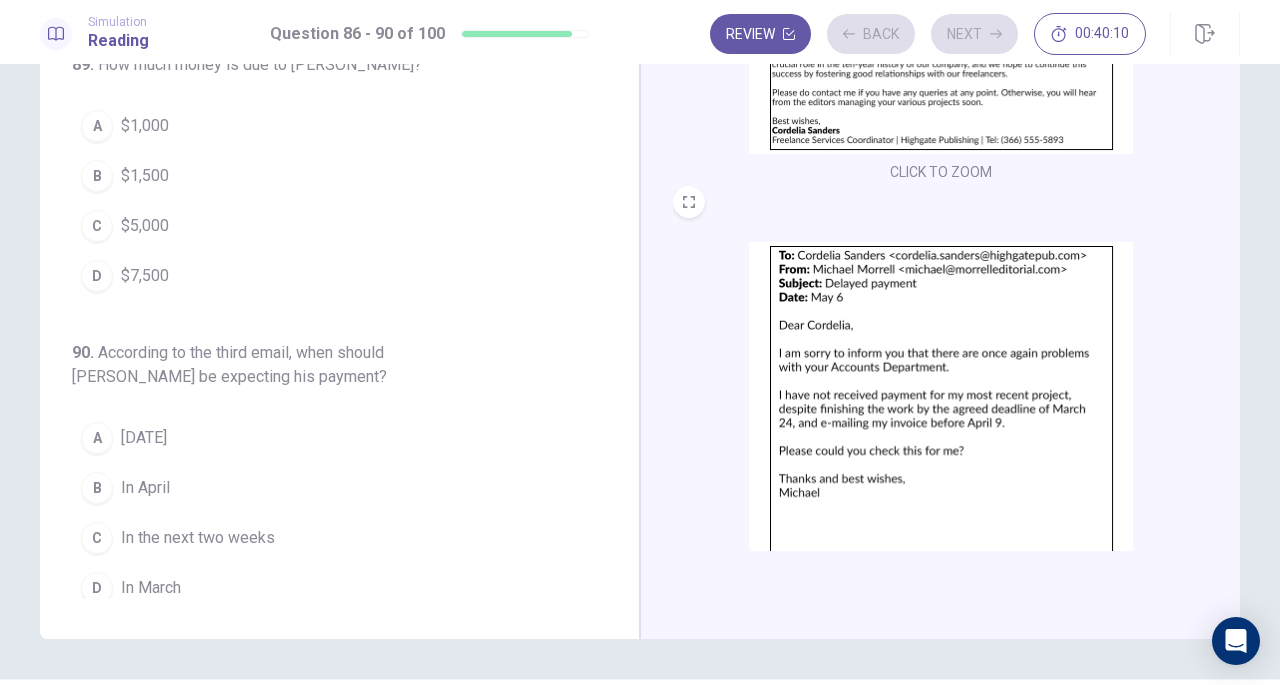 scroll, scrollTop: 795, scrollLeft: 0, axis: vertical 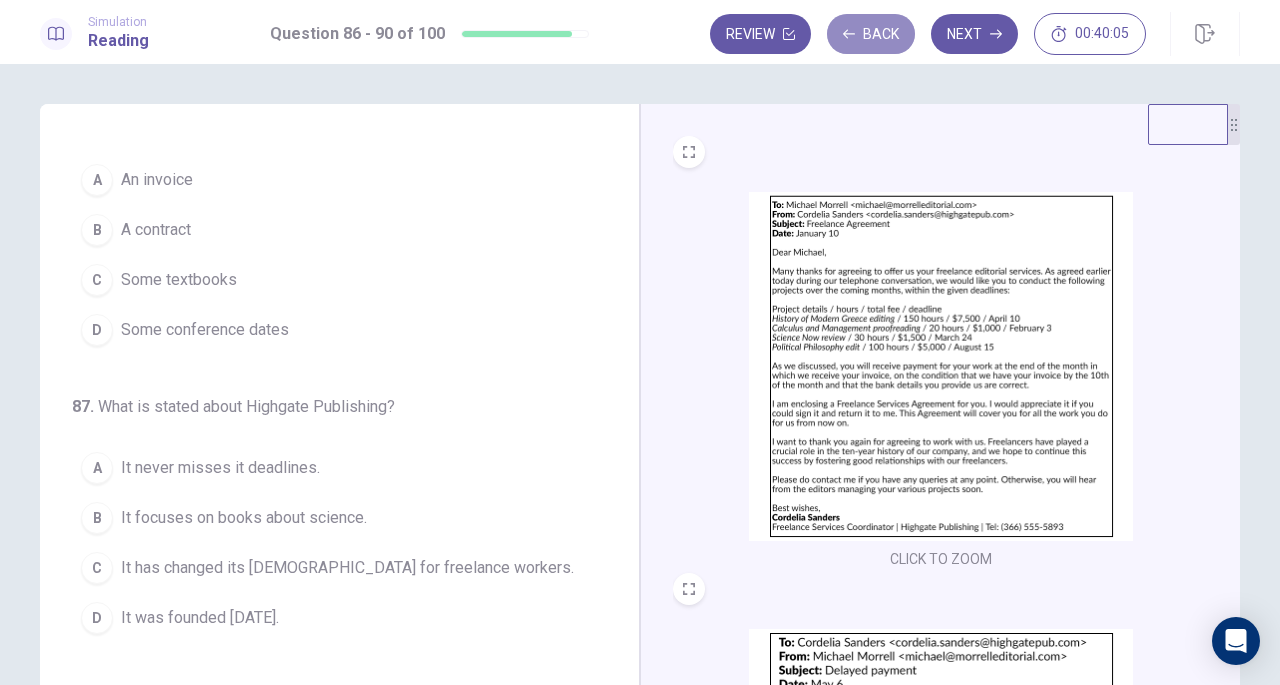 click on "Back" at bounding box center [871, 34] 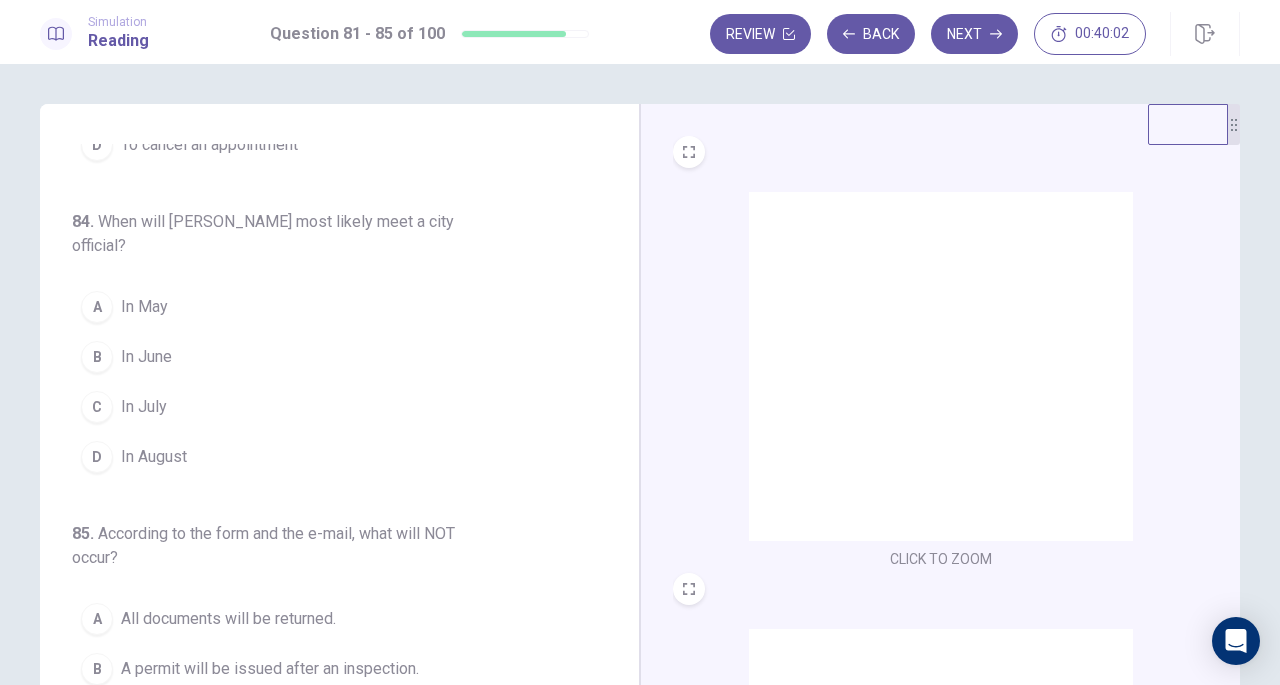 scroll, scrollTop: 819, scrollLeft: 0, axis: vertical 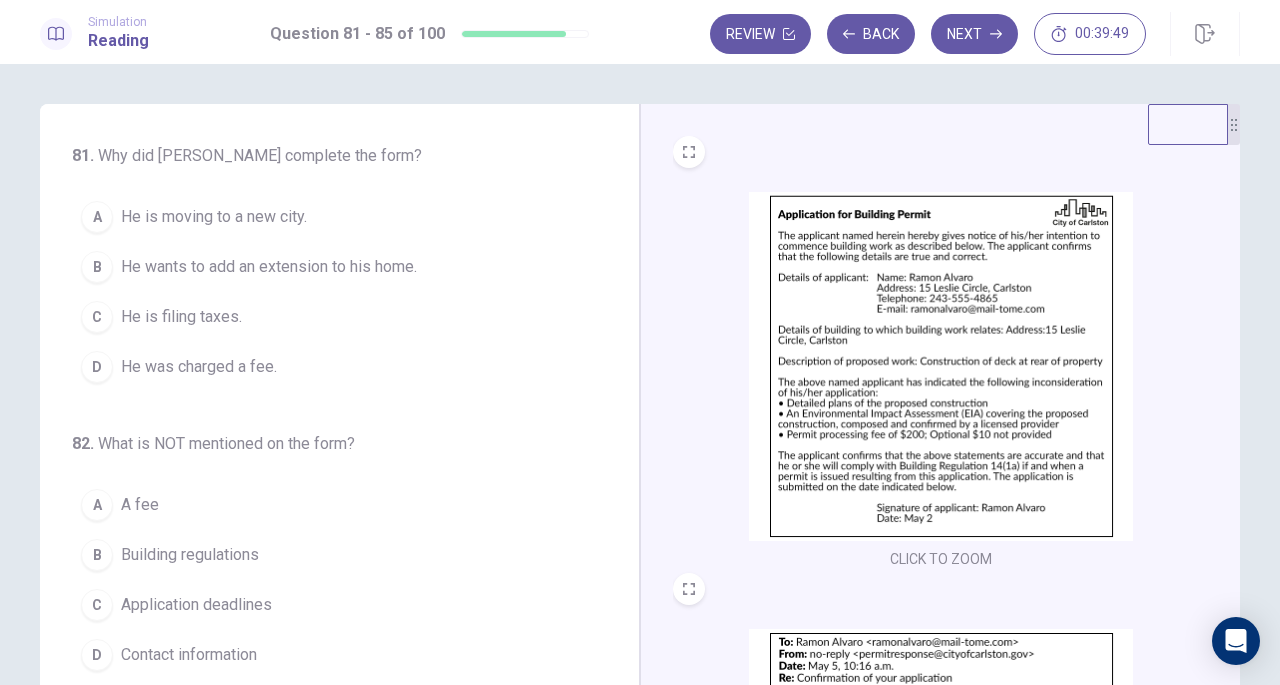 click on "Simulation   Reading Question 81 - 85 of 100 Review Back Next 00:39:49" at bounding box center [640, 32] 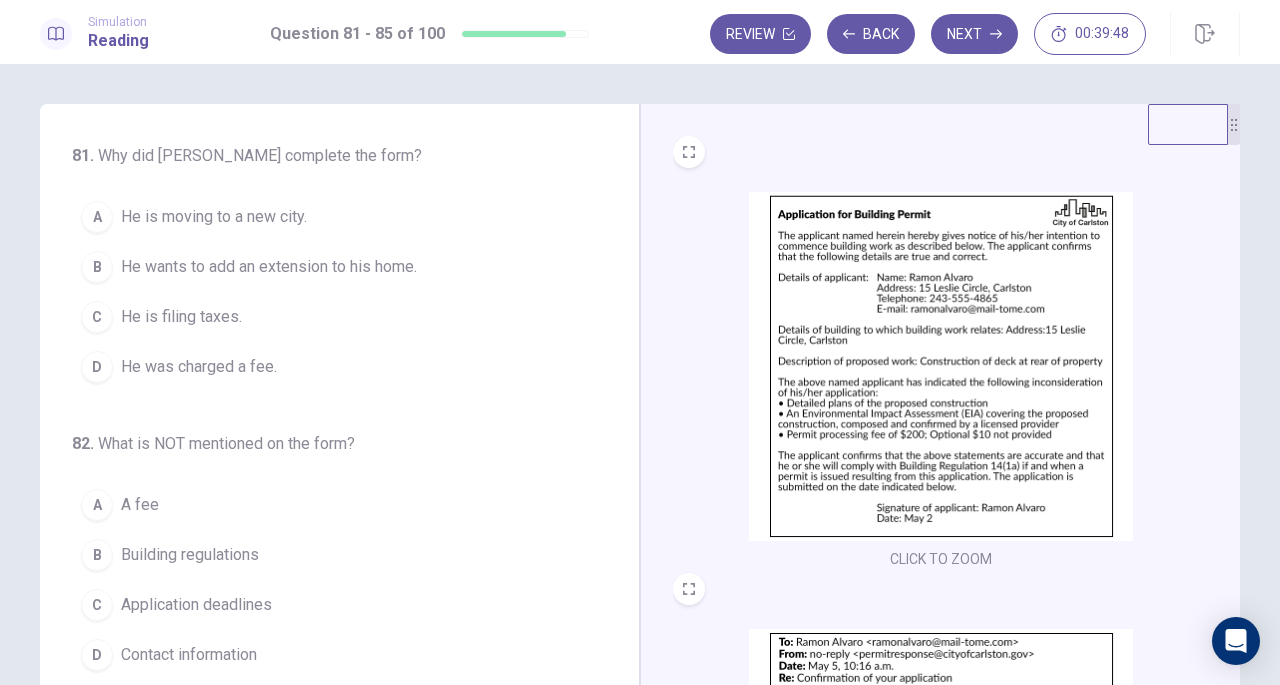 click on "Back" at bounding box center (871, 34) 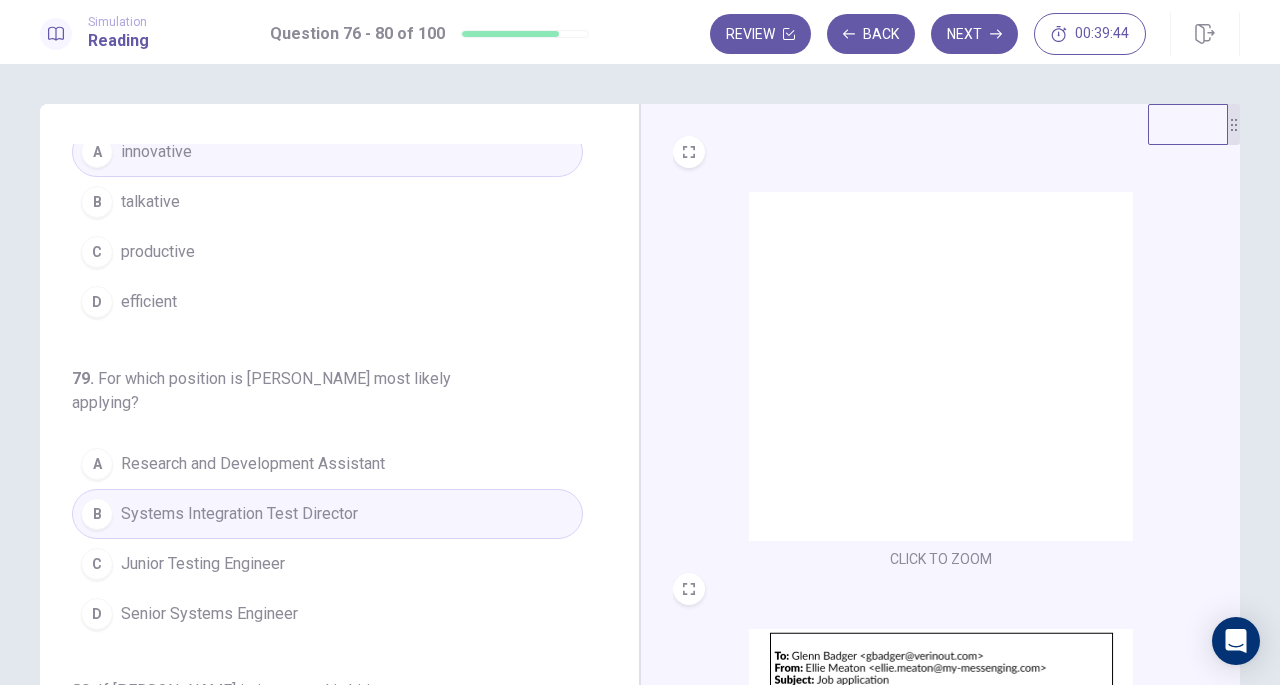scroll, scrollTop: 843, scrollLeft: 0, axis: vertical 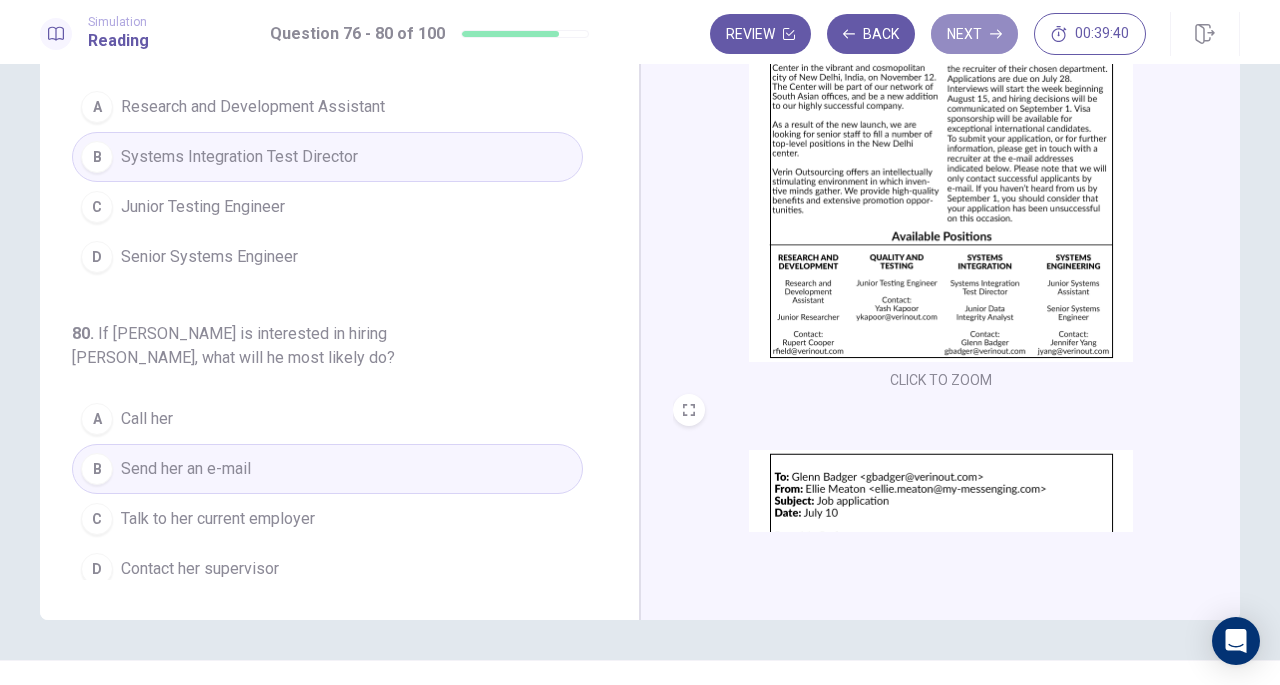 click on "Next" at bounding box center [974, 34] 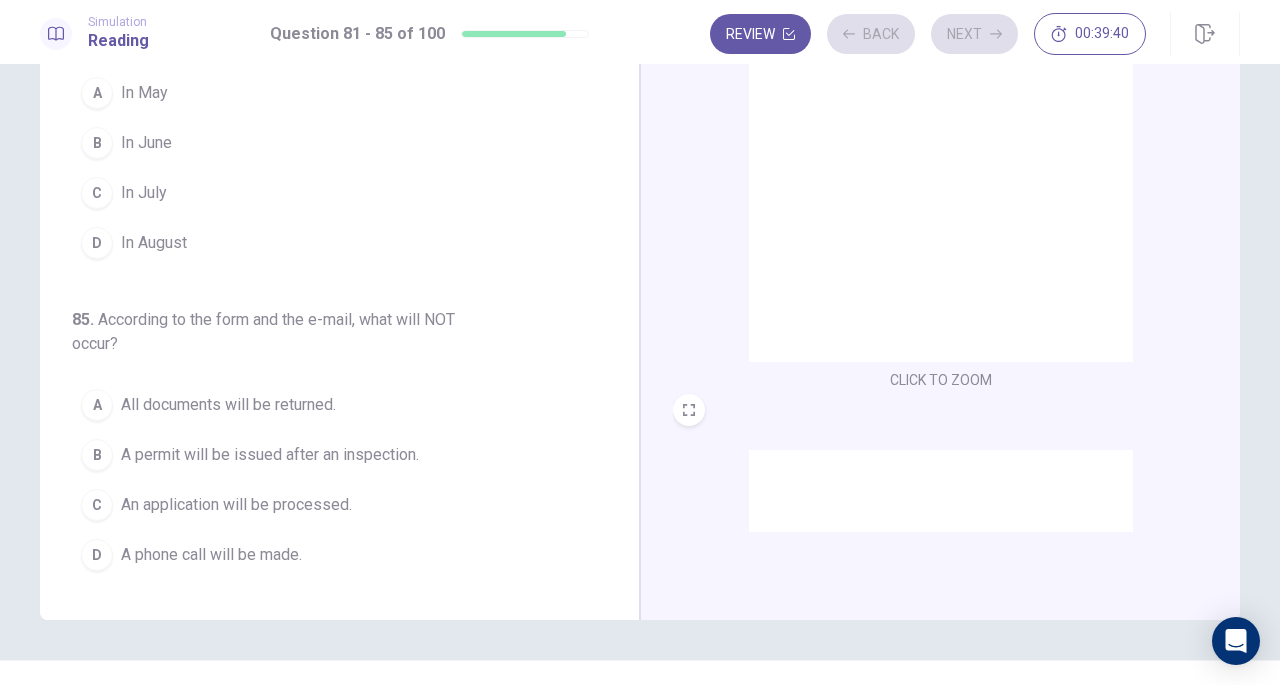 scroll, scrollTop: 819, scrollLeft: 0, axis: vertical 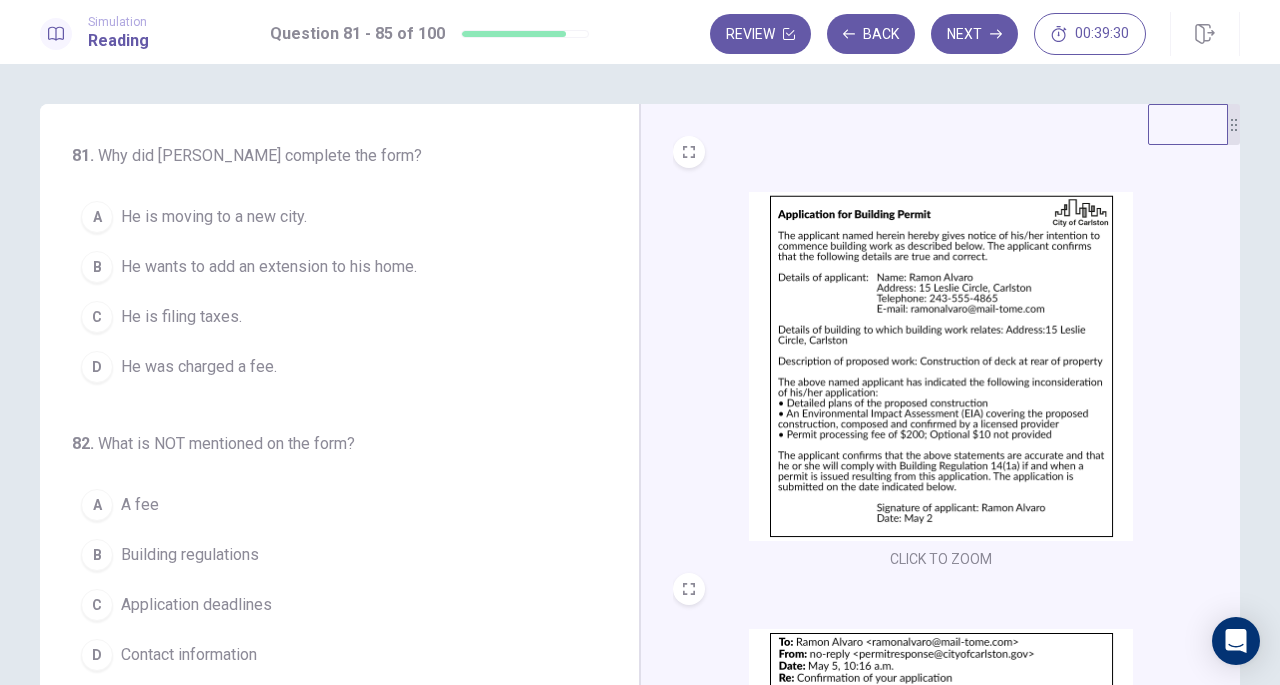 click on "He wants to add an extension to his home." at bounding box center [269, 267] 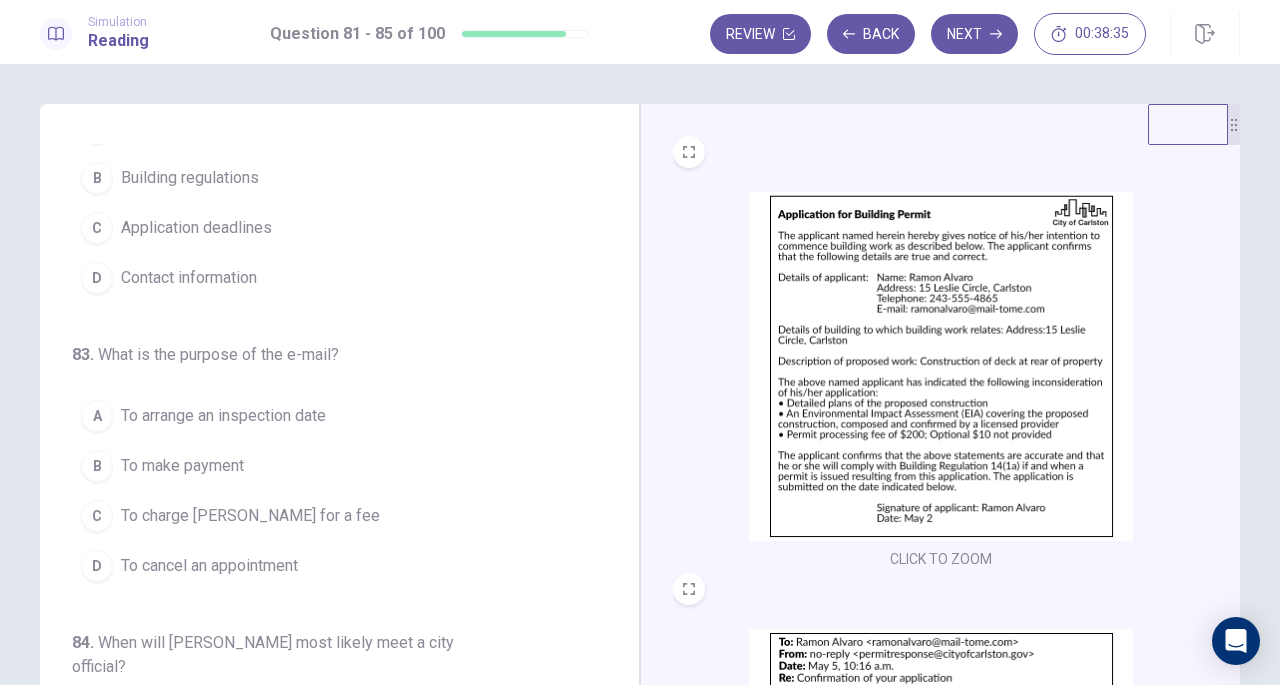 scroll, scrollTop: 395, scrollLeft: 0, axis: vertical 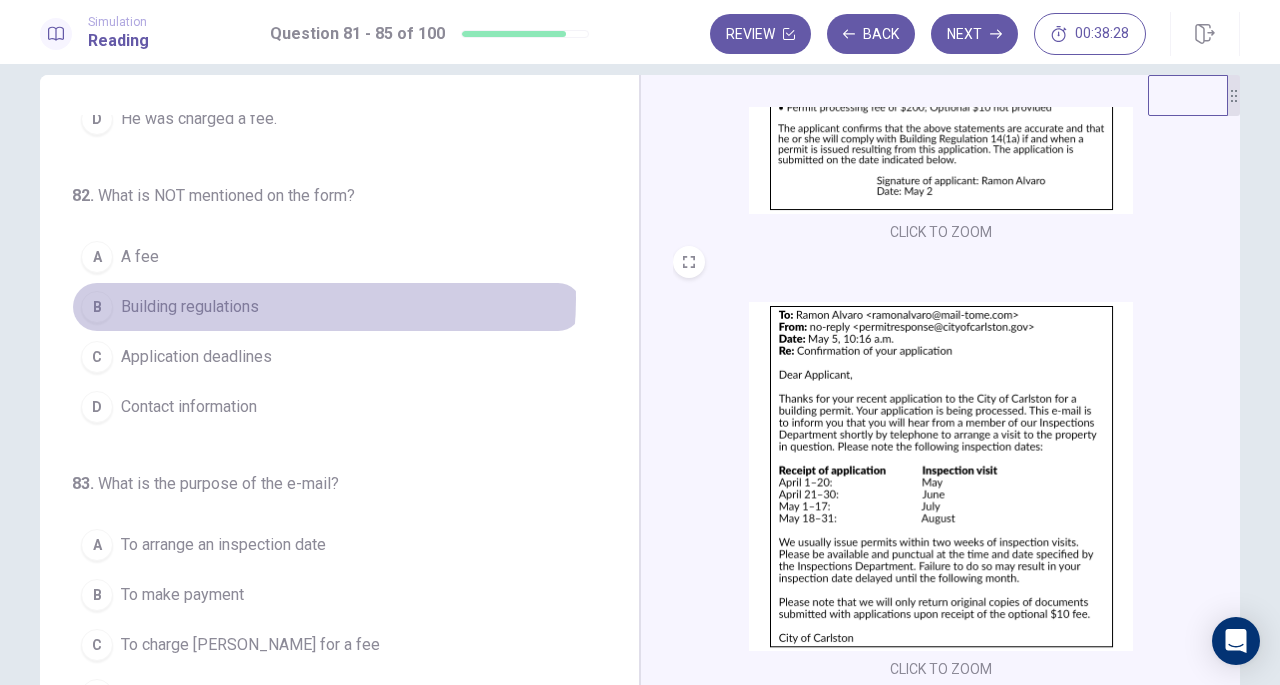 click on "B Building regulations" at bounding box center [327, 307] 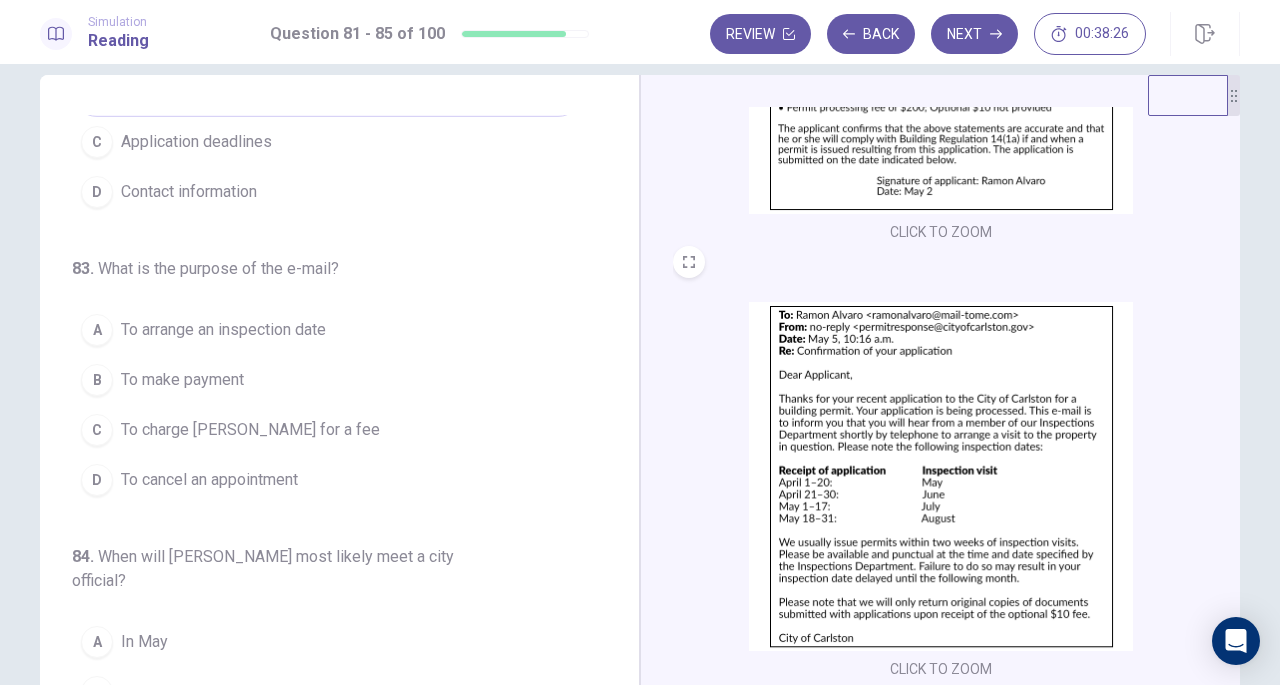 scroll, scrollTop: 469, scrollLeft: 0, axis: vertical 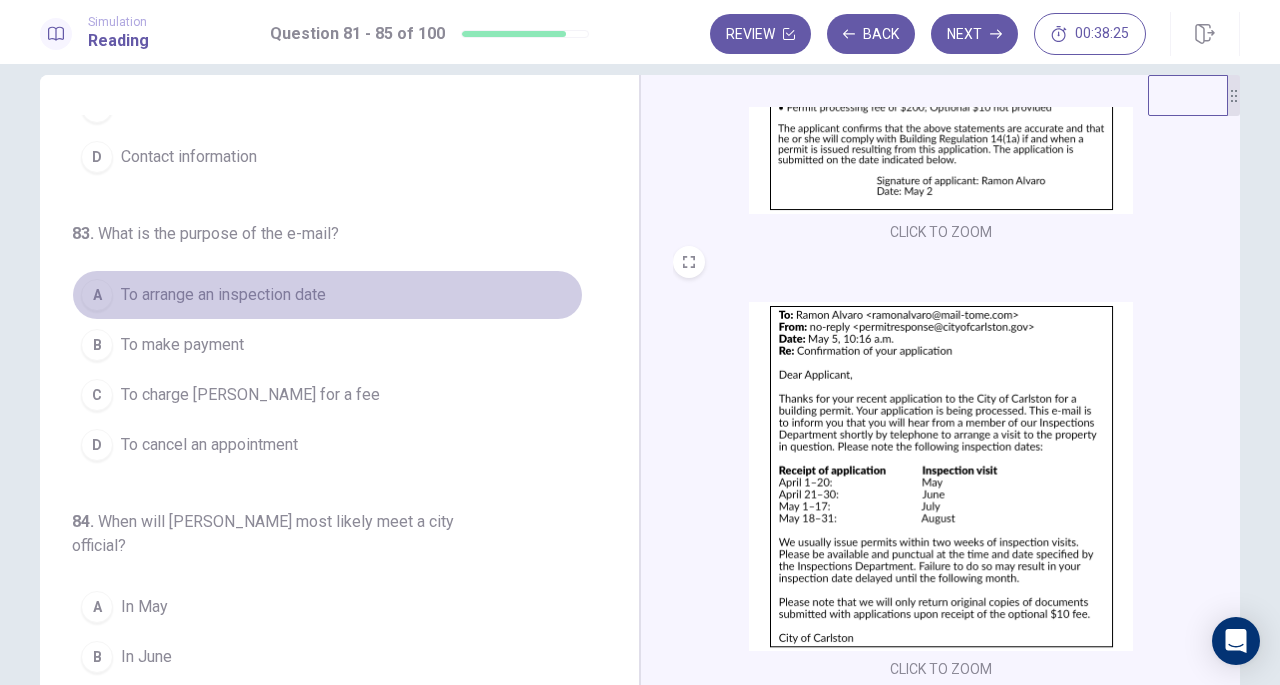 click on "A To arrange an inspection date" at bounding box center (327, 295) 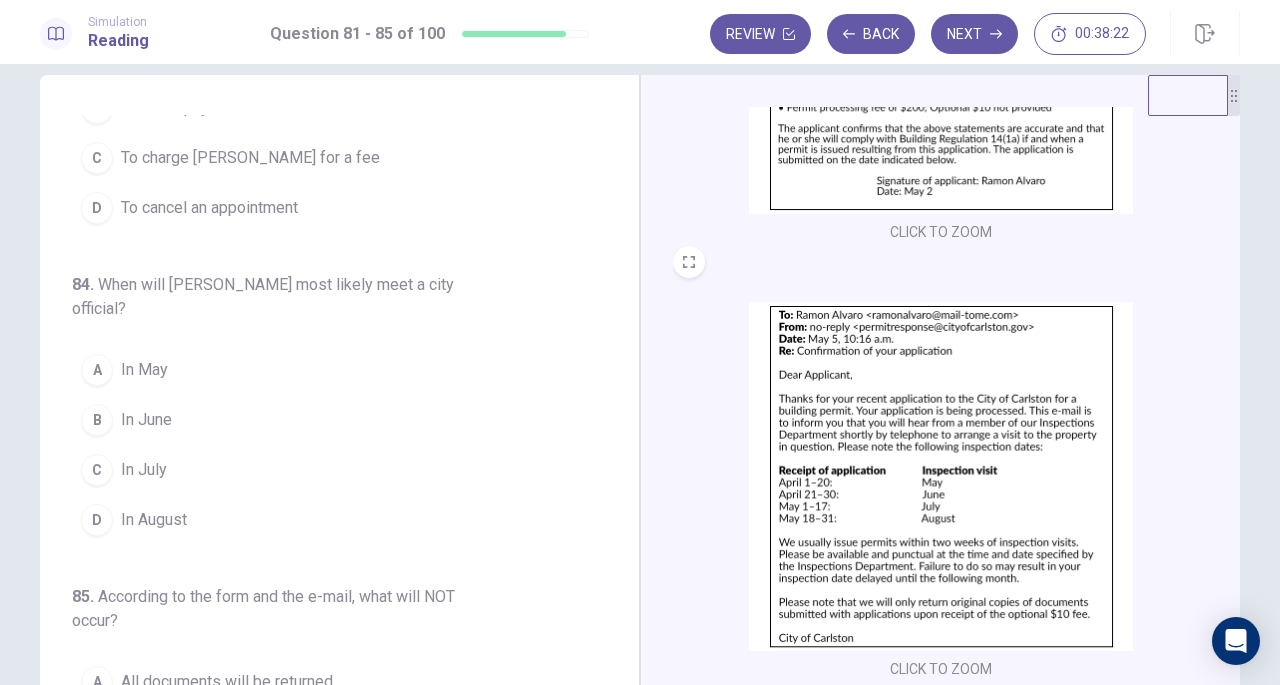 scroll, scrollTop: 707, scrollLeft: 0, axis: vertical 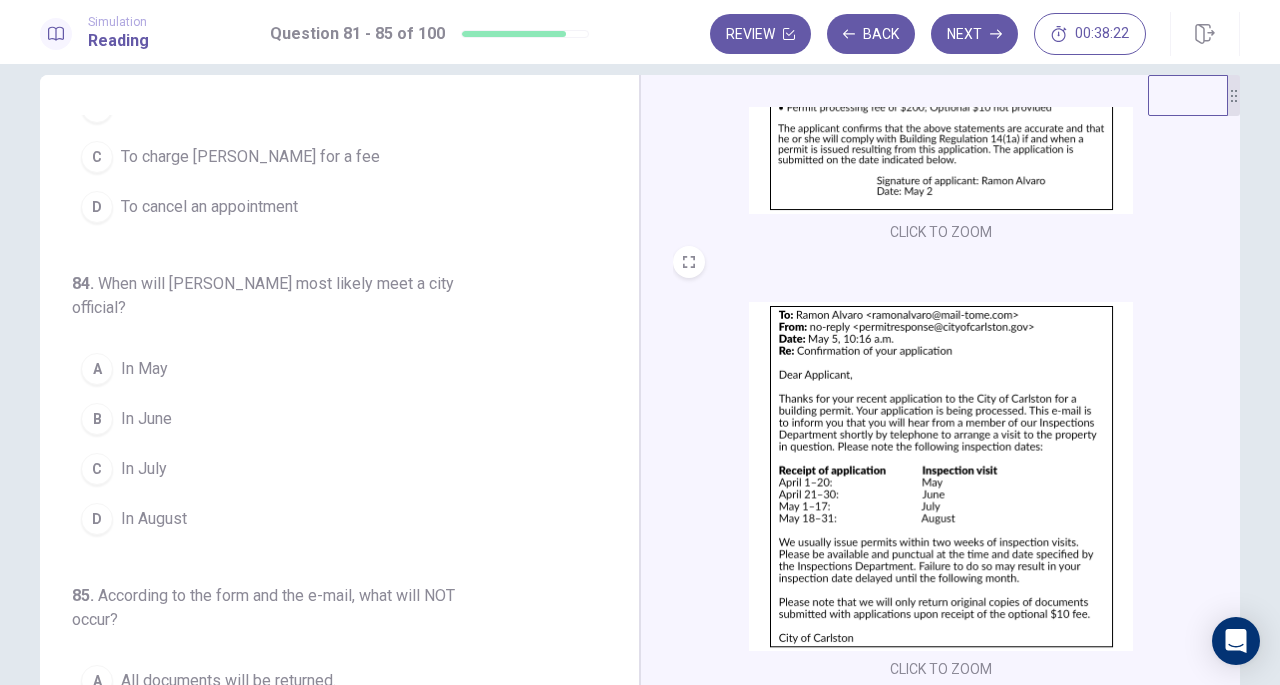 click on "C In July" at bounding box center [327, 469] 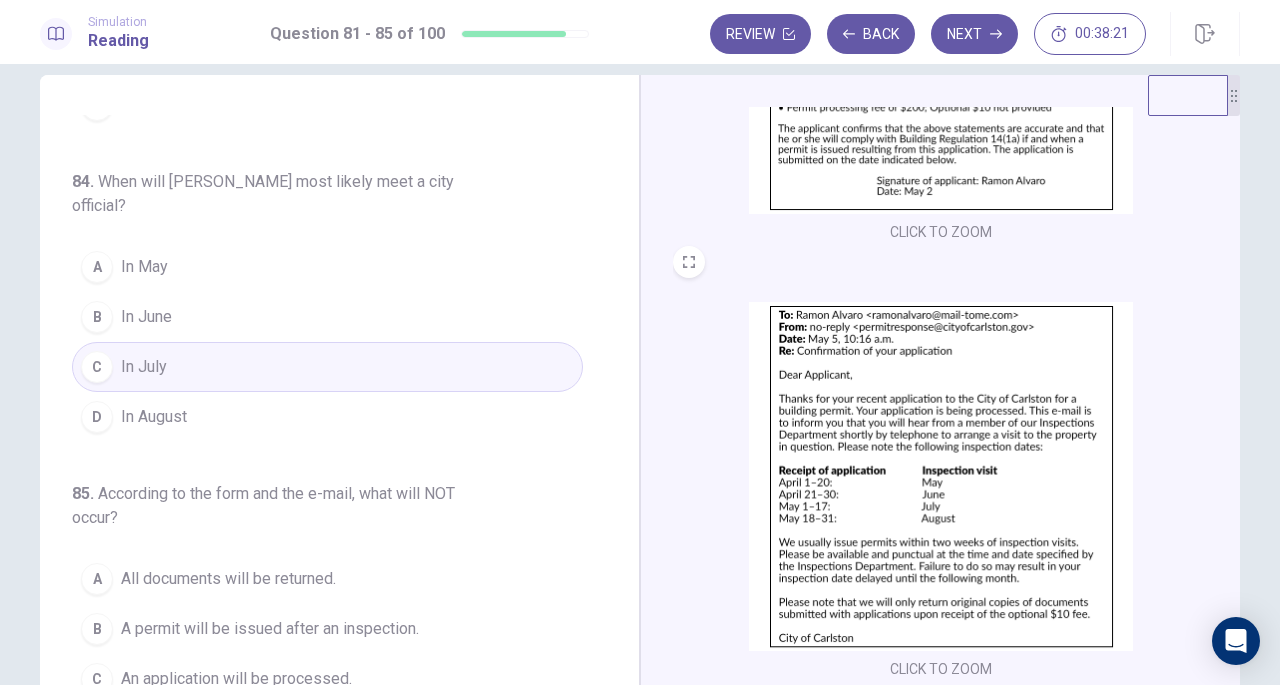 scroll, scrollTop: 819, scrollLeft: 0, axis: vertical 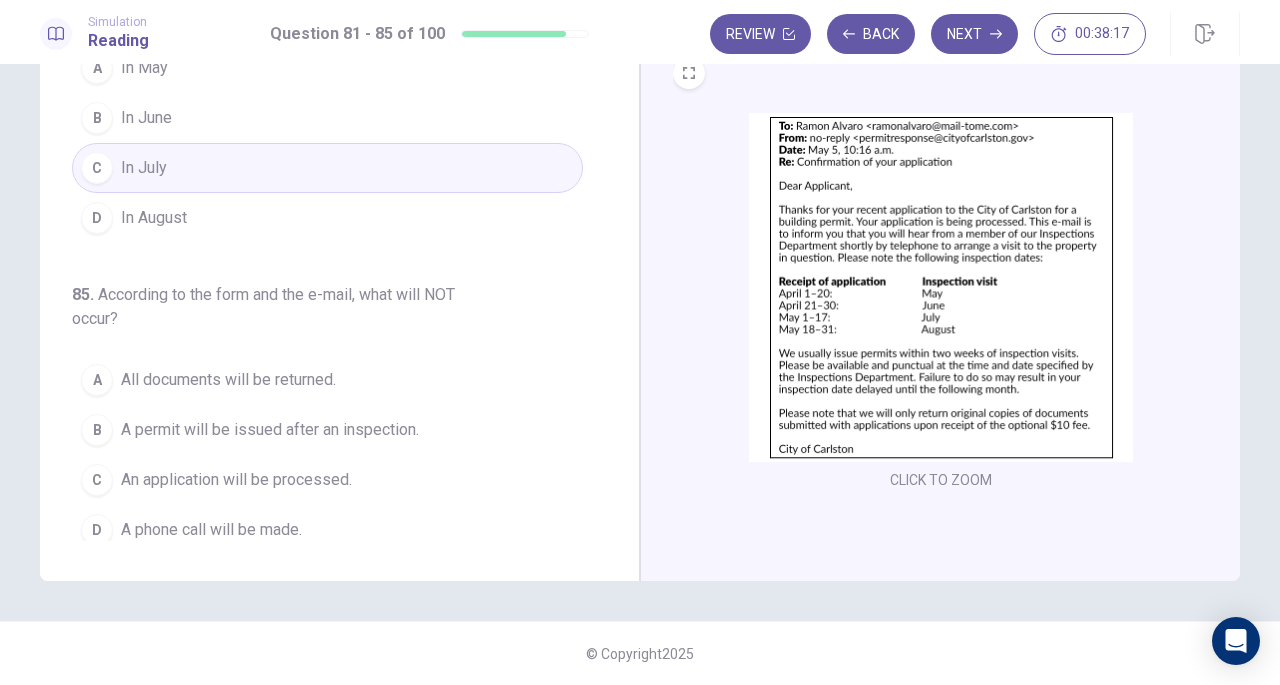 click on "All documents will be returned." at bounding box center [228, 380] 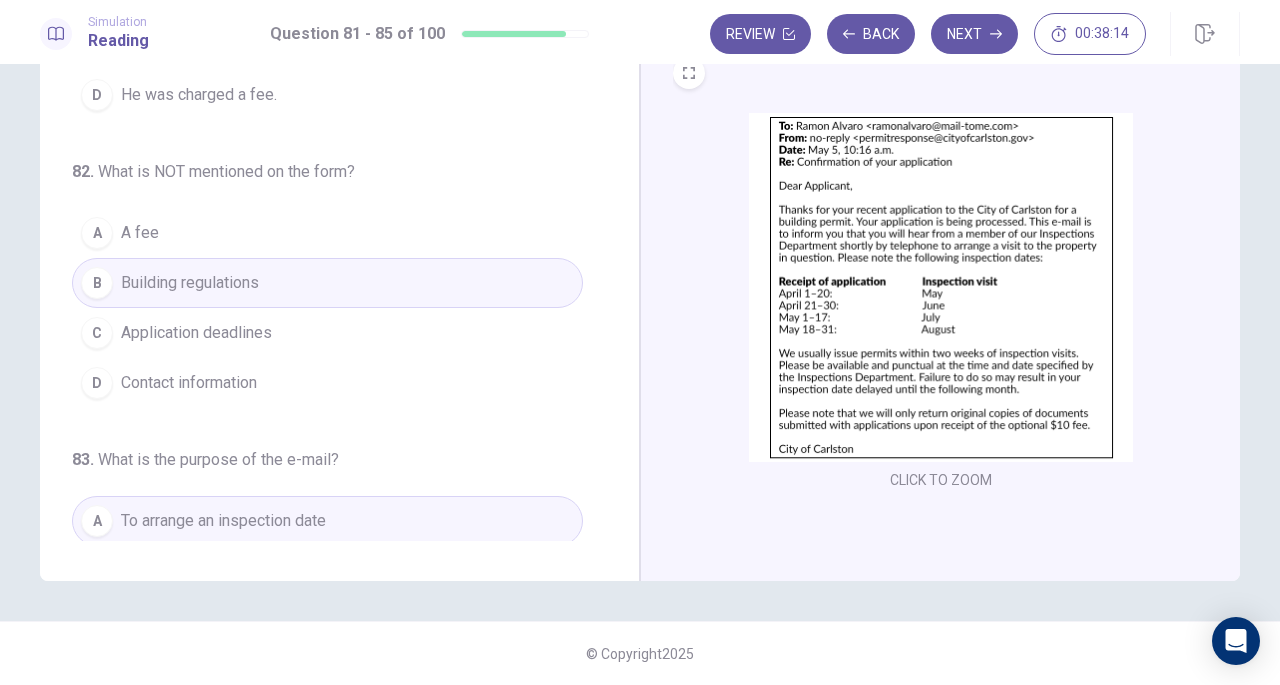 scroll, scrollTop: 0, scrollLeft: 0, axis: both 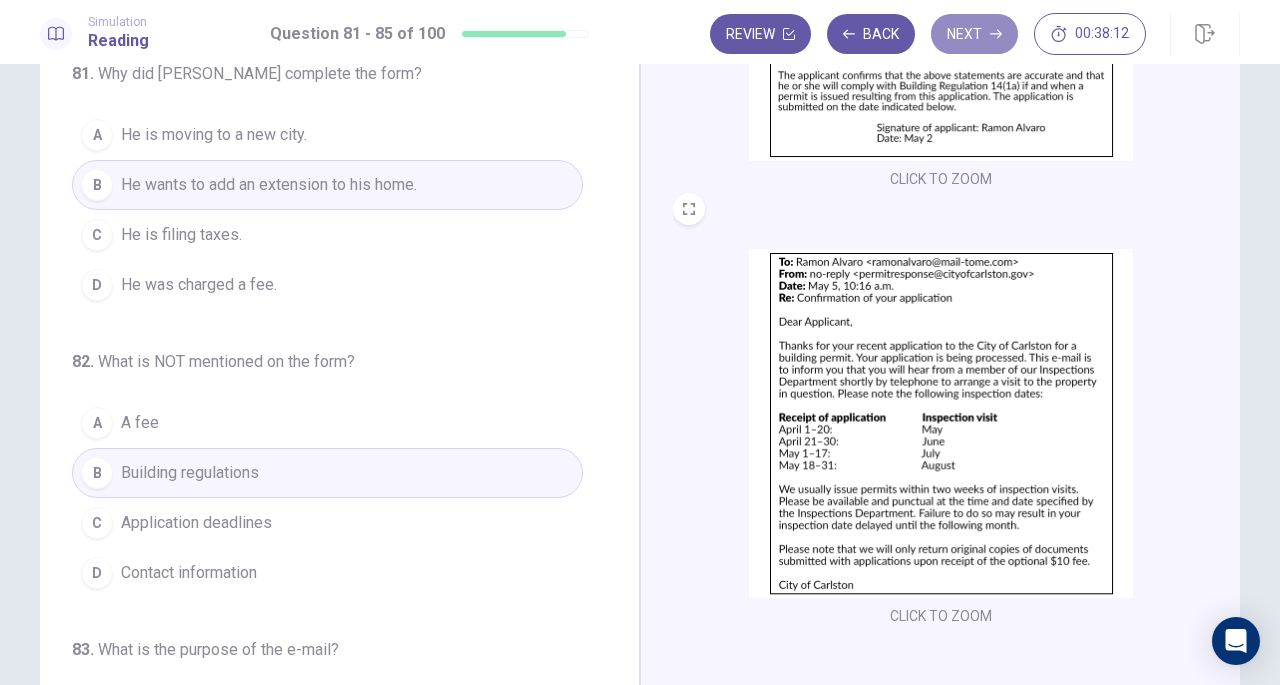 click on "Next" at bounding box center (974, 34) 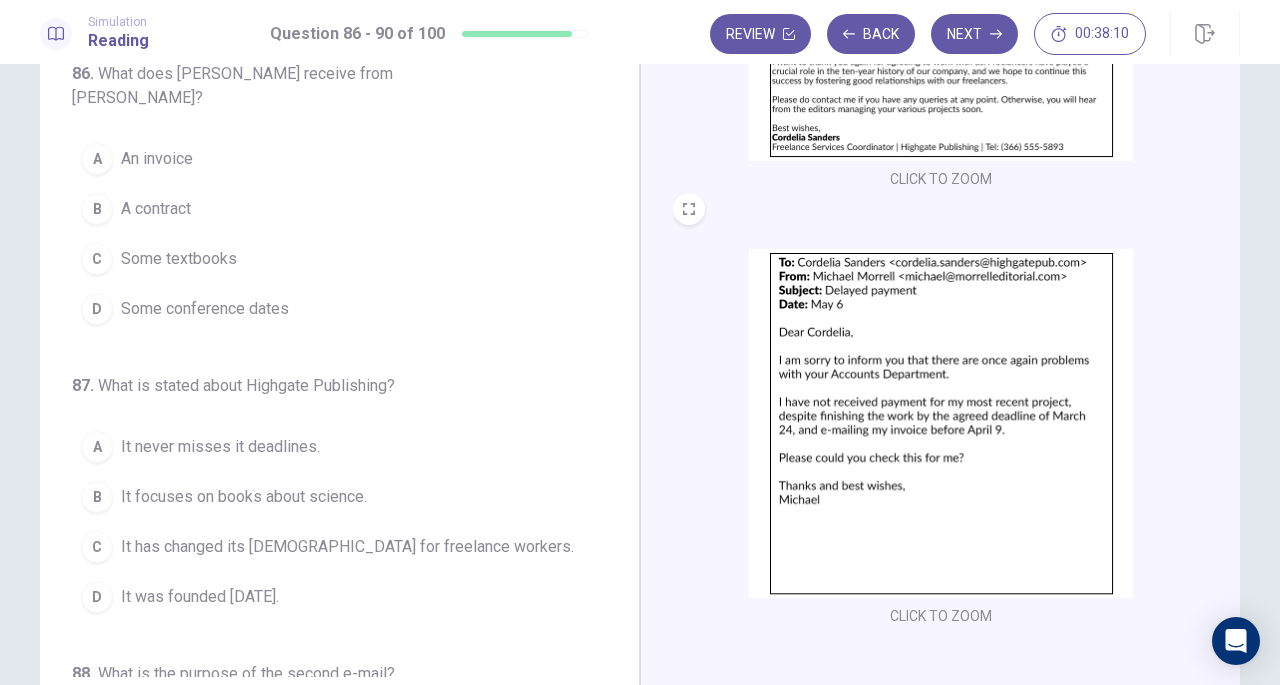 click on "Back" at bounding box center [871, 34] 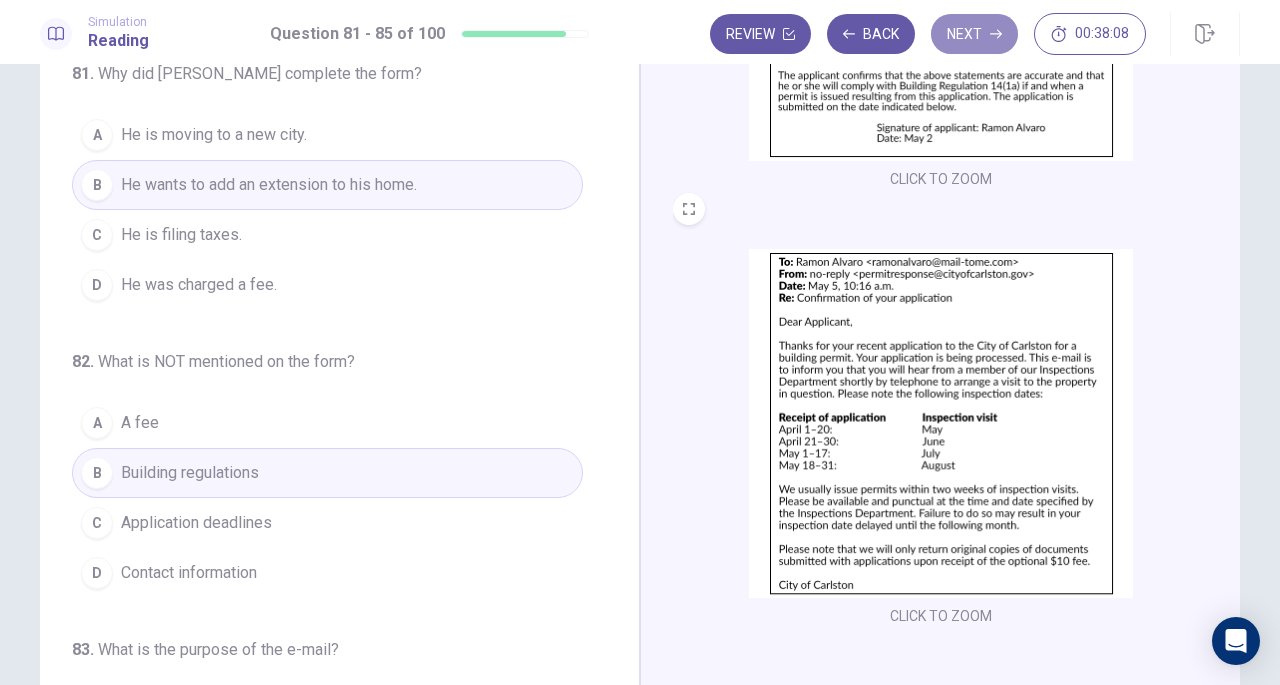 click on "Next" at bounding box center [974, 34] 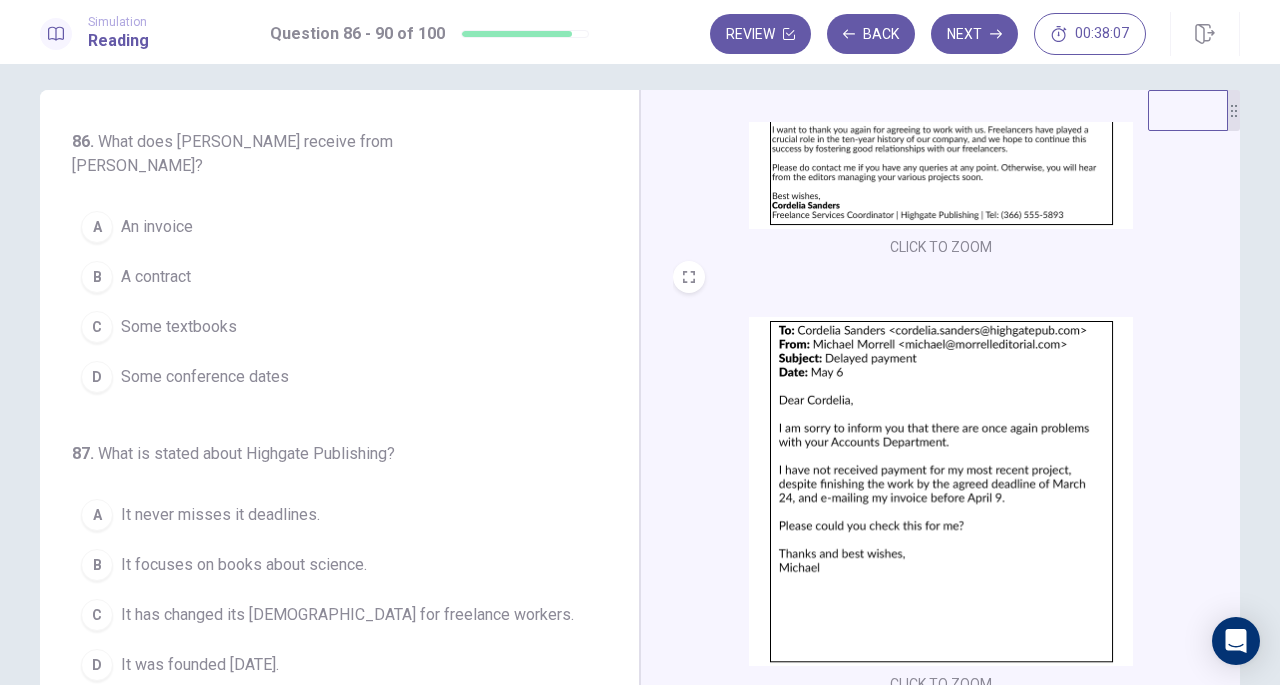 scroll, scrollTop: 0, scrollLeft: 0, axis: both 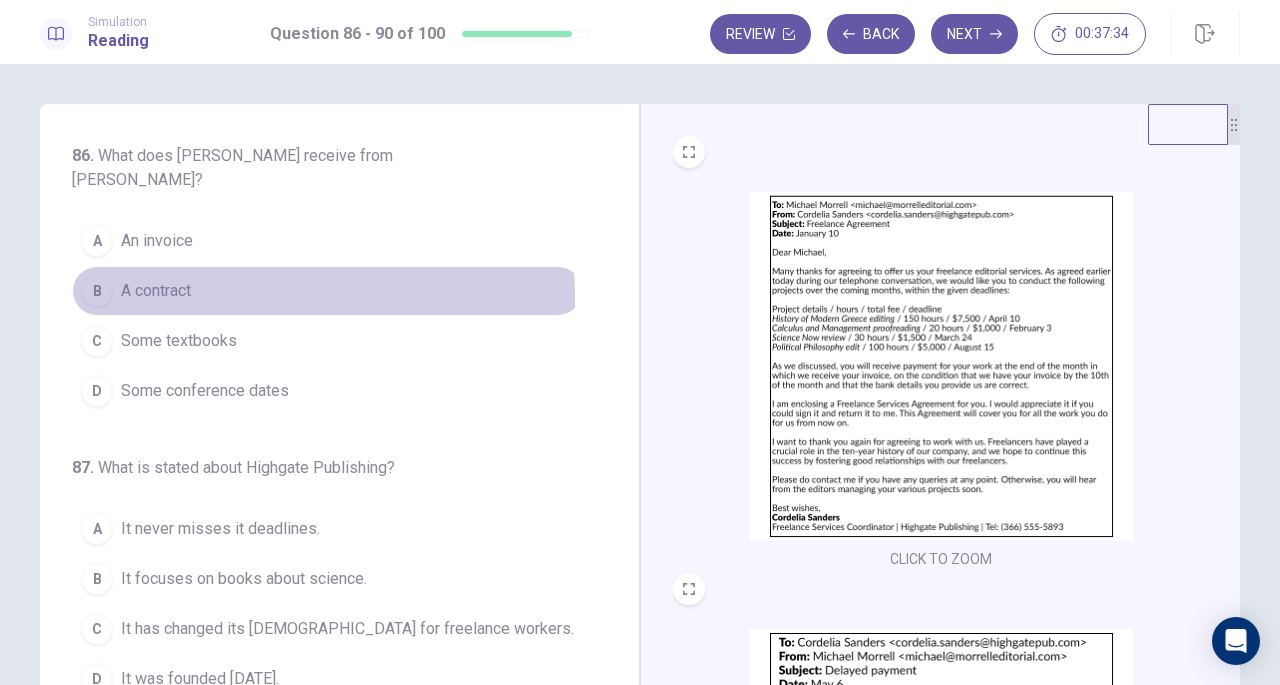 click on "A contract" at bounding box center (156, 291) 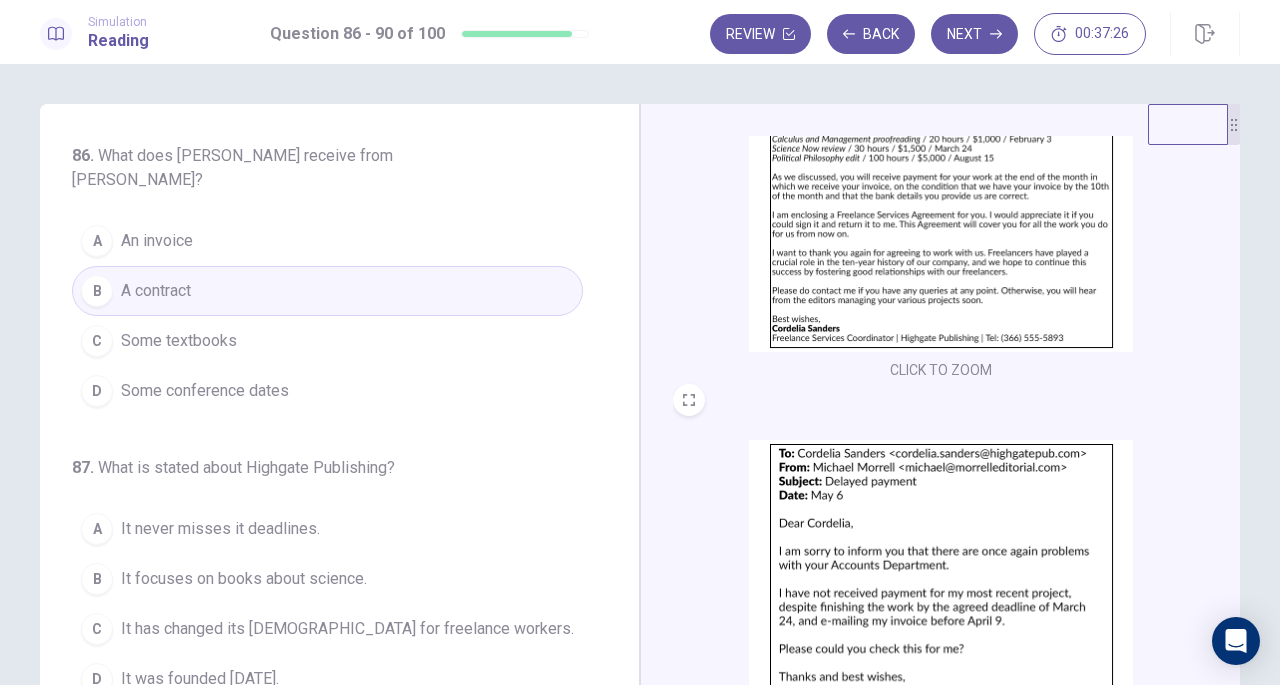 scroll, scrollTop: 211, scrollLeft: 0, axis: vertical 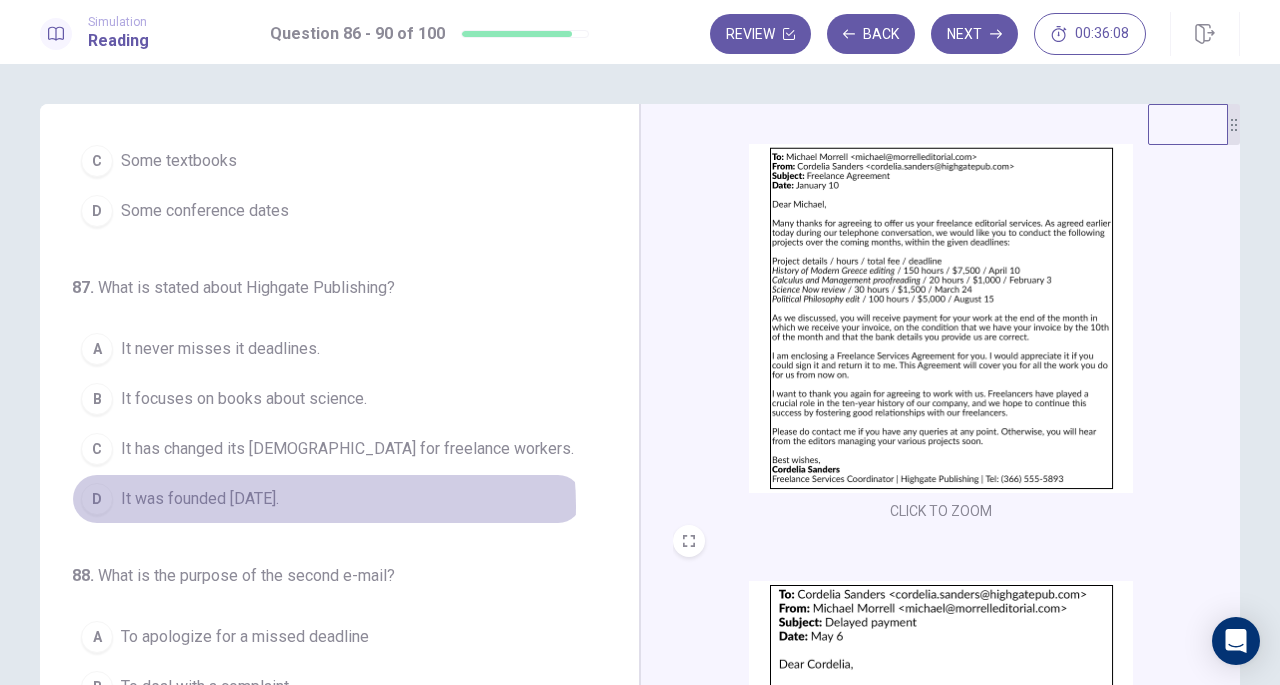 click on "It was founded [DATE]." at bounding box center [200, 499] 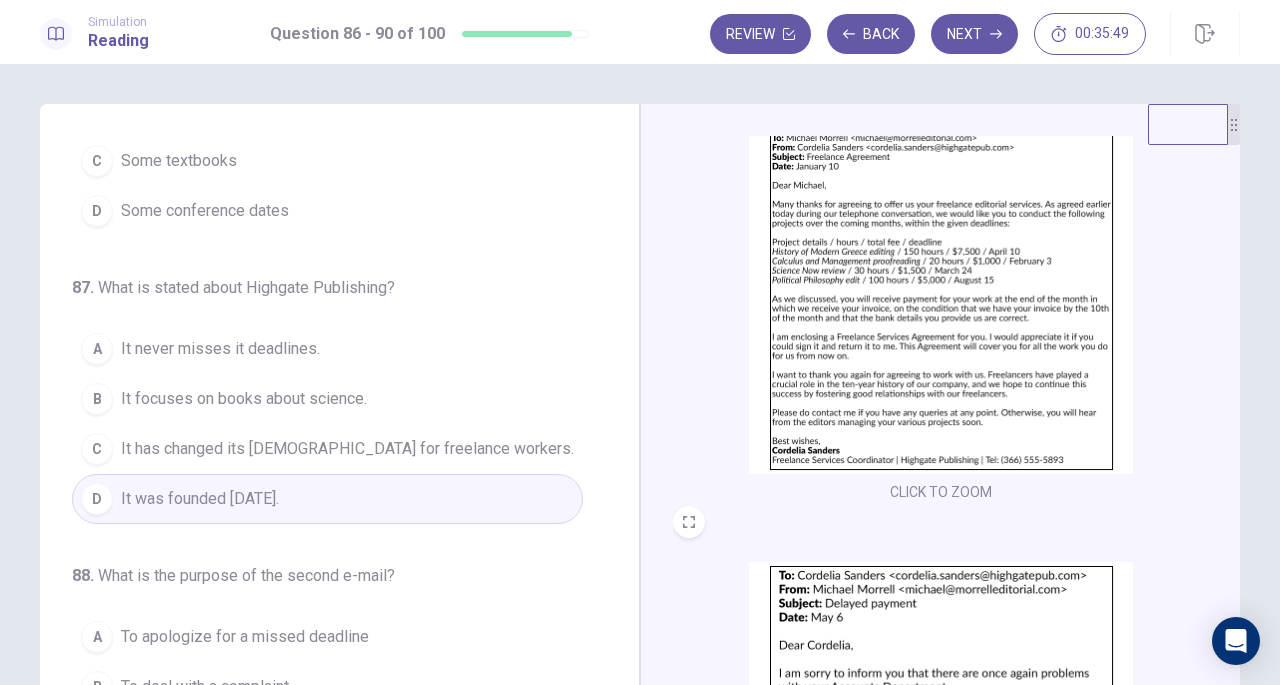 scroll, scrollTop: 69, scrollLeft: 0, axis: vertical 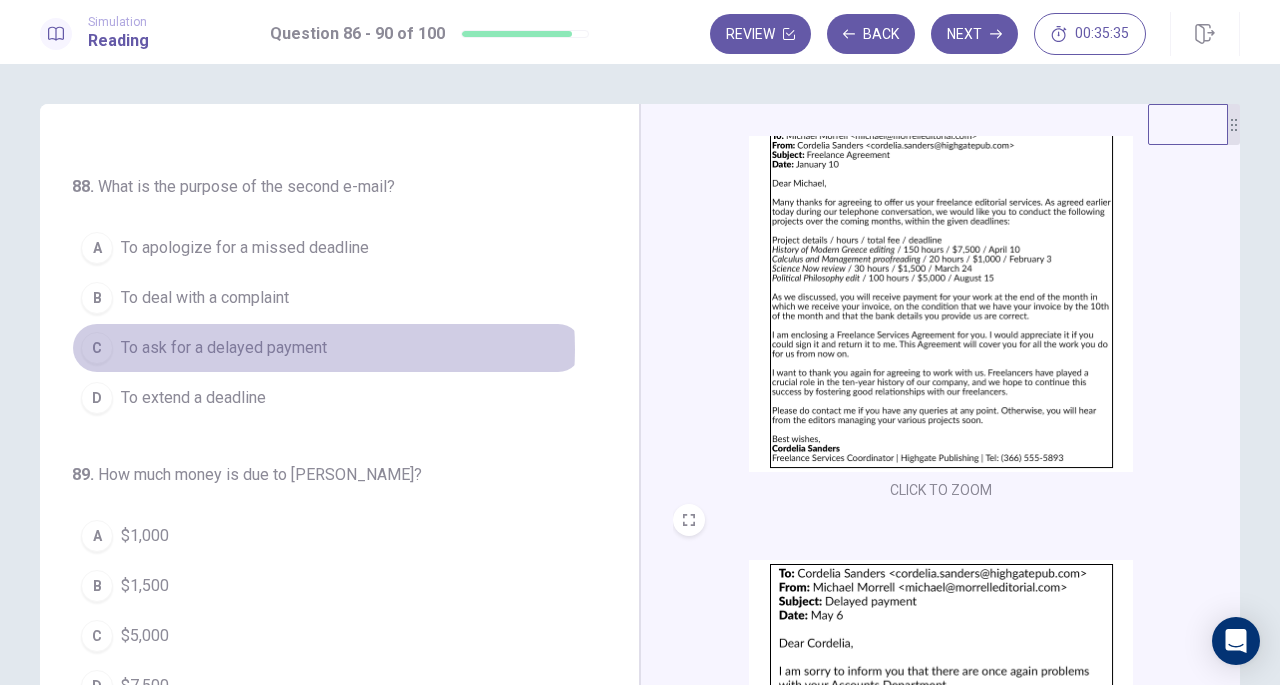 click on "To ask for a delayed payment" at bounding box center (224, 348) 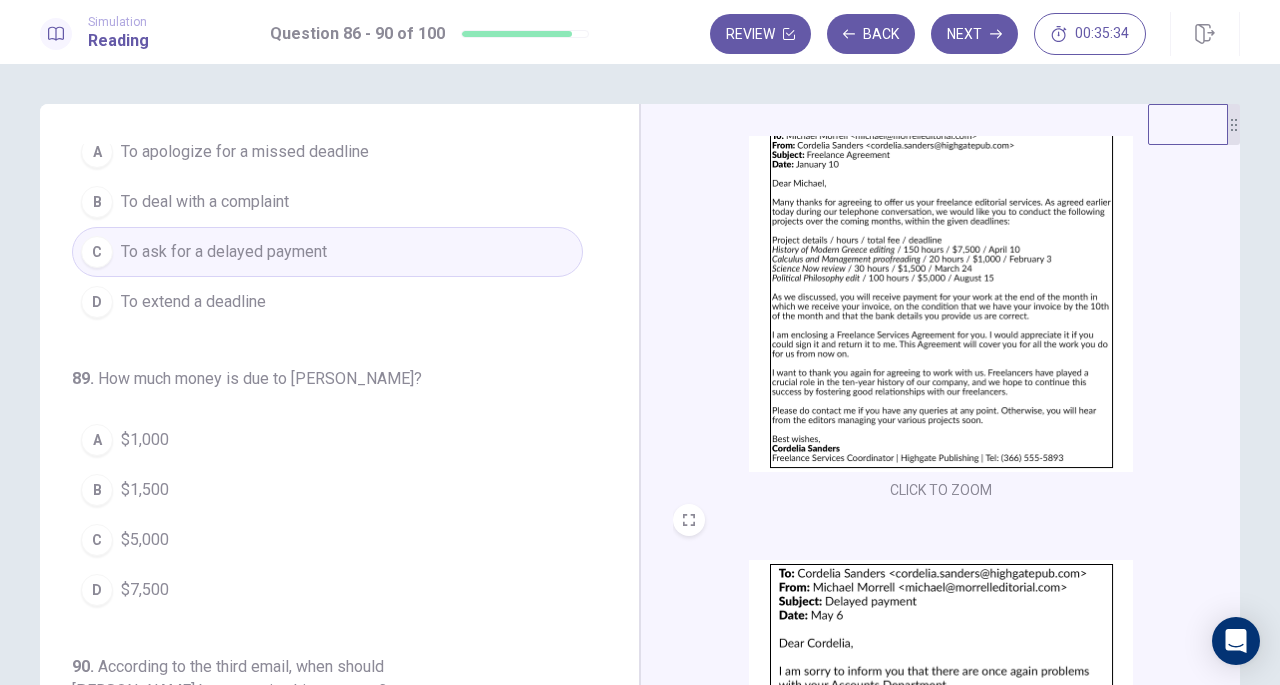 scroll, scrollTop: 669, scrollLeft: 0, axis: vertical 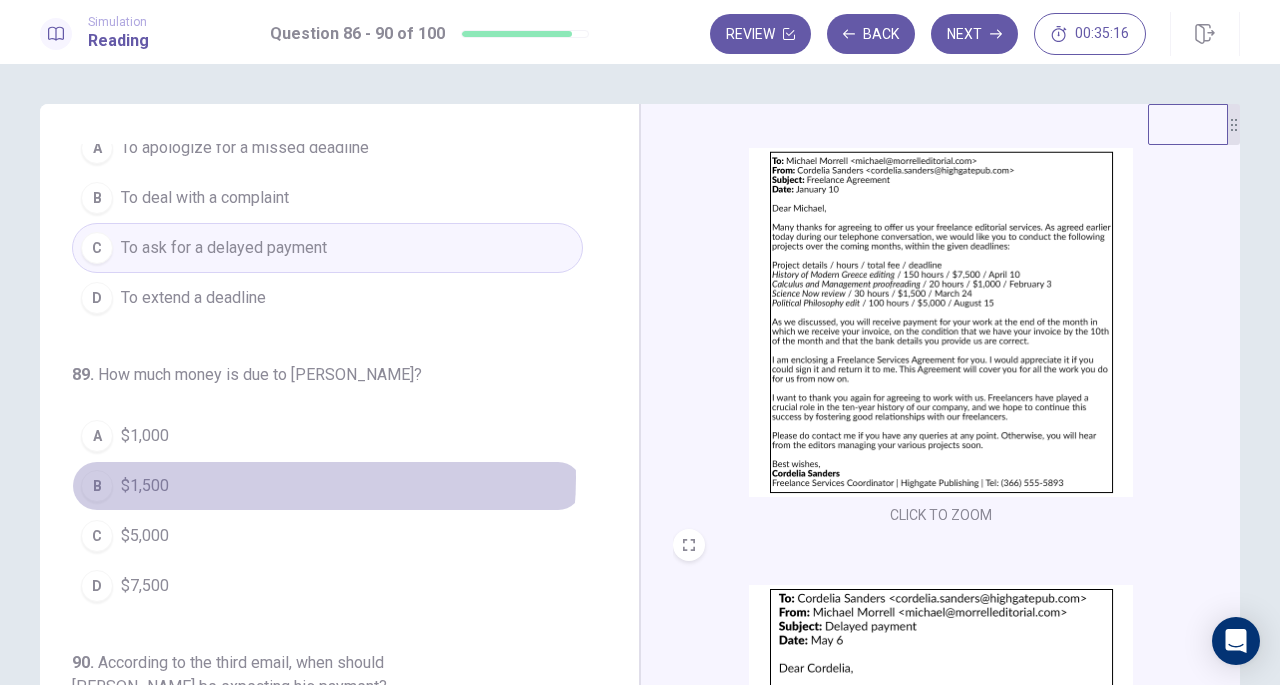 click on "B $1,500" at bounding box center [327, 486] 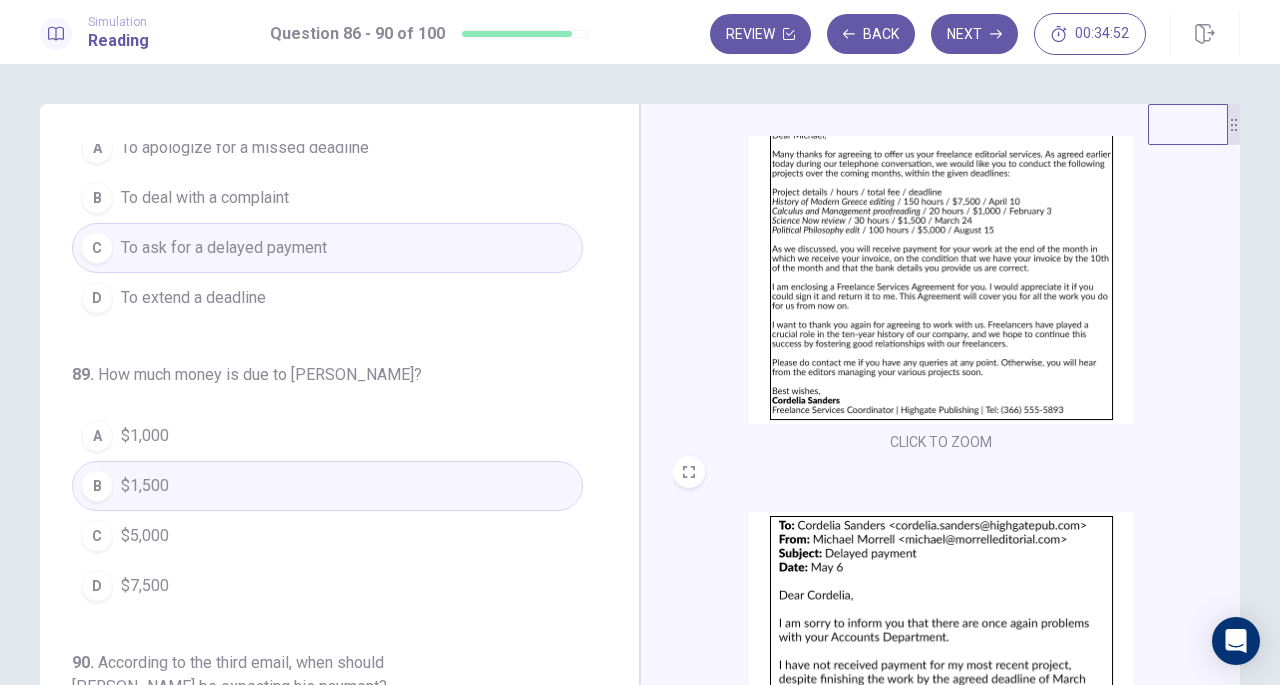 scroll, scrollTop: 118, scrollLeft: 0, axis: vertical 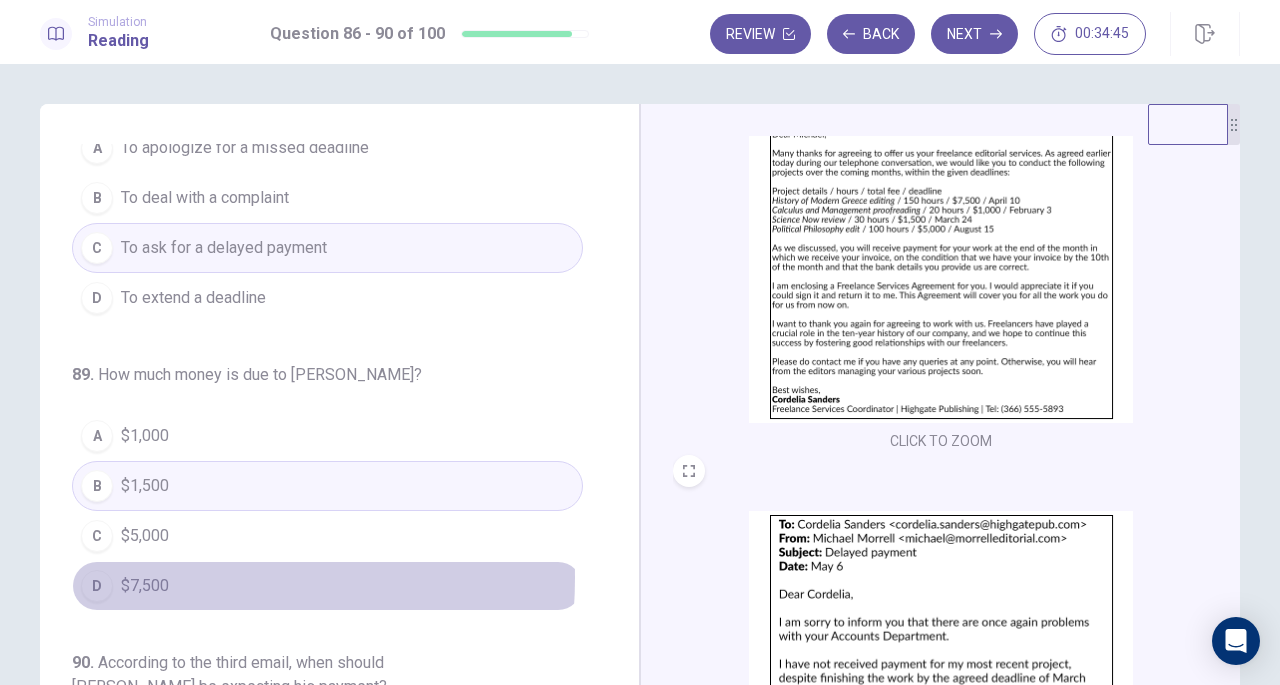 click on "$7,500" at bounding box center (145, 586) 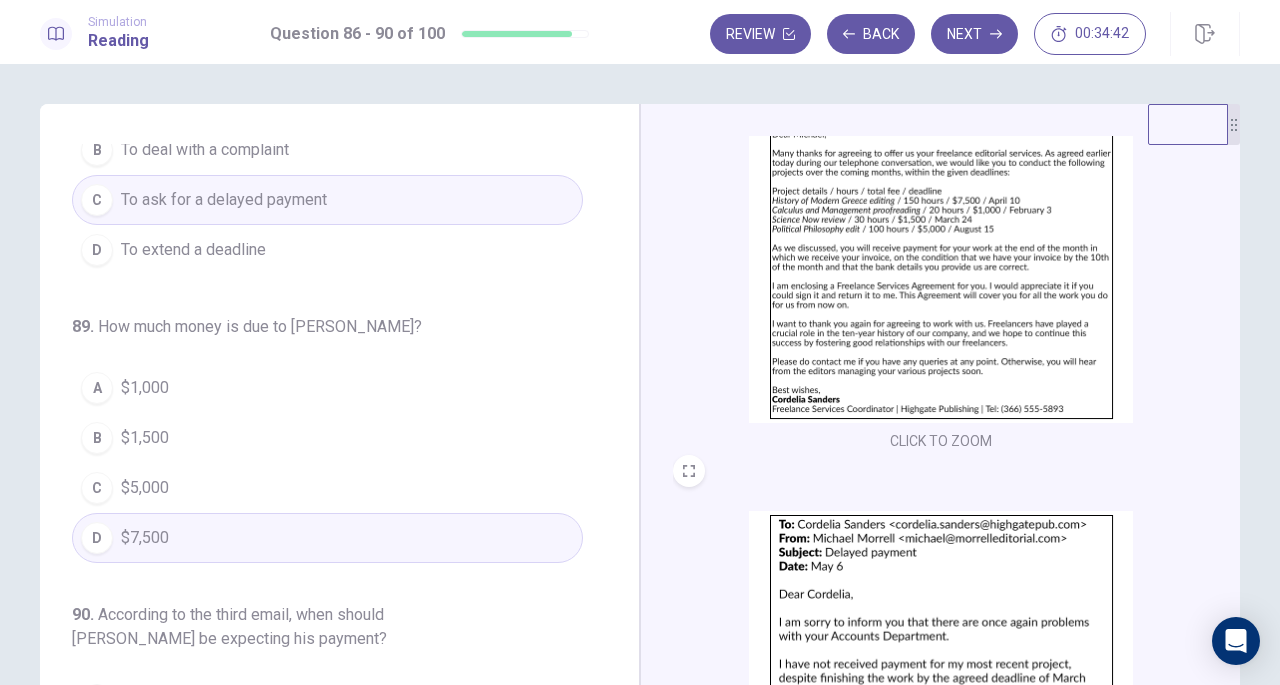 scroll, scrollTop: 795, scrollLeft: 0, axis: vertical 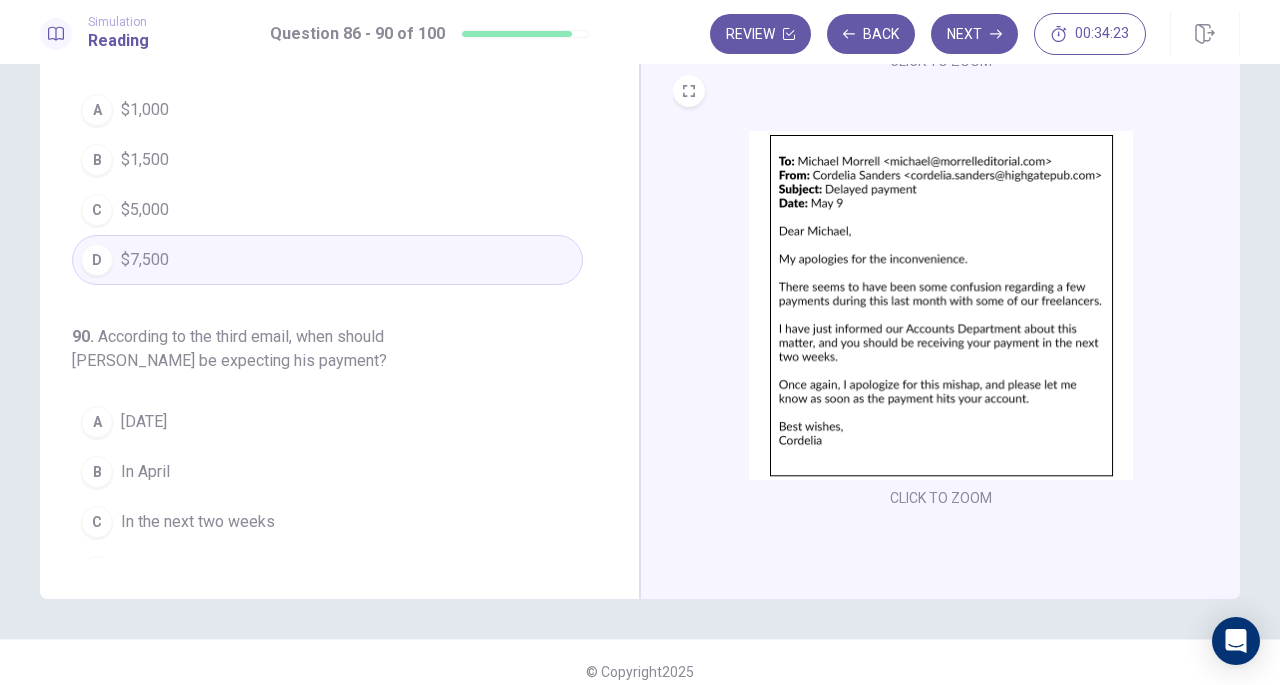 click on "C In the next two weeks" at bounding box center [327, 522] 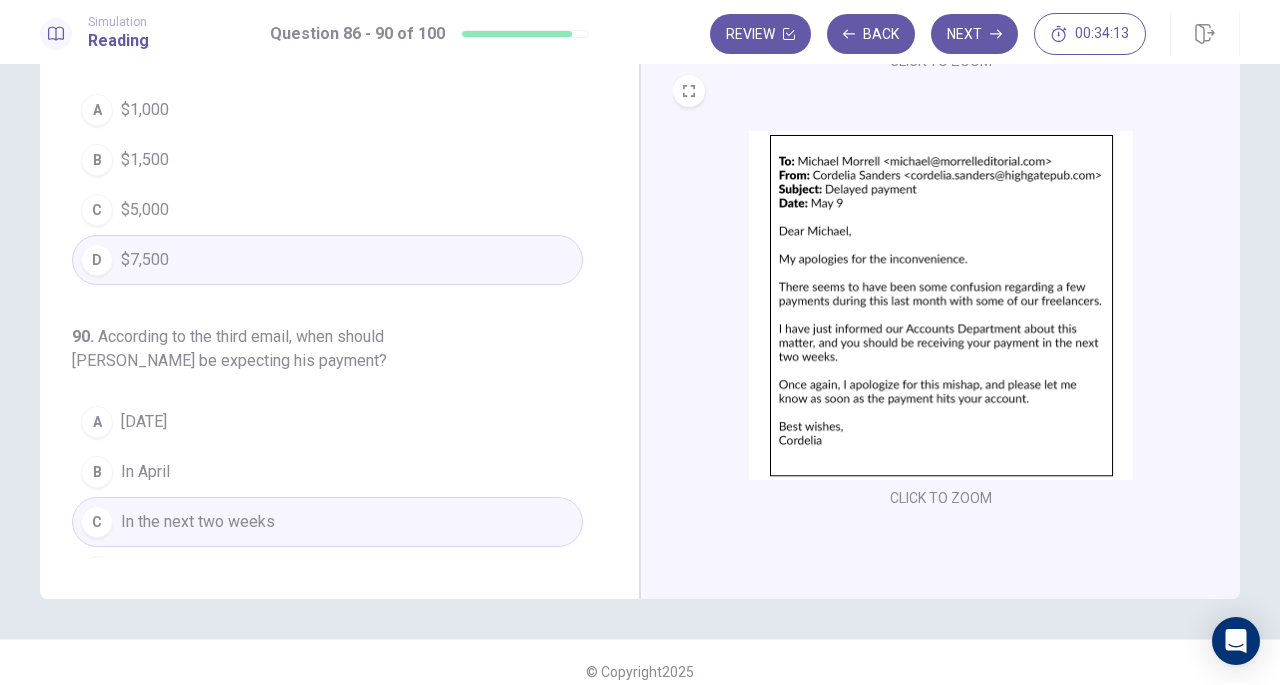 click on "Next" at bounding box center (974, 34) 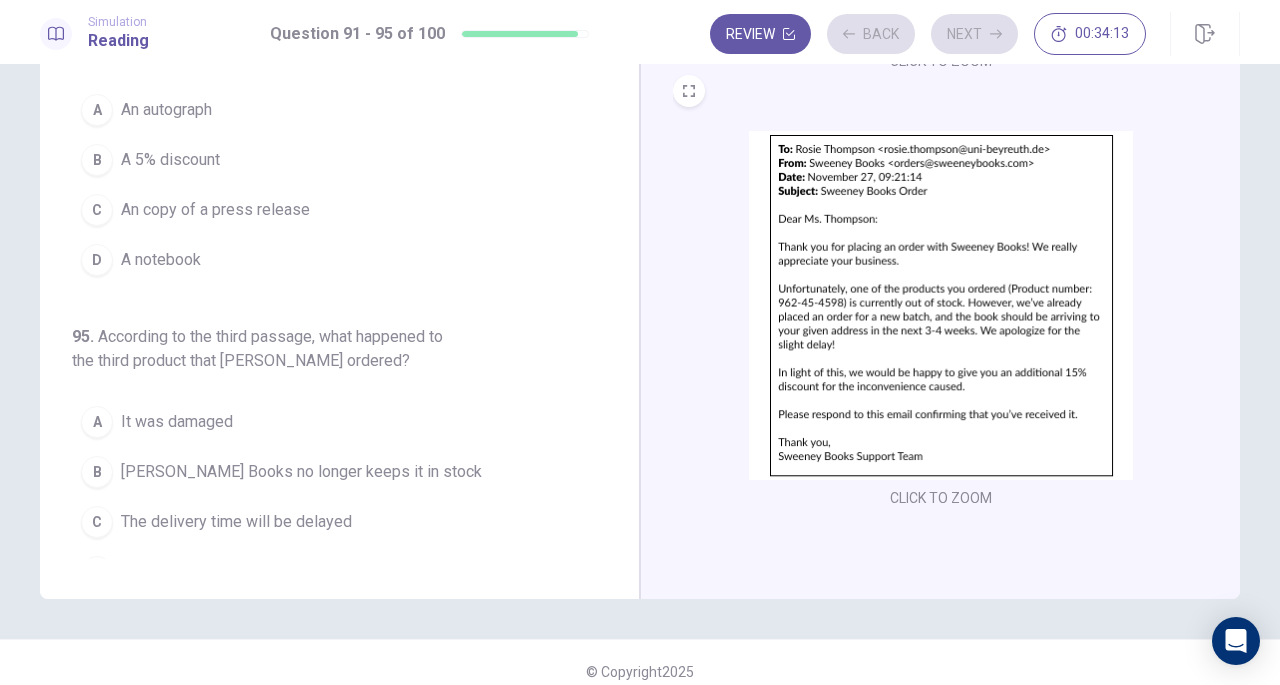 scroll, scrollTop: 200, scrollLeft: 0, axis: vertical 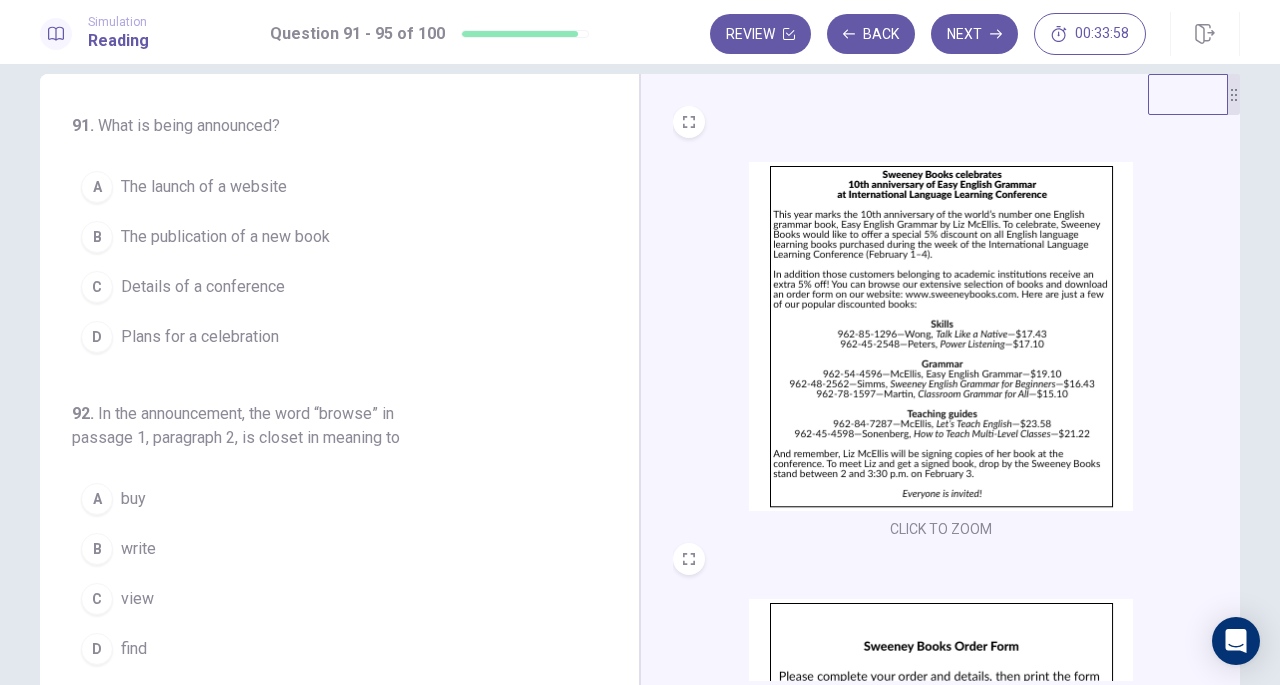 click on "D Plans for a celebration" at bounding box center (327, 337) 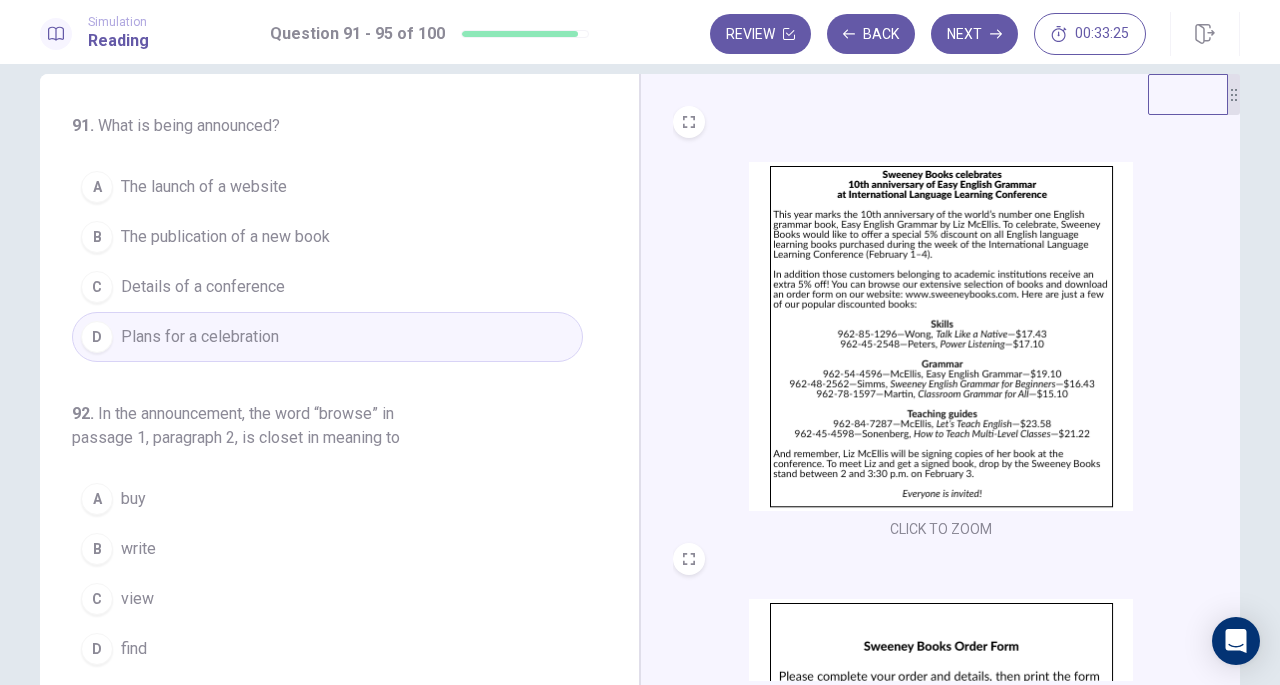 scroll, scrollTop: 0, scrollLeft: 0, axis: both 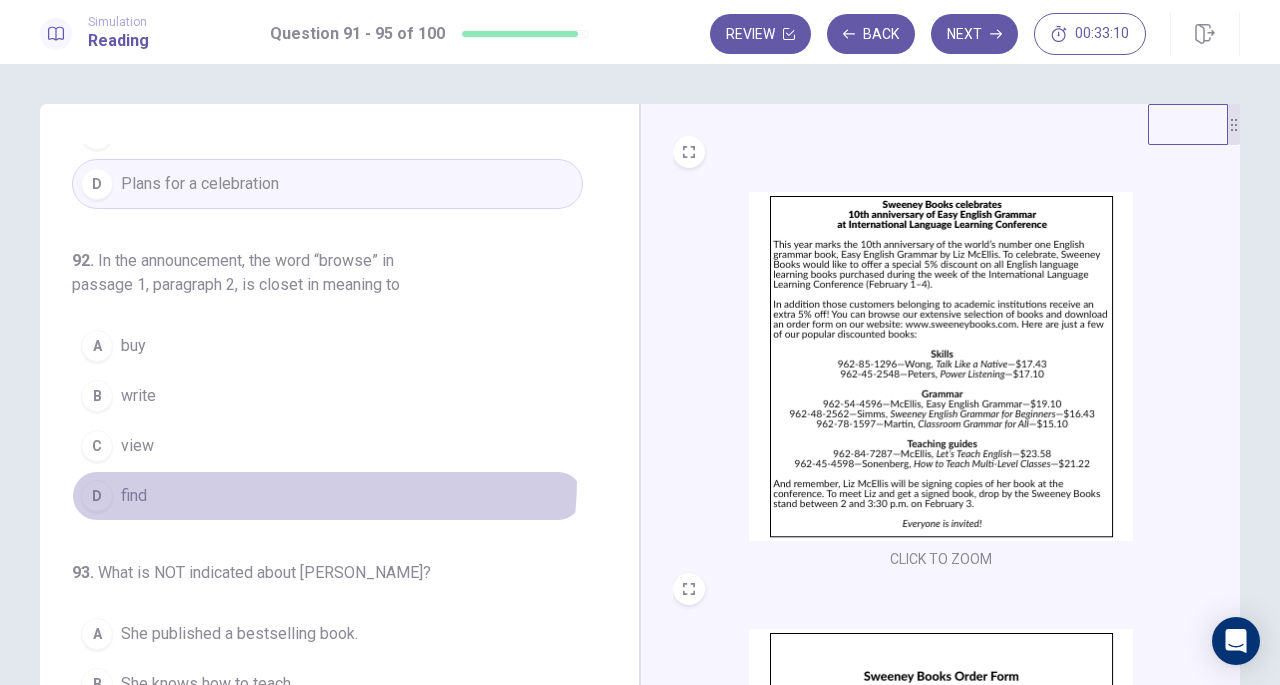 click on "D find" at bounding box center (327, 496) 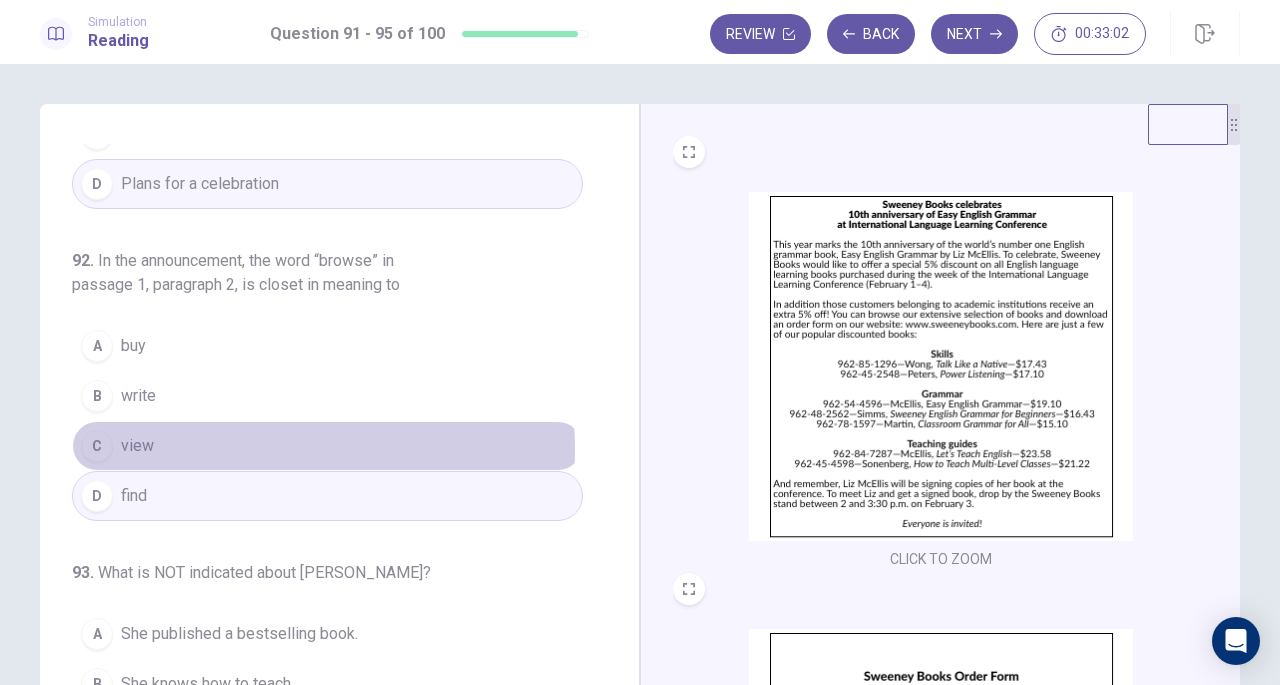 click on "C view" at bounding box center (327, 446) 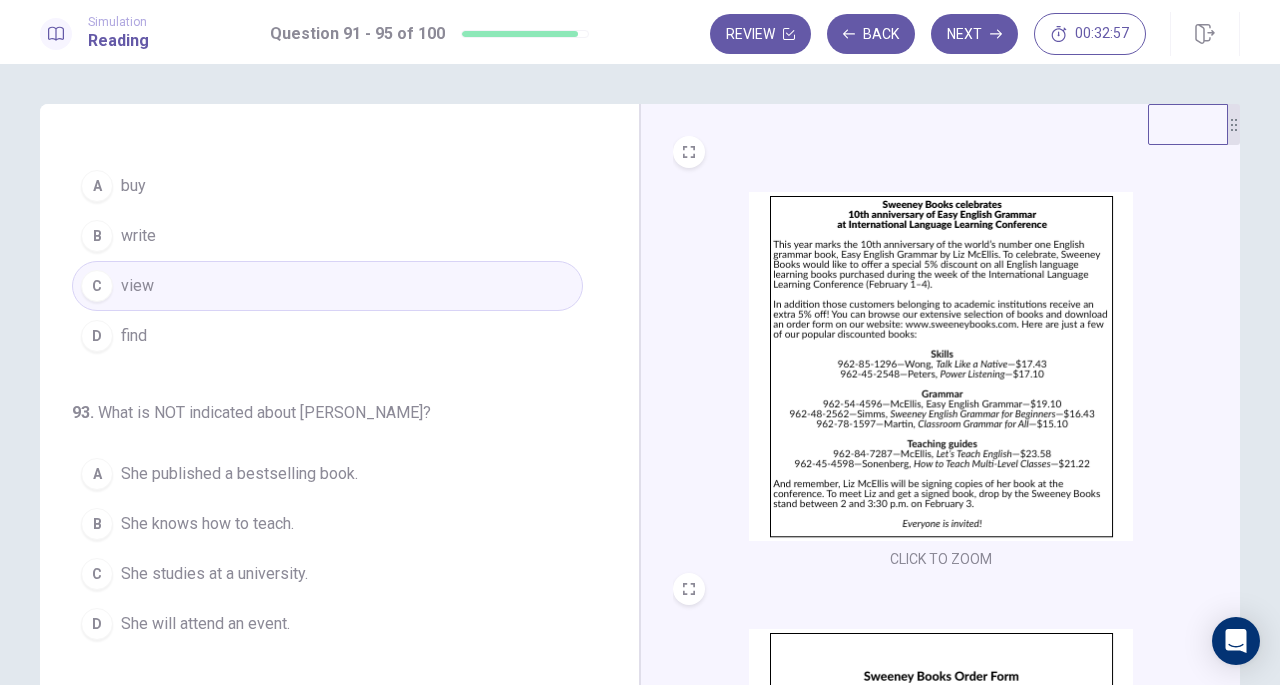 scroll, scrollTop: 345, scrollLeft: 0, axis: vertical 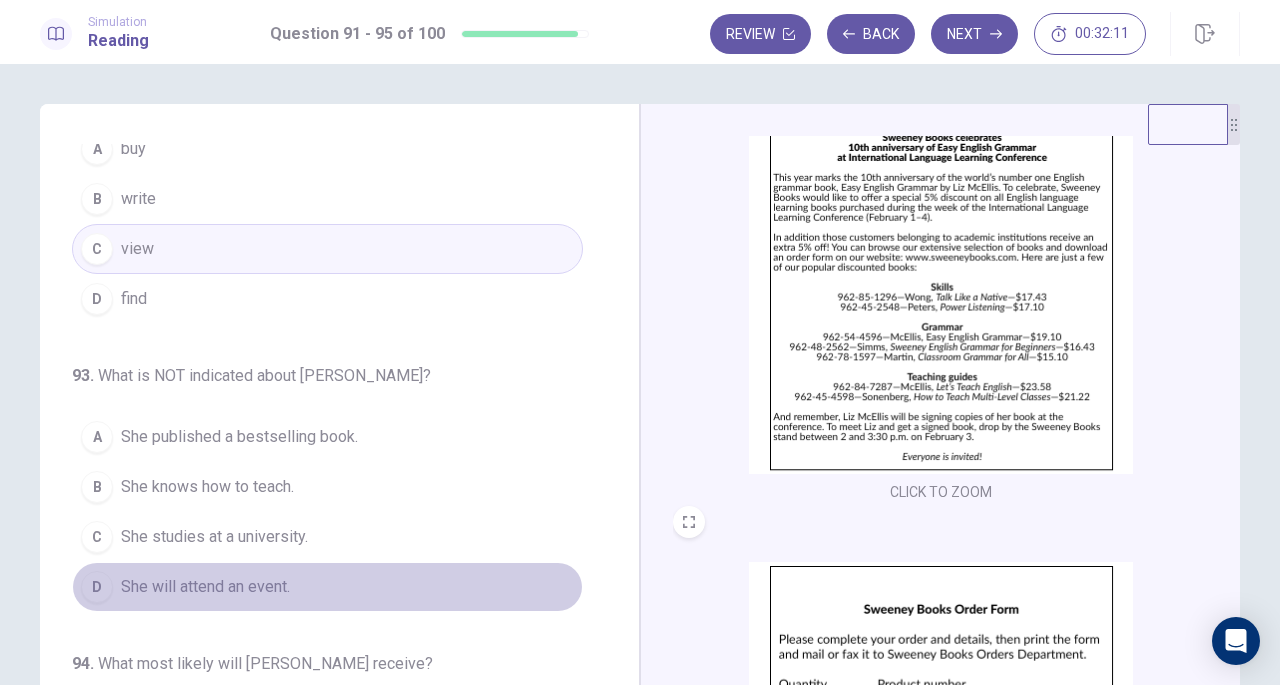 click on "D She will attend an event." at bounding box center (327, 587) 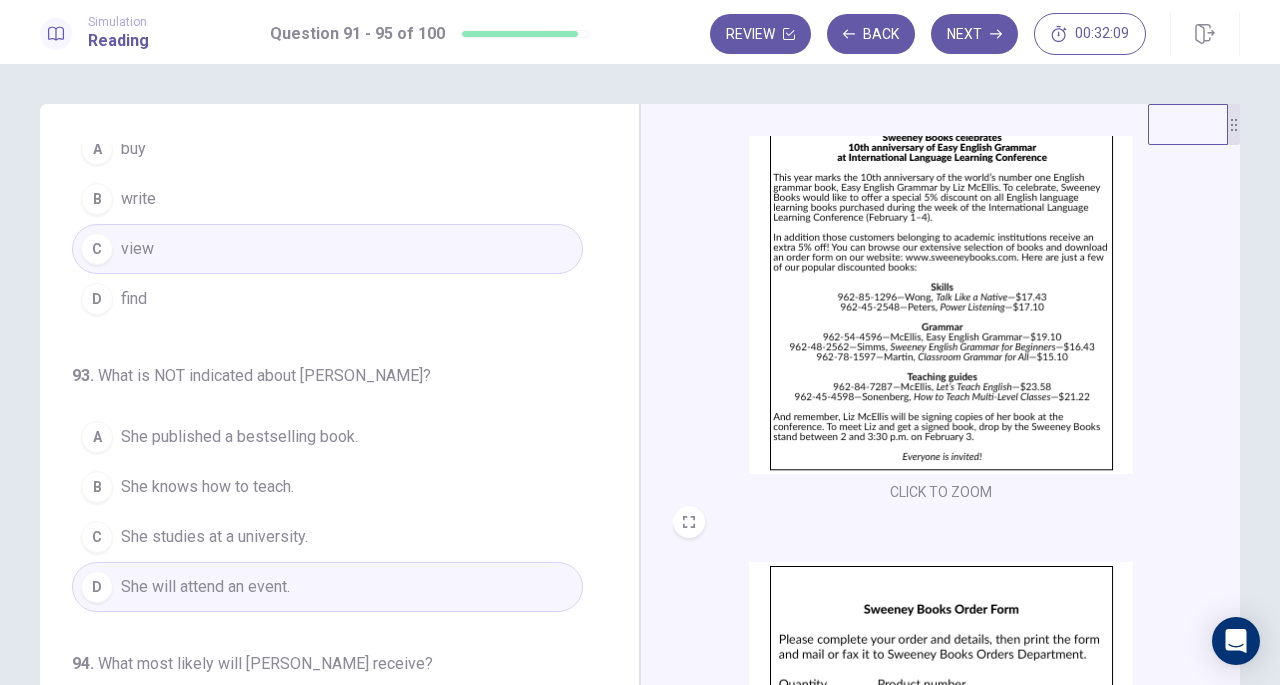 click on "C She studies at a university." at bounding box center [327, 537] 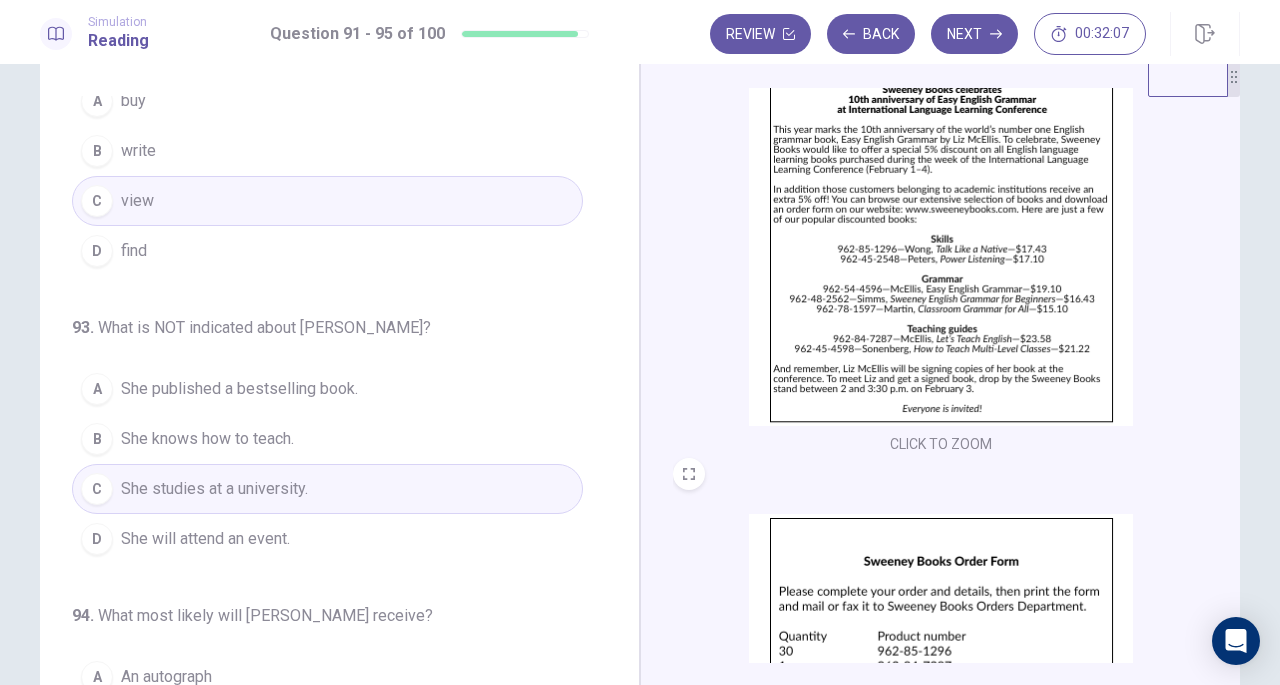 scroll, scrollTop: 50, scrollLeft: 0, axis: vertical 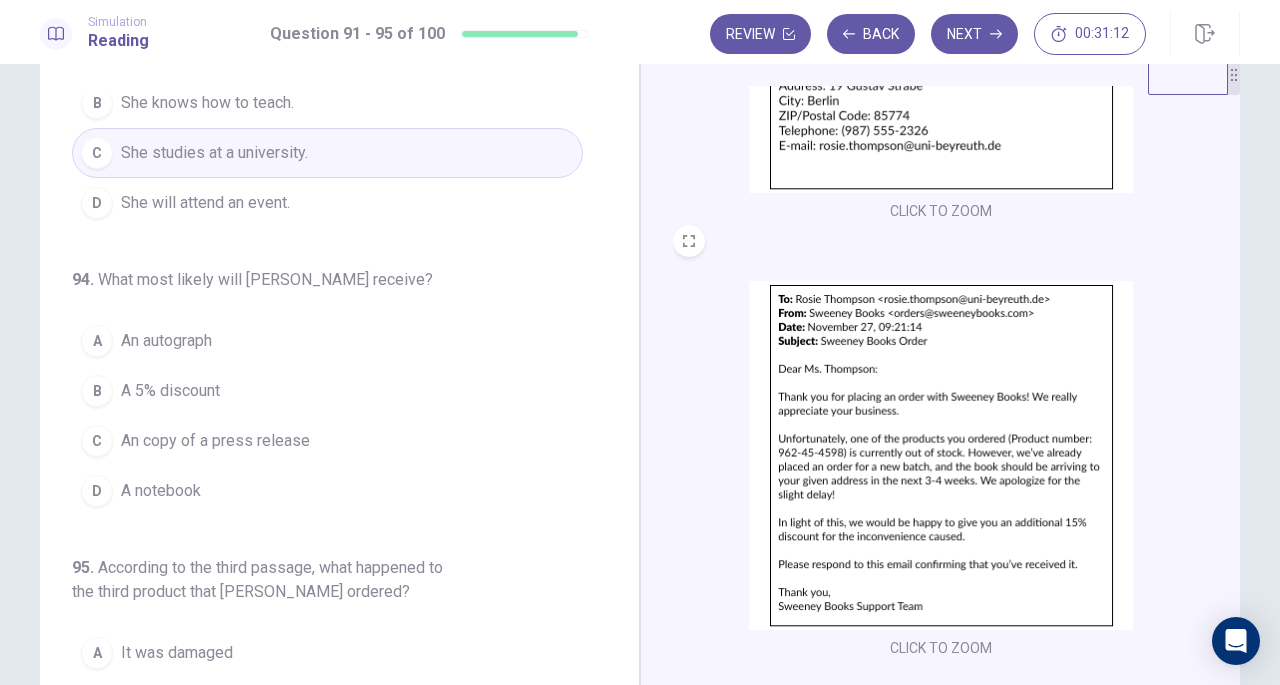click on "D A notebook" at bounding box center [327, 491] 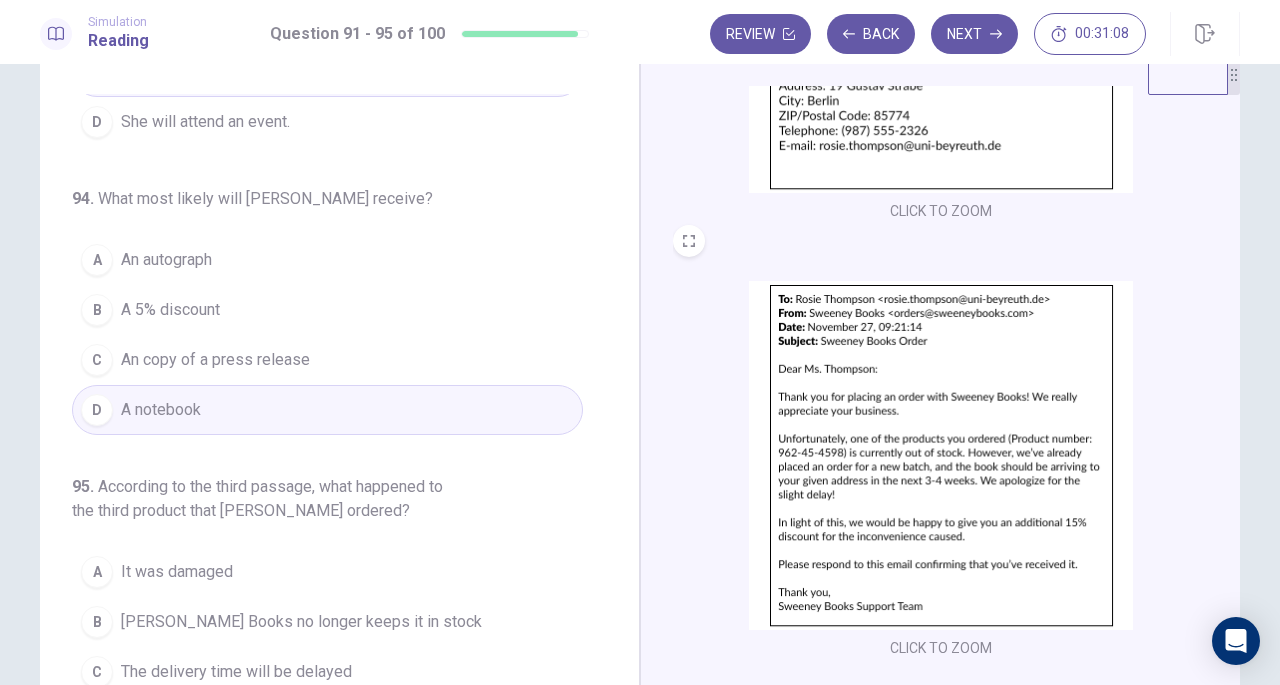 scroll, scrollTop: 794, scrollLeft: 0, axis: vertical 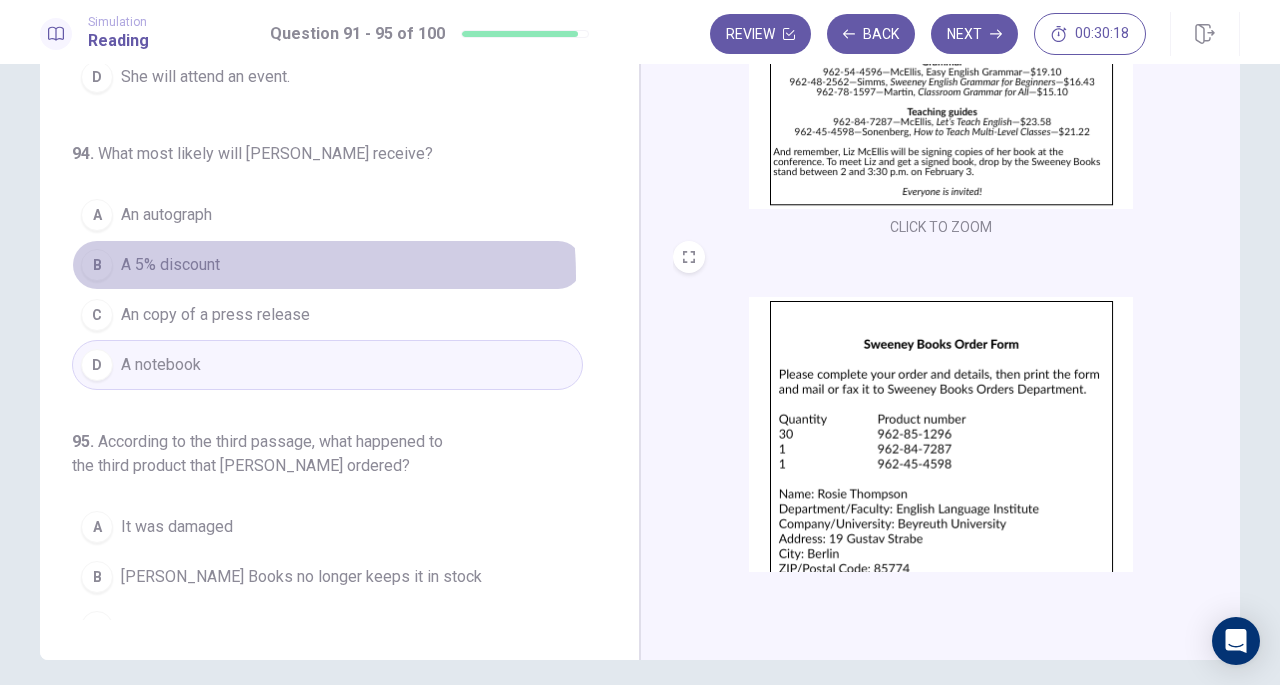 click on "B A 5% discount" at bounding box center [327, 265] 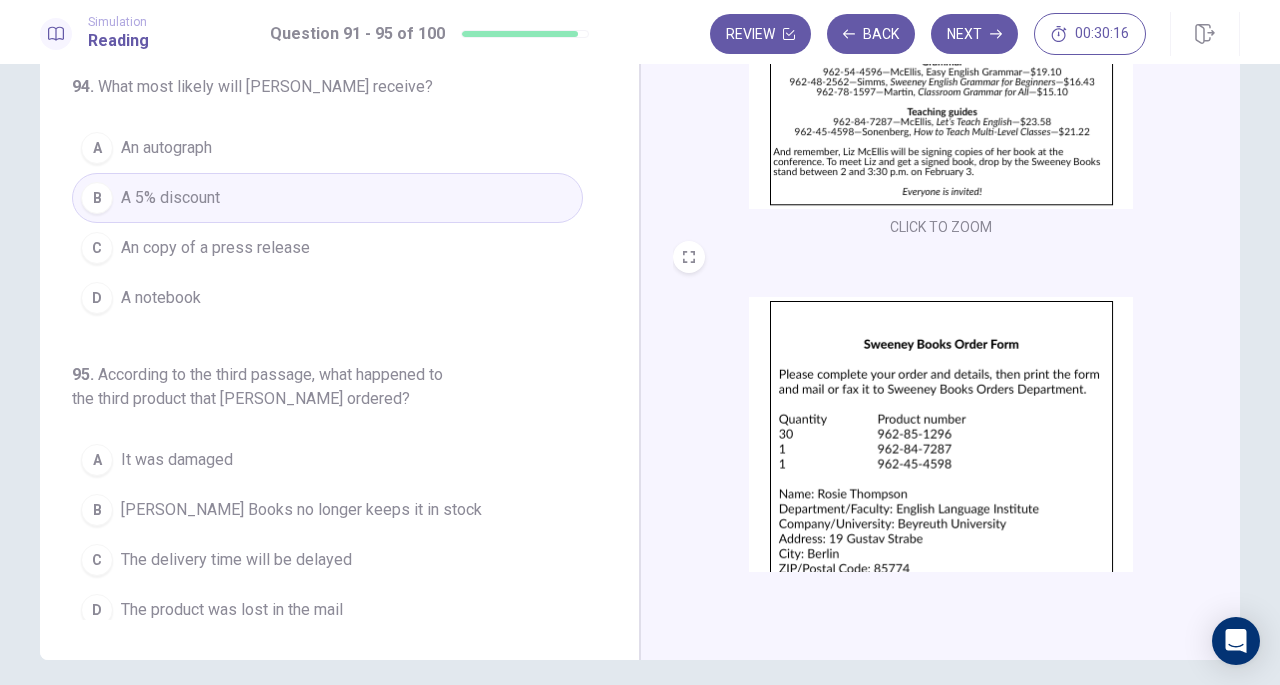 scroll, scrollTop: 819, scrollLeft: 0, axis: vertical 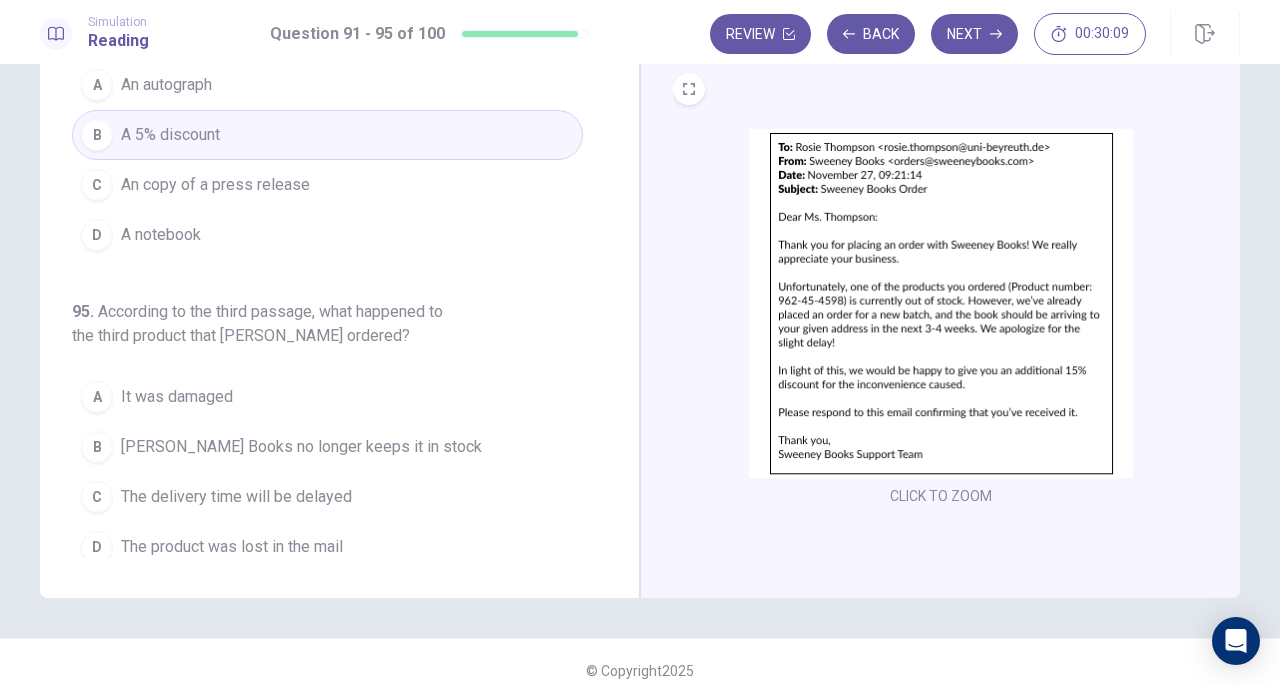click on "The delivery time will be delayed" at bounding box center (236, 497) 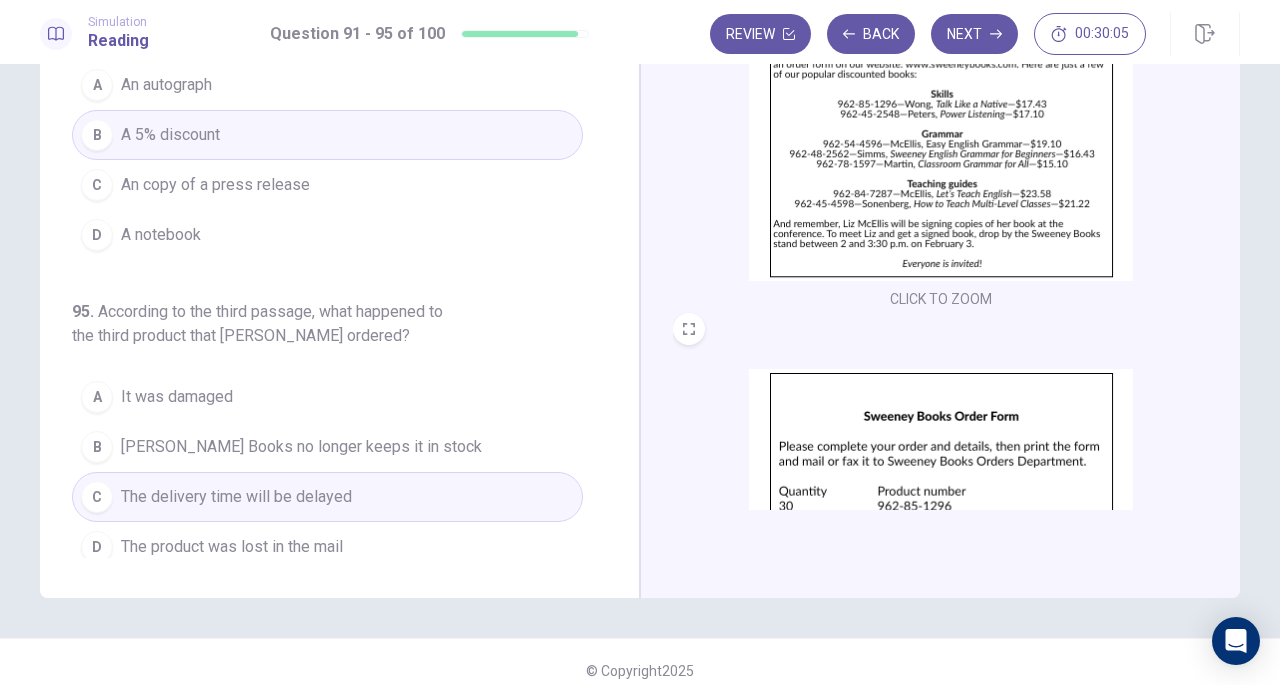 scroll, scrollTop: 42, scrollLeft: 0, axis: vertical 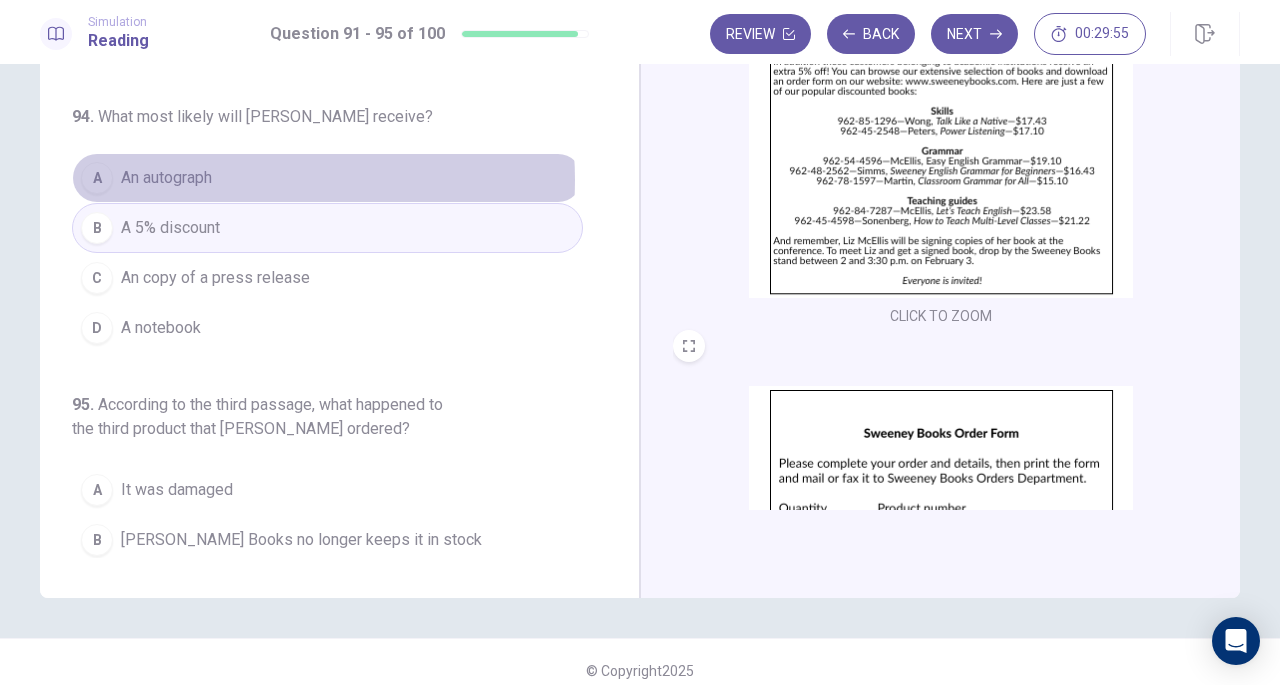 click on "A An autograph" at bounding box center (327, 178) 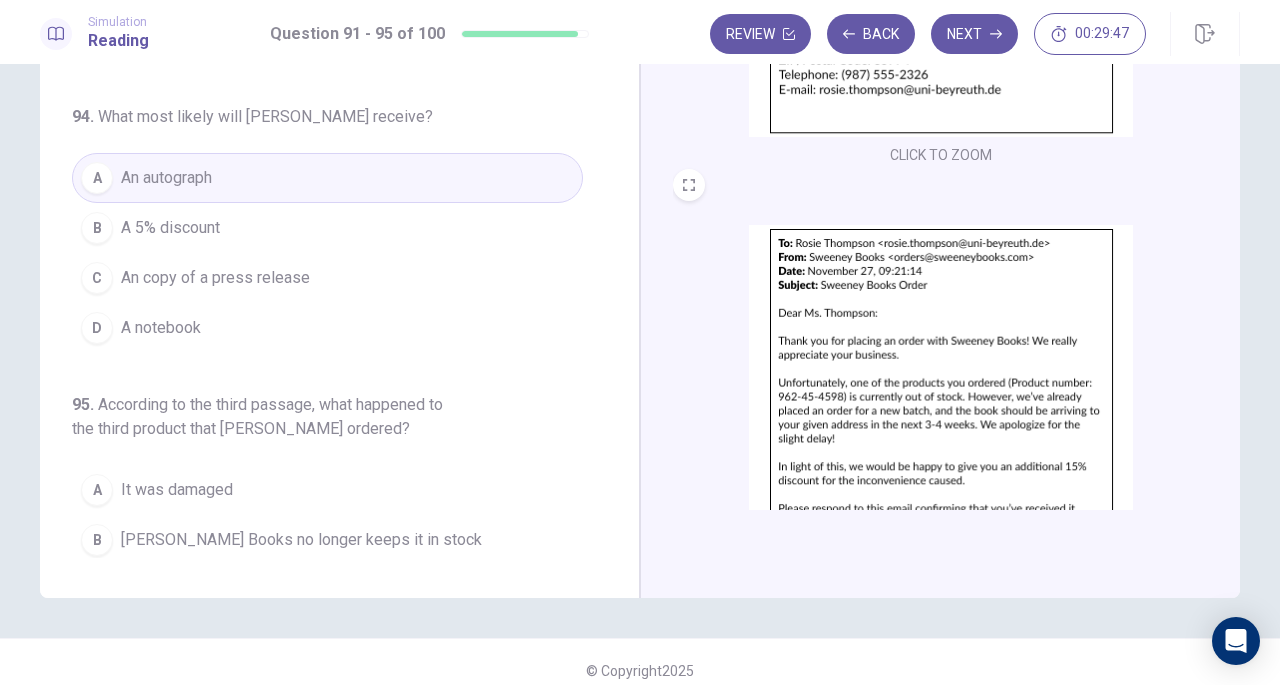 scroll, scrollTop: 736, scrollLeft: 0, axis: vertical 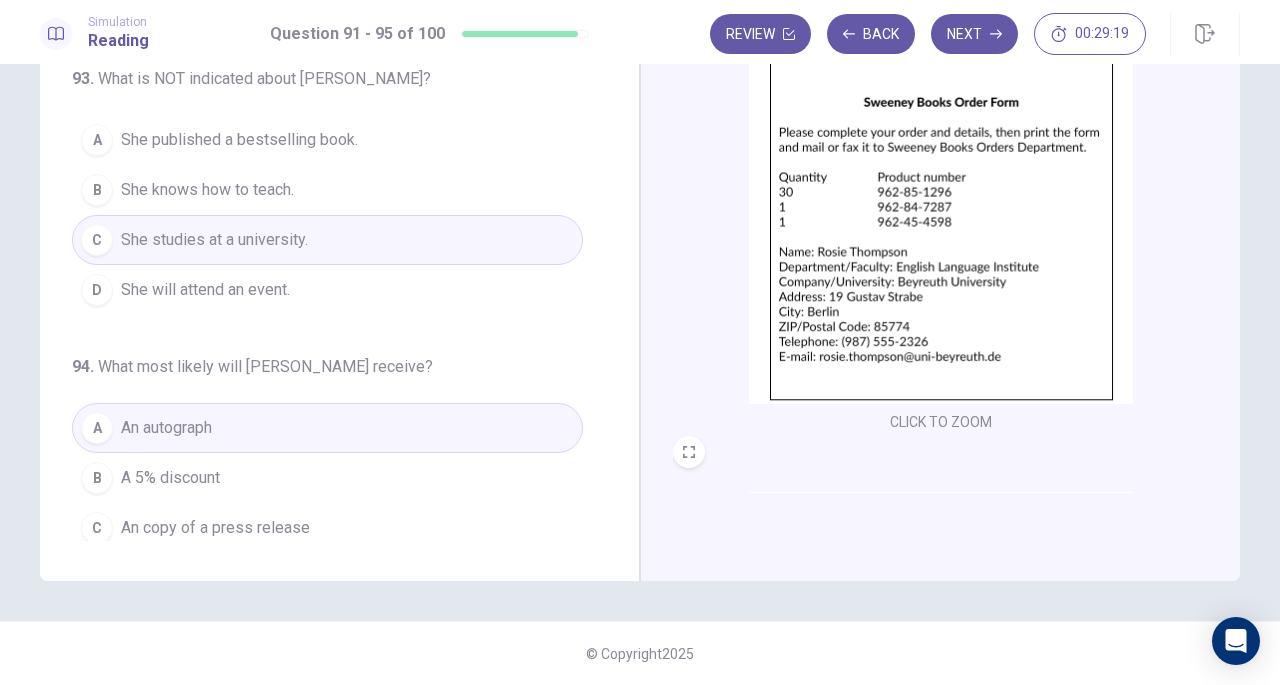 click on "A 5% discount" at bounding box center (170, 478) 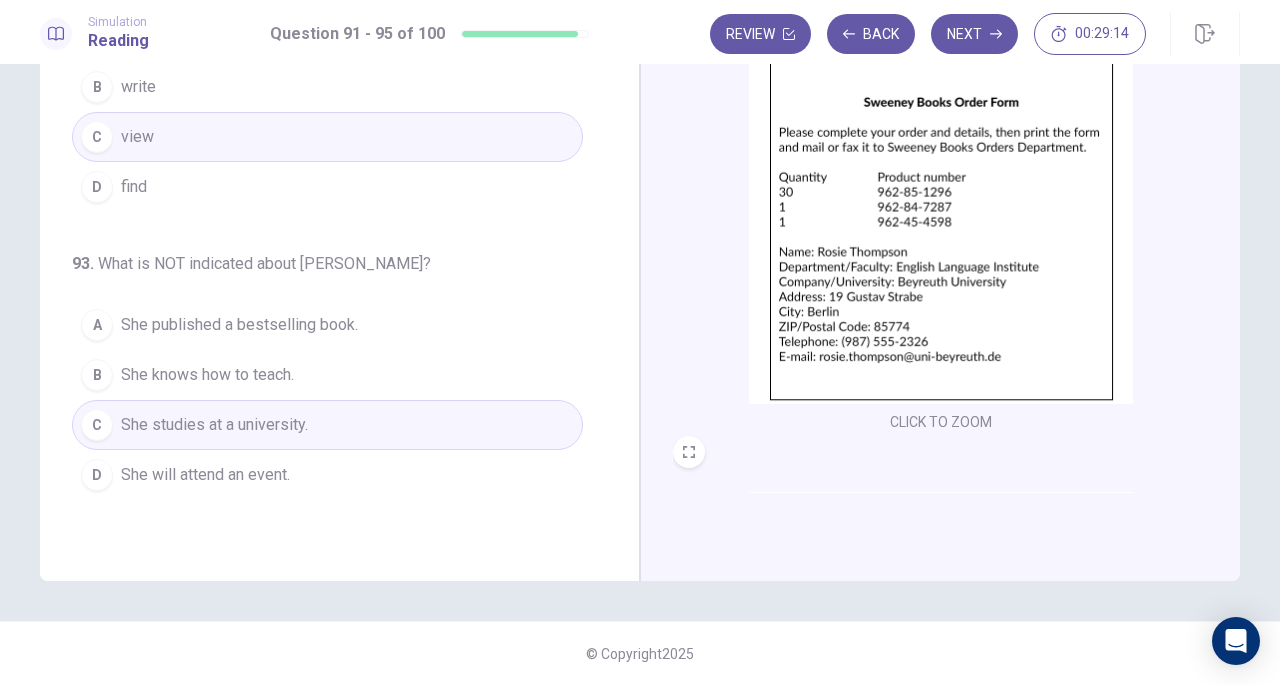 scroll, scrollTop: 0, scrollLeft: 0, axis: both 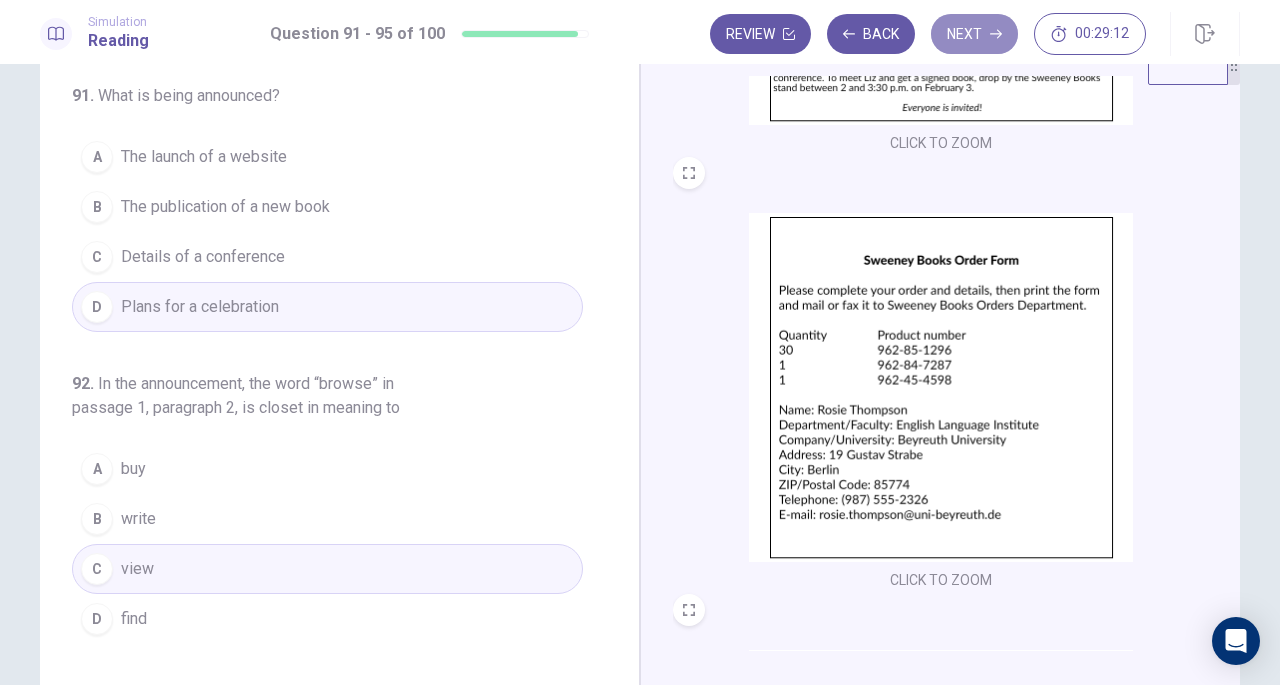 click on "Next" at bounding box center [974, 34] 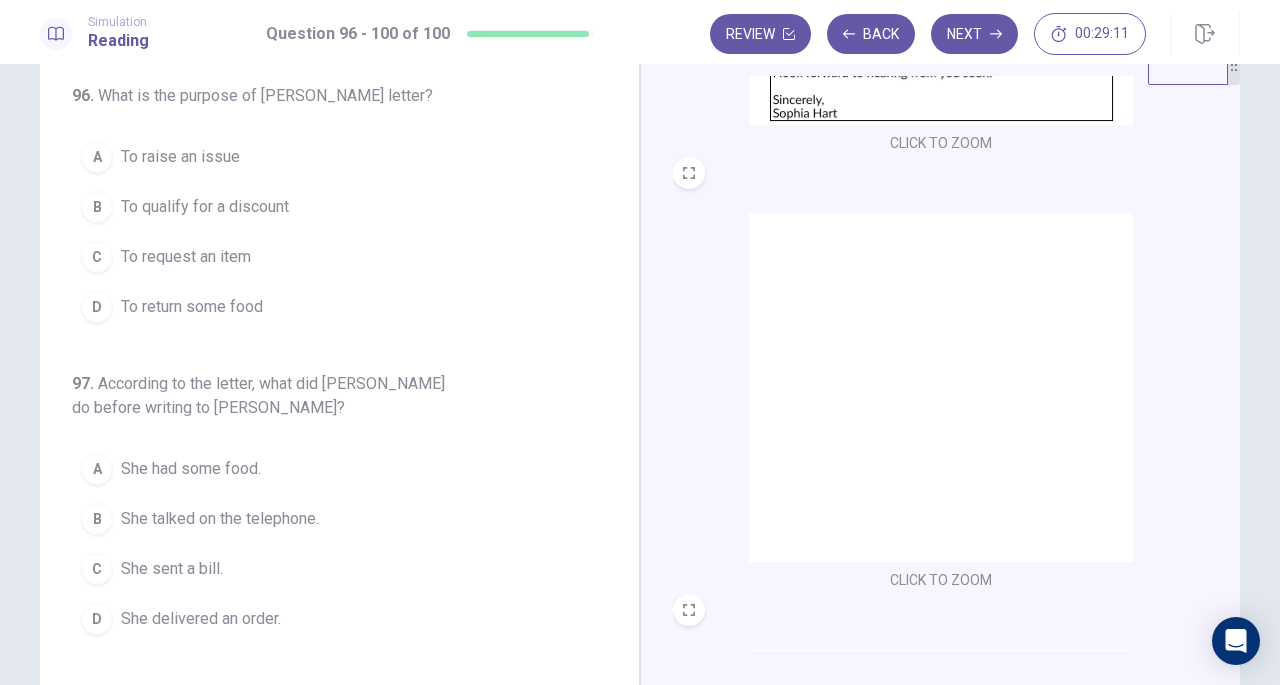 scroll, scrollTop: 0, scrollLeft: 0, axis: both 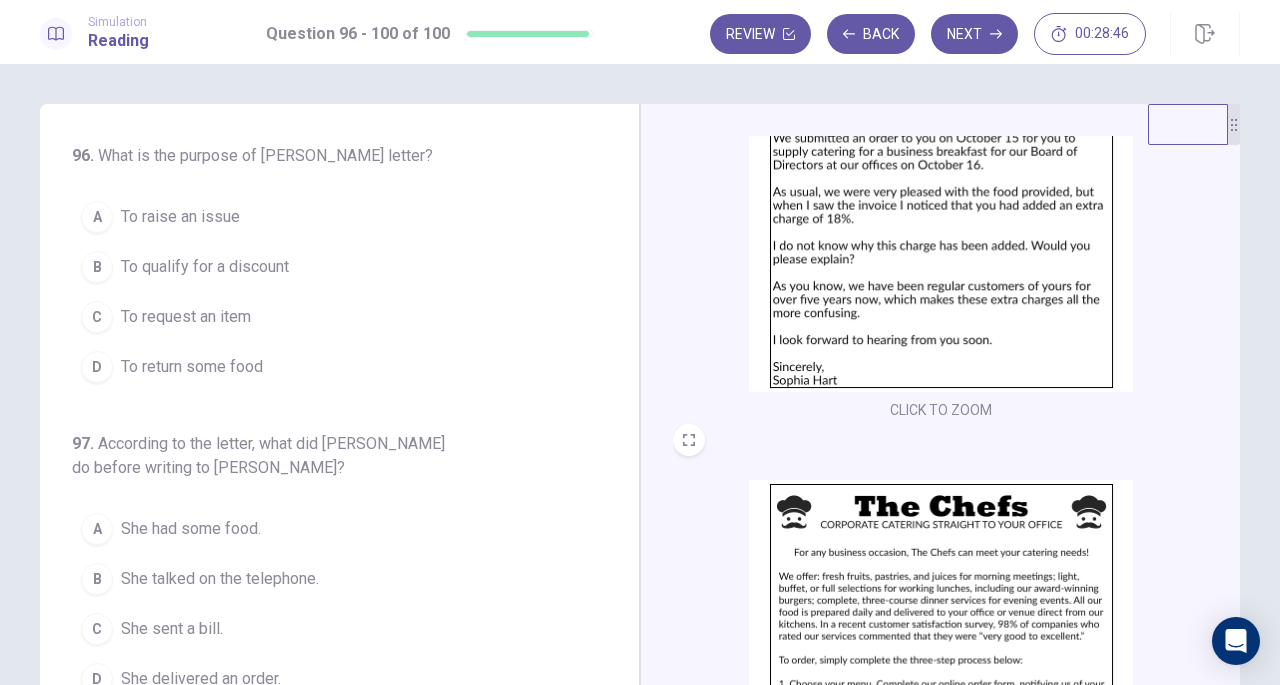 click on "A To raise an issue" at bounding box center [327, 217] 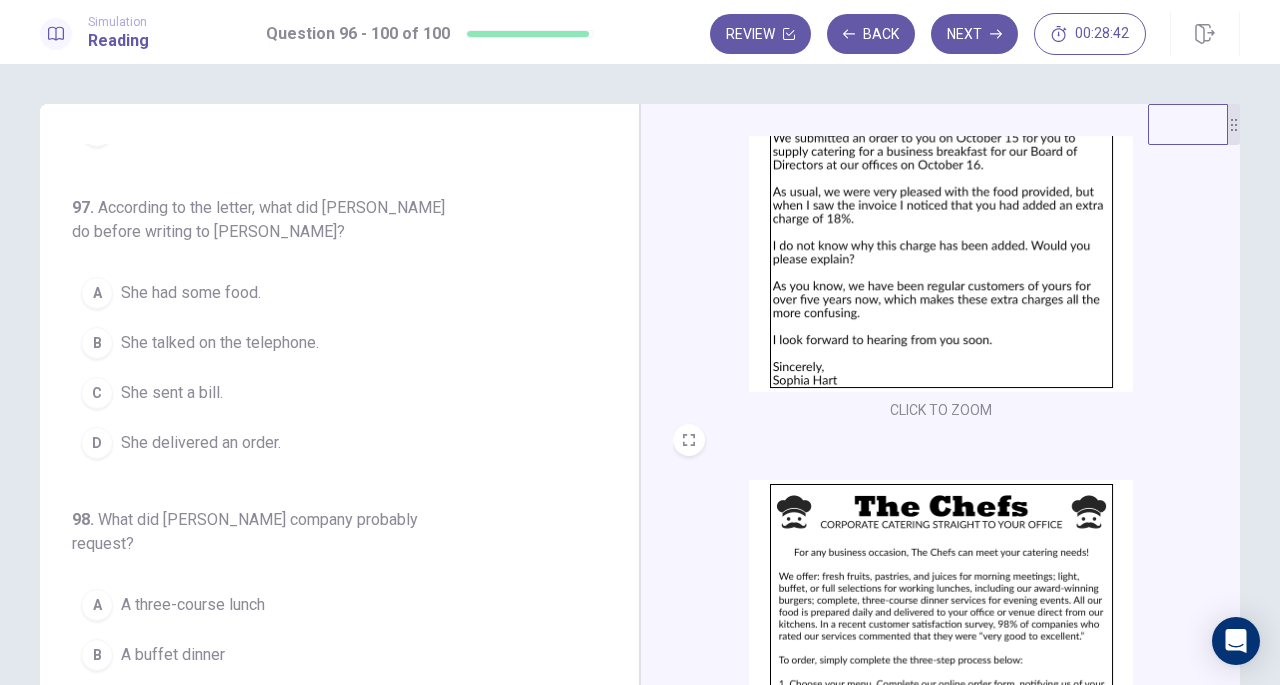 scroll, scrollTop: 237, scrollLeft: 0, axis: vertical 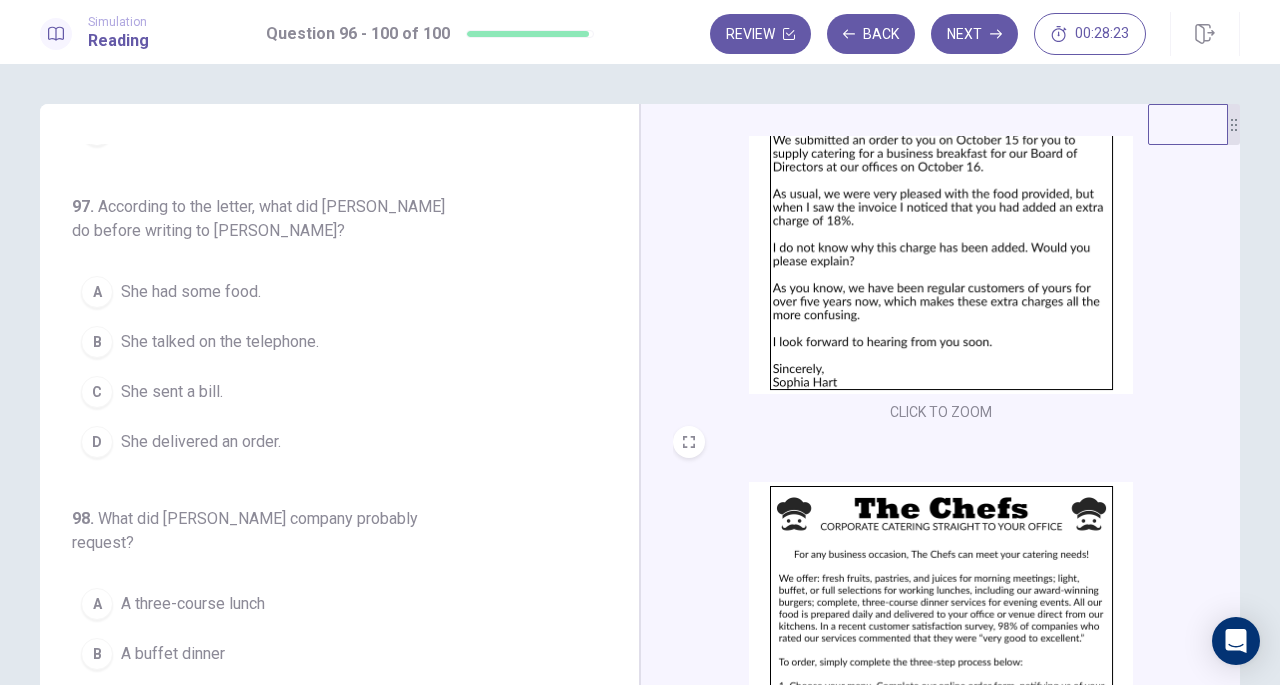 click on "A She had some food." at bounding box center (327, 292) 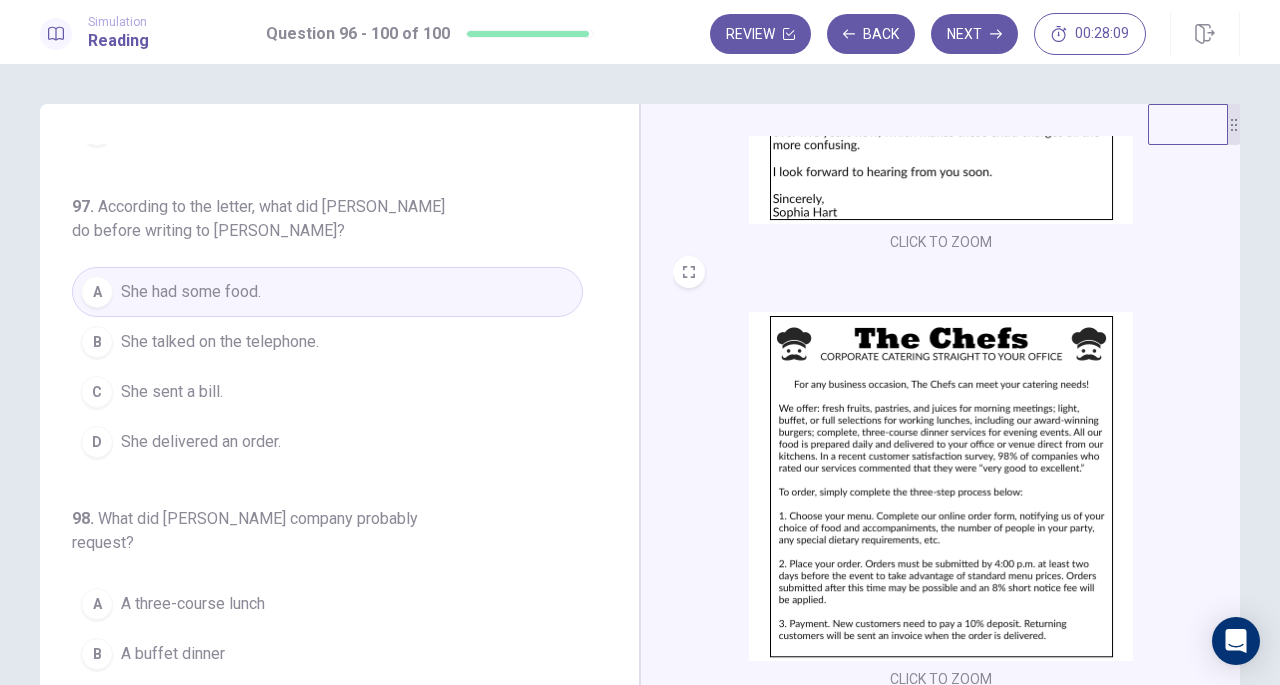 scroll, scrollTop: 367, scrollLeft: 0, axis: vertical 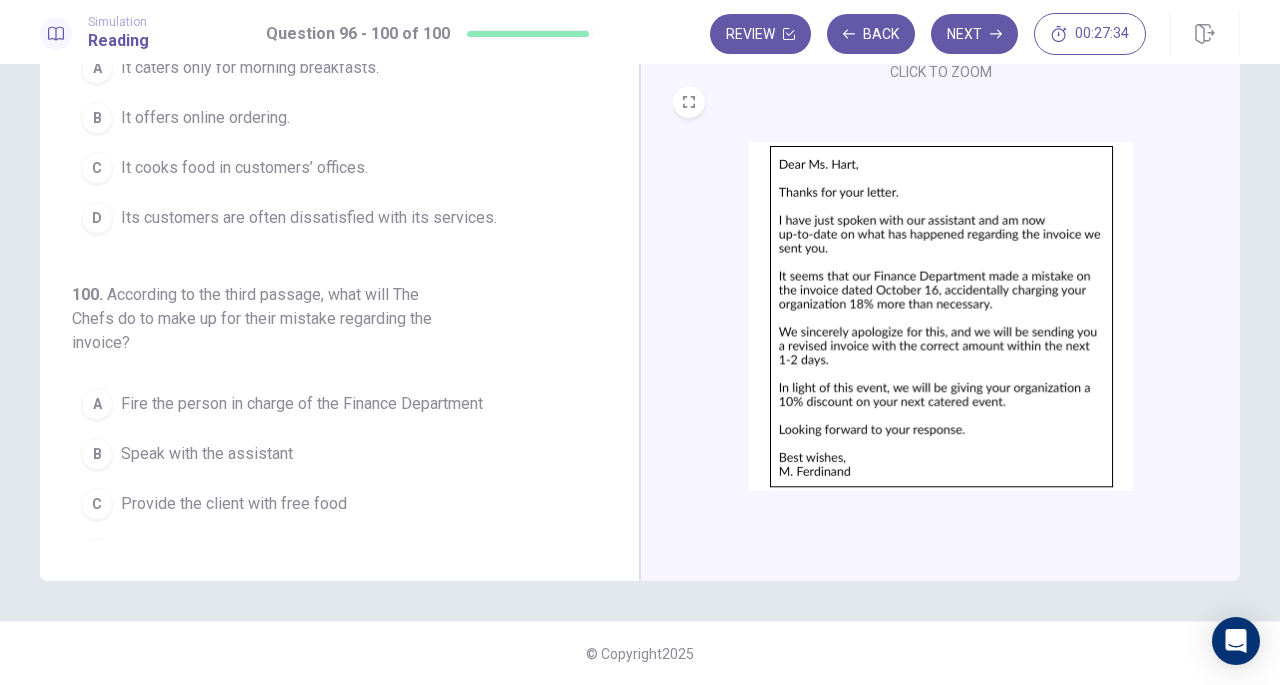 click on "Give the client a 10% discount on their next purchase" at bounding box center (304, 554) 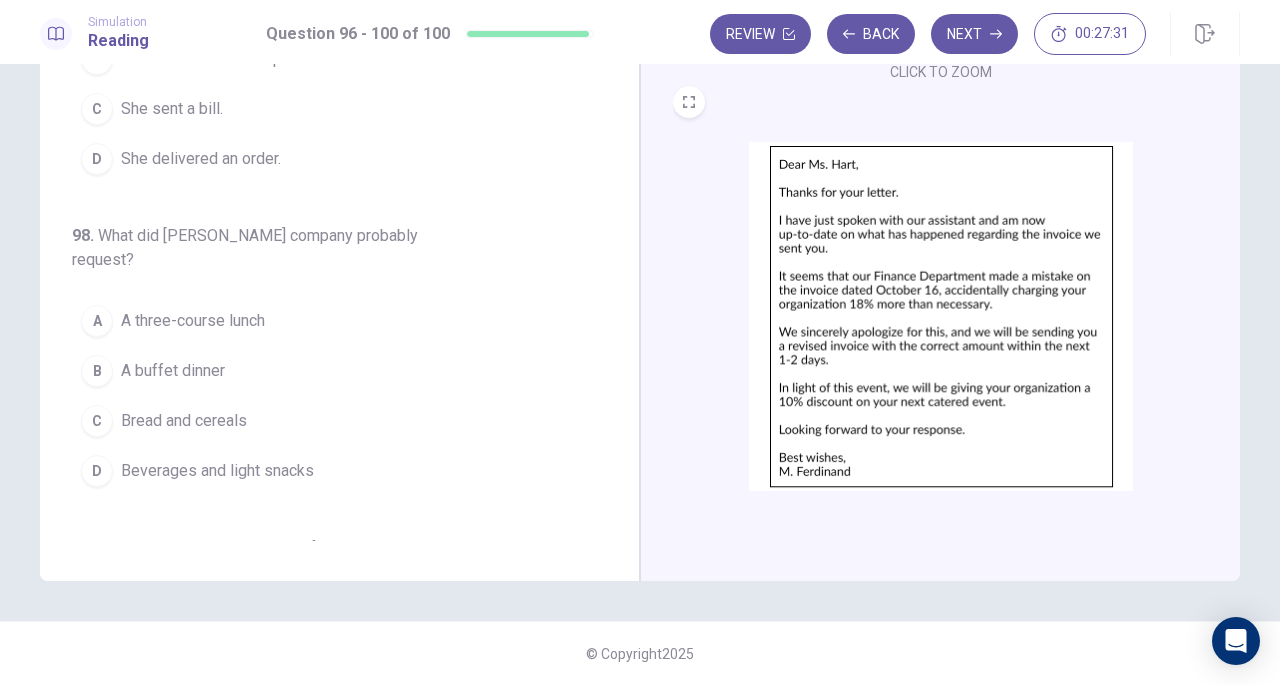 scroll, scrollTop: 309, scrollLeft: 0, axis: vertical 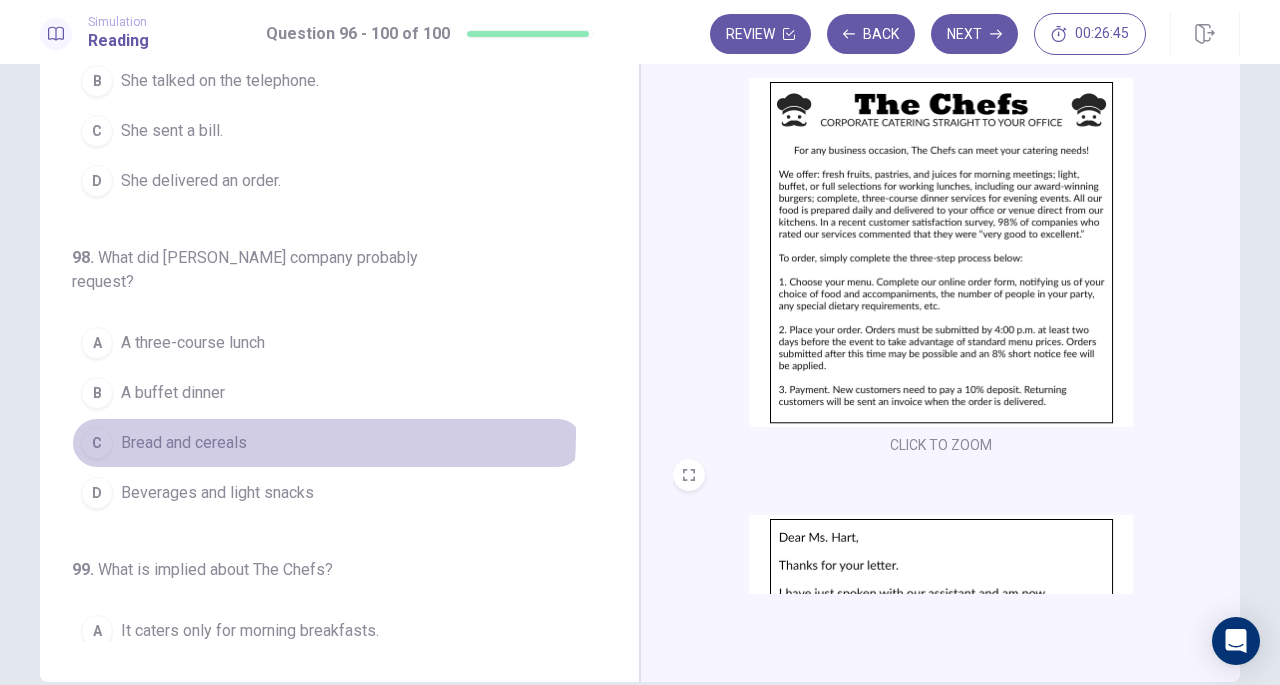 click on "Bread and cereals" at bounding box center [184, 443] 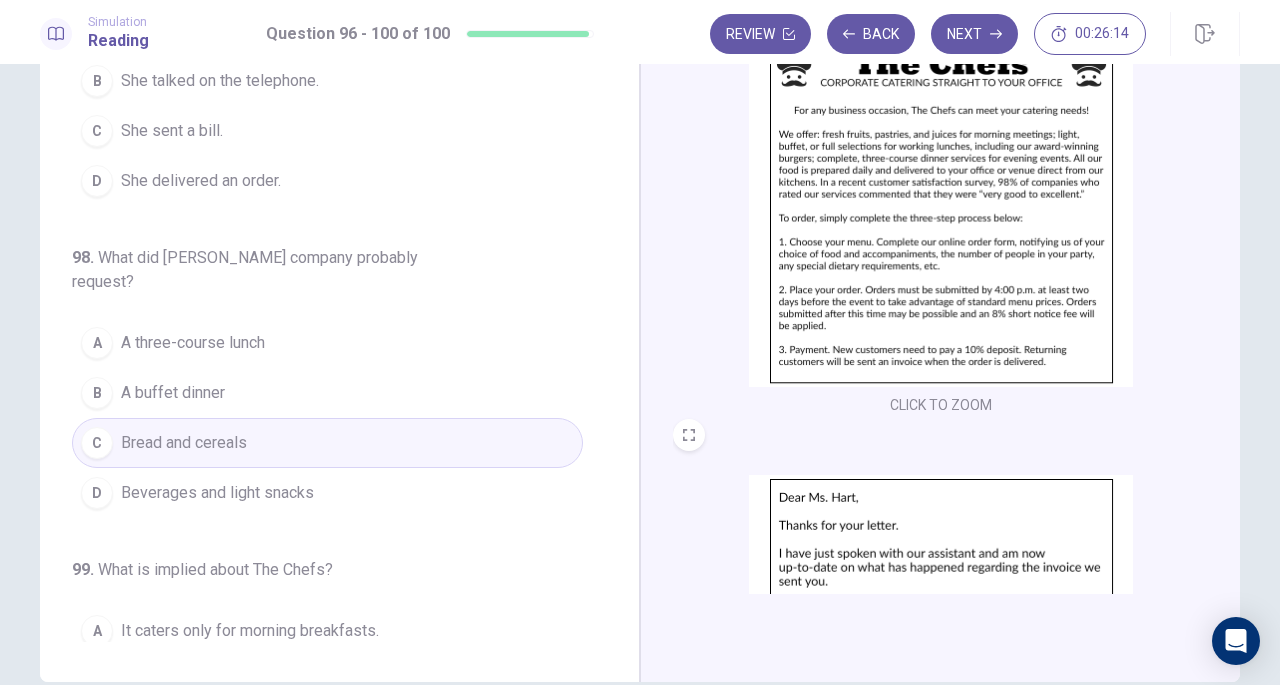scroll, scrollTop: 473, scrollLeft: 0, axis: vertical 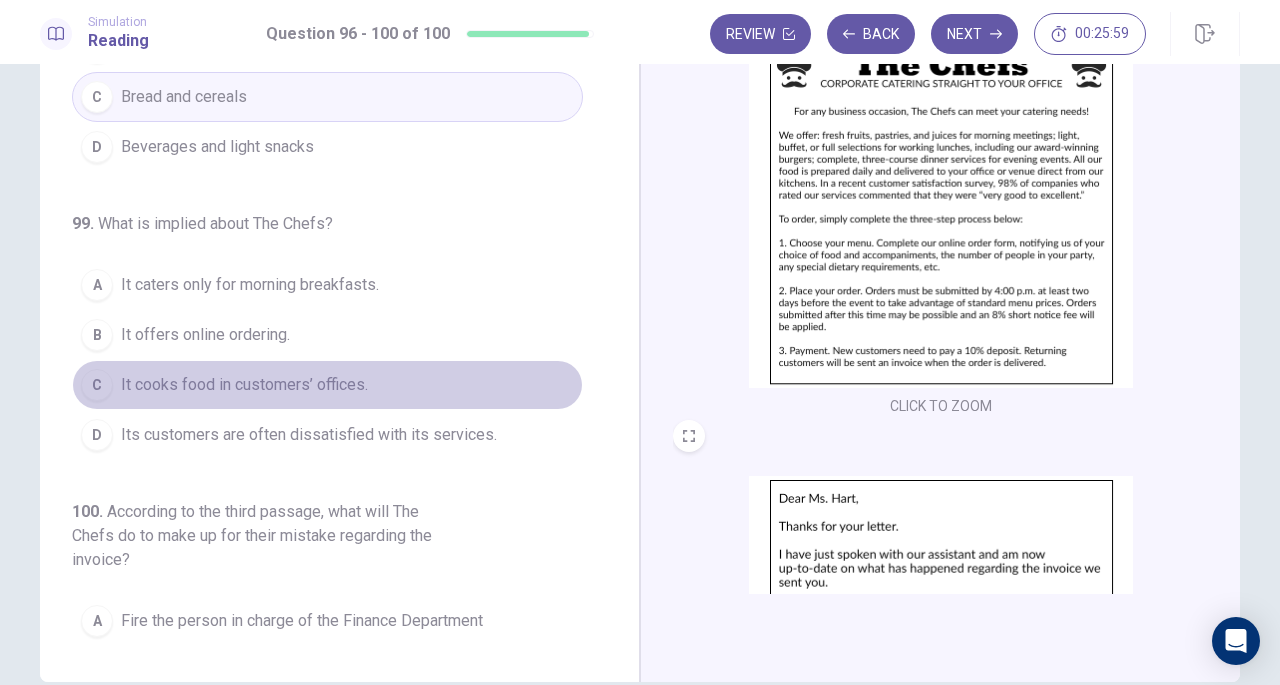 click on "C It cooks food in customers’ offices." at bounding box center [327, 385] 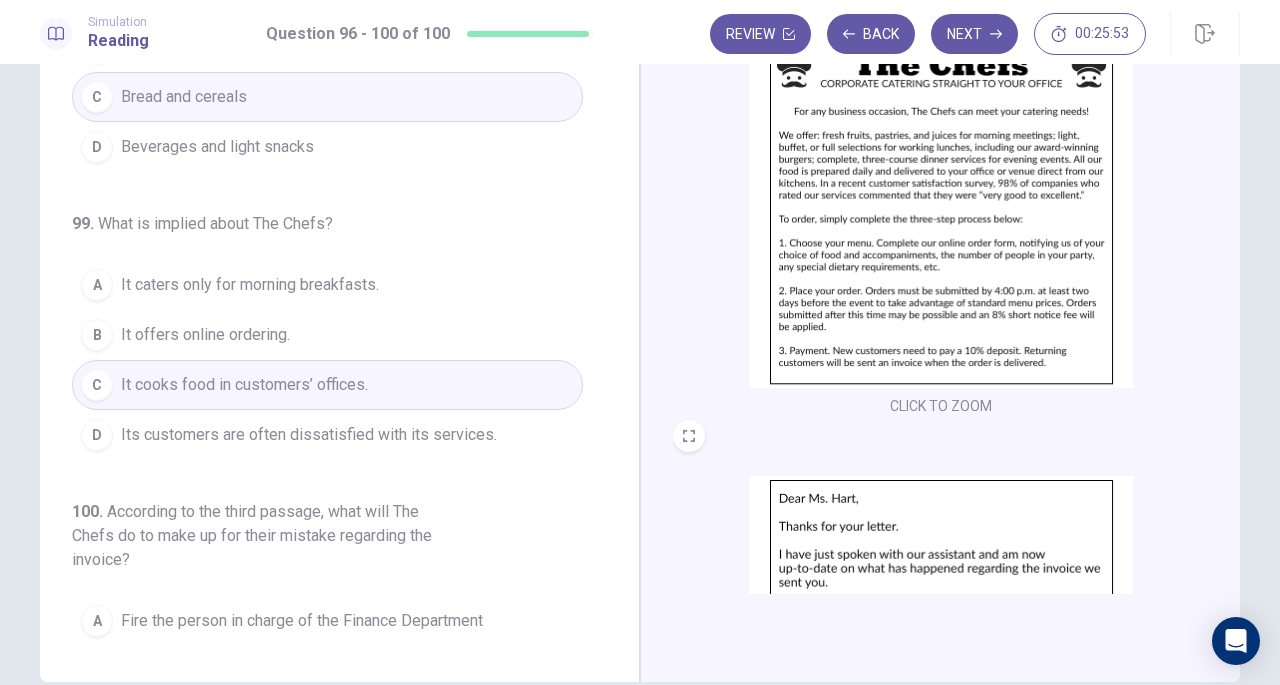 click on "B It offers online ordering." at bounding box center (327, 335) 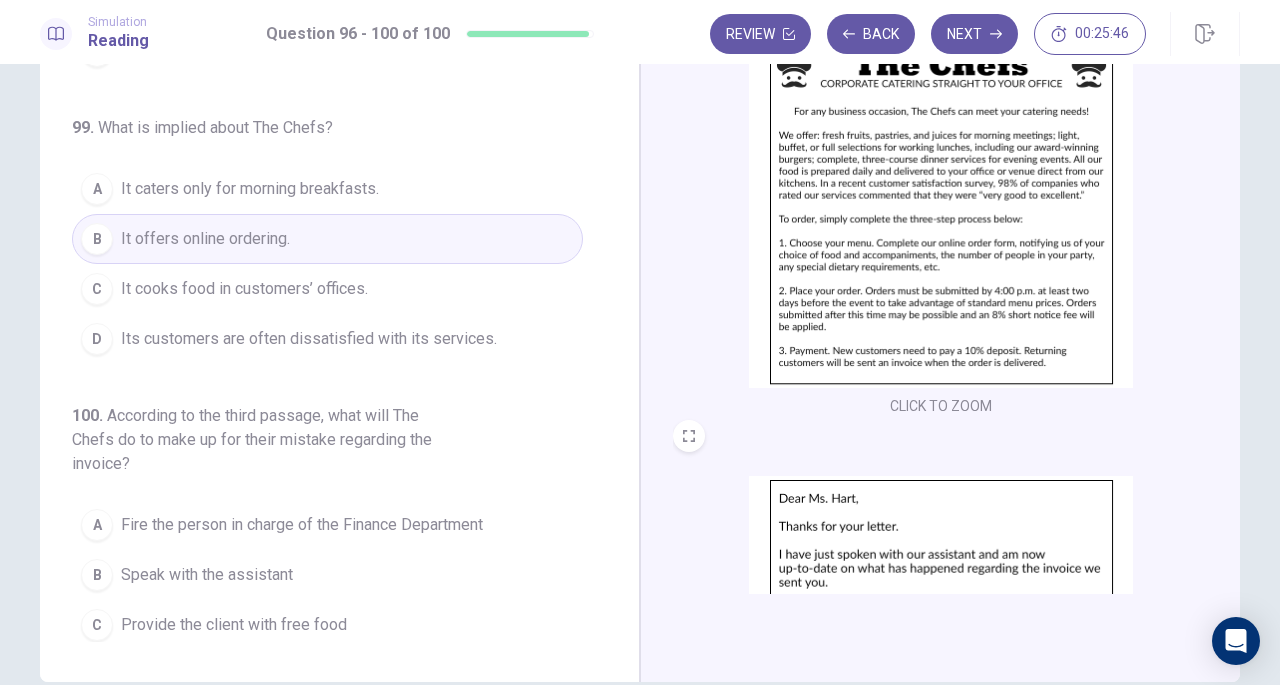 scroll, scrollTop: 843, scrollLeft: 0, axis: vertical 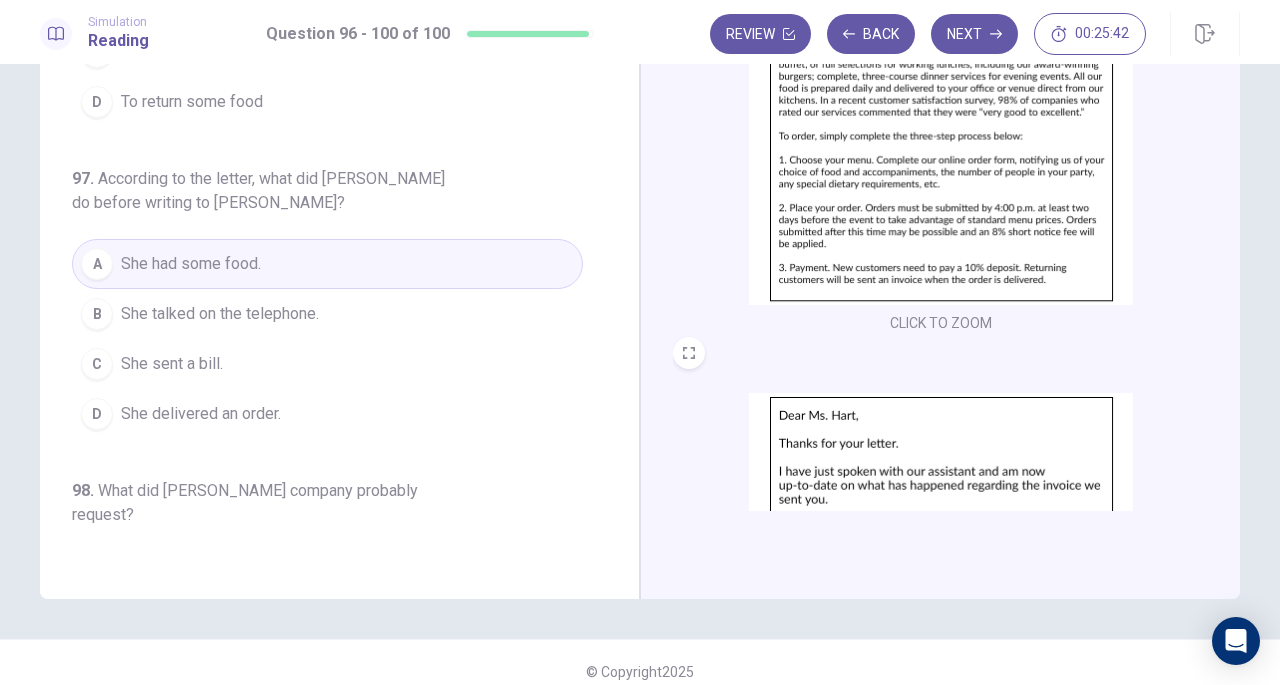 click on "Next" at bounding box center (974, 34) 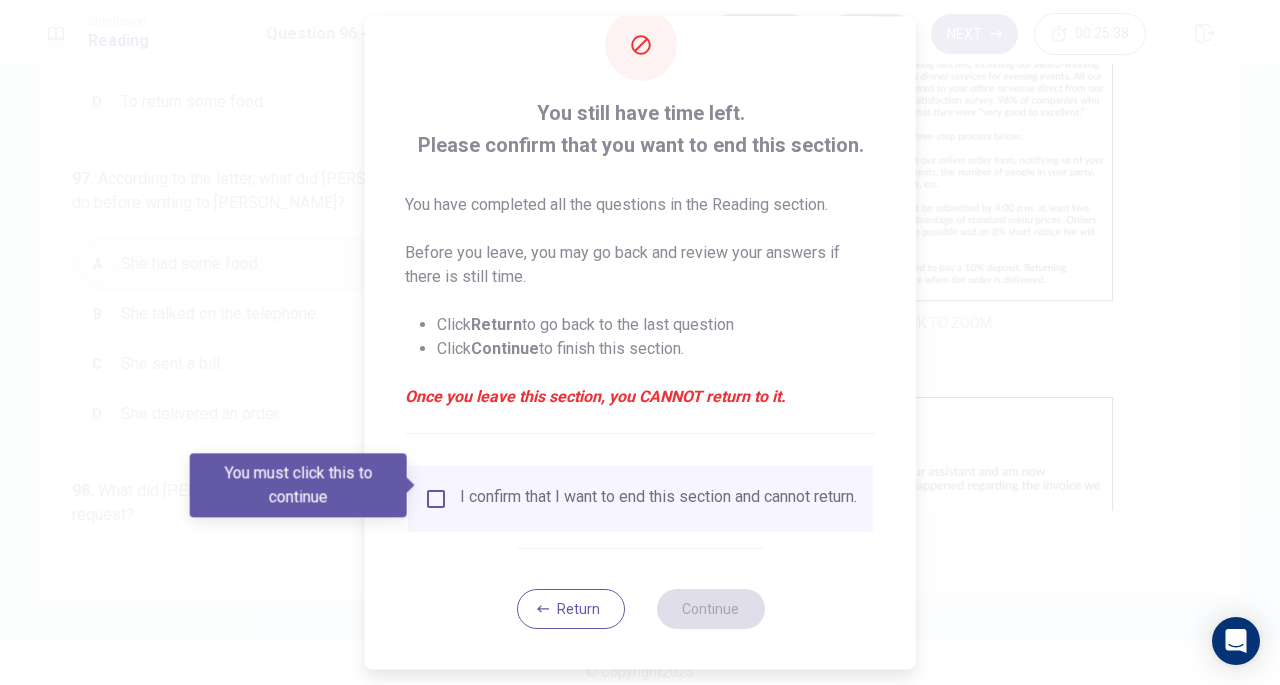 scroll, scrollTop: 60, scrollLeft: 0, axis: vertical 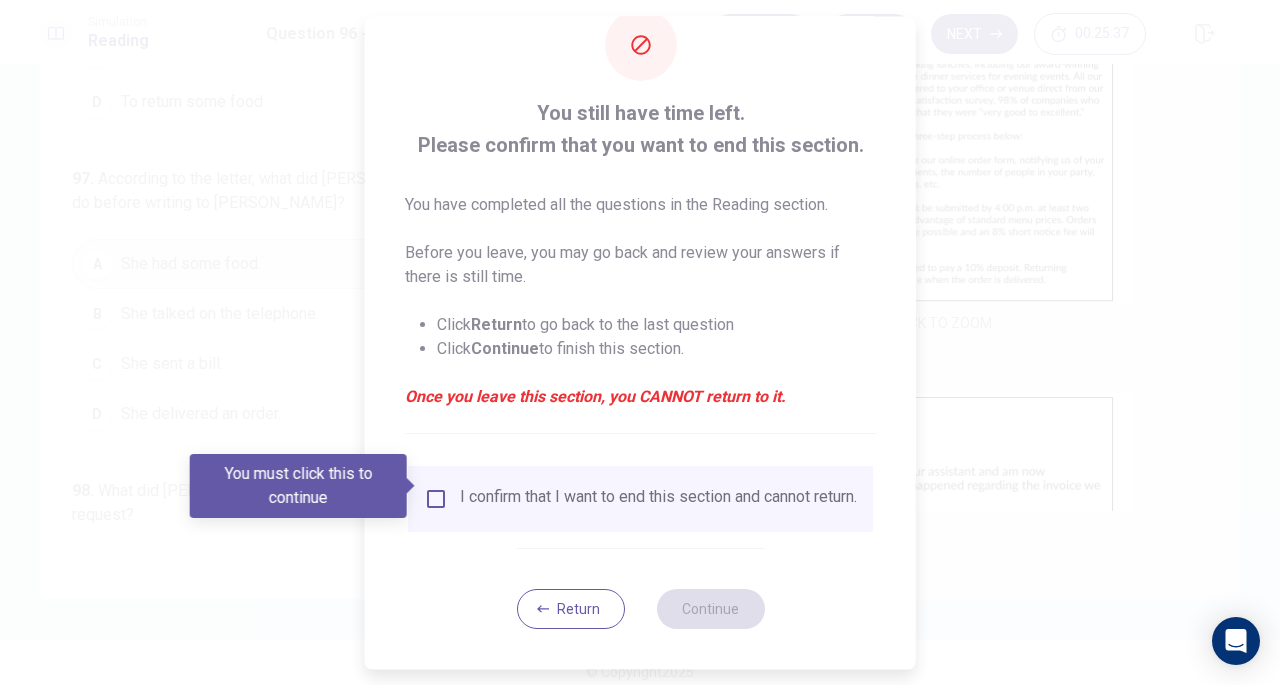 click on "Return" at bounding box center (570, 609) 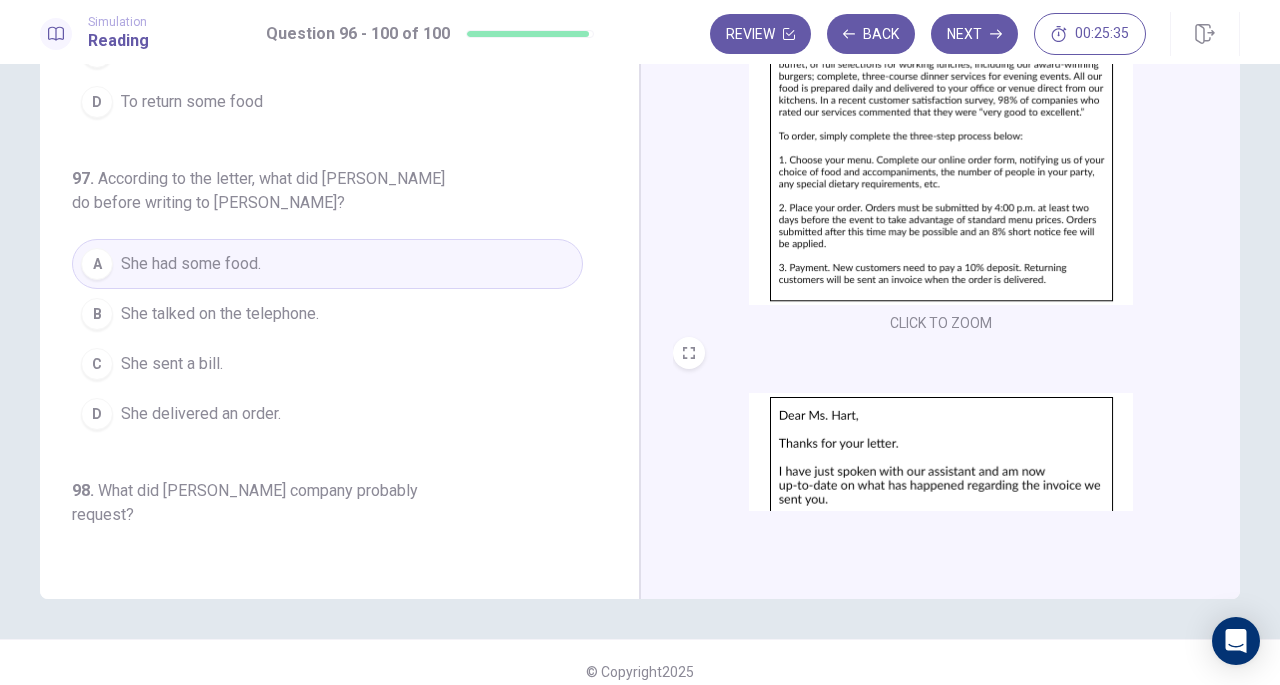 click on "Review" at bounding box center (760, 34) 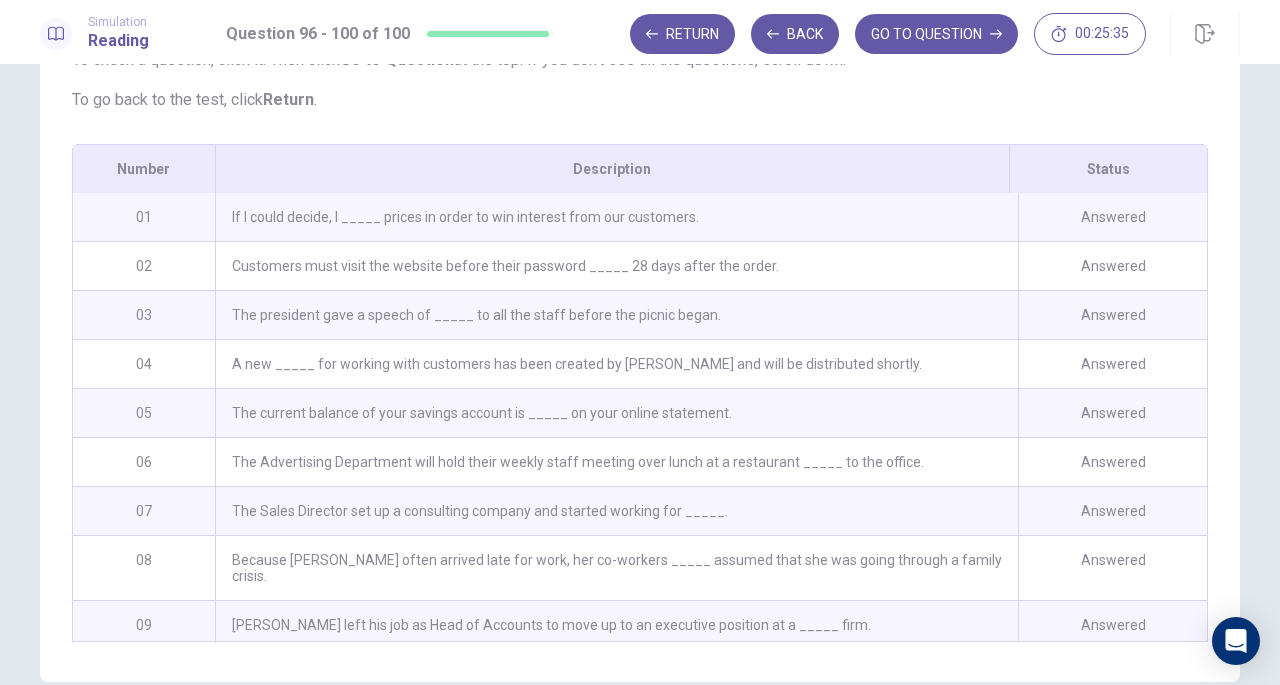 scroll, scrollTop: 324, scrollLeft: 0, axis: vertical 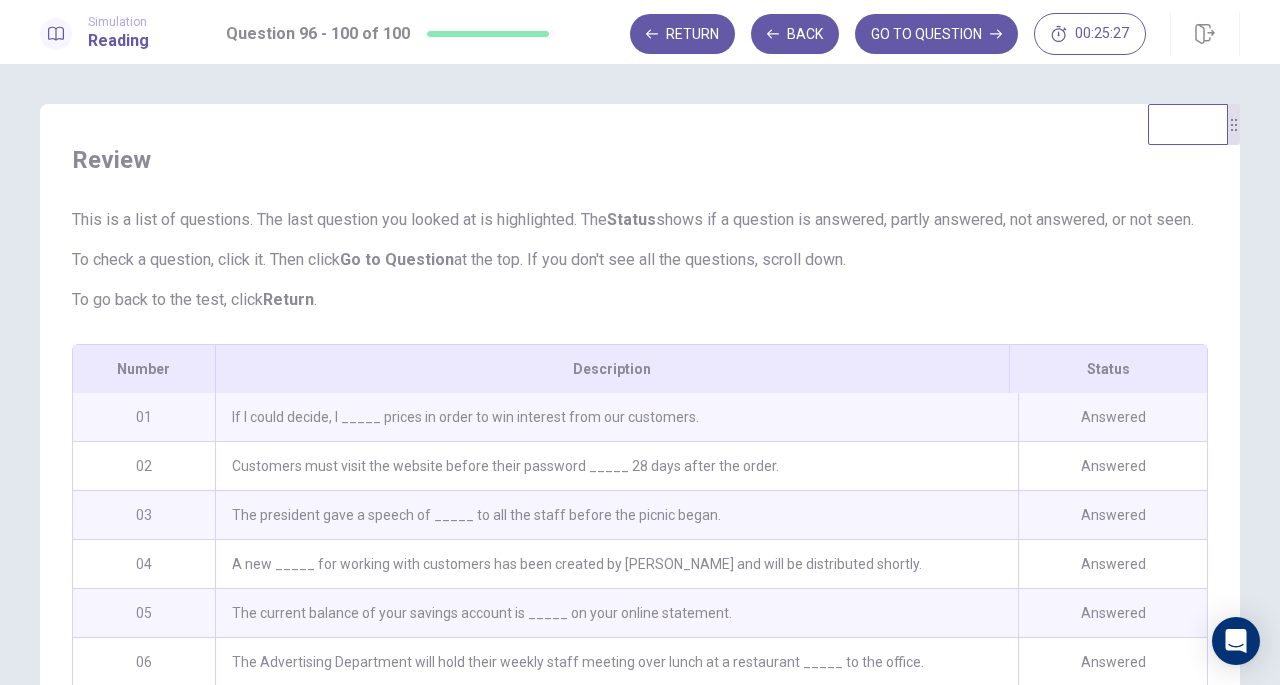 click on "GO TO QUESTION" at bounding box center [936, 34] 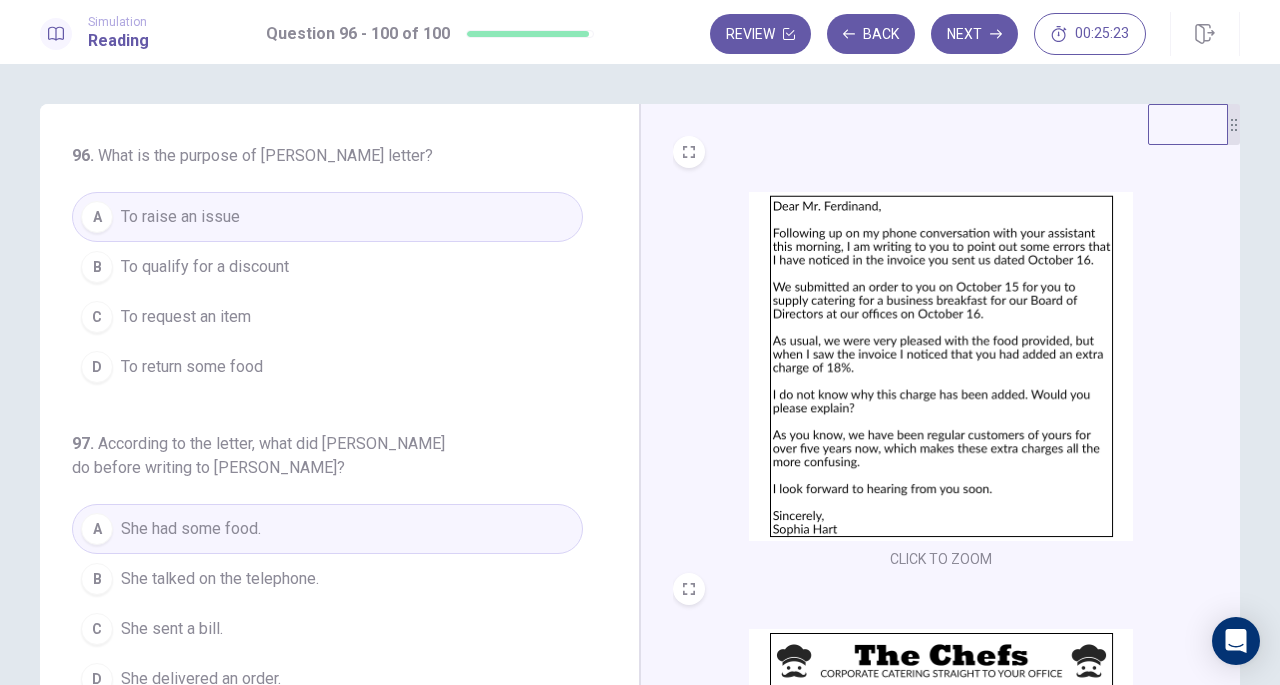 click on "Next" at bounding box center [974, 34] 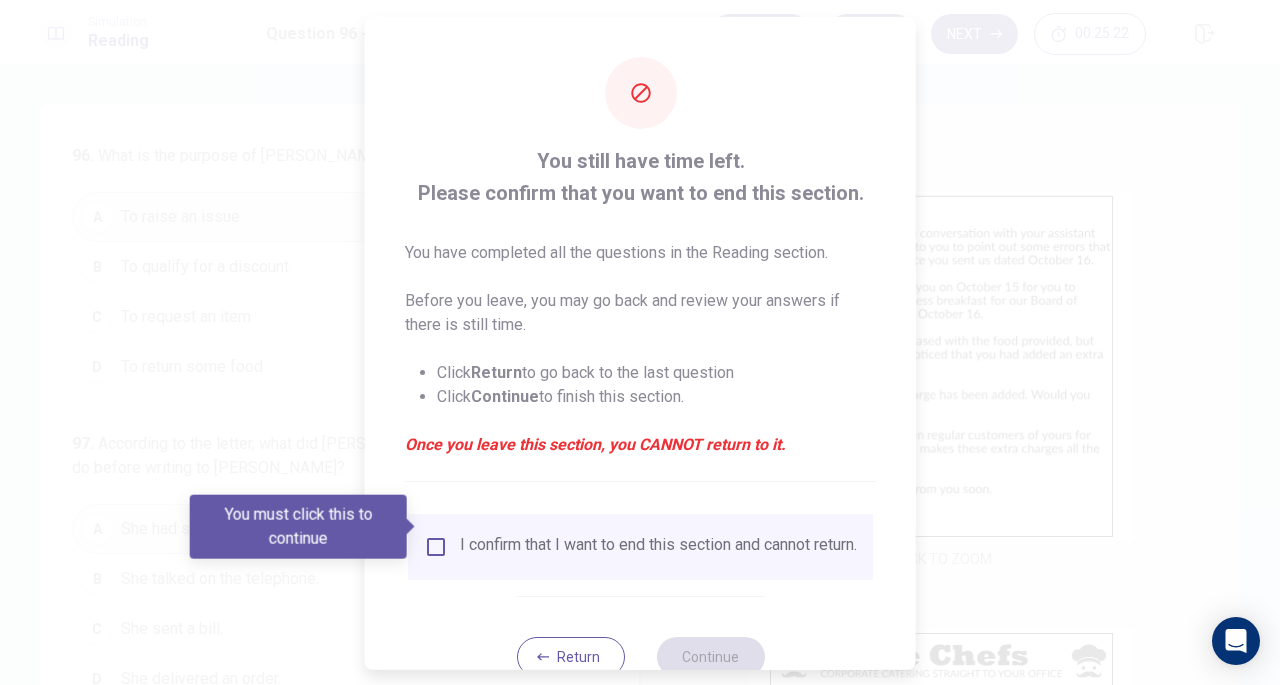 scroll, scrollTop: 20, scrollLeft: 0, axis: vertical 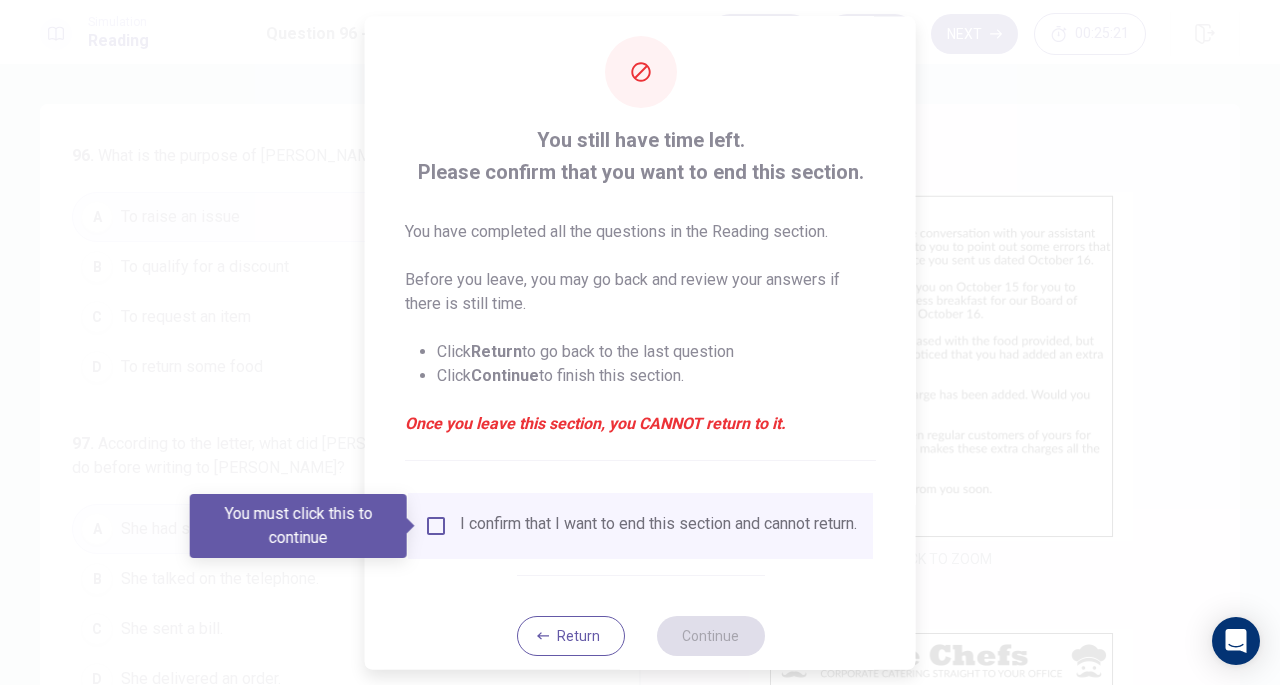 click on "You must click this to continue" at bounding box center (305, 526) 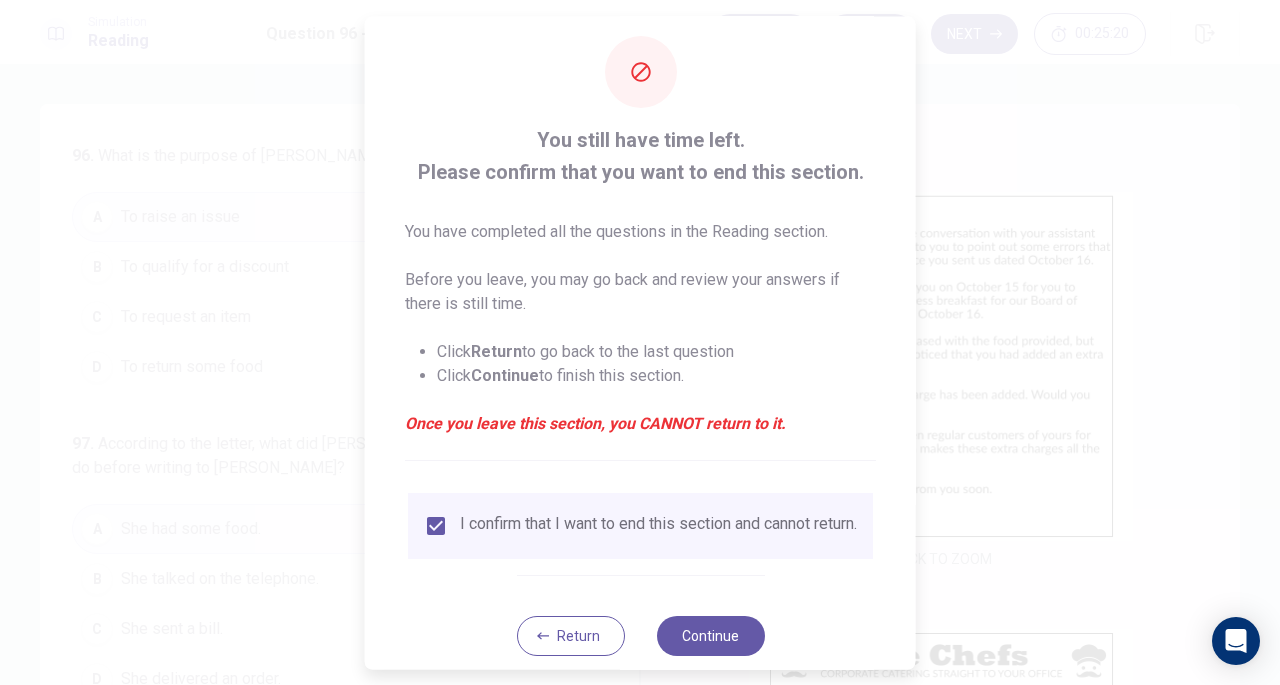 scroll, scrollTop: 60, scrollLeft: 0, axis: vertical 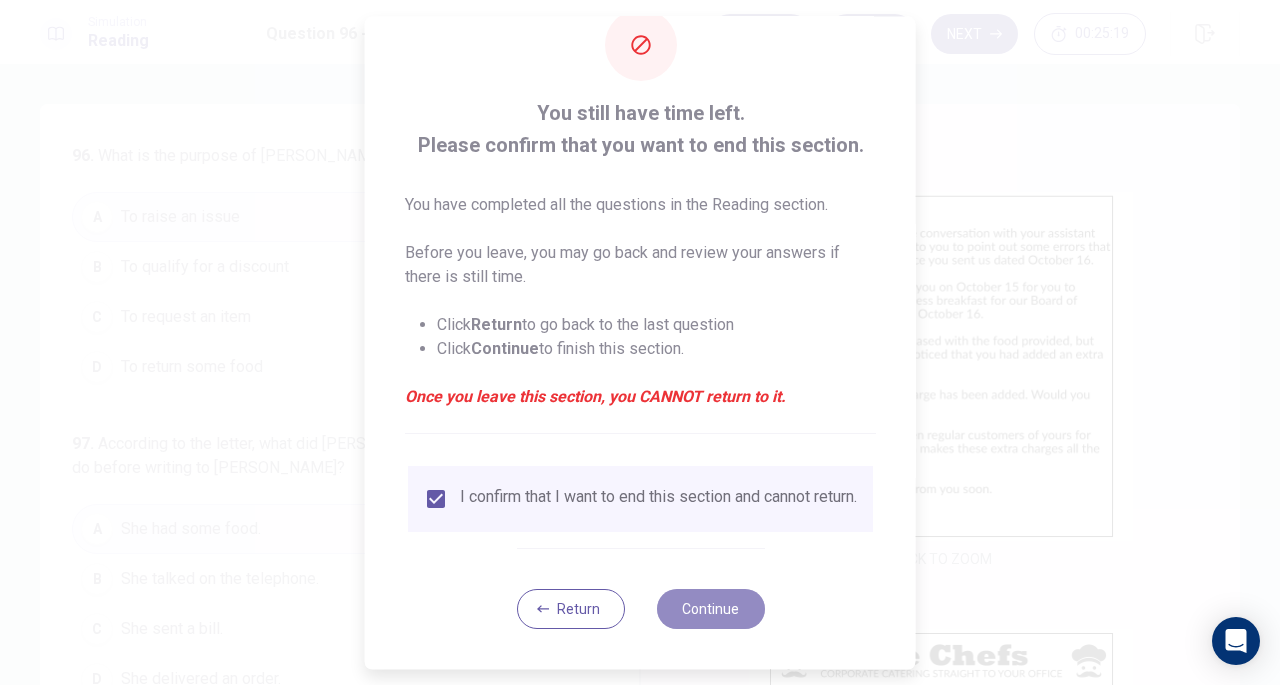 click on "Continue" at bounding box center [710, 609] 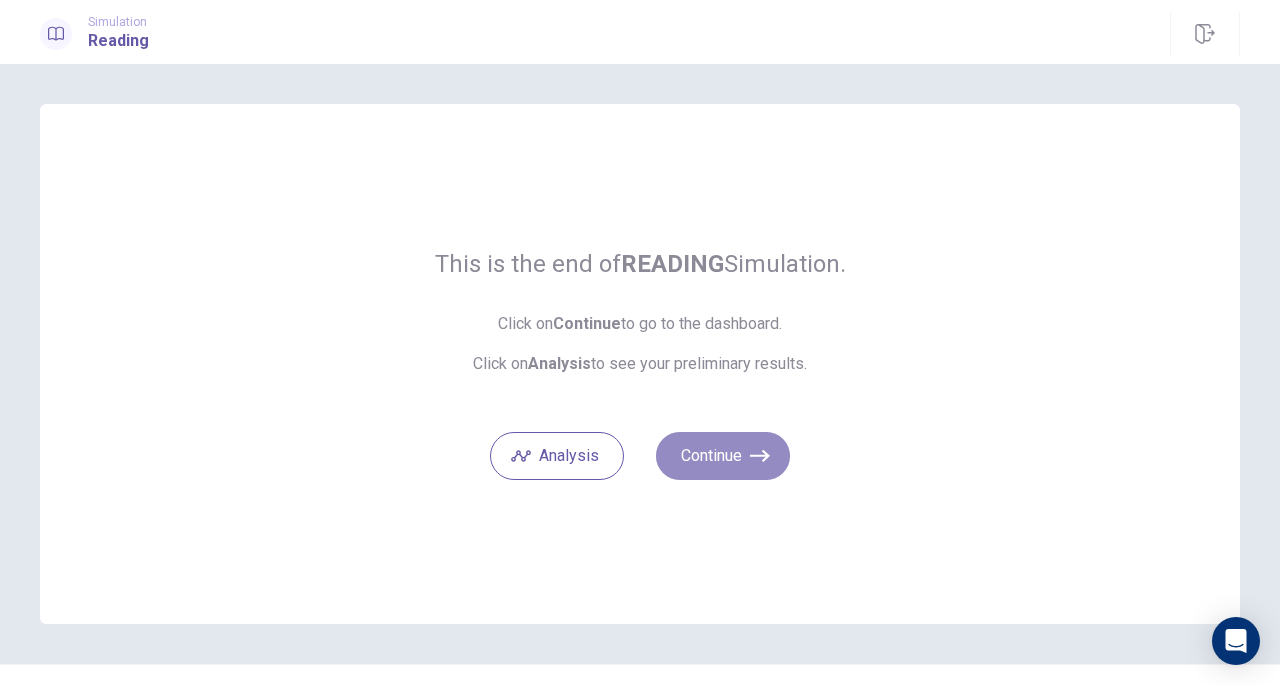 click on "Continue" at bounding box center (723, 456) 